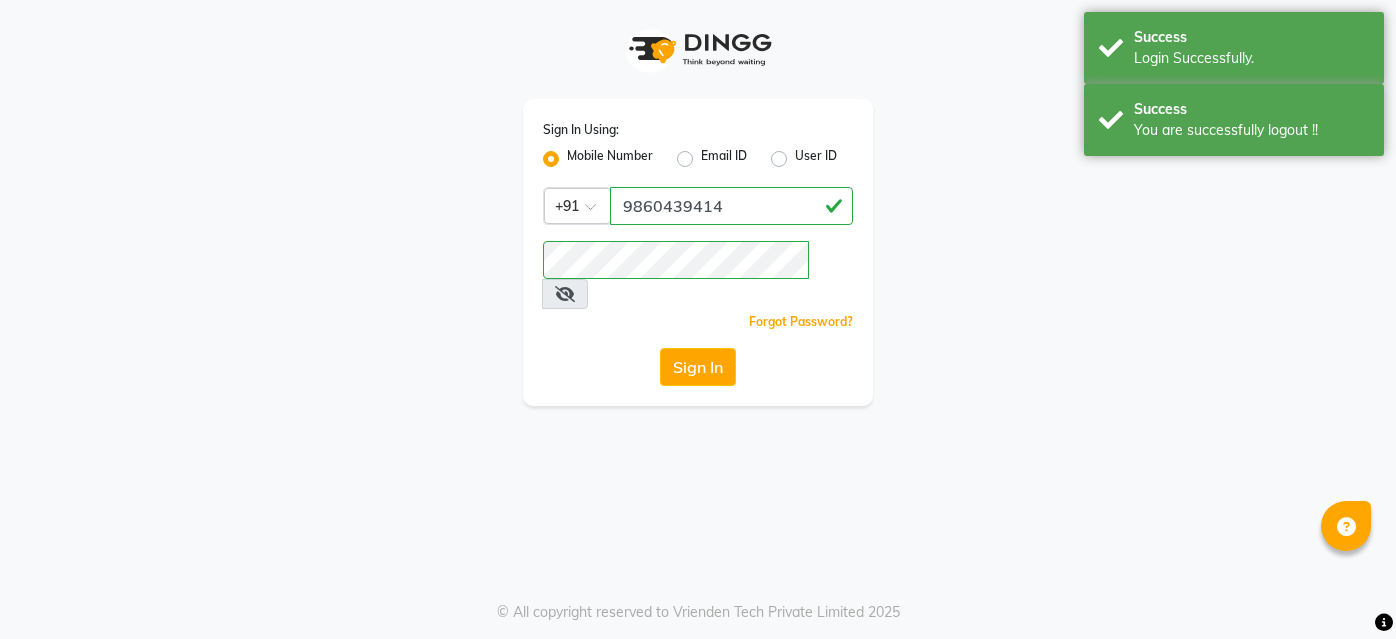 scroll, scrollTop: 0, scrollLeft: 0, axis: both 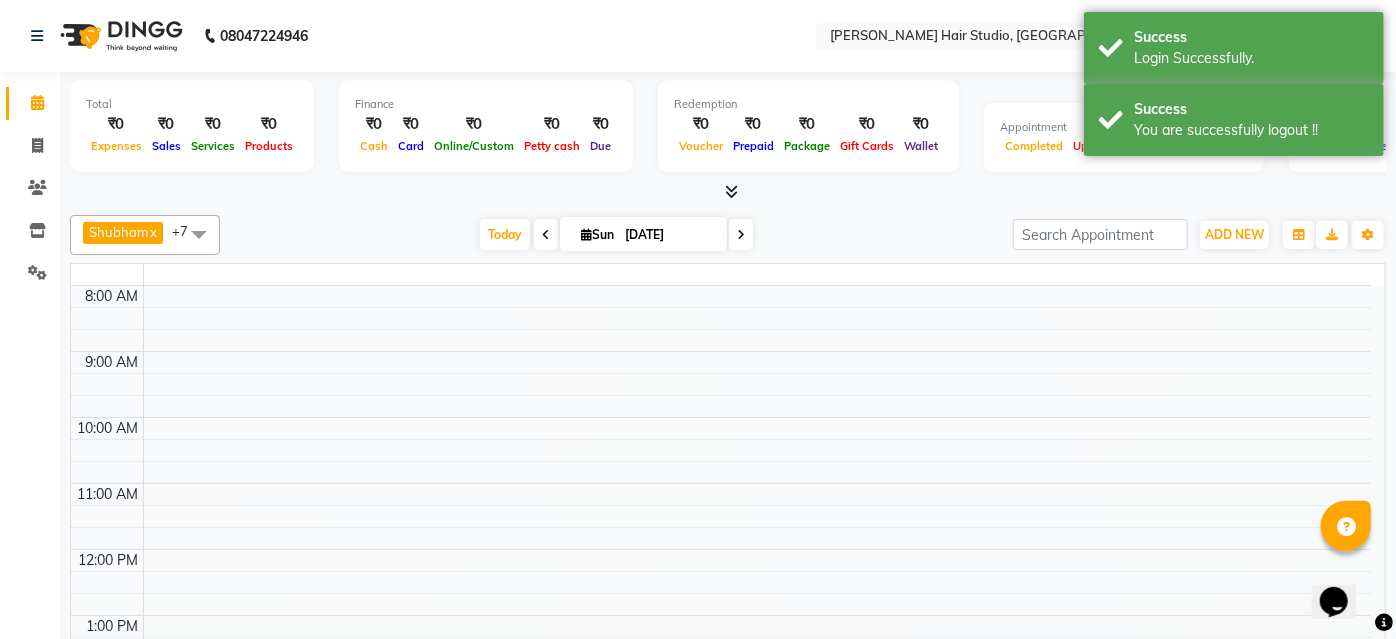 select on "en" 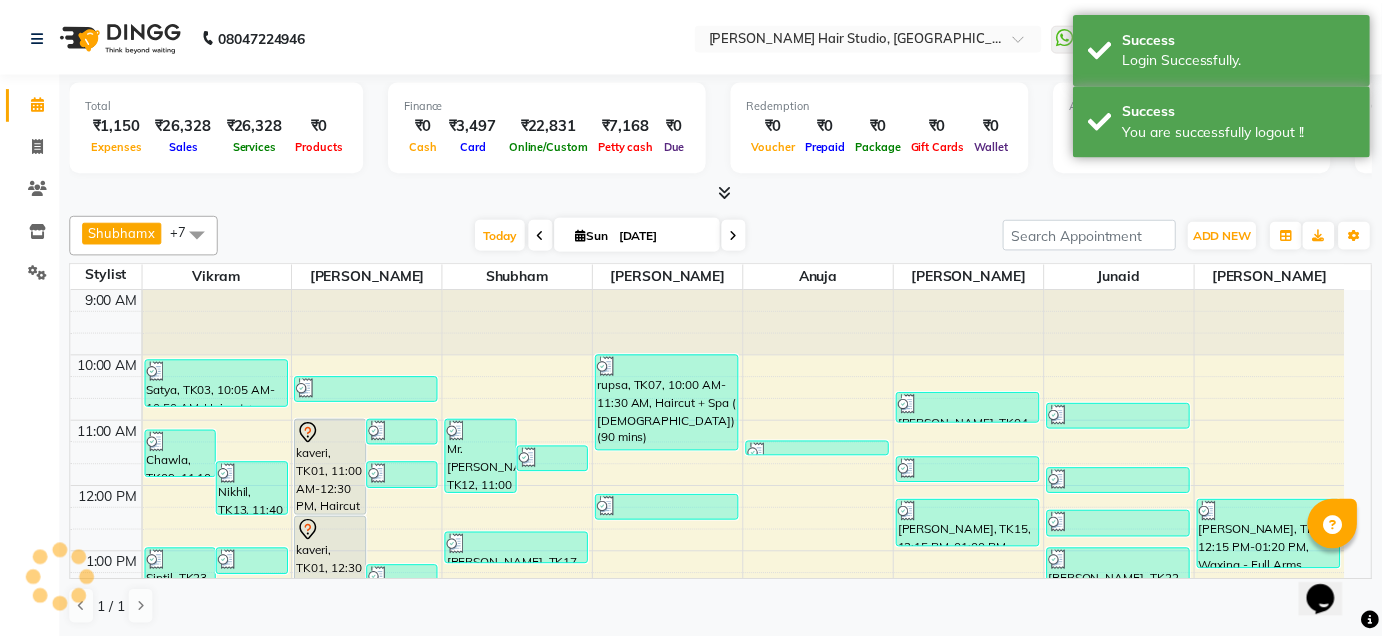 scroll, scrollTop: 0, scrollLeft: 0, axis: both 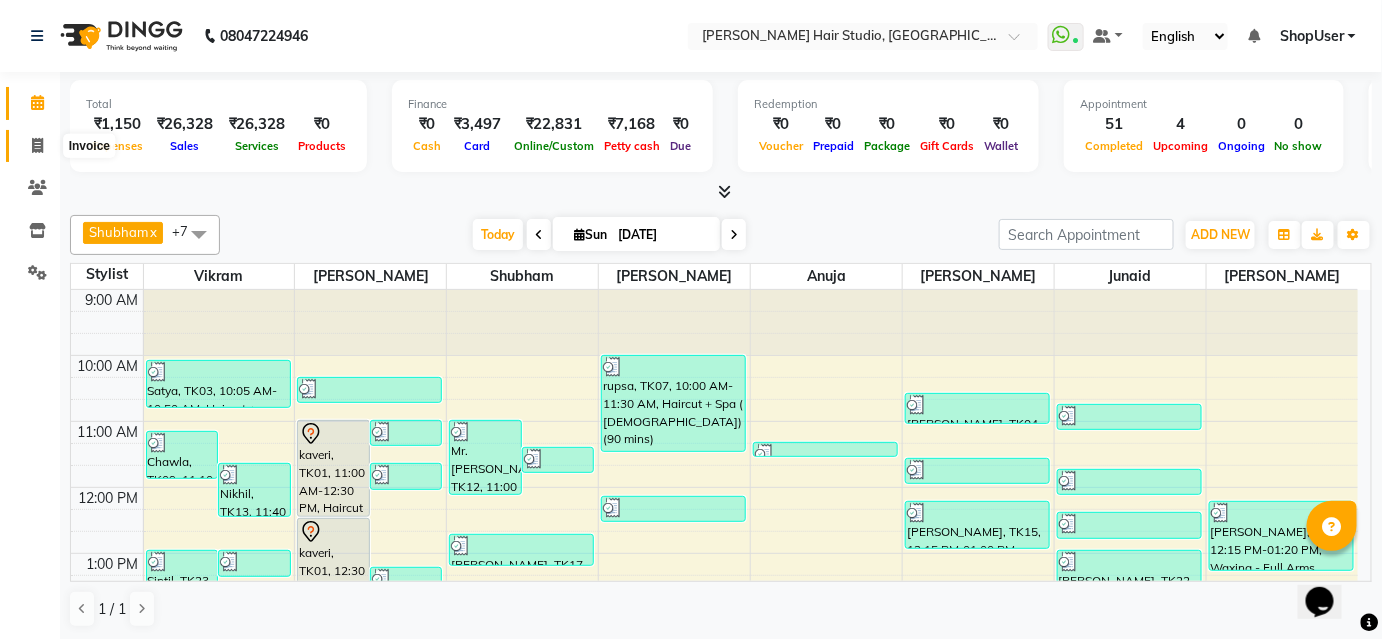 click 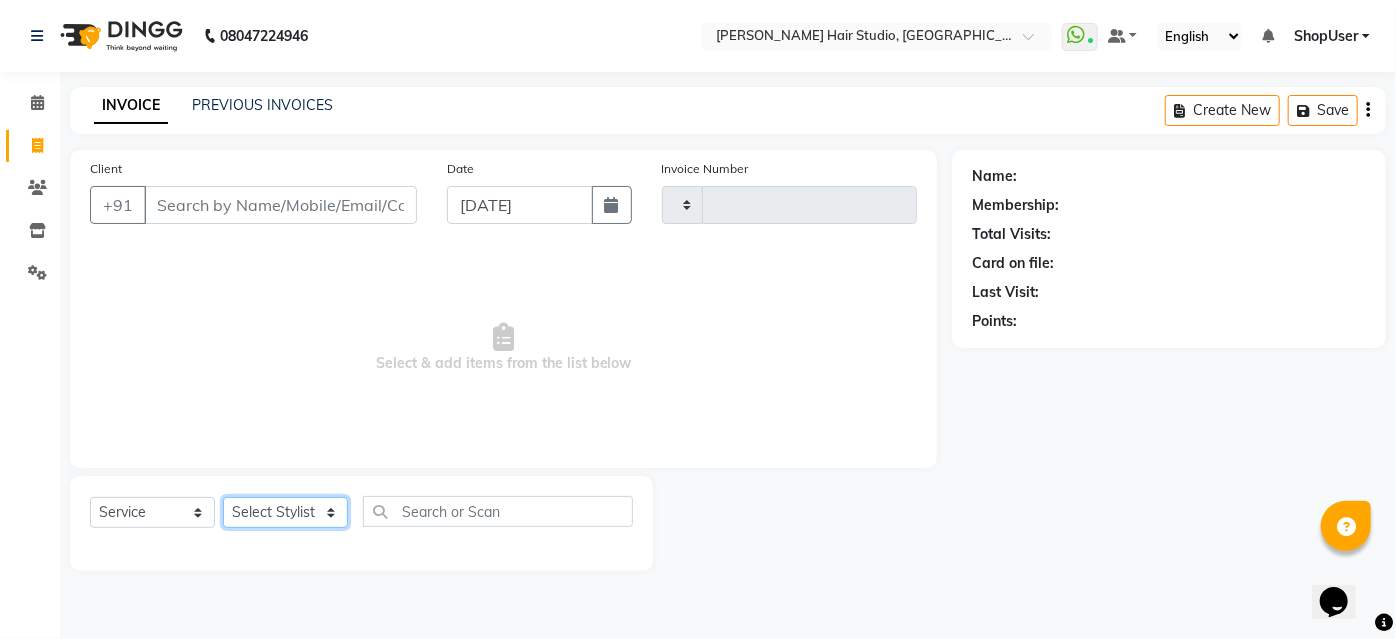 click on "Select Stylist [PERSON_NAME] [PERSON_NAME] Avinash [PERSON_NAME] Pawan [PERSON_NAME] ShopUser [PERSON_NAME] Shweta [PERSON_NAME]" 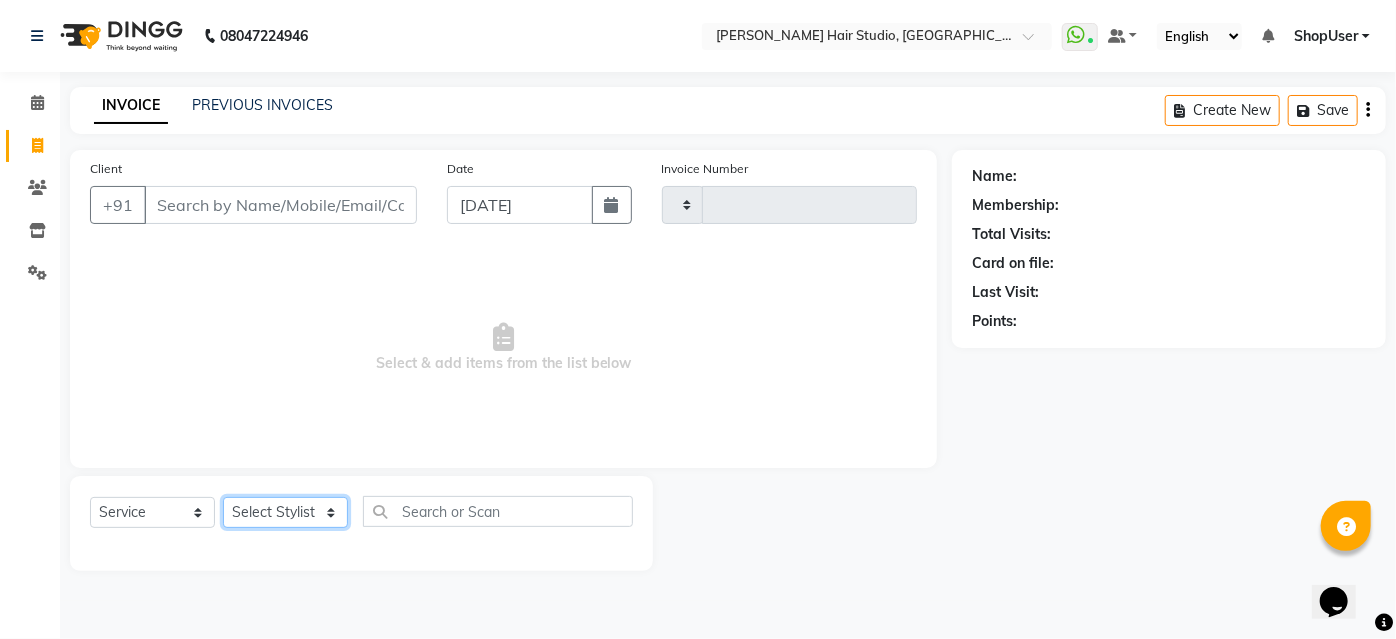 select on "34696" 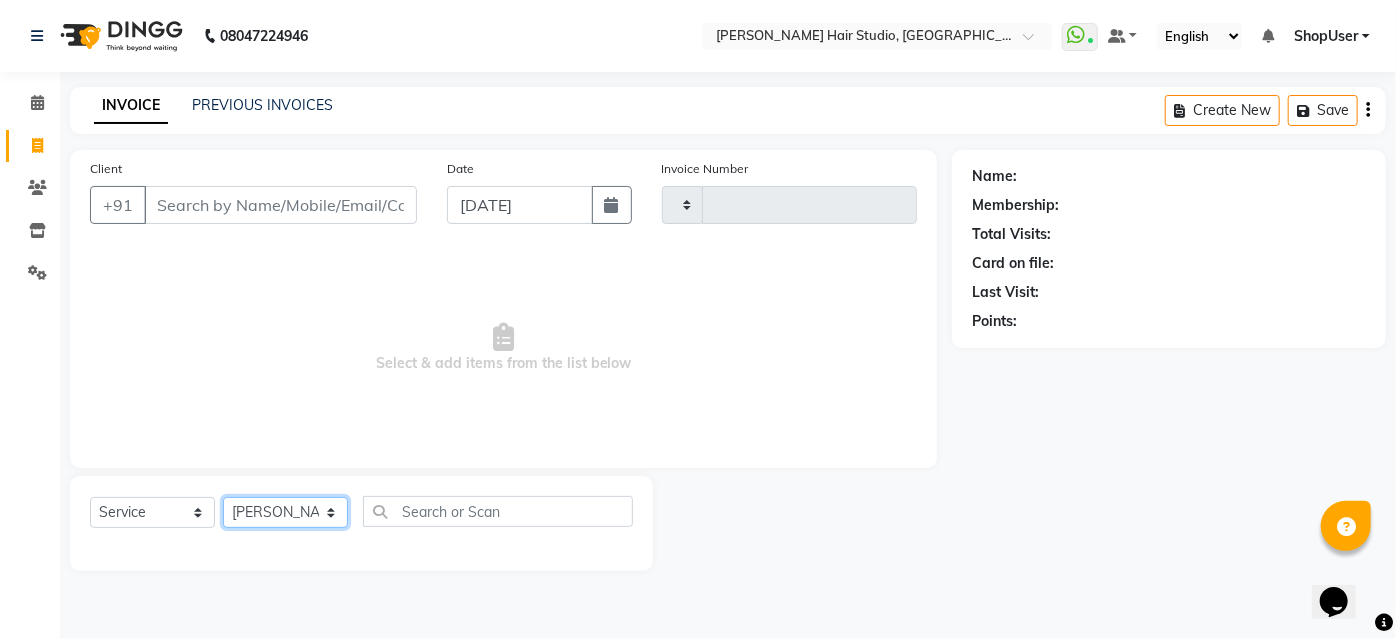 click on "Select Stylist [PERSON_NAME] [PERSON_NAME] Avinash [PERSON_NAME] Pawan [PERSON_NAME] ShopUser [PERSON_NAME] Shweta [PERSON_NAME]" 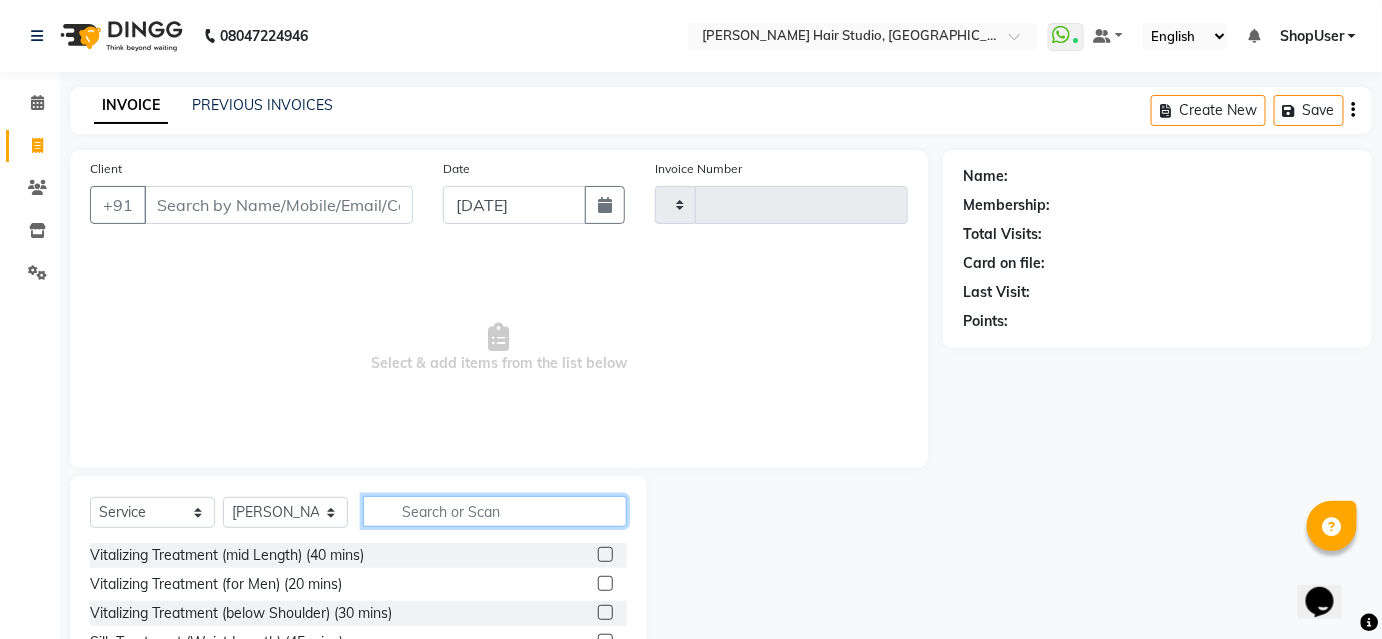 click 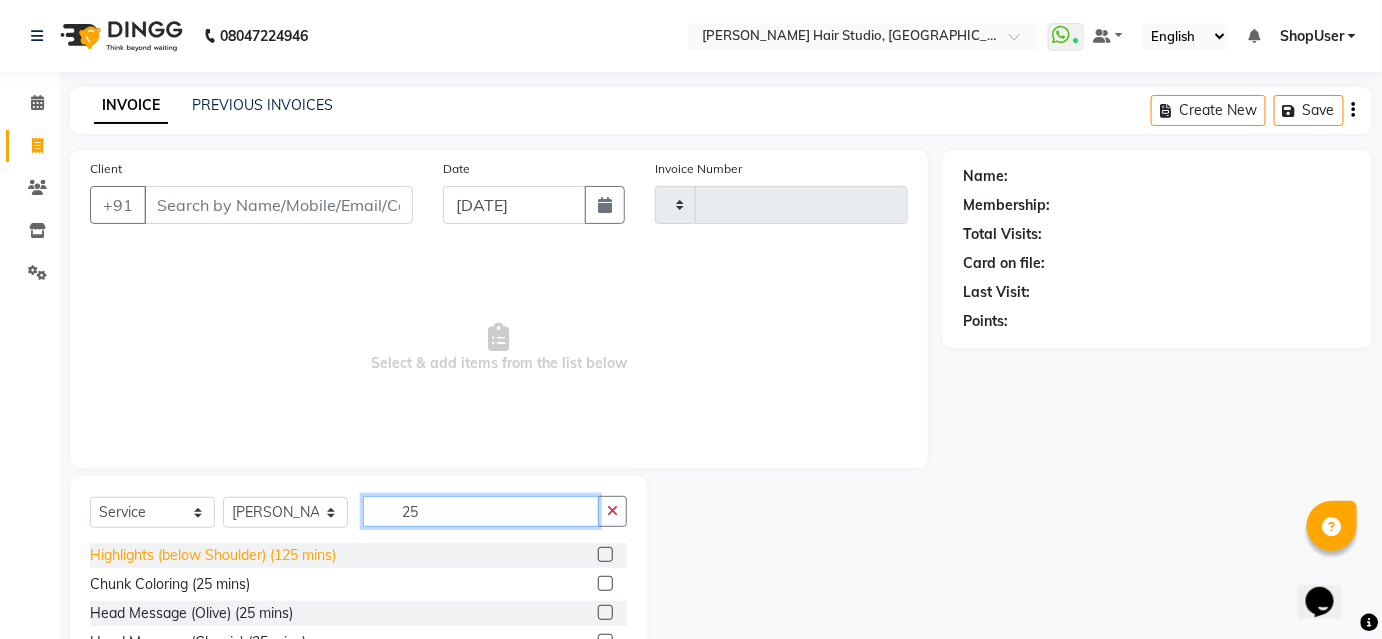 scroll, scrollTop: 2, scrollLeft: 0, axis: vertical 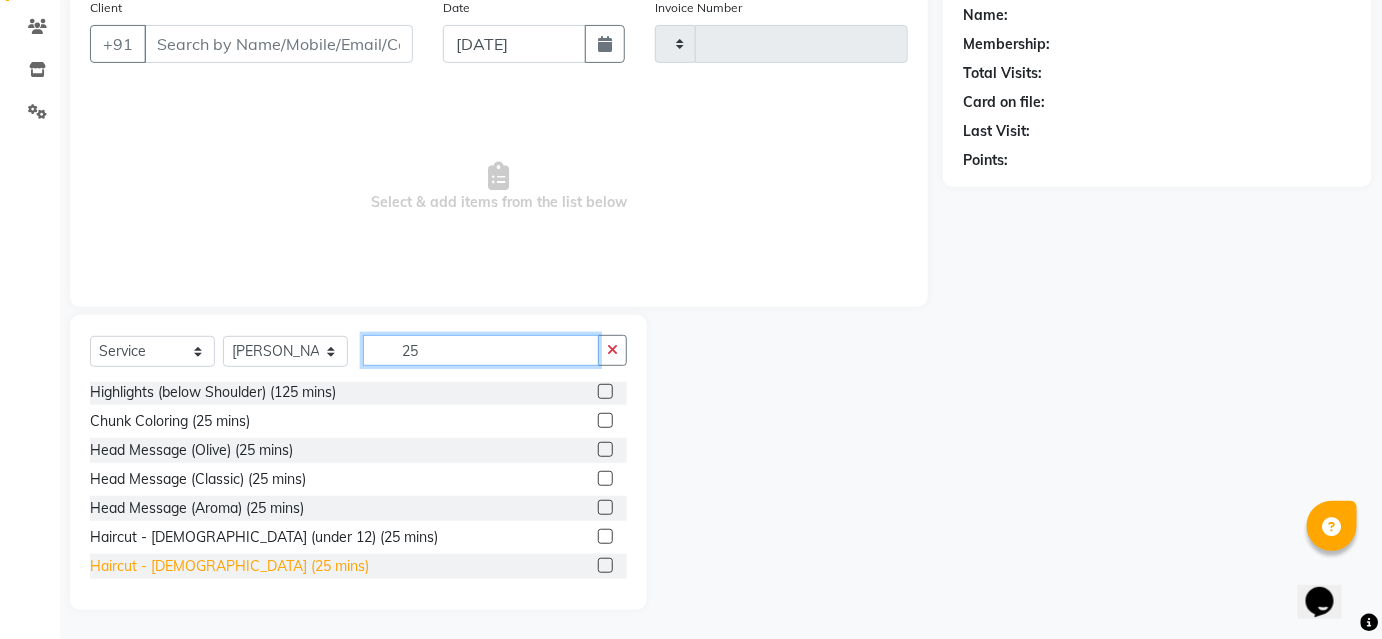 type on "25" 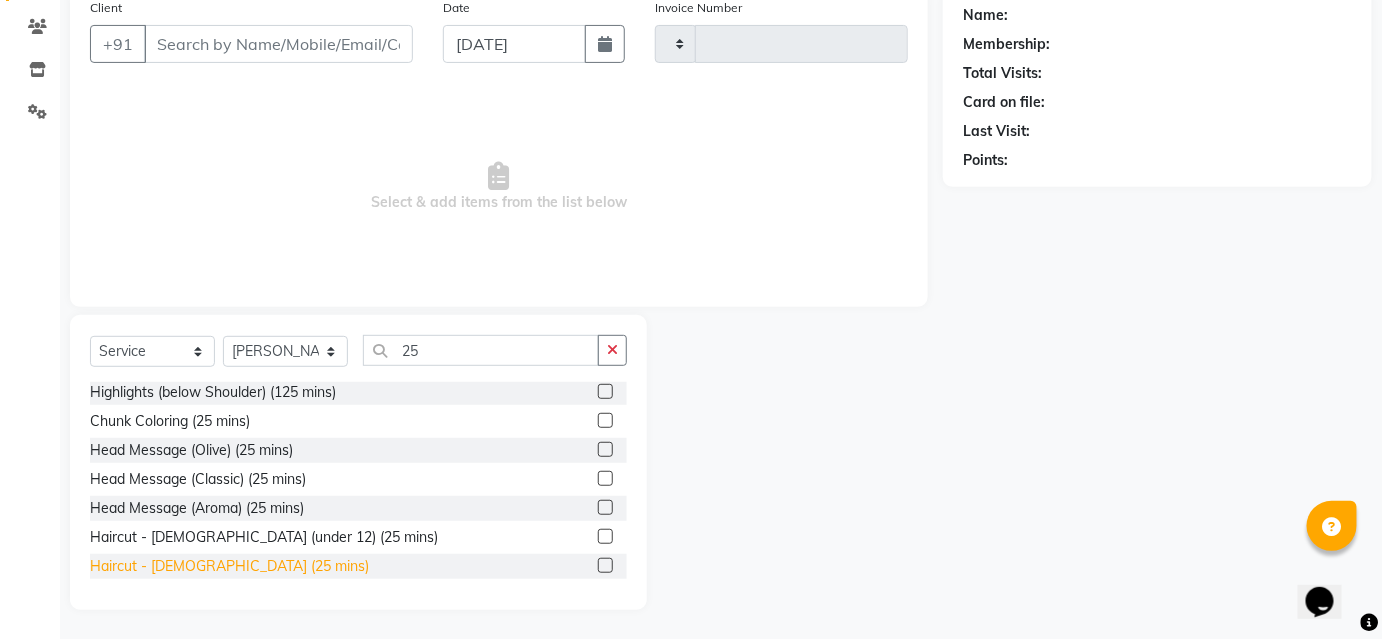 click on "Haircut - [DEMOGRAPHIC_DATA] (25 mins)" 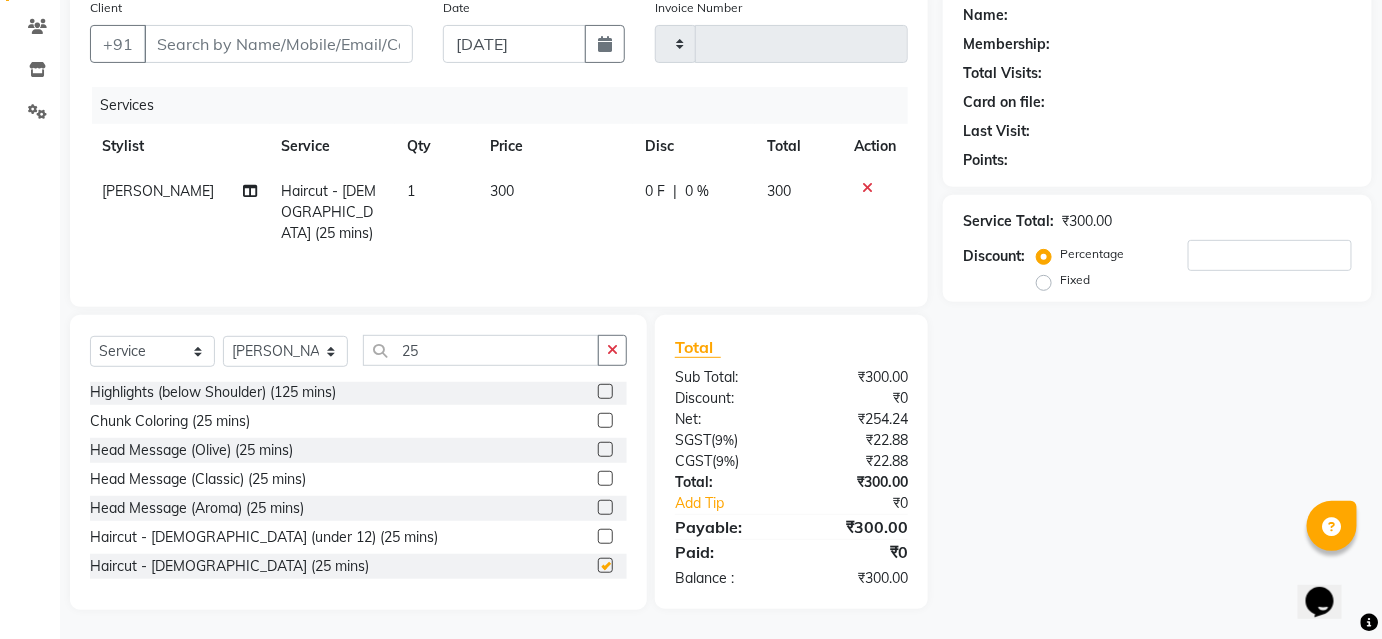 checkbox on "false" 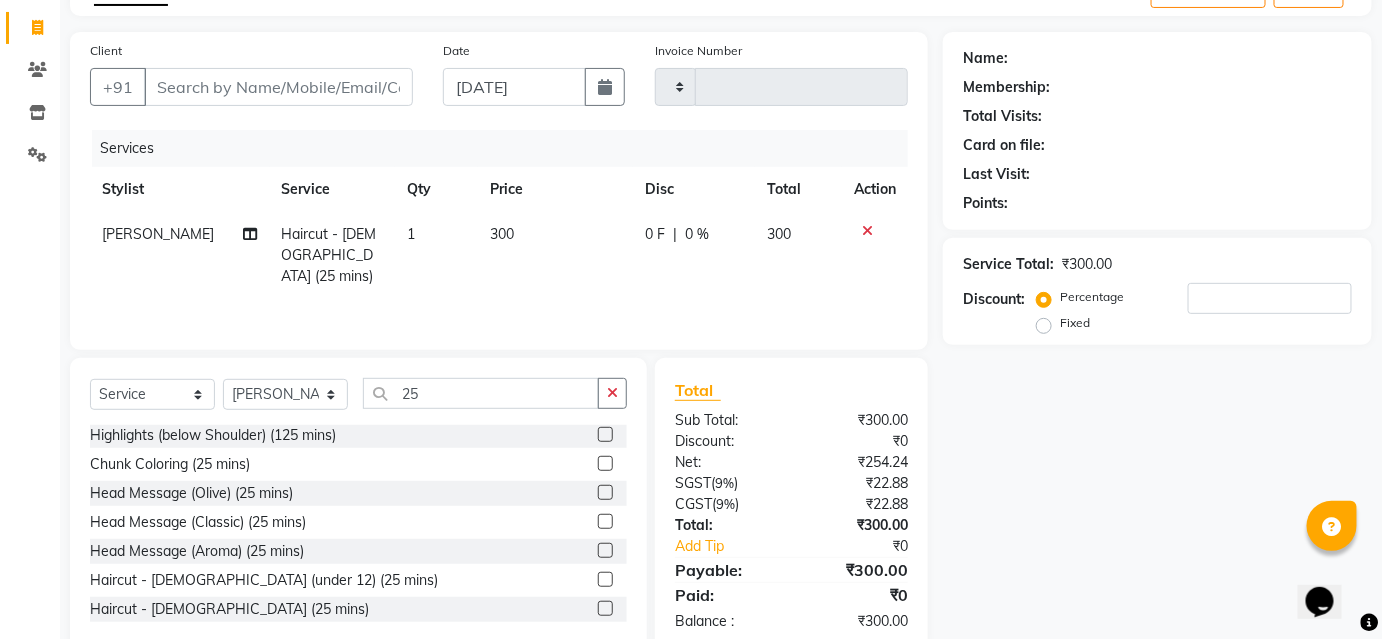 scroll, scrollTop: 0, scrollLeft: 0, axis: both 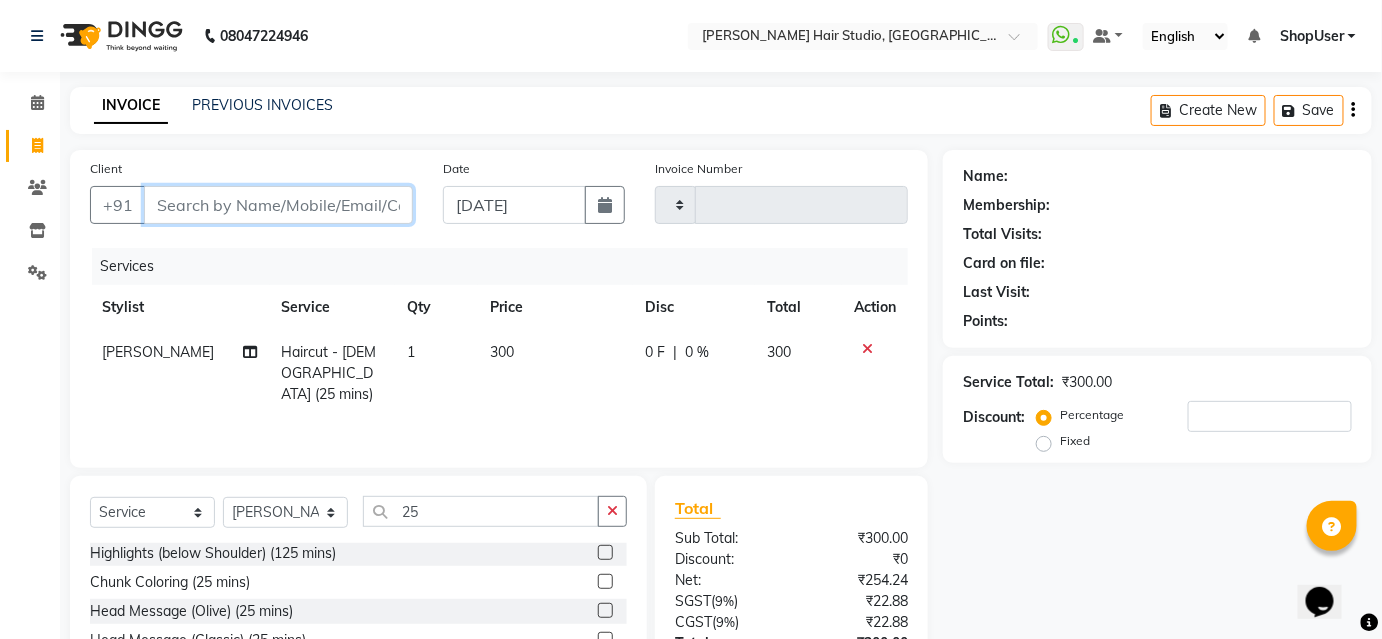click on "Client" at bounding box center (278, 205) 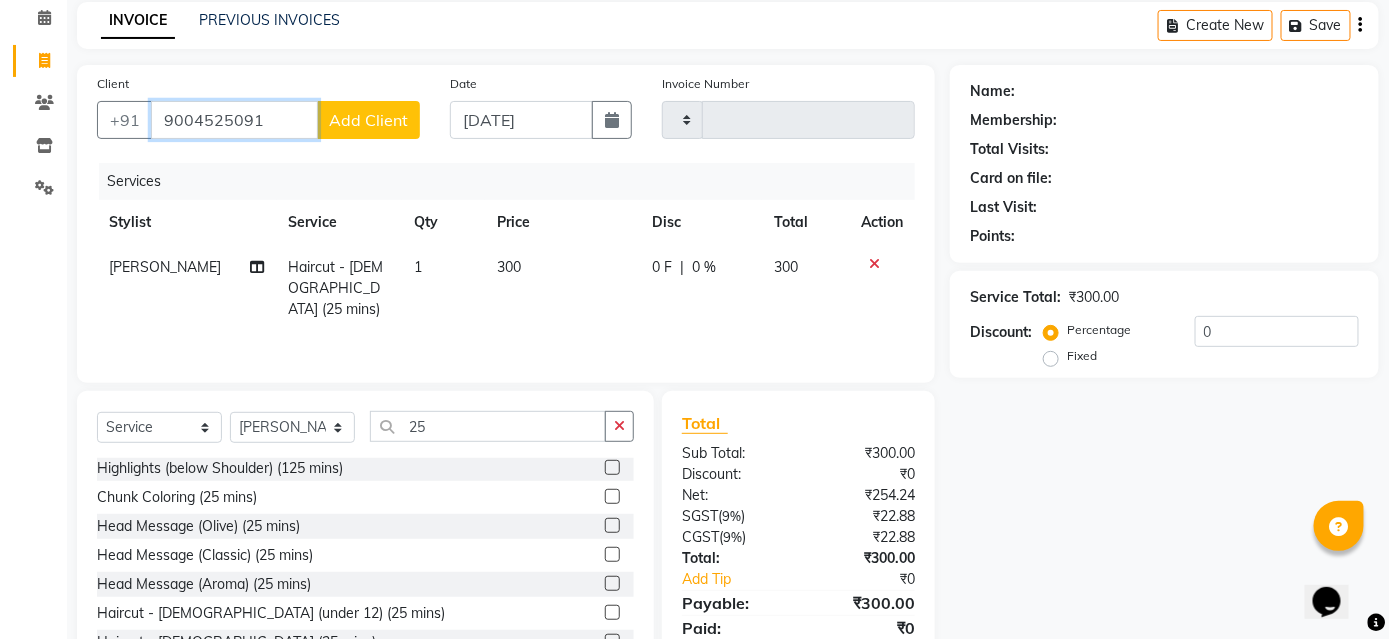 scroll, scrollTop: 161, scrollLeft: 0, axis: vertical 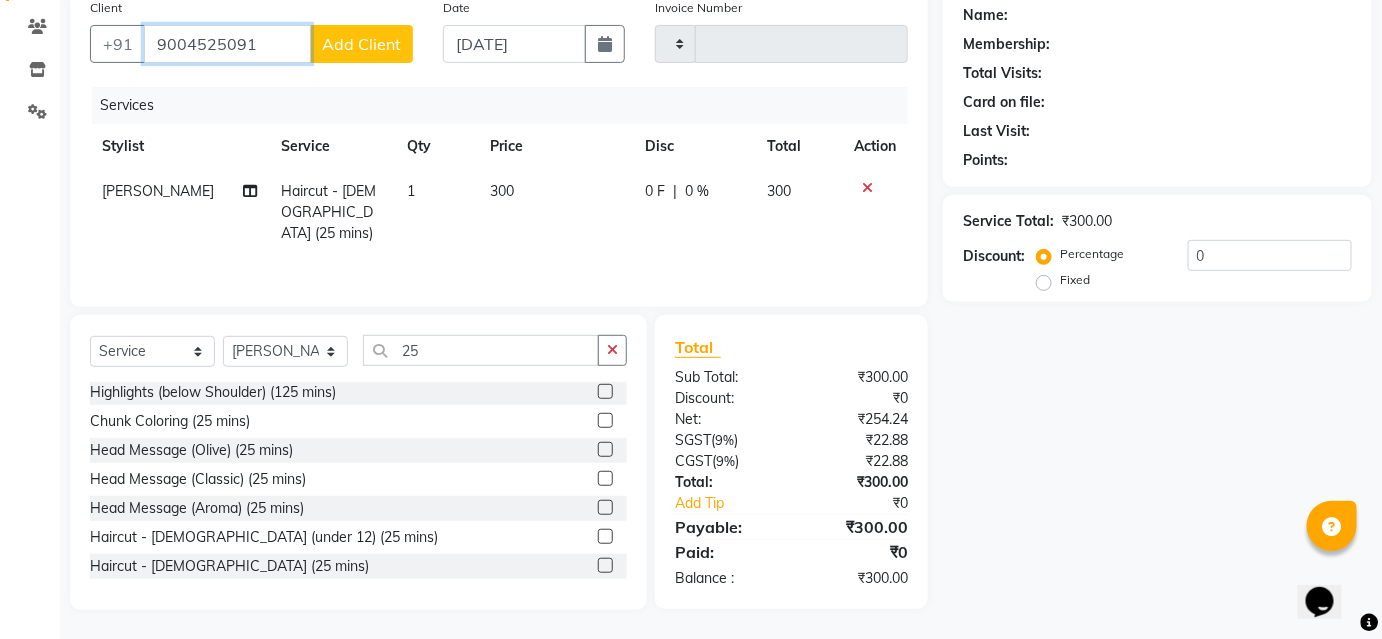 type on "9004525091" 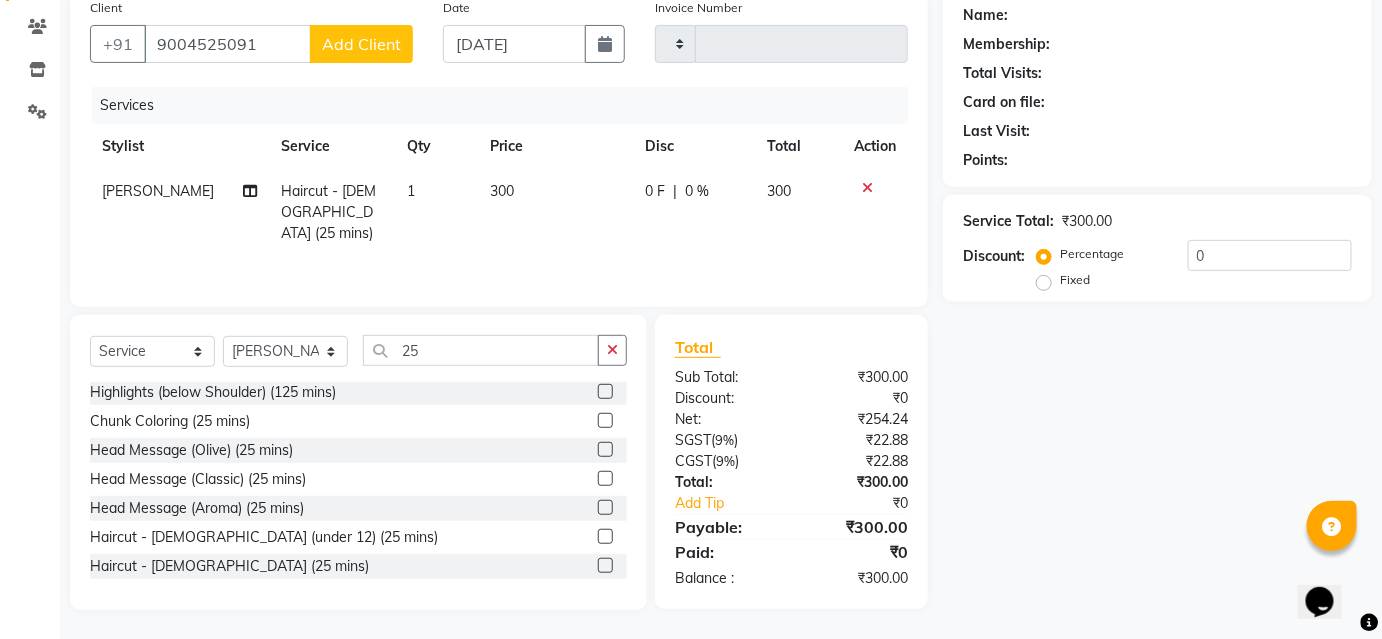 click on "Add Client" 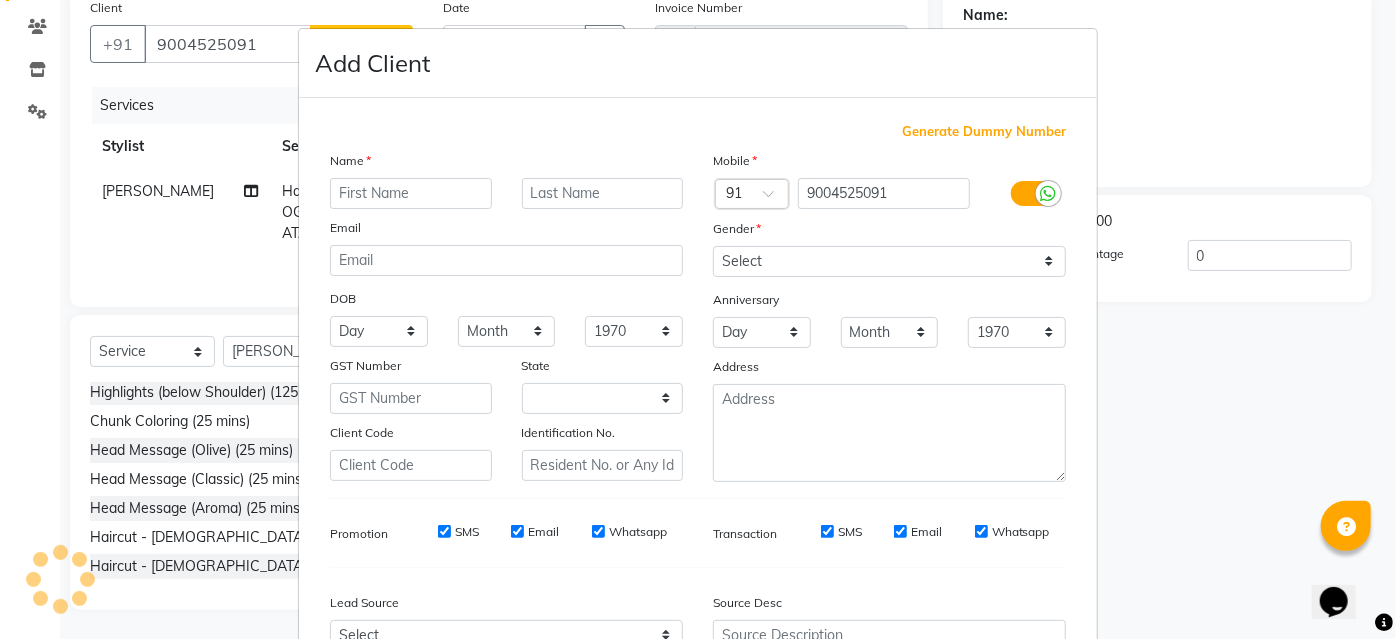 select on "22" 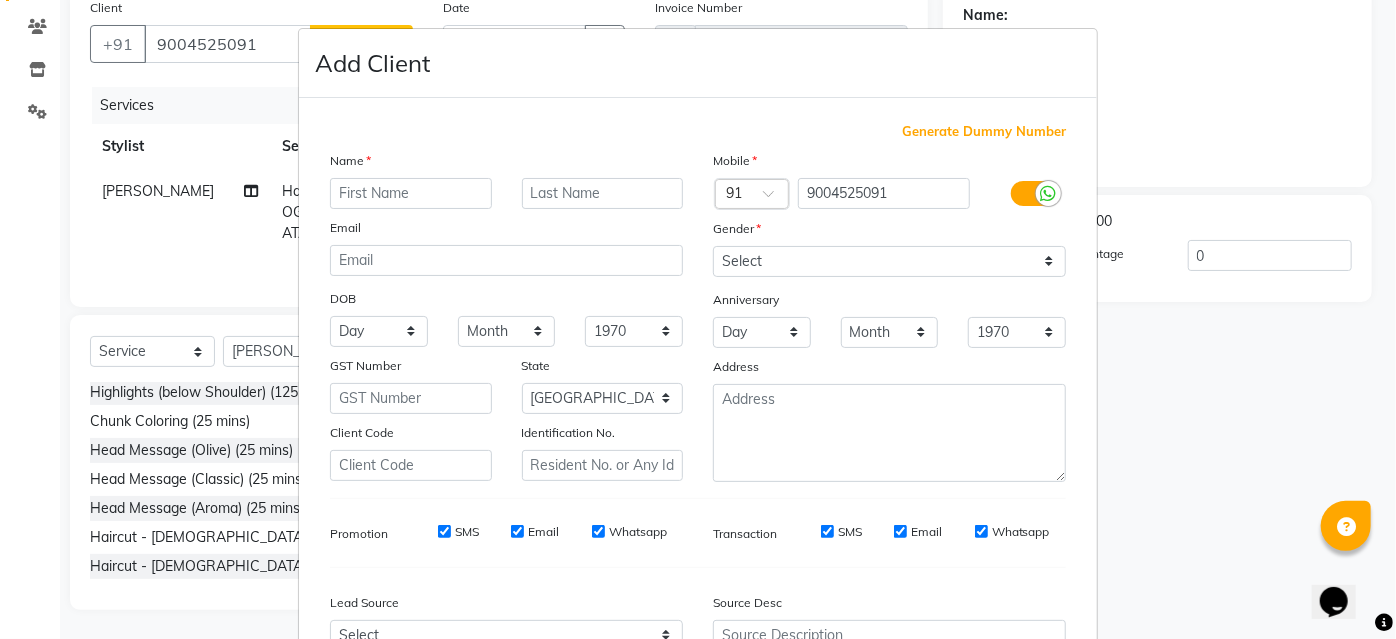 click at bounding box center (411, 193) 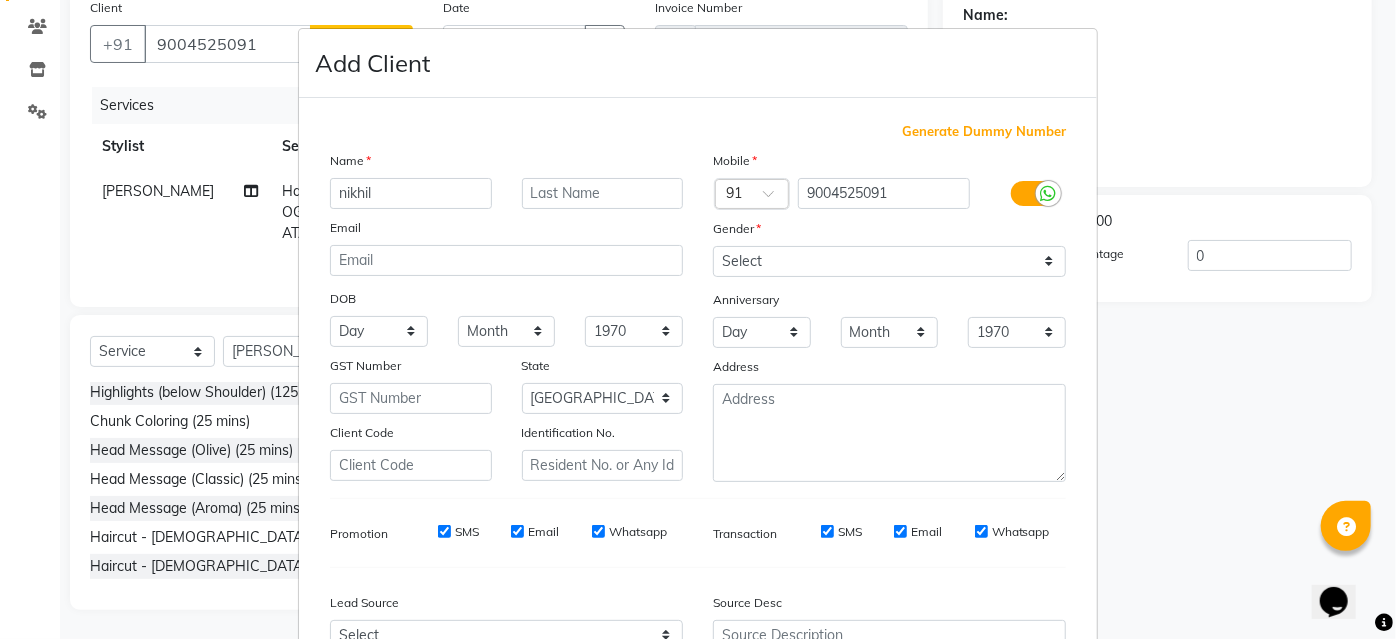 type on "nikhil" 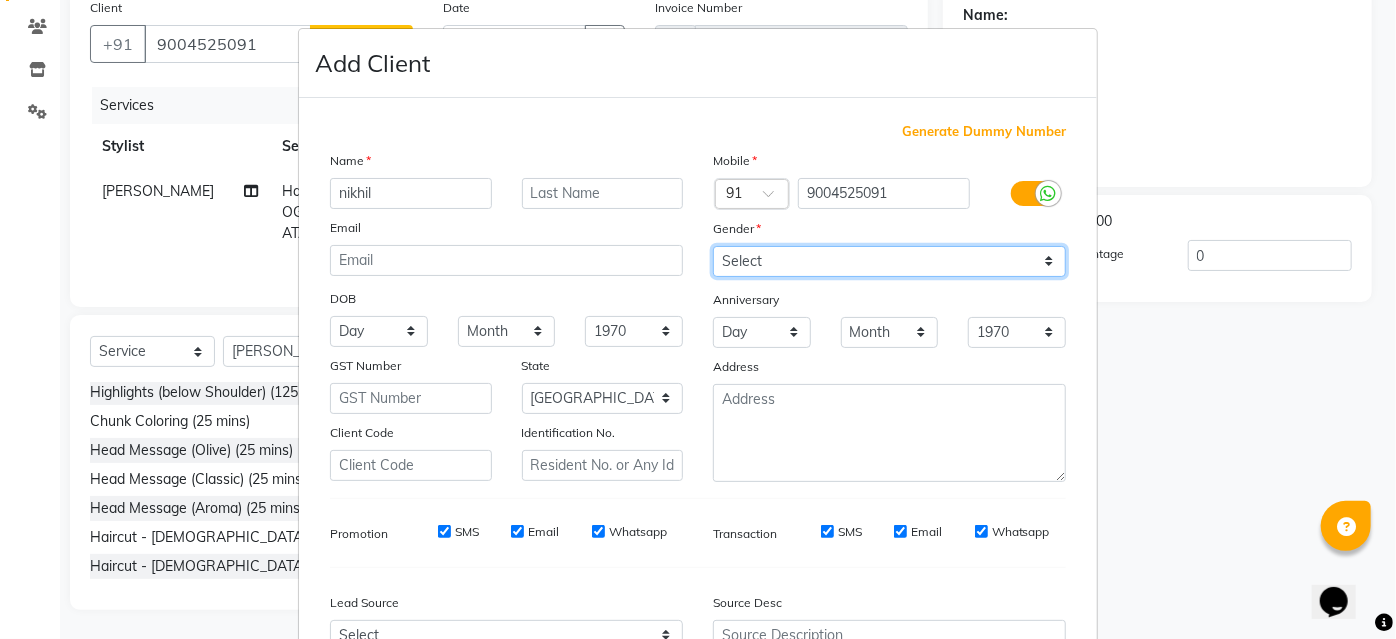 click on "Select [DEMOGRAPHIC_DATA] [DEMOGRAPHIC_DATA] Other Prefer Not To Say" at bounding box center (889, 261) 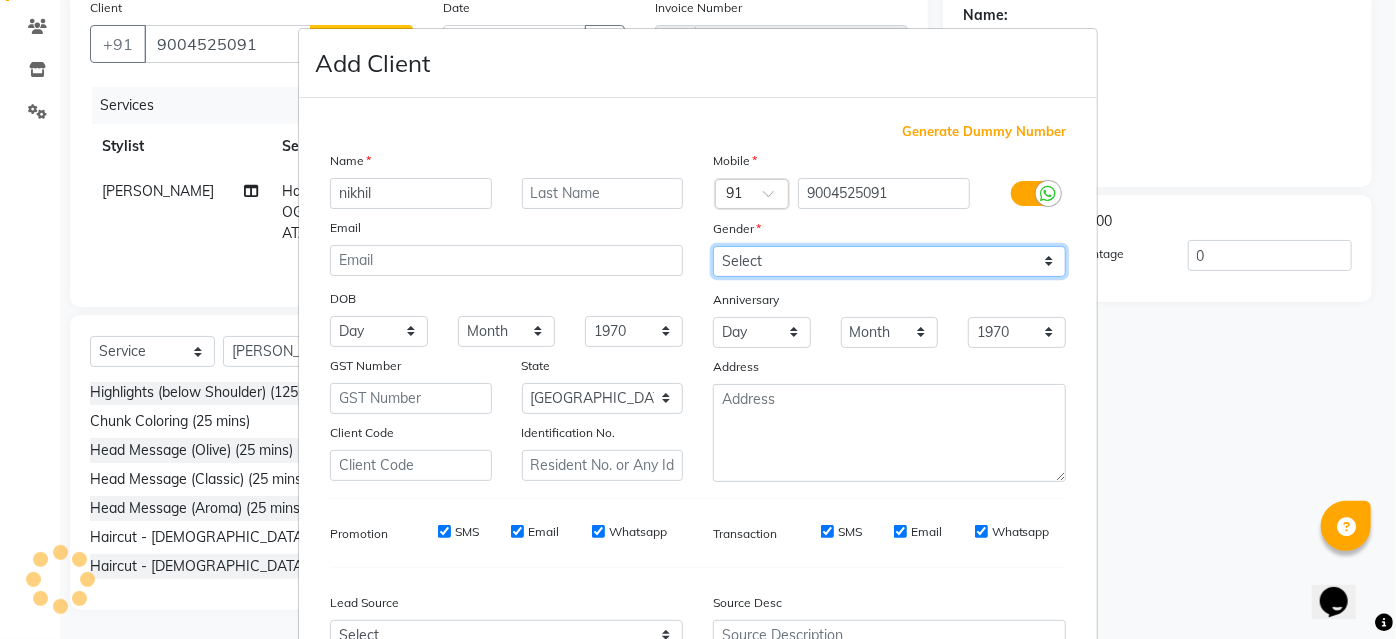 select on "[DEMOGRAPHIC_DATA]" 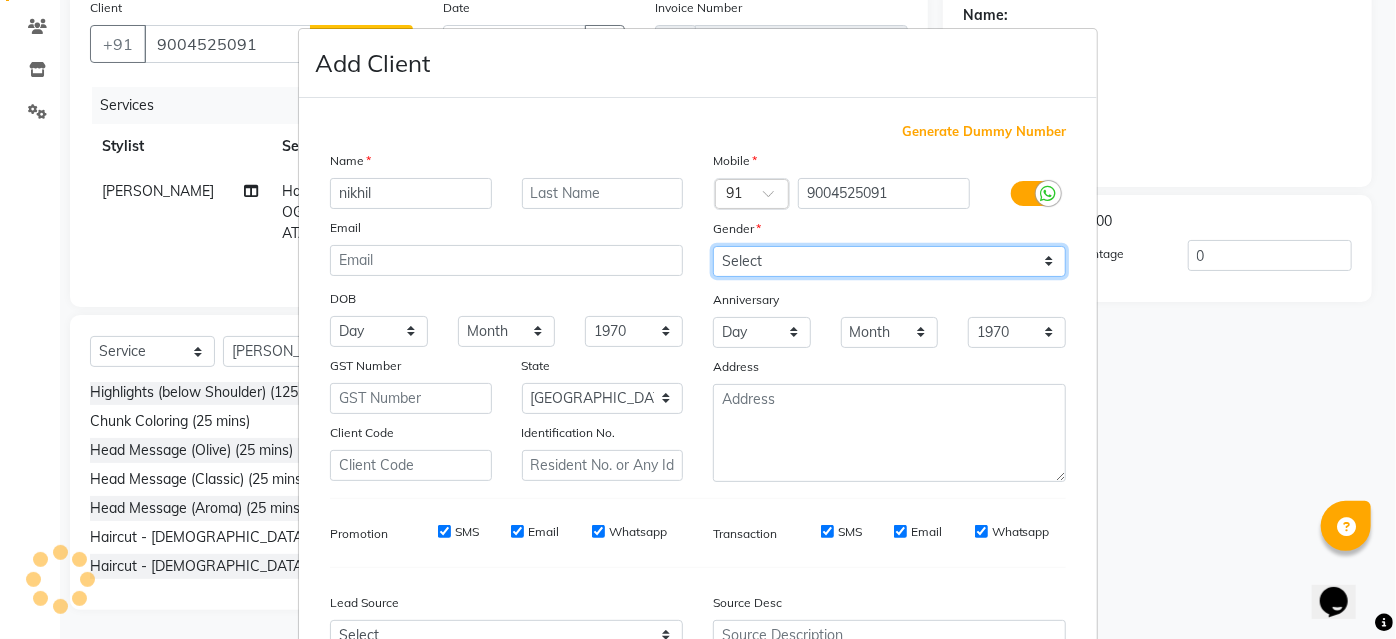 click on "Select [DEMOGRAPHIC_DATA] [DEMOGRAPHIC_DATA] Other Prefer Not To Say" at bounding box center (889, 261) 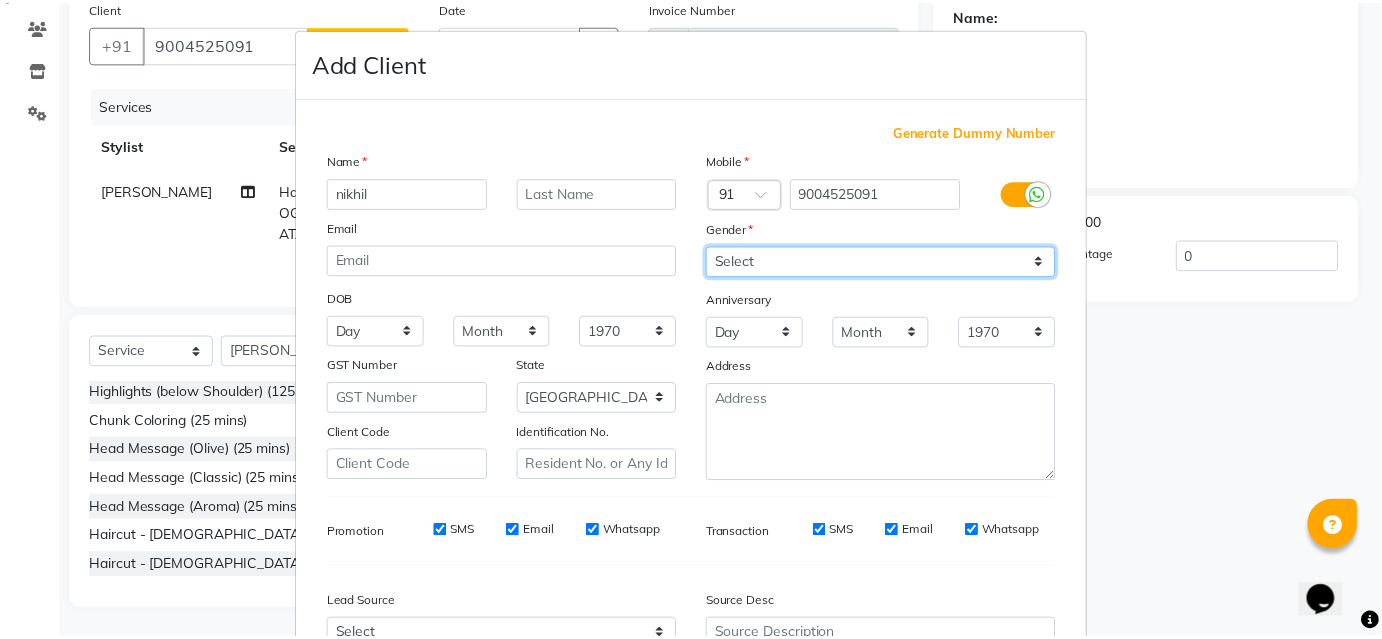 scroll, scrollTop: 208, scrollLeft: 0, axis: vertical 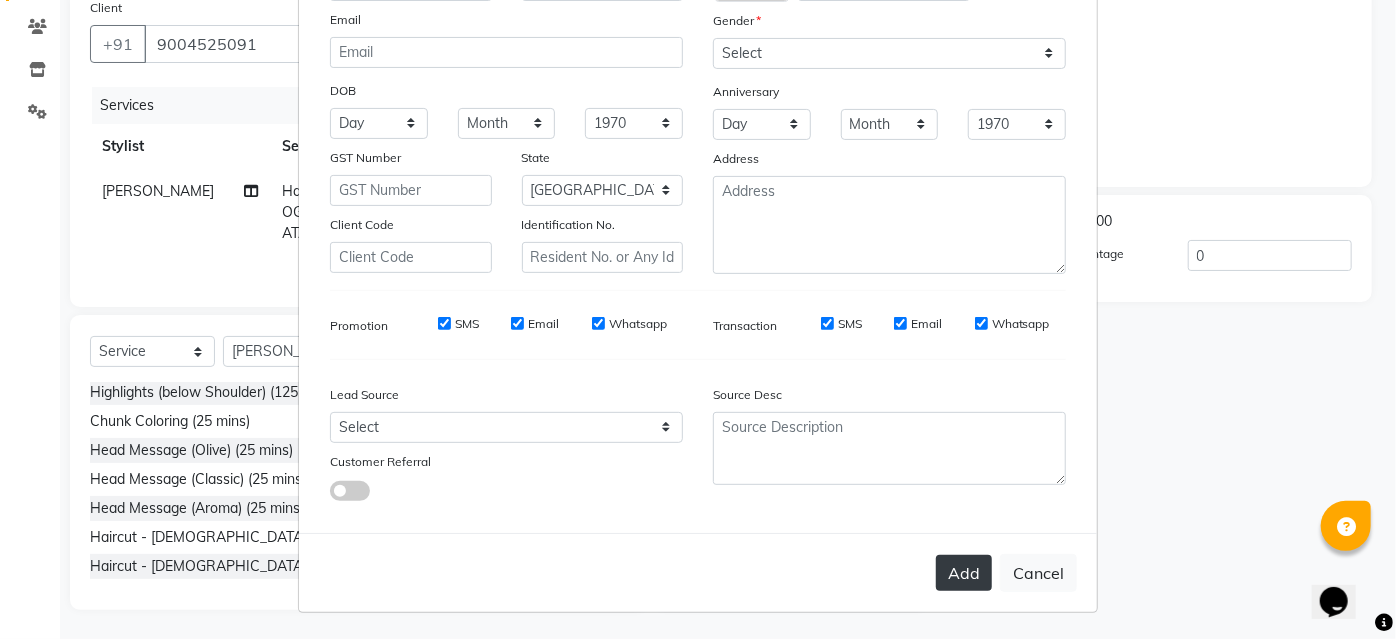 click on "Add" at bounding box center (964, 573) 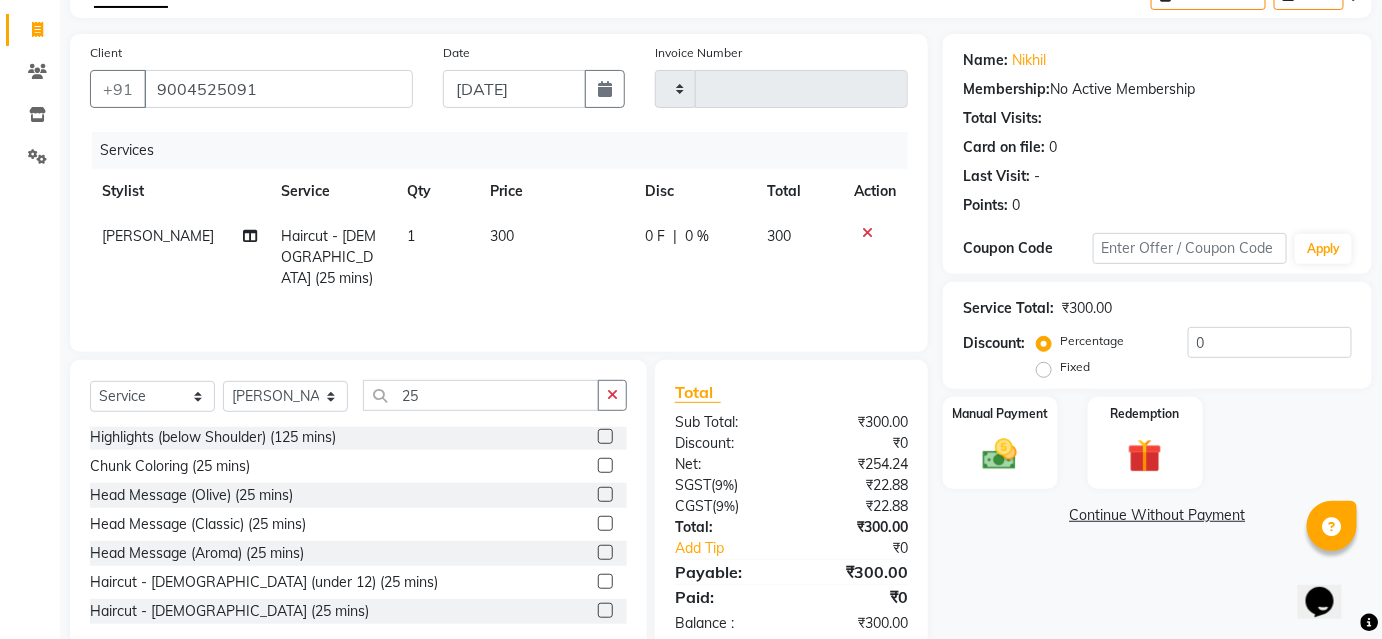 scroll, scrollTop: 161, scrollLeft: 0, axis: vertical 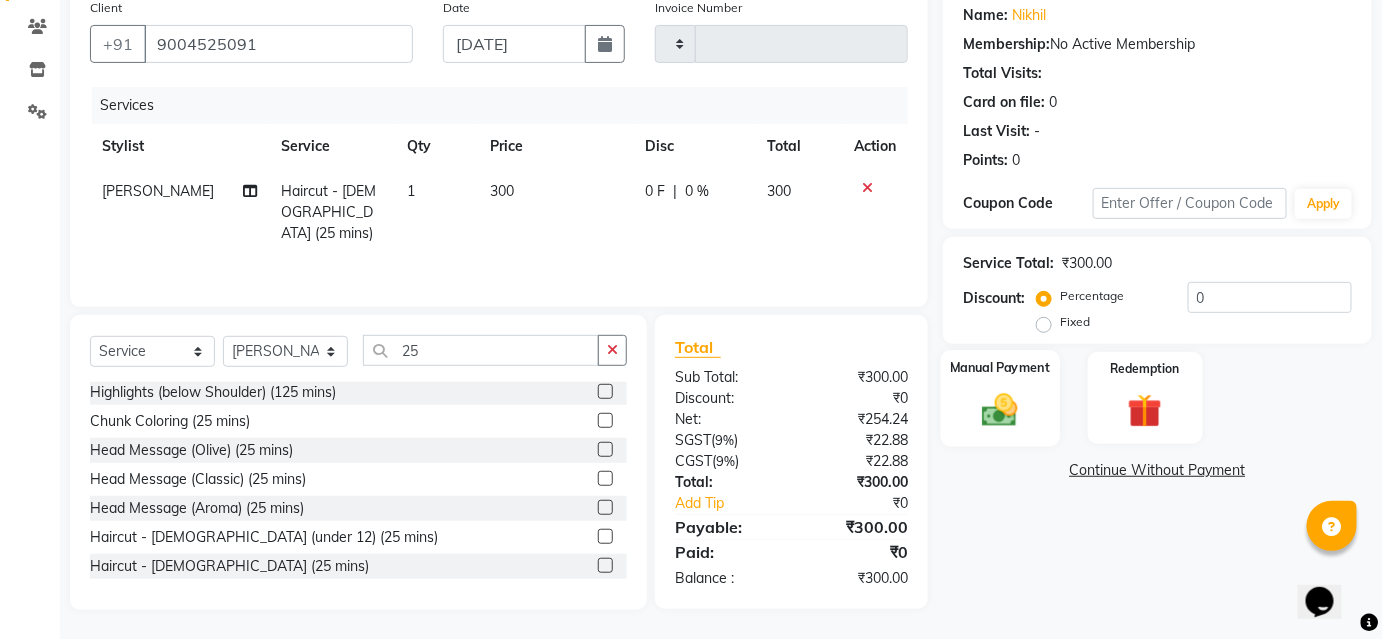 click 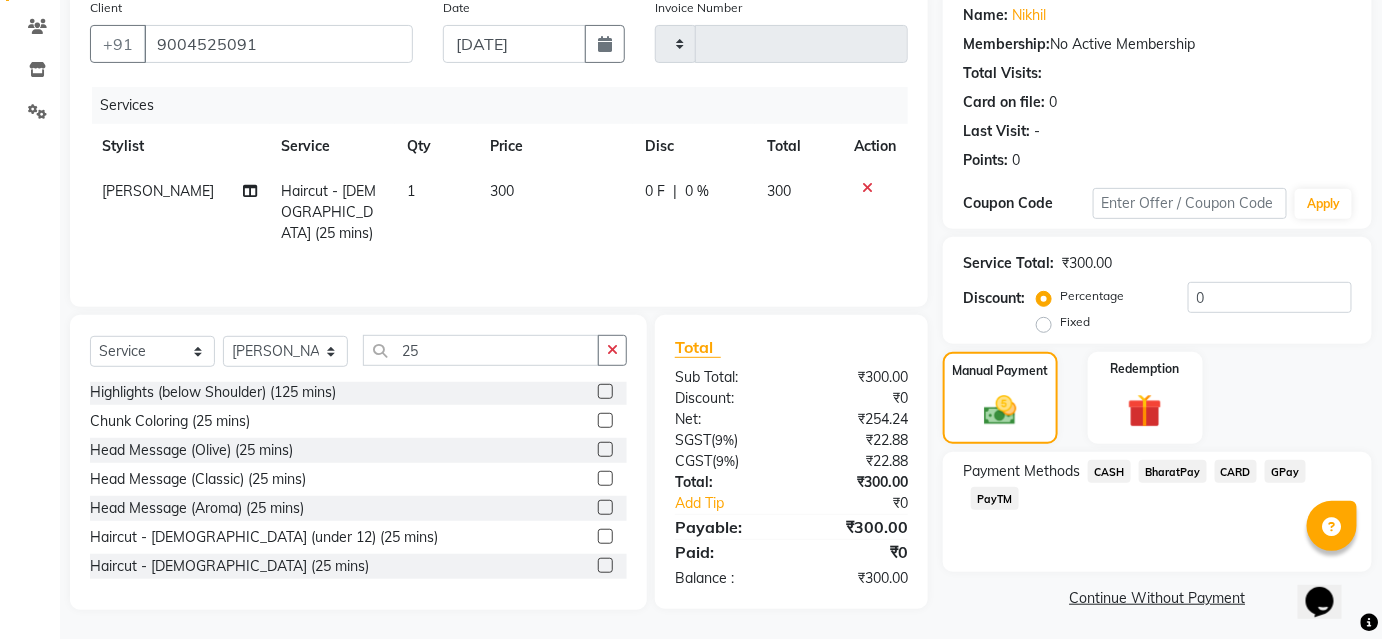 click on "BharatPay" 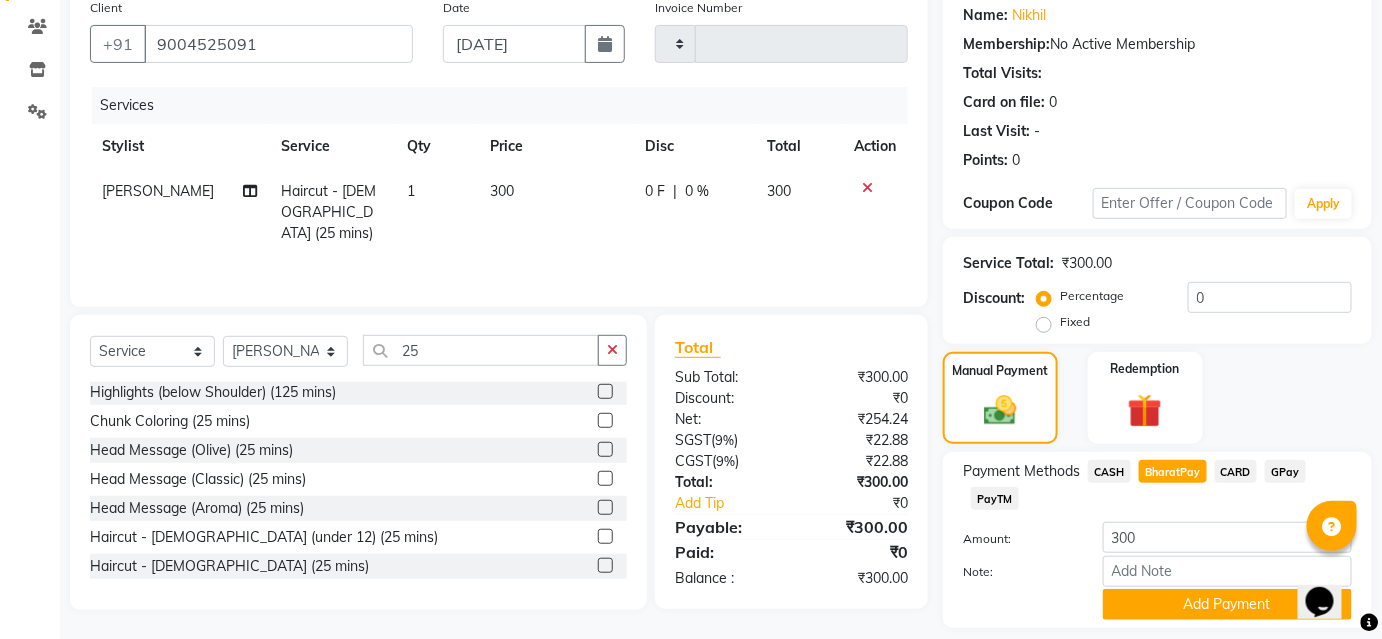 scroll, scrollTop: 220, scrollLeft: 0, axis: vertical 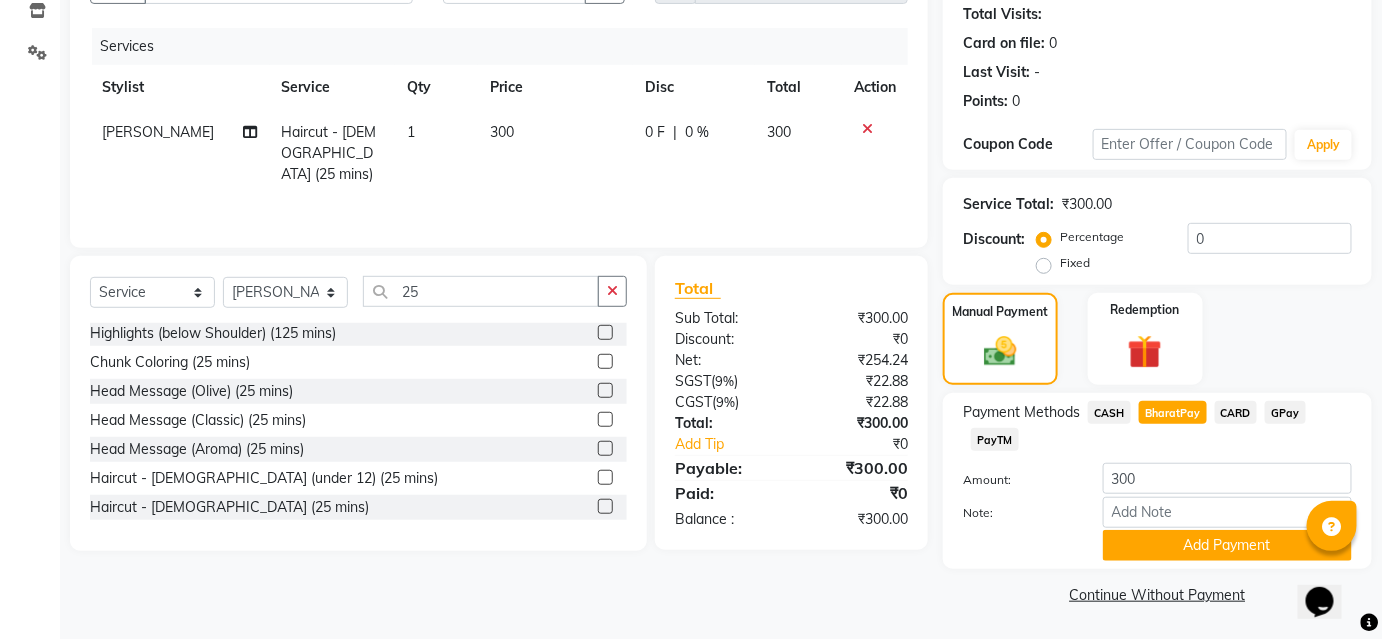 click on "Add Payment" 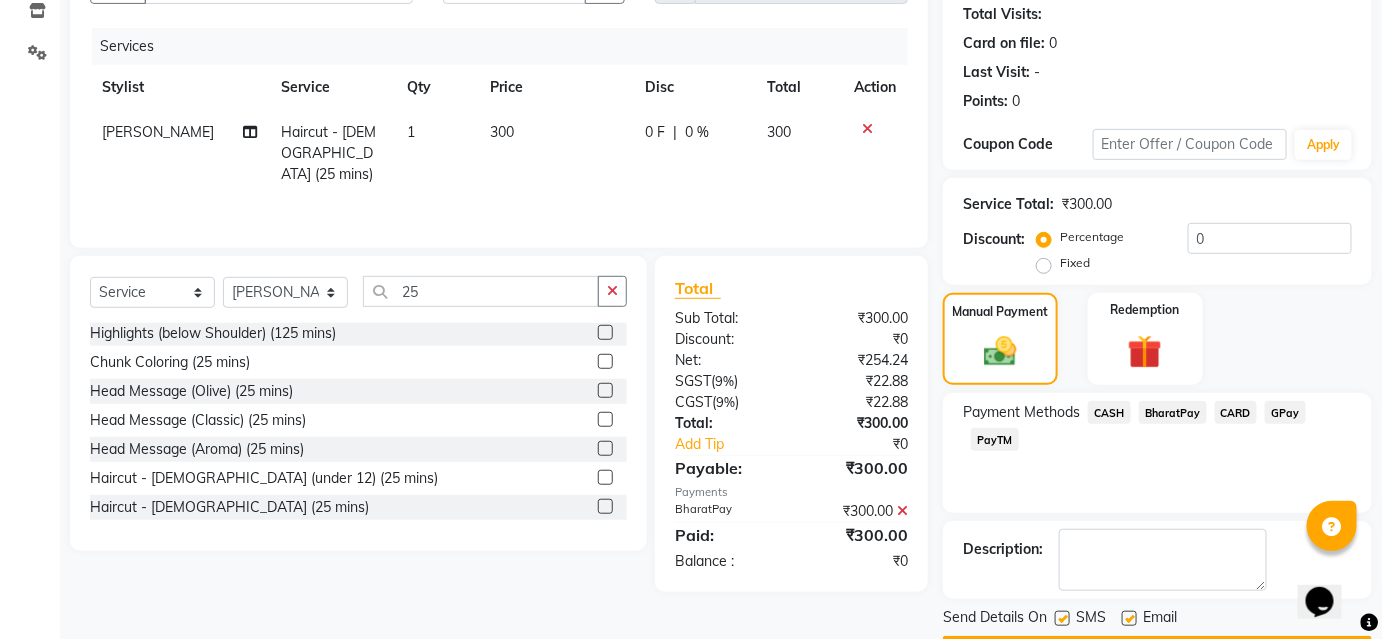 scroll, scrollTop: 276, scrollLeft: 0, axis: vertical 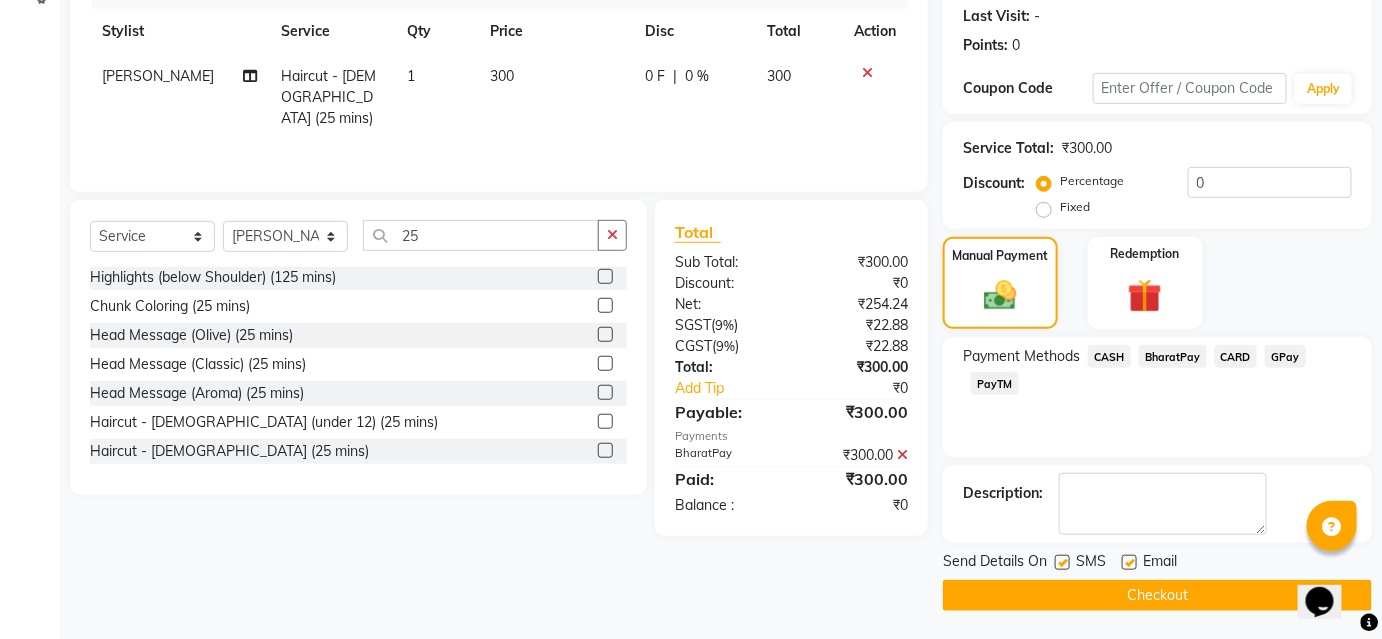 click on "Checkout" 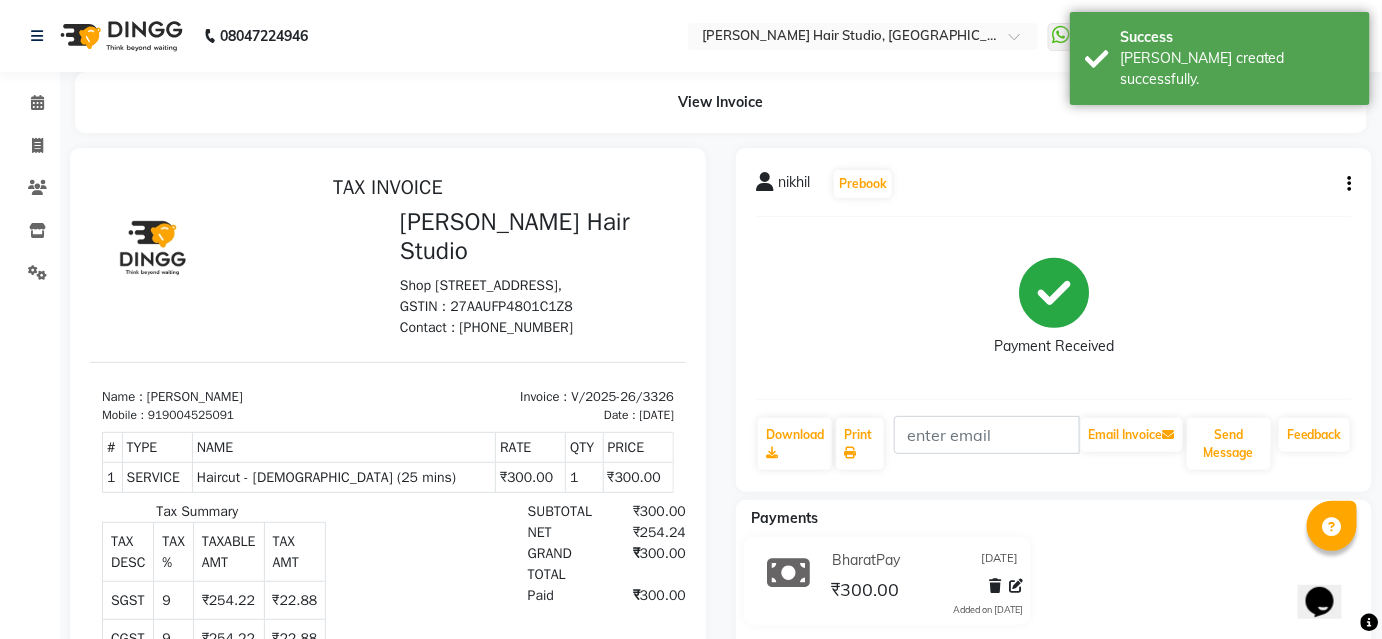 scroll, scrollTop: 0, scrollLeft: 0, axis: both 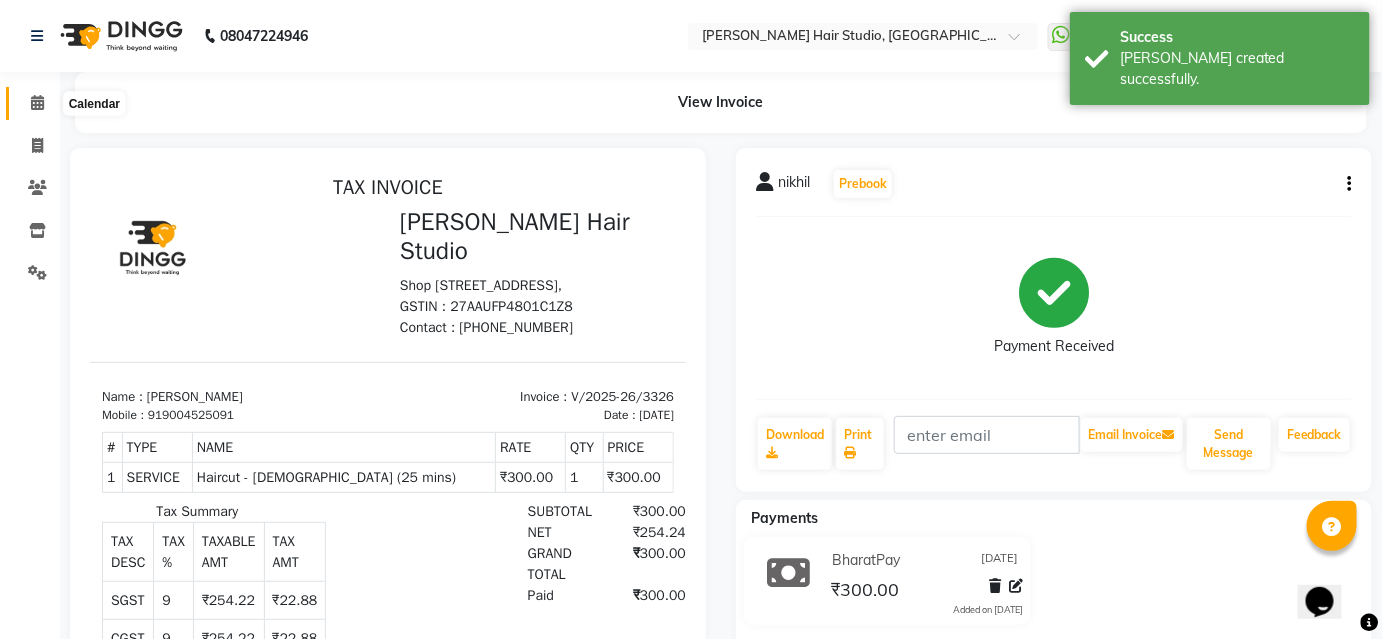 click 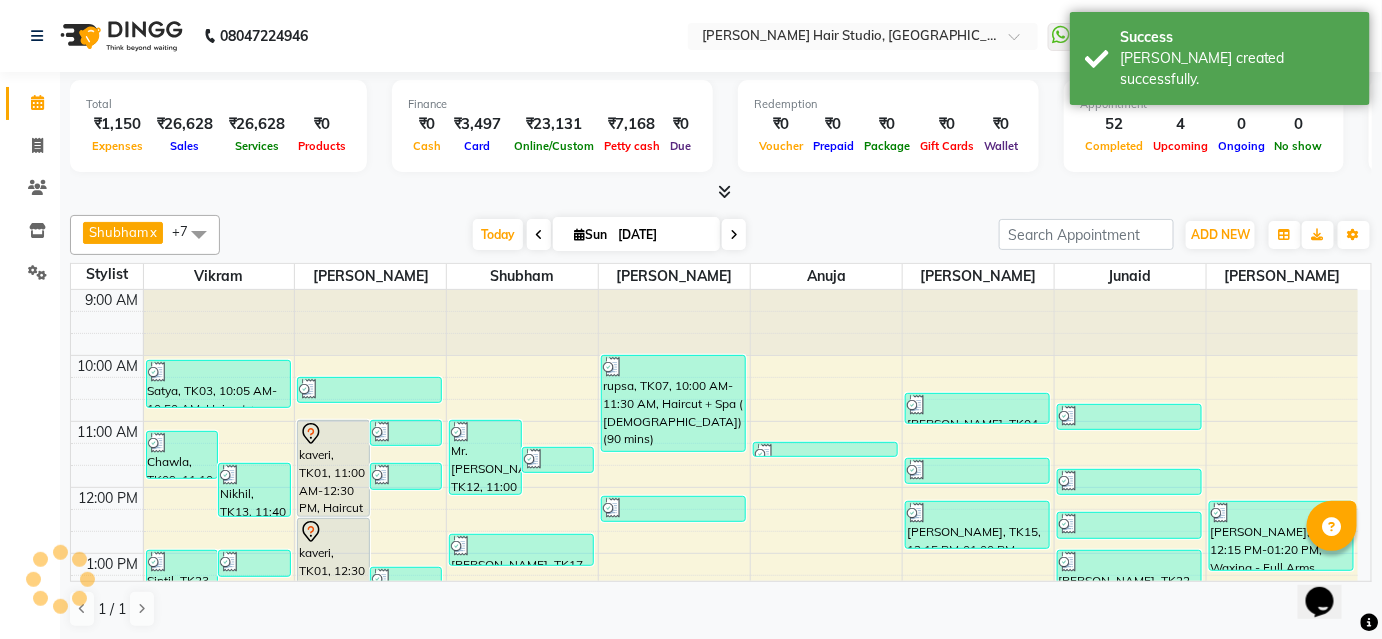 scroll, scrollTop: 0, scrollLeft: 0, axis: both 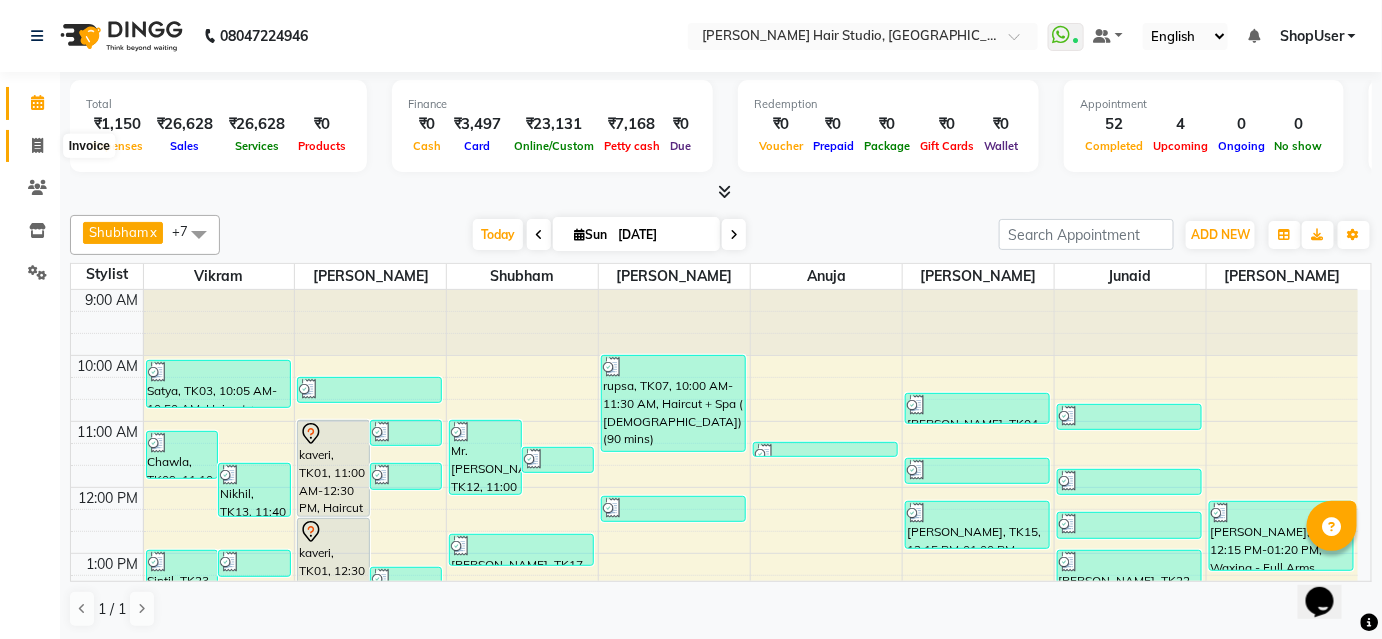 click 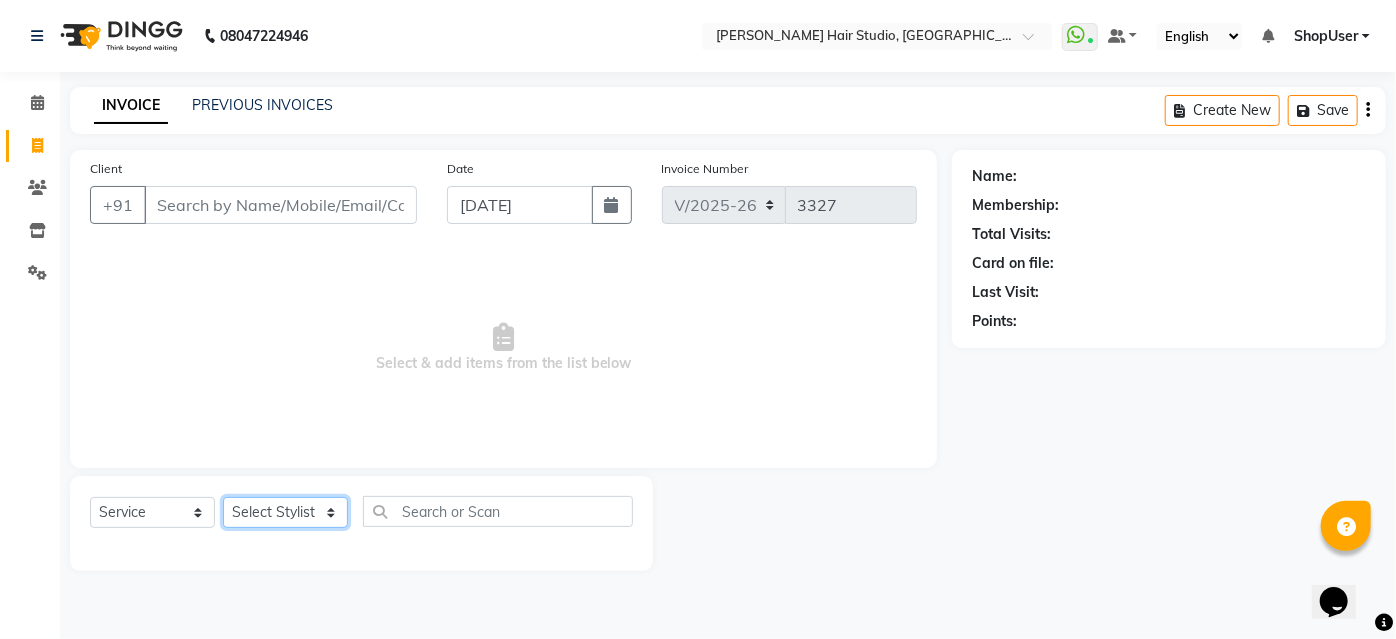 click on "Select Stylist [PERSON_NAME] [PERSON_NAME] Avinash [PERSON_NAME] Pawan [PERSON_NAME] ShopUser [PERSON_NAME] Shweta [PERSON_NAME]" 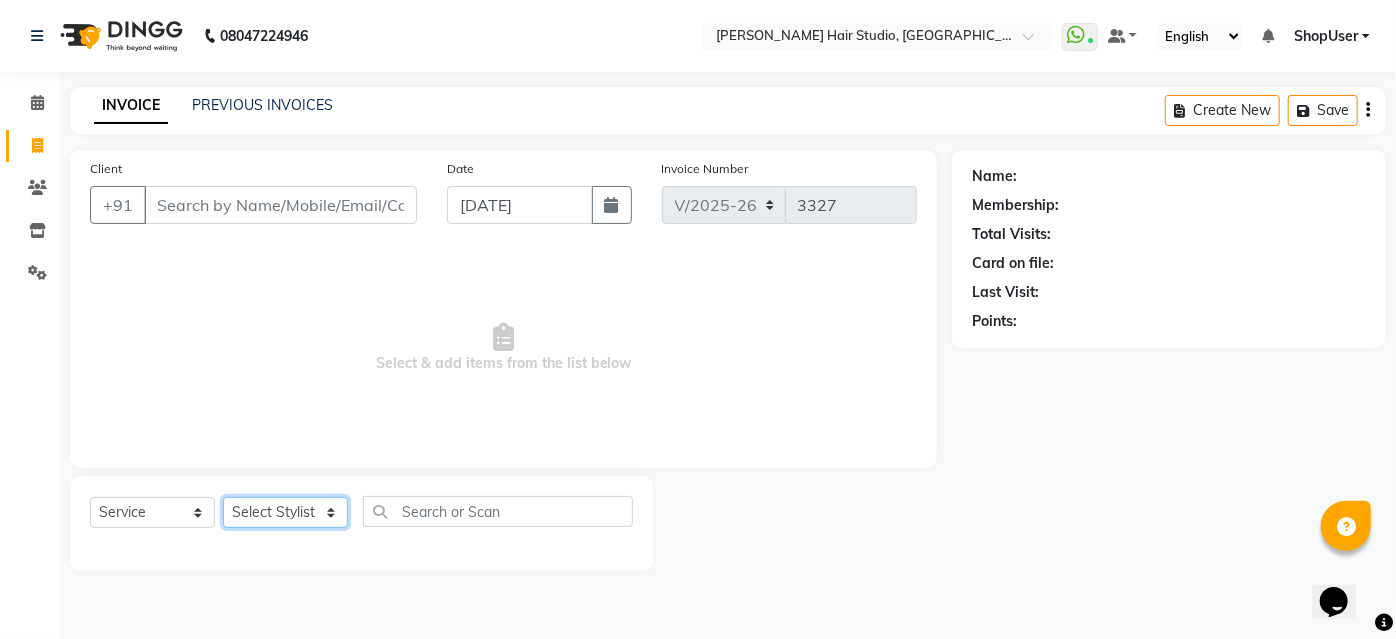 select on "86031" 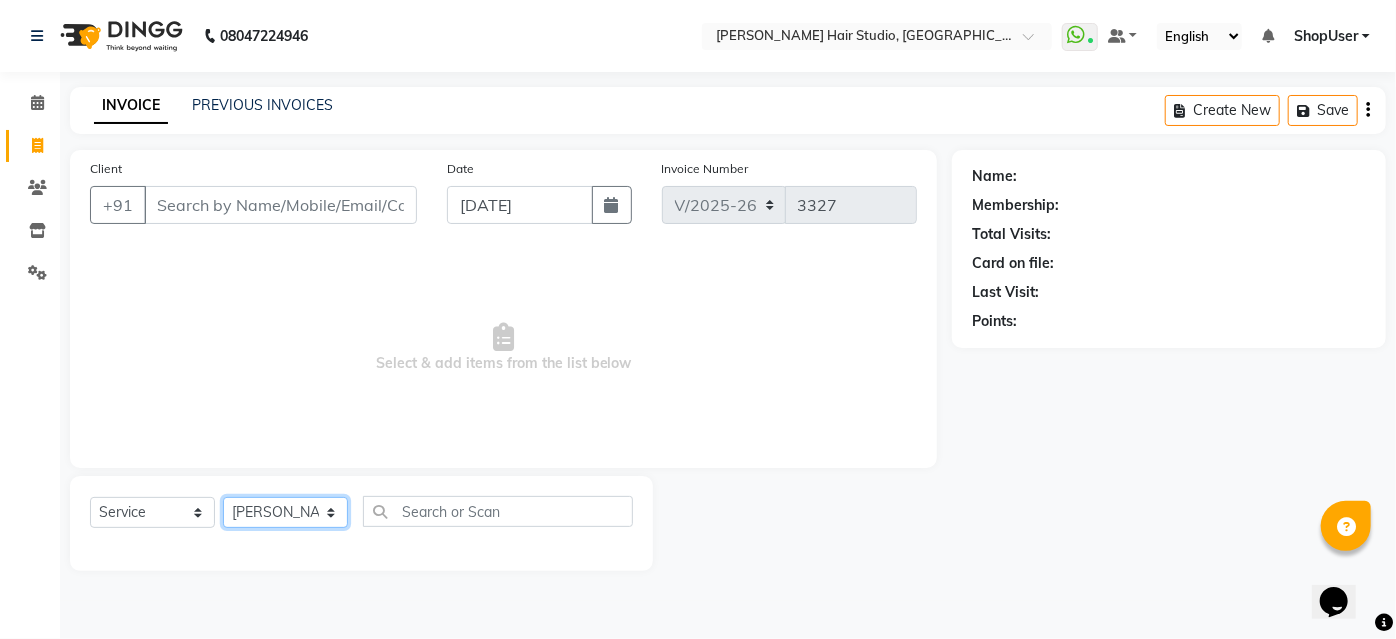 click on "Select Stylist [PERSON_NAME] [PERSON_NAME] Avinash [PERSON_NAME] Pawan [PERSON_NAME] ShopUser [PERSON_NAME] Shweta [PERSON_NAME]" 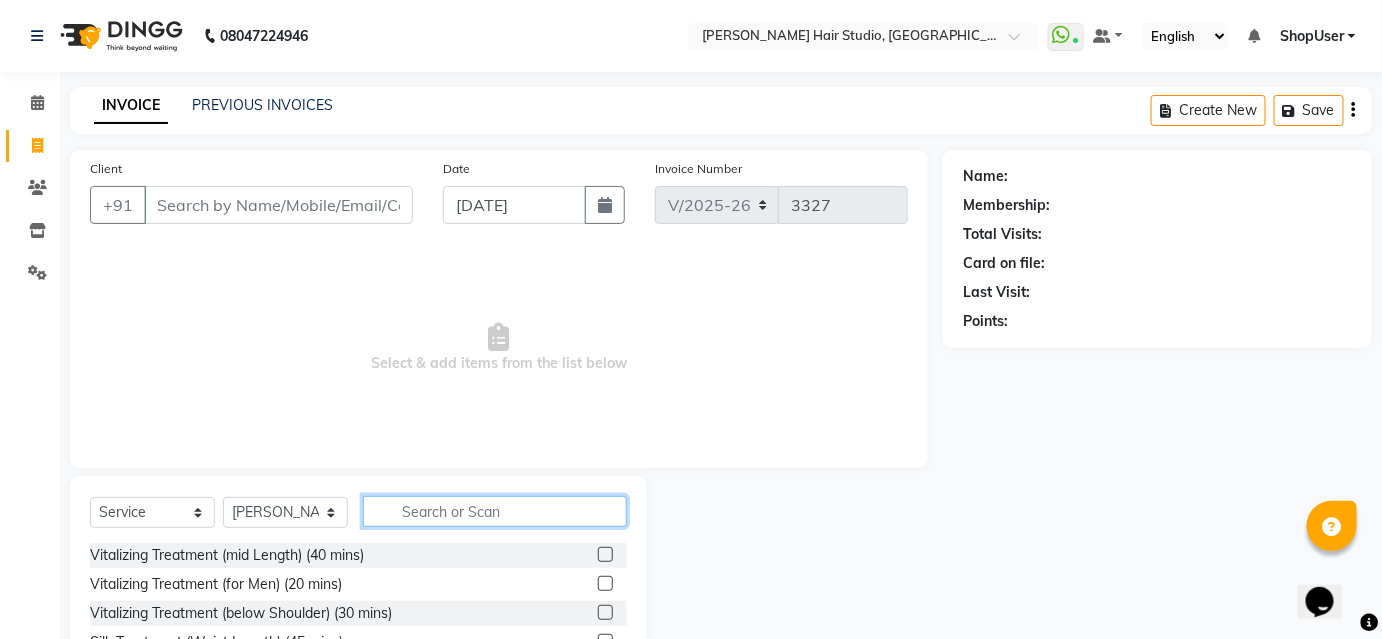 click 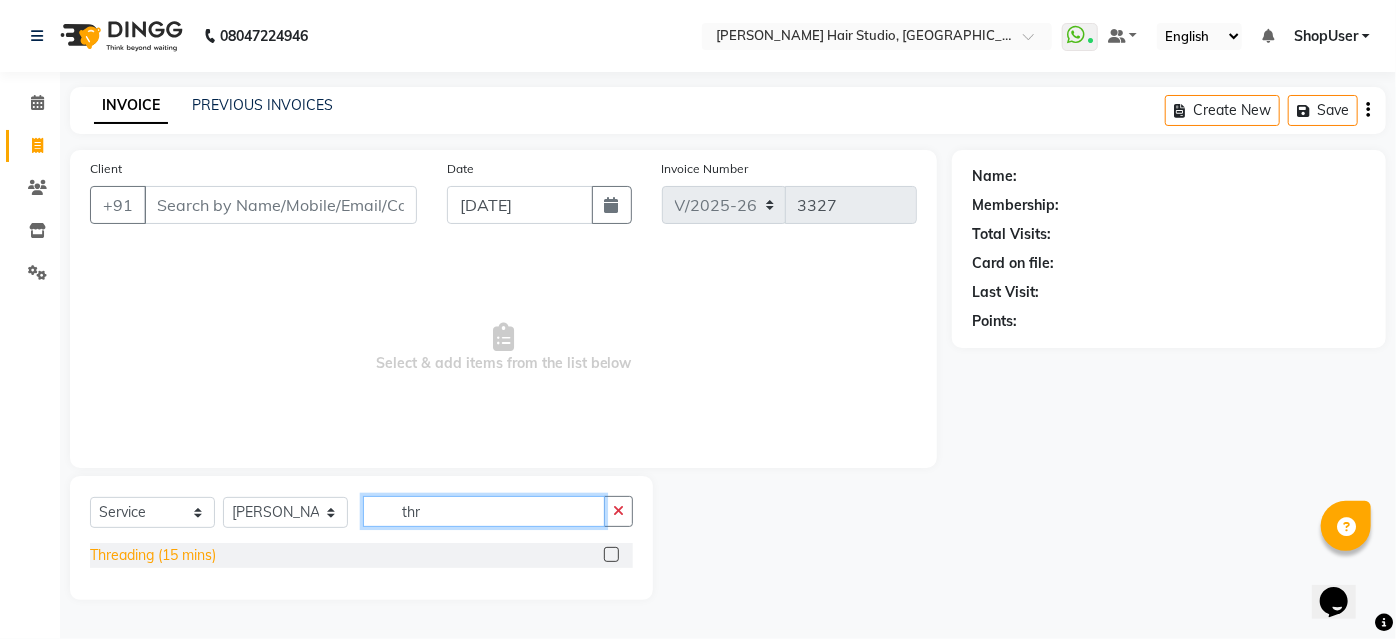 type on "thr" 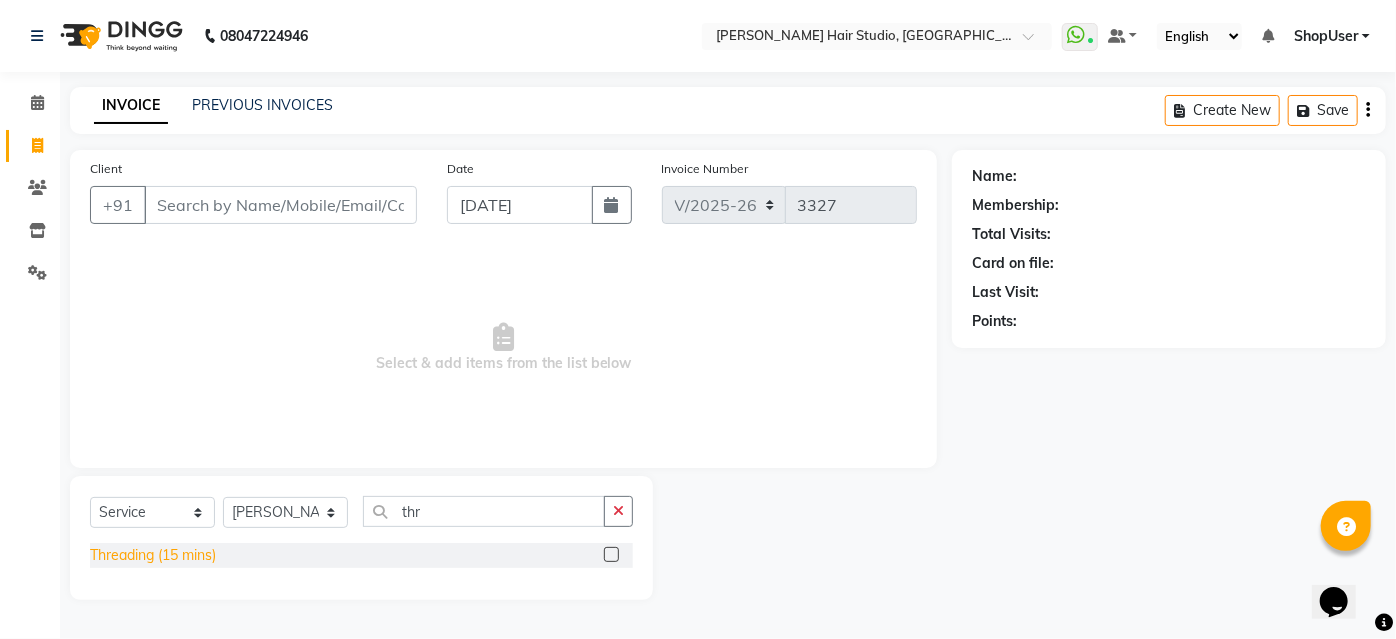 click on "Threading (15 mins)" 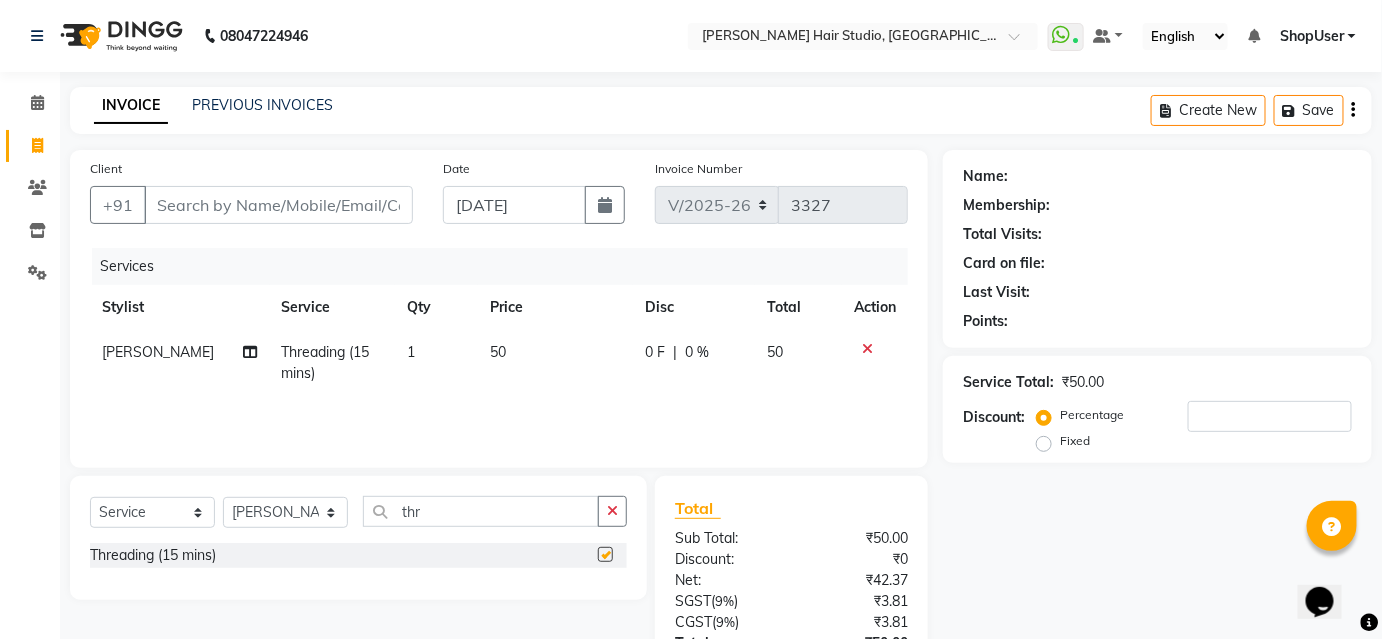 checkbox on "false" 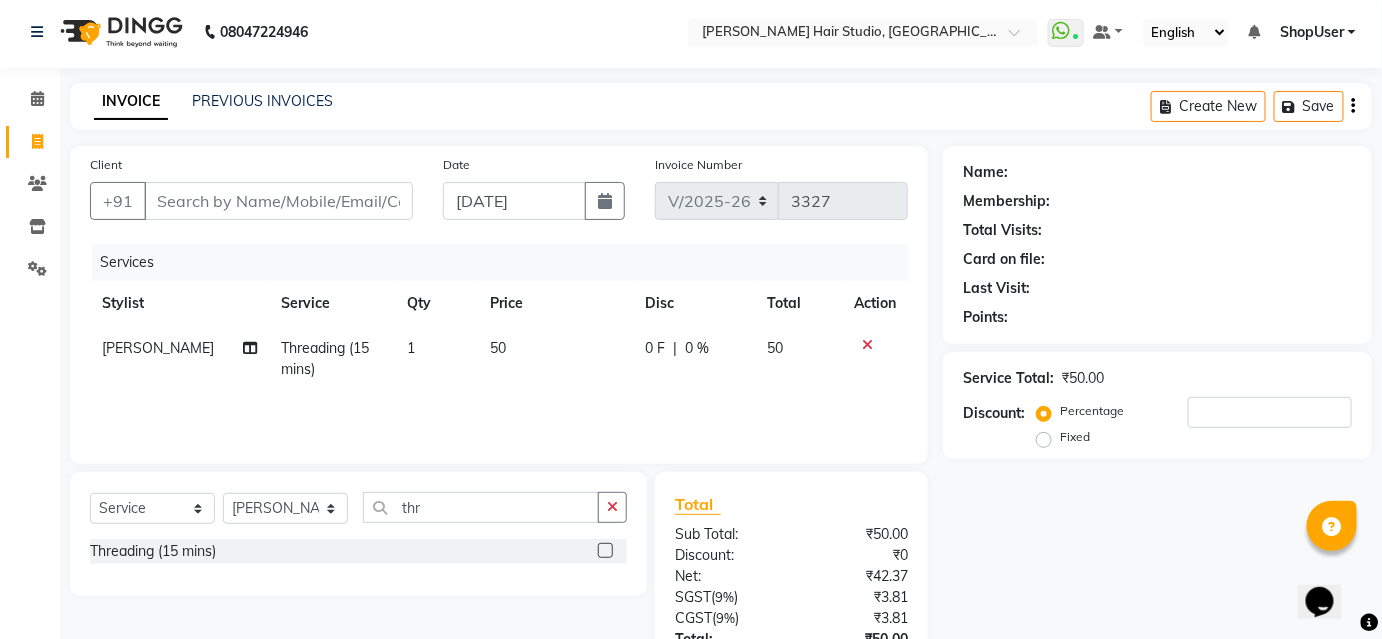 scroll, scrollTop: 0, scrollLeft: 0, axis: both 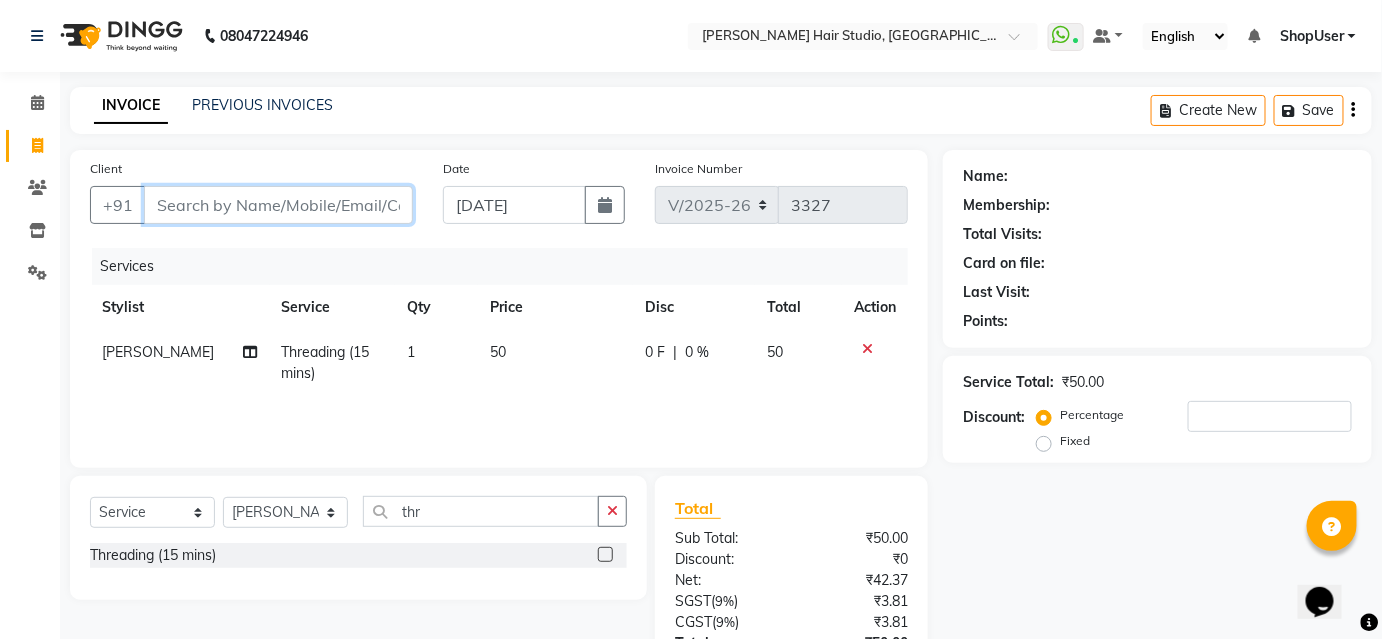click on "Client" at bounding box center [278, 205] 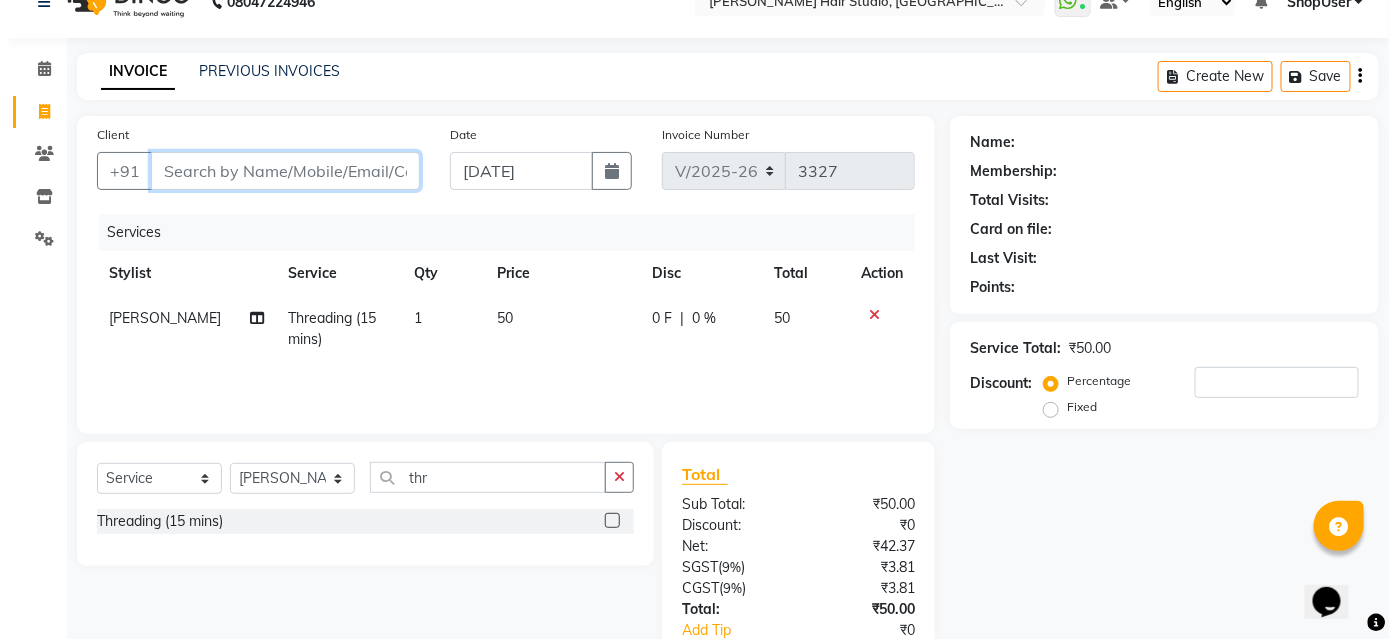 scroll, scrollTop: 0, scrollLeft: 0, axis: both 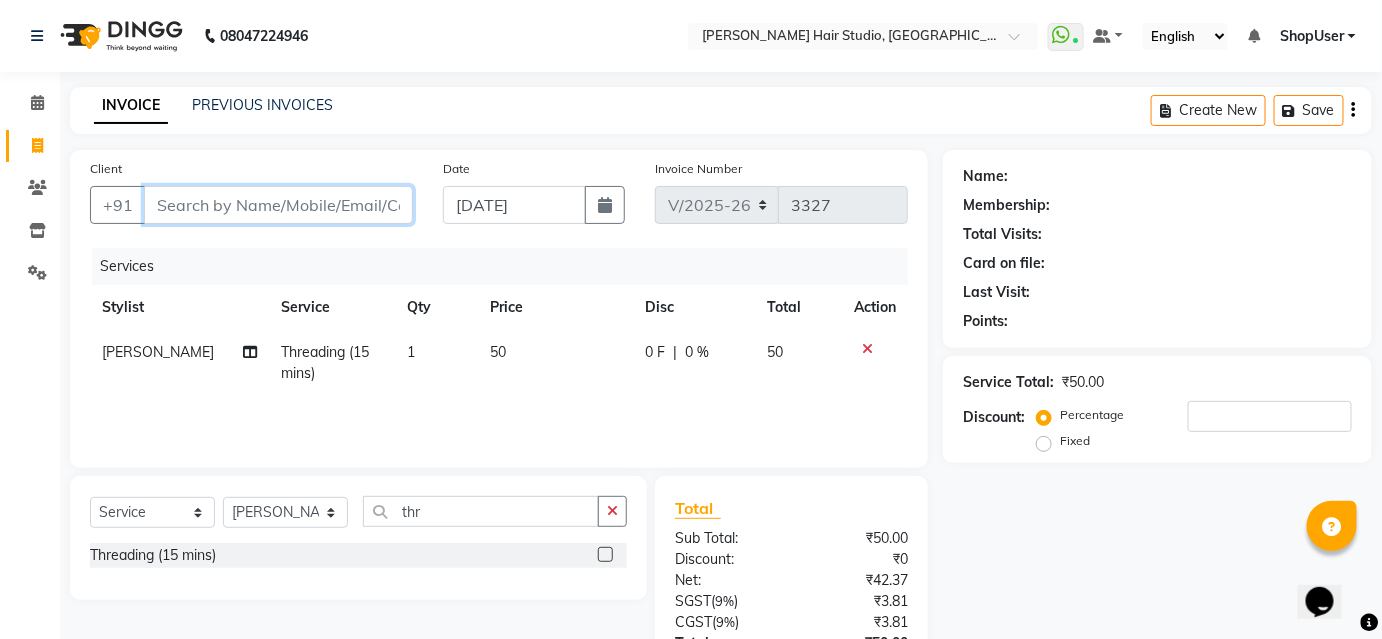 click on "Client" at bounding box center (278, 205) 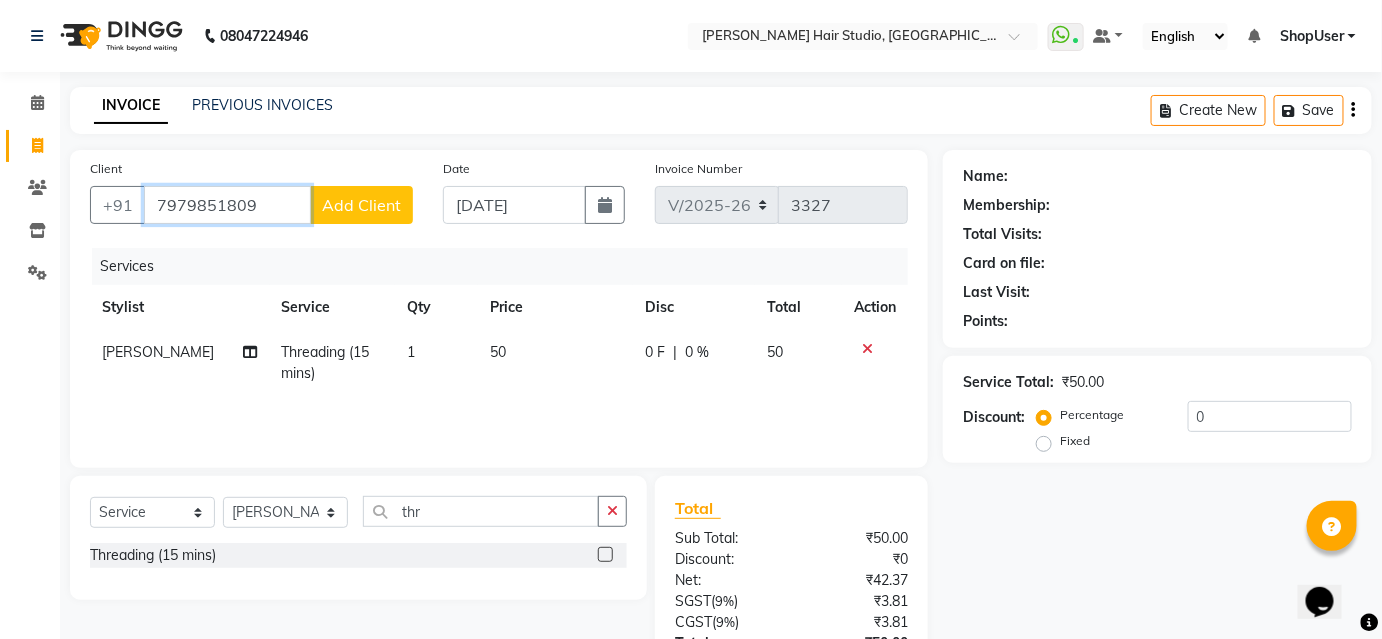 type on "7979851809" 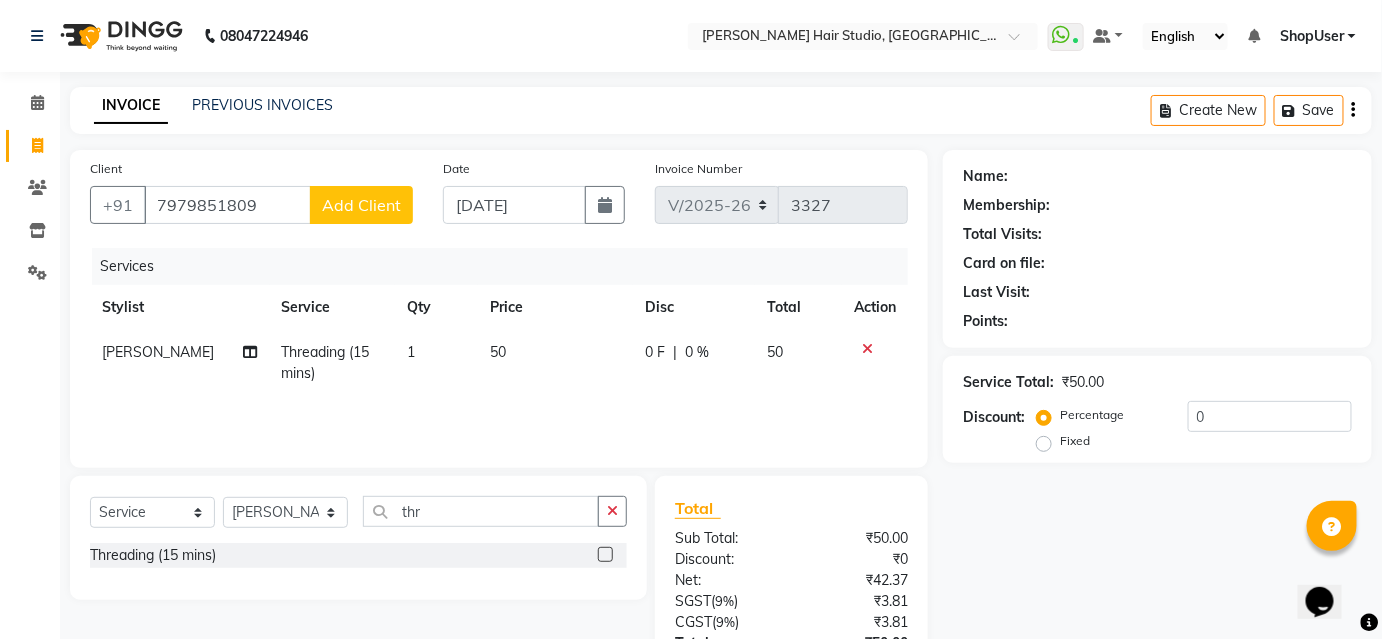 click on "Add Client" 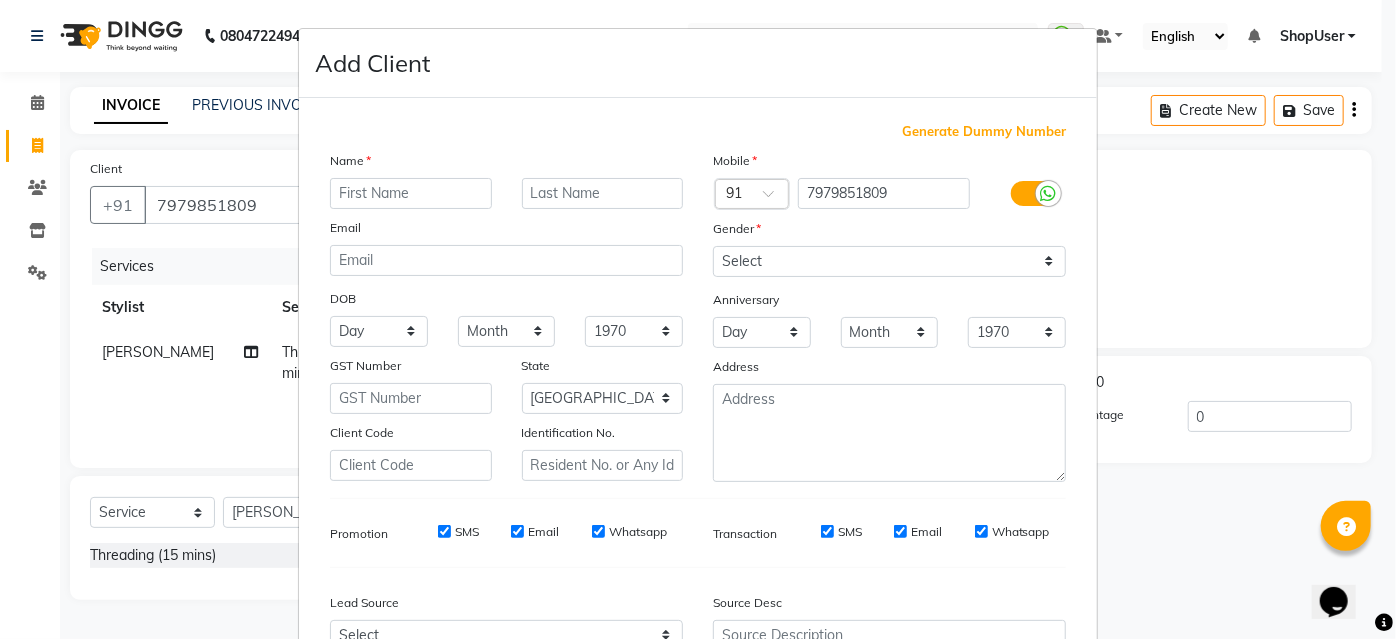 click at bounding box center (411, 193) 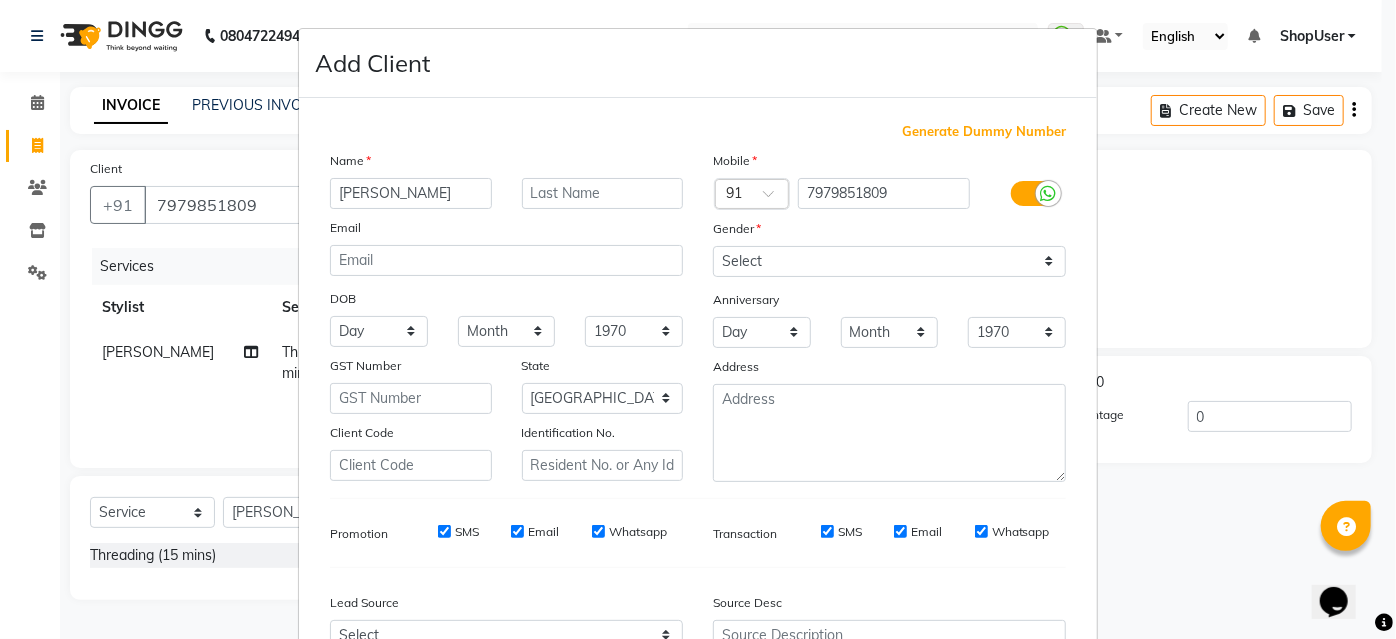 type on "minal" 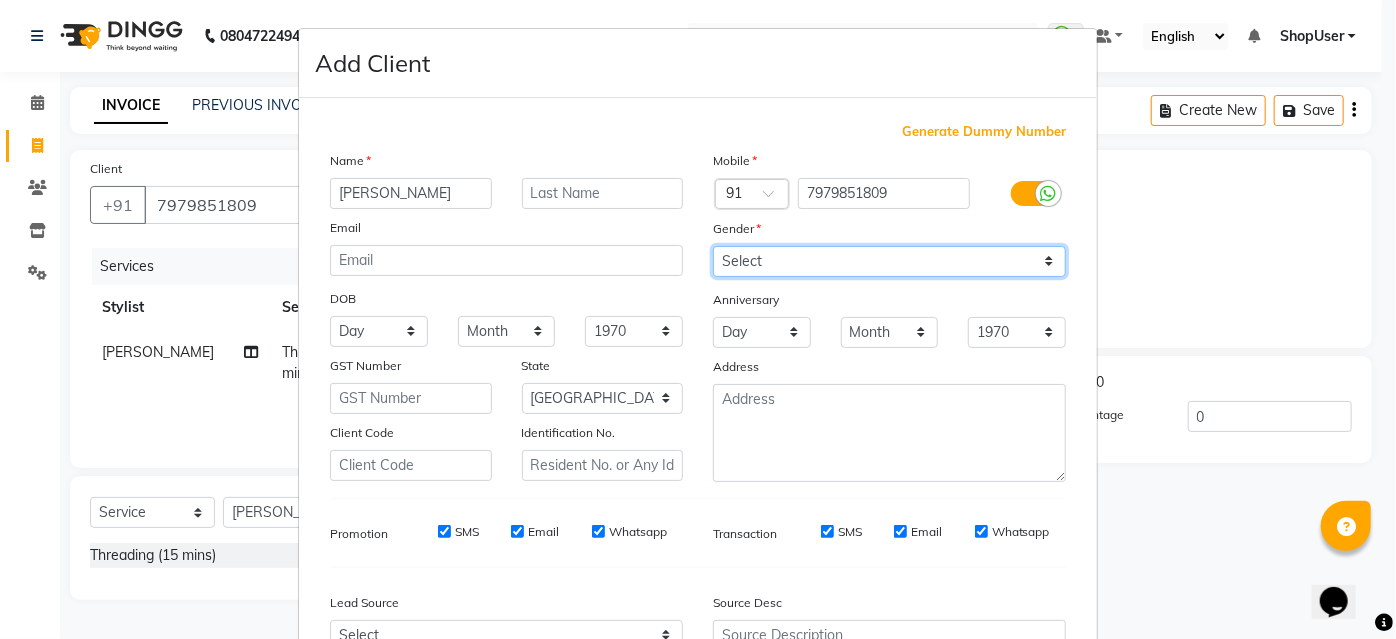 click on "Select Male Female Other Prefer Not To Say" at bounding box center (889, 261) 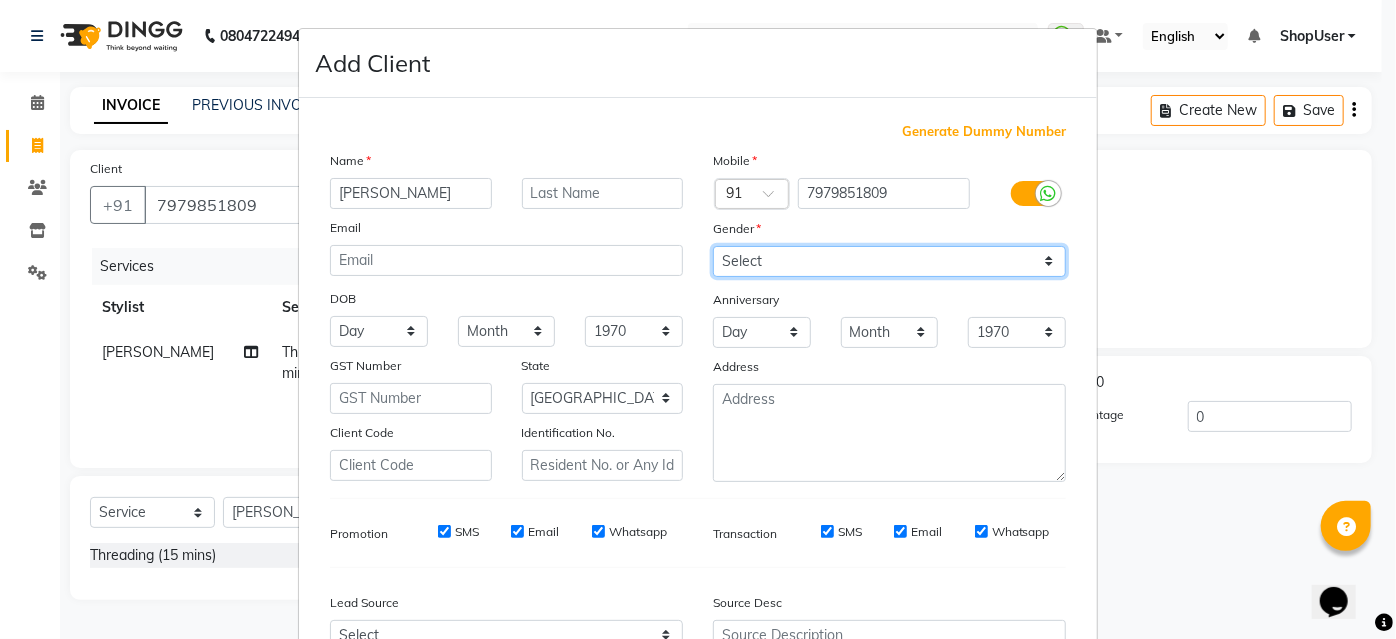 select on "female" 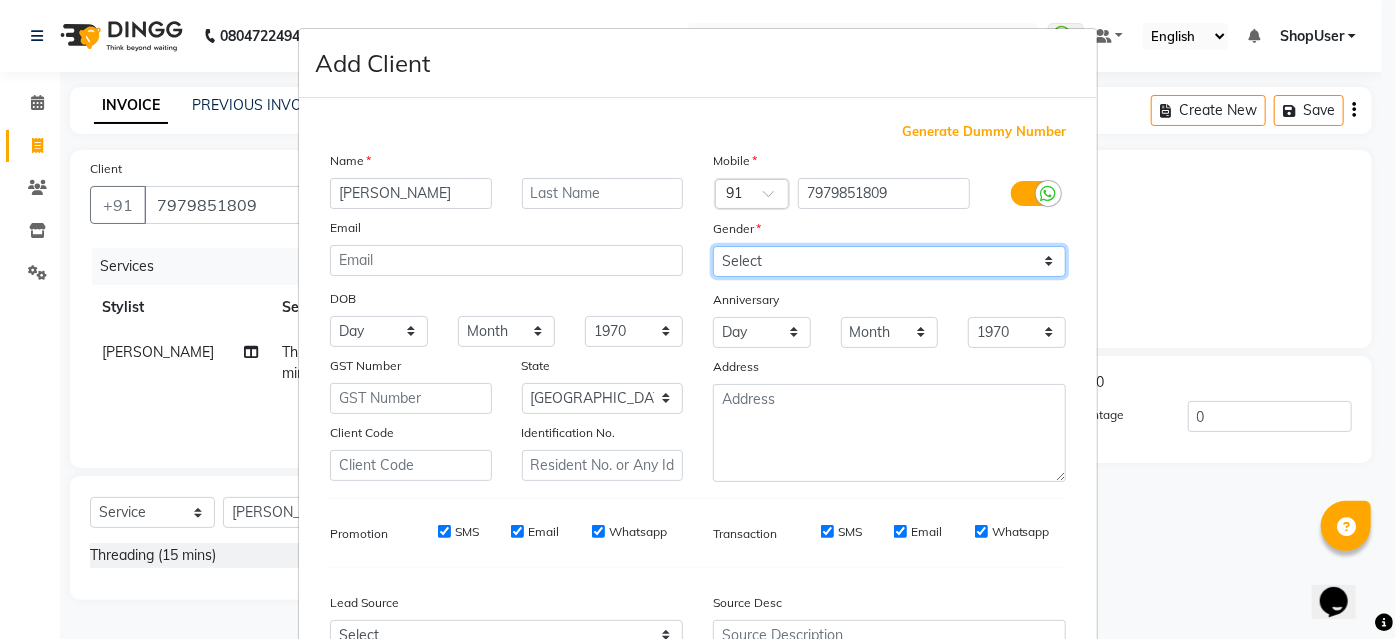 click on "Select Male Female Other Prefer Not To Say" at bounding box center [889, 261] 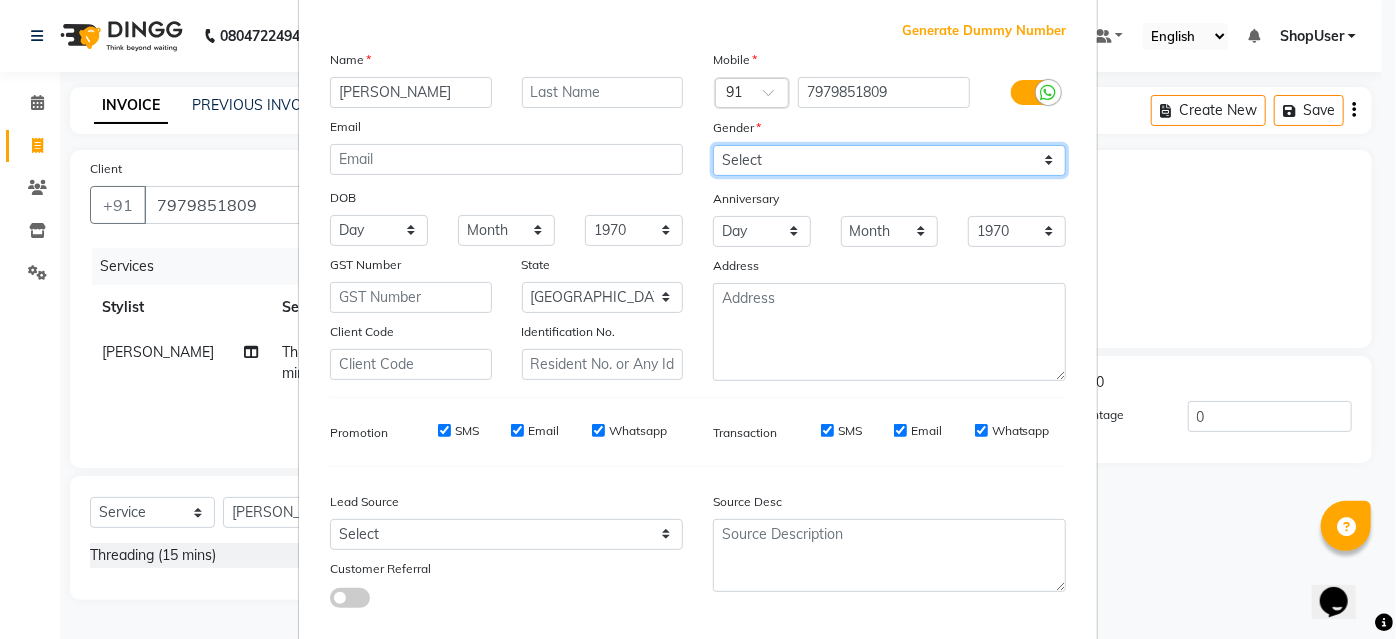 scroll, scrollTop: 208, scrollLeft: 0, axis: vertical 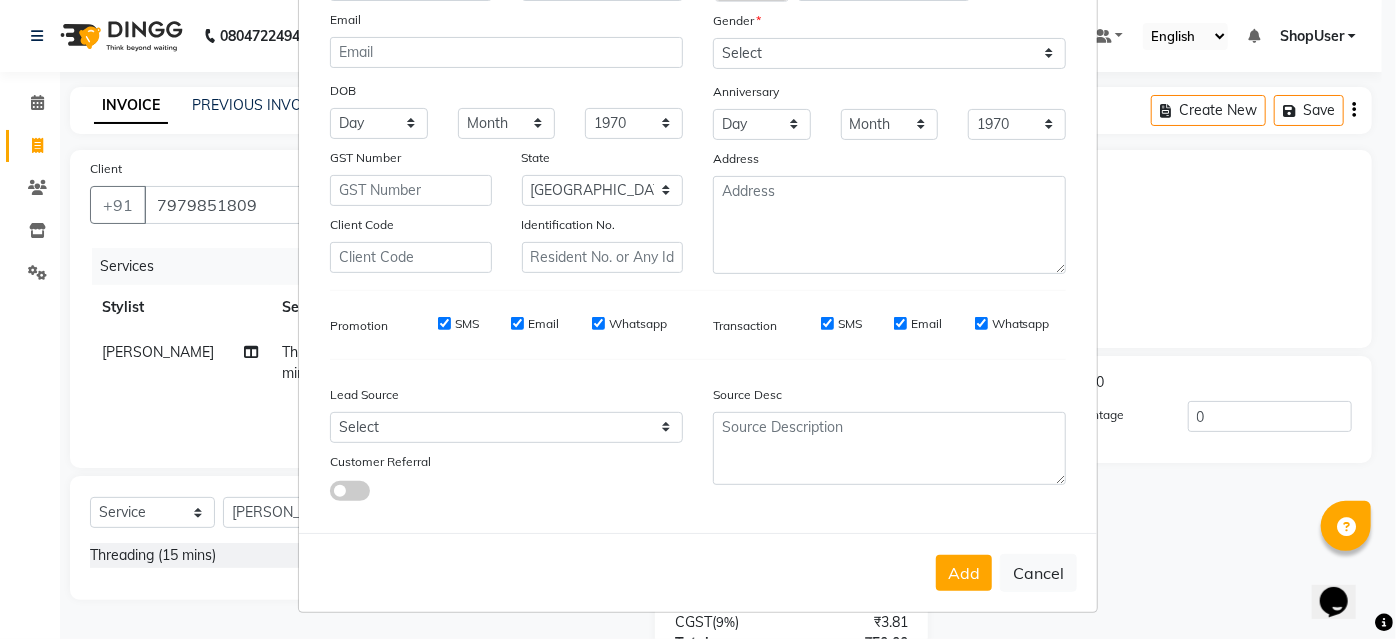 drag, startPoint x: 948, startPoint y: 564, endPoint x: 961, endPoint y: 561, distance: 13.341664 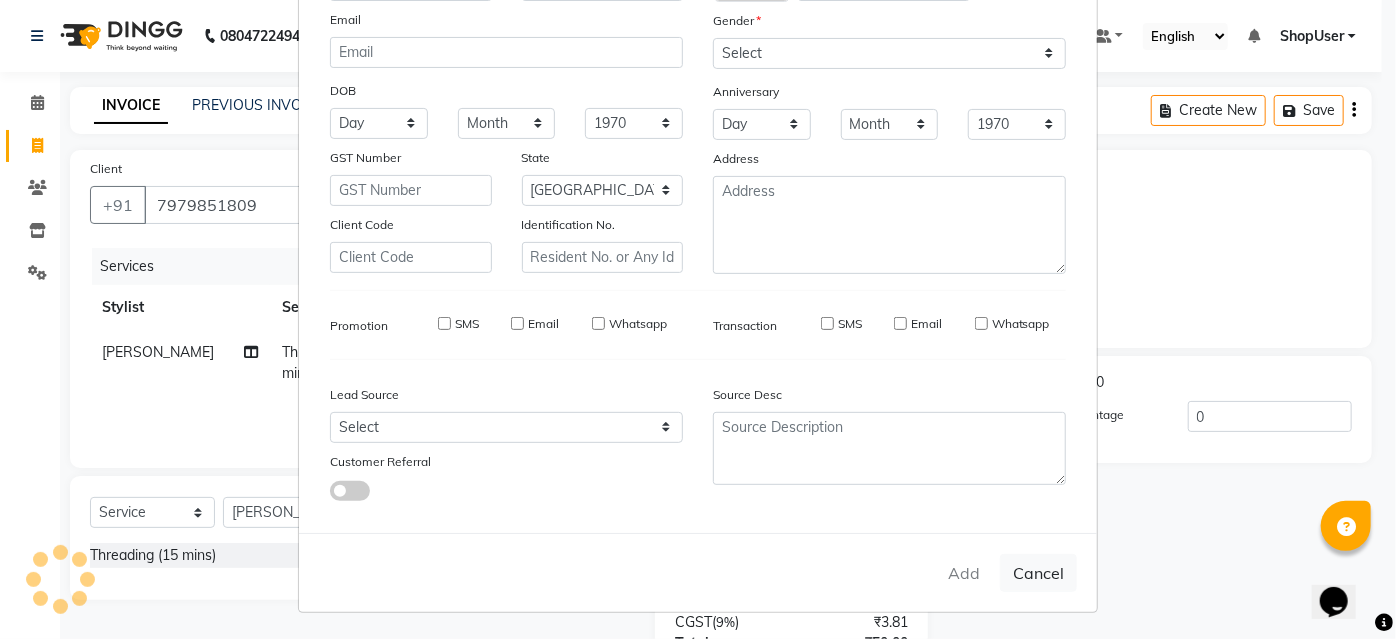 type 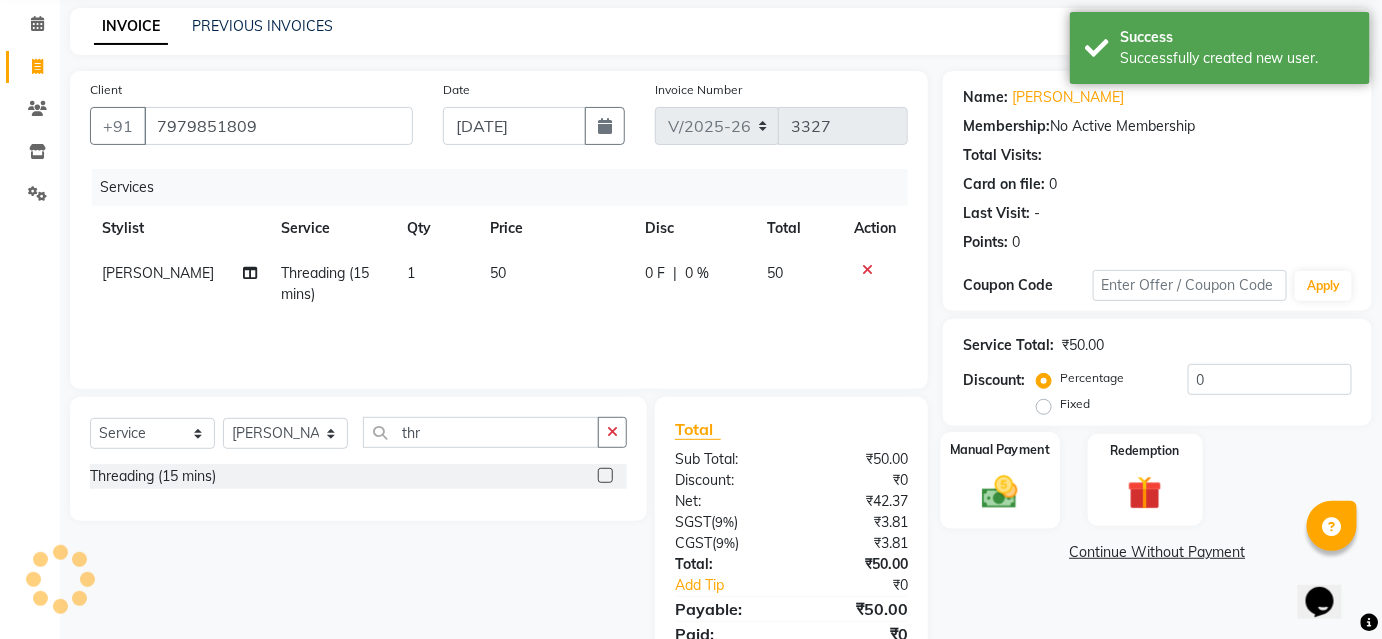 scroll, scrollTop: 160, scrollLeft: 0, axis: vertical 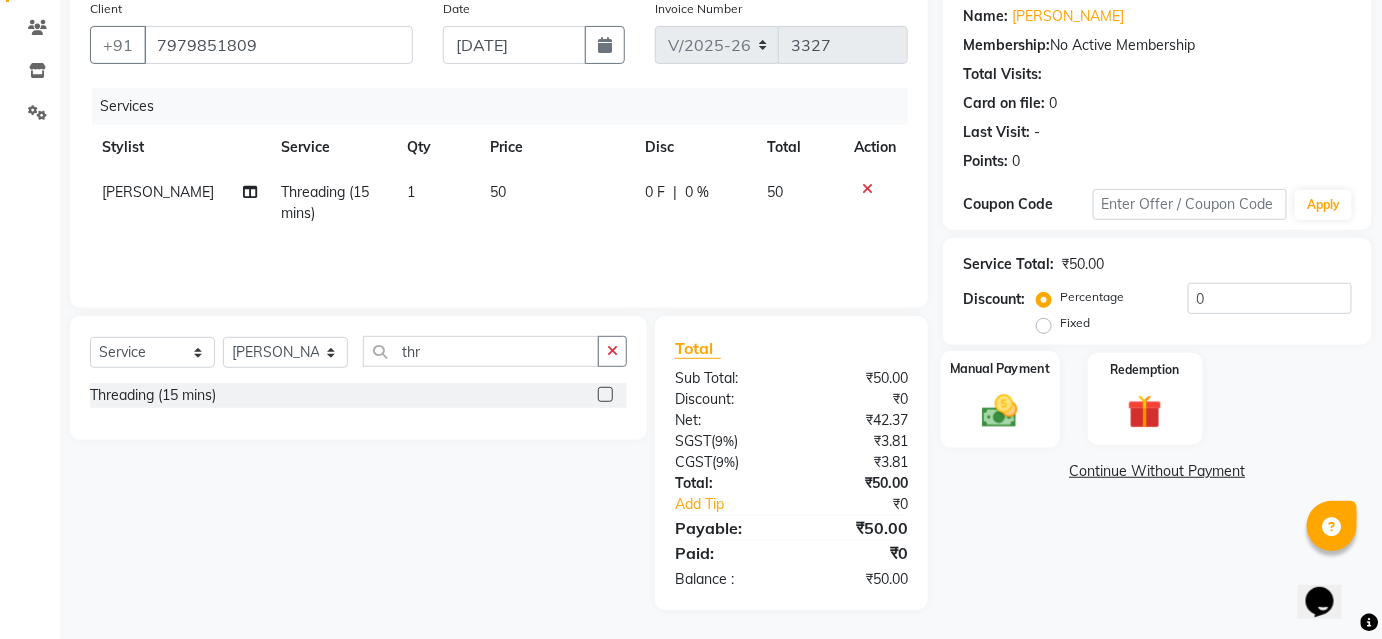 drag, startPoint x: 997, startPoint y: 402, endPoint x: 1015, endPoint y: 415, distance: 22.203604 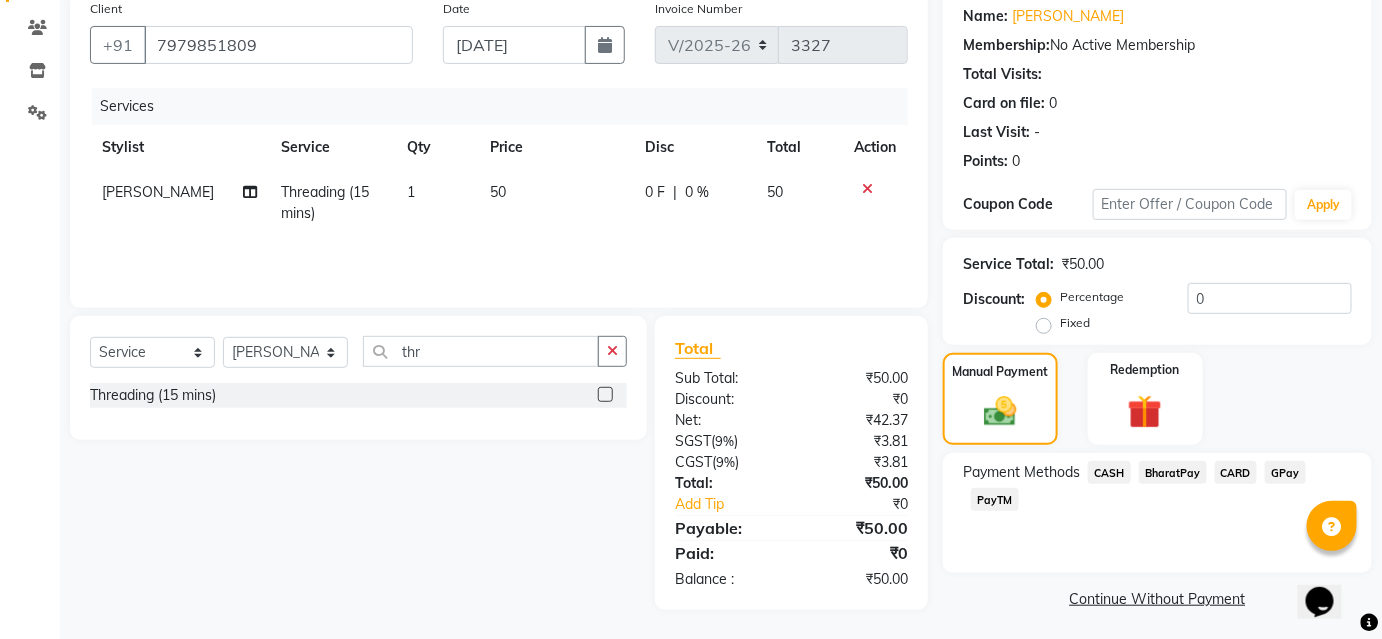 click on "BharatPay" 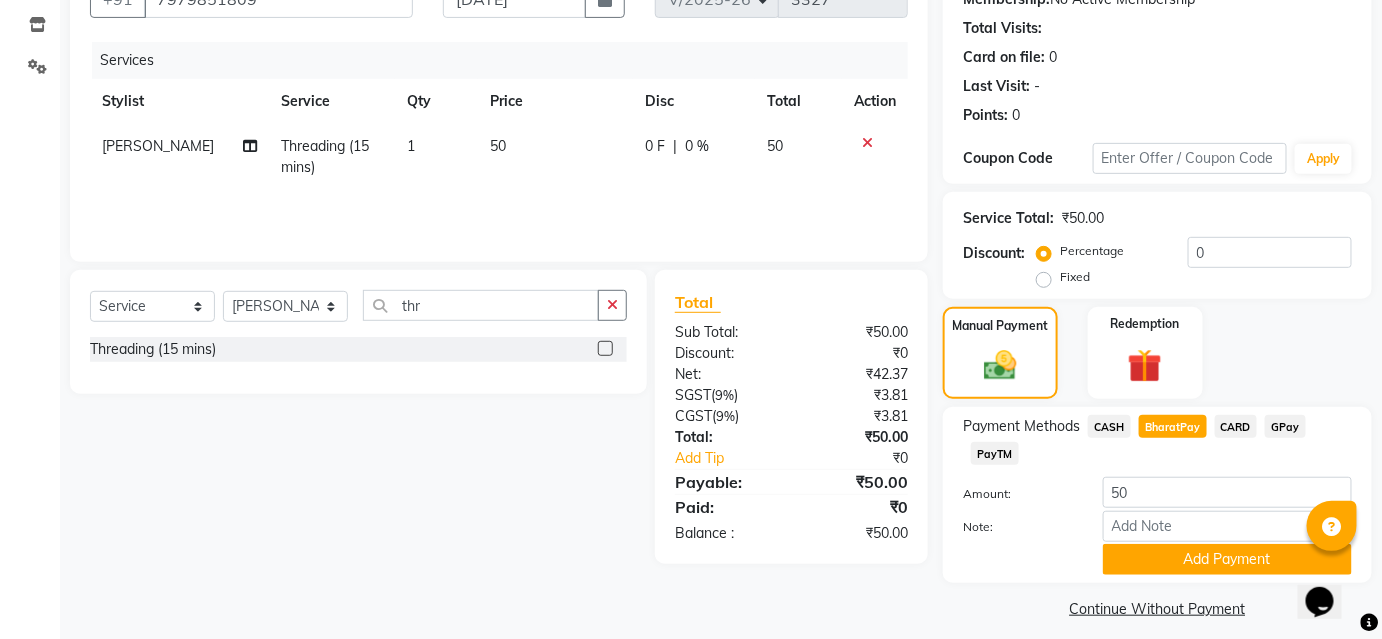 scroll, scrollTop: 220, scrollLeft: 0, axis: vertical 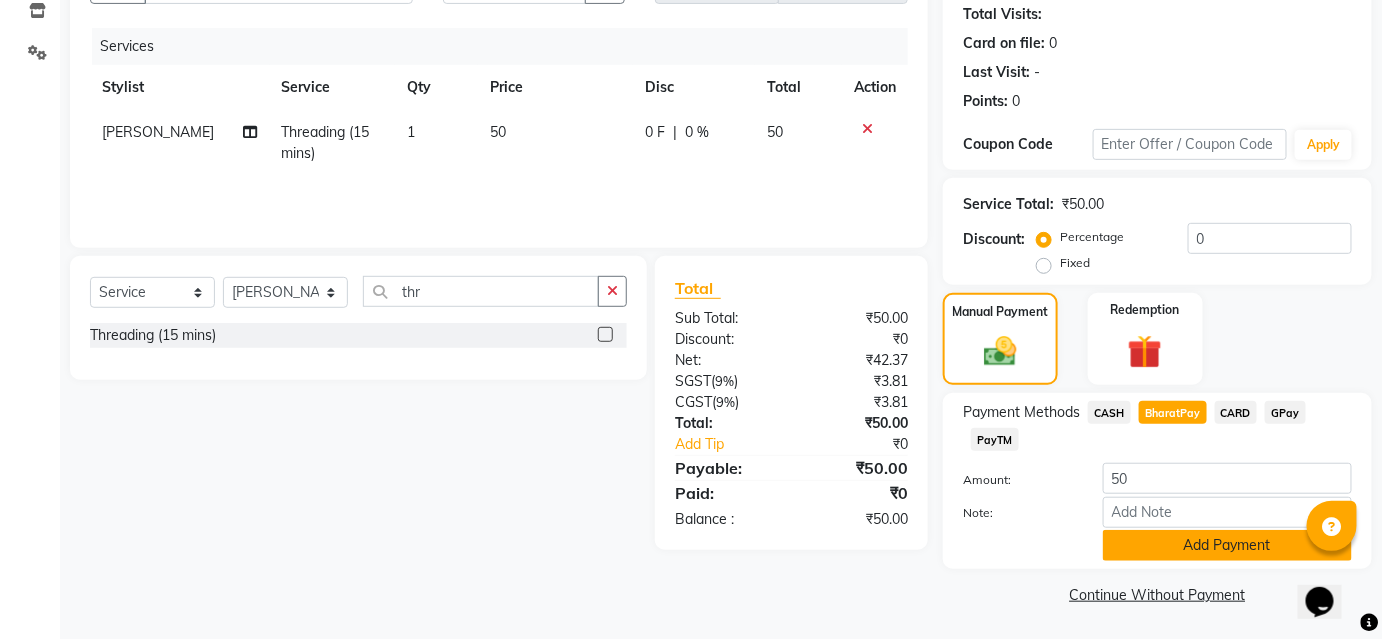 click on "Add Payment" 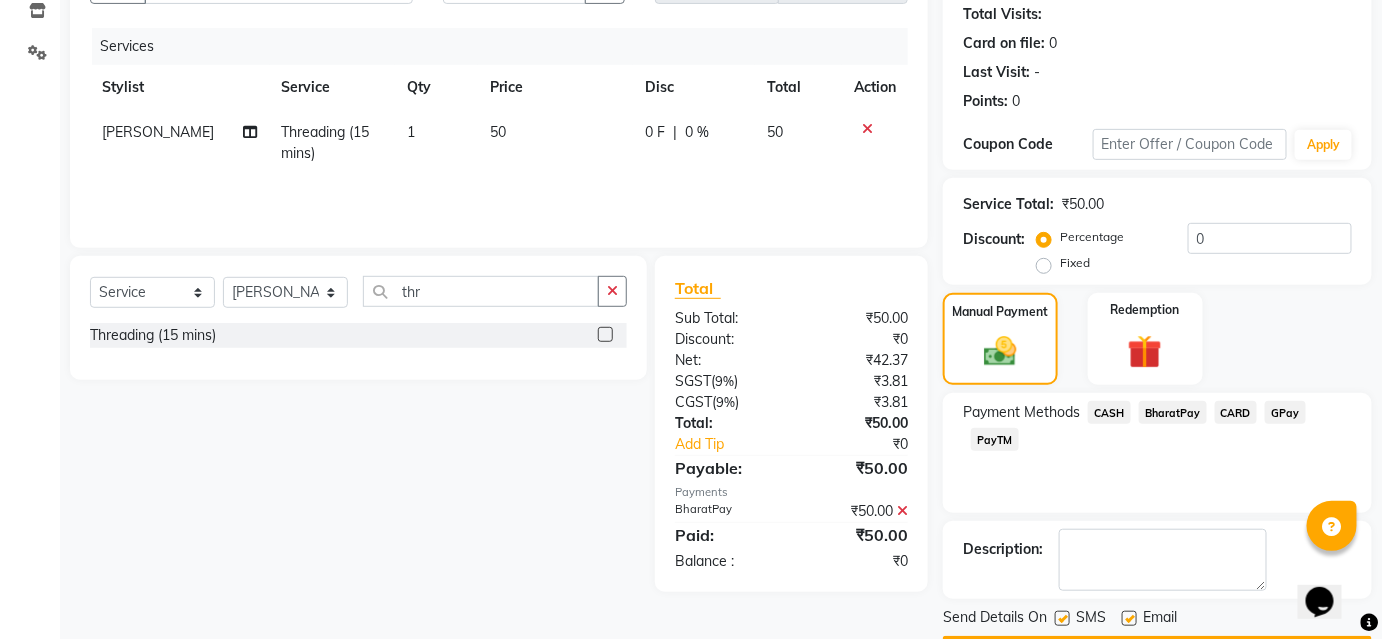 scroll, scrollTop: 276, scrollLeft: 0, axis: vertical 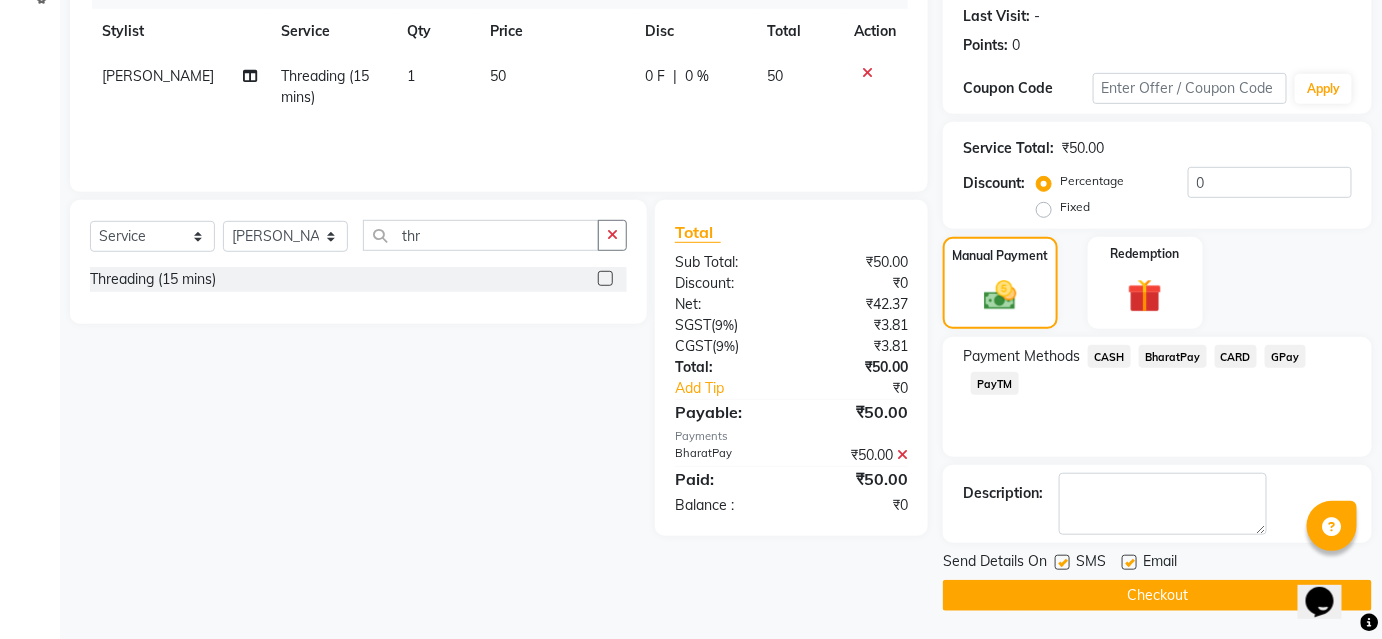 click on "Checkout" 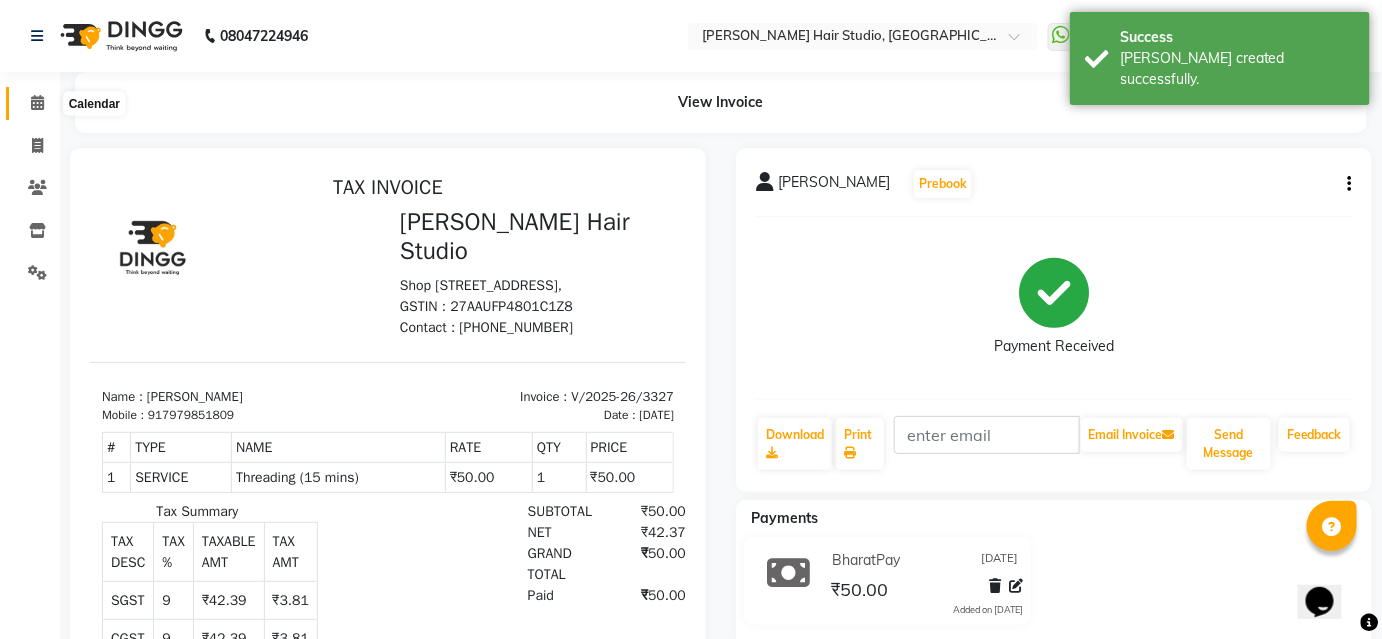 scroll, scrollTop: 0, scrollLeft: 0, axis: both 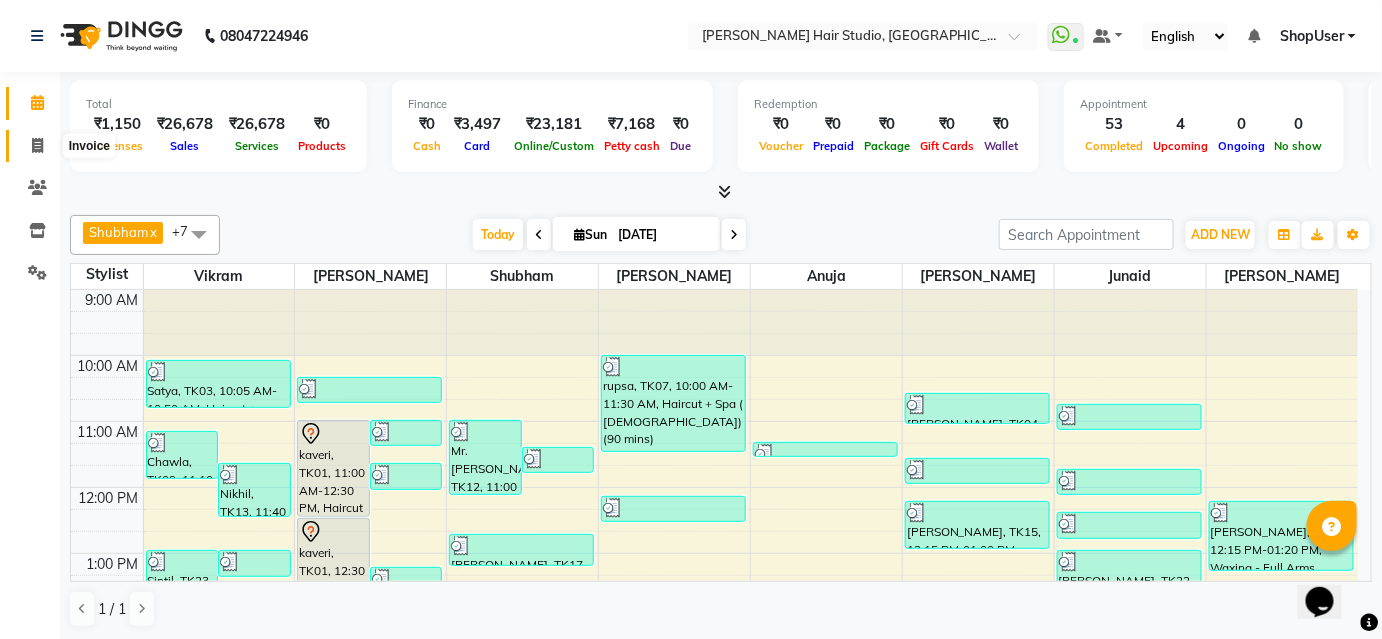 click 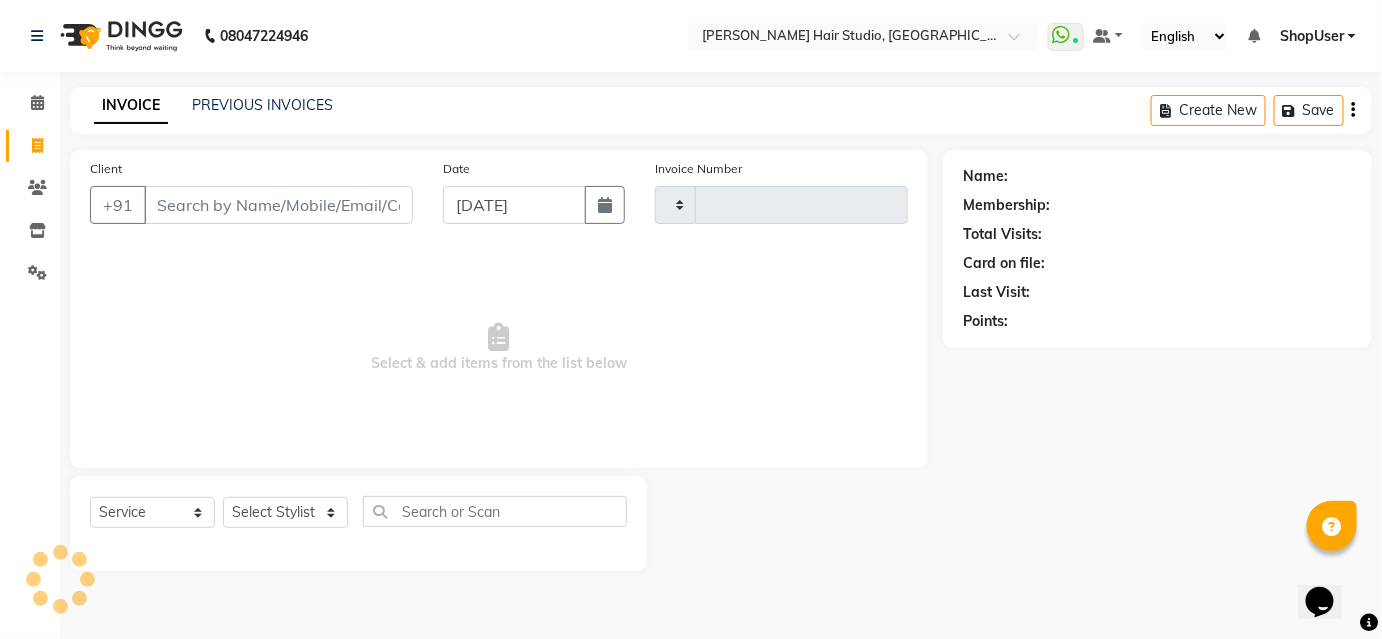 type on "3328" 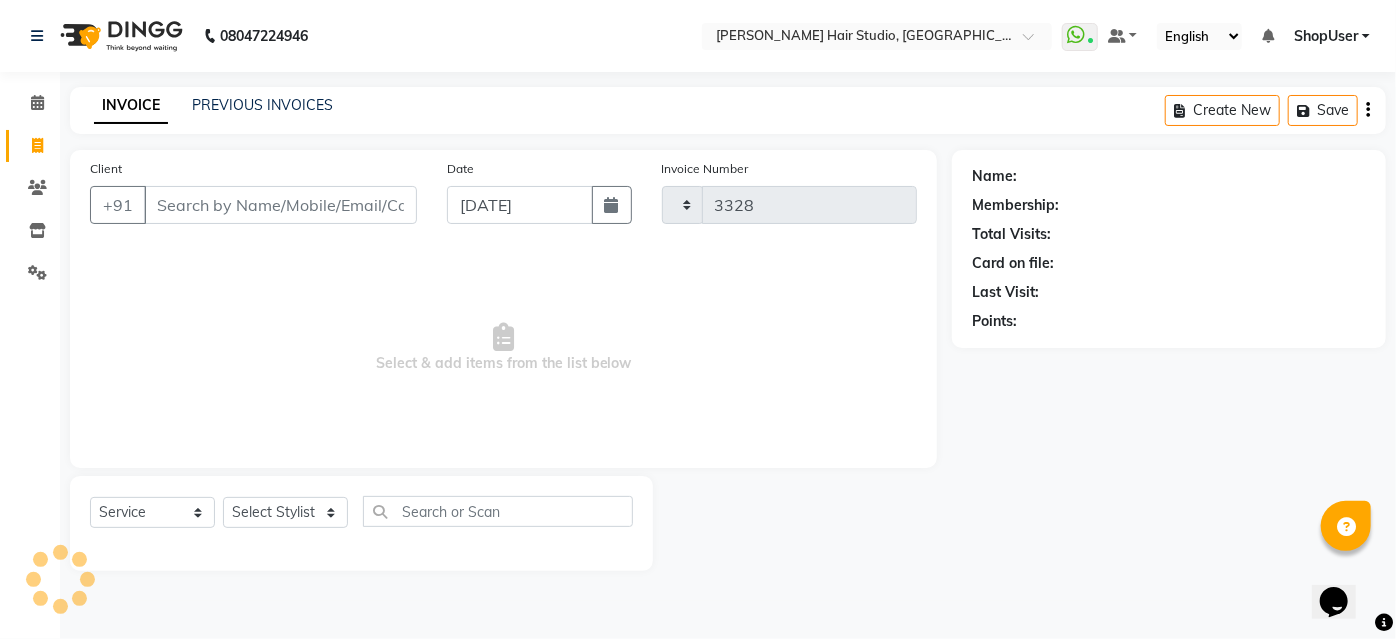 select on "627" 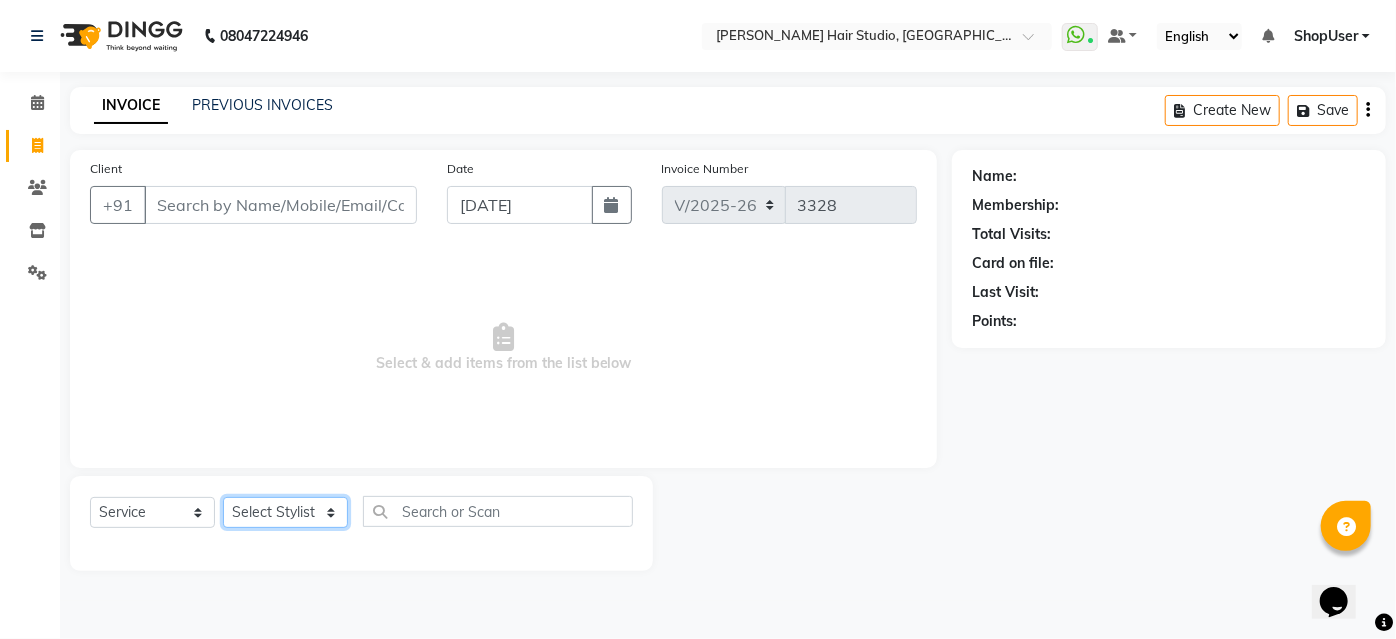 click on "Select Stylist [PERSON_NAME] [PERSON_NAME] Avinash [PERSON_NAME] Pawan [PERSON_NAME] ShopUser [PERSON_NAME] Shweta [PERSON_NAME]" 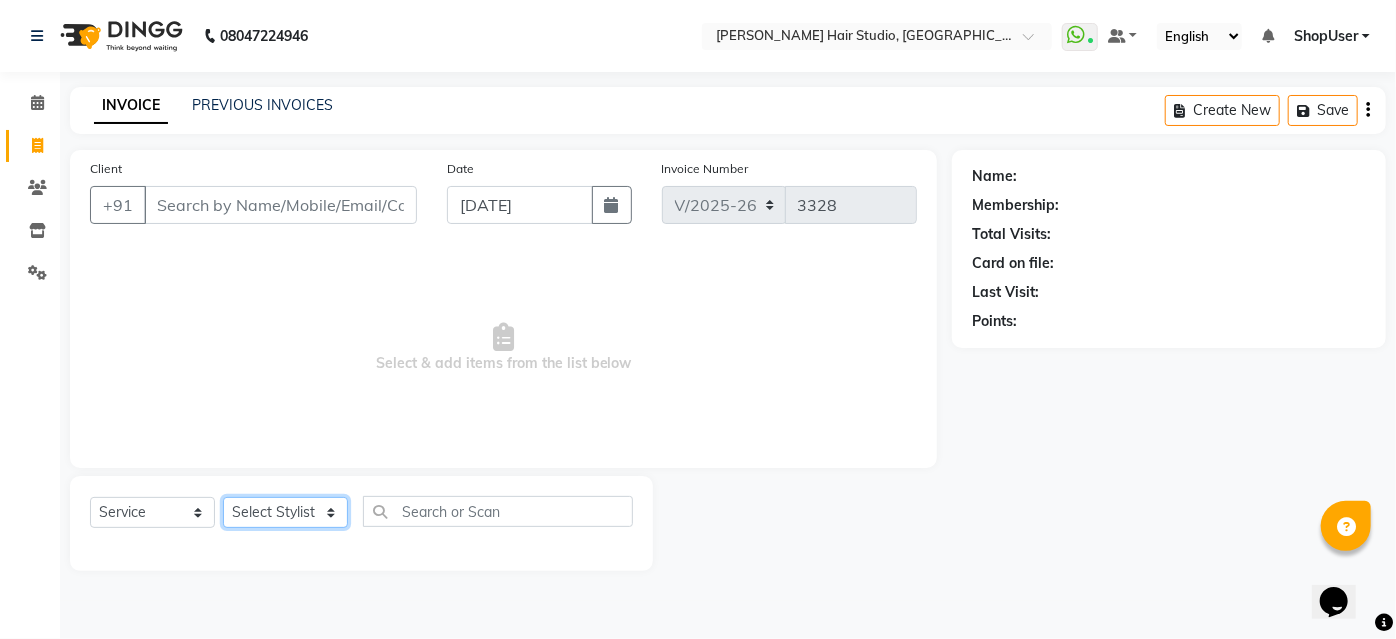 select on "81286" 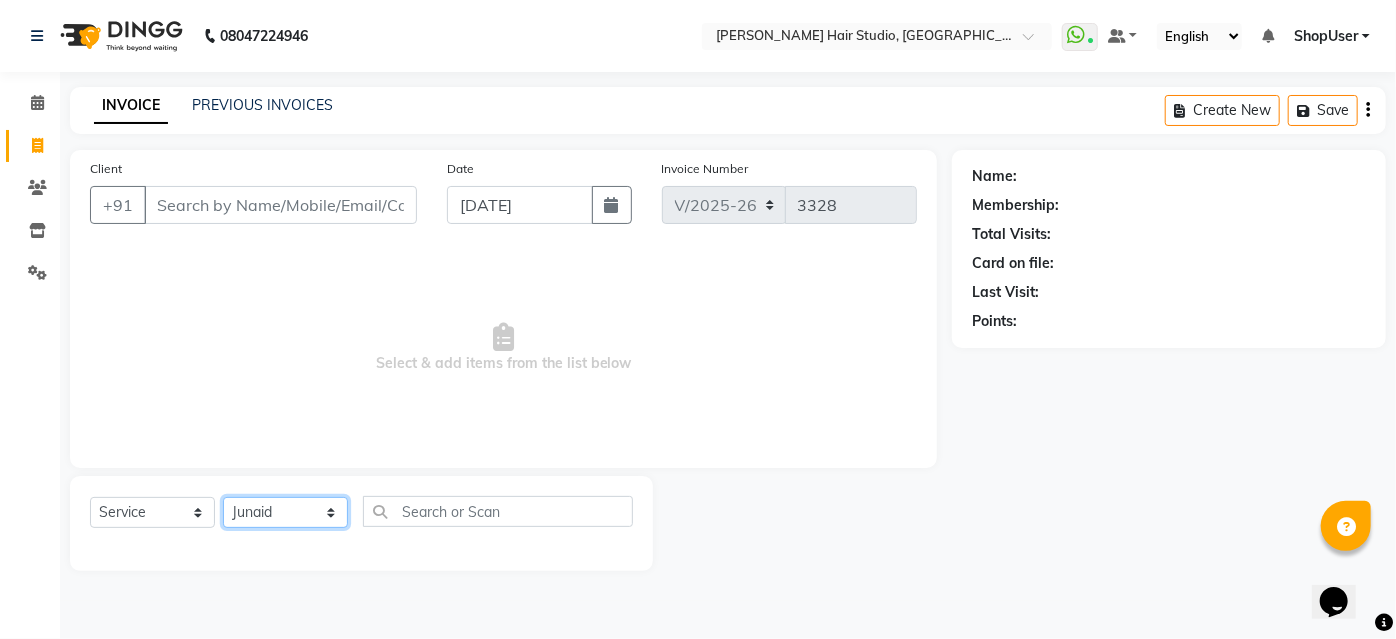 click on "Select Stylist [PERSON_NAME] [PERSON_NAME] Avinash [PERSON_NAME] Pawan [PERSON_NAME] ShopUser [PERSON_NAME] Shweta [PERSON_NAME]" 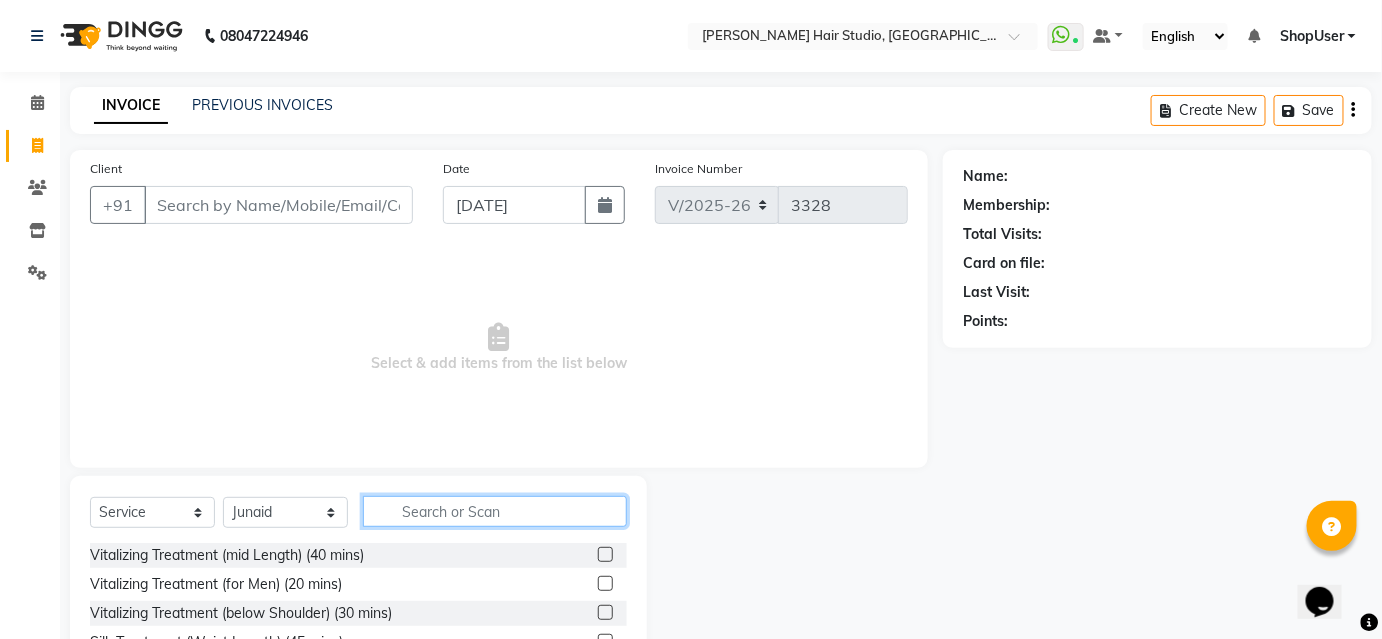 click 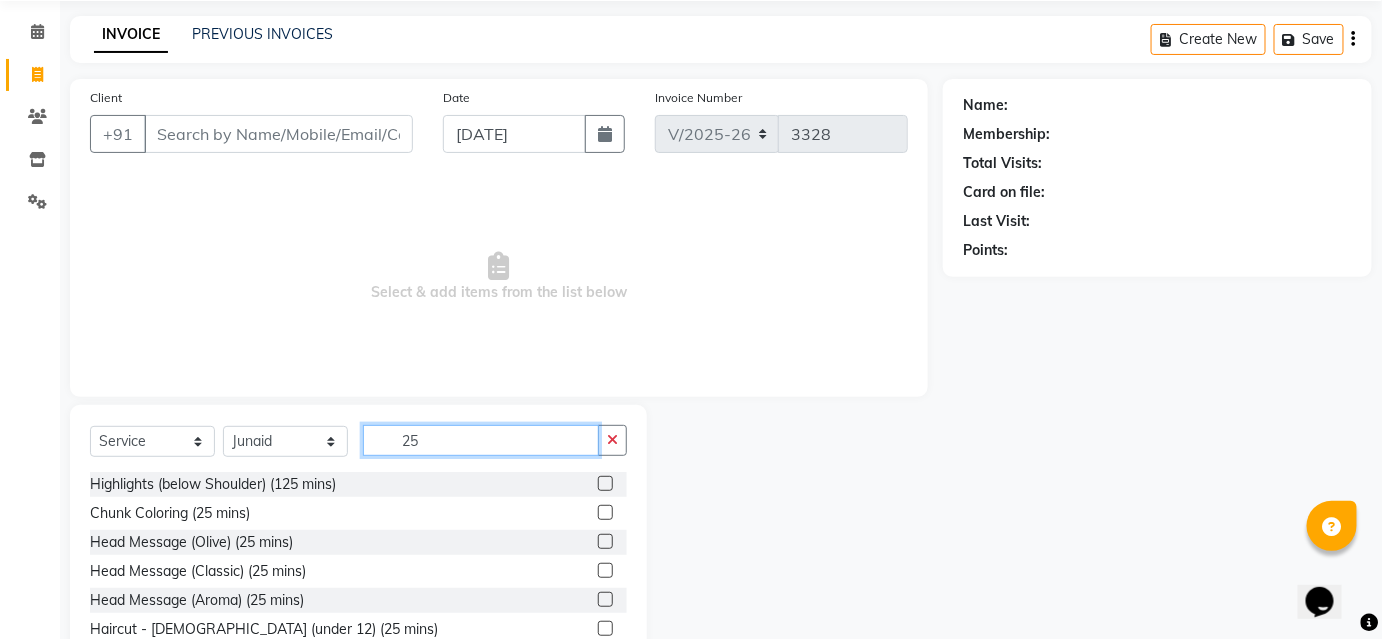 scroll, scrollTop: 90, scrollLeft: 0, axis: vertical 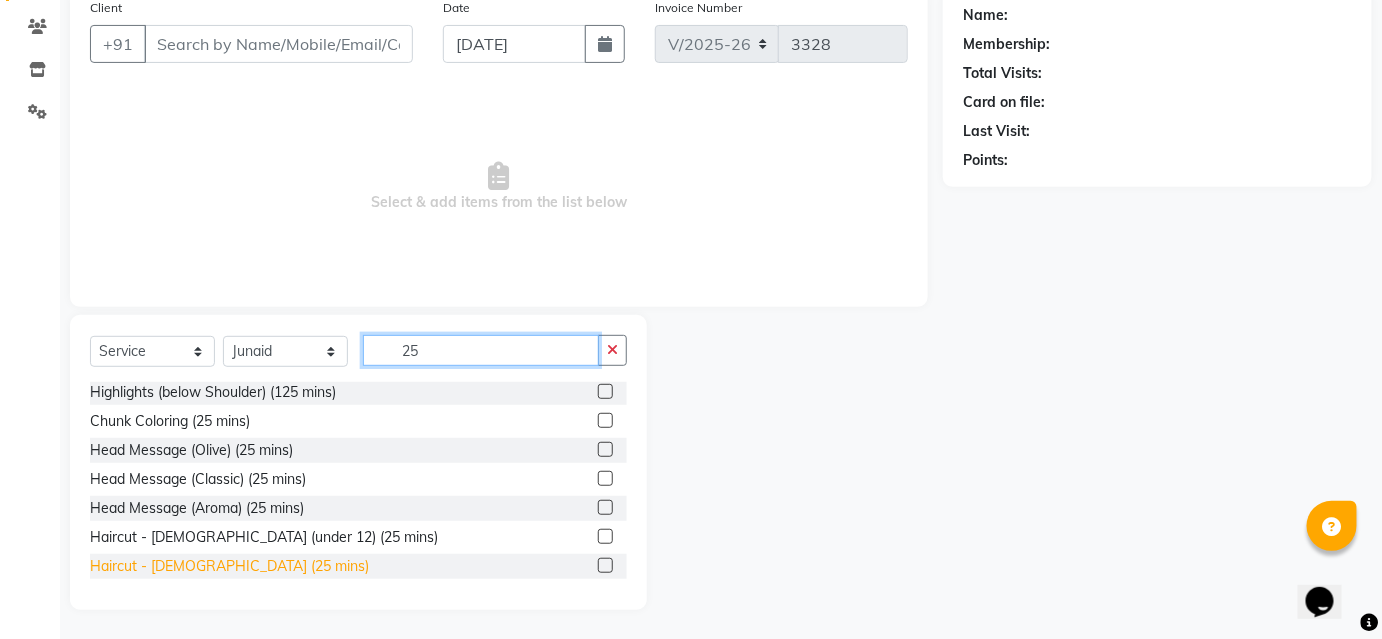 type on "25" 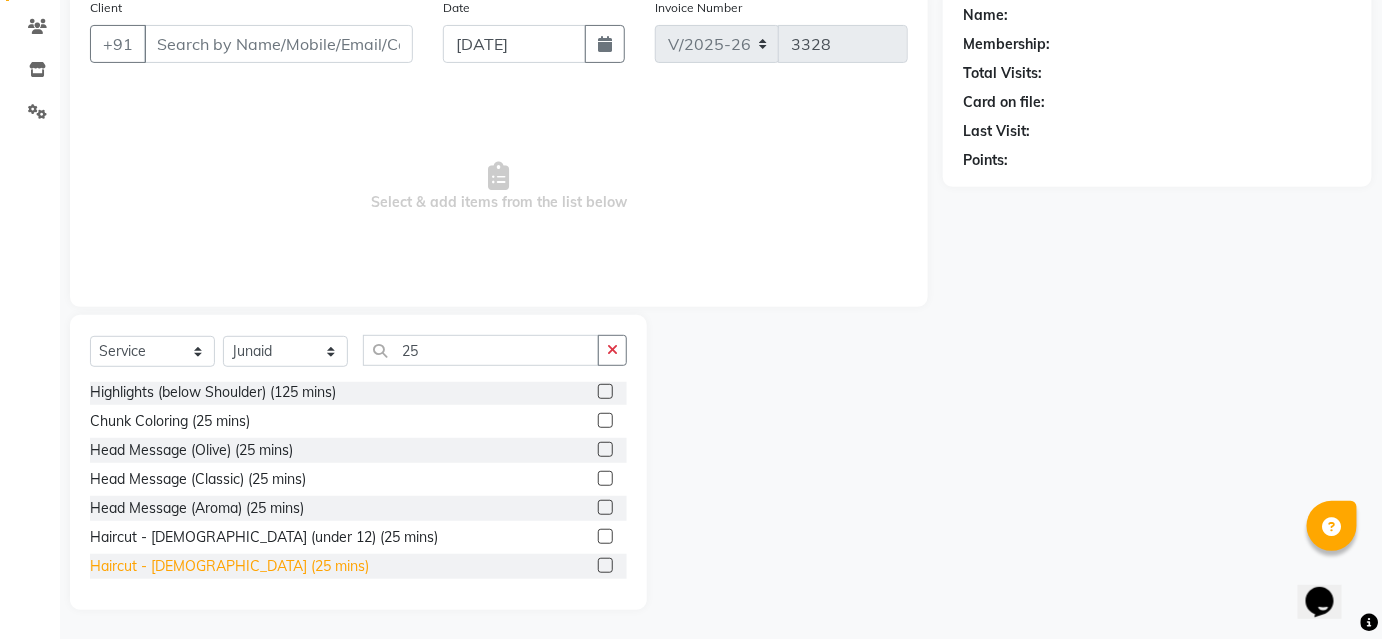 click on "Haircut - [DEMOGRAPHIC_DATA] (25 mins)" 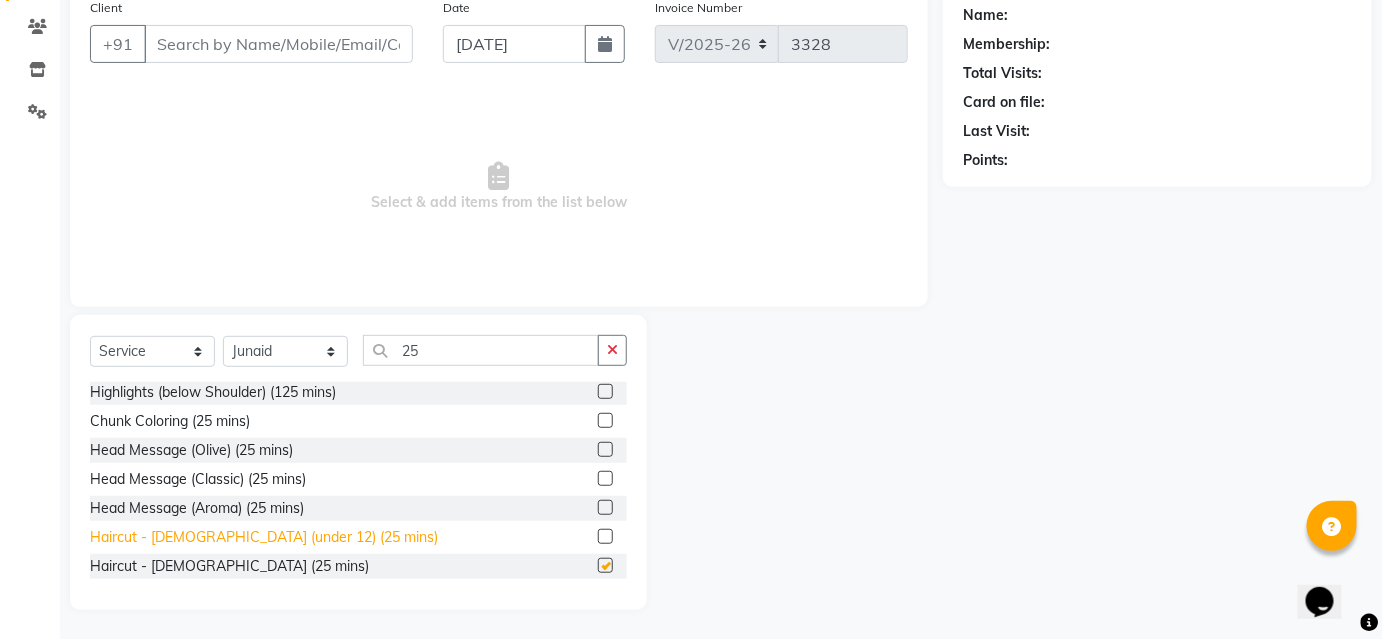 checkbox on "false" 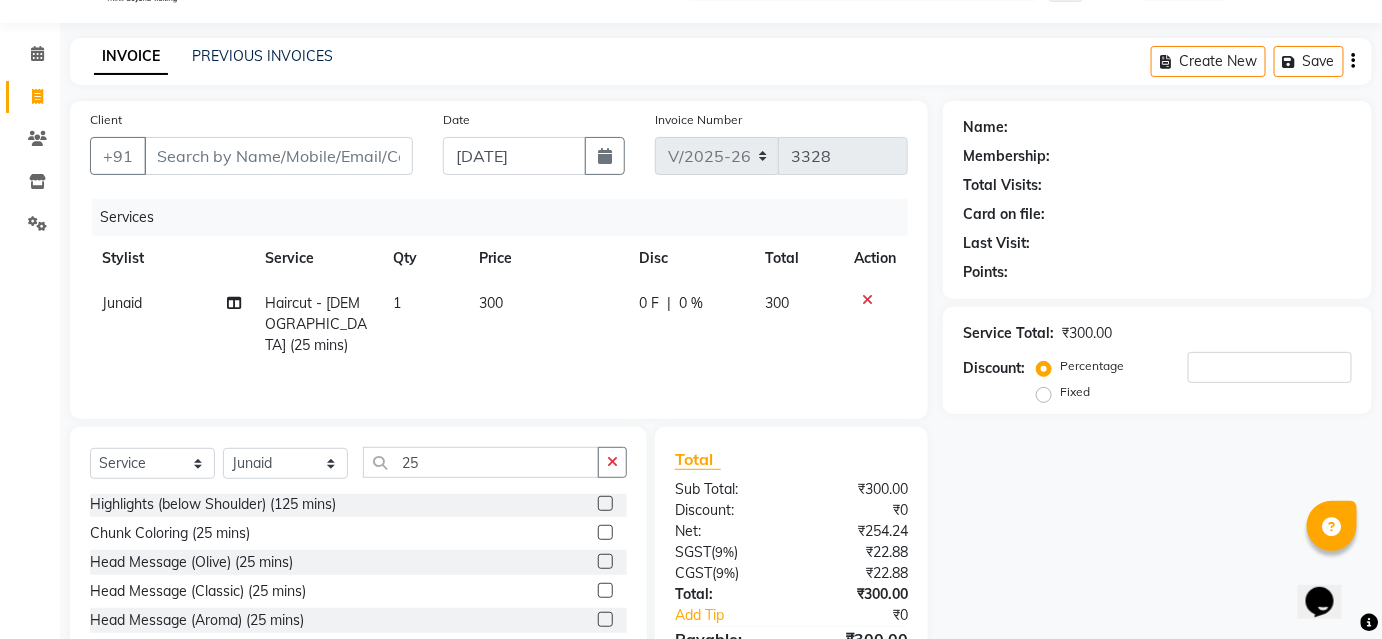scroll, scrollTop: 0, scrollLeft: 0, axis: both 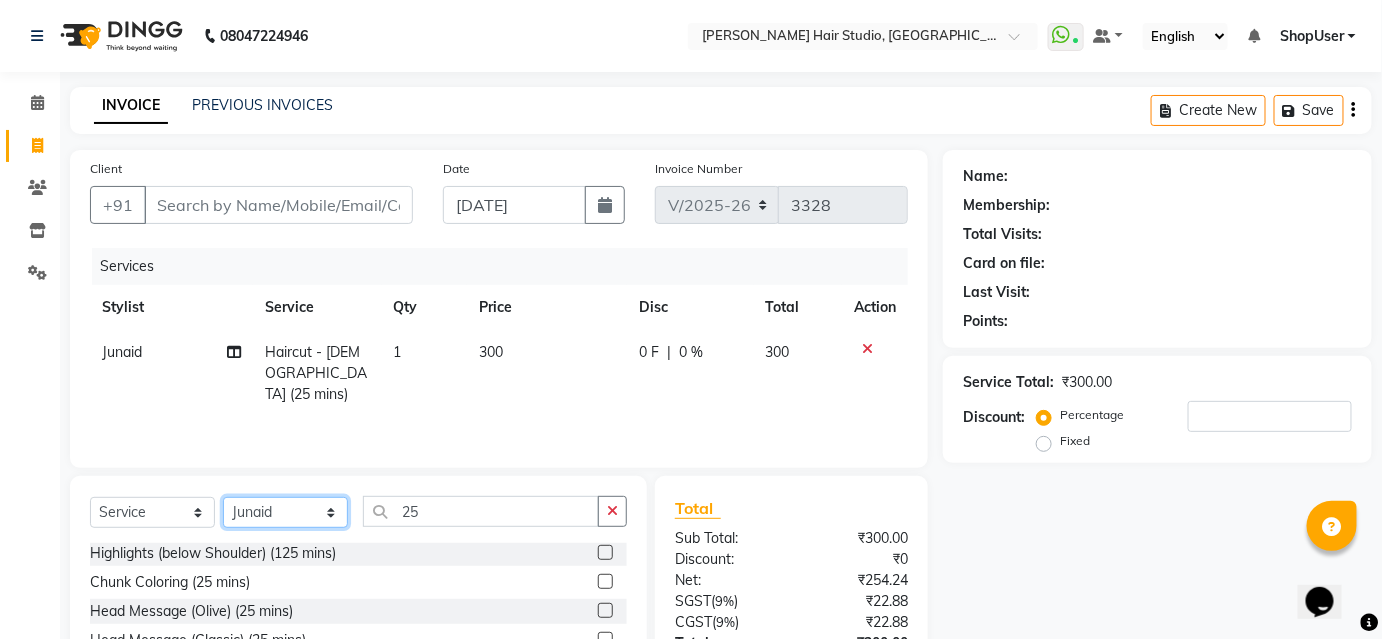 click on "Select Stylist [PERSON_NAME] [PERSON_NAME] Avinash [PERSON_NAME] Pawan [PERSON_NAME] ShopUser [PERSON_NAME] Shweta [PERSON_NAME]" 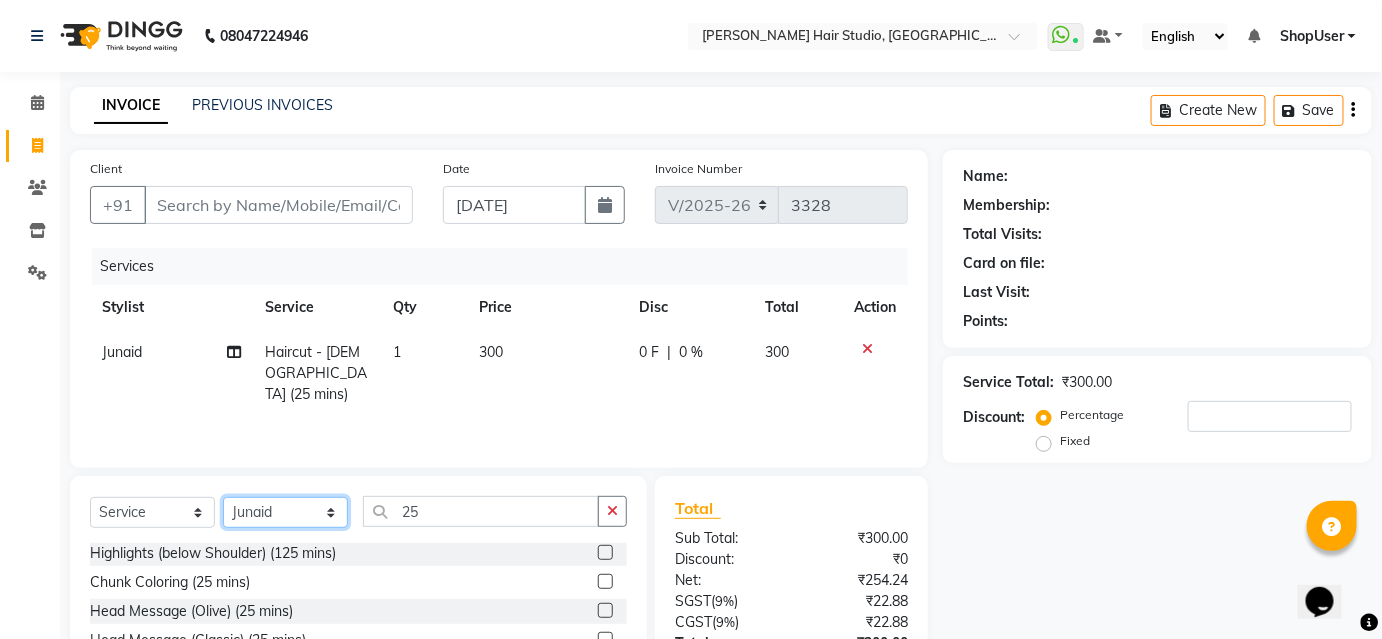 select on "32802" 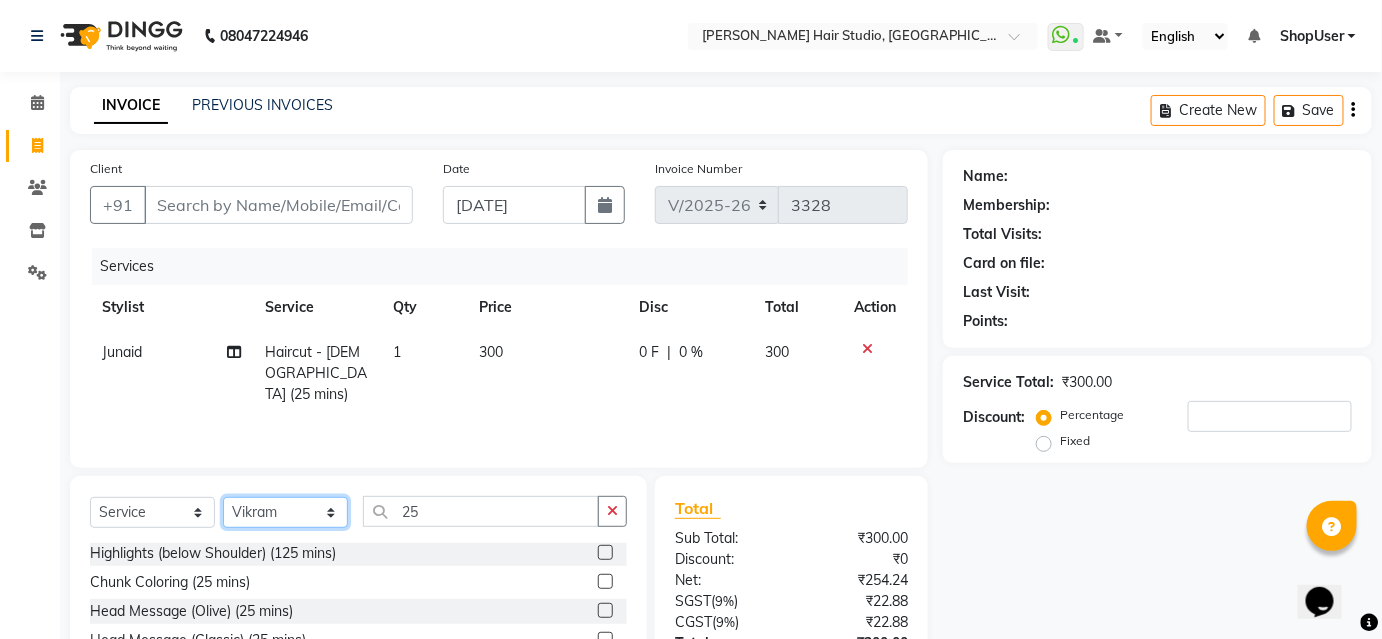 click on "Select Stylist [PERSON_NAME] [PERSON_NAME] Avinash [PERSON_NAME] Pawan [PERSON_NAME] ShopUser [PERSON_NAME] Shweta [PERSON_NAME]" 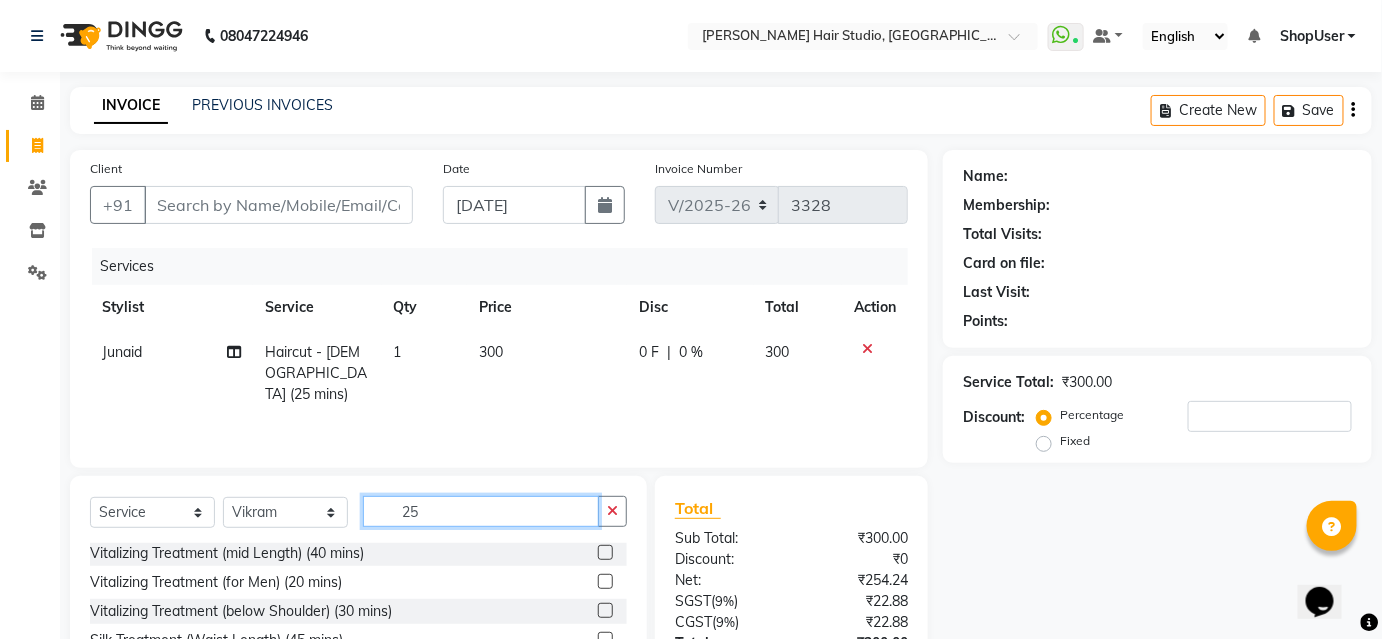click on "25" 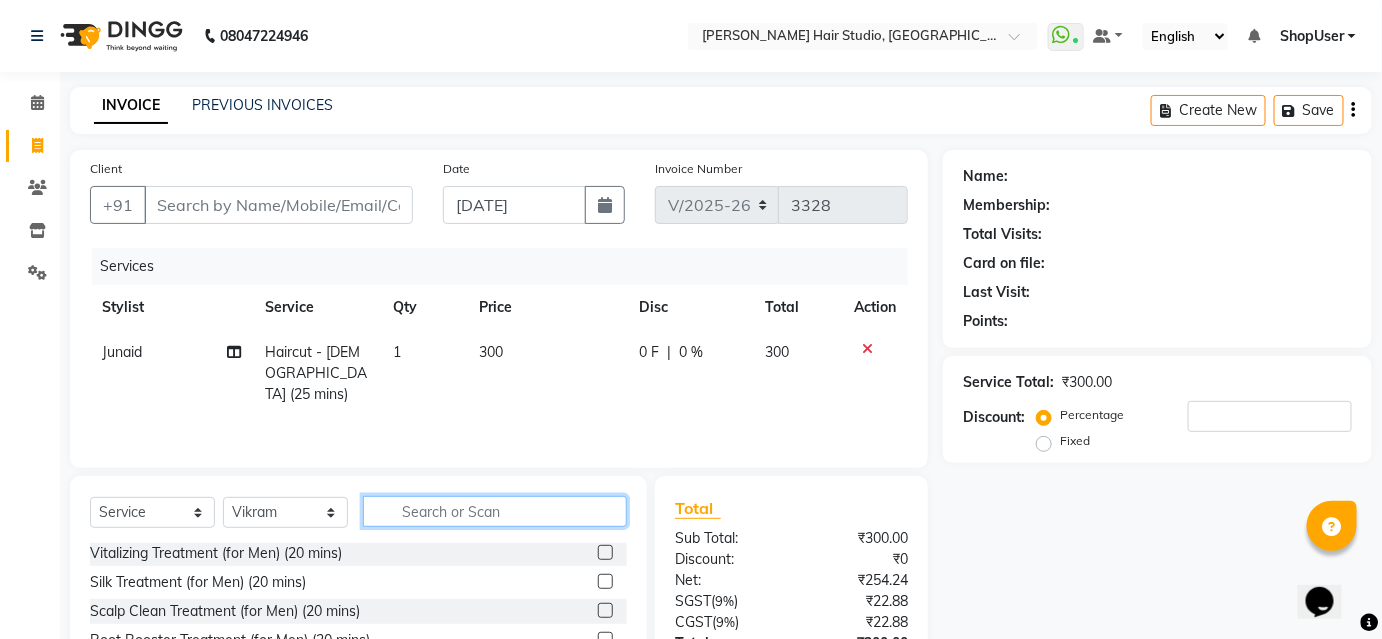 scroll, scrollTop: 0, scrollLeft: 0, axis: both 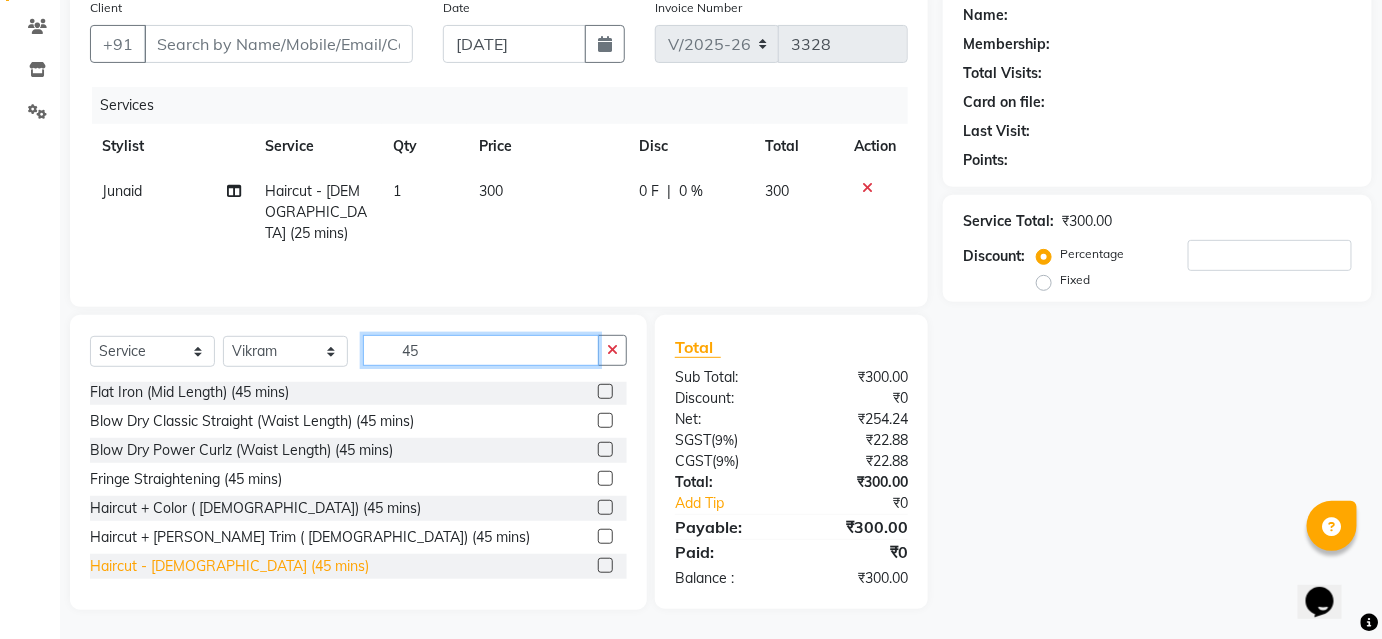 type on "45" 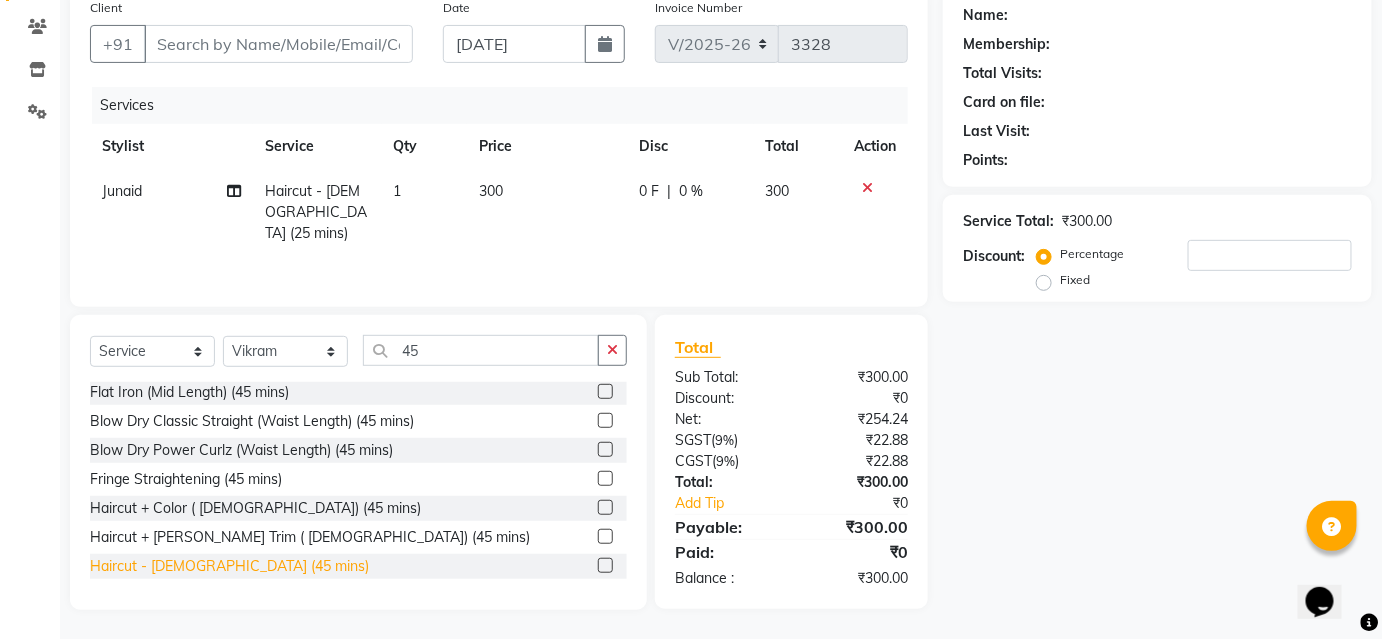 click on "Haircut - [DEMOGRAPHIC_DATA] (45 mins)" 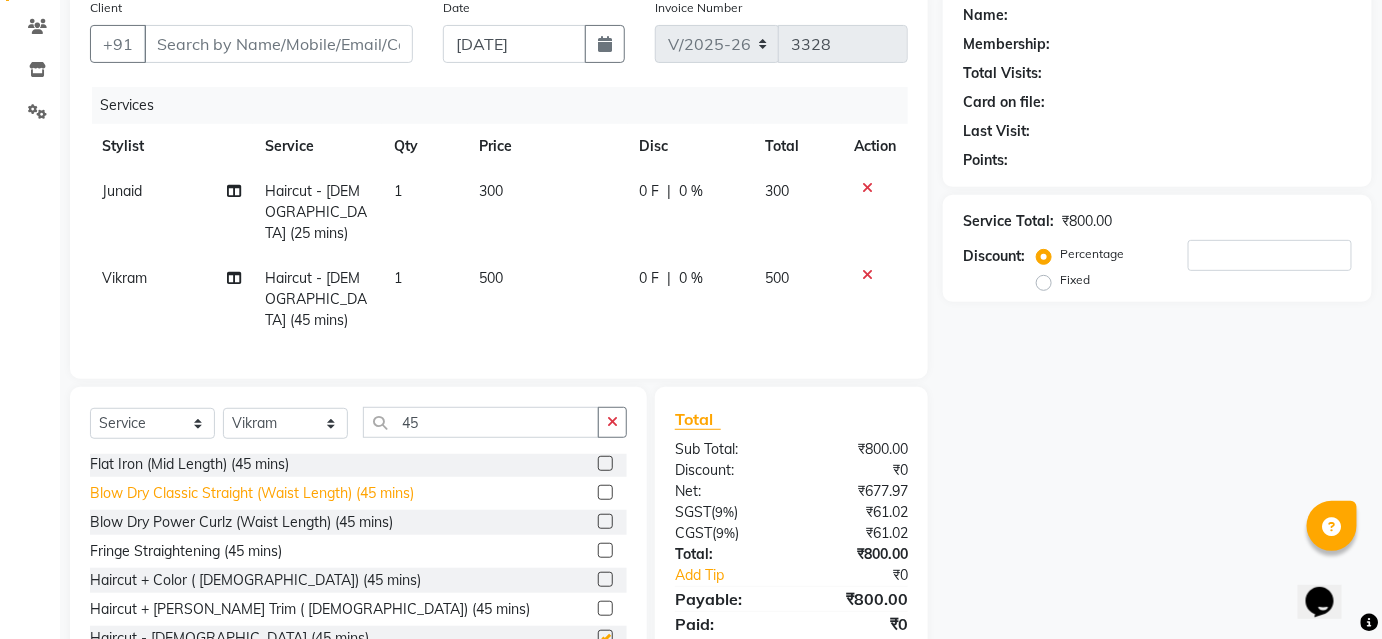 checkbox on "false" 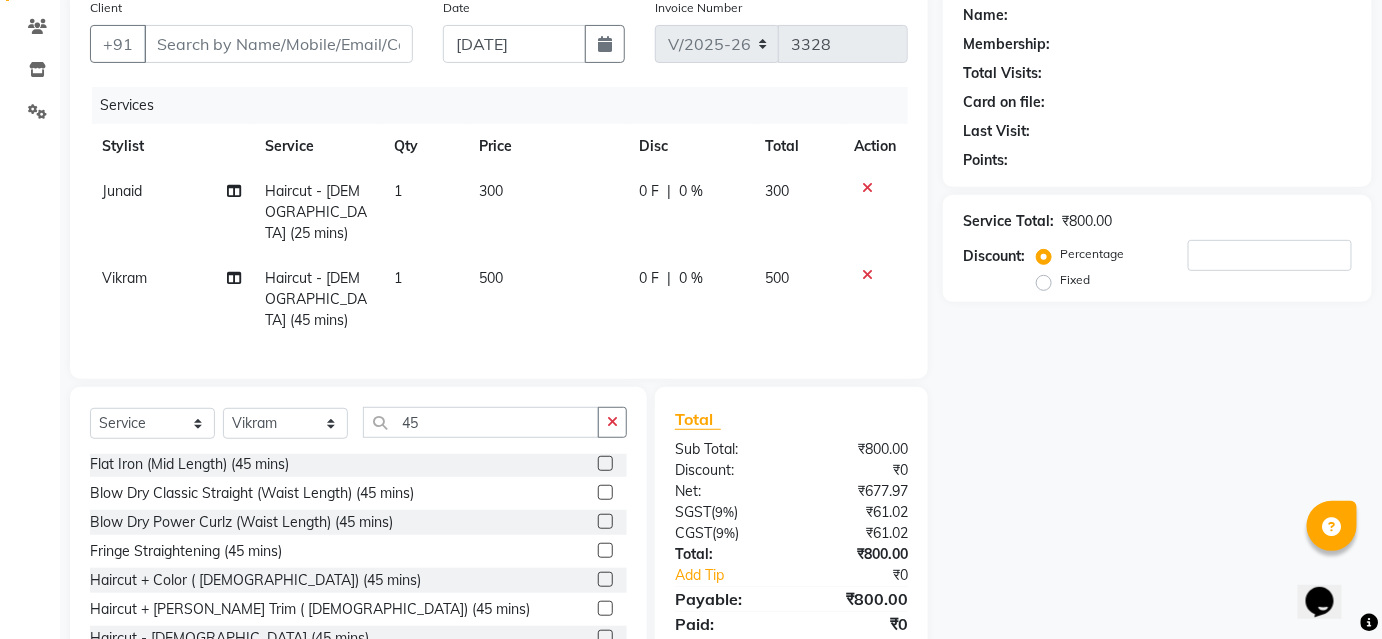 scroll, scrollTop: 0, scrollLeft: 0, axis: both 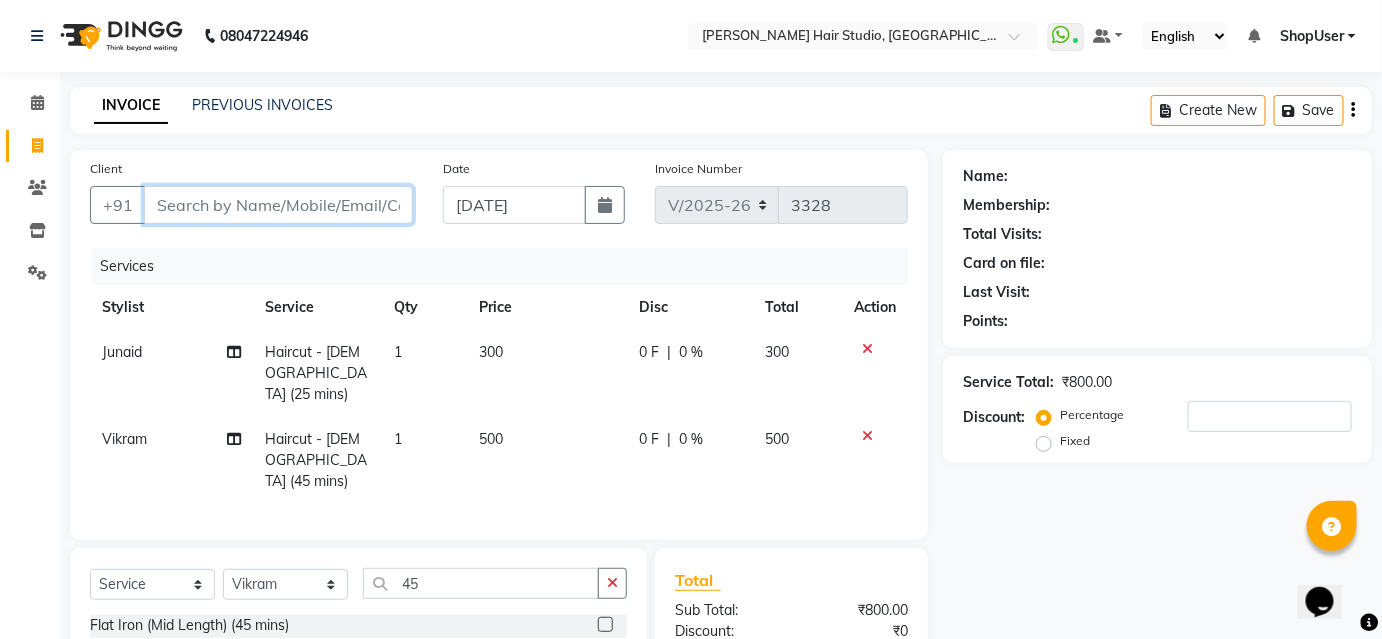 click on "Client" at bounding box center (278, 205) 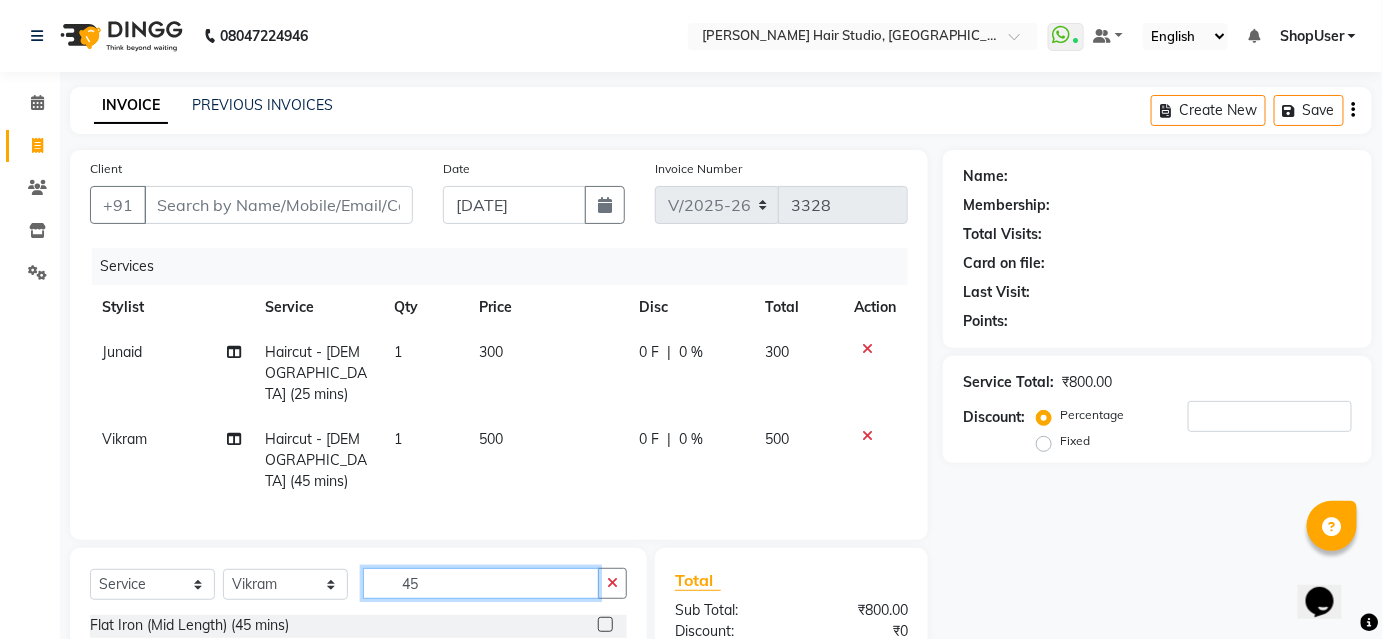 click on "45" 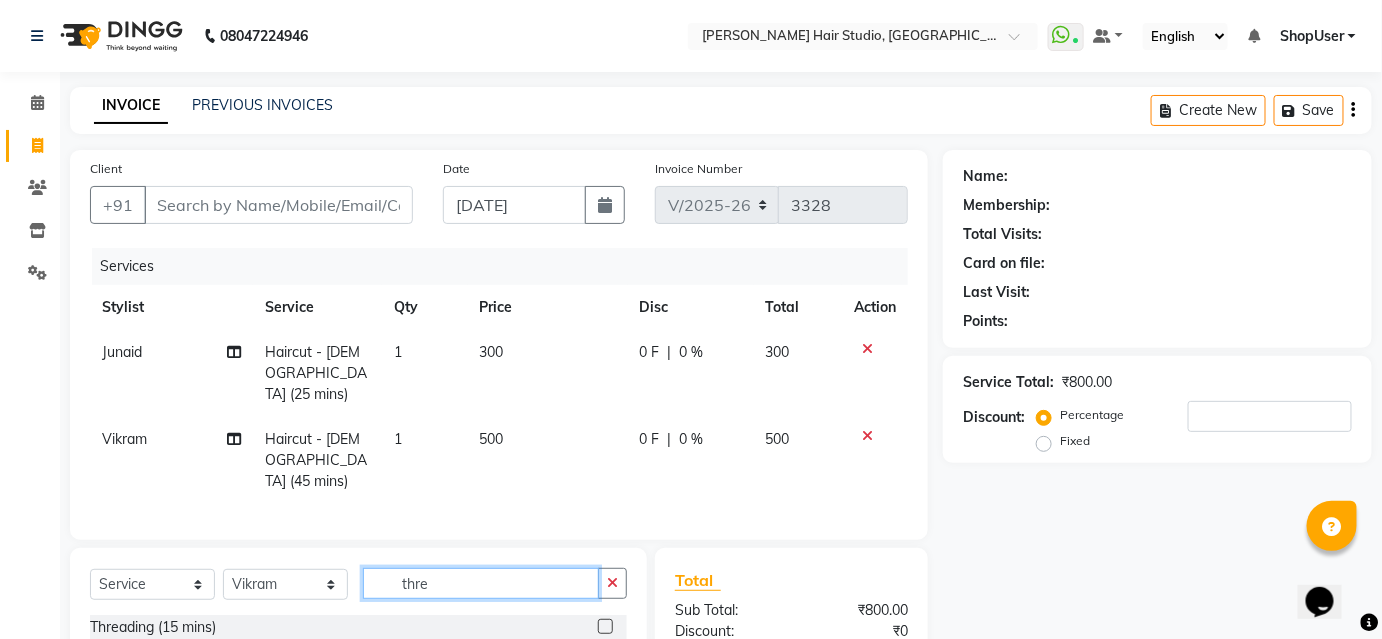 scroll, scrollTop: 0, scrollLeft: 0, axis: both 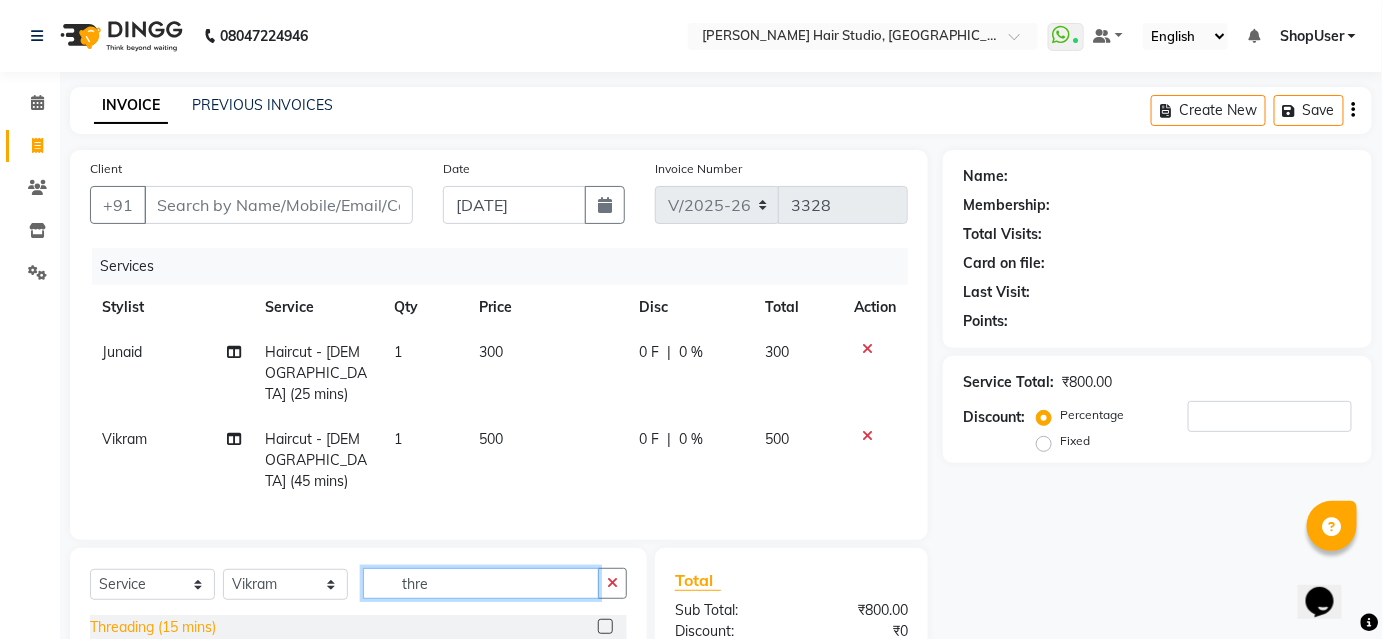 type on "thre" 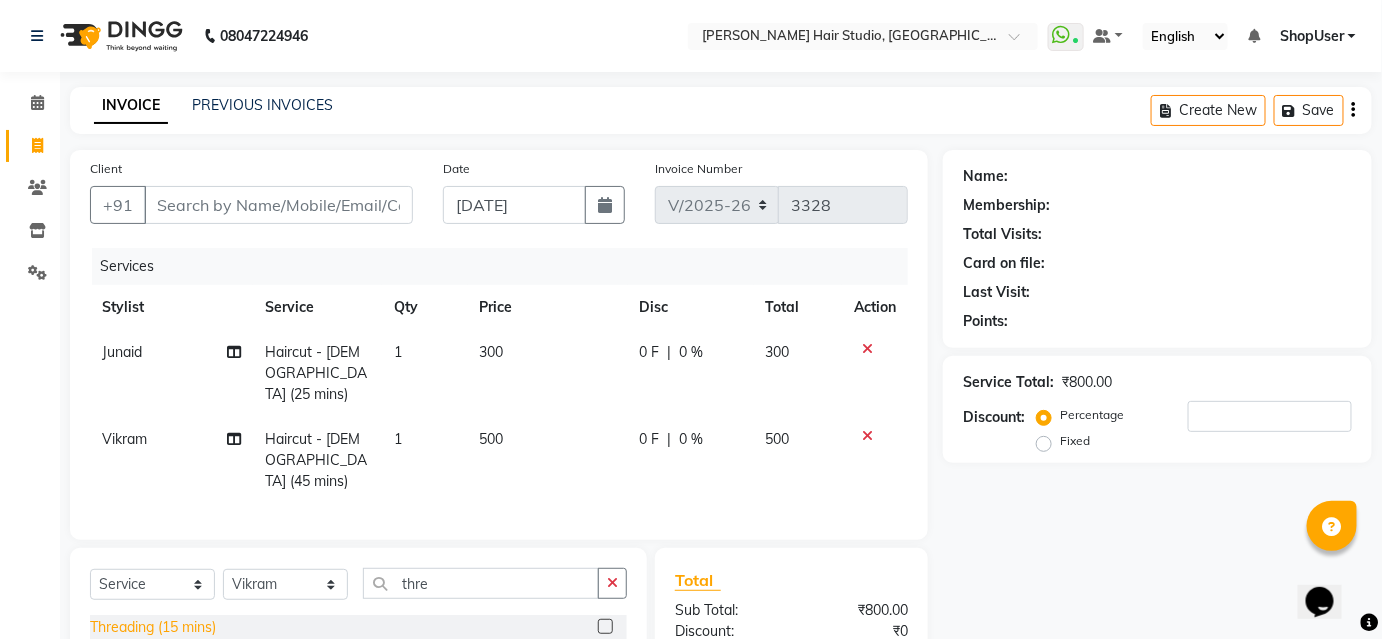 click on "Threading (15 mins)" 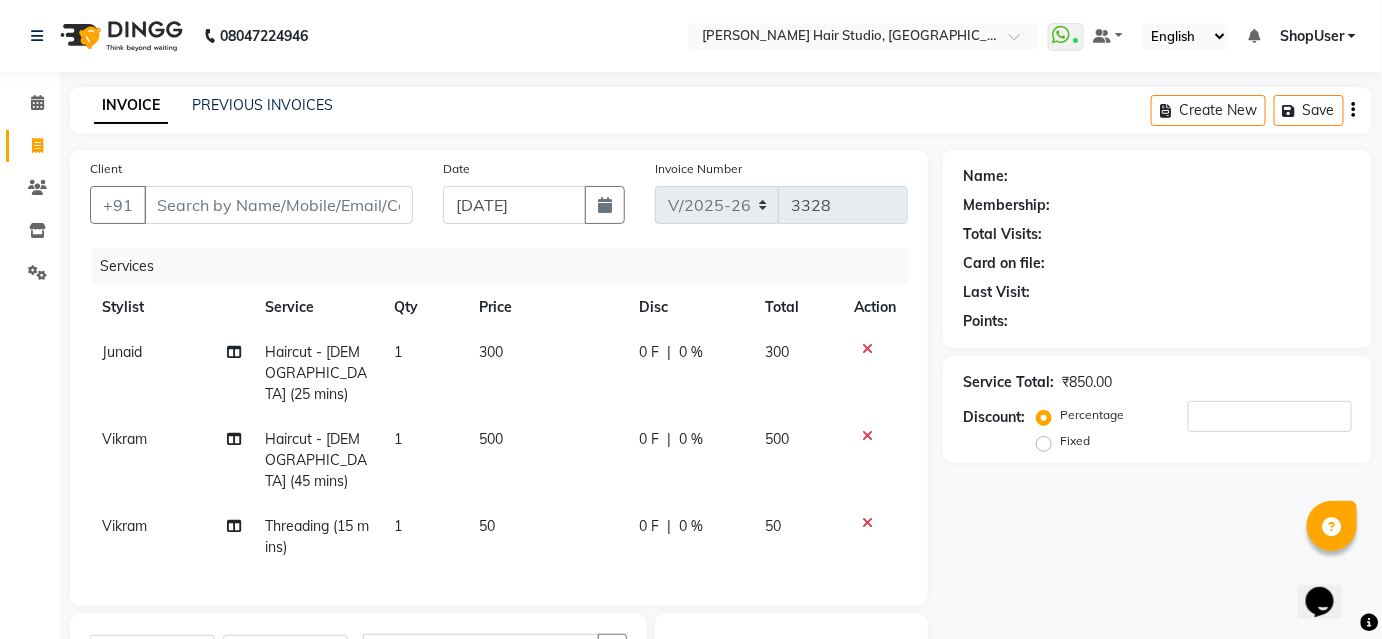 checkbox on "false" 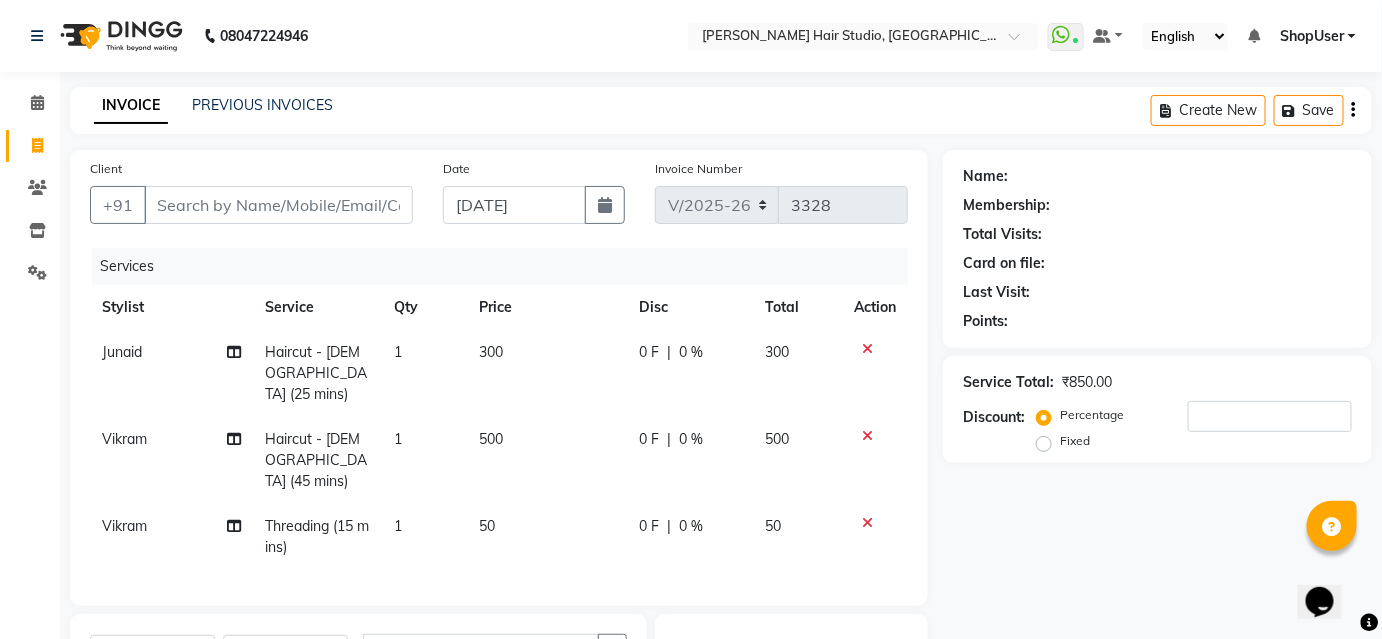 click on "Vikram" 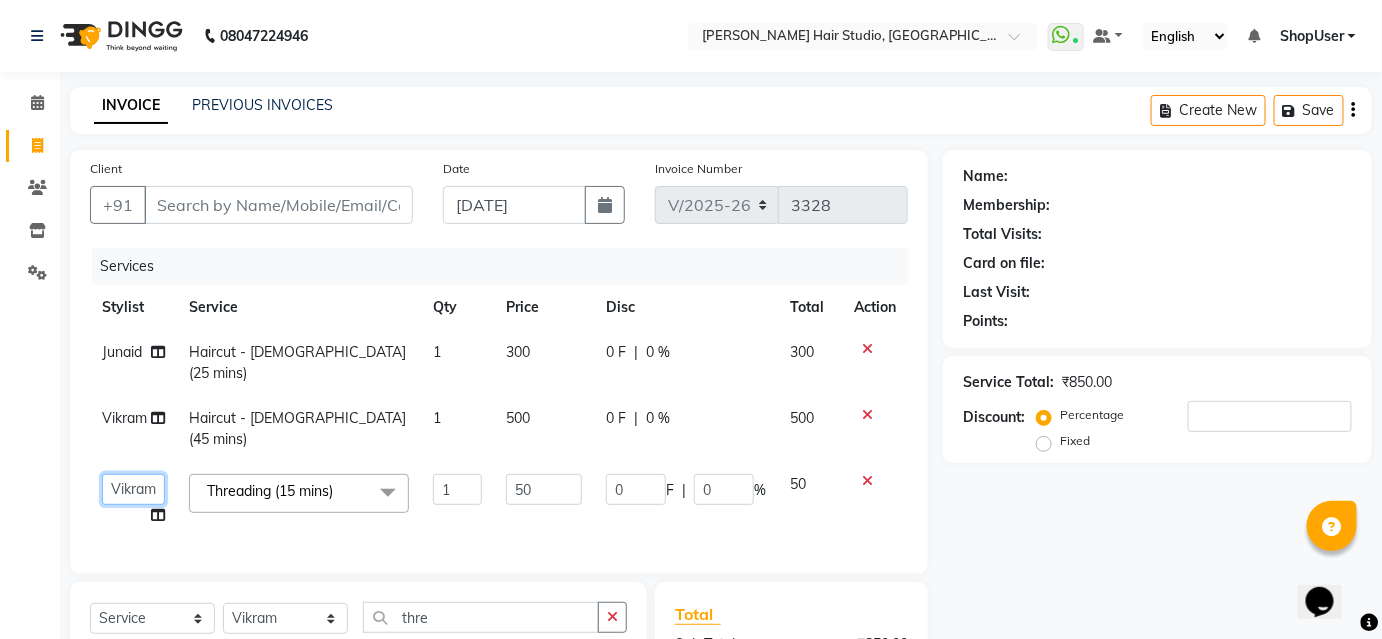 click on "Ajinkya   Anuja   Arunesh   Avinash   Junaid   Mohammad   Pawan Krishna   Rushikesh   ShopUser   Shubham   Shweta Kale   Vikram" 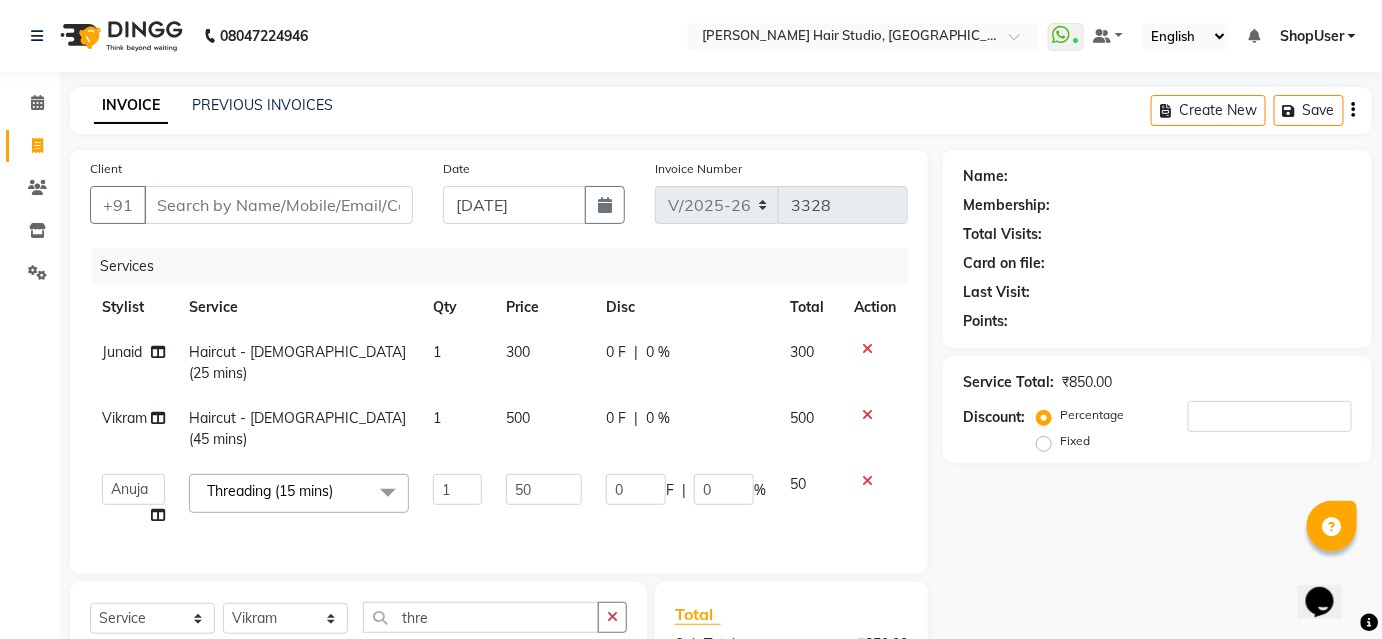 select on "51893" 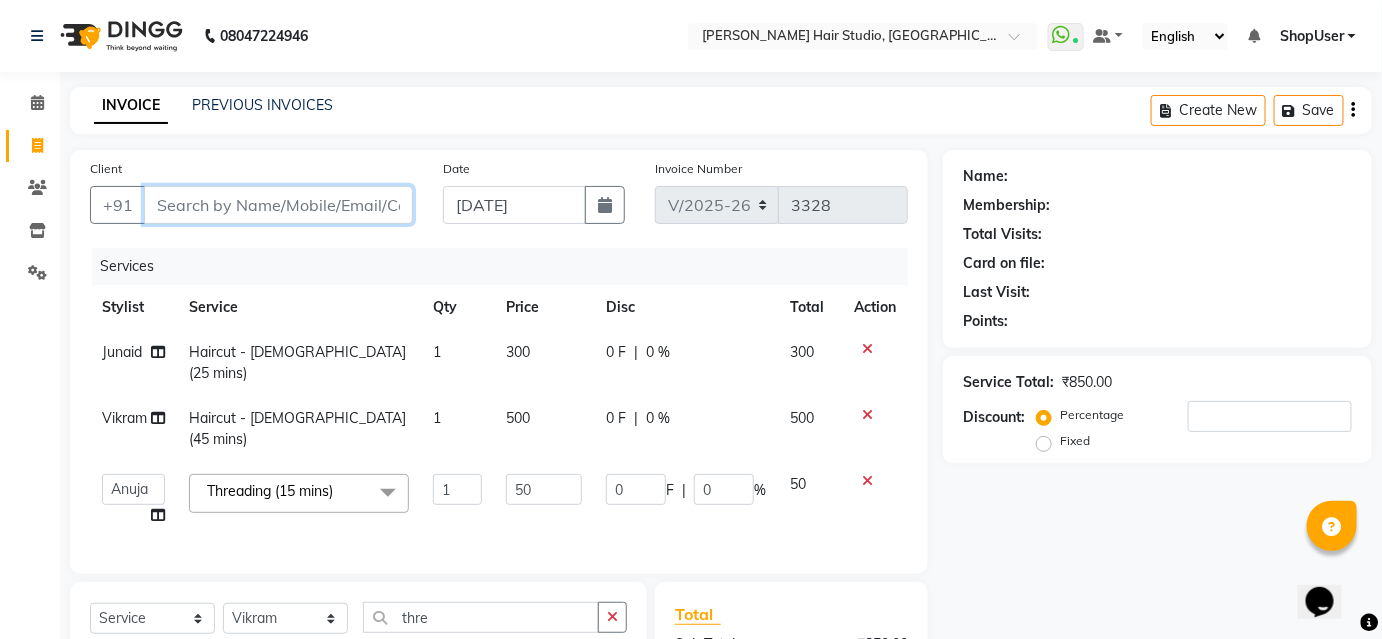 click on "Client" at bounding box center (278, 205) 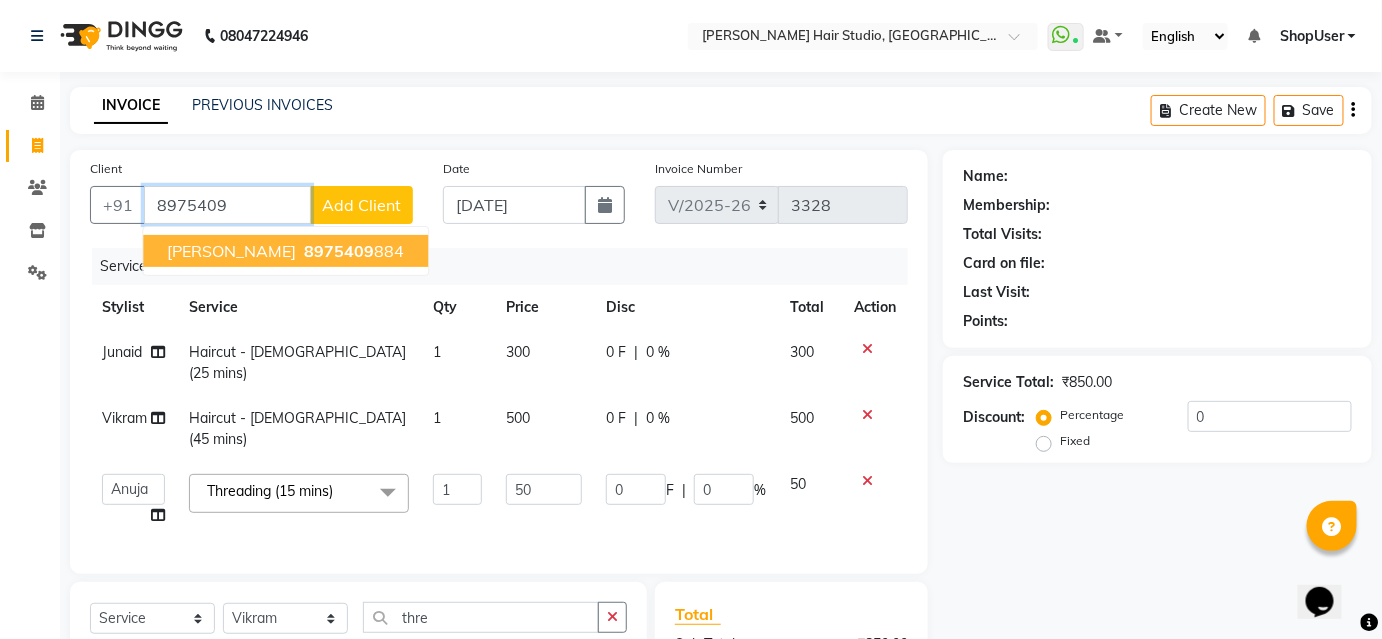 click on "8975409" at bounding box center [339, 251] 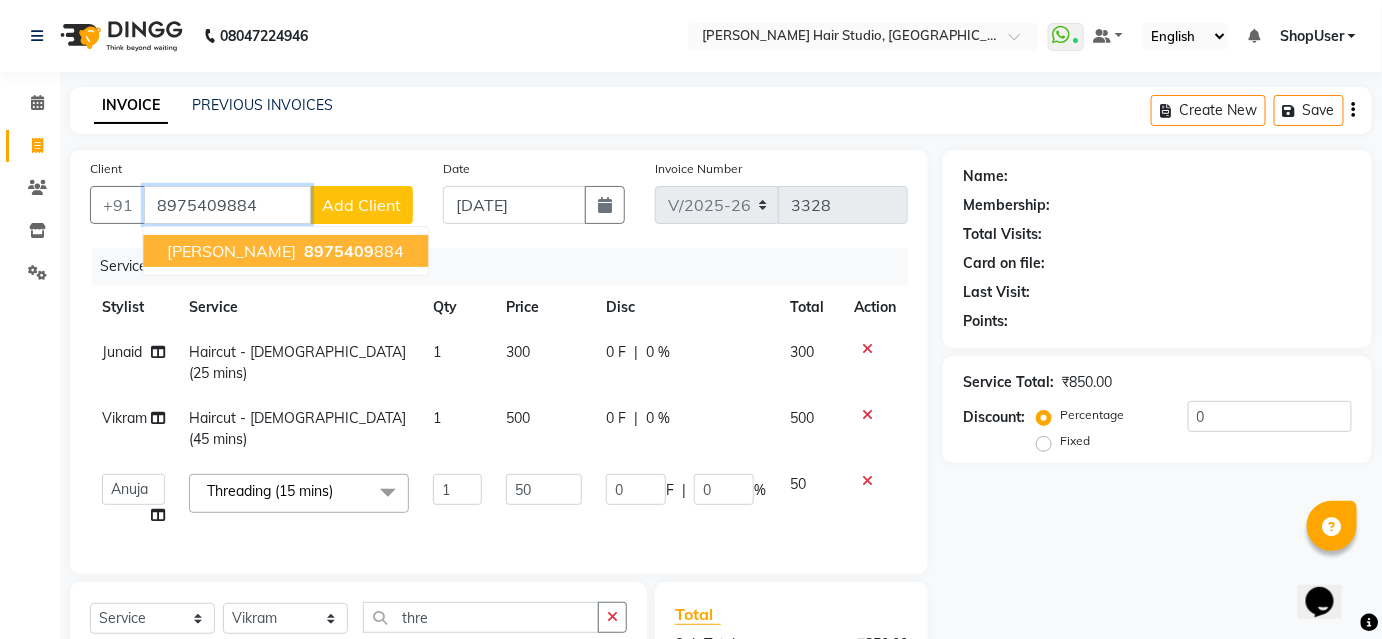 type on "8975409884" 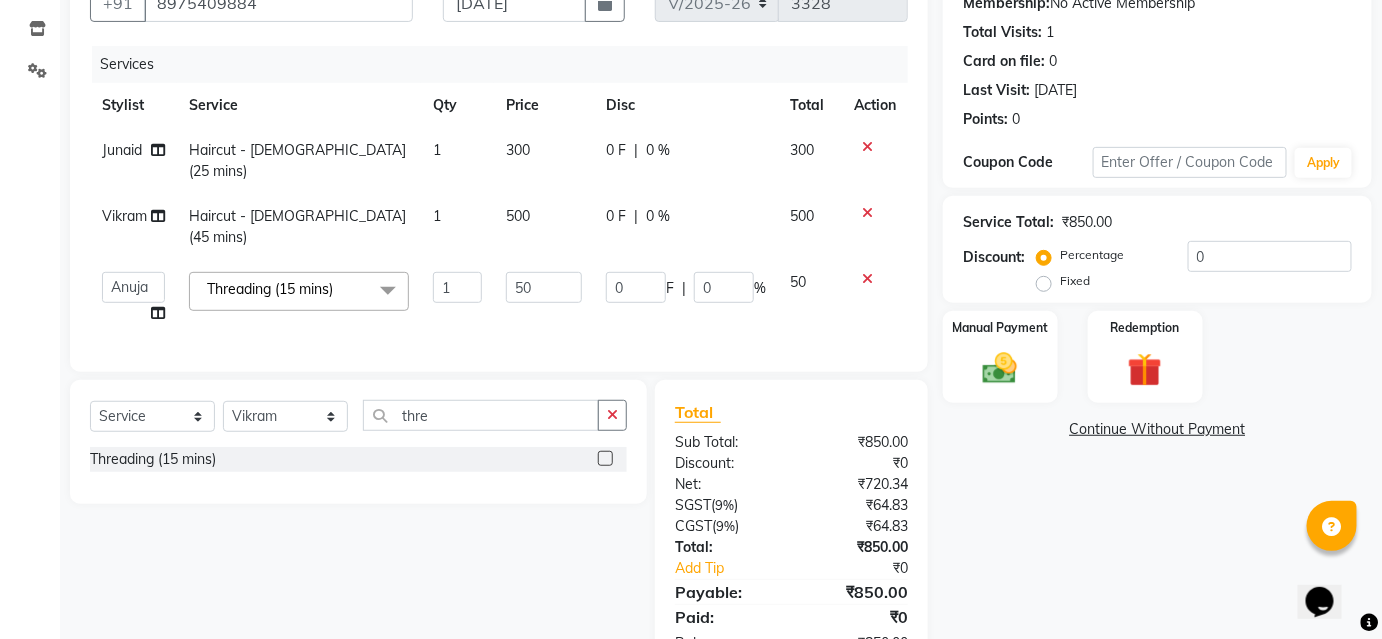 scroll, scrollTop: 237, scrollLeft: 0, axis: vertical 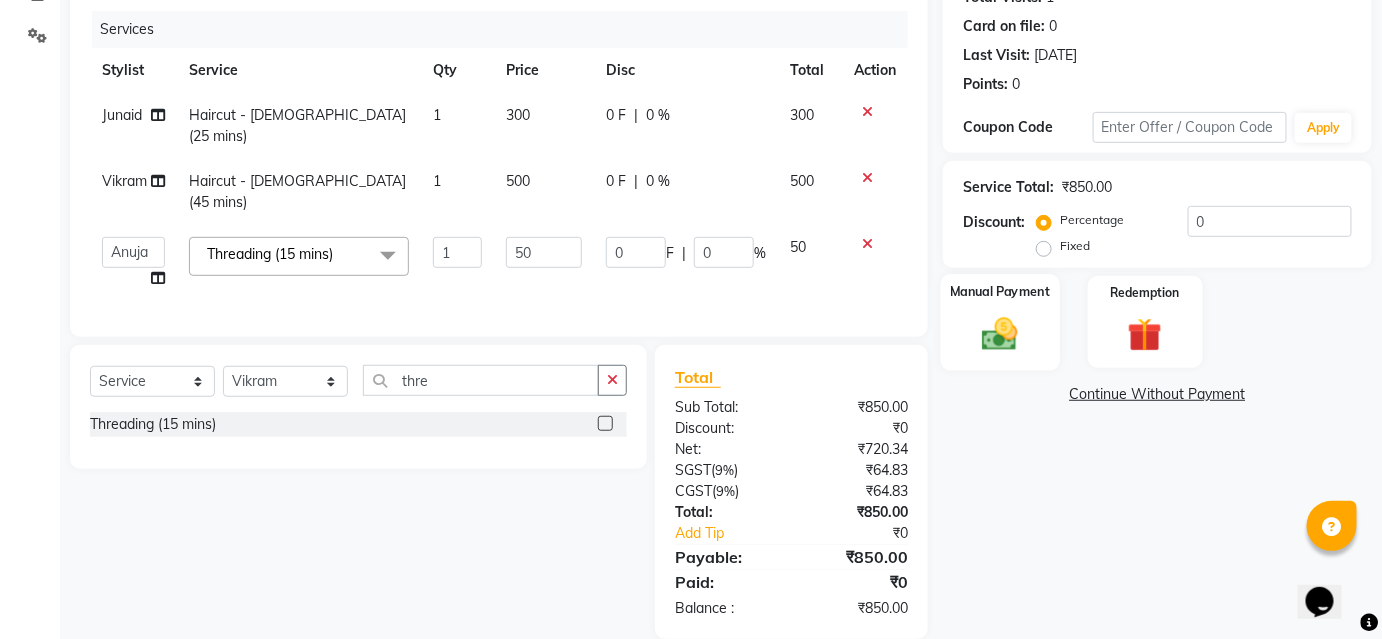 click 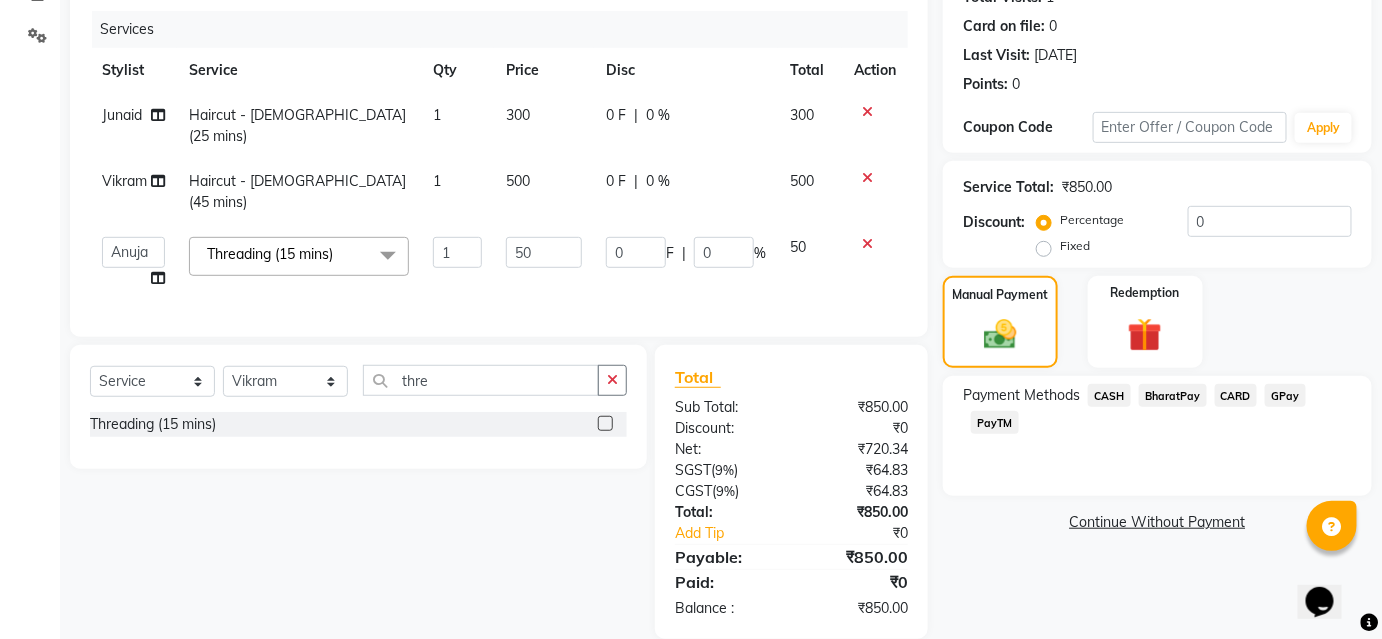 click on "CARD" 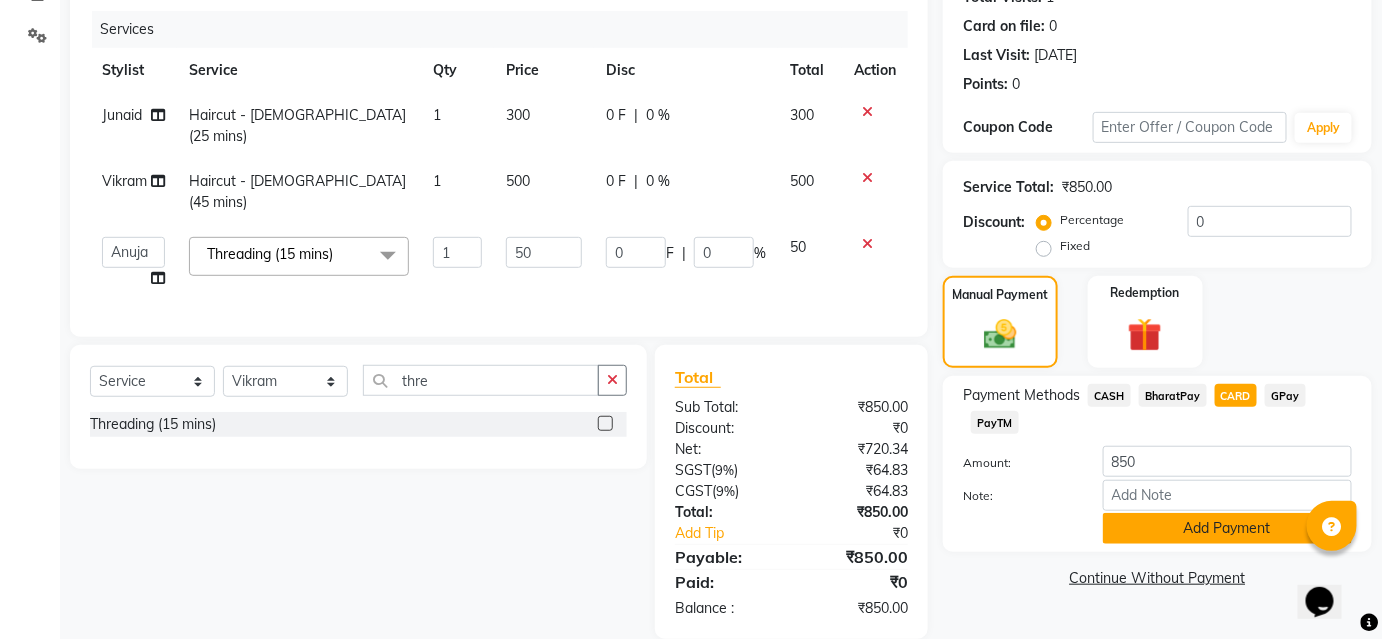 click on "Add Payment" 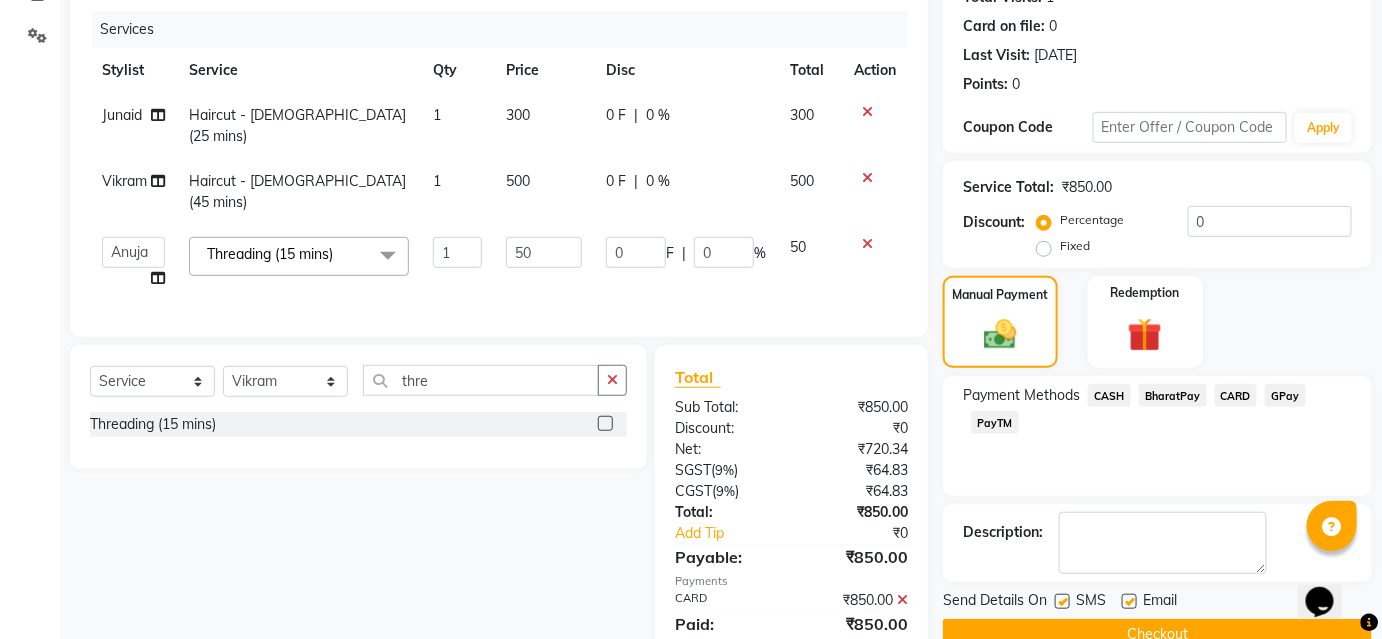 scroll, scrollTop: 279, scrollLeft: 0, axis: vertical 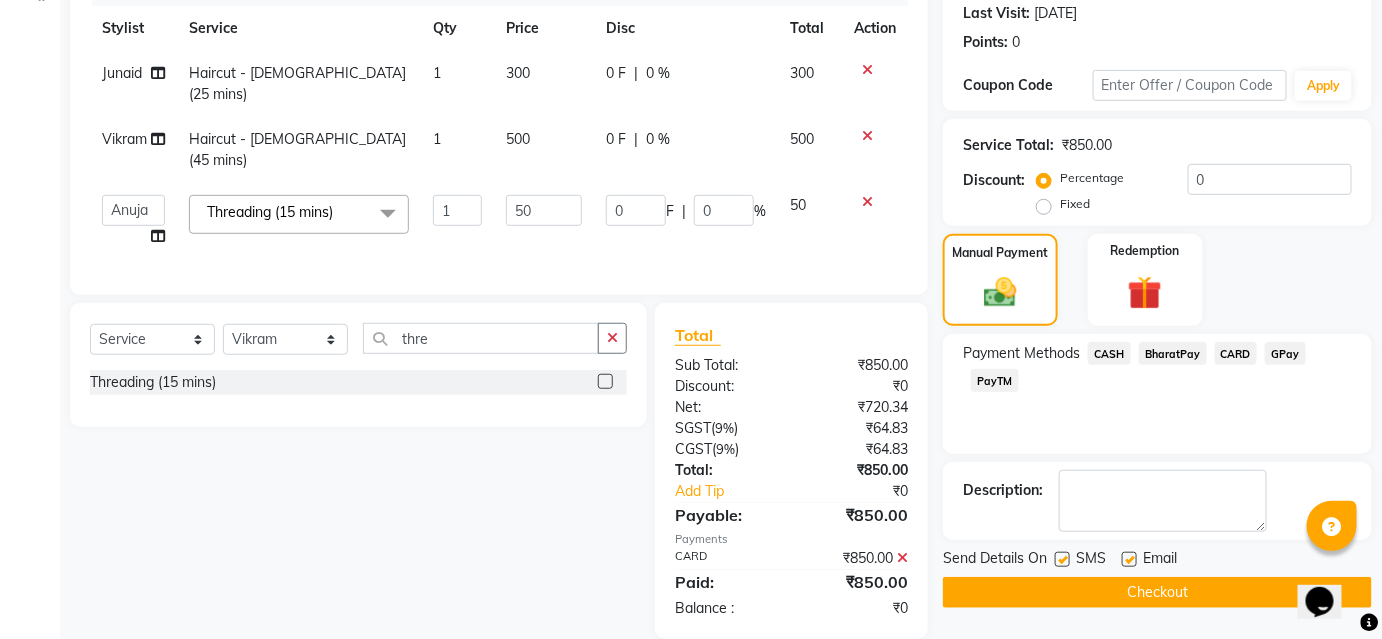 click on "Checkout" 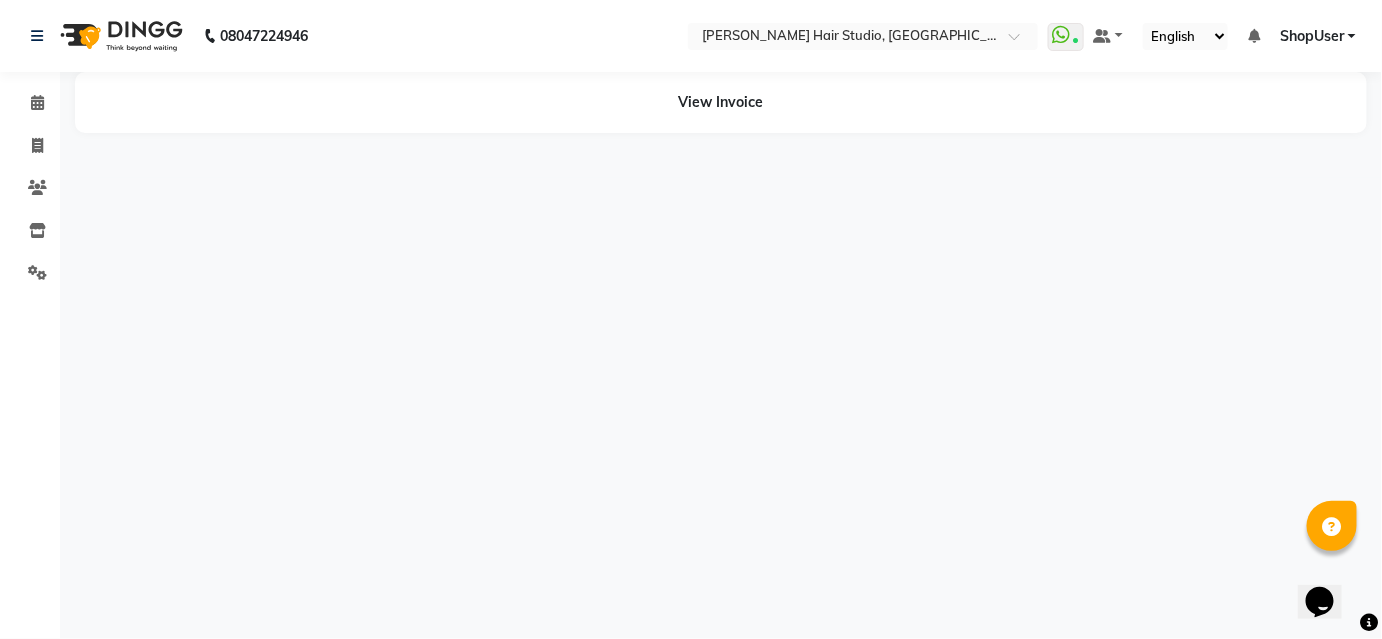 scroll, scrollTop: 0, scrollLeft: 0, axis: both 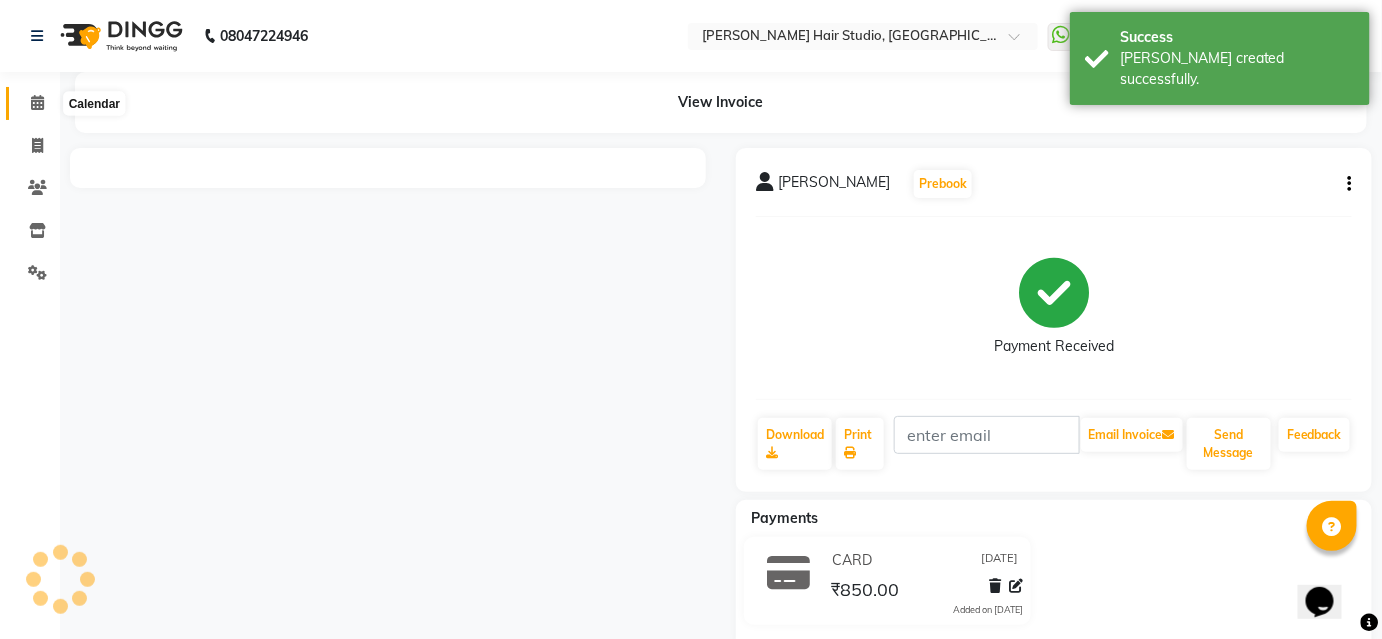 click 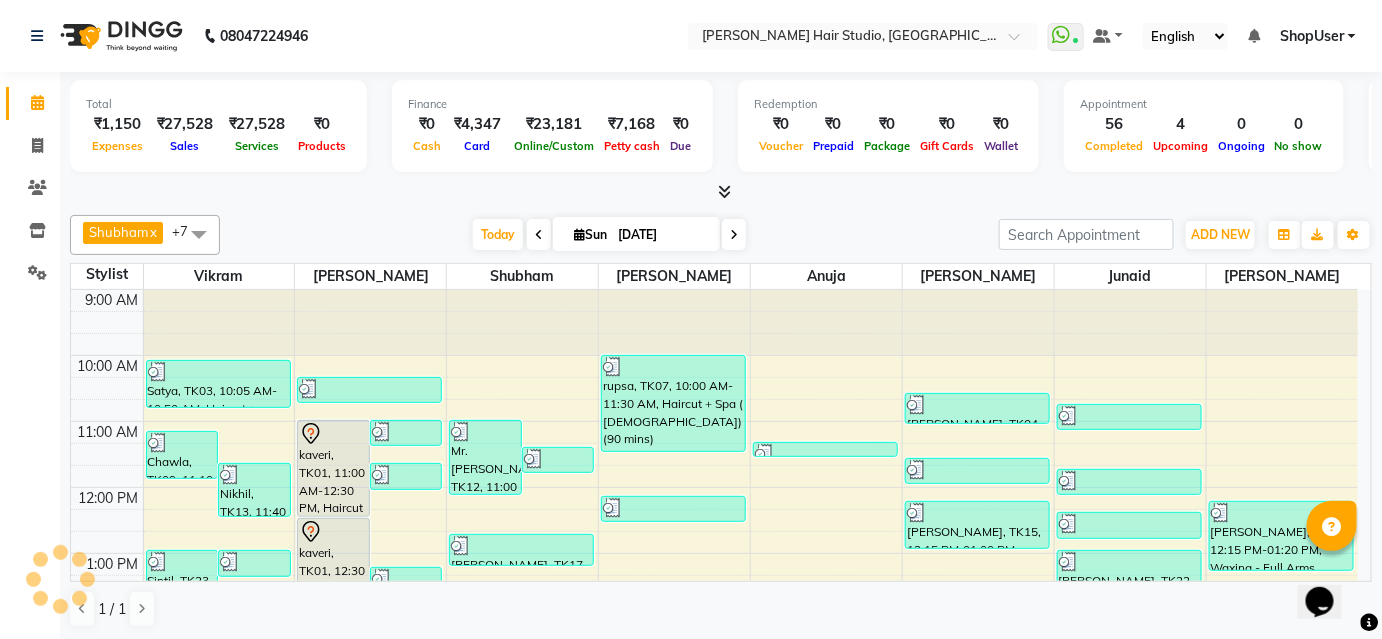 scroll, scrollTop: 0, scrollLeft: 0, axis: both 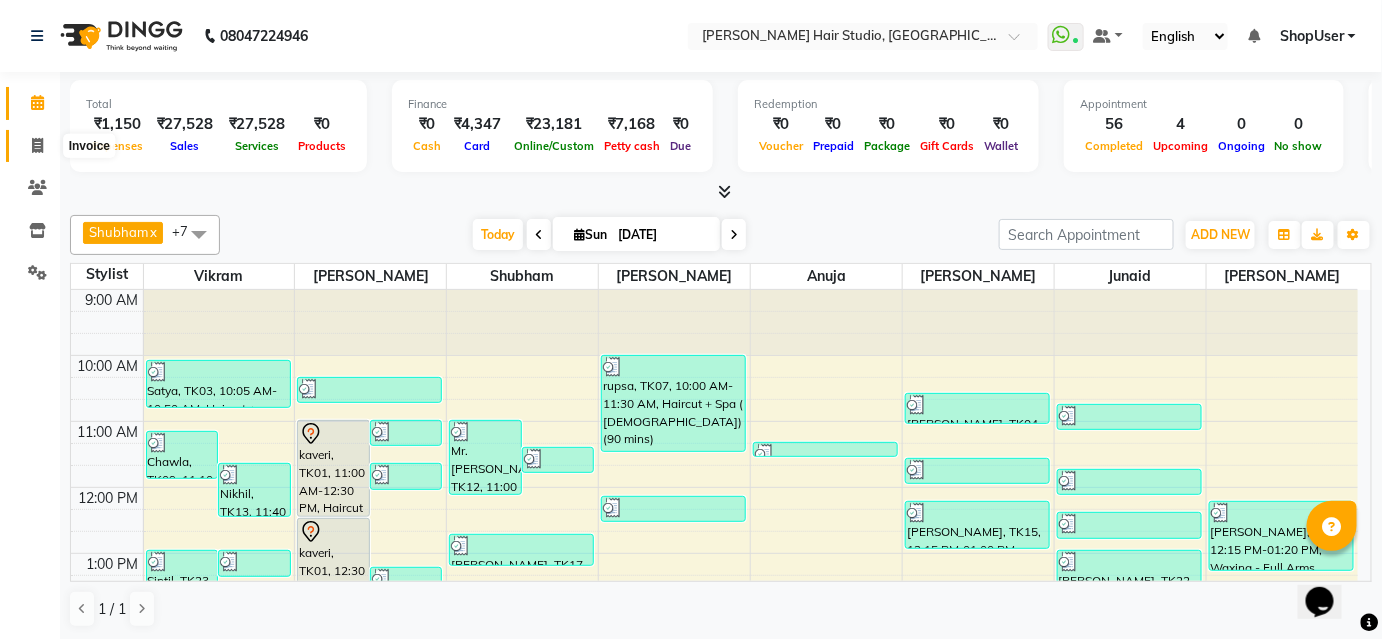 click 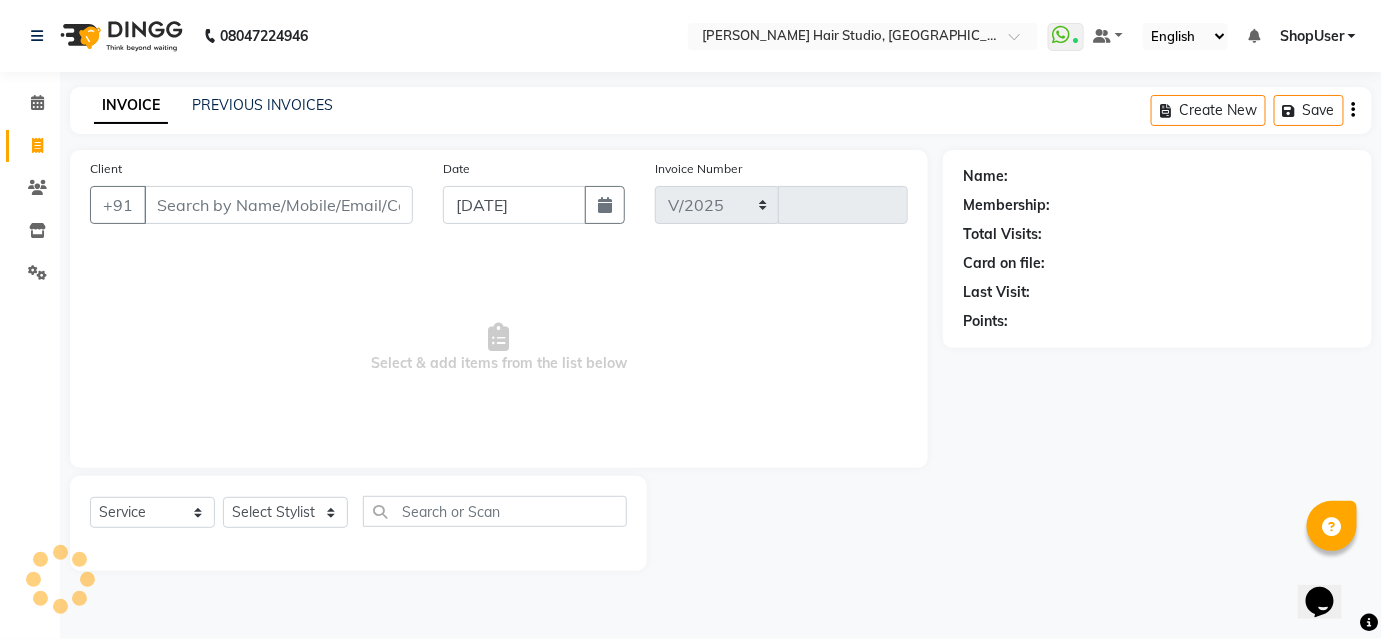 select on "627" 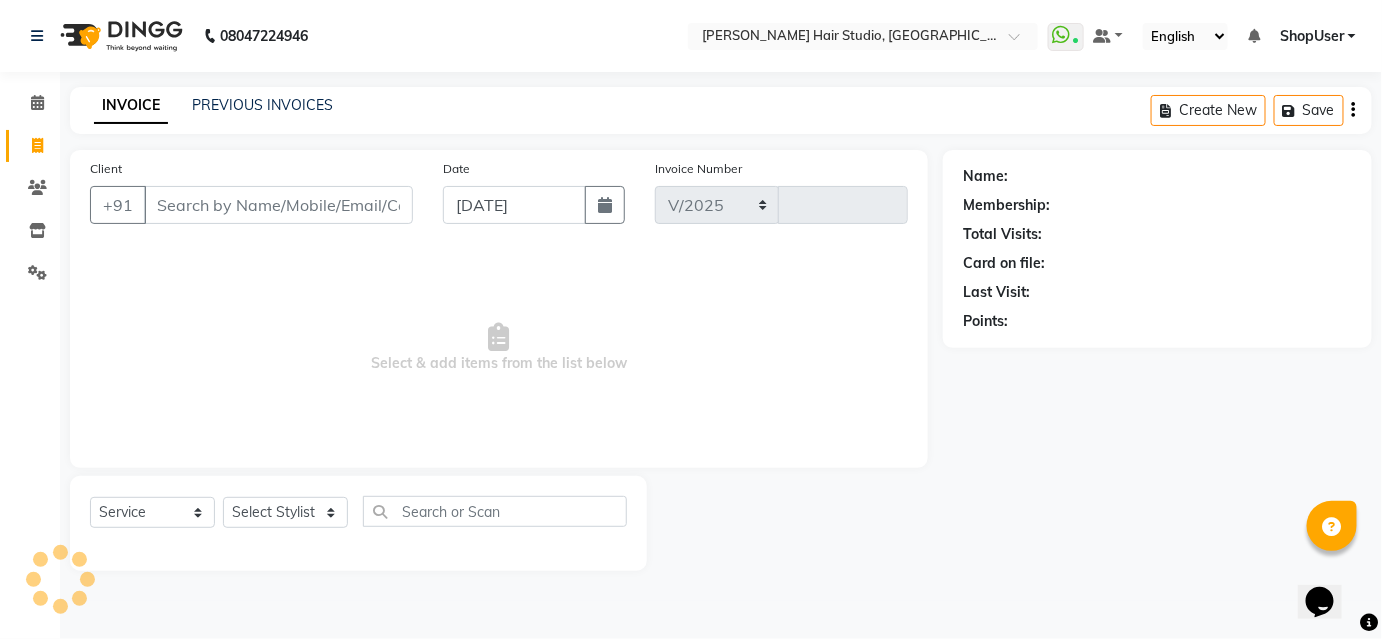 type on "3329" 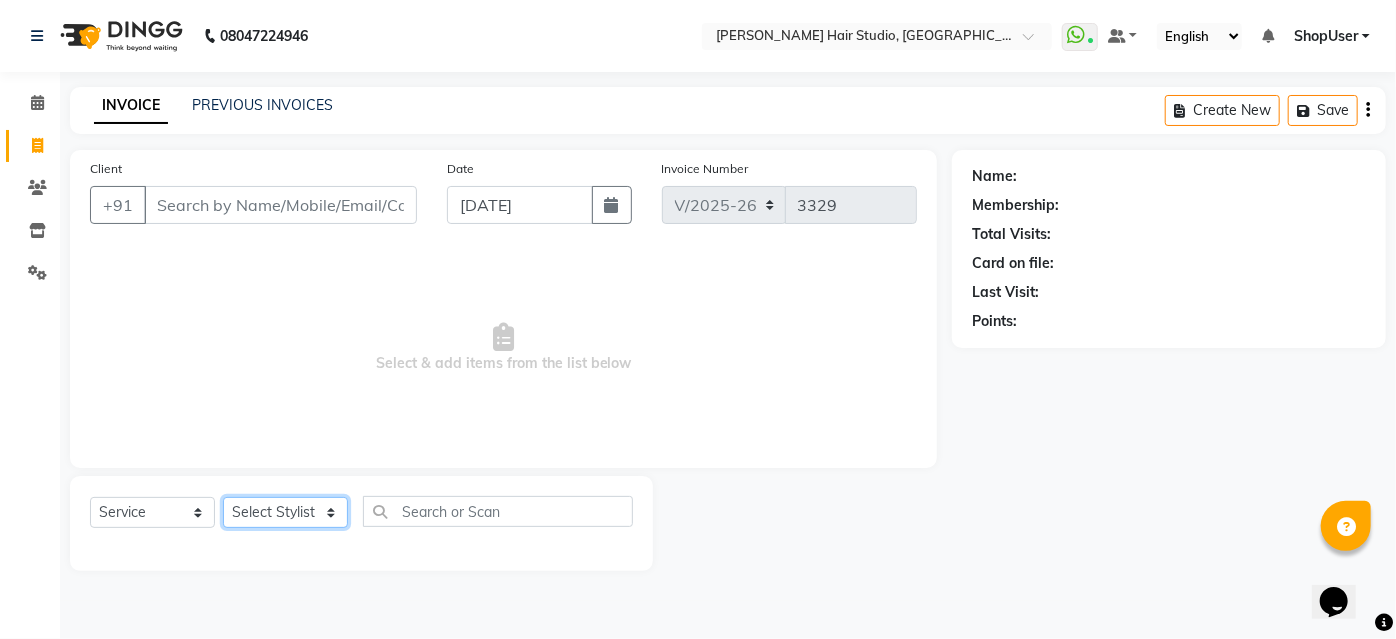 click on "Select Stylist [PERSON_NAME] [PERSON_NAME] Avinash [PERSON_NAME] Pawan [PERSON_NAME] ShopUser [PERSON_NAME] Shweta [PERSON_NAME]" 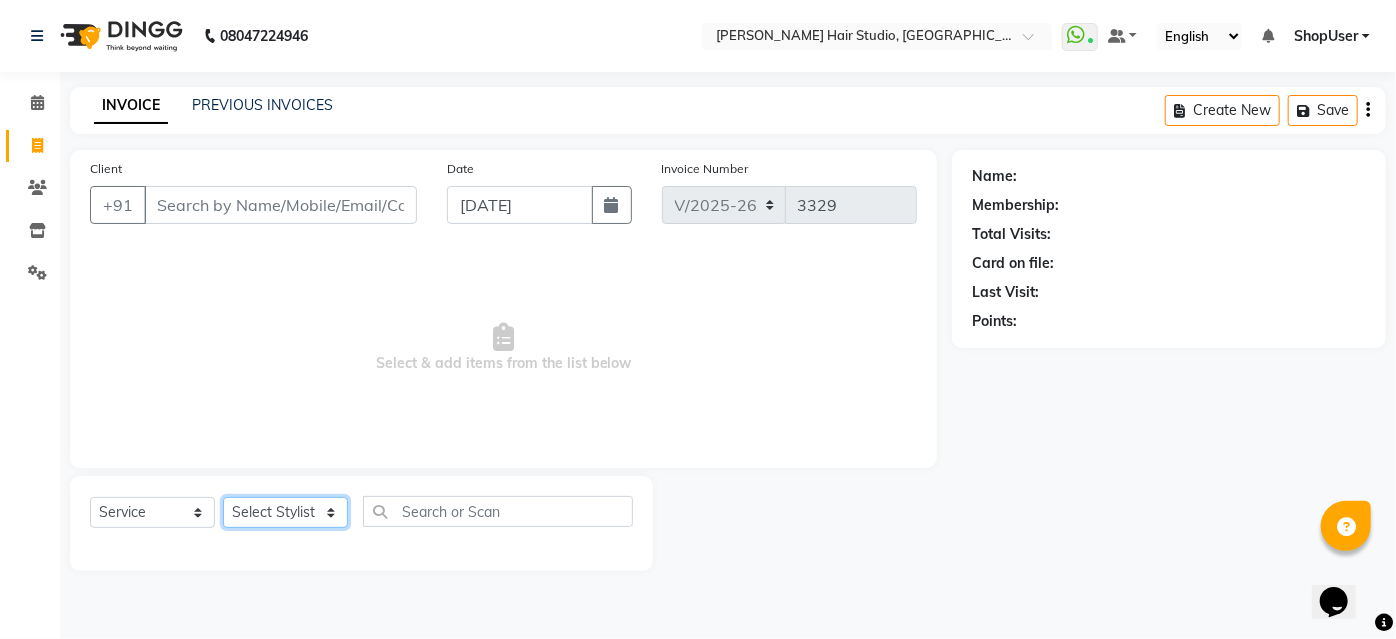 select on "39192" 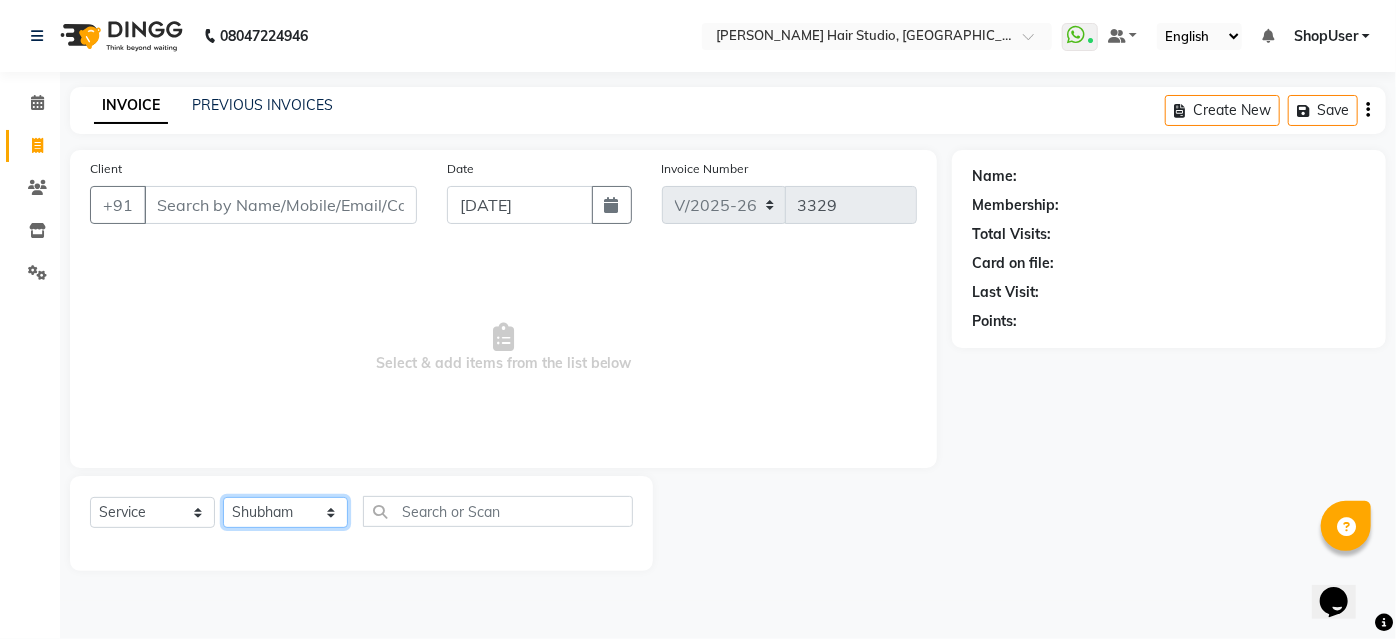 click on "Select Stylist [PERSON_NAME] [PERSON_NAME] Avinash [PERSON_NAME] Pawan [PERSON_NAME] ShopUser [PERSON_NAME] Shweta [PERSON_NAME]" 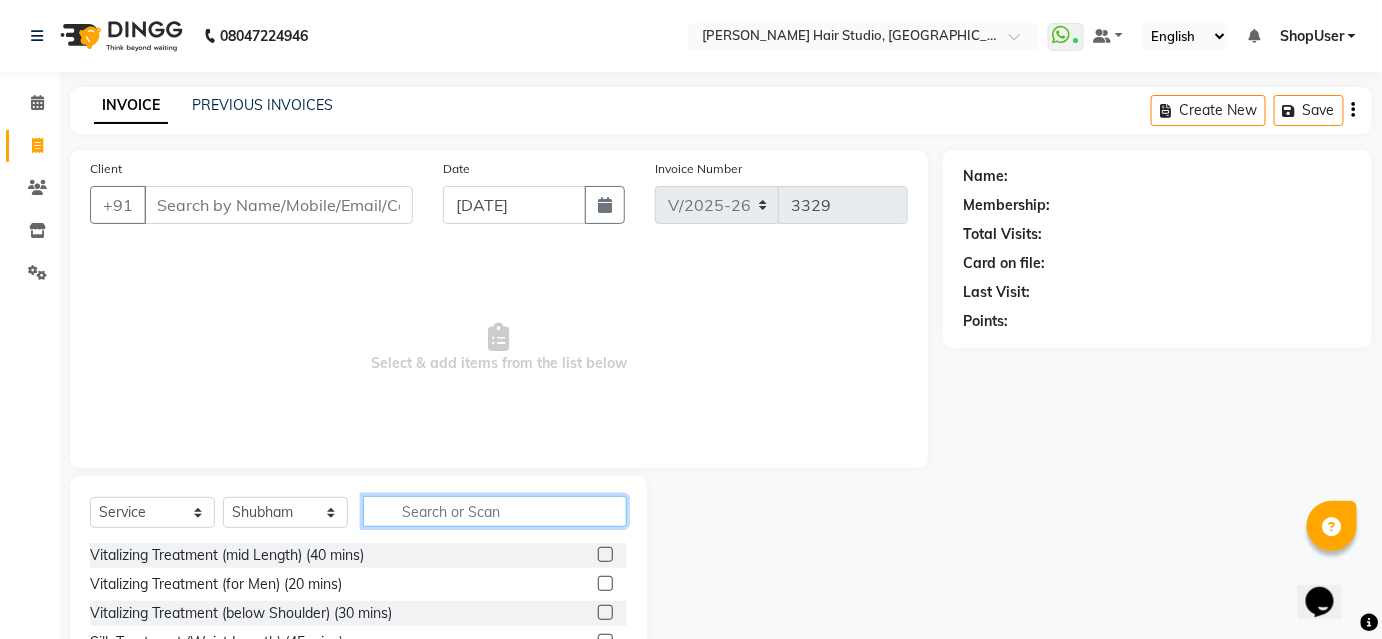 click 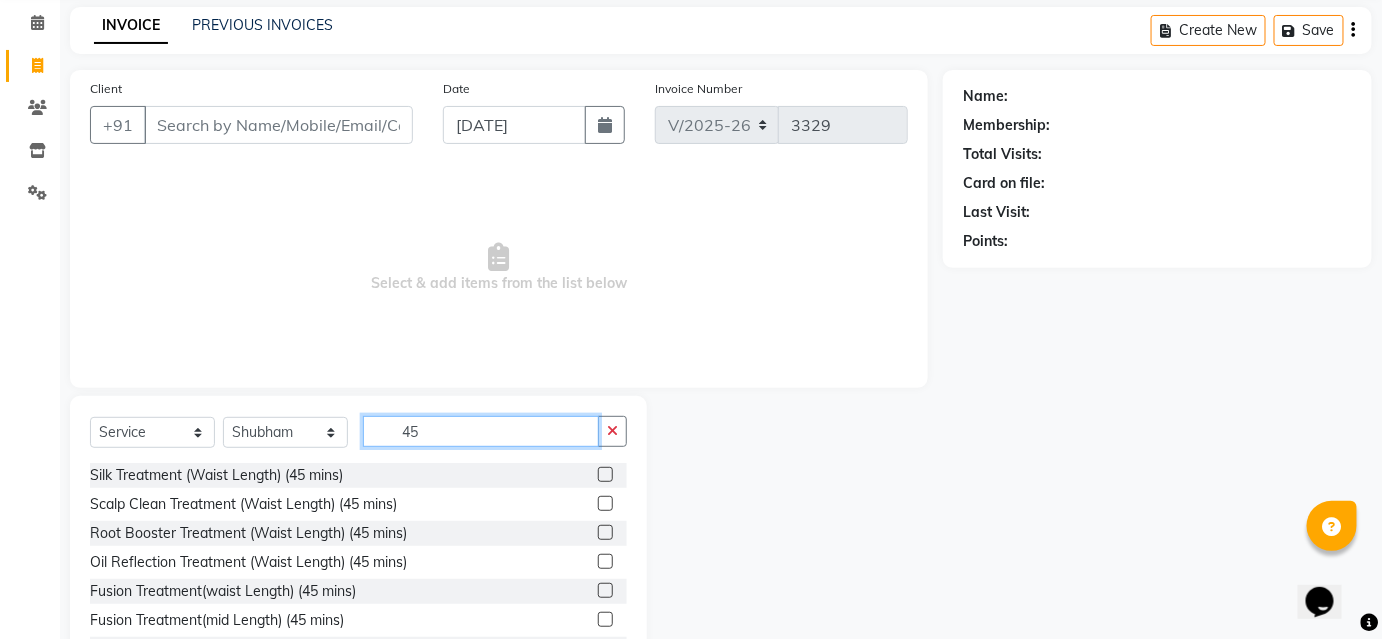 scroll, scrollTop: 161, scrollLeft: 0, axis: vertical 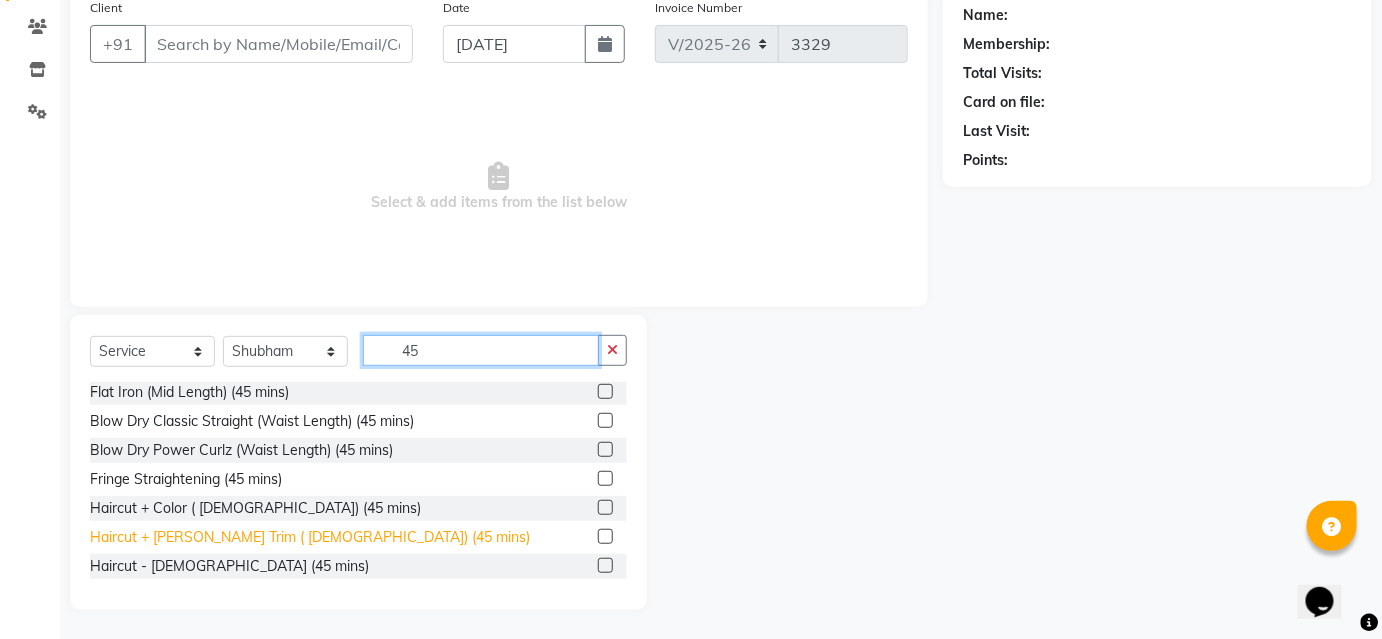 type on "45" 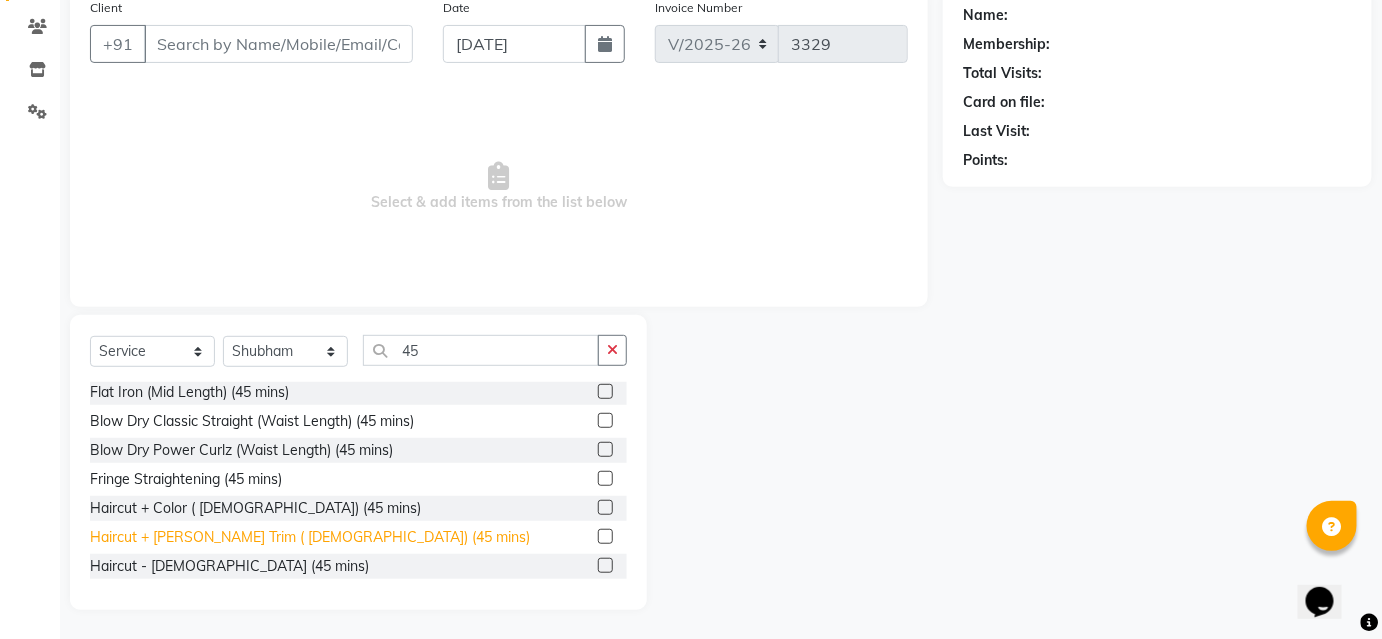click on "Haircut + [PERSON_NAME] Trim ( [DEMOGRAPHIC_DATA]) (45 mins)" 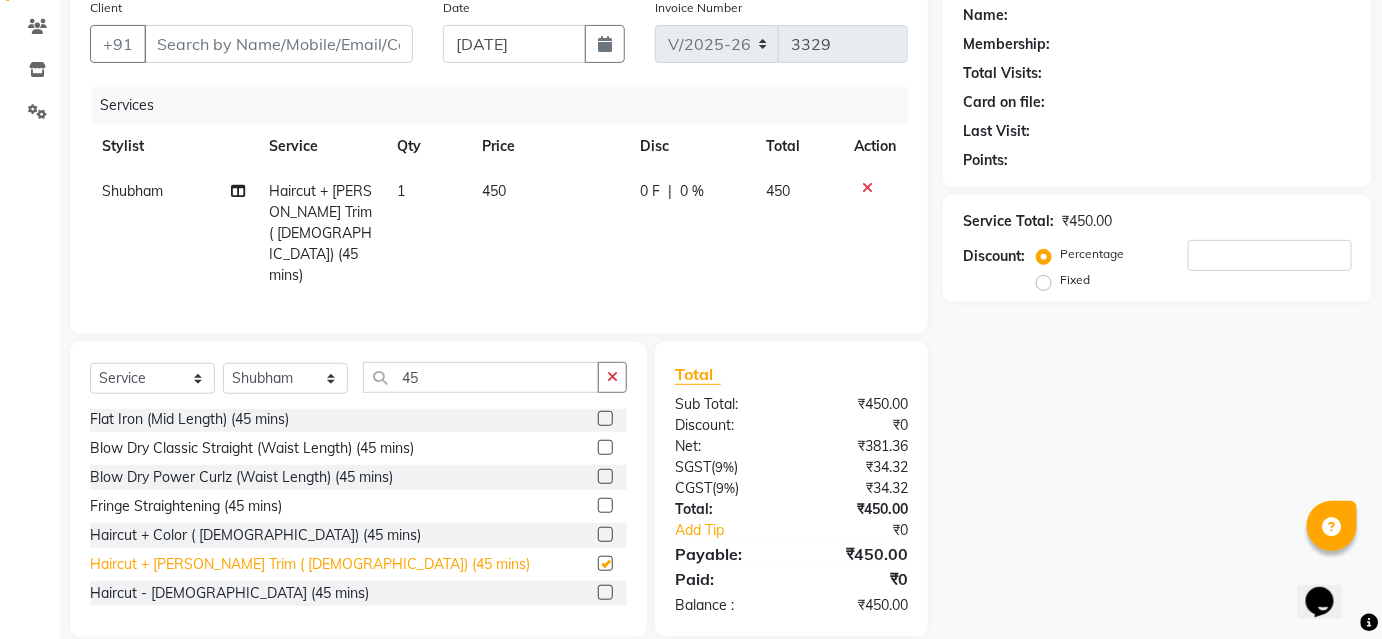 checkbox on "false" 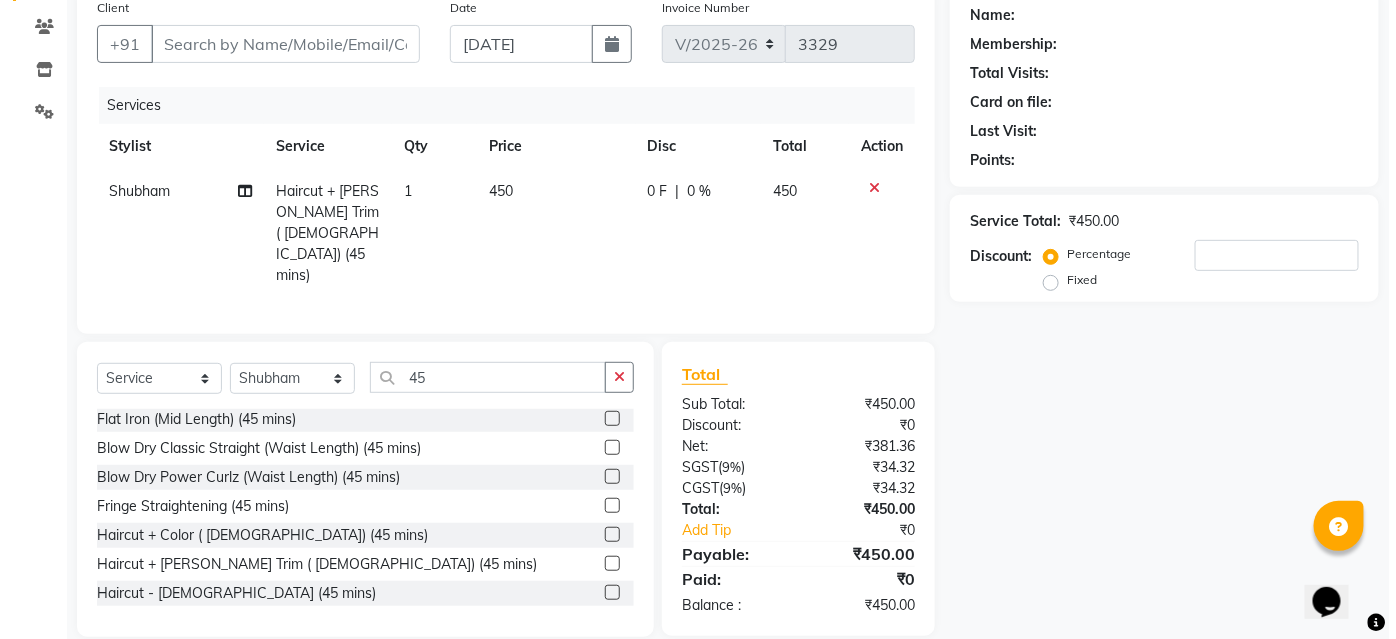 scroll, scrollTop: 0, scrollLeft: 0, axis: both 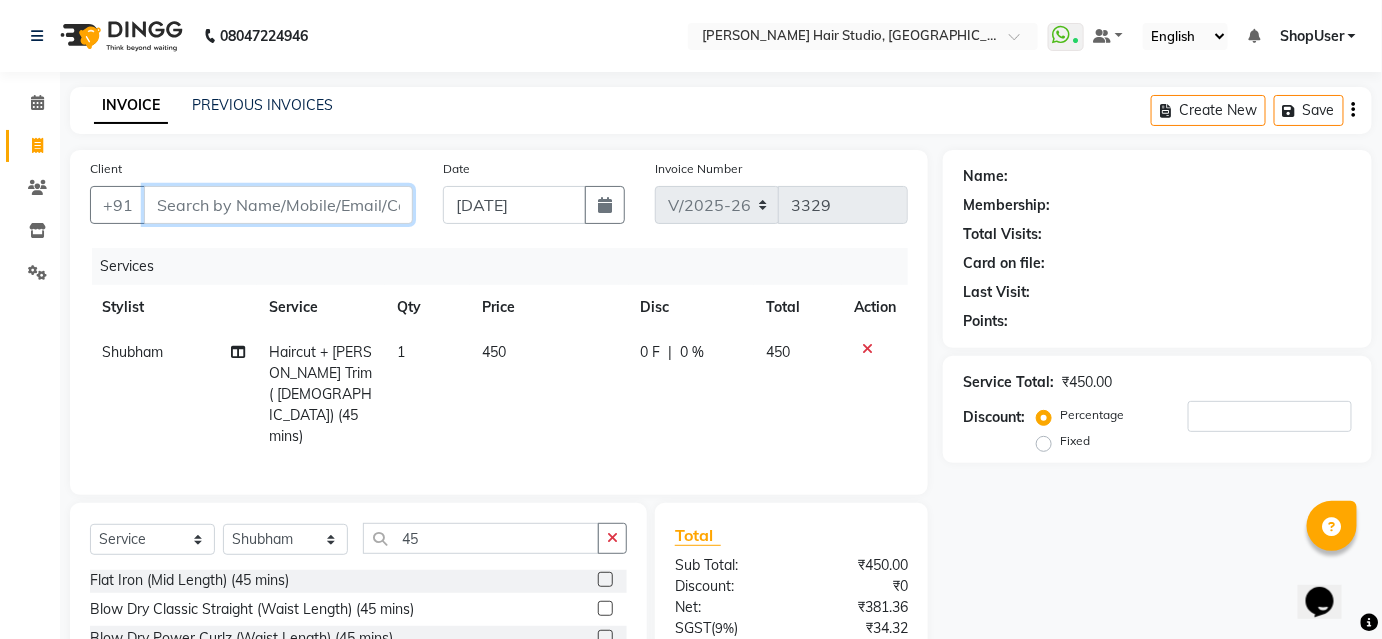 click on "Client" at bounding box center (278, 205) 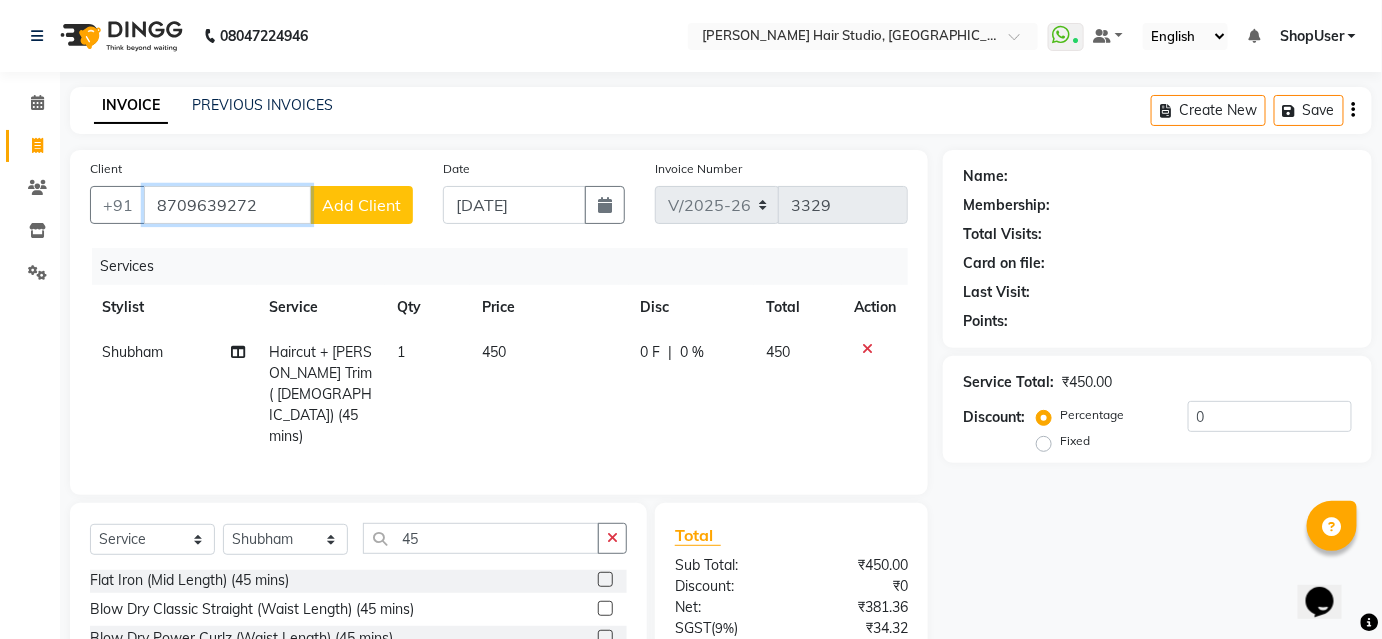 type on "8709639272" 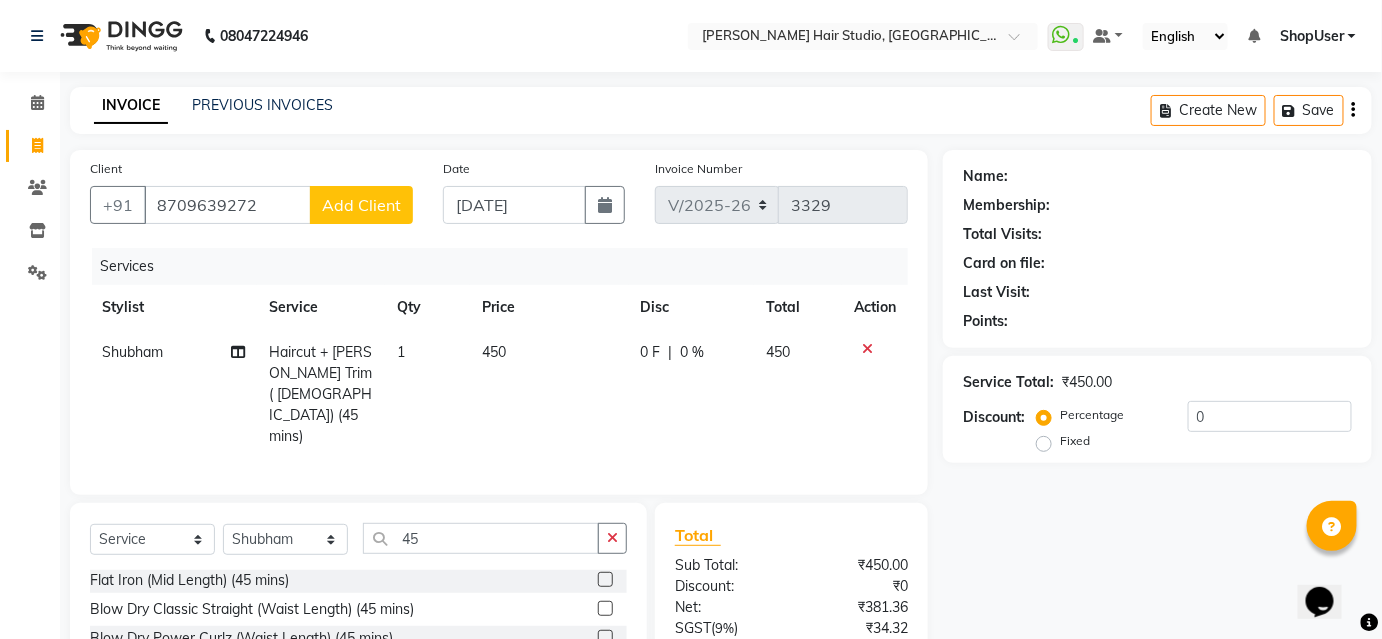 click on "Add Client" 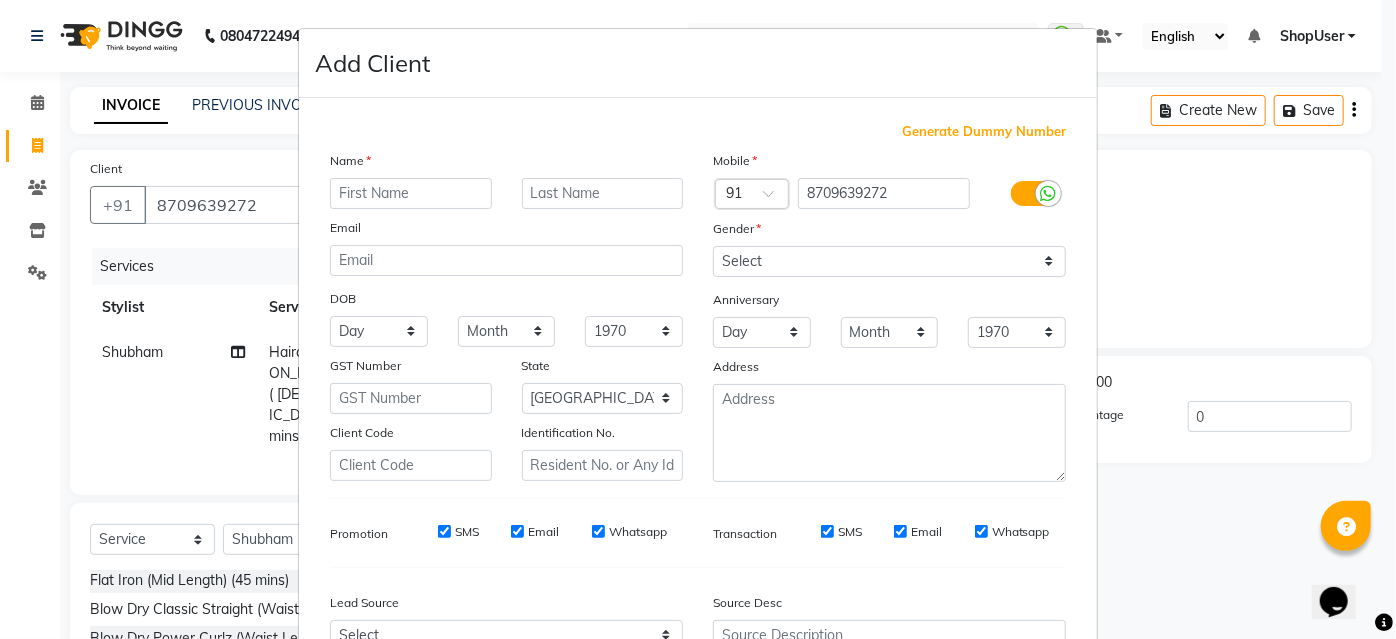 click at bounding box center (411, 193) 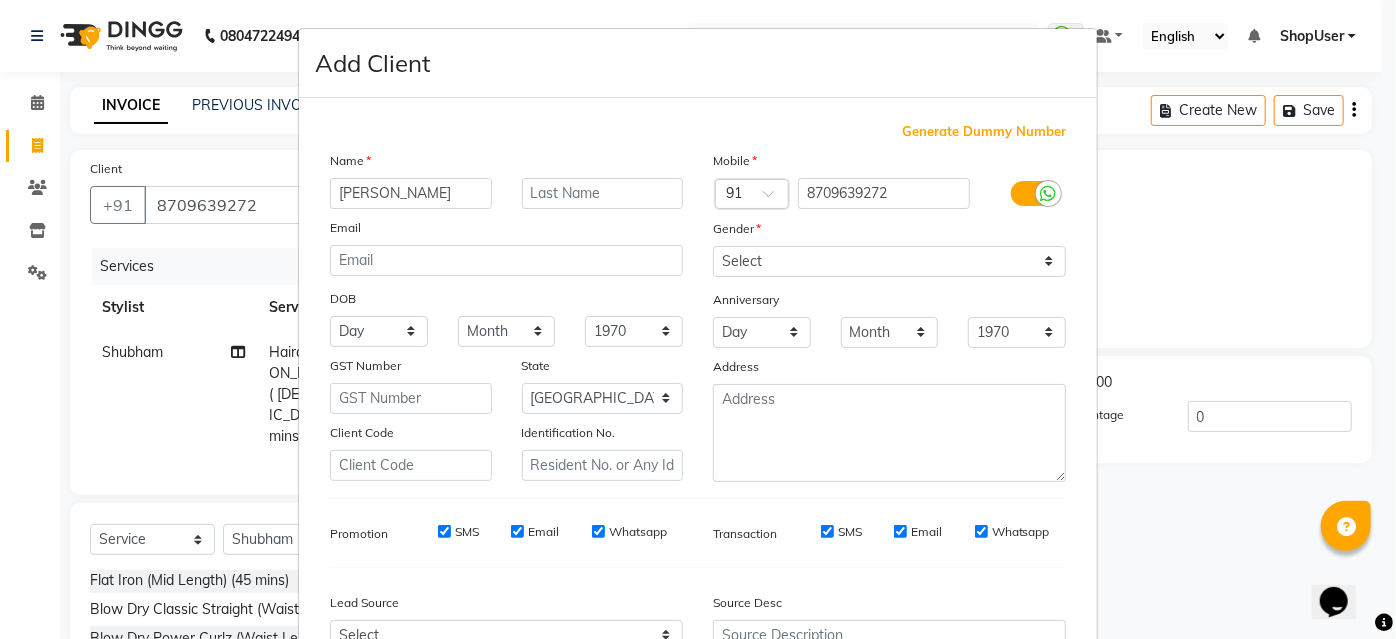 type on "prasann" 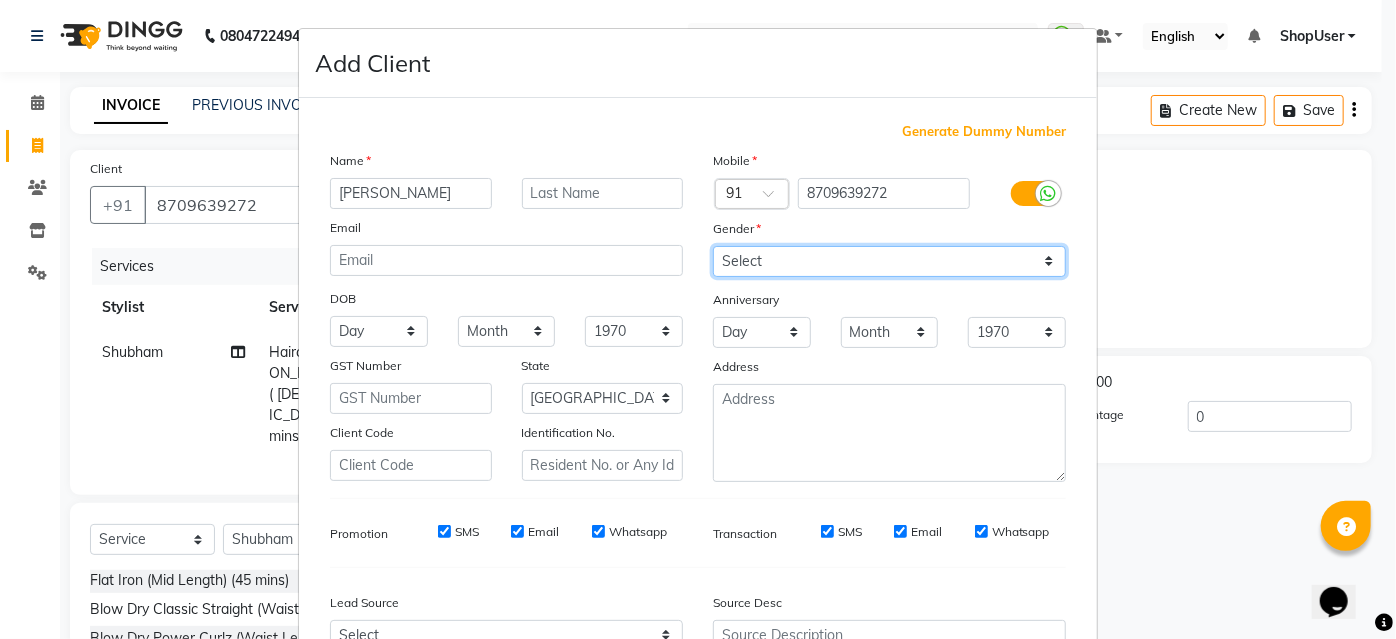 drag, startPoint x: 747, startPoint y: 260, endPoint x: 757, endPoint y: 274, distance: 17.20465 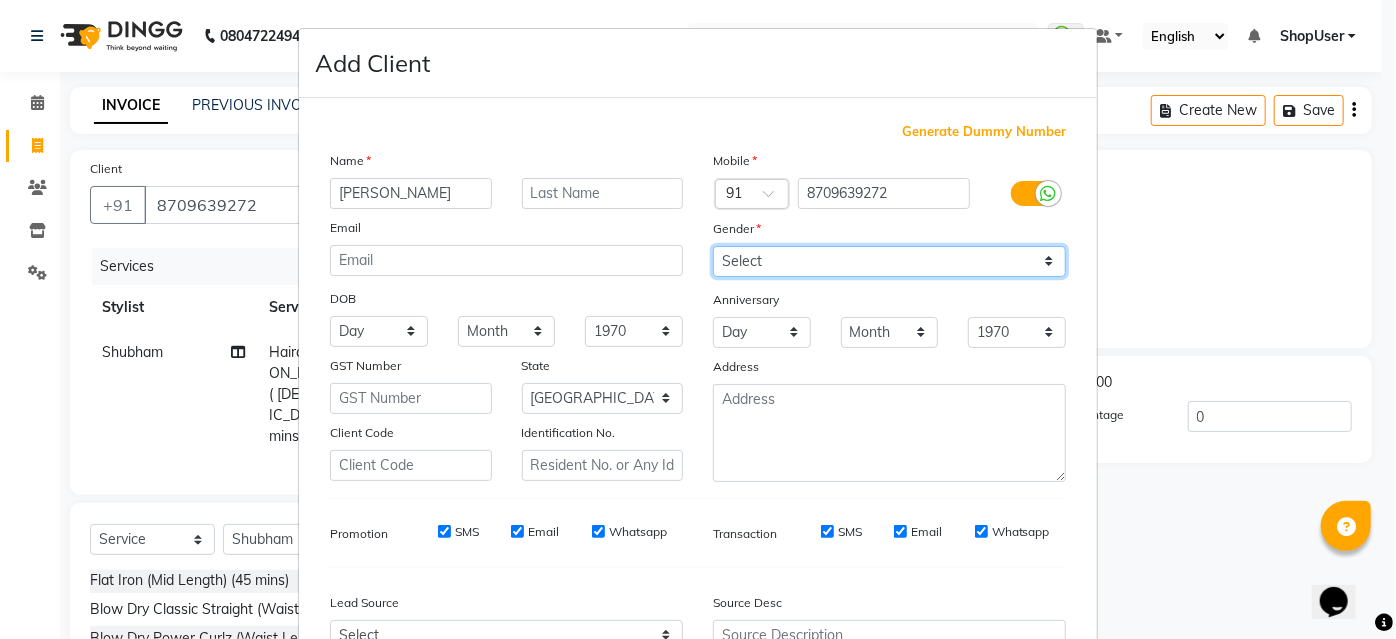 select on "[DEMOGRAPHIC_DATA]" 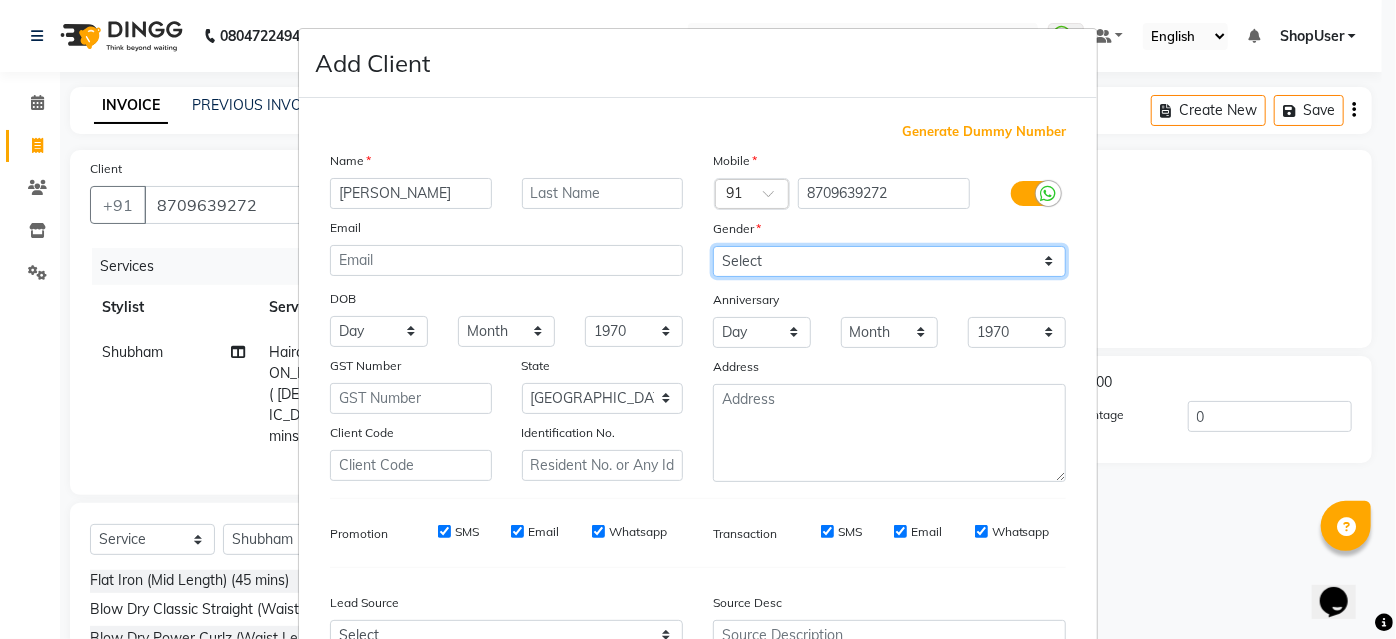 click on "Select [DEMOGRAPHIC_DATA] [DEMOGRAPHIC_DATA] Other Prefer Not To Say" at bounding box center (889, 261) 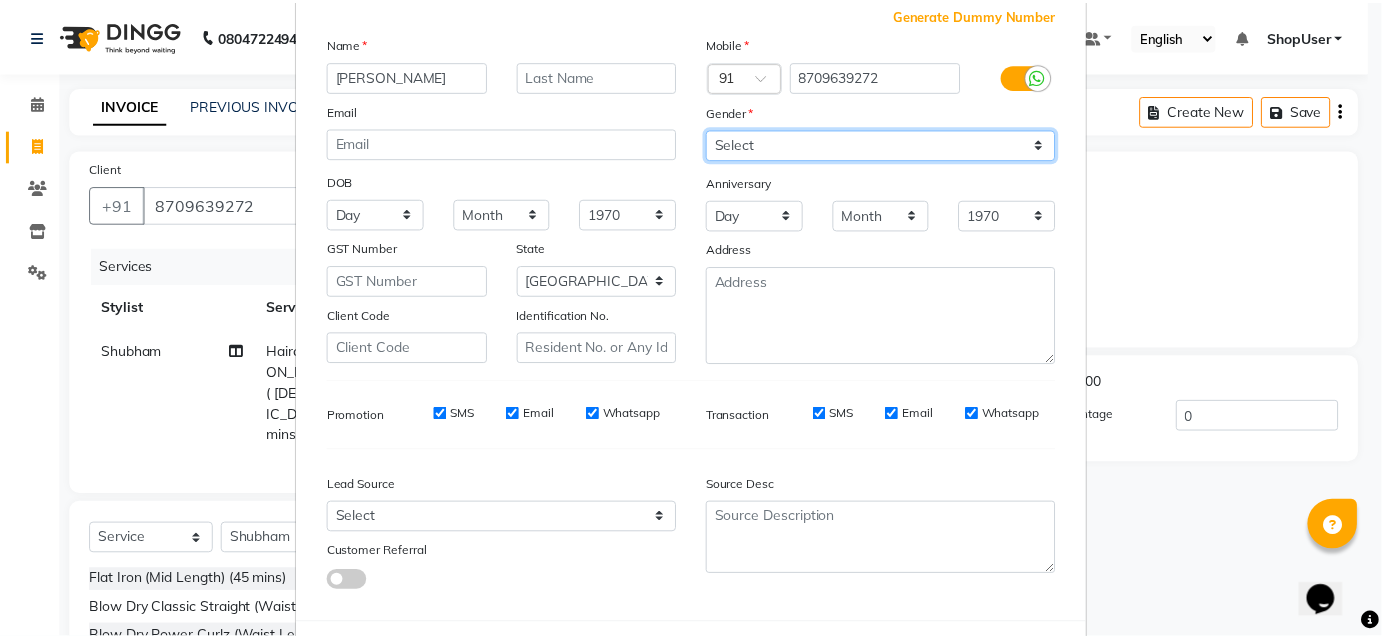 scroll, scrollTop: 208, scrollLeft: 0, axis: vertical 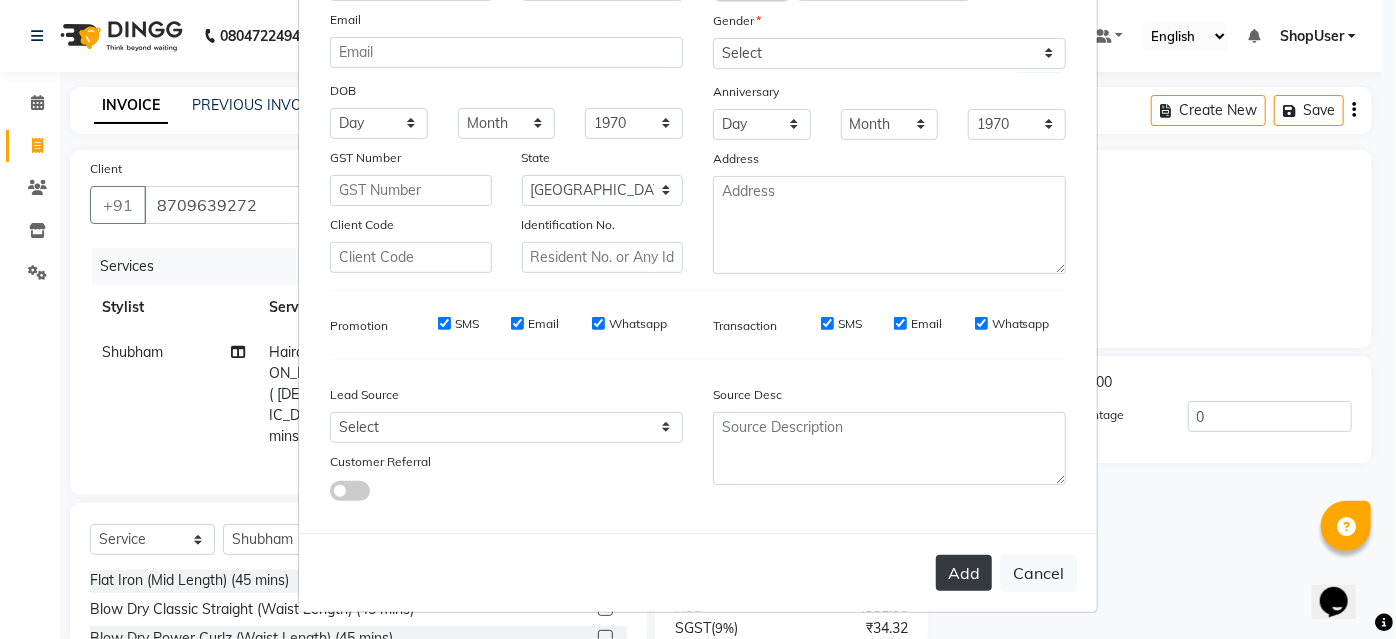 click on "Add" at bounding box center (964, 573) 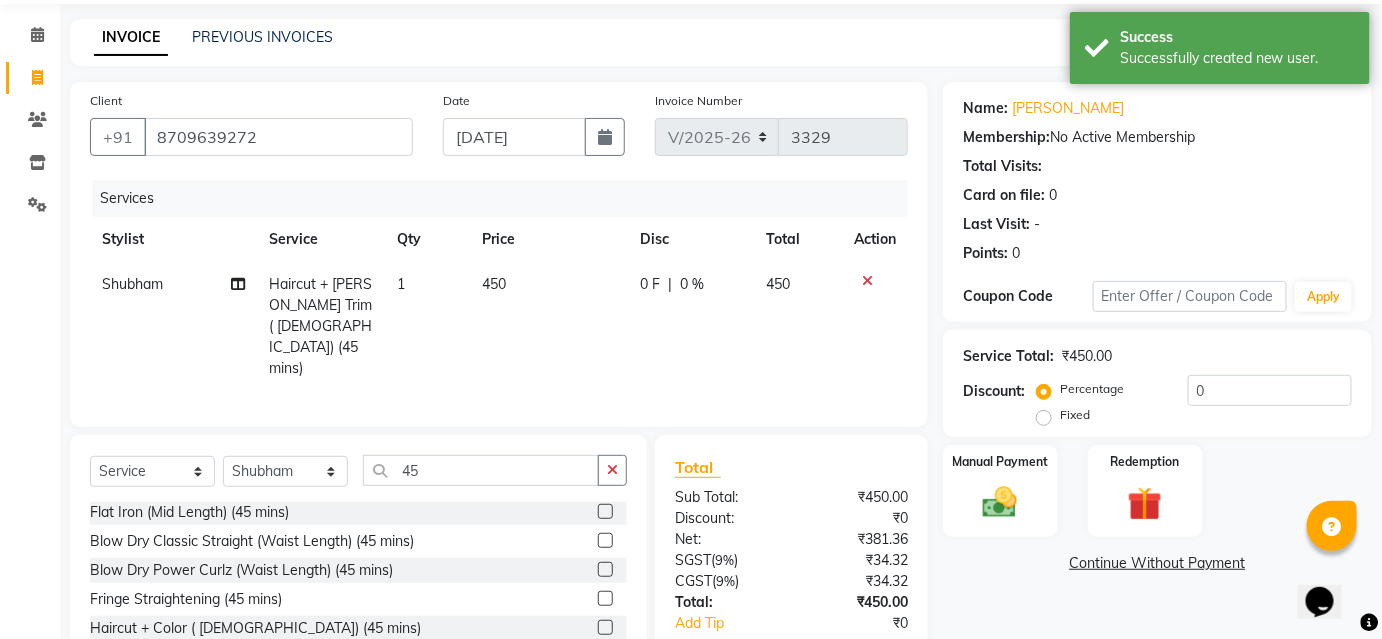 scroll, scrollTop: 161, scrollLeft: 0, axis: vertical 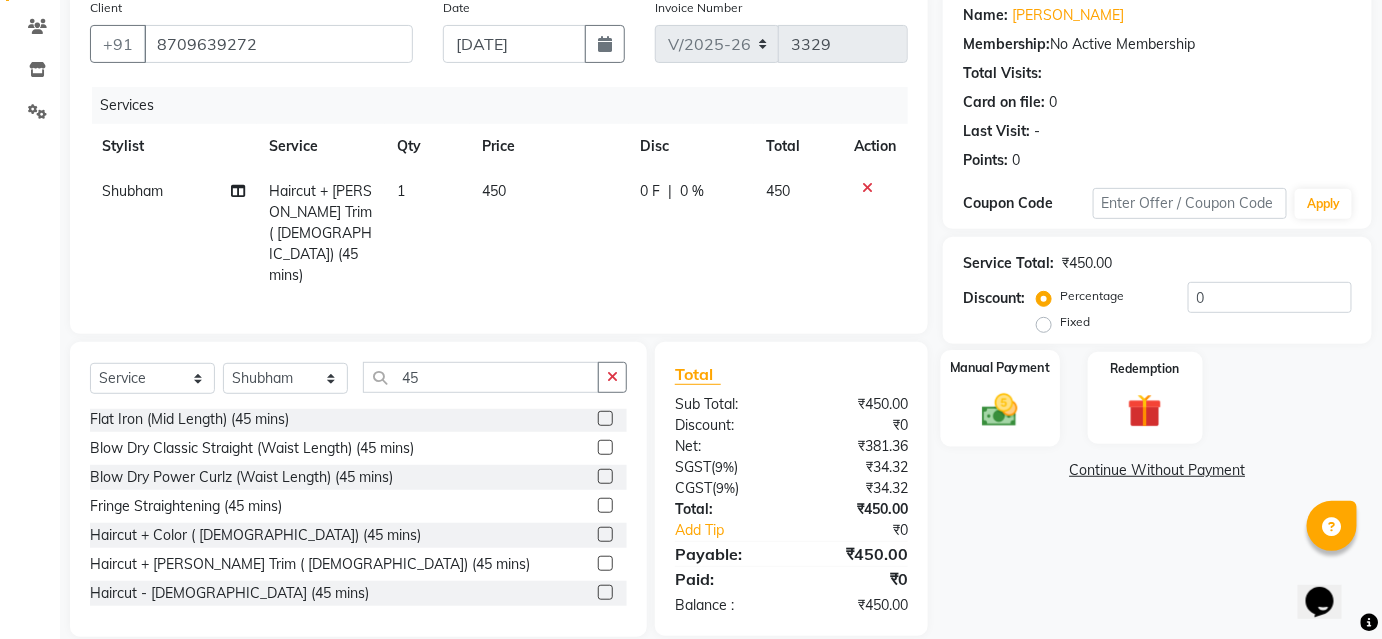 click 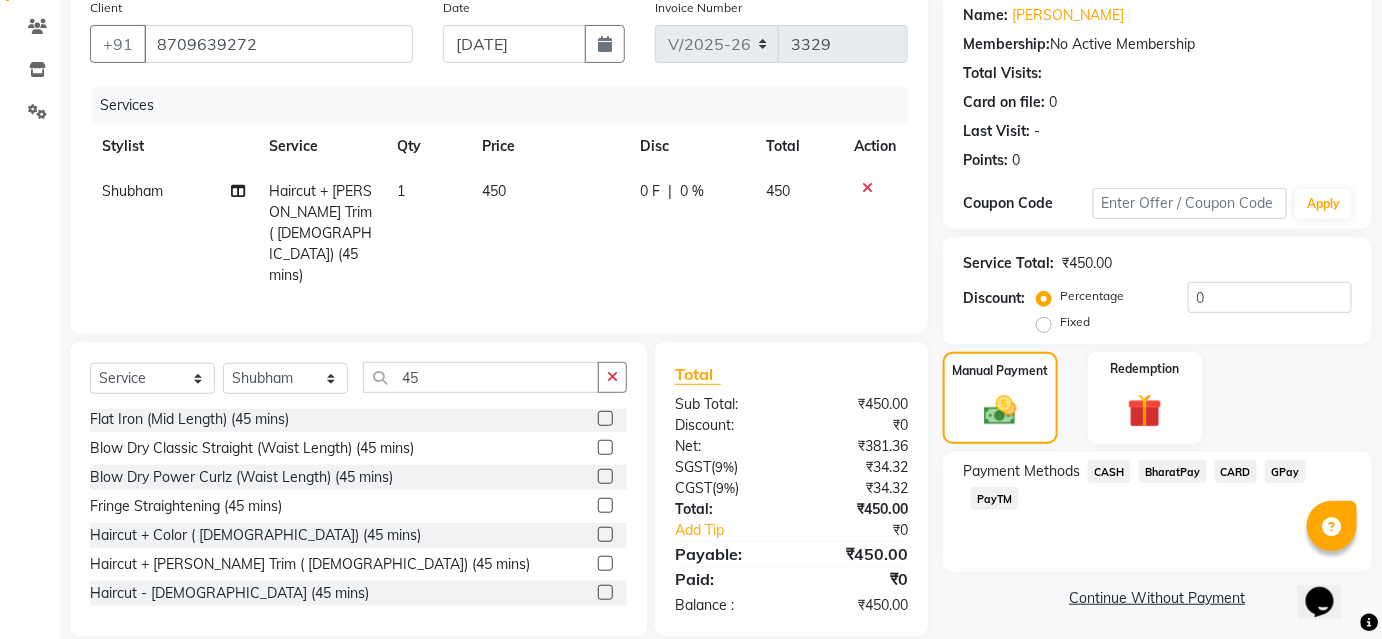 click on "BharatPay" 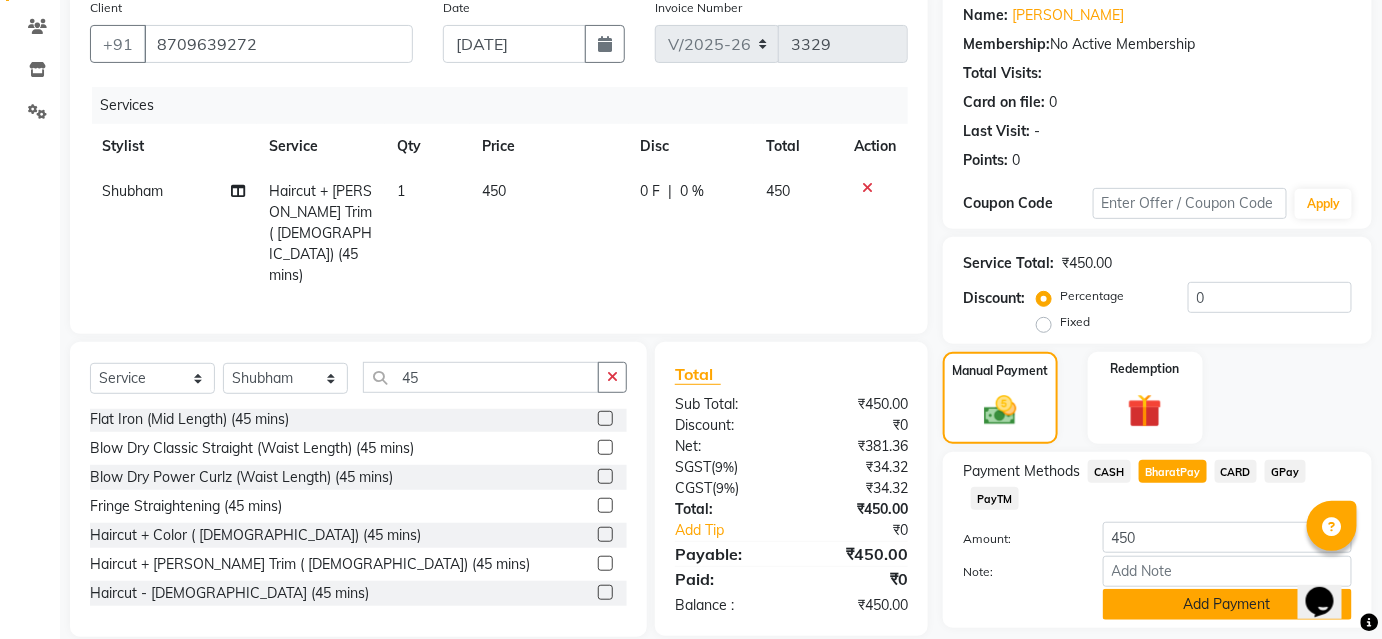 click on "Add Payment" 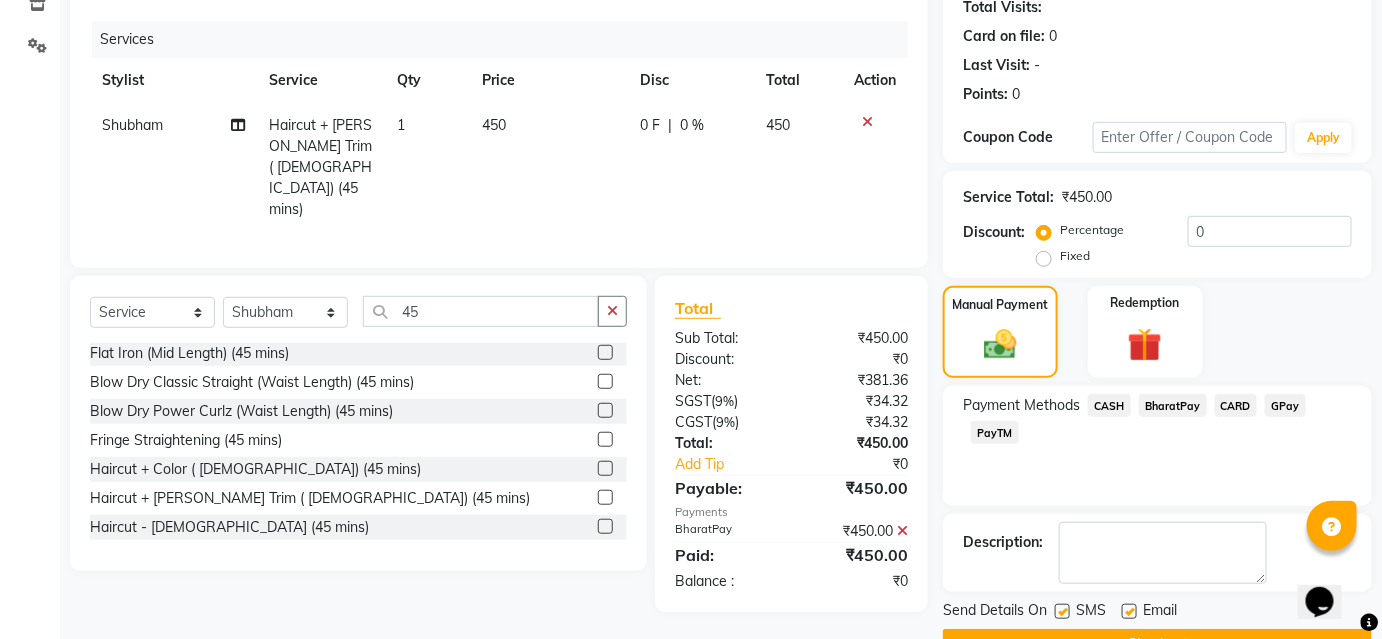 scroll, scrollTop: 276, scrollLeft: 0, axis: vertical 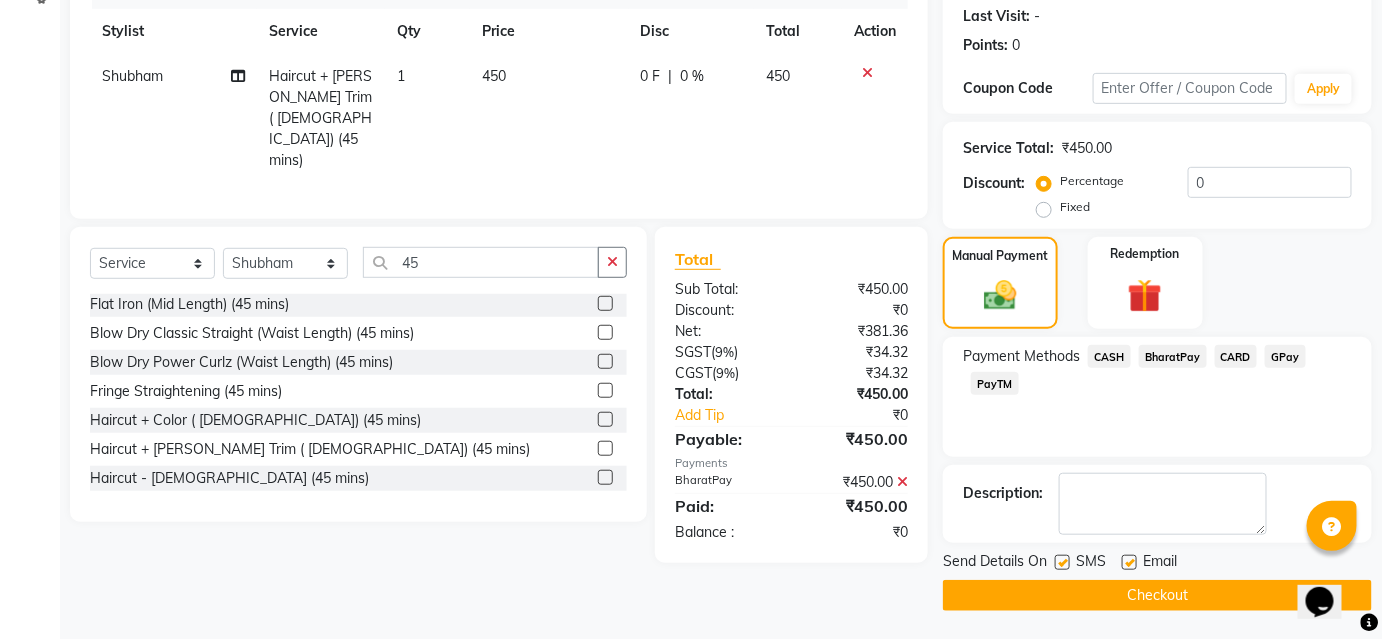 click on "Checkout" 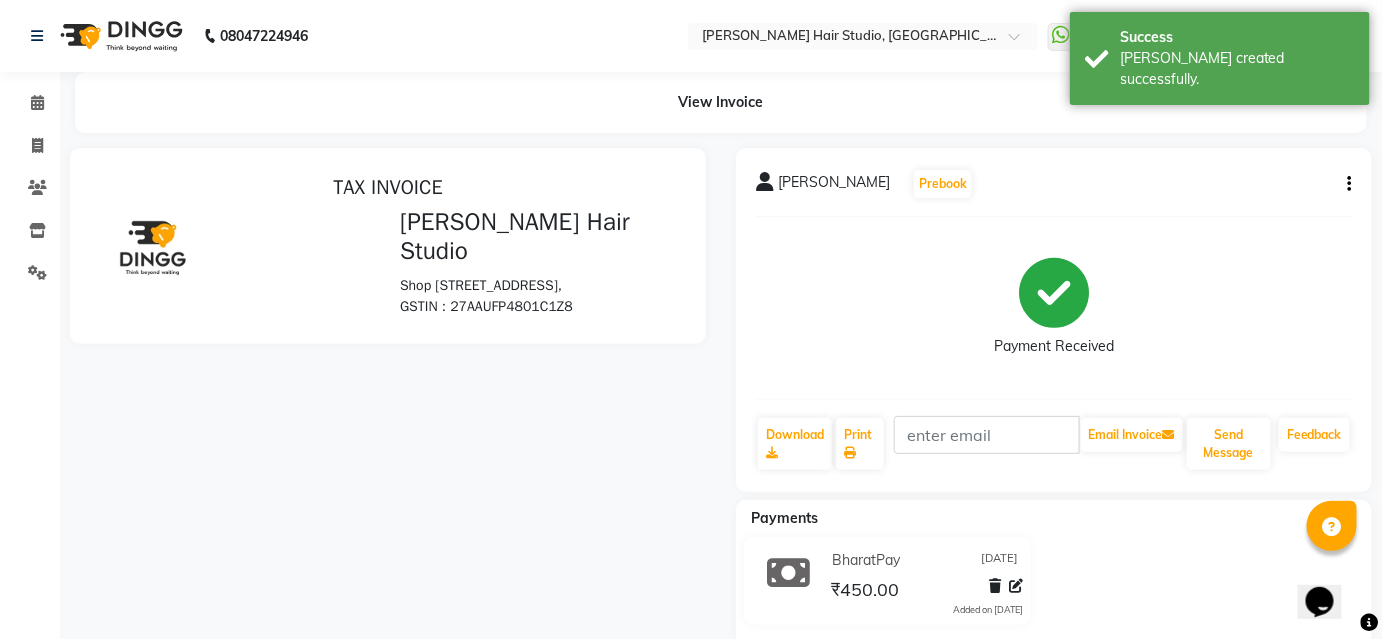 scroll, scrollTop: 0, scrollLeft: 0, axis: both 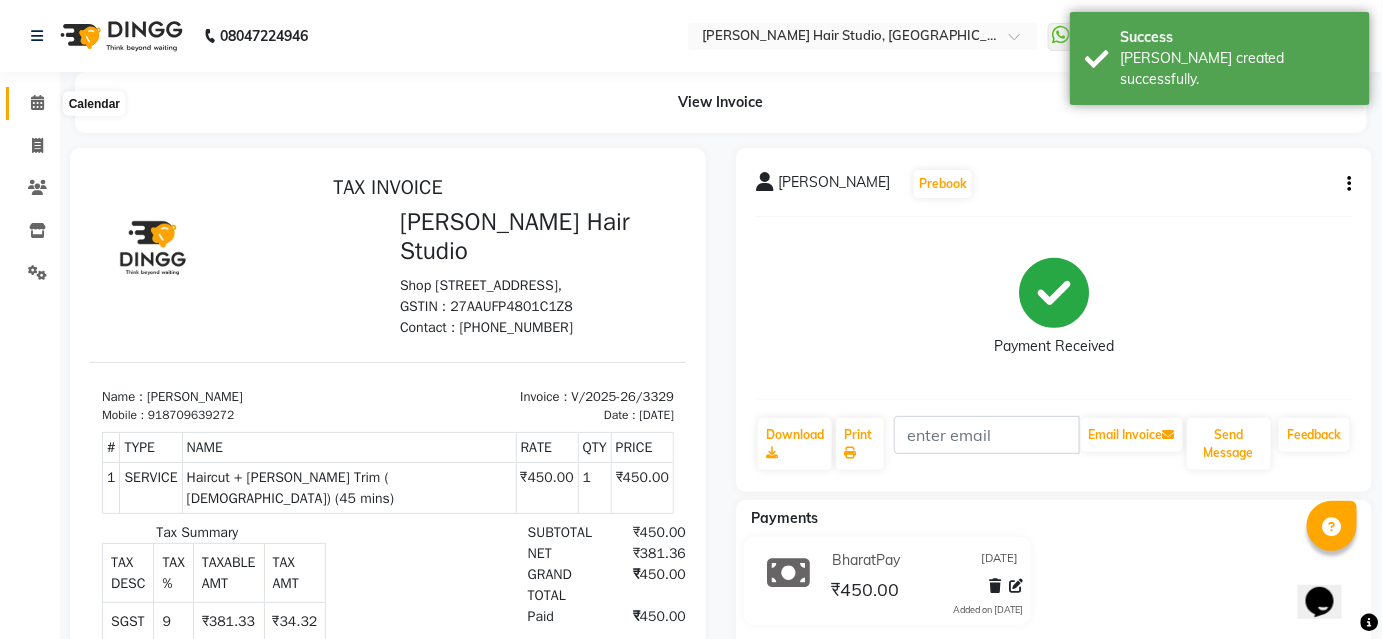 click 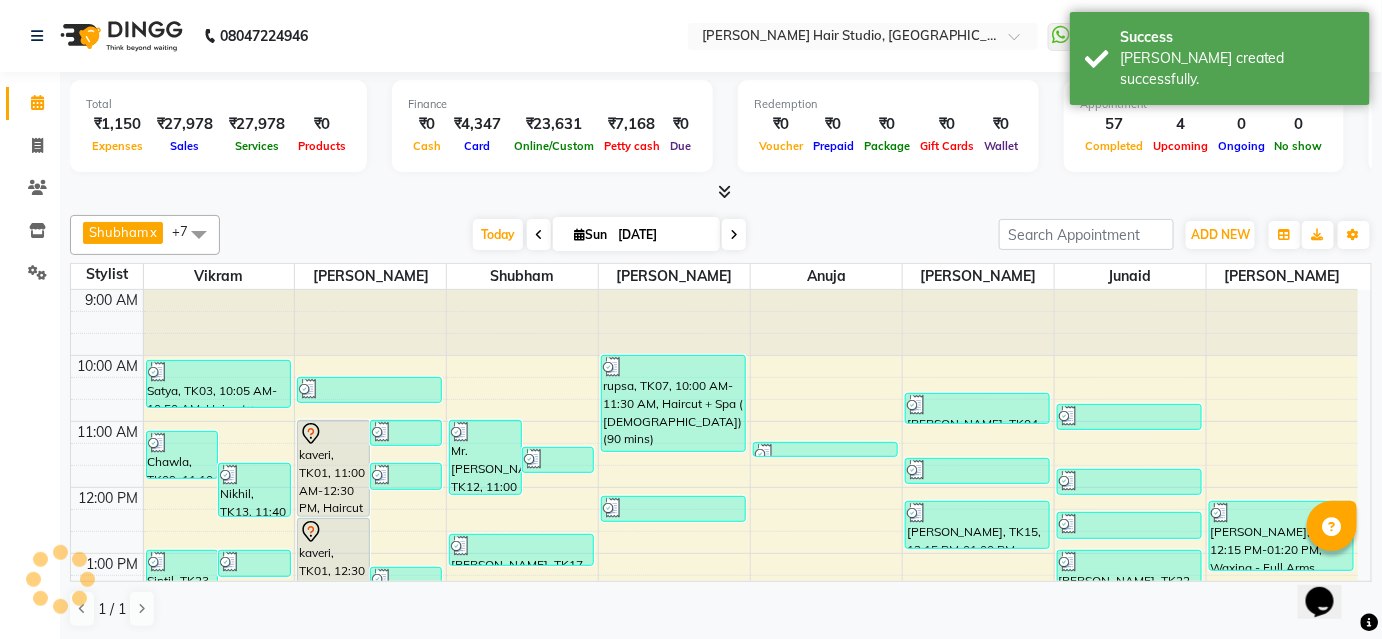 scroll, scrollTop: 0, scrollLeft: 0, axis: both 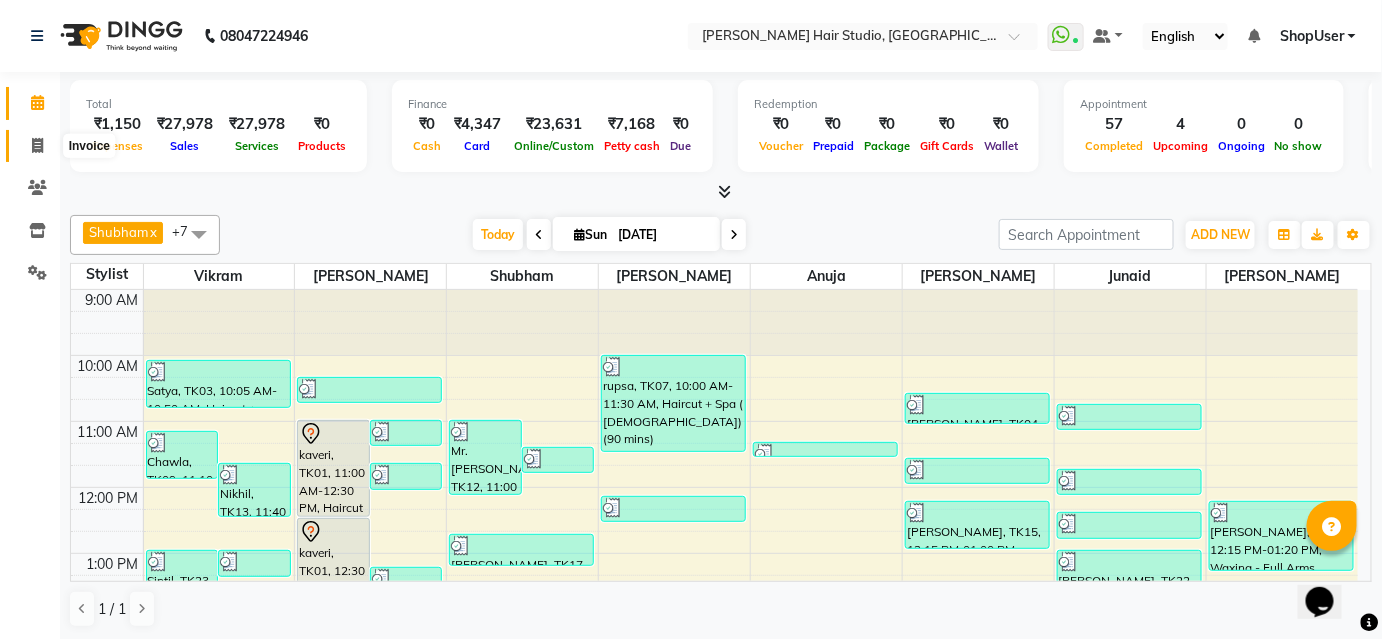 click 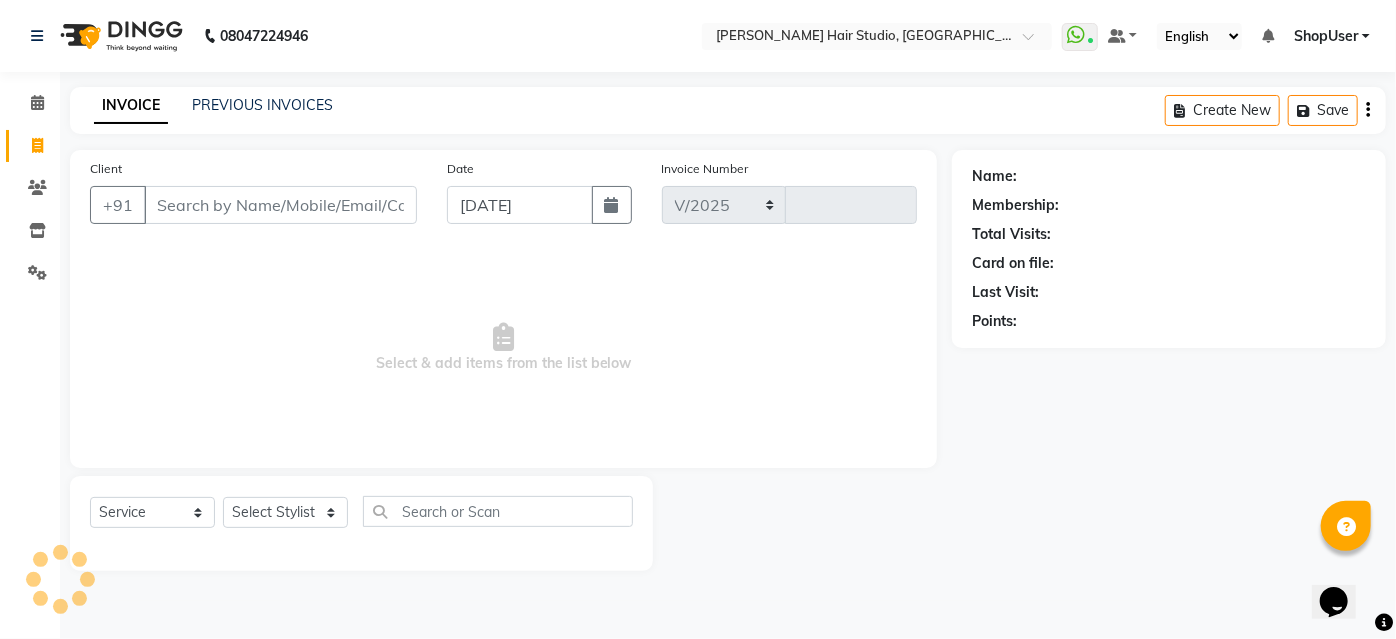 select on "627" 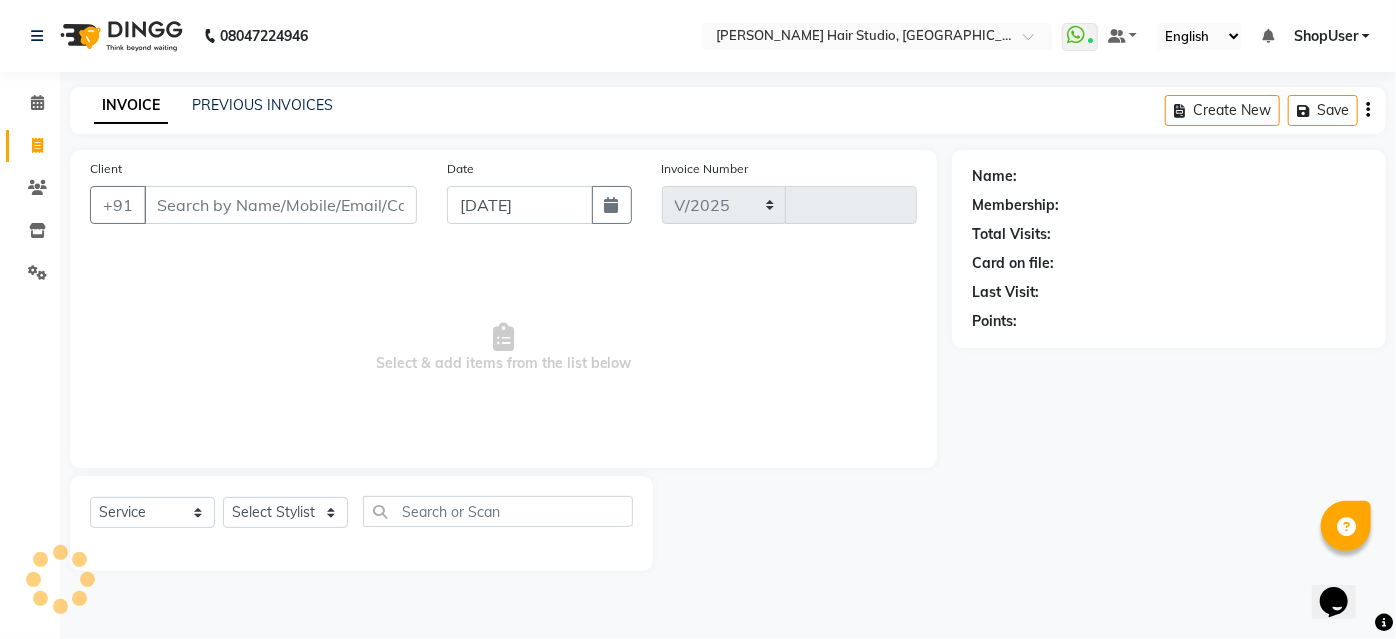 type on "3330" 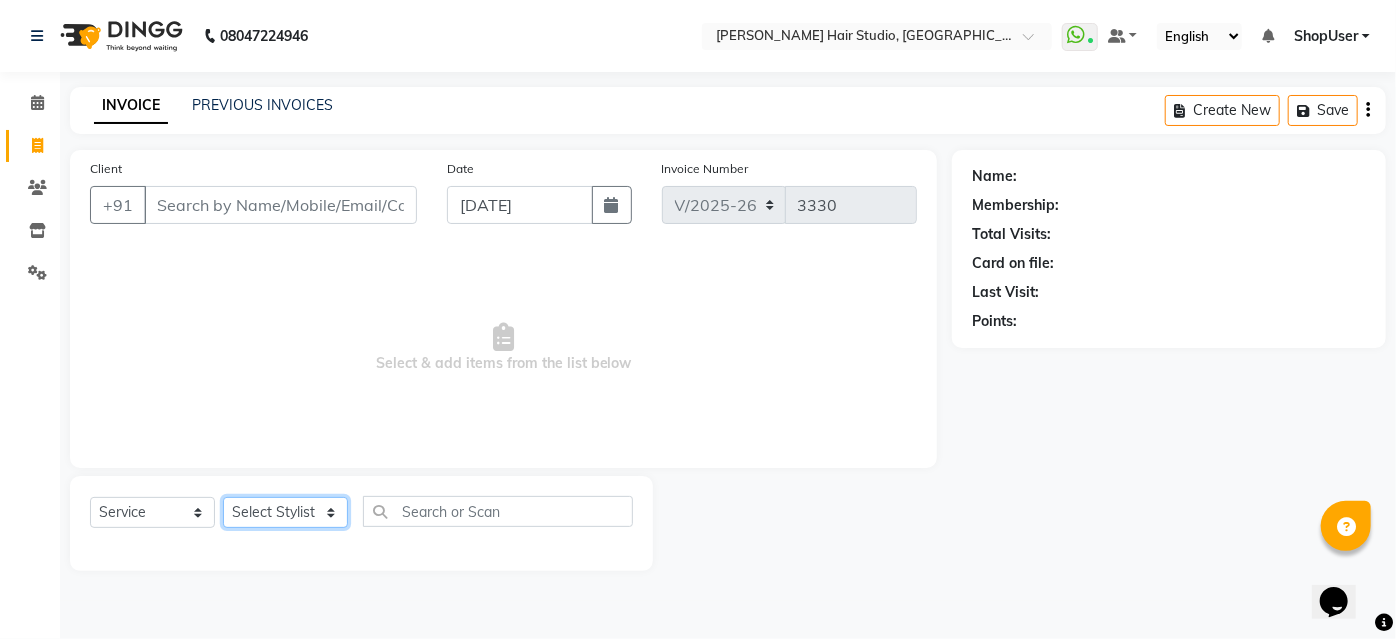click on "Select Stylist Ajinkya Anuja Arunesh Avinash Junaid Mohammad Pawan Krishna Rushikesh ShopUser Shubham Shweta Kale Vikram" 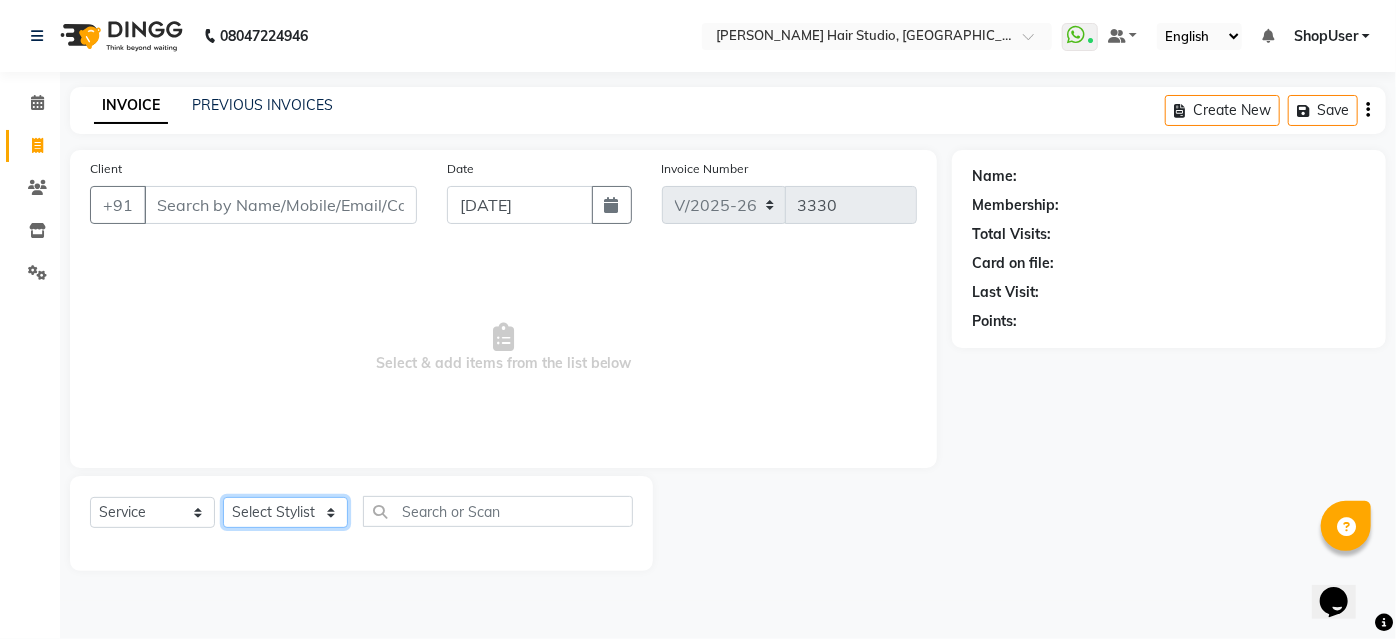 select on "51893" 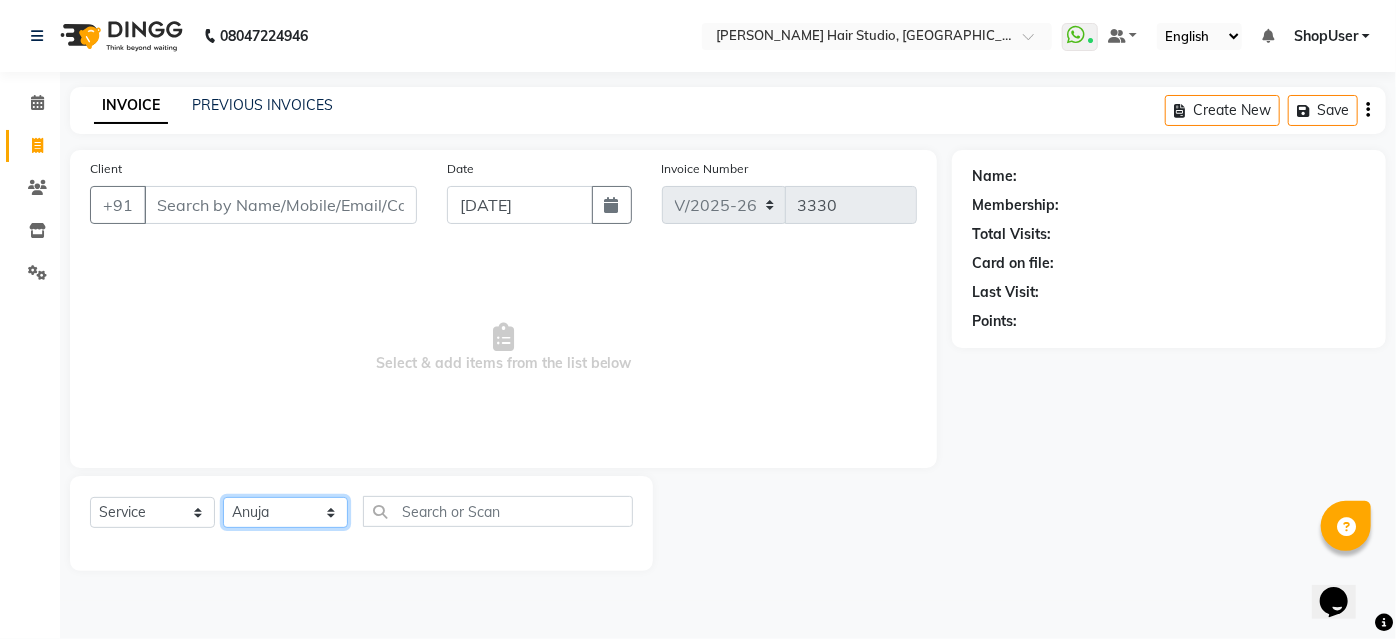 click on "Select Stylist Ajinkya Anuja Arunesh Avinash Junaid Mohammad Pawan Krishna Rushikesh ShopUser Shubham Shweta Kale Vikram" 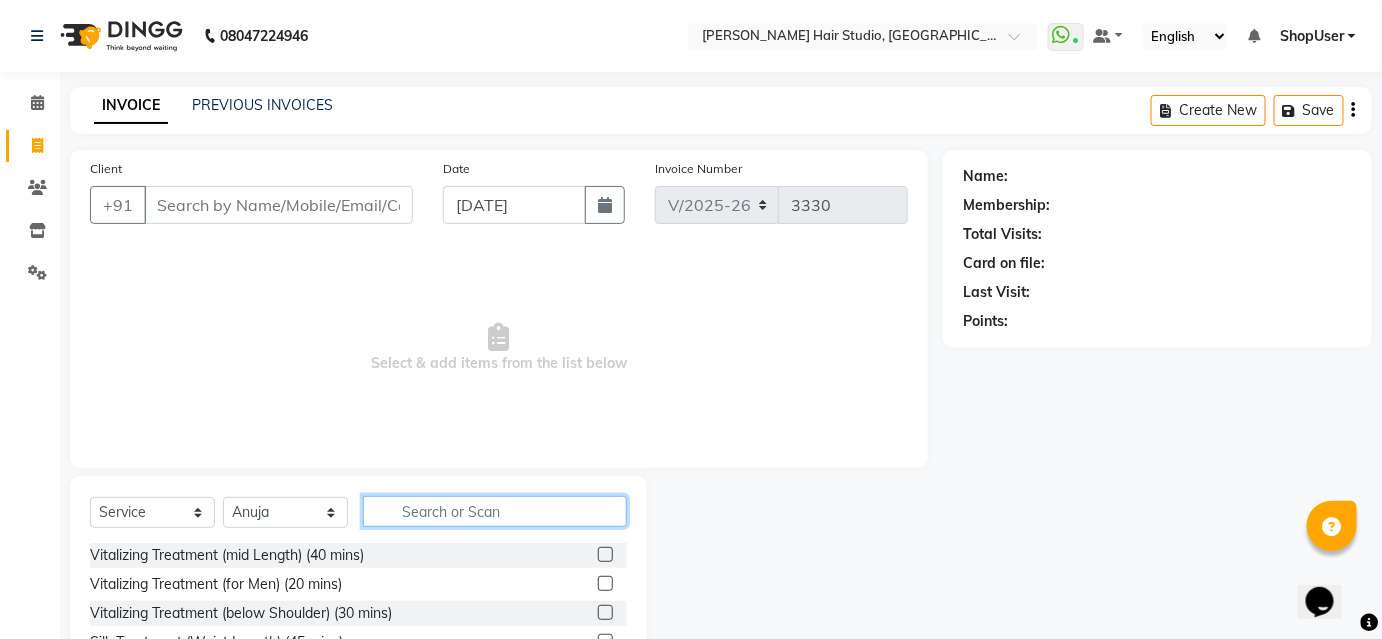 click 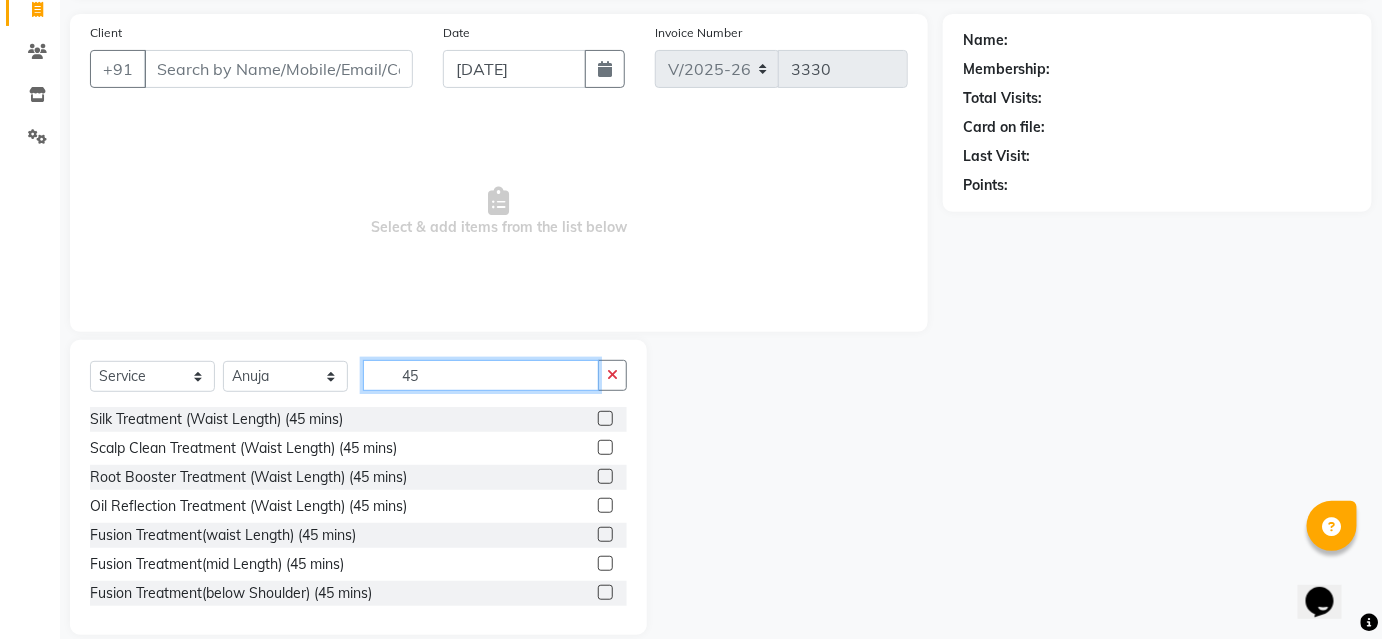 scroll, scrollTop: 161, scrollLeft: 0, axis: vertical 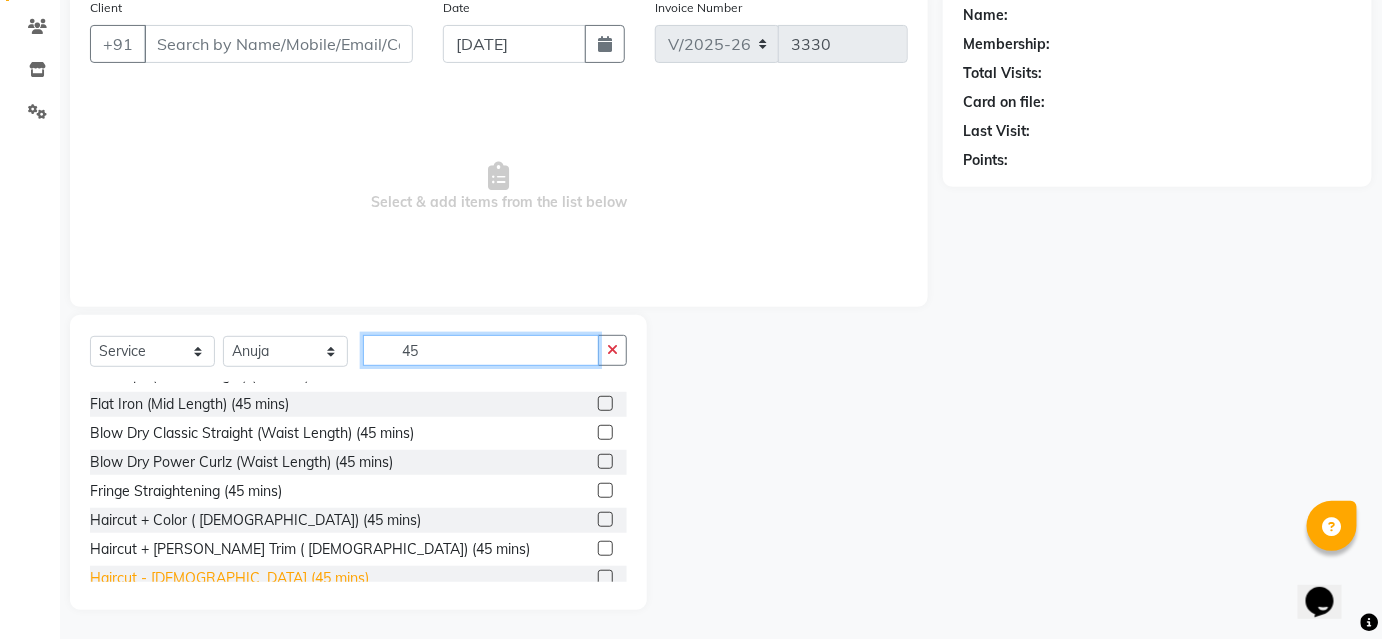 type on "45" 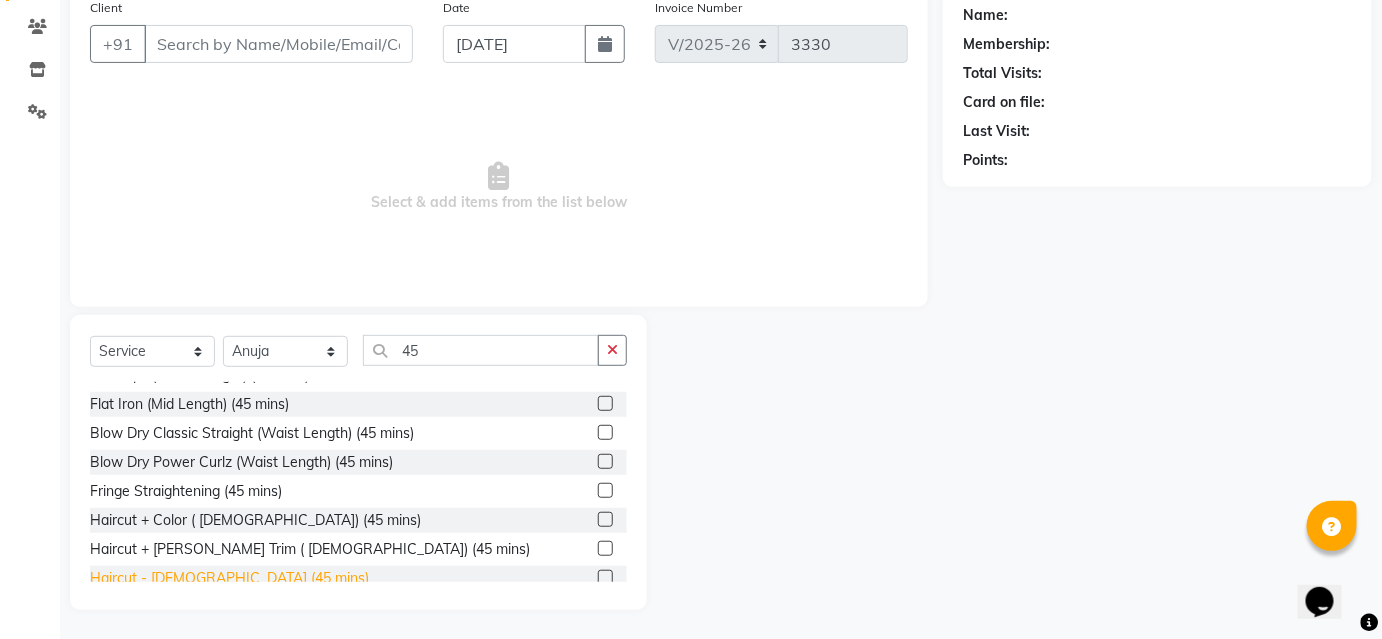 click on "Haircut - Female (45 mins)" 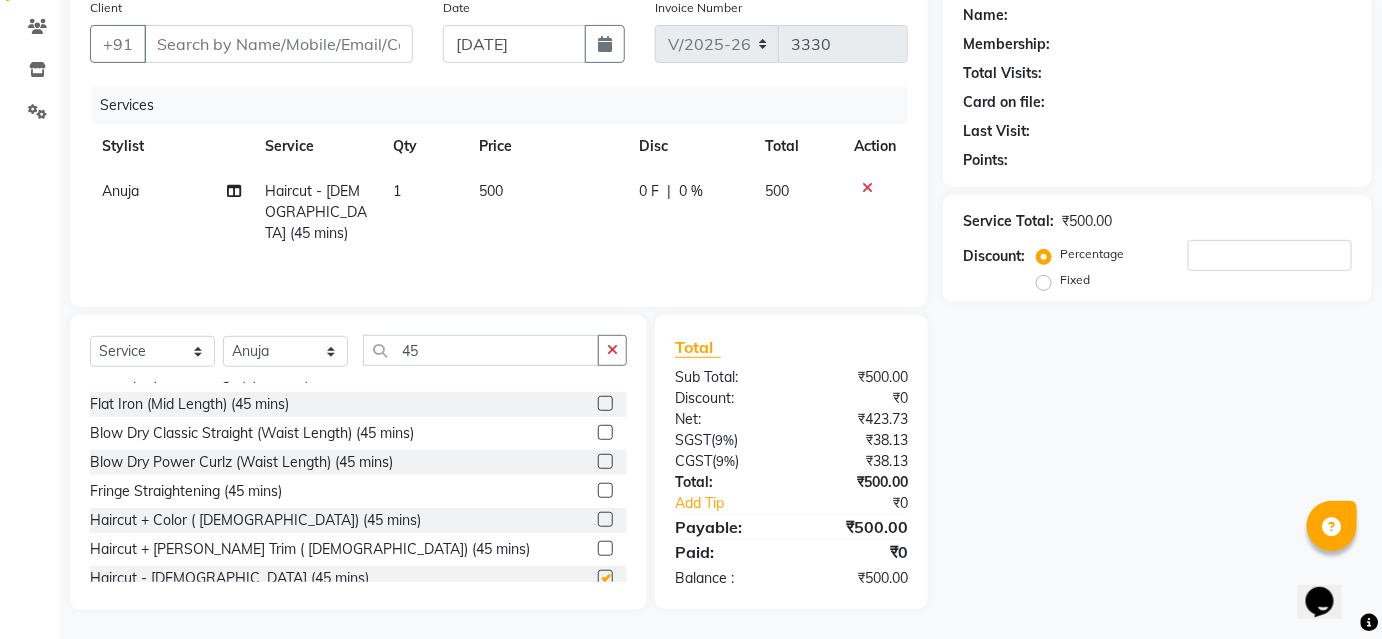 checkbox on "false" 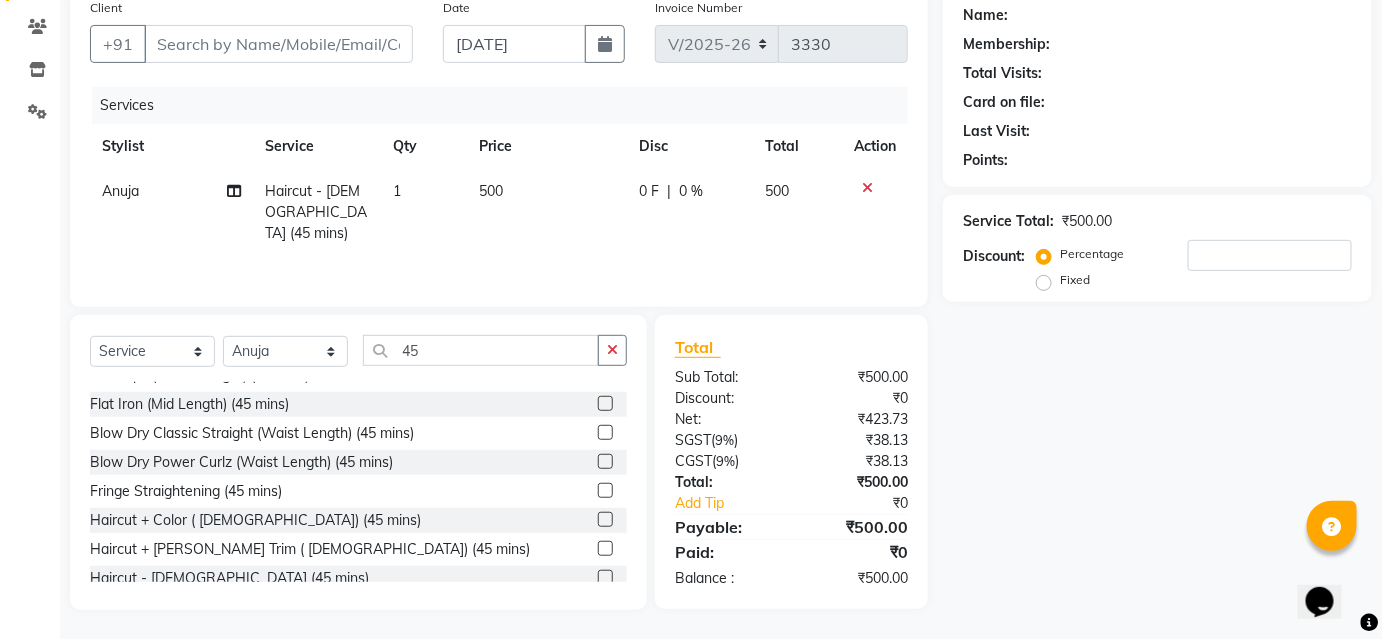 scroll, scrollTop: 0, scrollLeft: 0, axis: both 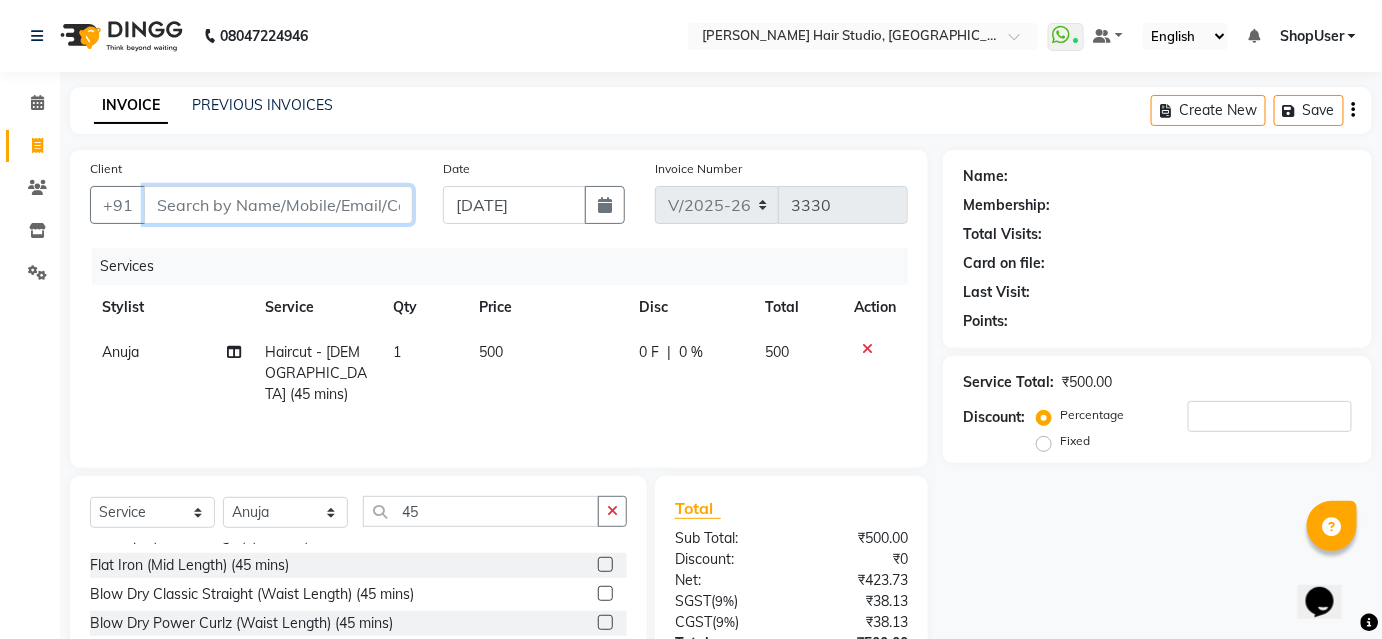 click on "Client" at bounding box center [278, 205] 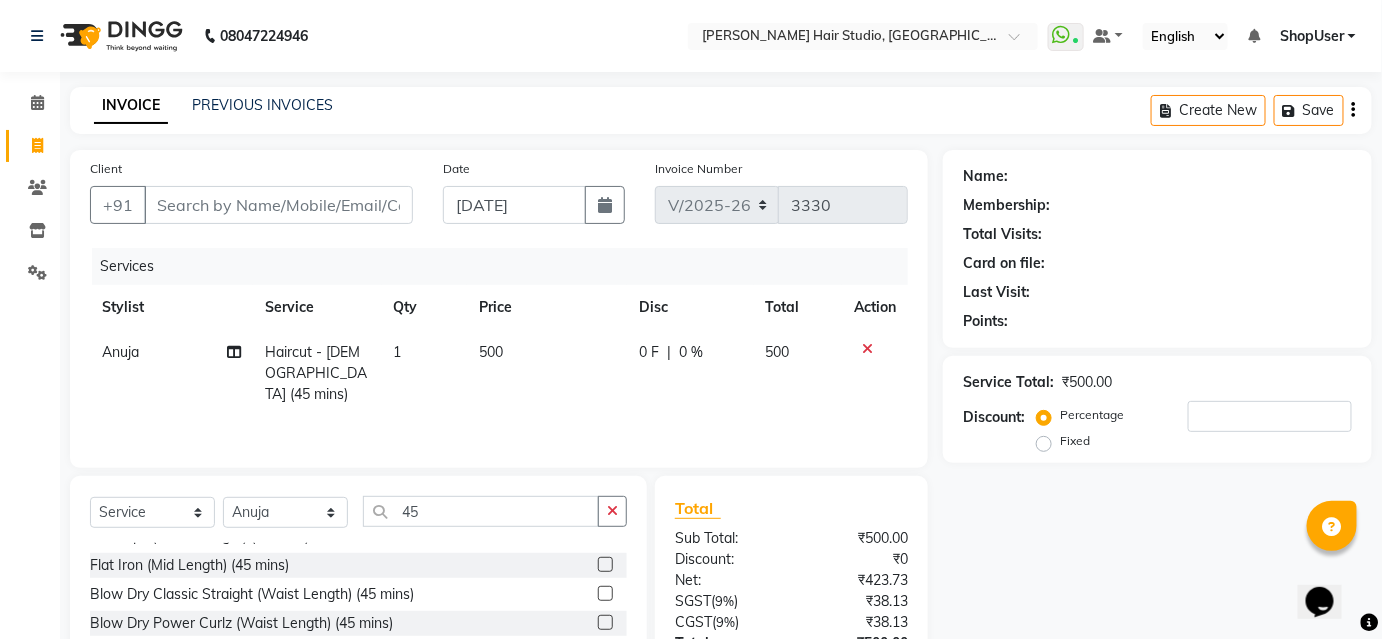 click on "500" 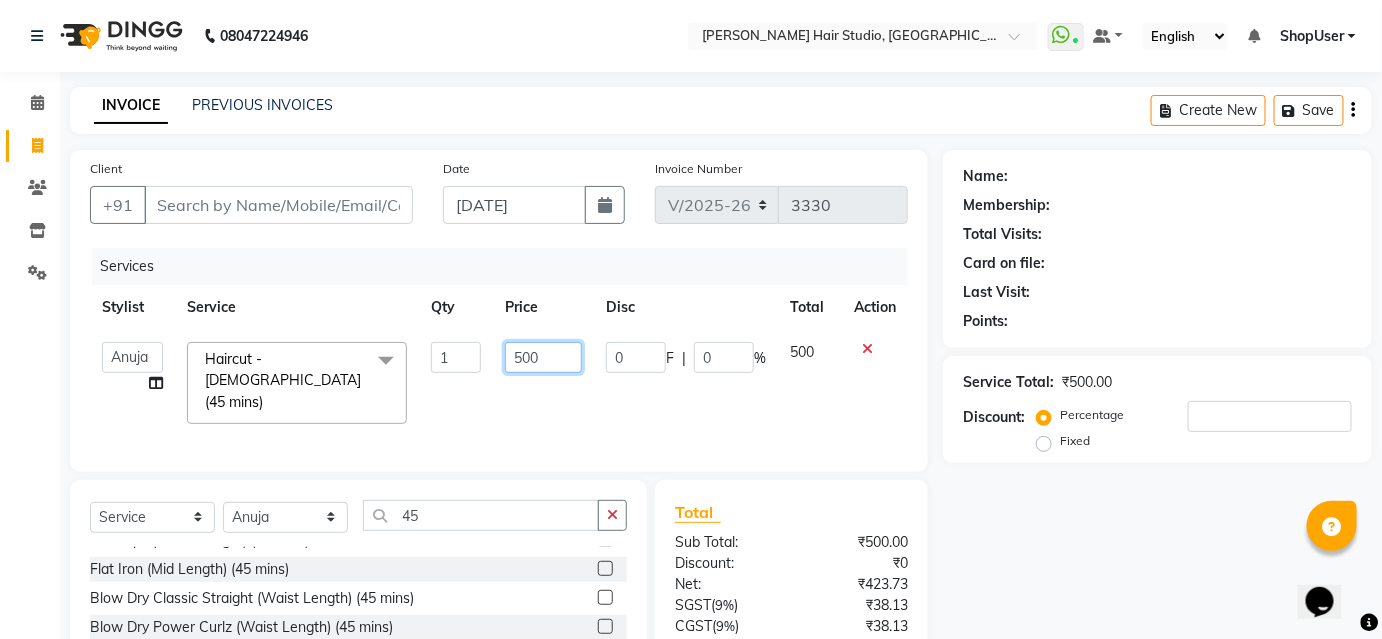 click on "500" 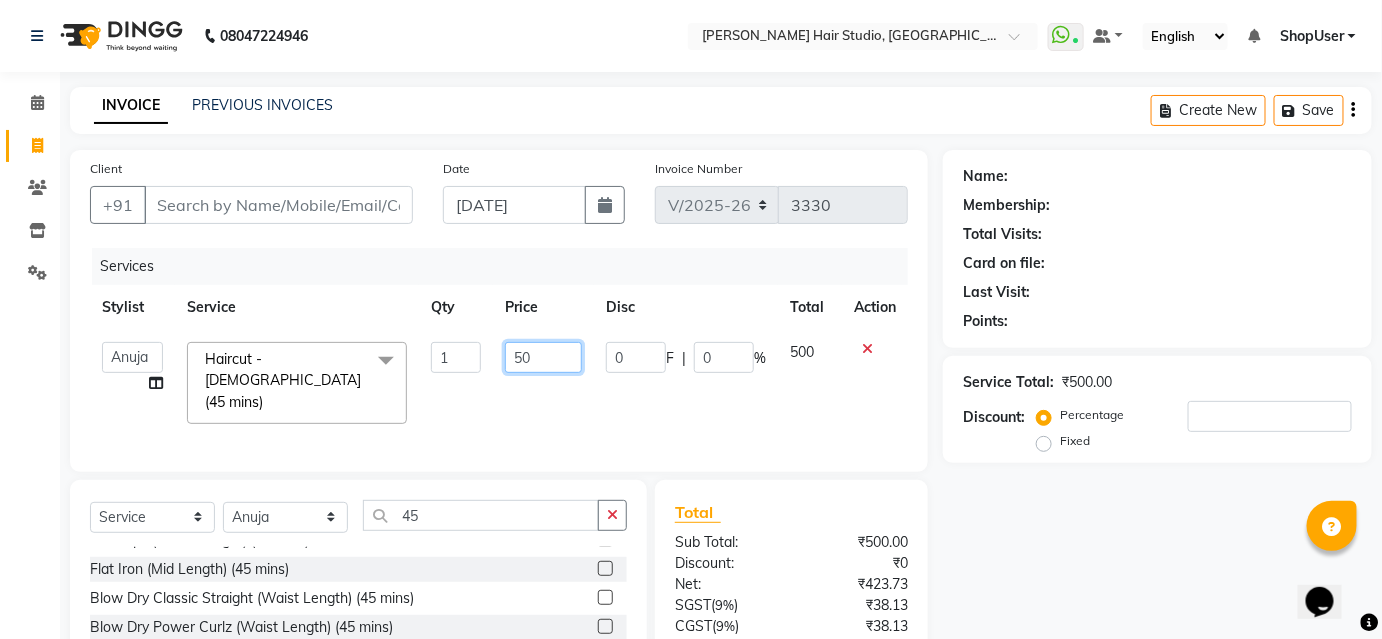 type on "5" 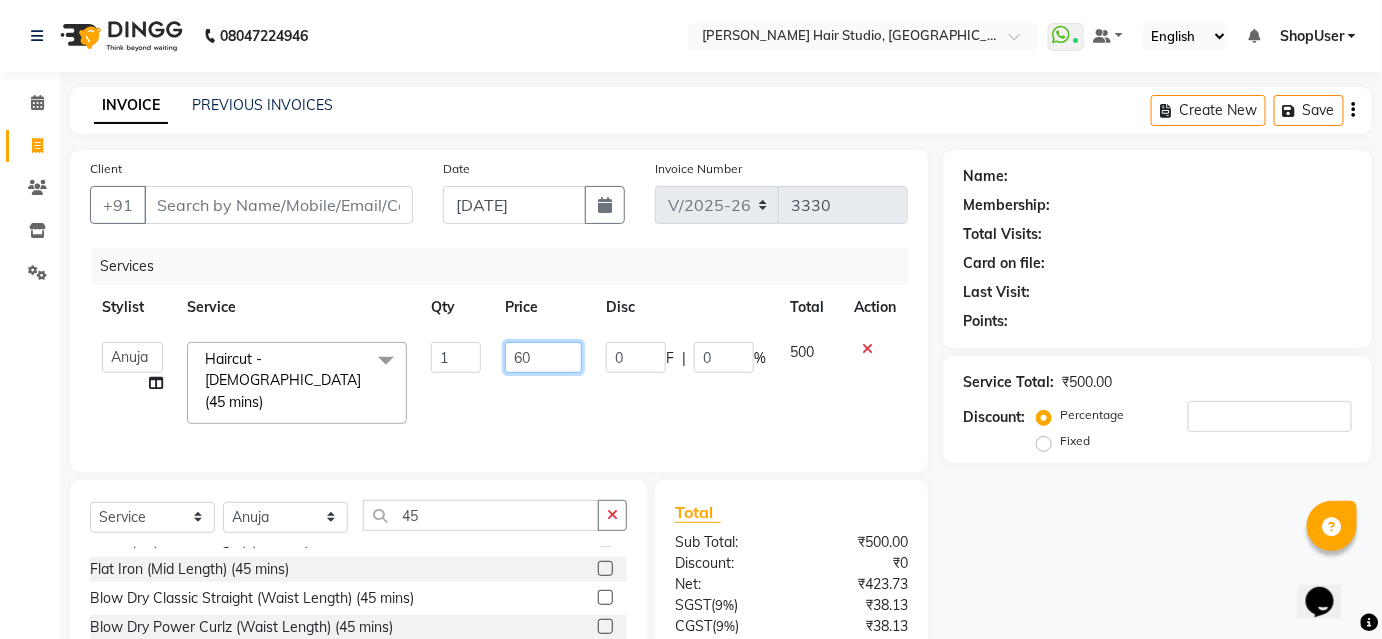 type on "600" 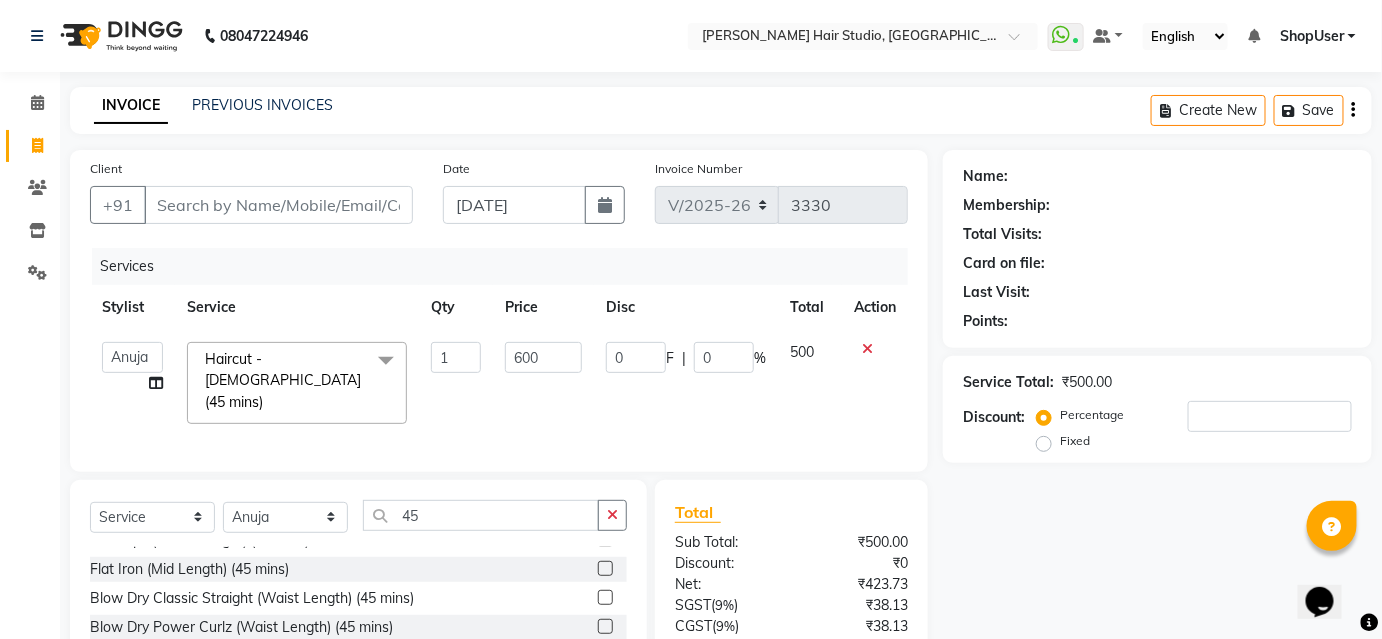 click on "600" 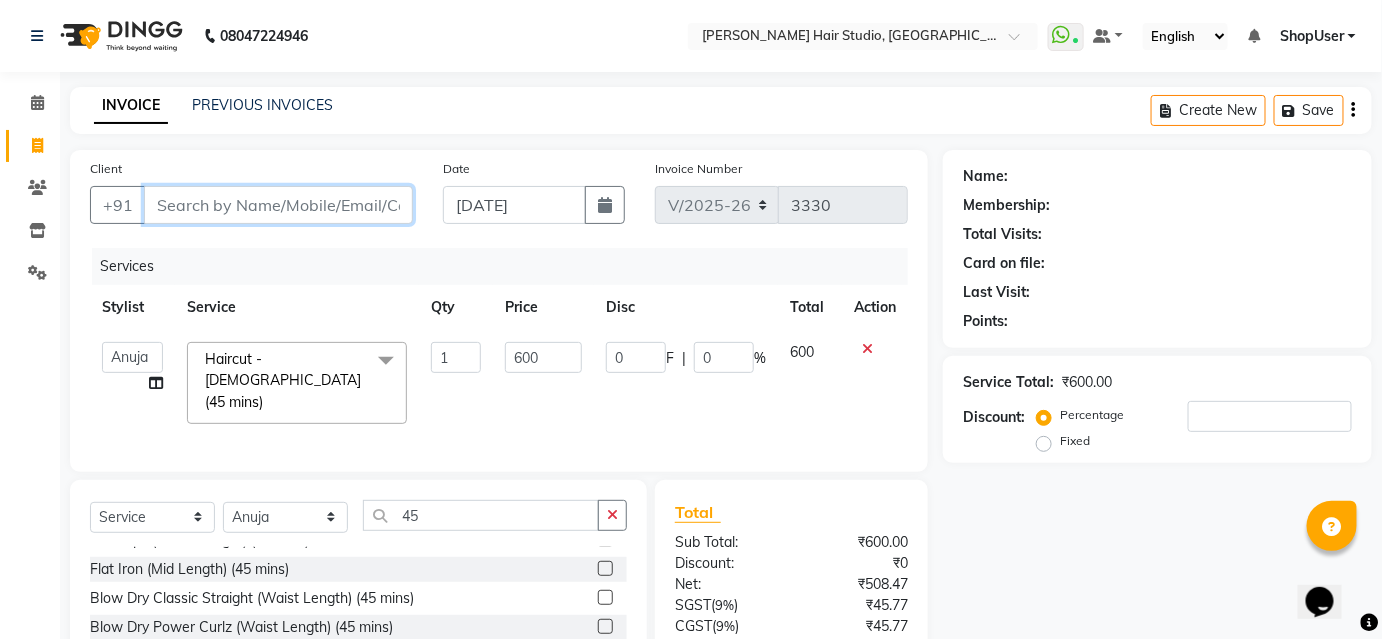 click on "Client" at bounding box center [278, 205] 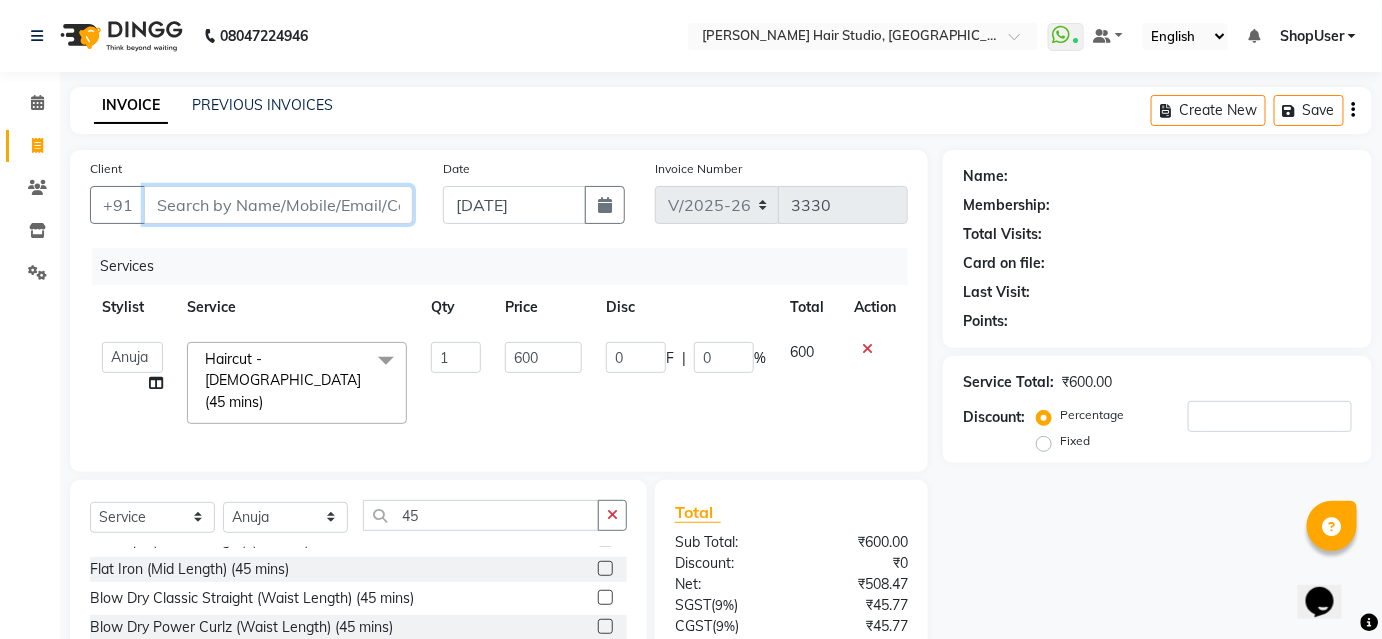 type on "9" 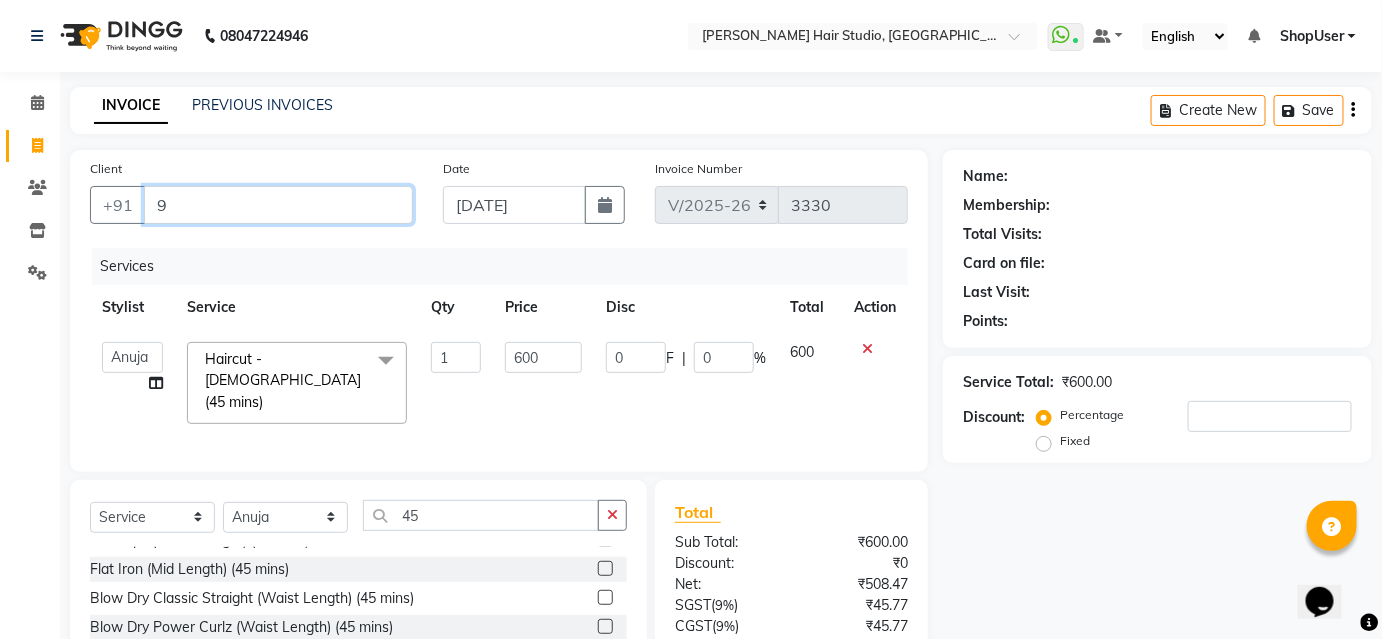 type on "0" 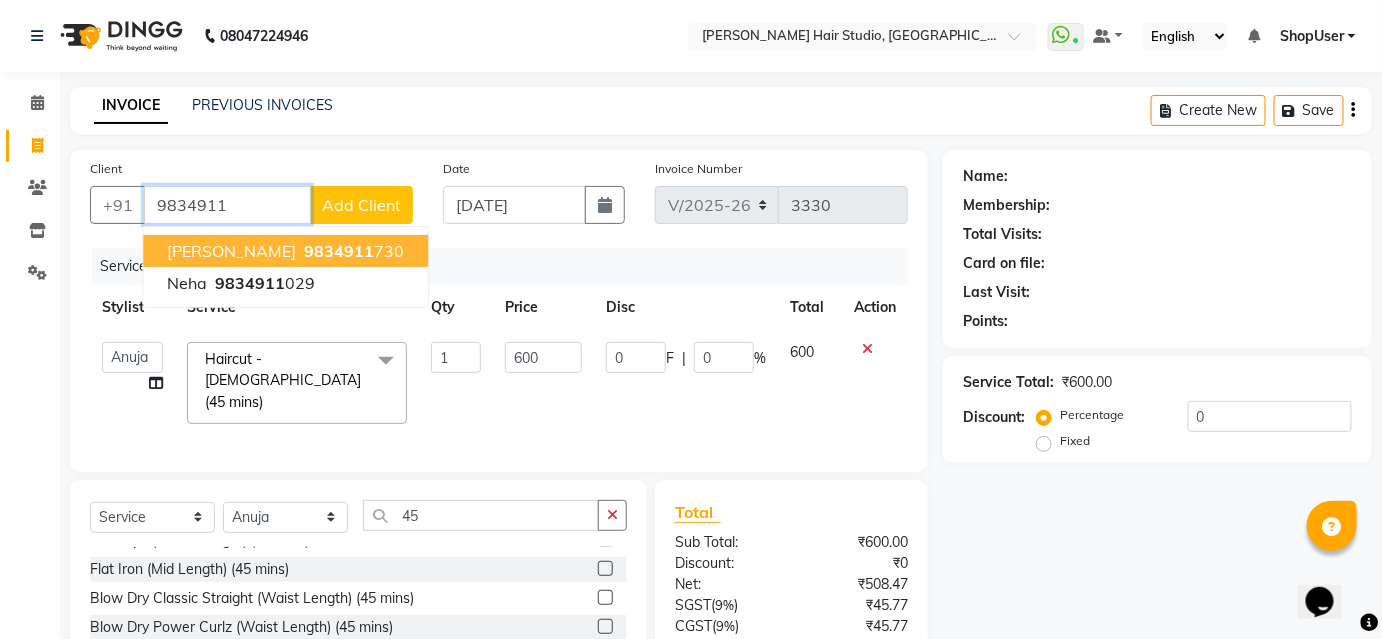 drag, startPoint x: 248, startPoint y: 250, endPoint x: 434, endPoint y: 283, distance: 188.90474 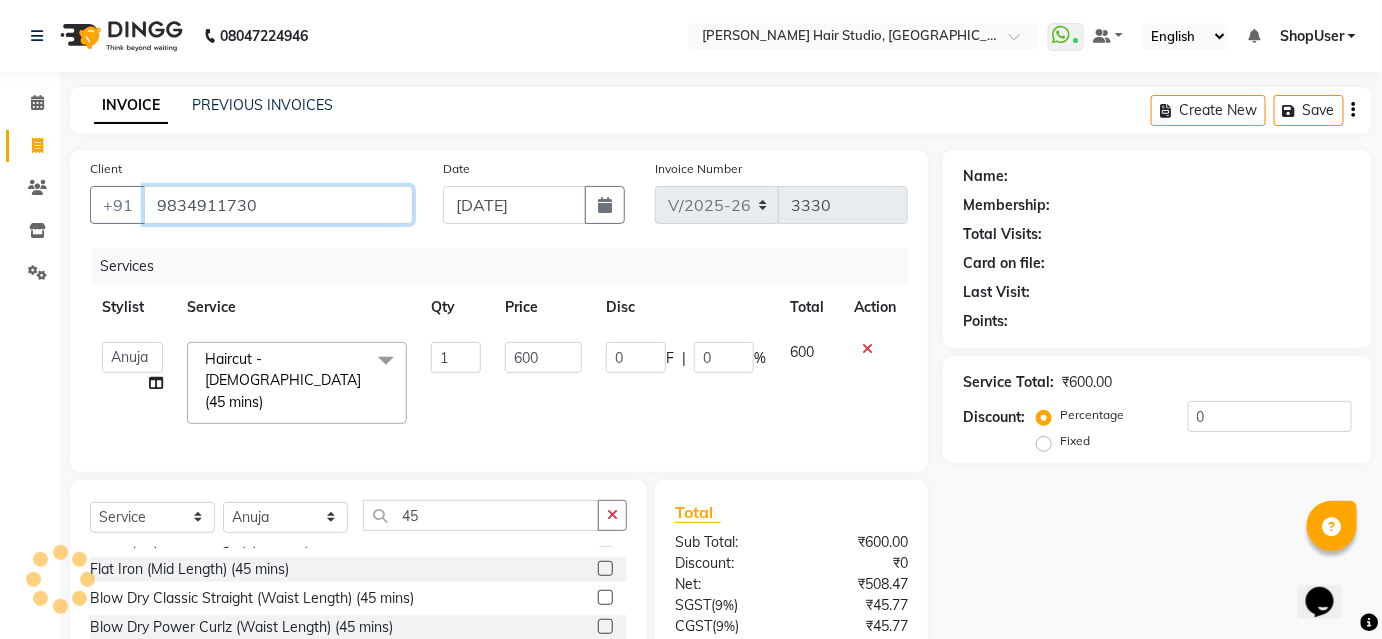 type on "9834911730" 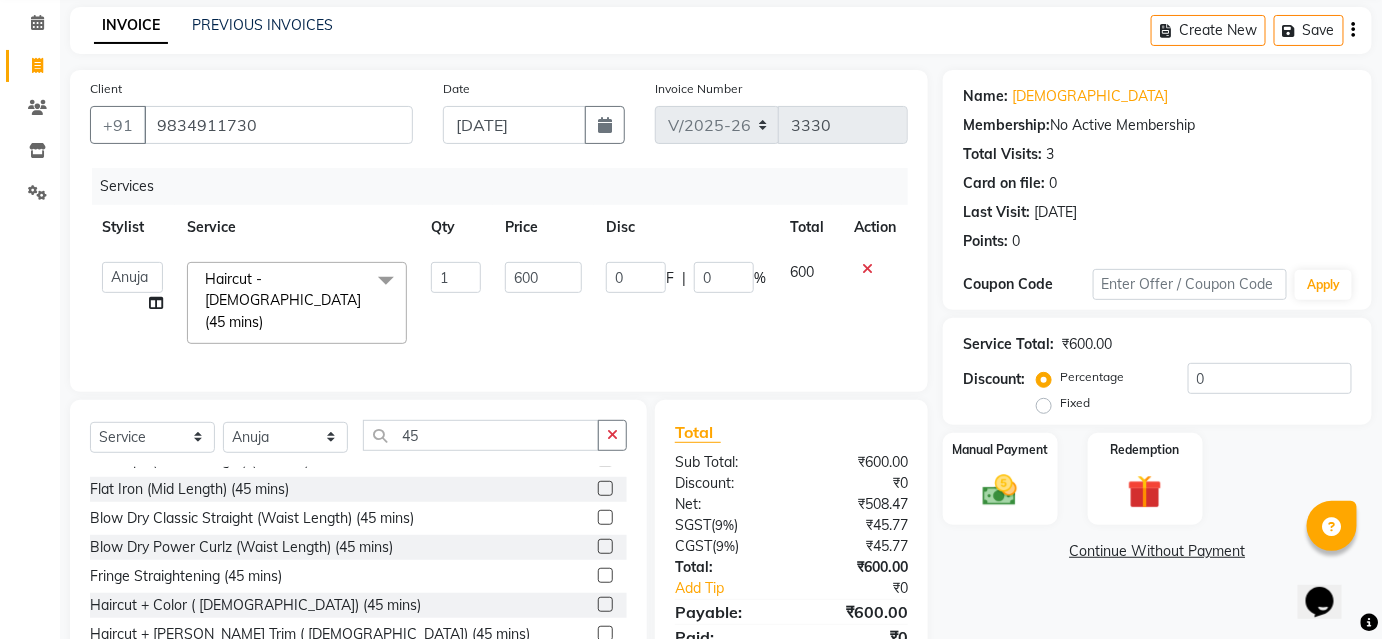 scroll, scrollTop: 161, scrollLeft: 0, axis: vertical 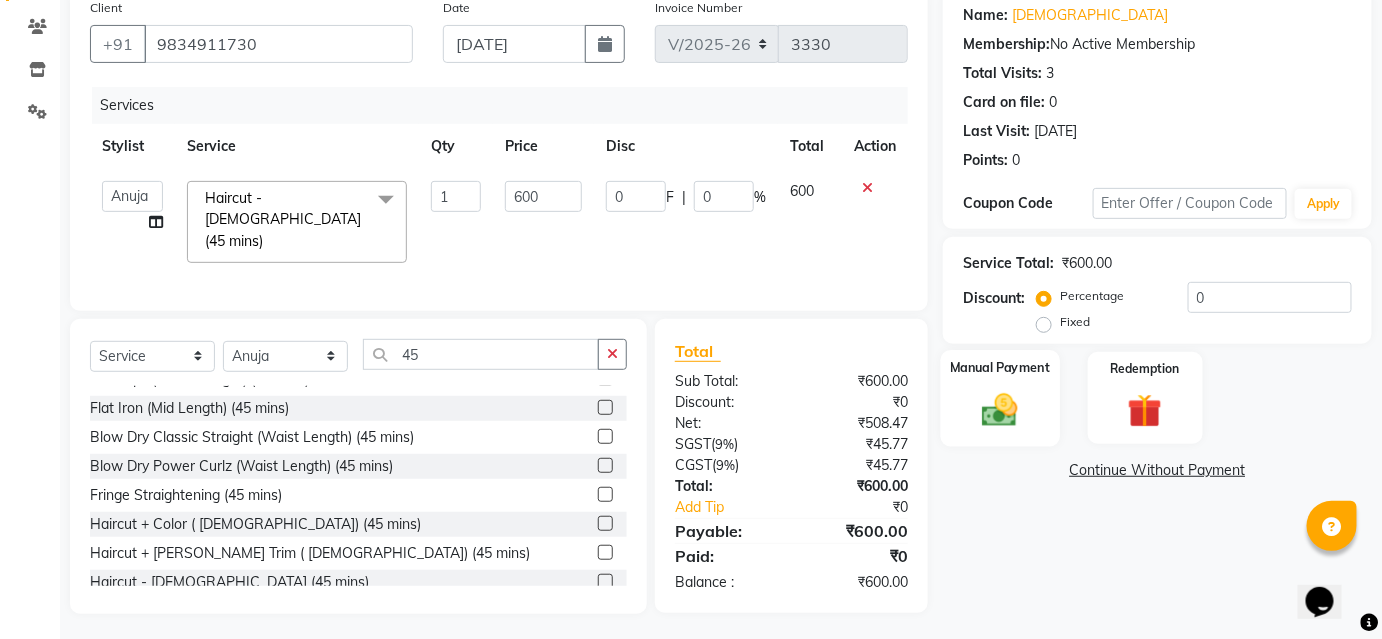 click 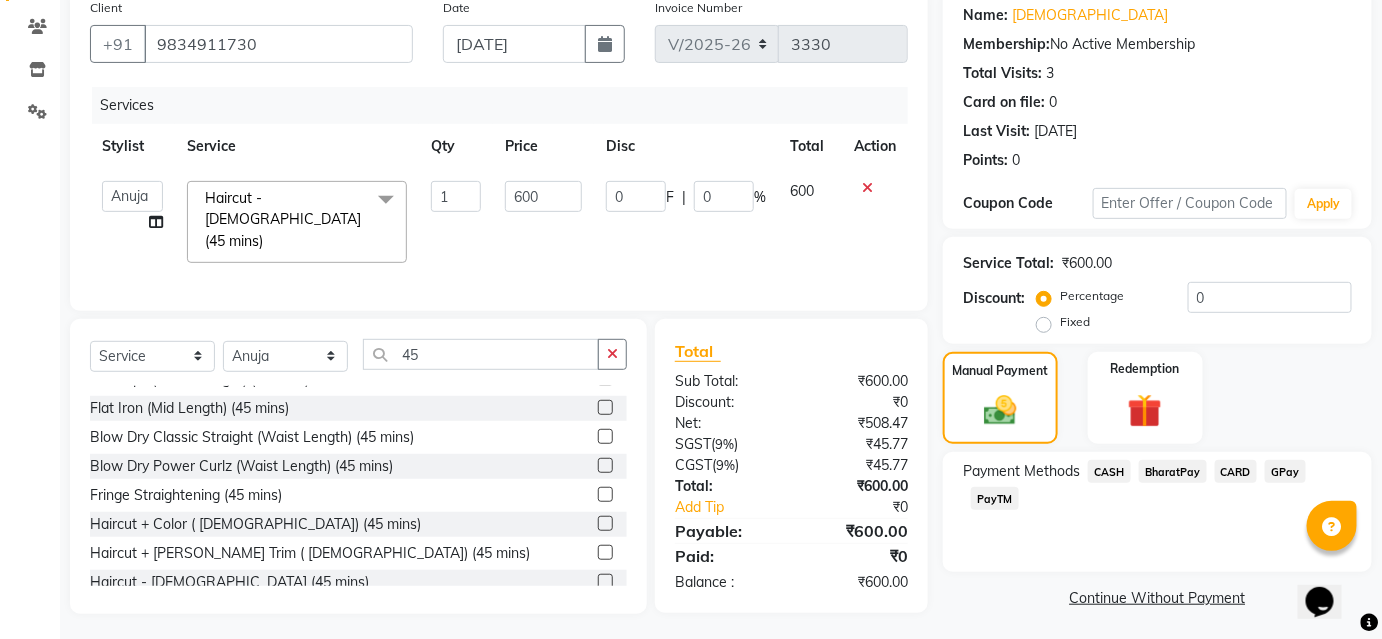click on "BharatPay" 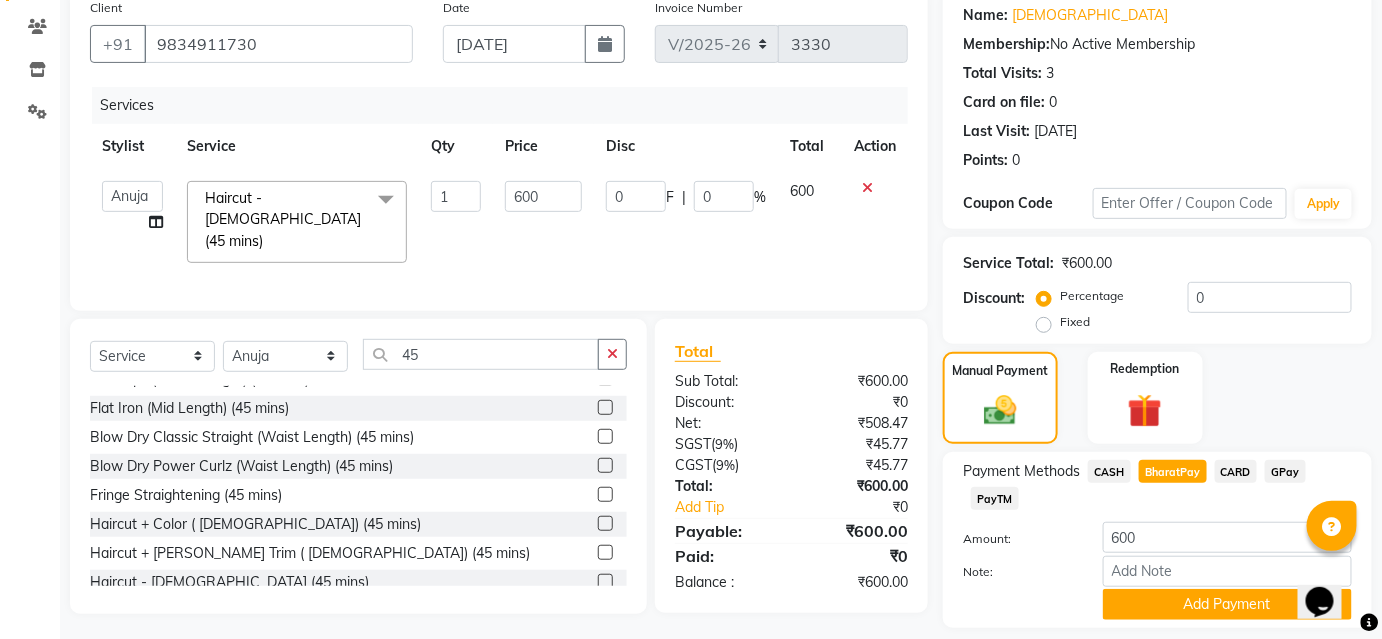 scroll, scrollTop: 220, scrollLeft: 0, axis: vertical 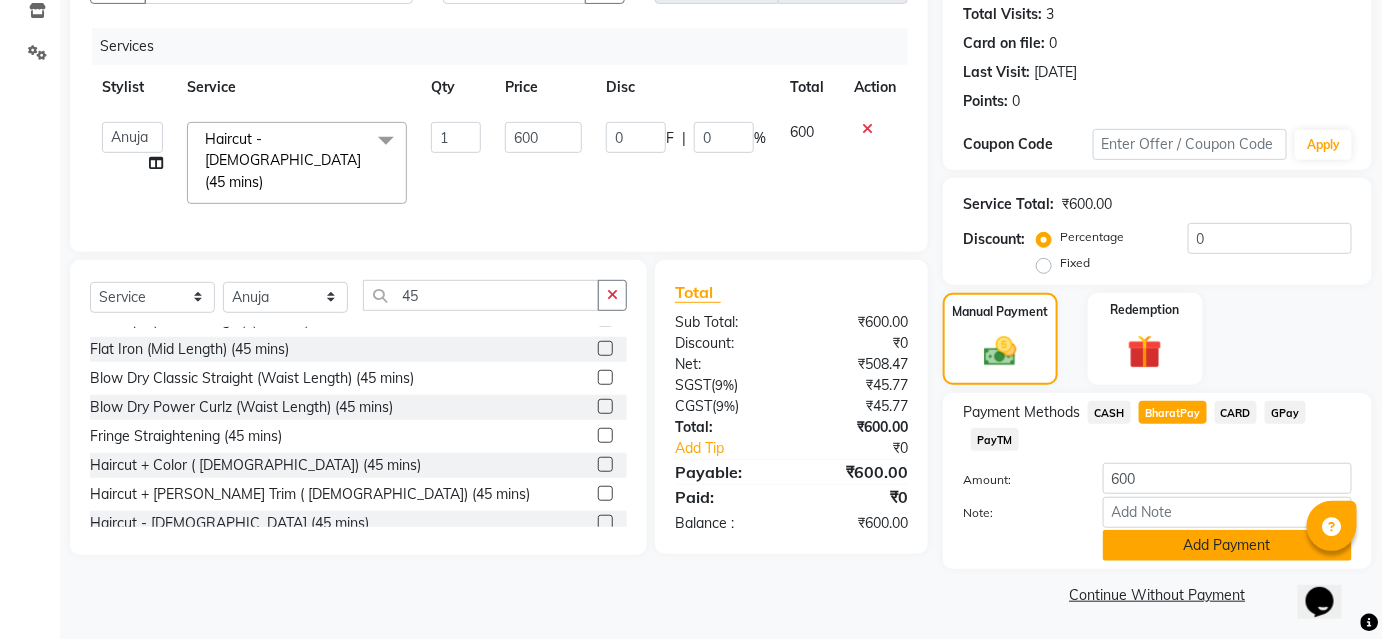 click on "Add Payment" 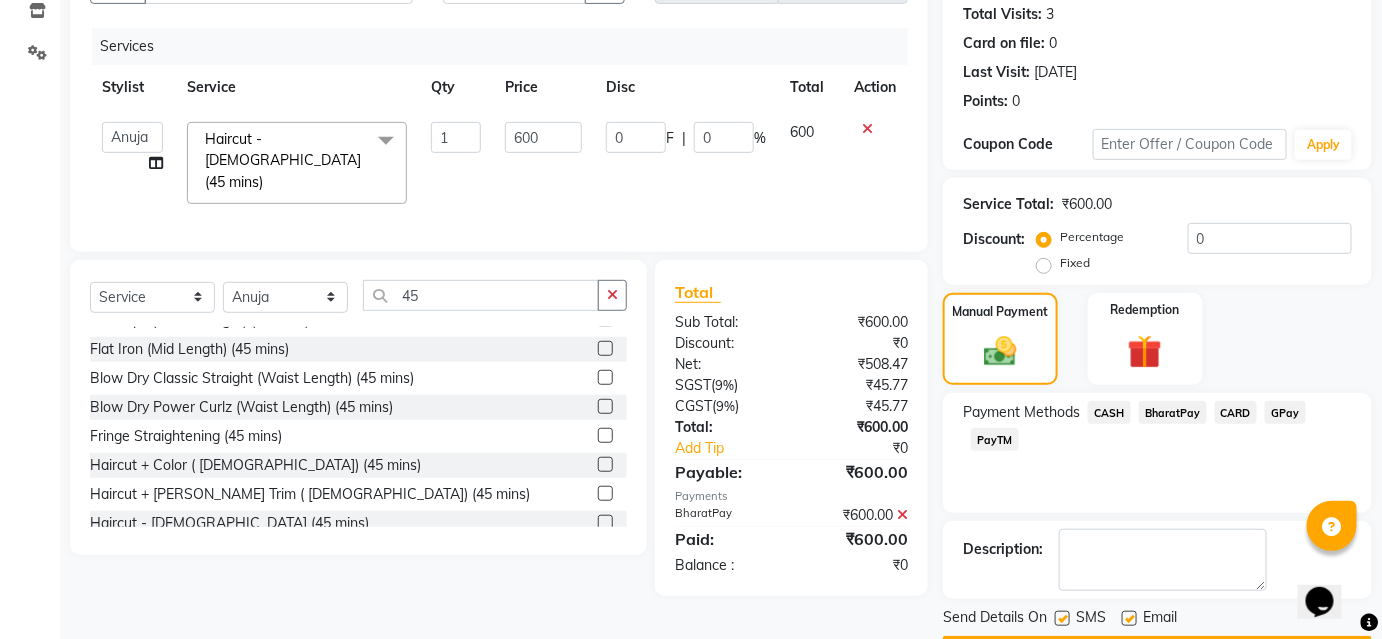 scroll, scrollTop: 276, scrollLeft: 0, axis: vertical 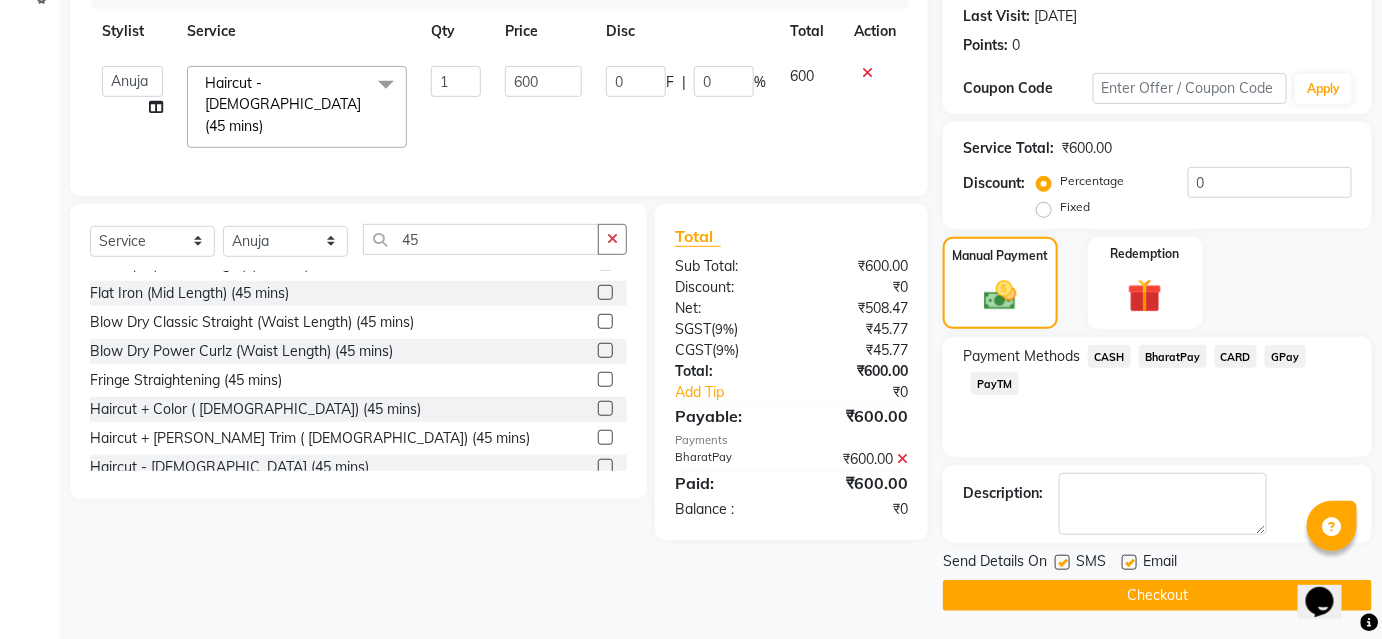click on "Checkout" 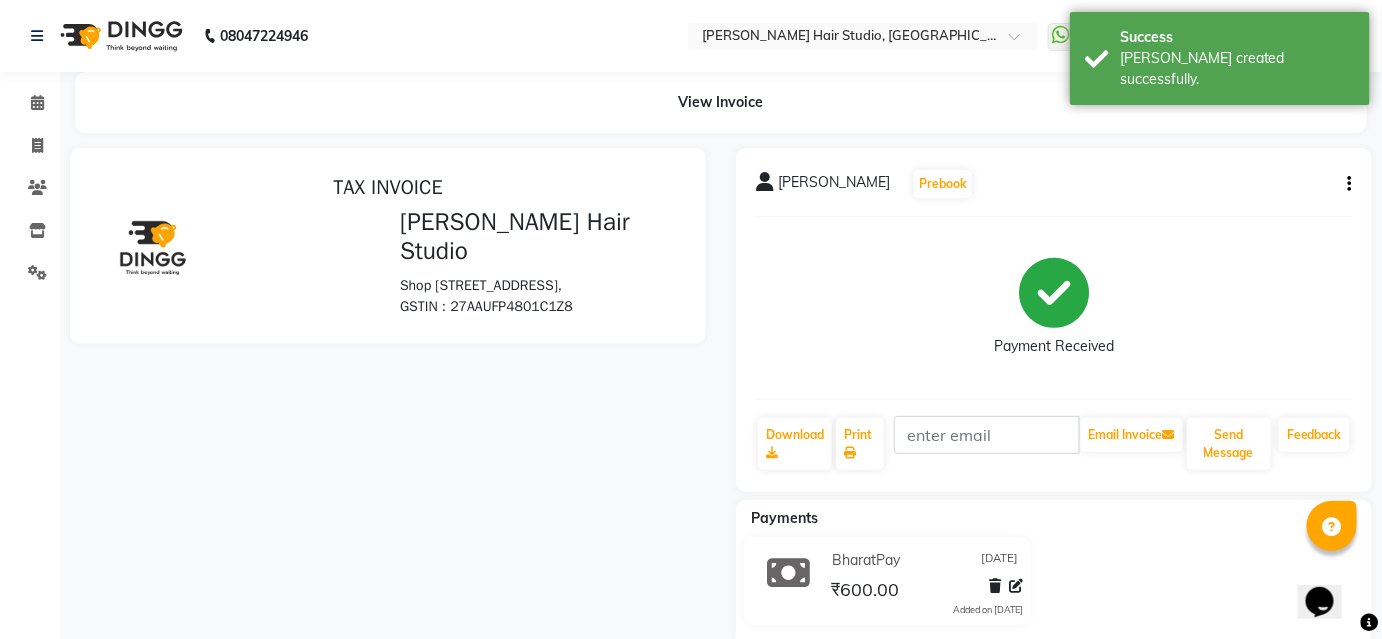 scroll, scrollTop: 0, scrollLeft: 0, axis: both 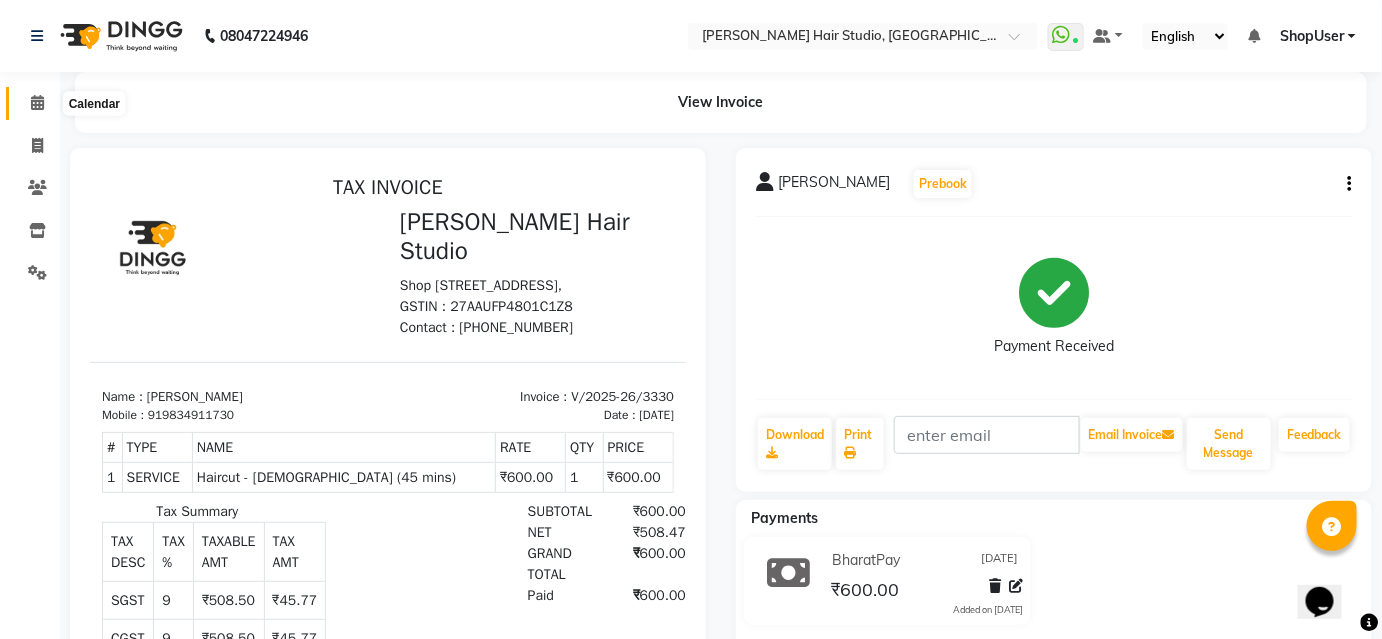 click 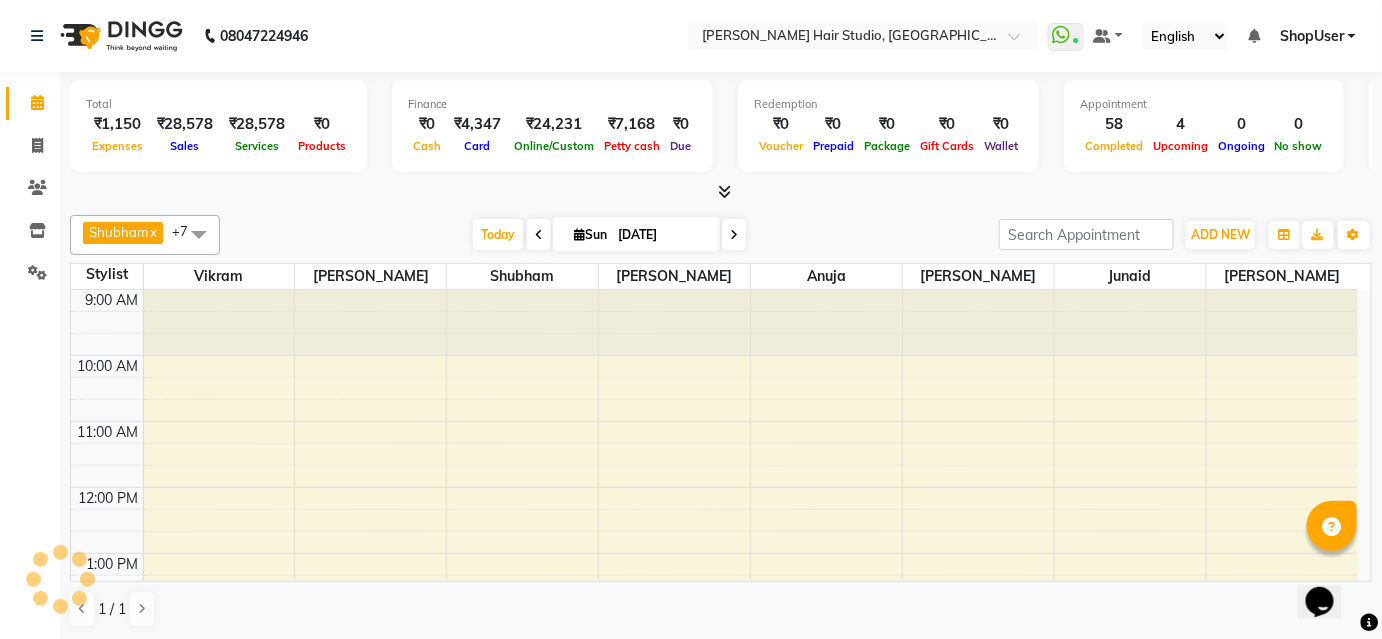 scroll, scrollTop: 0, scrollLeft: 0, axis: both 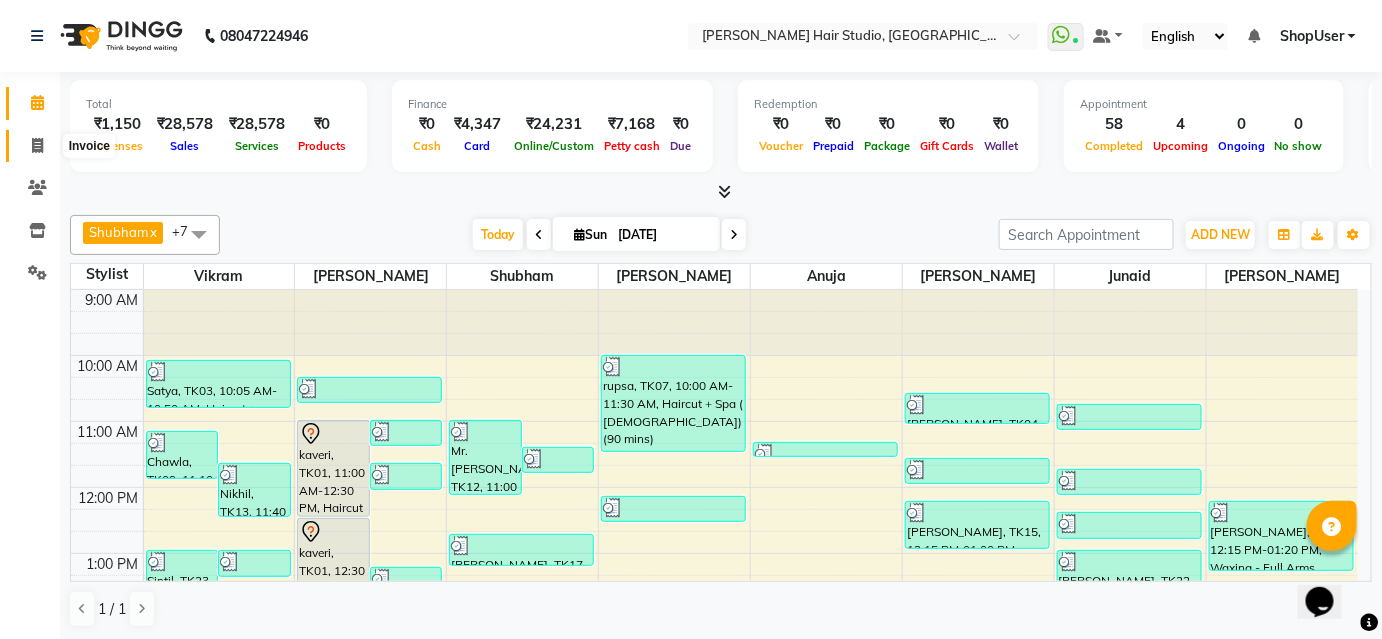 click 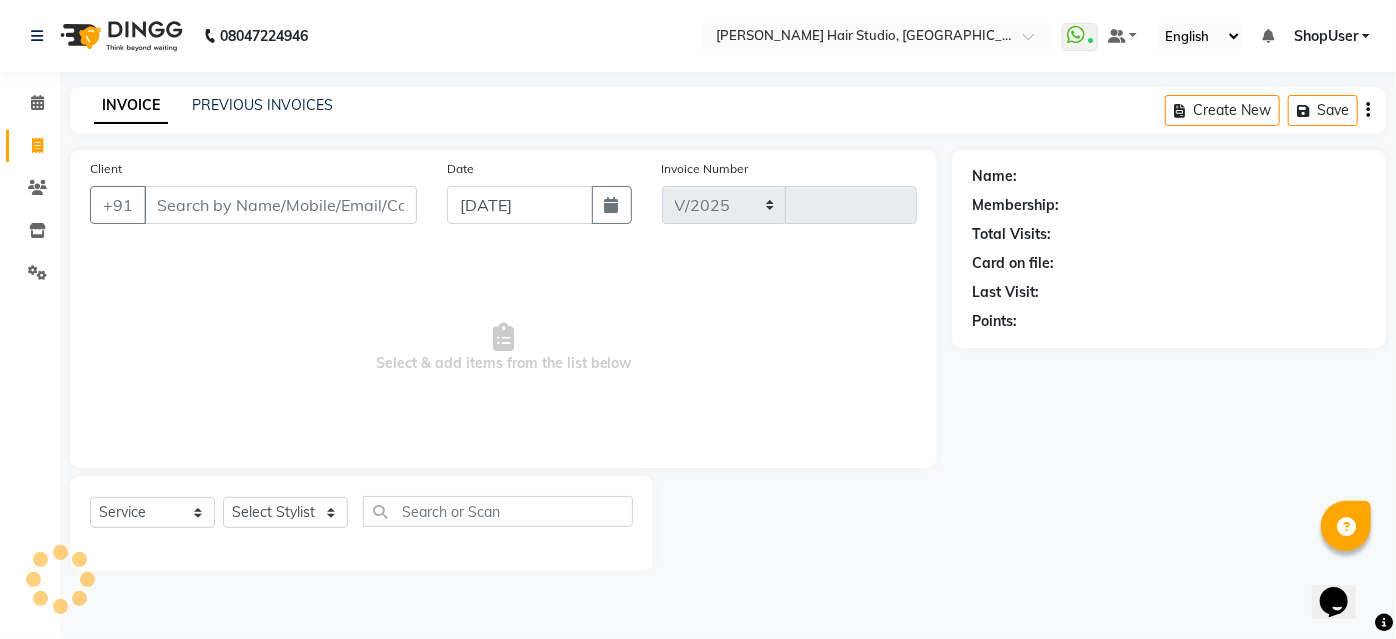 select on "627" 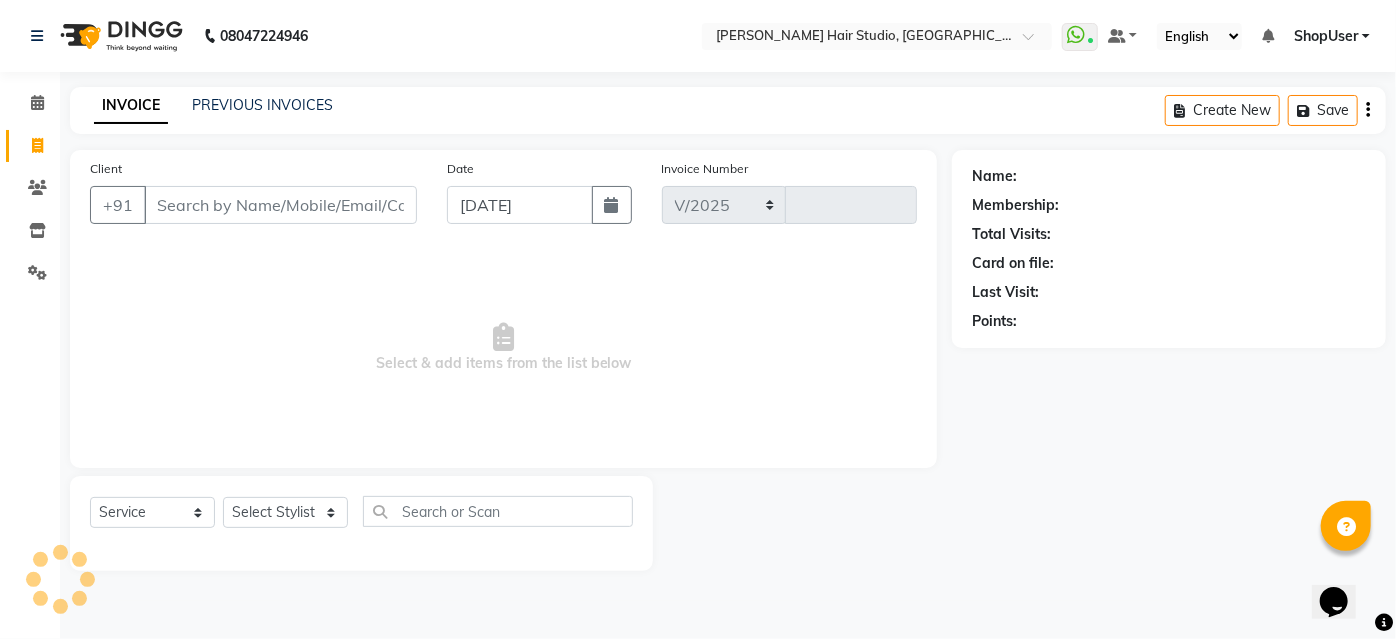 type on "3331" 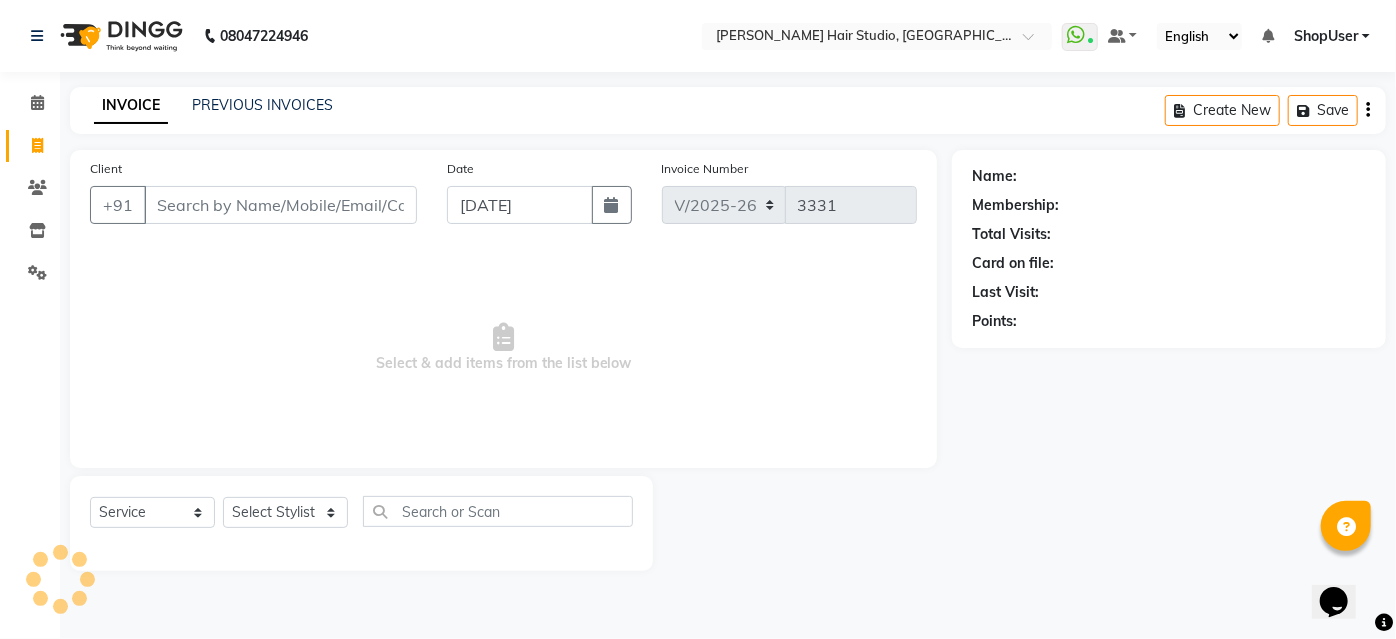 click on "Client" at bounding box center [280, 205] 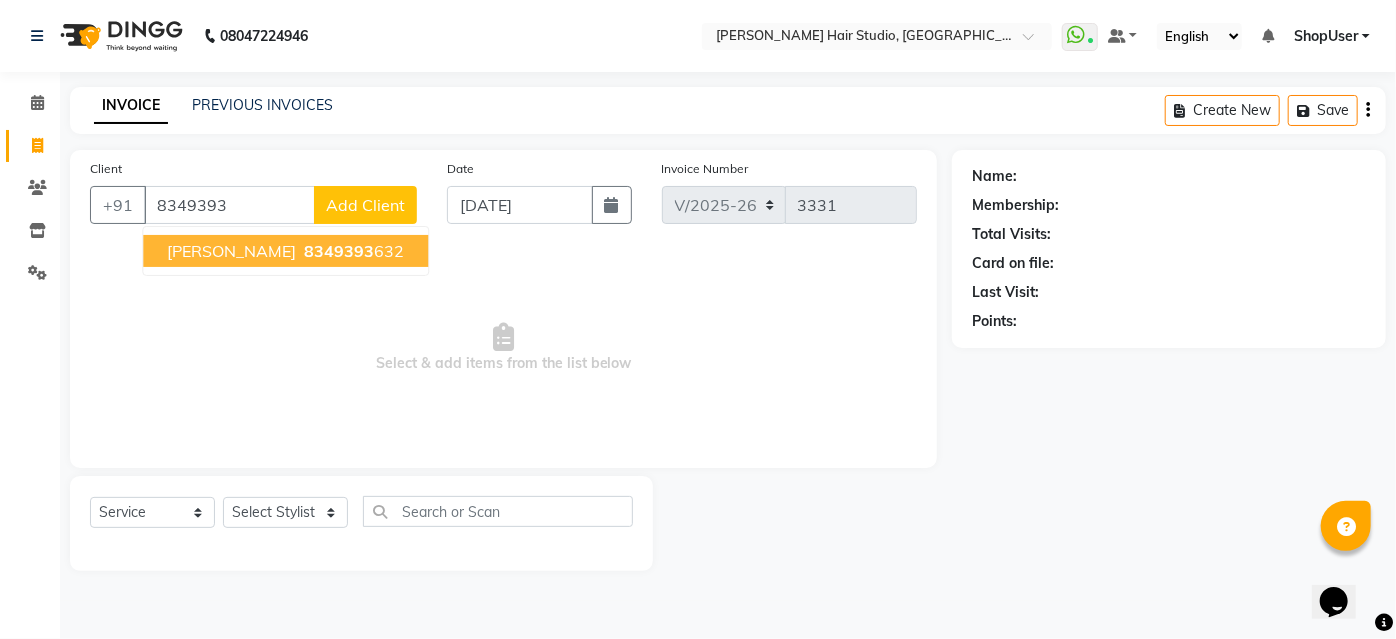 click on "8349393" at bounding box center (339, 251) 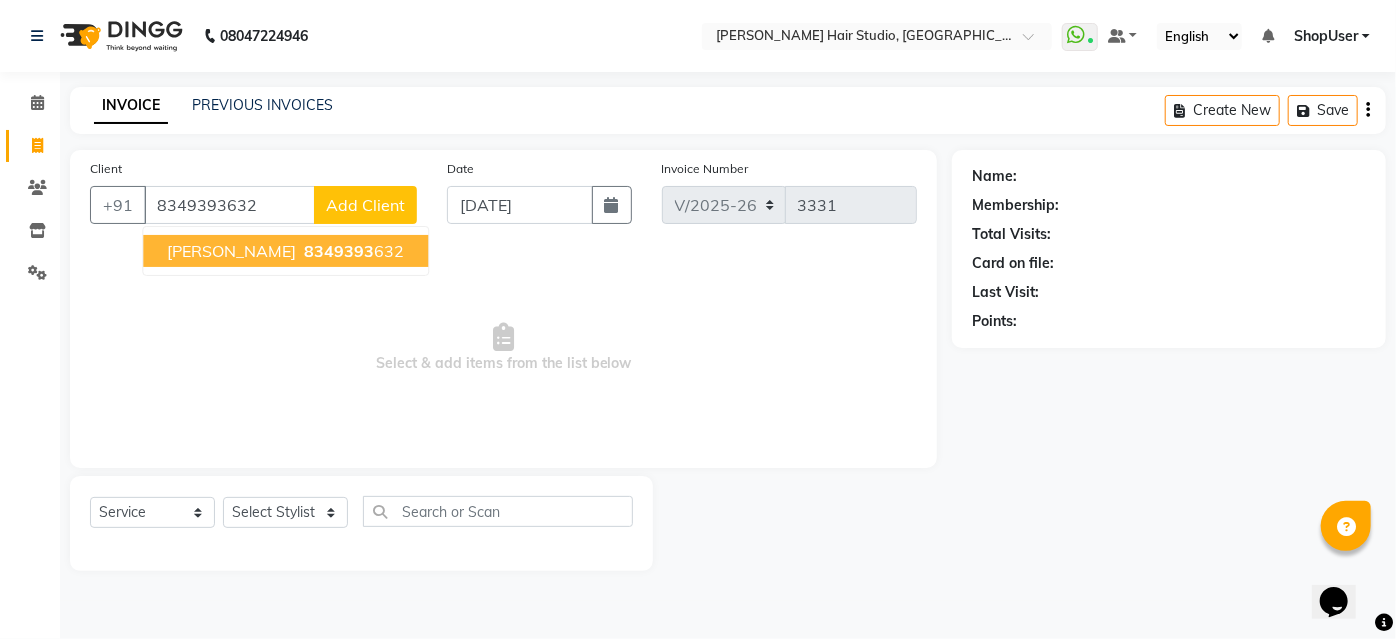 type on "8349393632" 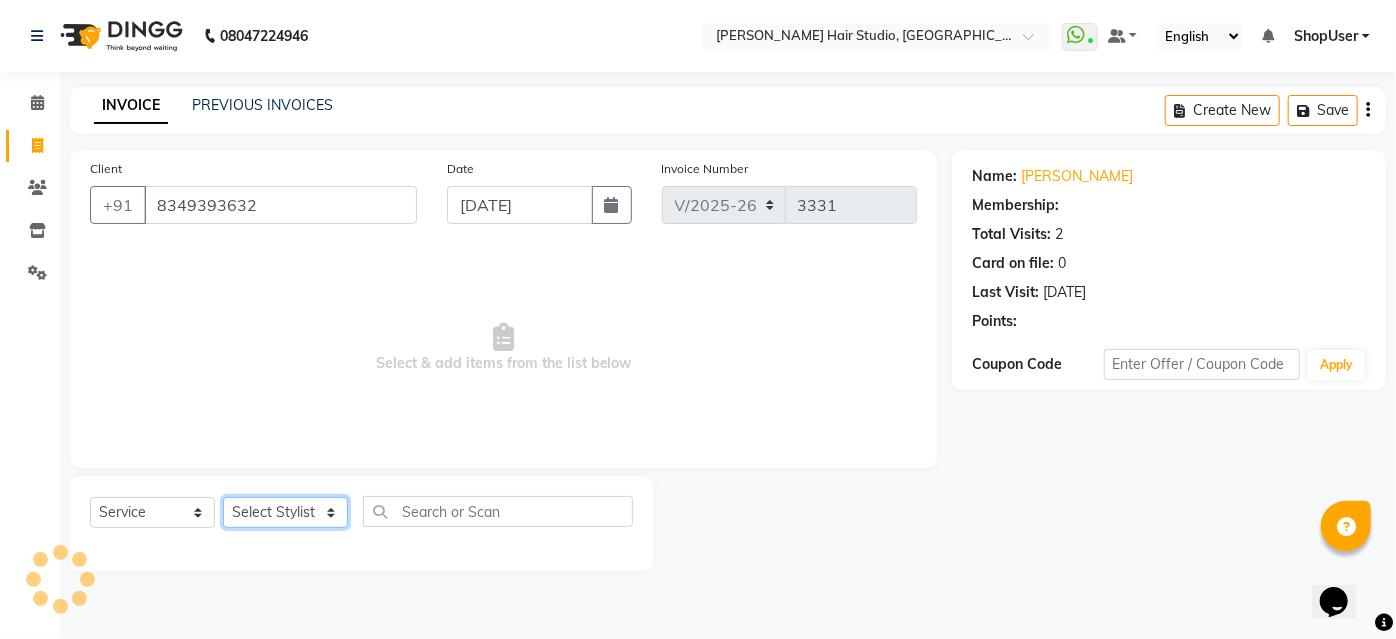 click on "Select Stylist [PERSON_NAME] [PERSON_NAME] Avinash [PERSON_NAME] Pawan [PERSON_NAME] ShopUser [PERSON_NAME] Shweta [PERSON_NAME]" 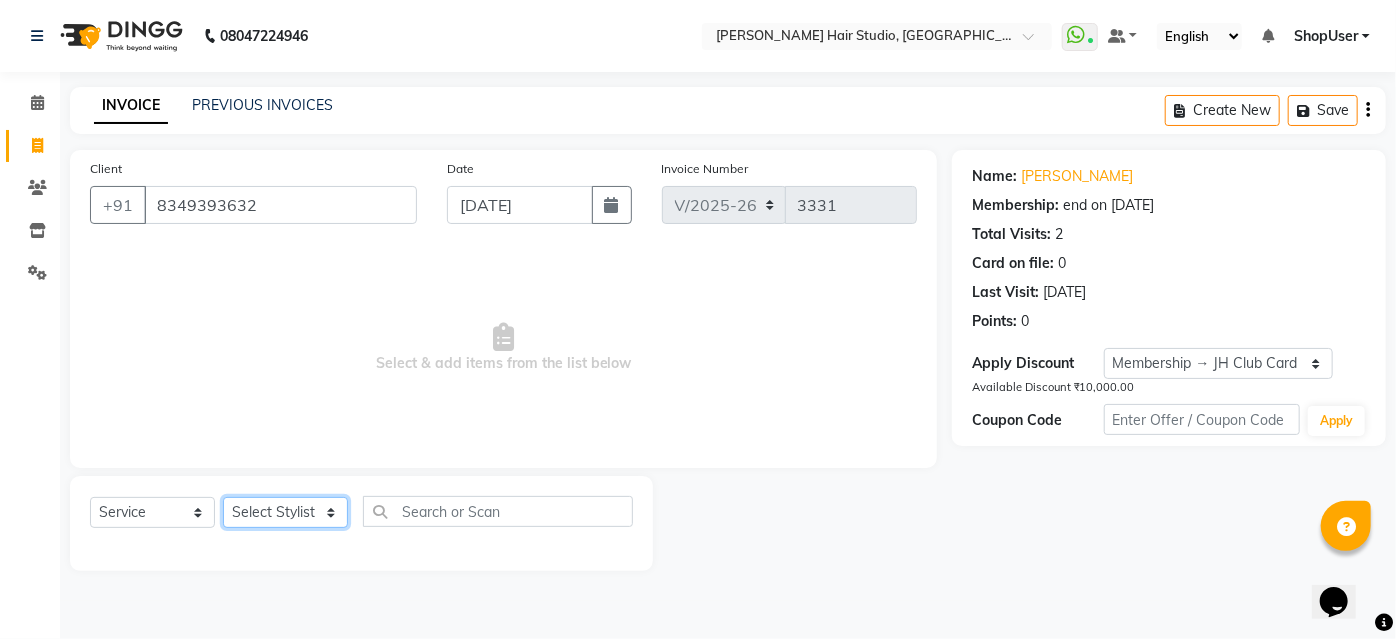 click on "Select Stylist [PERSON_NAME] [PERSON_NAME] Avinash [PERSON_NAME] Pawan [PERSON_NAME] ShopUser [PERSON_NAME] Shweta [PERSON_NAME]" 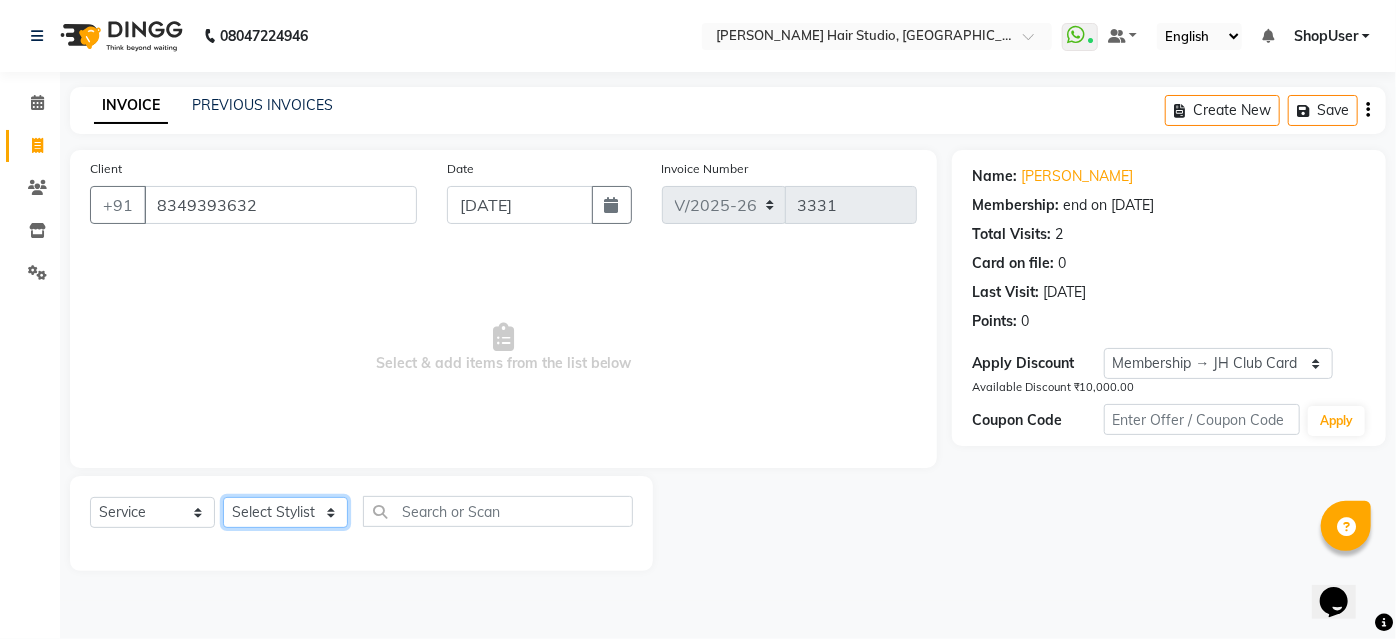 select on "80555" 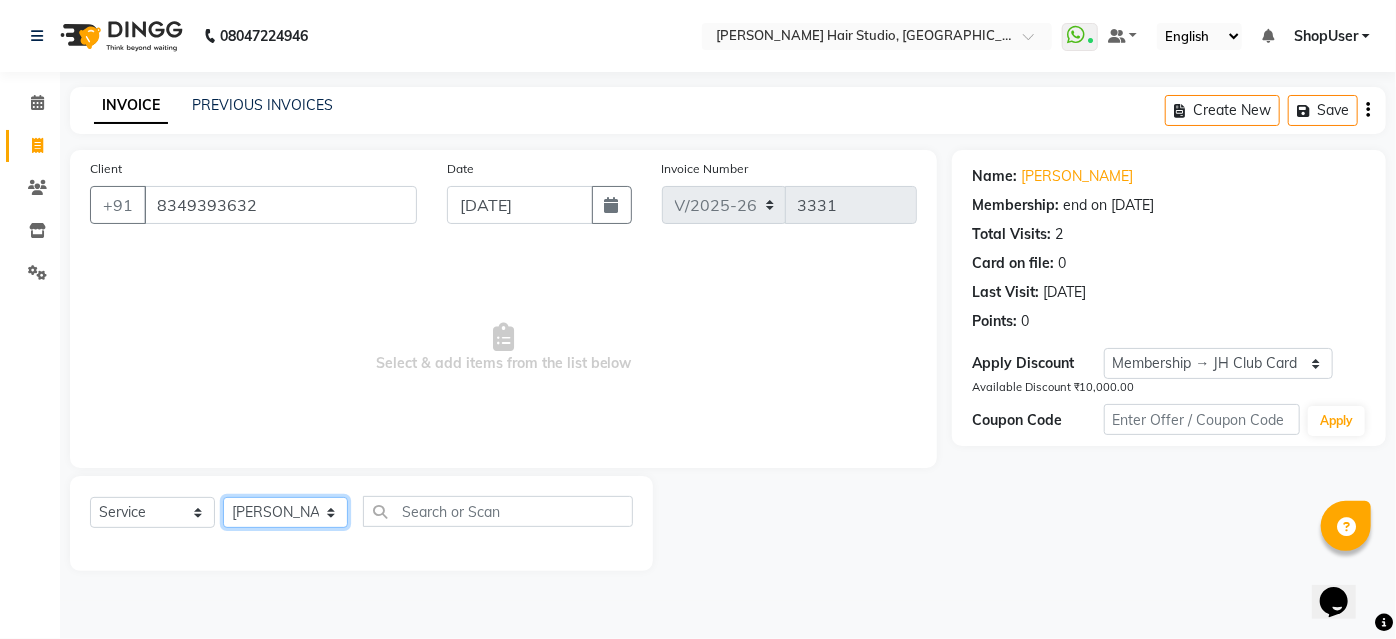 click on "Select Stylist [PERSON_NAME] [PERSON_NAME] Avinash [PERSON_NAME] Pawan [PERSON_NAME] ShopUser [PERSON_NAME] Shweta [PERSON_NAME]" 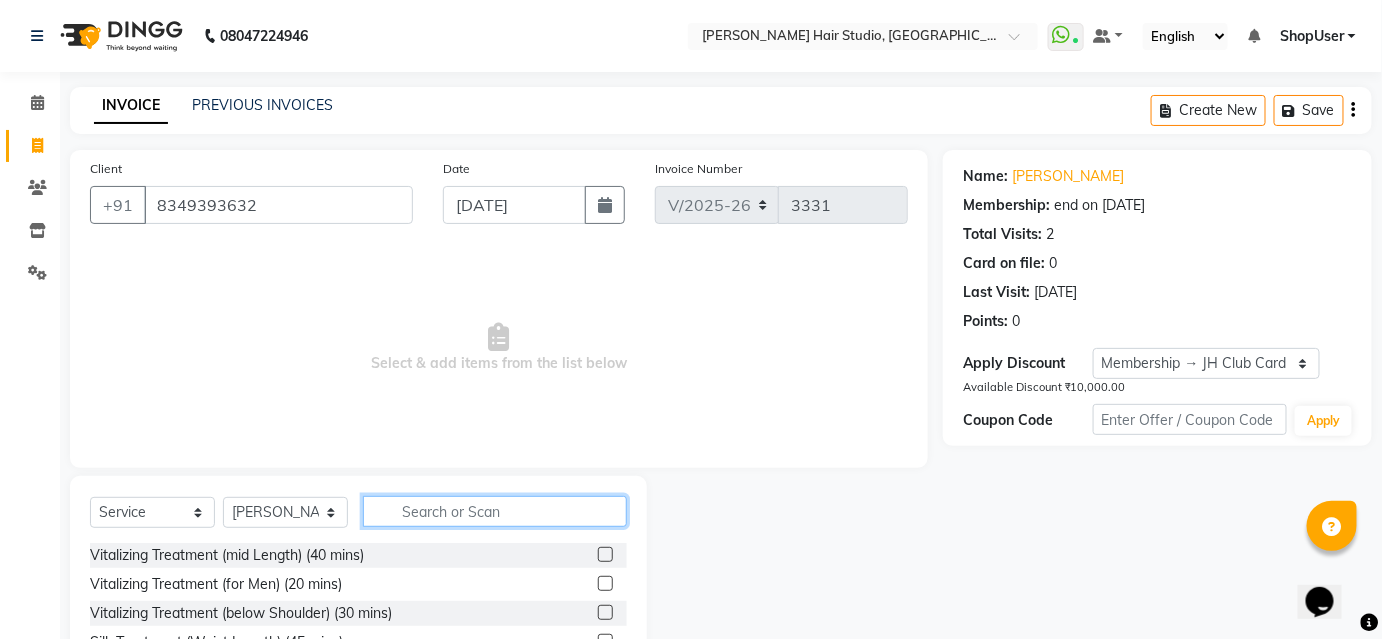 click 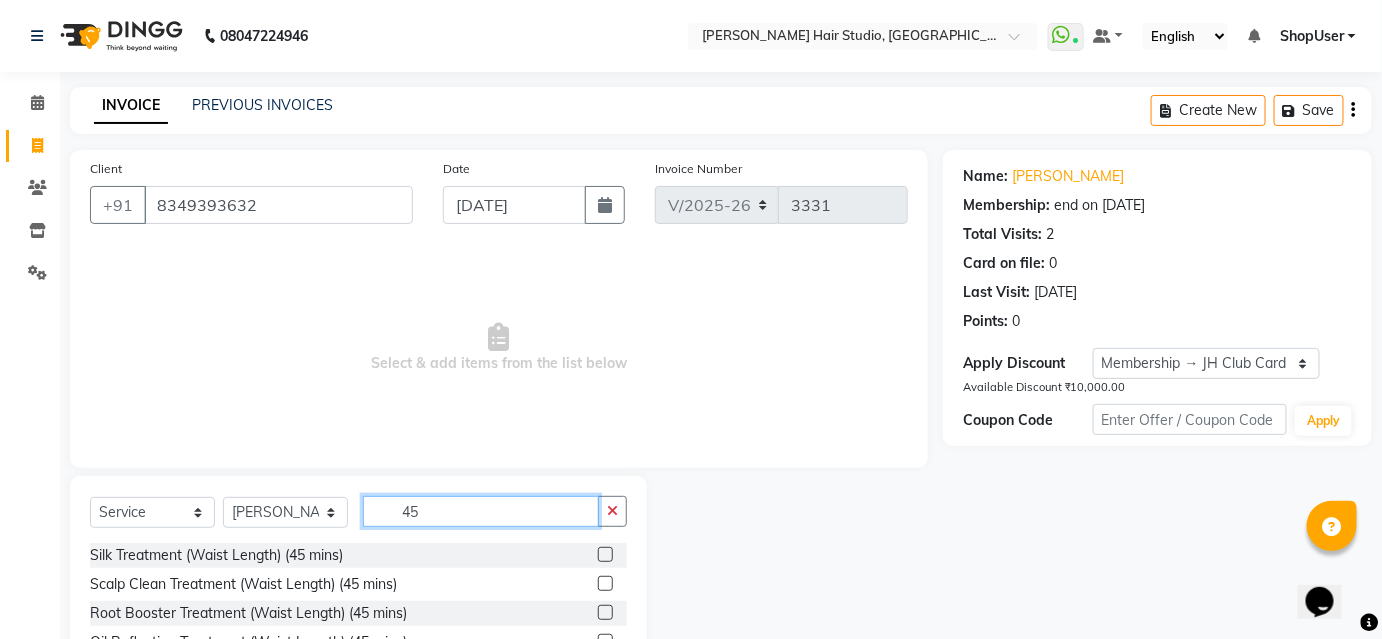 scroll, scrollTop: 161, scrollLeft: 0, axis: vertical 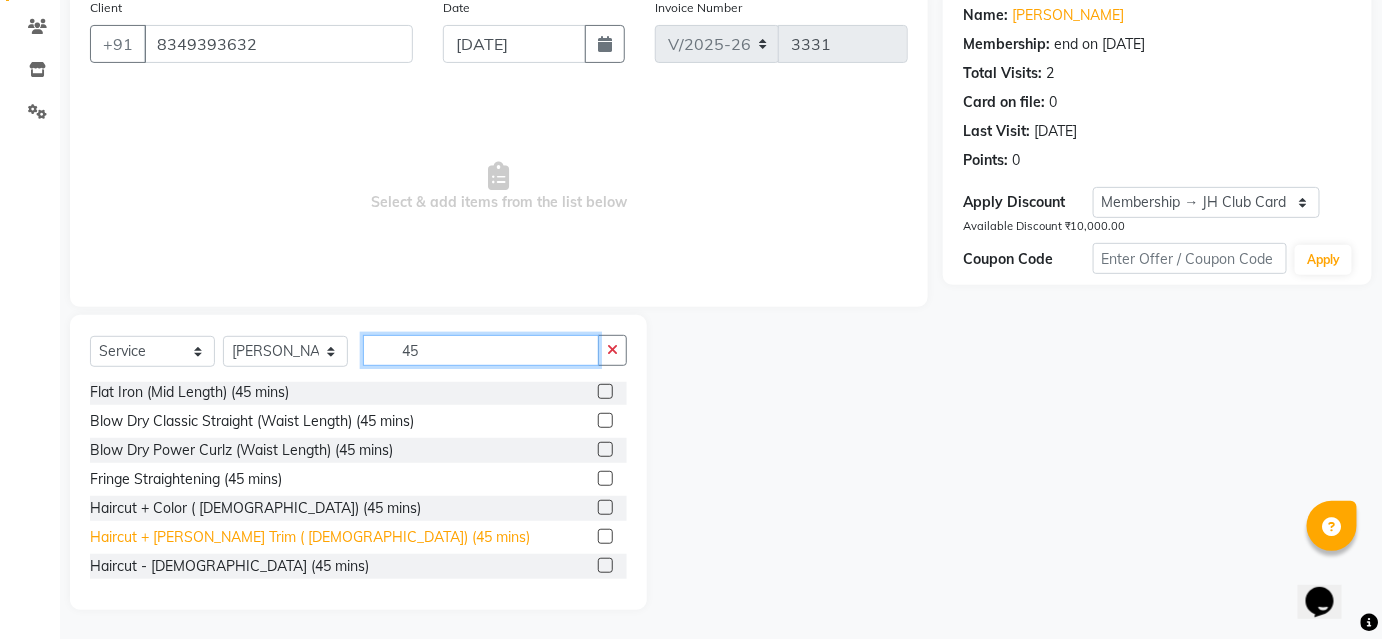 type on "45" 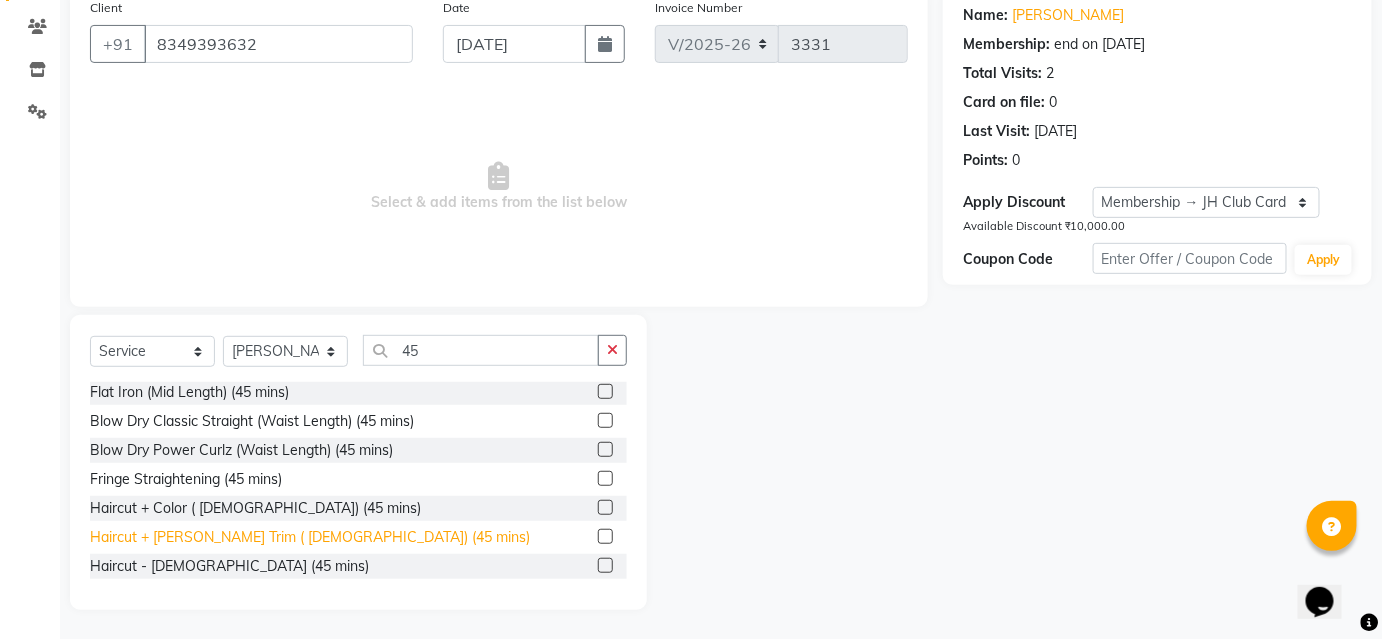 click on "Haircut + [PERSON_NAME] Trim ( [DEMOGRAPHIC_DATA]) (45 mins)" 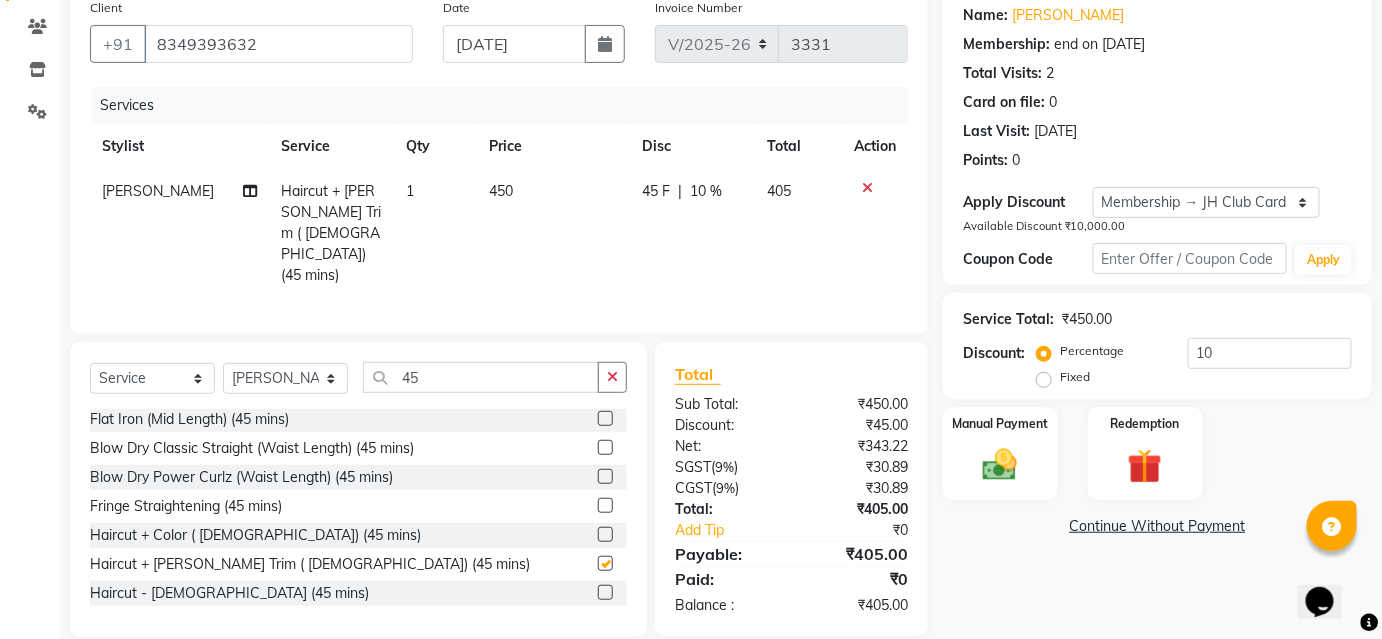 checkbox on "false" 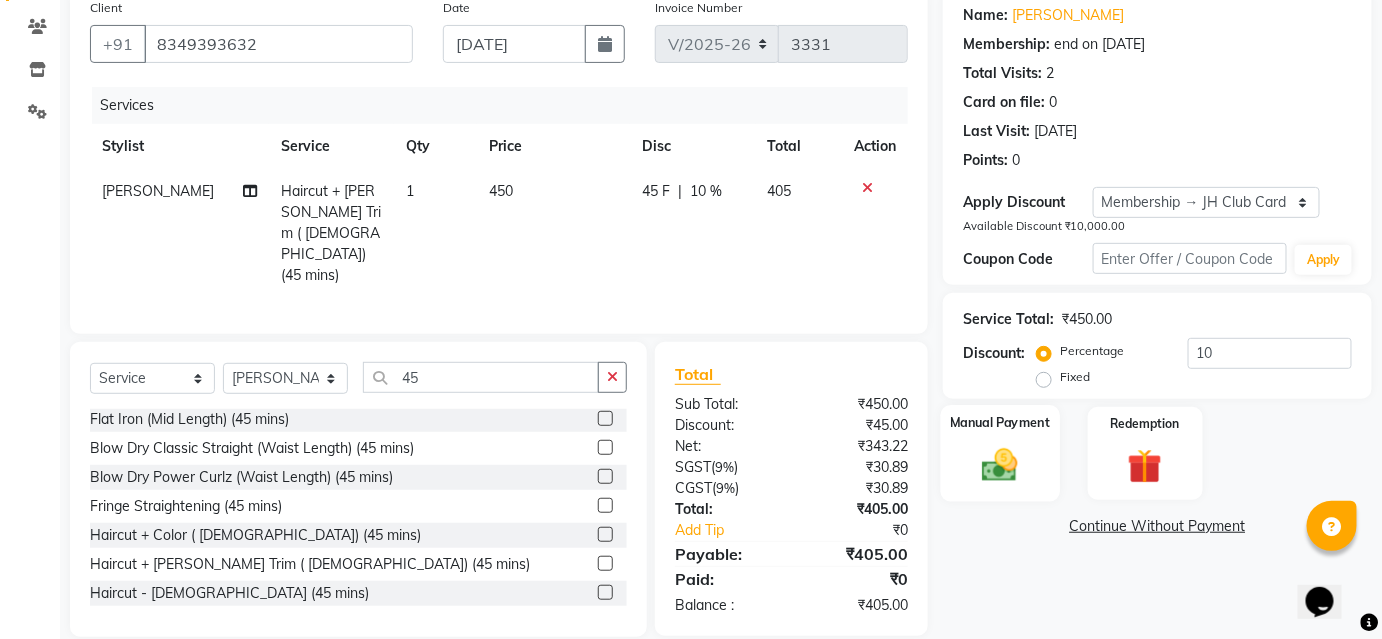 click 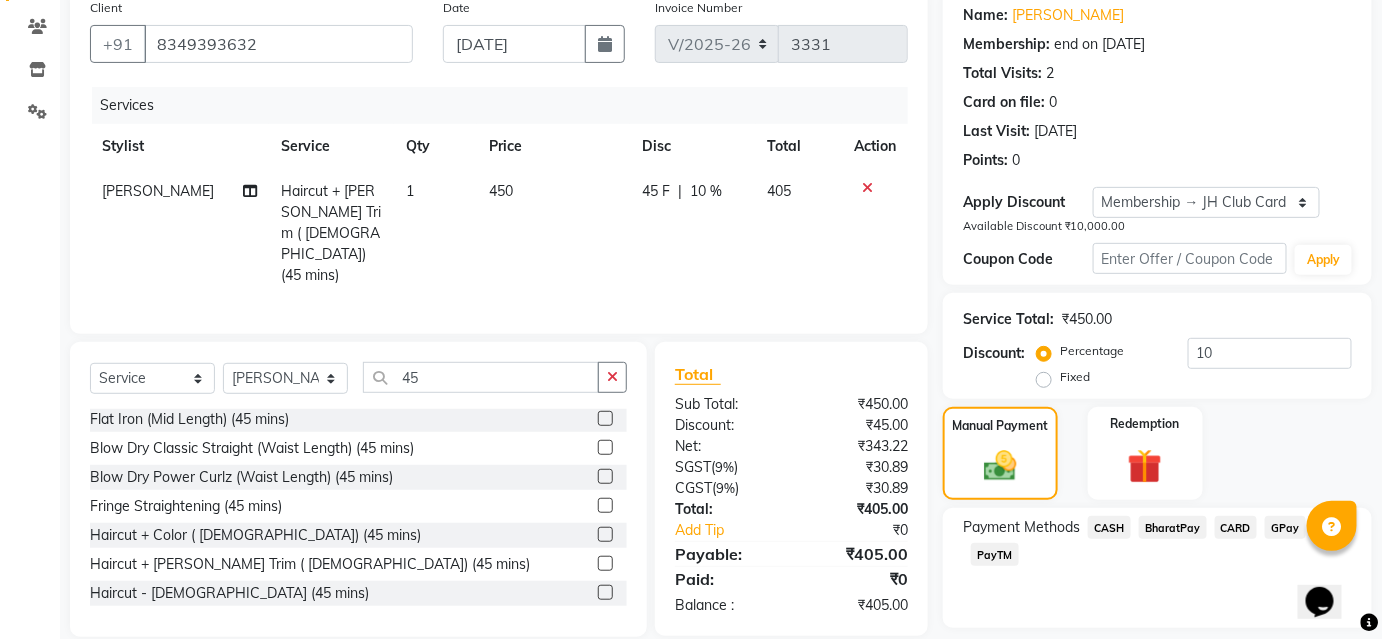 click on "BharatPay" 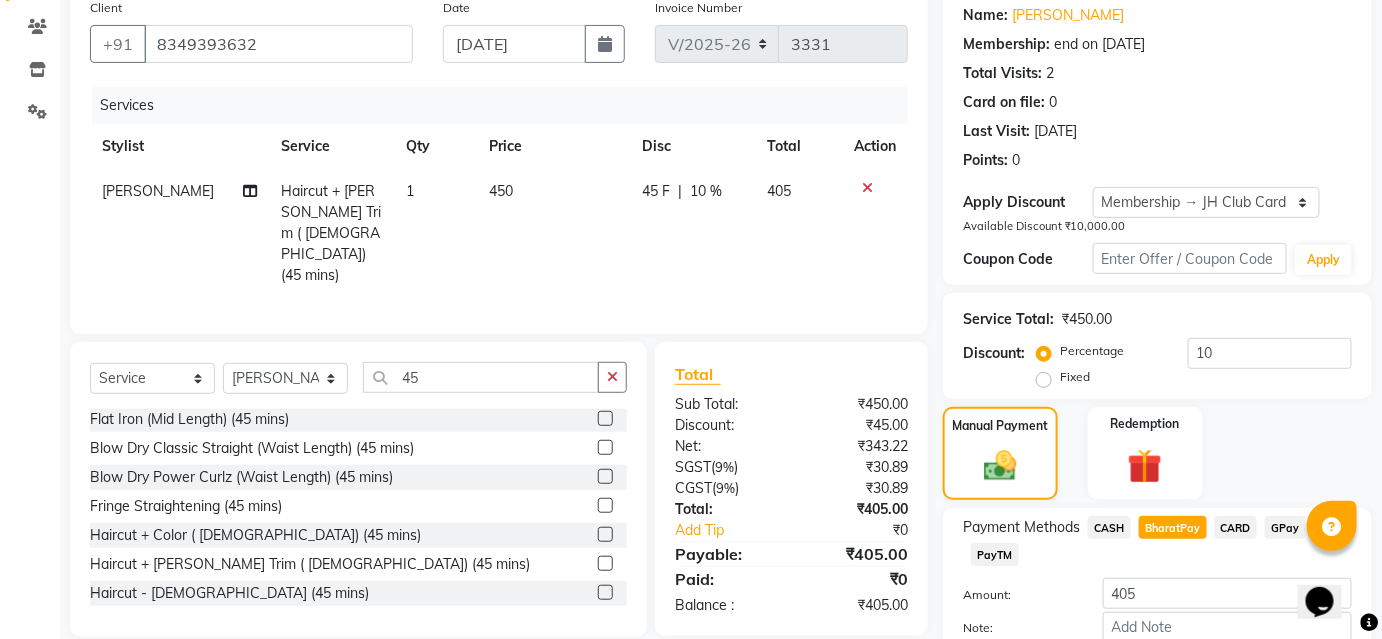 scroll, scrollTop: 276, scrollLeft: 0, axis: vertical 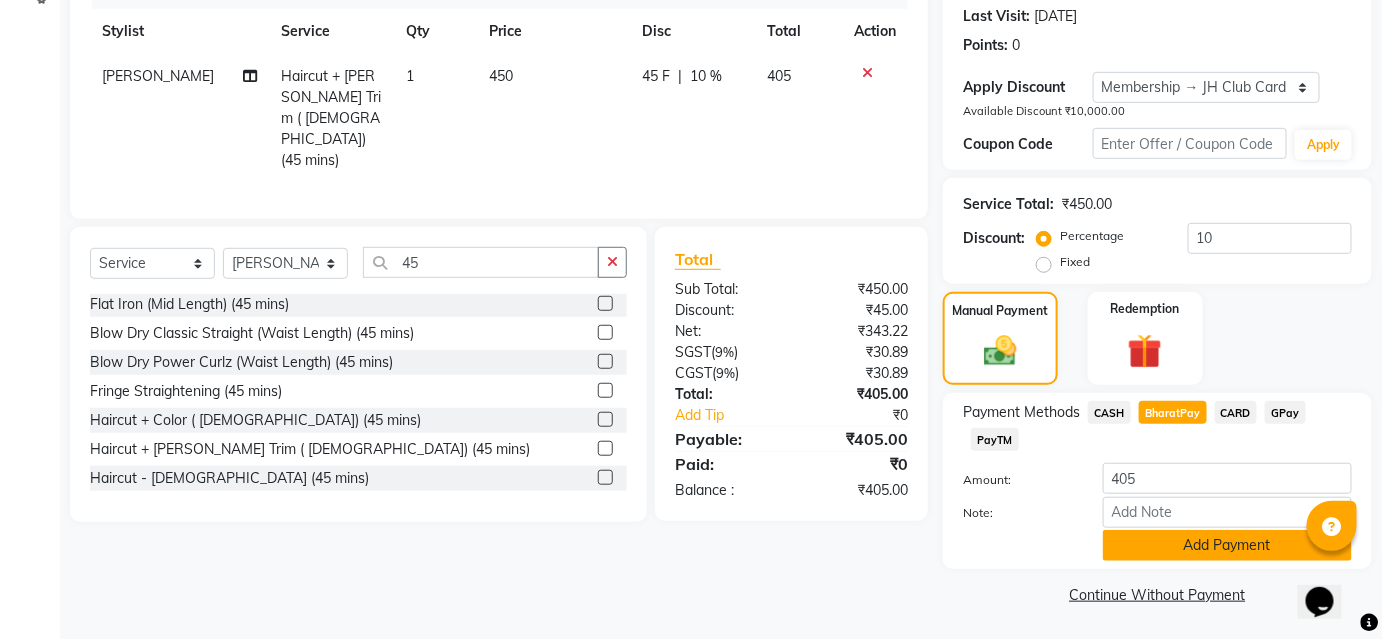 click on "Add Payment" 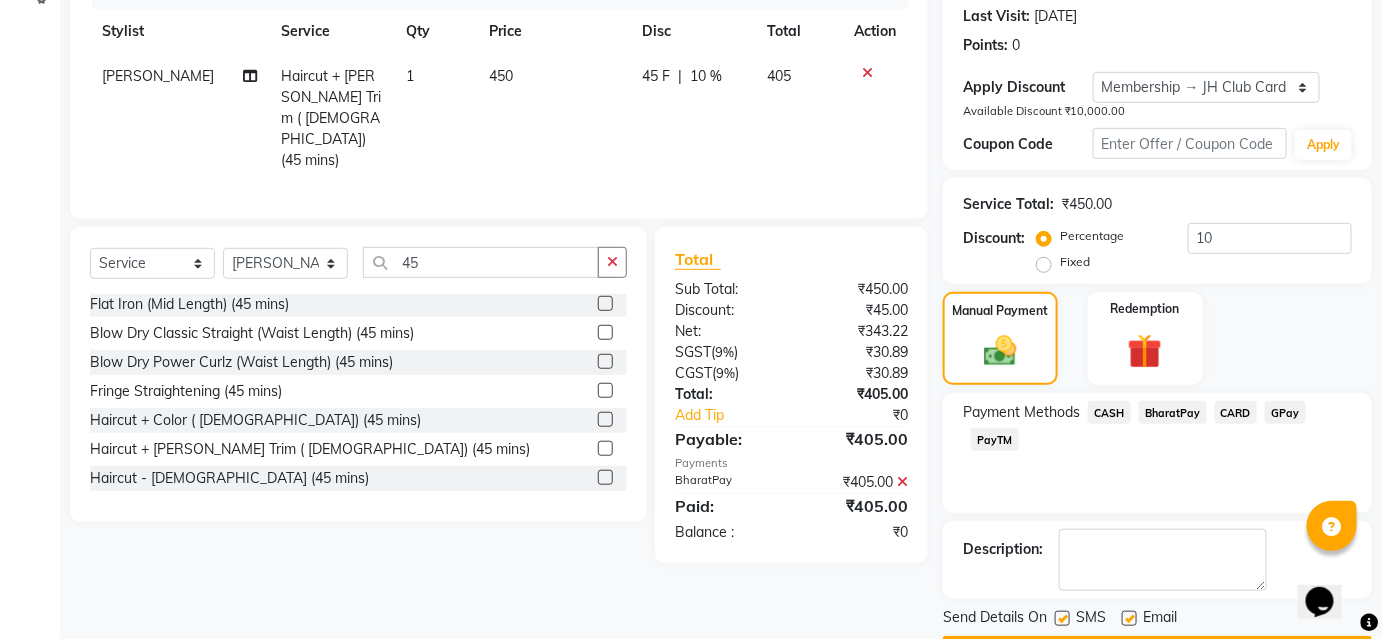 scroll, scrollTop: 332, scrollLeft: 0, axis: vertical 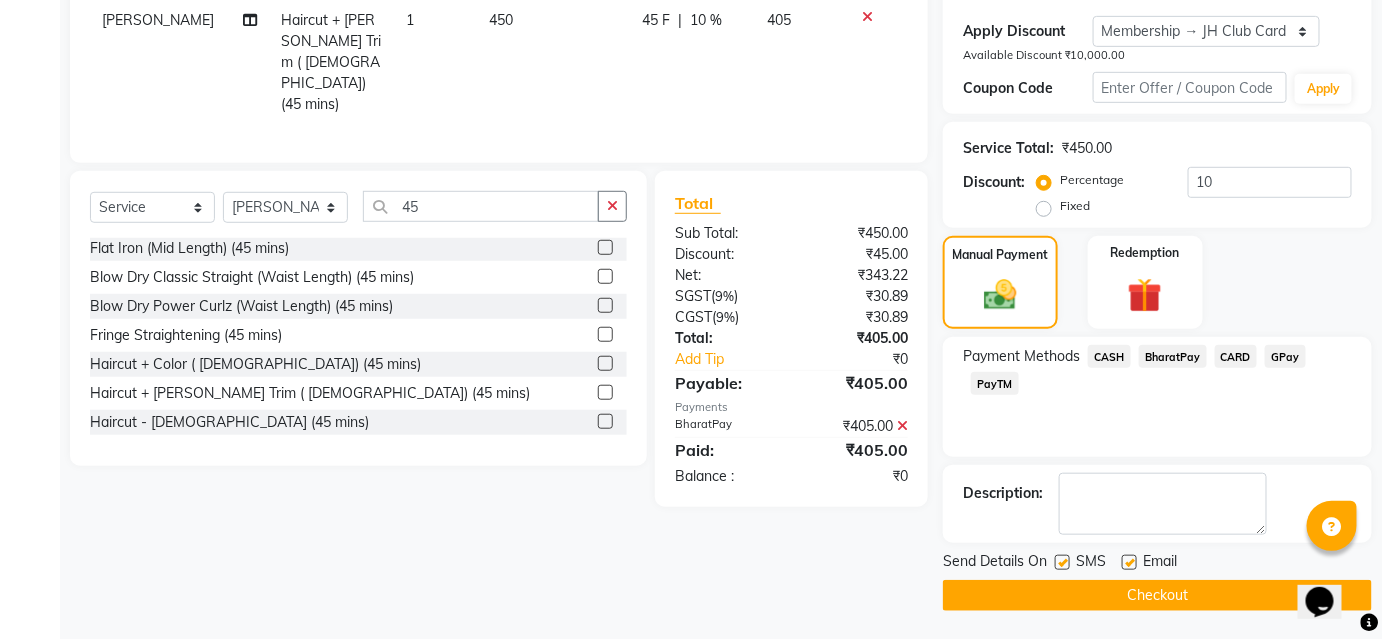 click on "Checkout" 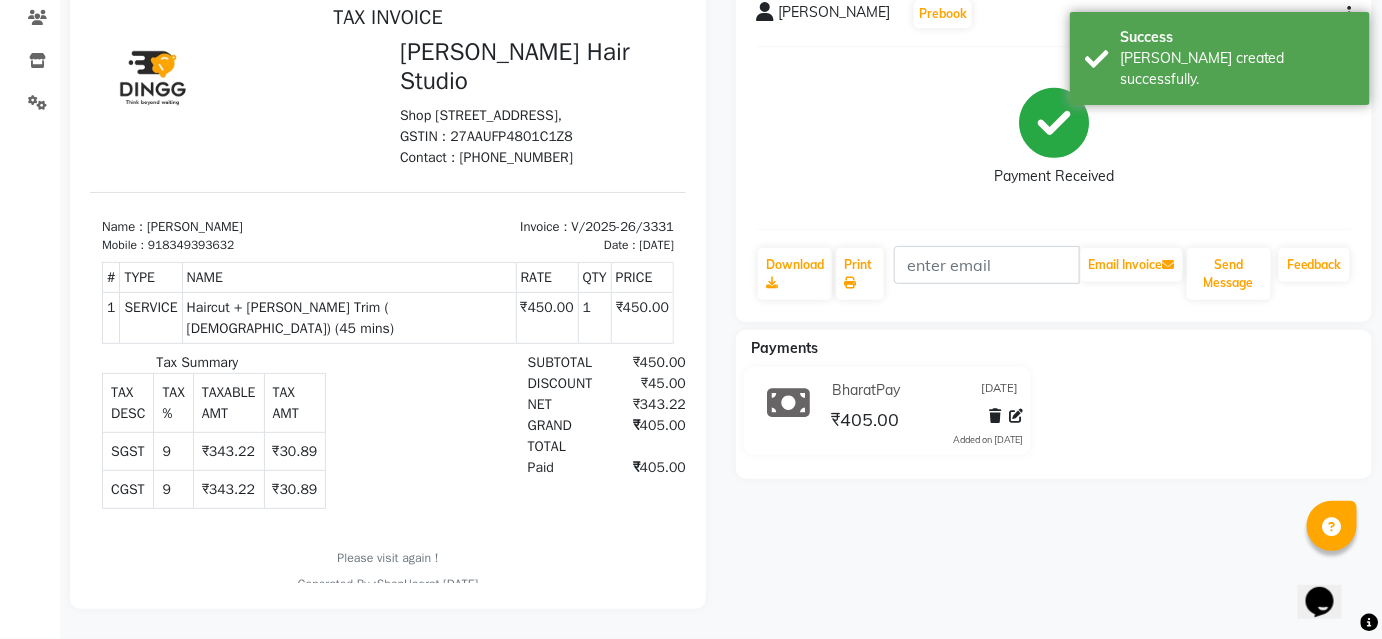 scroll, scrollTop: 0, scrollLeft: 0, axis: both 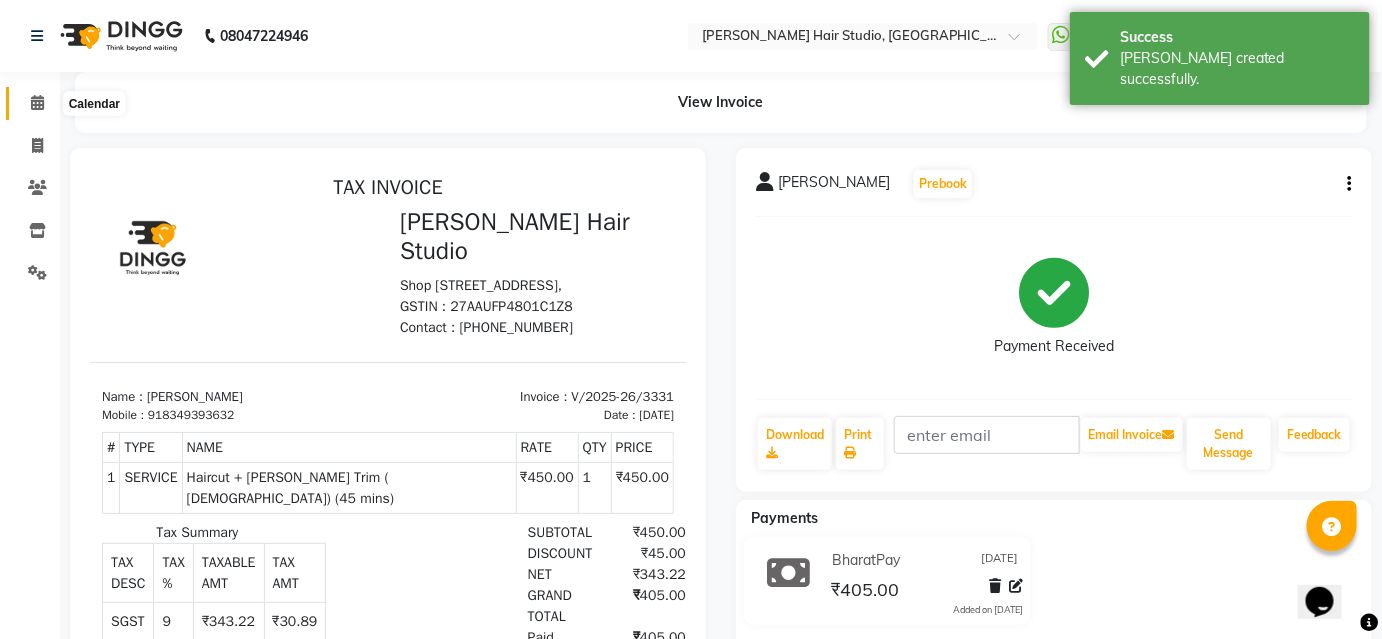 click 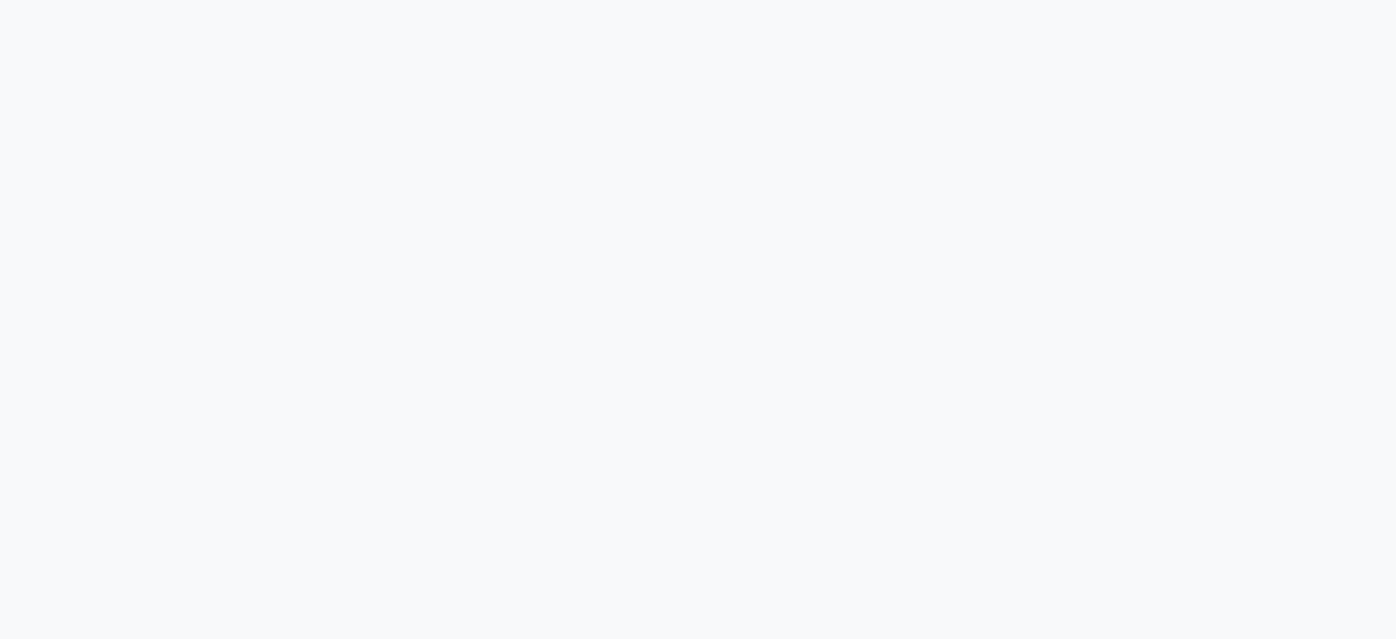 scroll, scrollTop: 0, scrollLeft: 0, axis: both 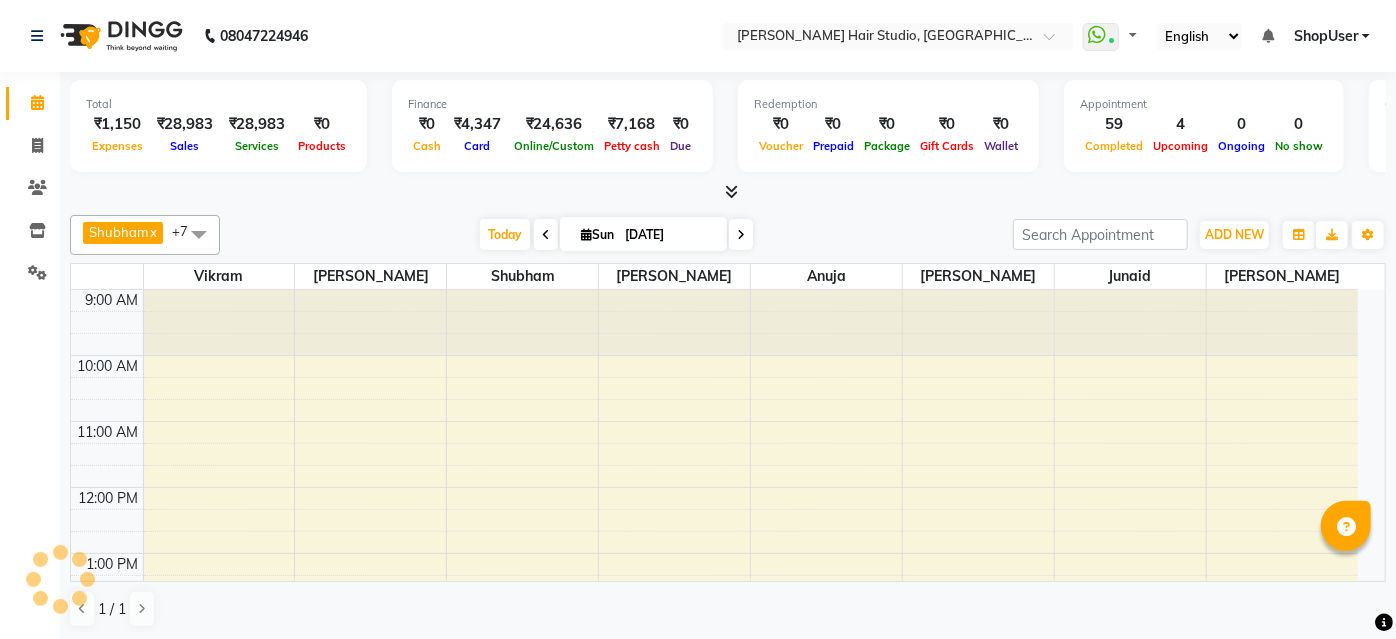 select on "en" 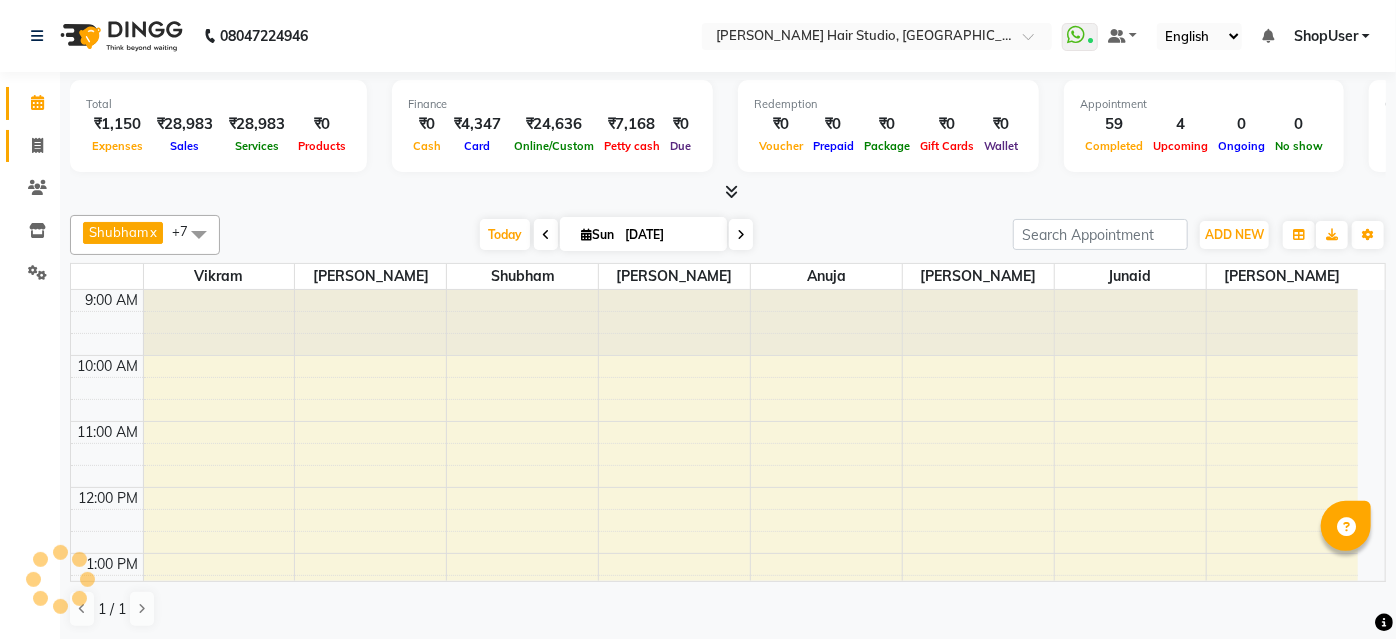 click 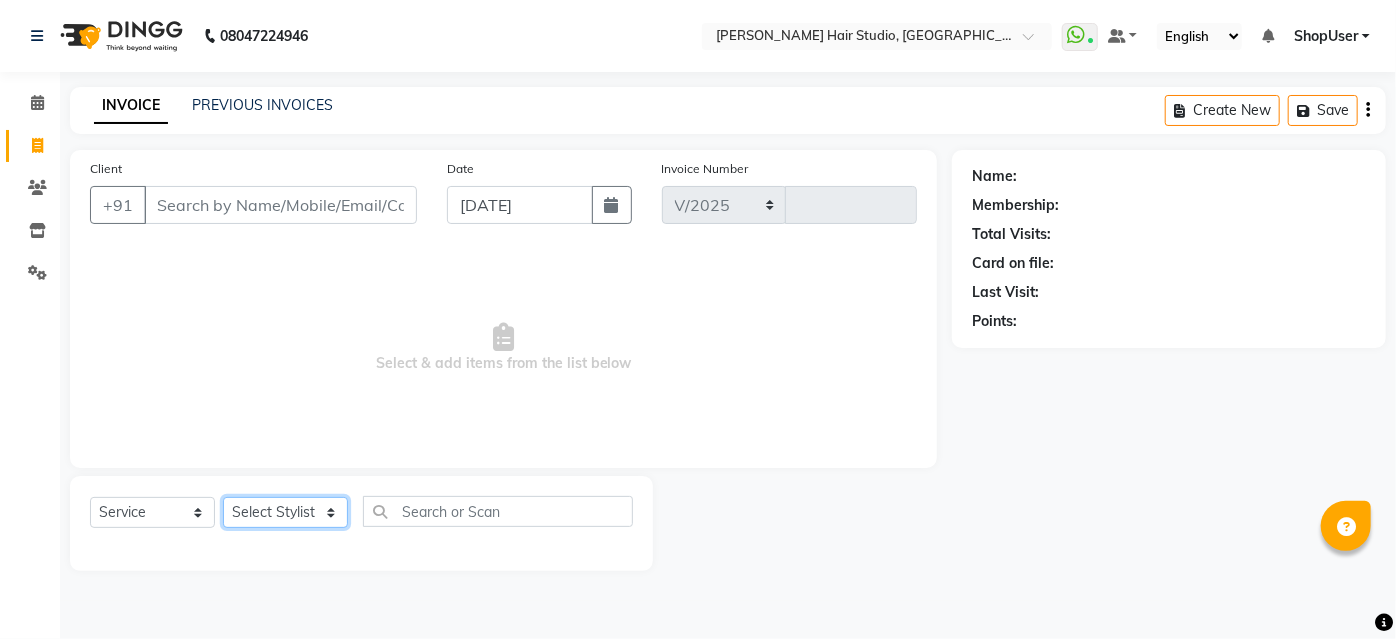 drag, startPoint x: 317, startPoint y: 508, endPoint x: 326, endPoint y: 476, distance: 33.24154 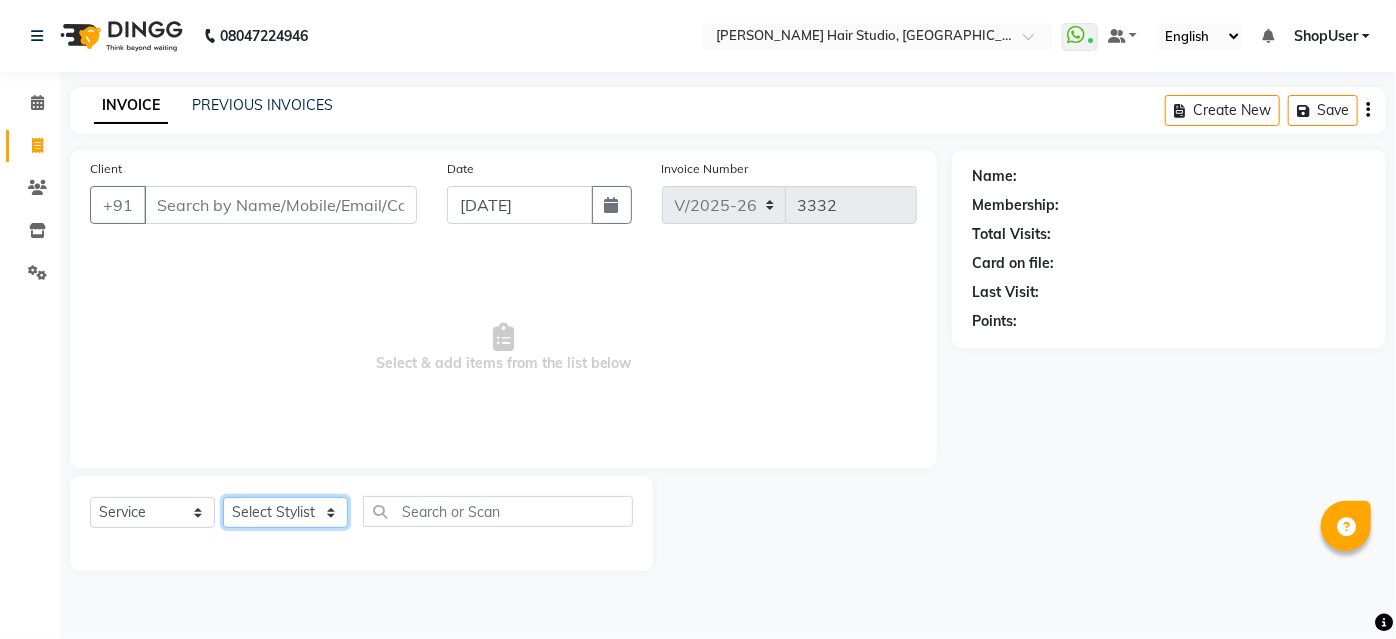 click on "Select Stylist" 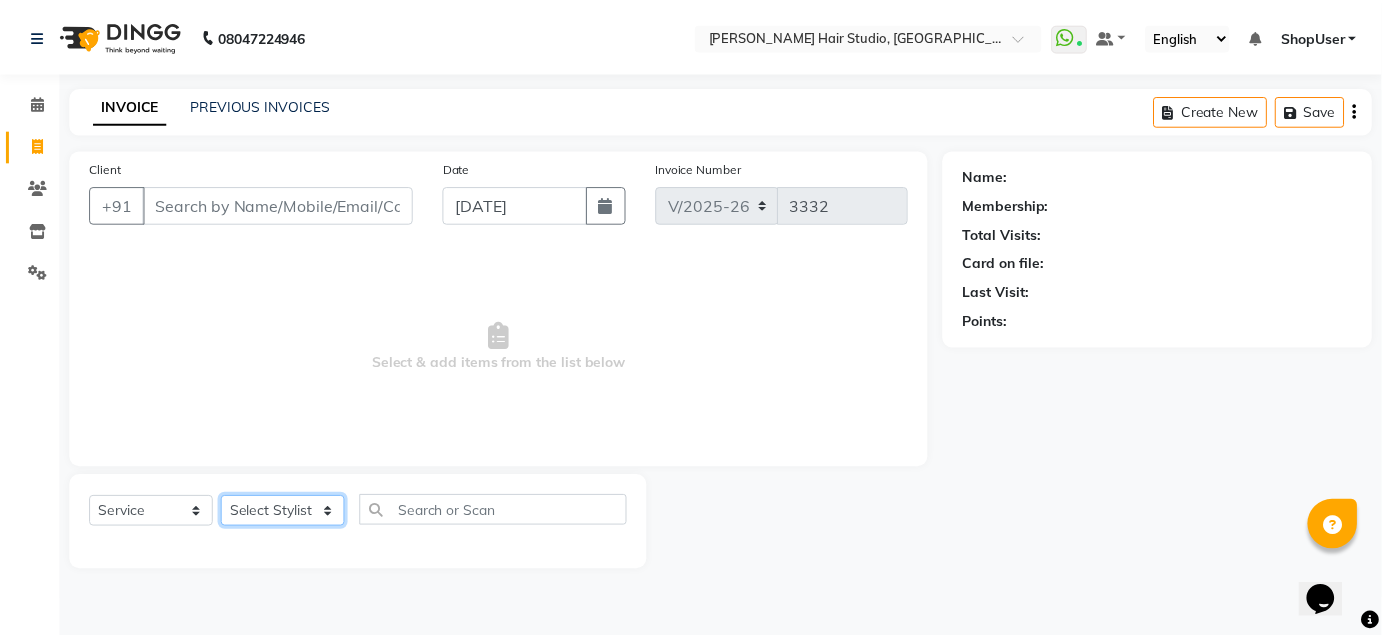 scroll, scrollTop: 0, scrollLeft: 0, axis: both 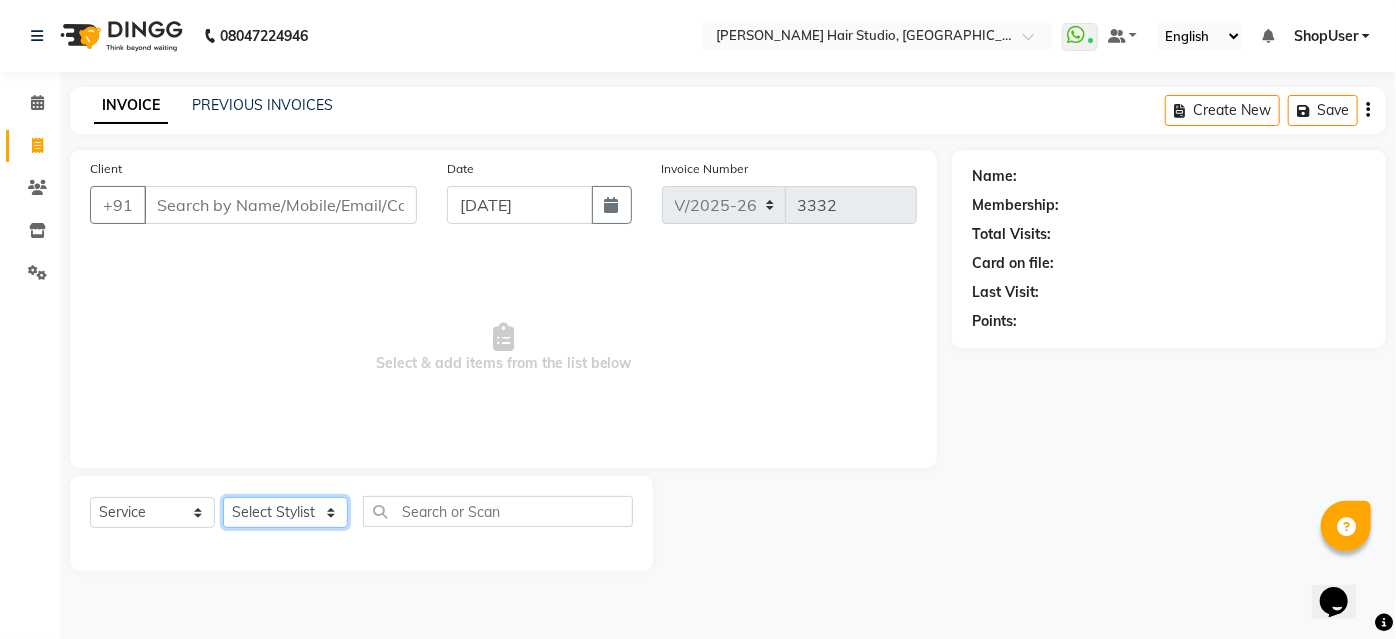 select on "34696" 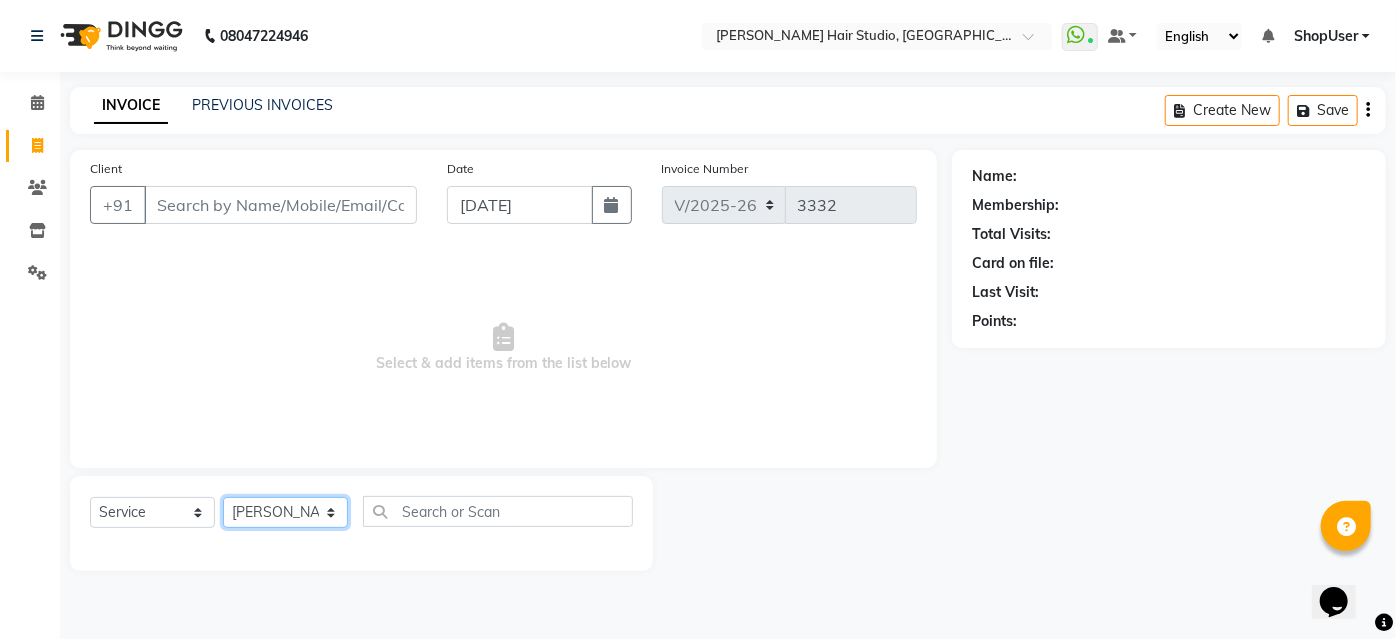 click on "Select Stylist [PERSON_NAME] [PERSON_NAME] Avinash [PERSON_NAME] Pawan [PERSON_NAME] ShopUser [PERSON_NAME] Shweta [PERSON_NAME]" 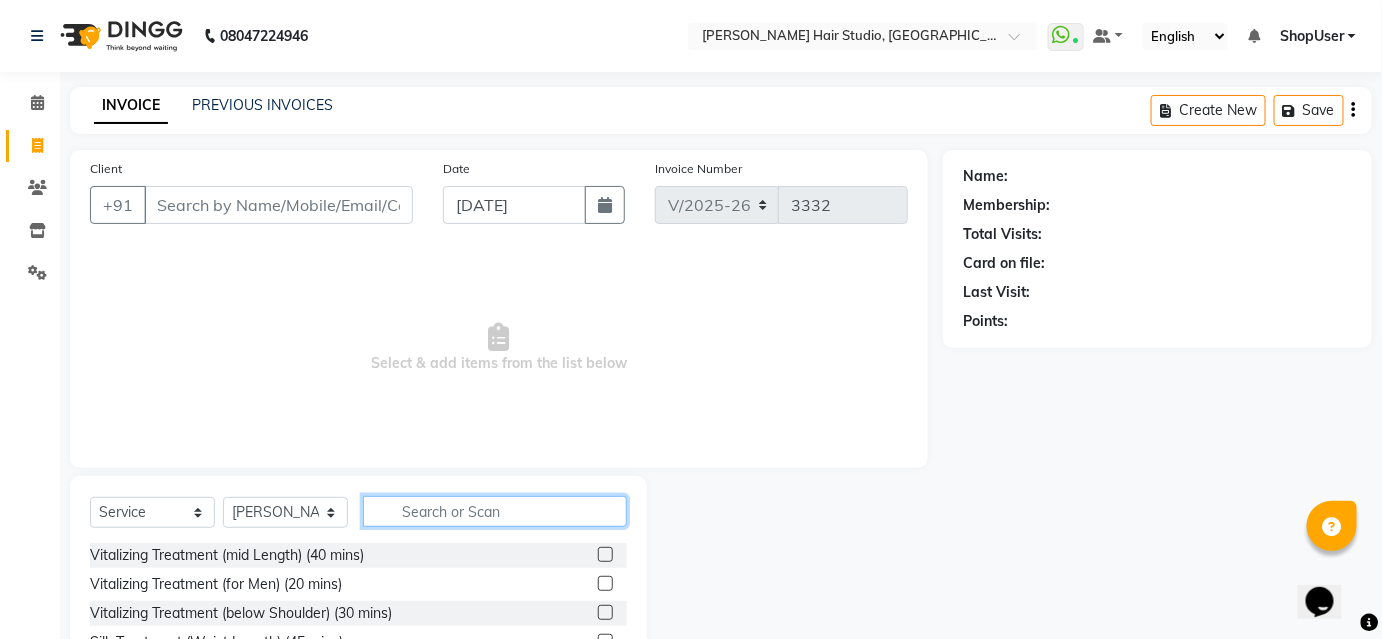 click 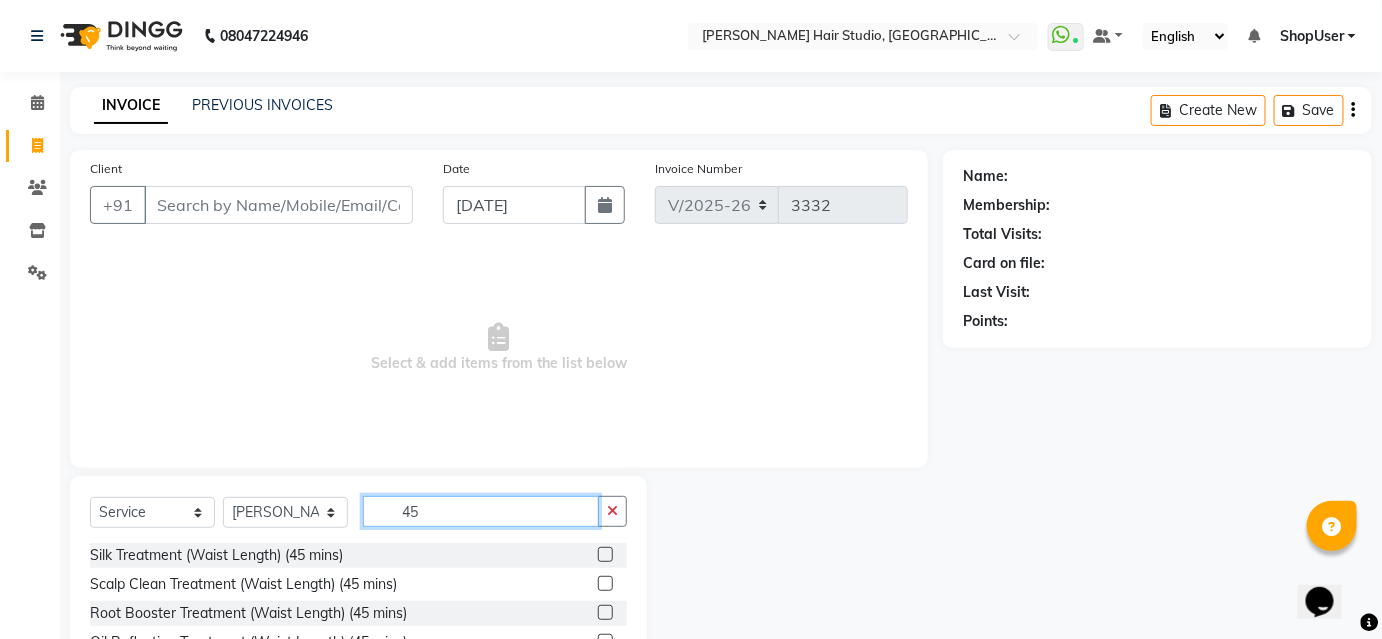 scroll, scrollTop: 161, scrollLeft: 0, axis: vertical 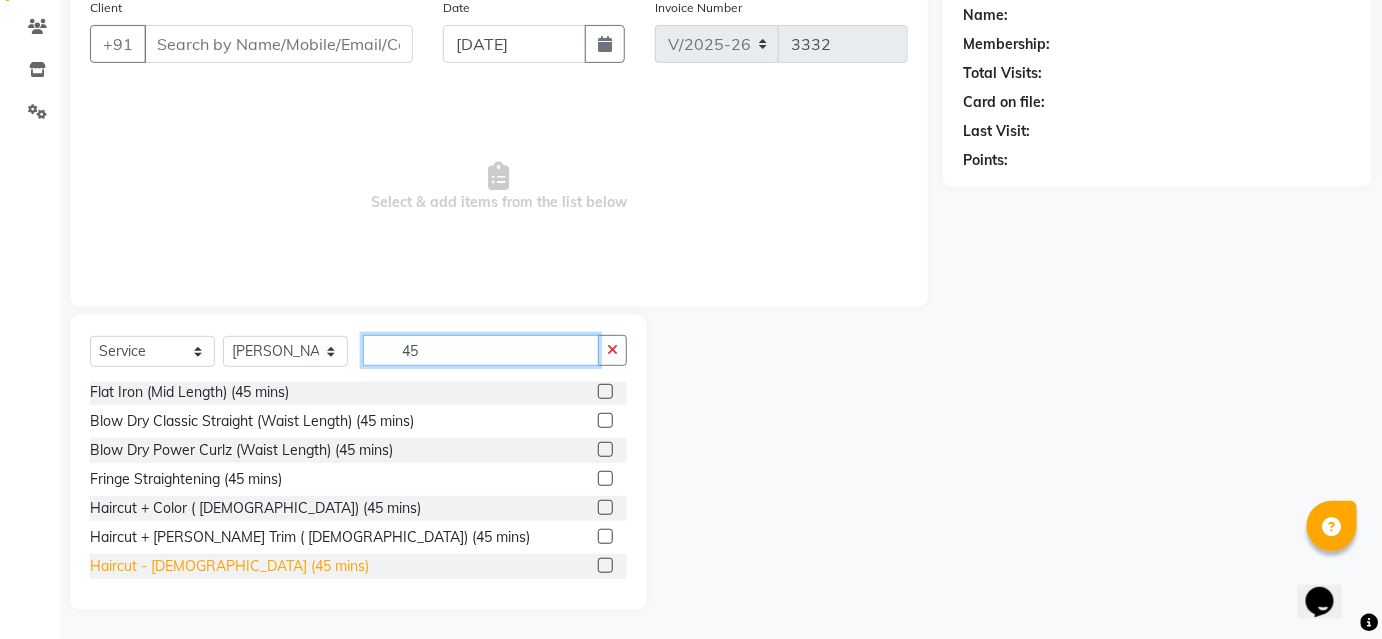 type on "45" 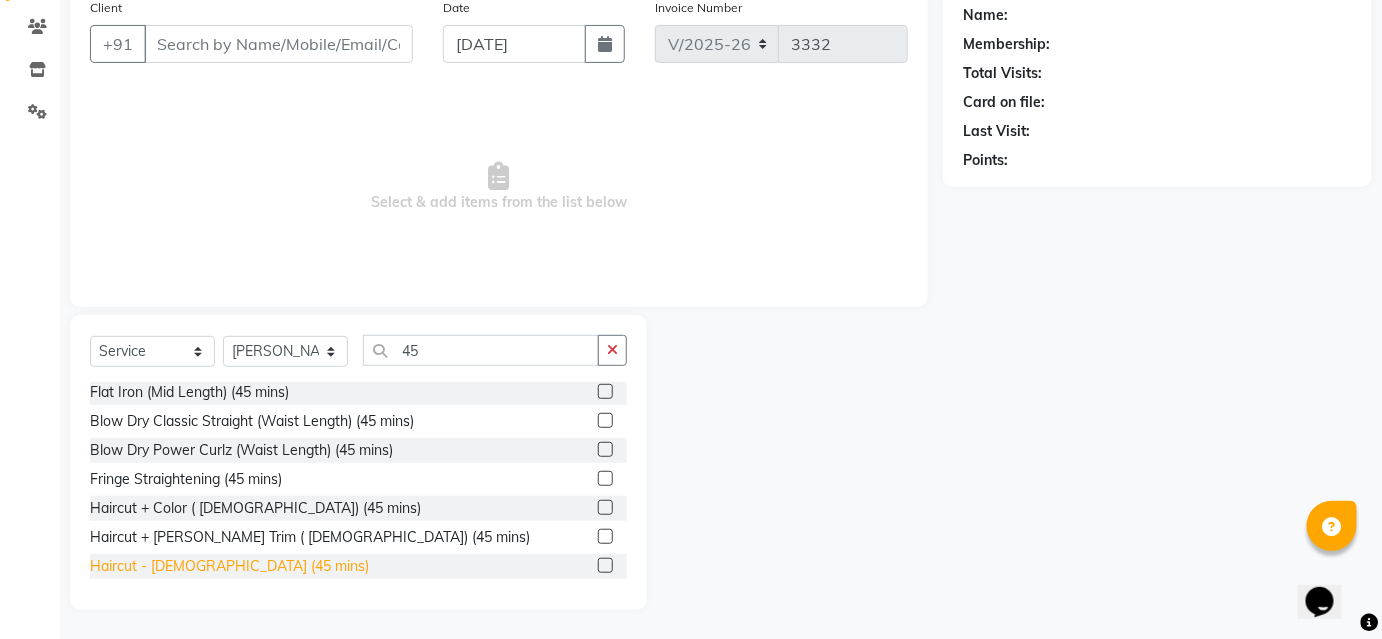 click on "Haircut - [DEMOGRAPHIC_DATA] (45 mins)" 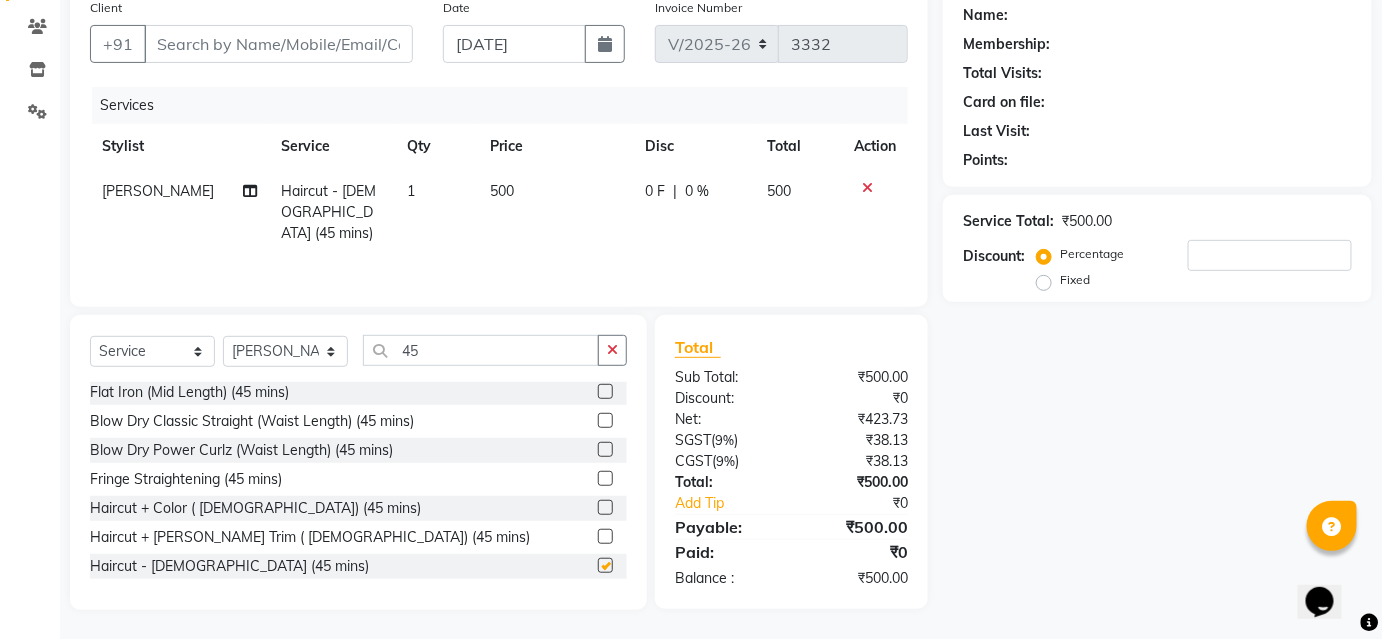 checkbox on "false" 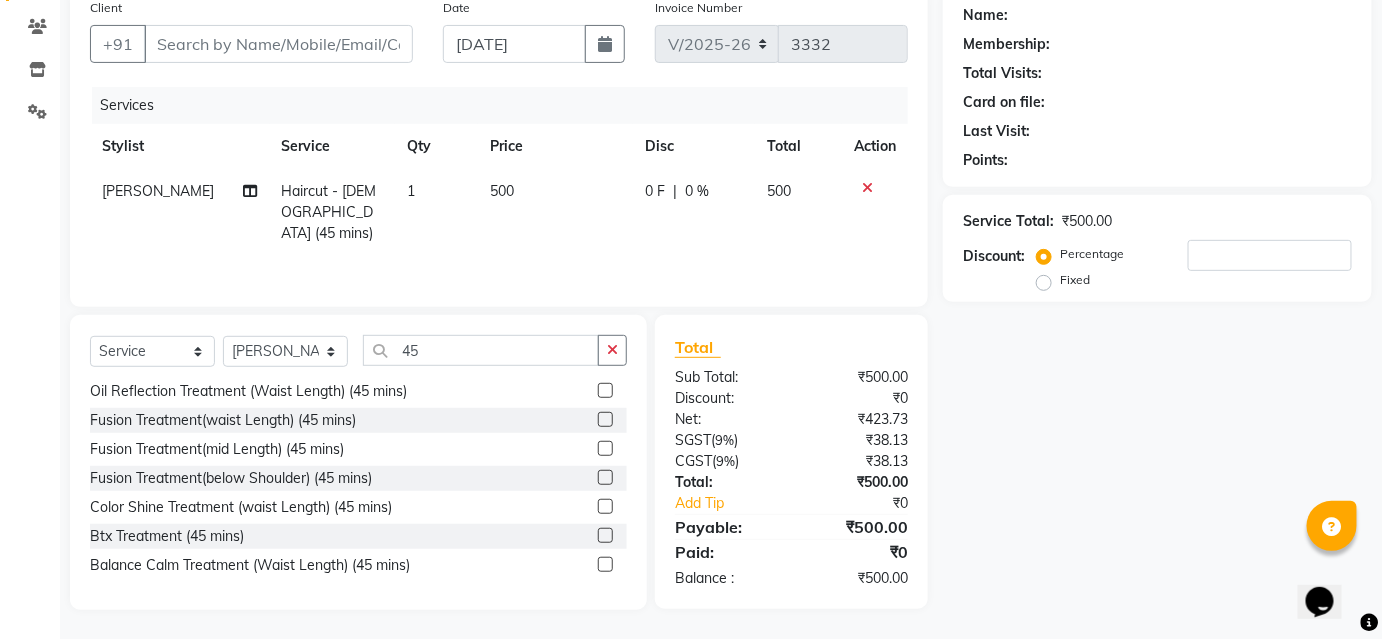 scroll, scrollTop: 0, scrollLeft: 0, axis: both 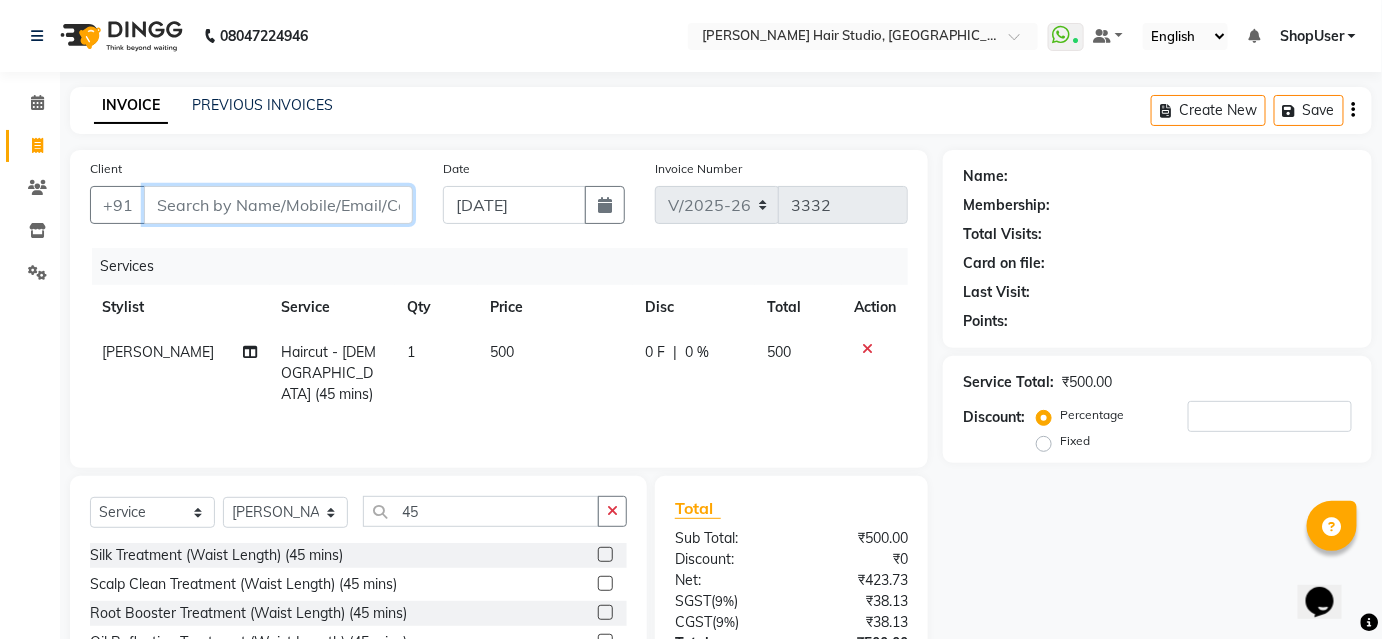 click on "Client" at bounding box center [278, 205] 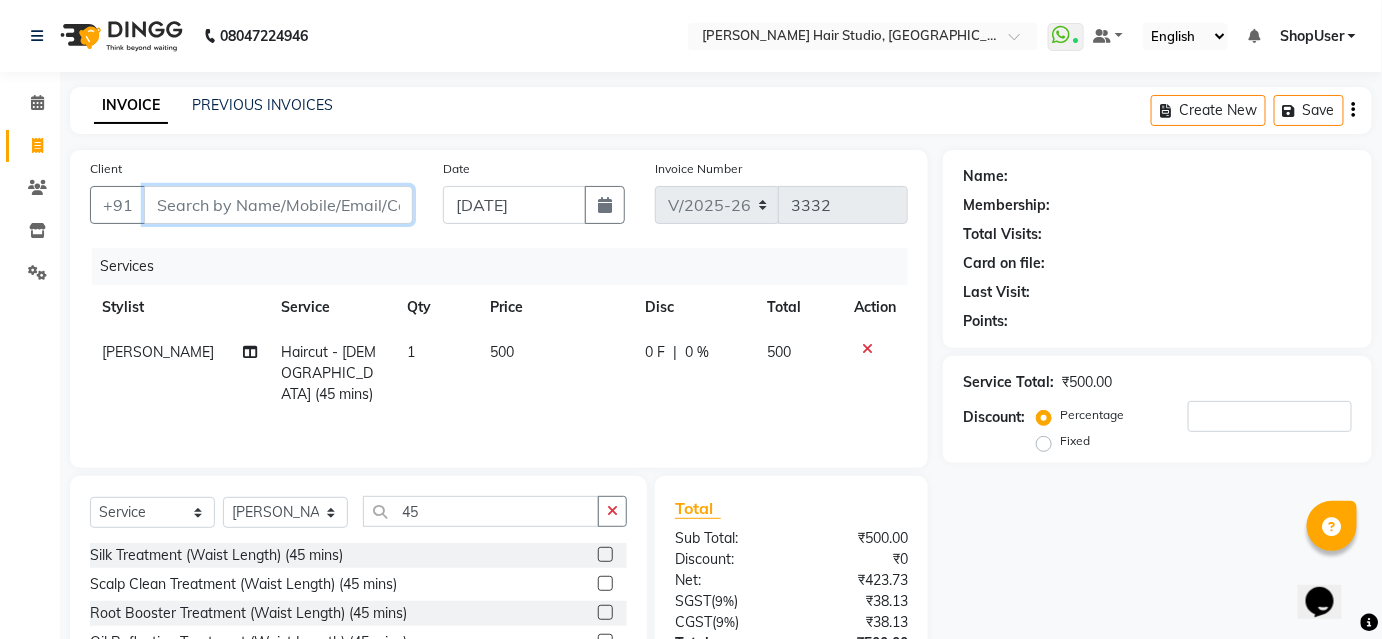 click on "Client" at bounding box center [278, 205] 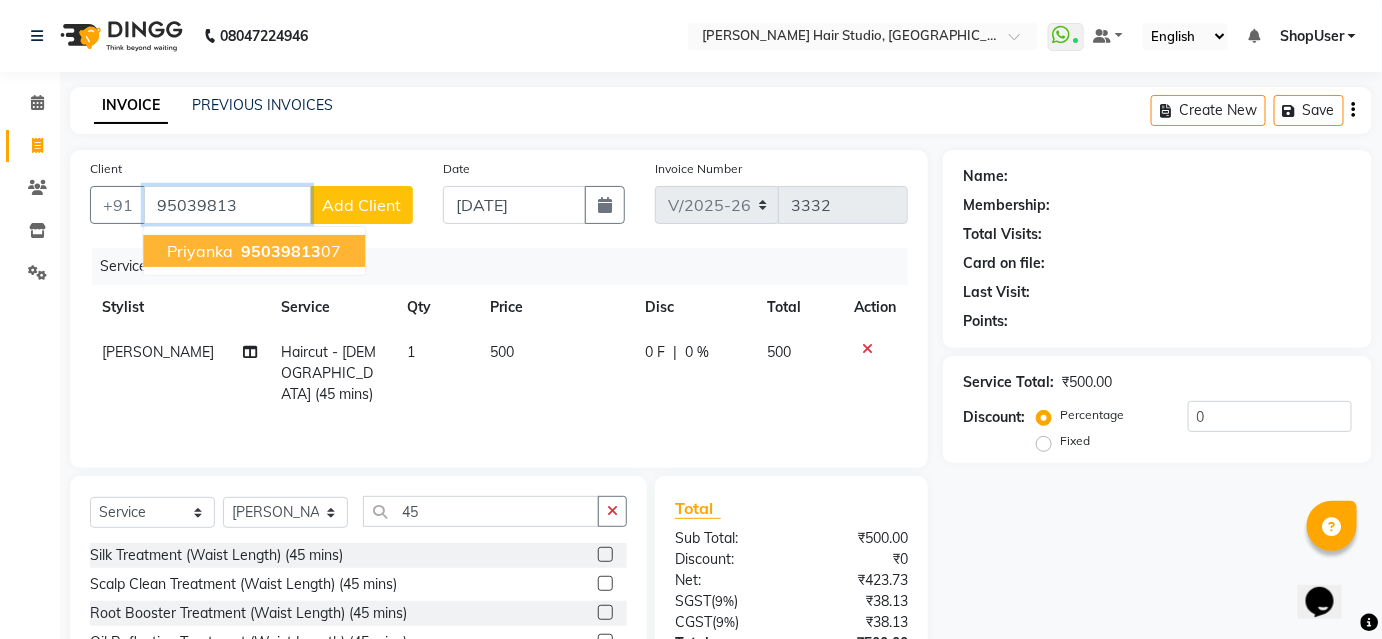click on "95039813" at bounding box center [281, 251] 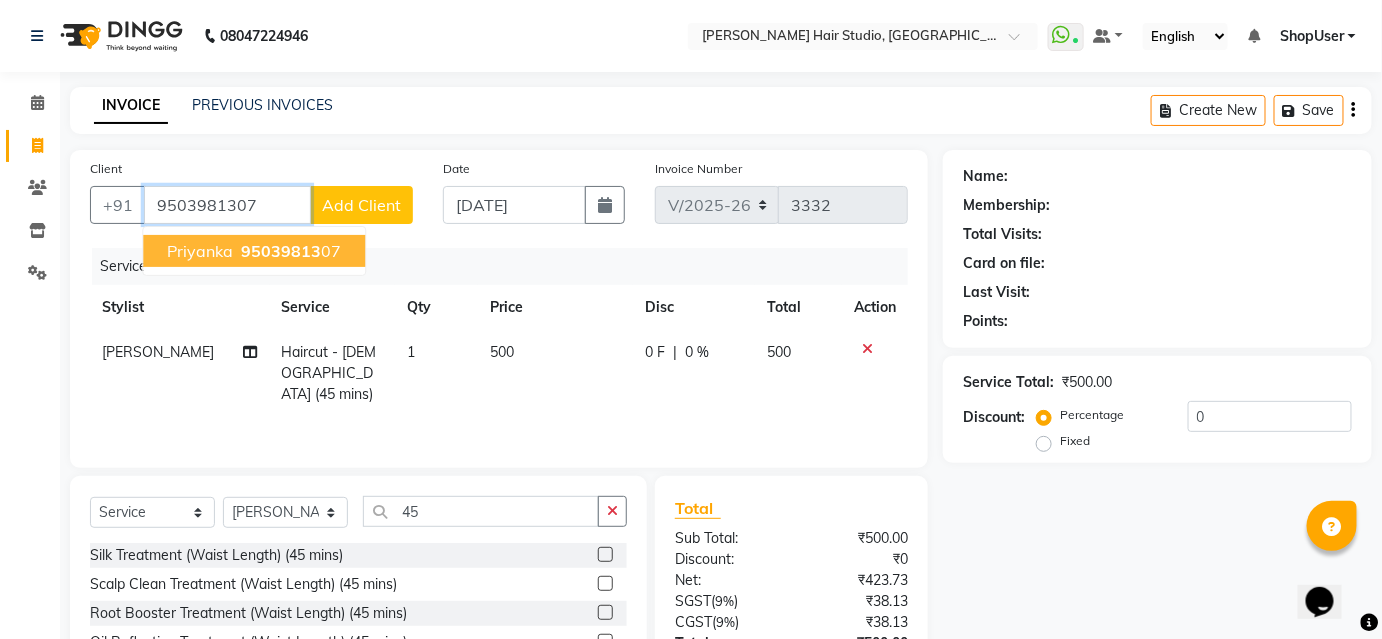 type on "9503981307" 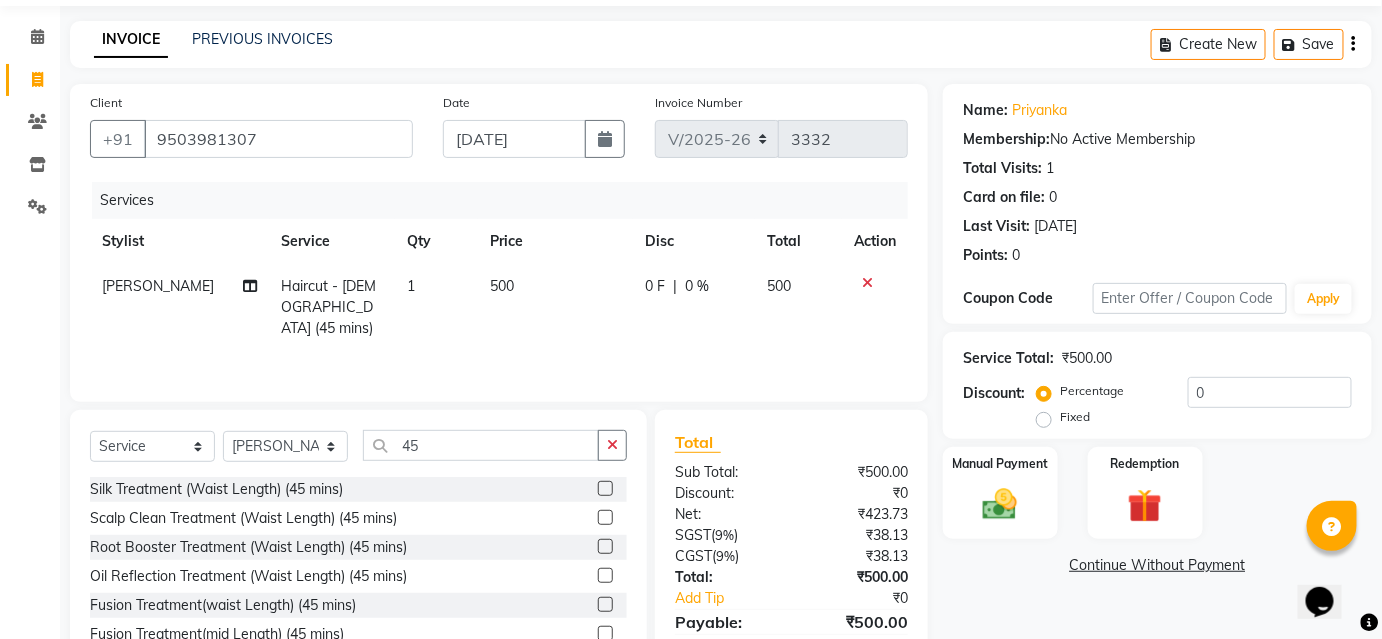 scroll, scrollTop: 161, scrollLeft: 0, axis: vertical 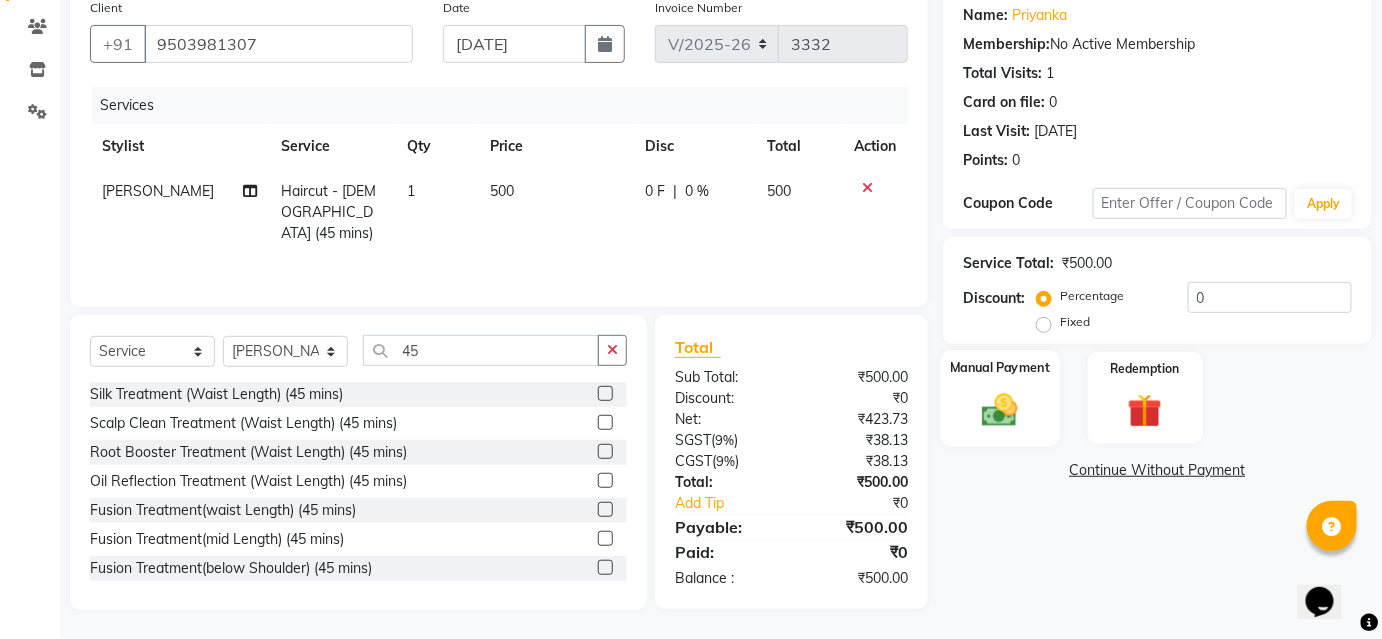 click 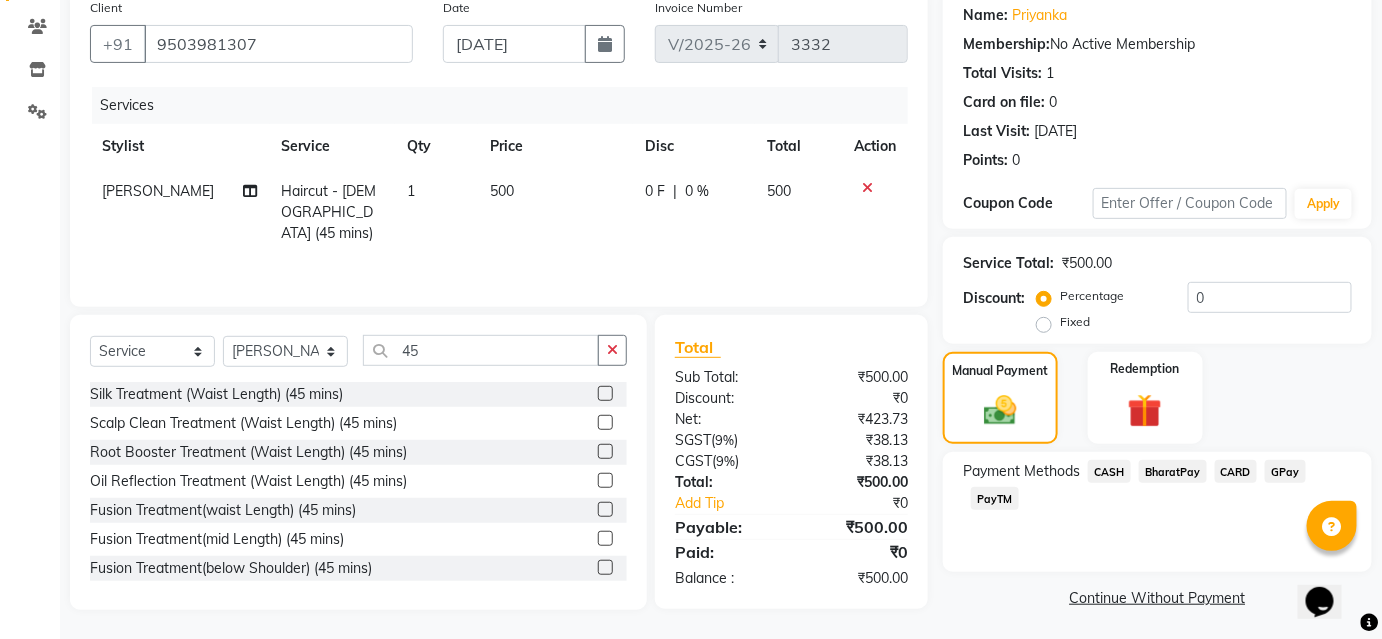 click on "BharatPay" 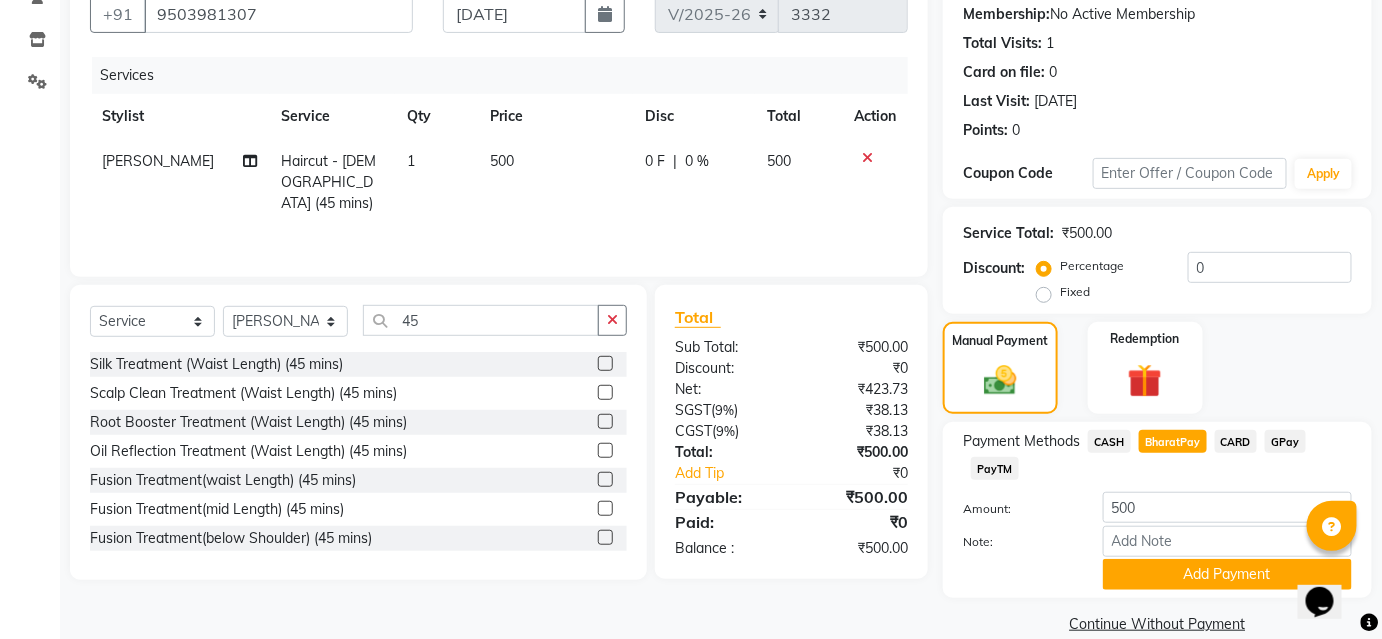 scroll, scrollTop: 220, scrollLeft: 0, axis: vertical 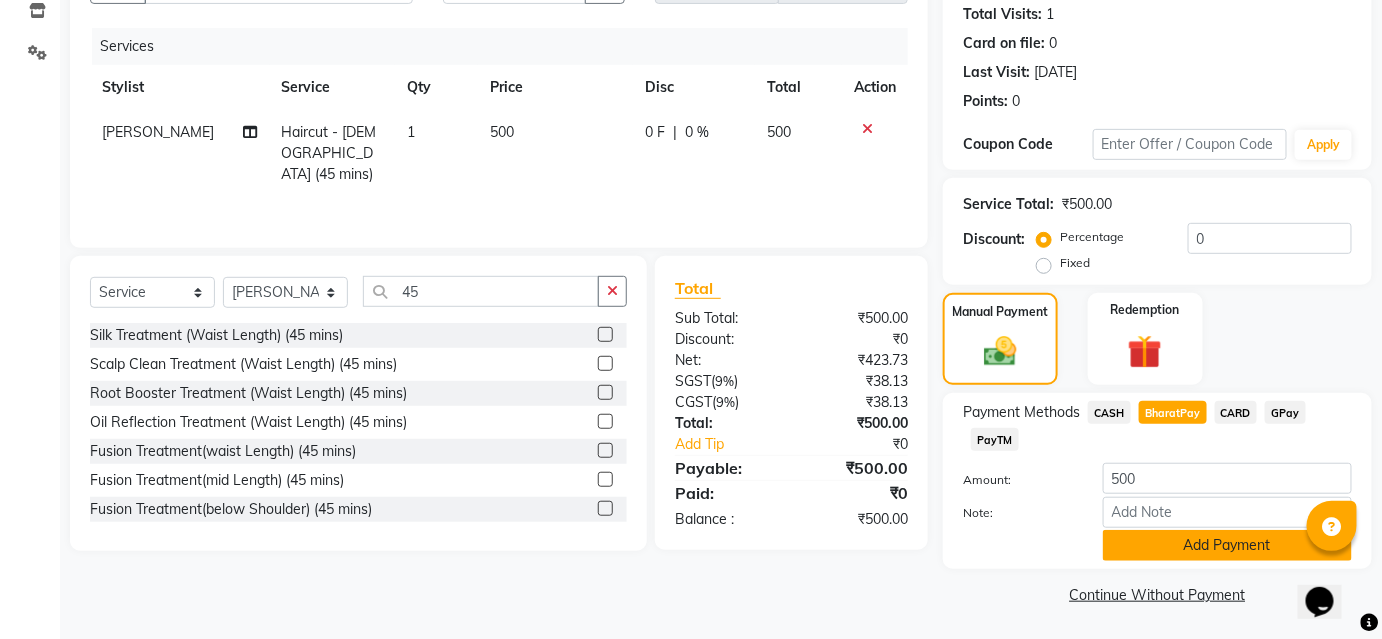click on "Add Payment" 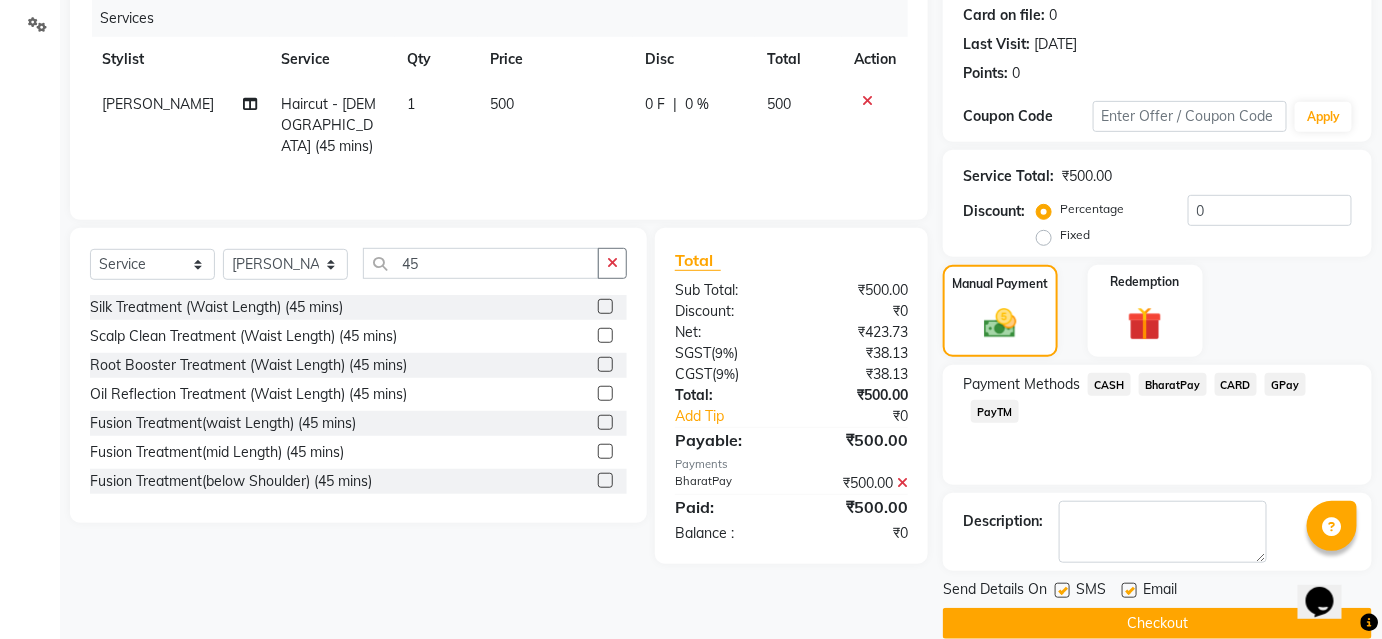 scroll, scrollTop: 276, scrollLeft: 0, axis: vertical 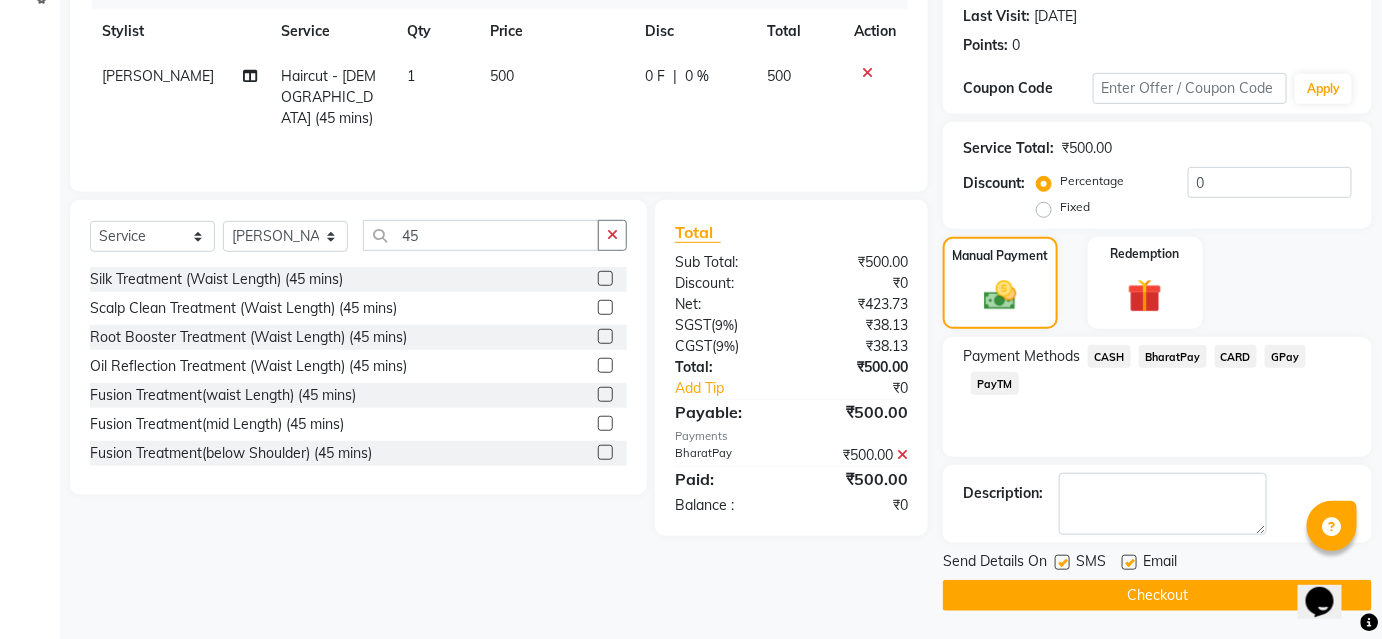 click on "Checkout" 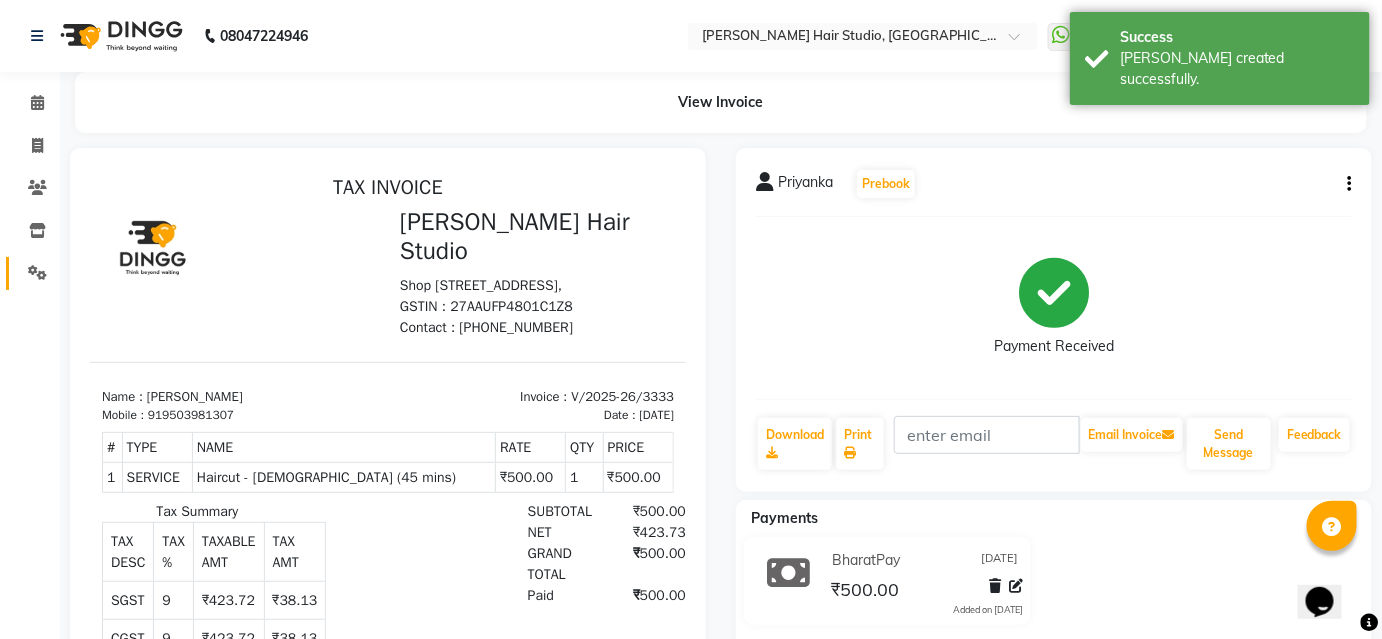 scroll, scrollTop: 0, scrollLeft: 0, axis: both 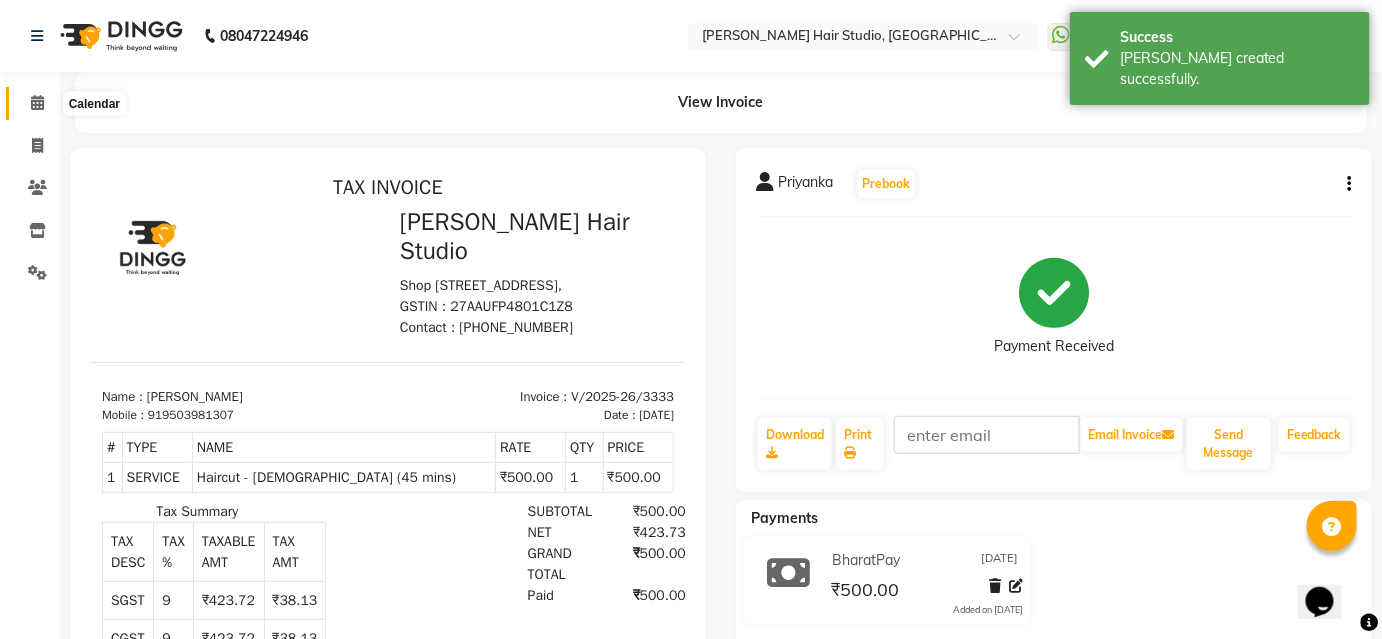 click 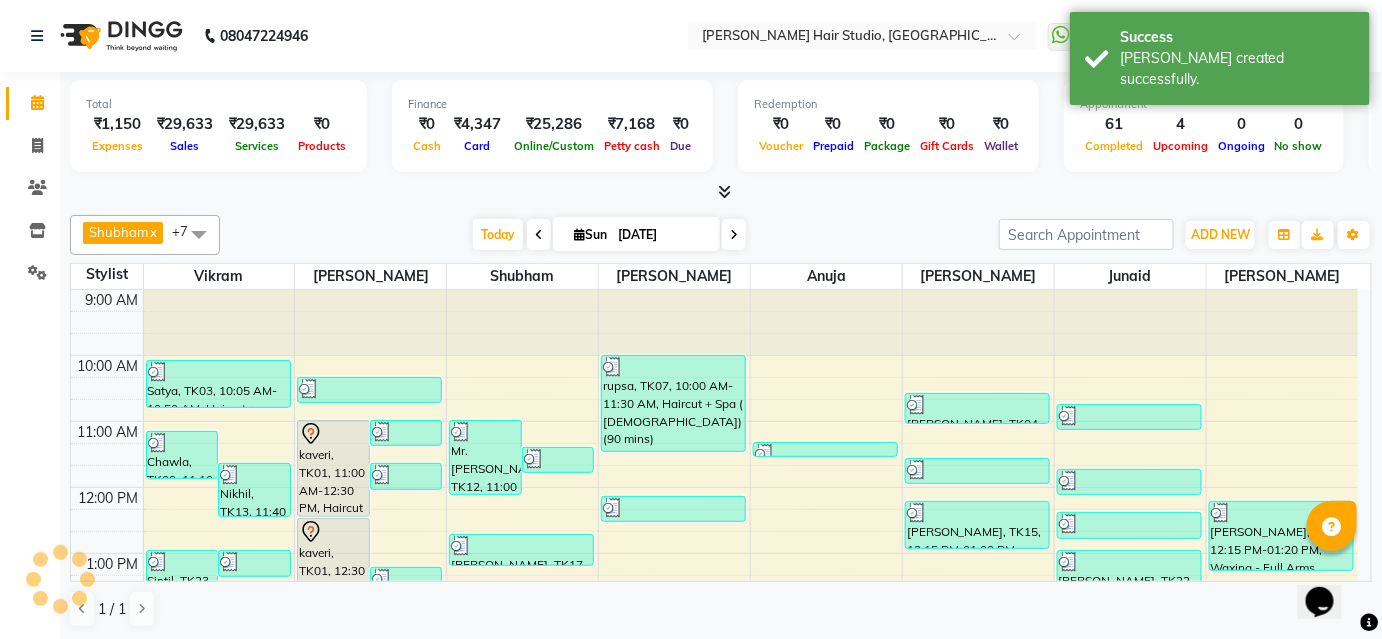 scroll, scrollTop: 0, scrollLeft: 0, axis: both 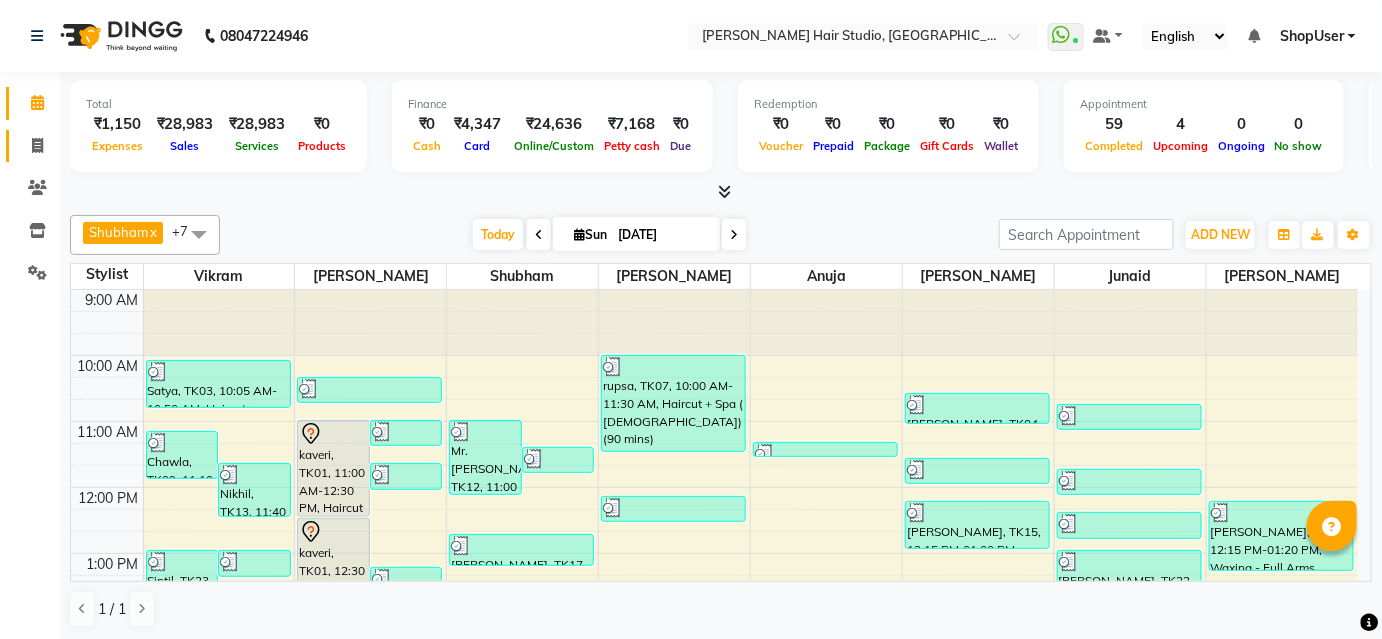 click 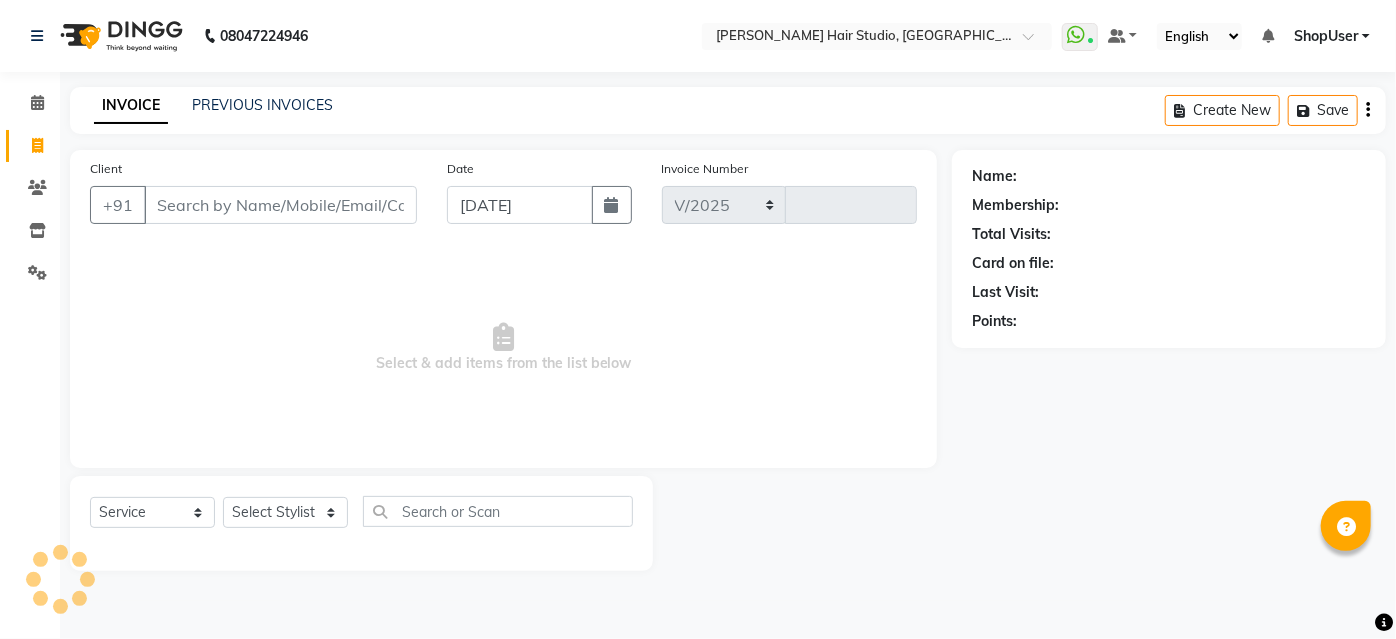 select on "627" 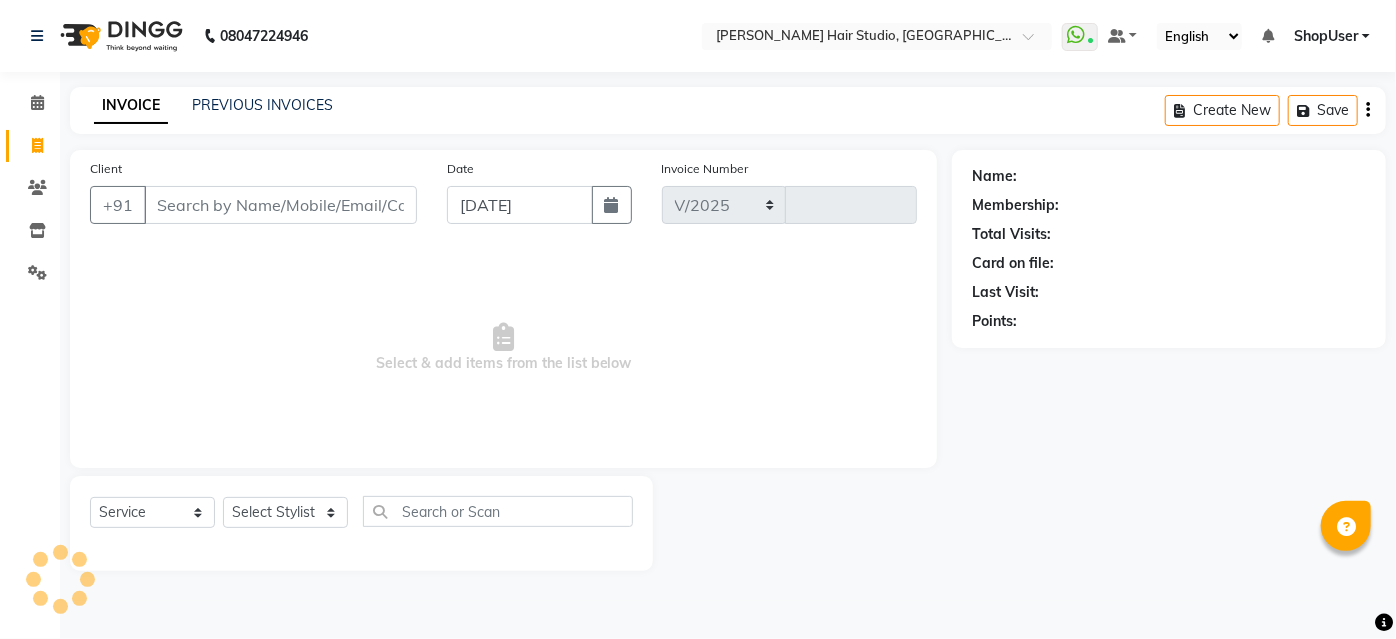 type on "3332" 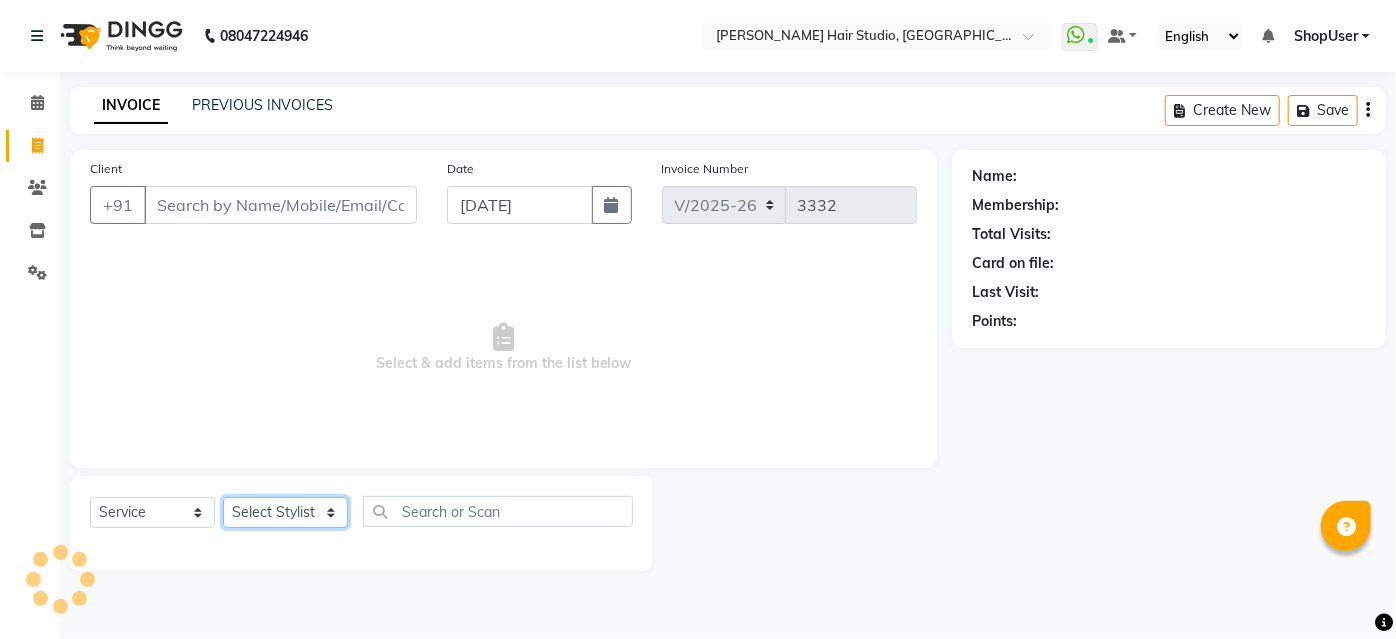 click on "Select Stylist" 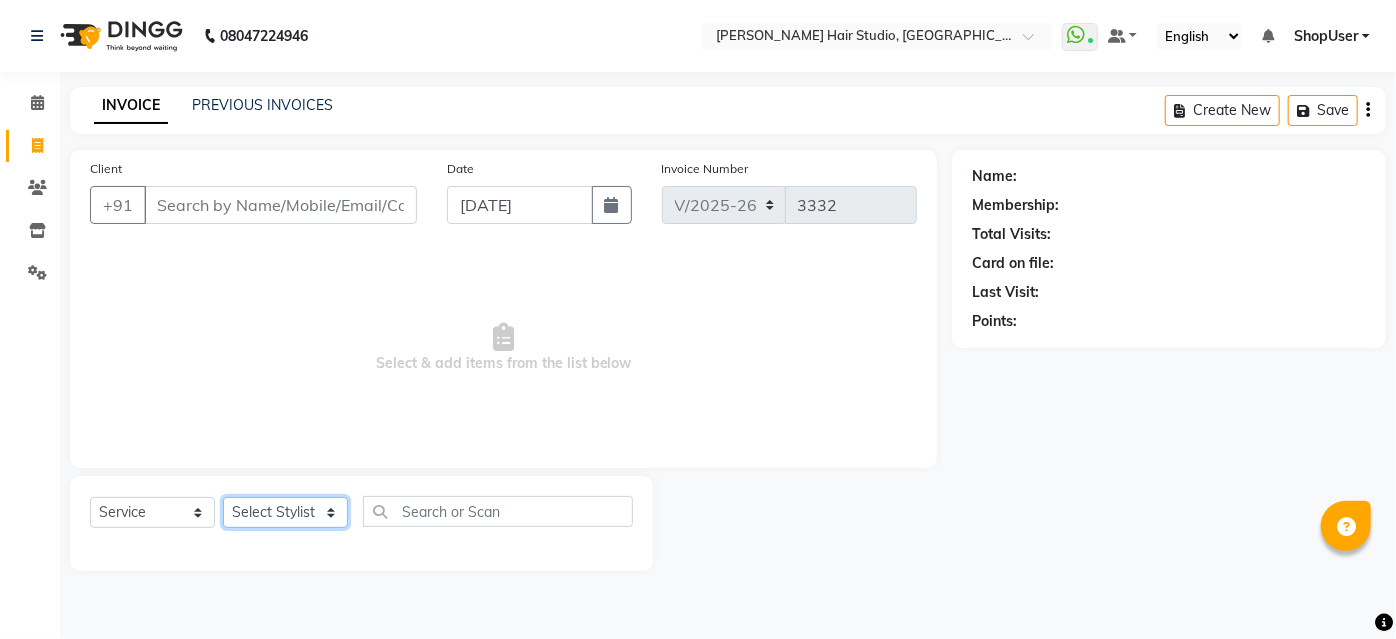 click on "Select Stylist" 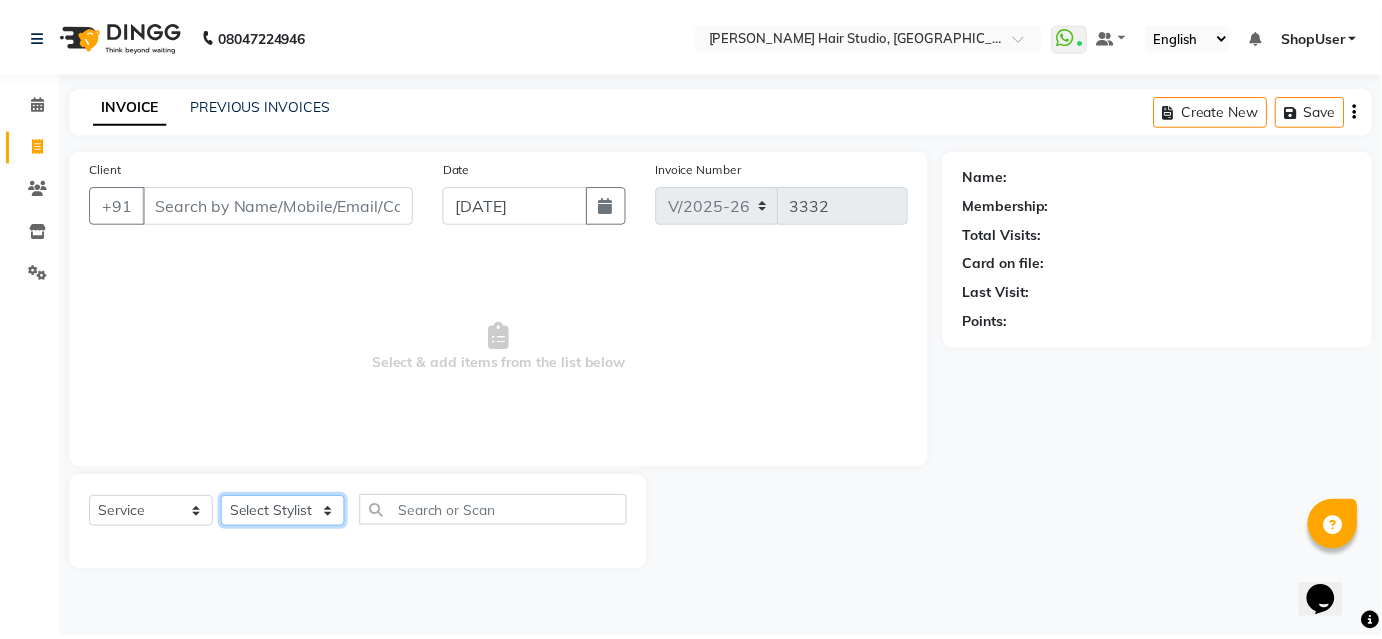 scroll, scrollTop: 0, scrollLeft: 0, axis: both 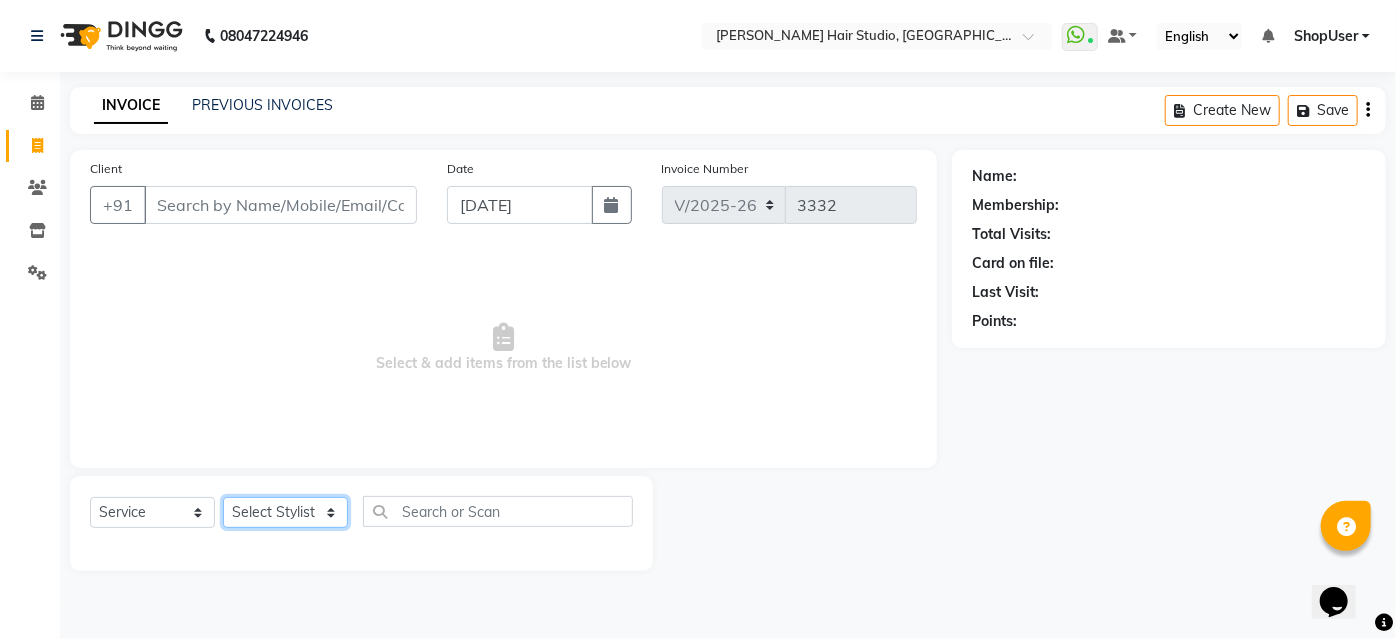 click on "Select Stylist" 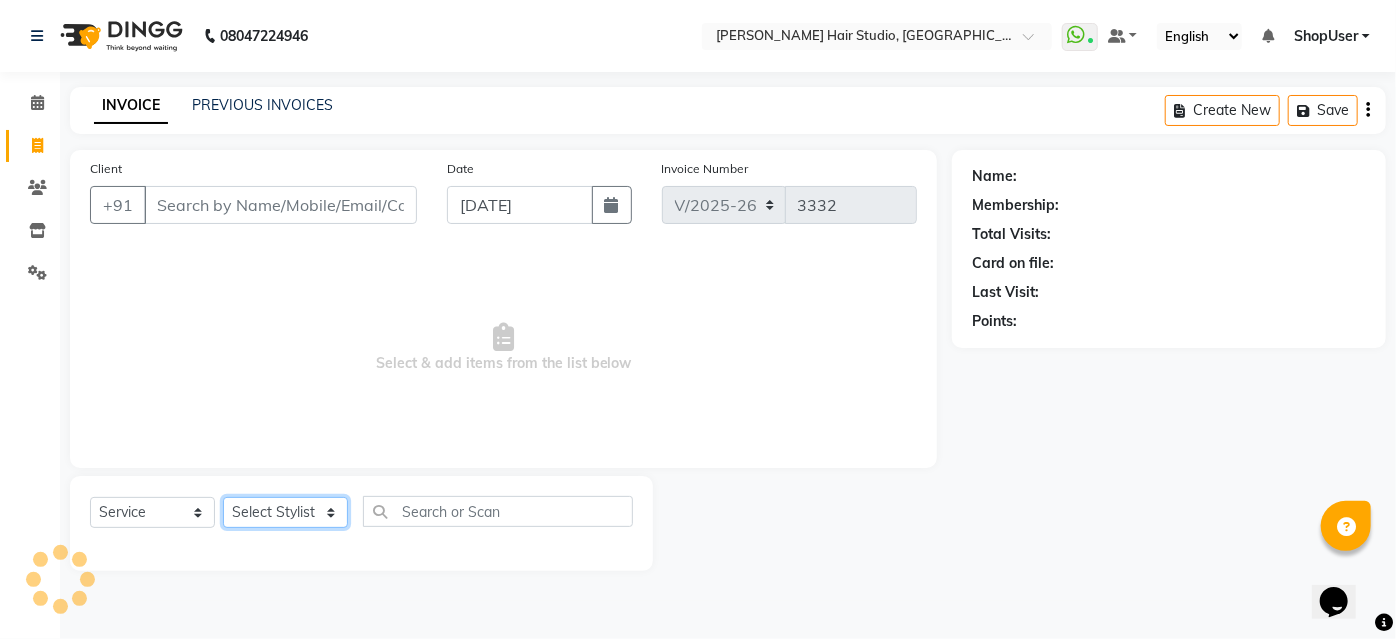 click on "Select Stylist [PERSON_NAME] [PERSON_NAME] Avinash [PERSON_NAME] Pawan [PERSON_NAME] ShopUser [PERSON_NAME] Shweta [PERSON_NAME]" 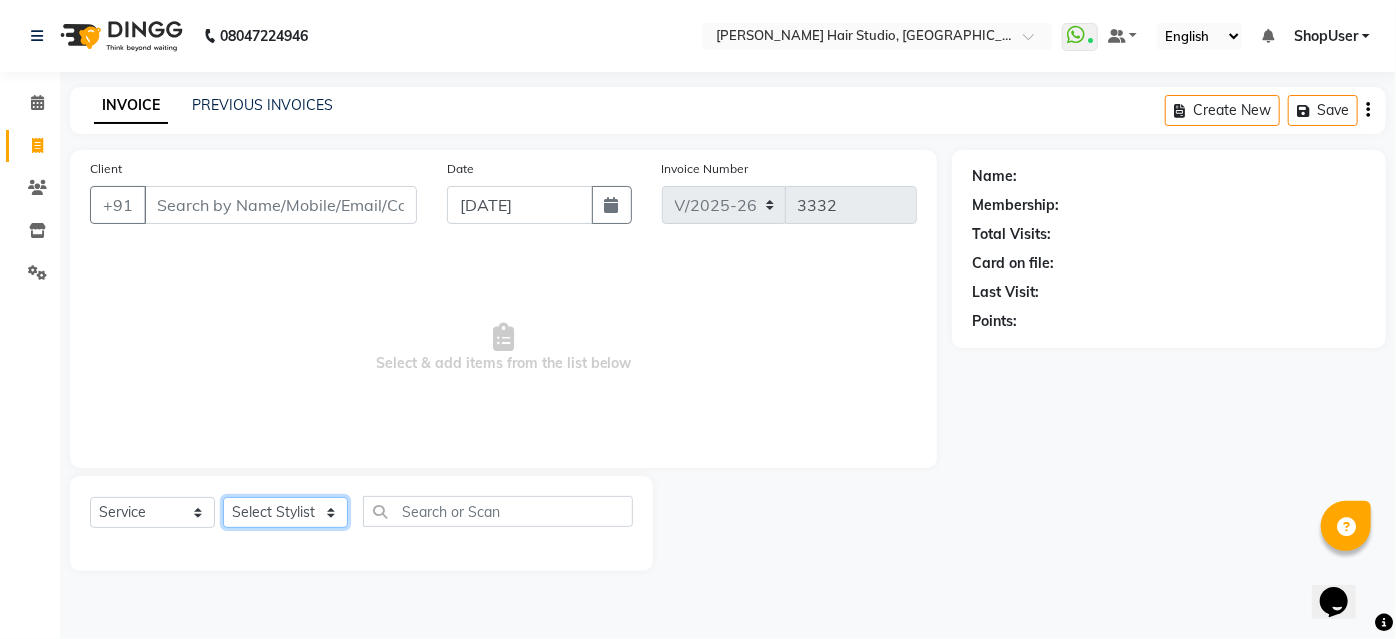 select on "81286" 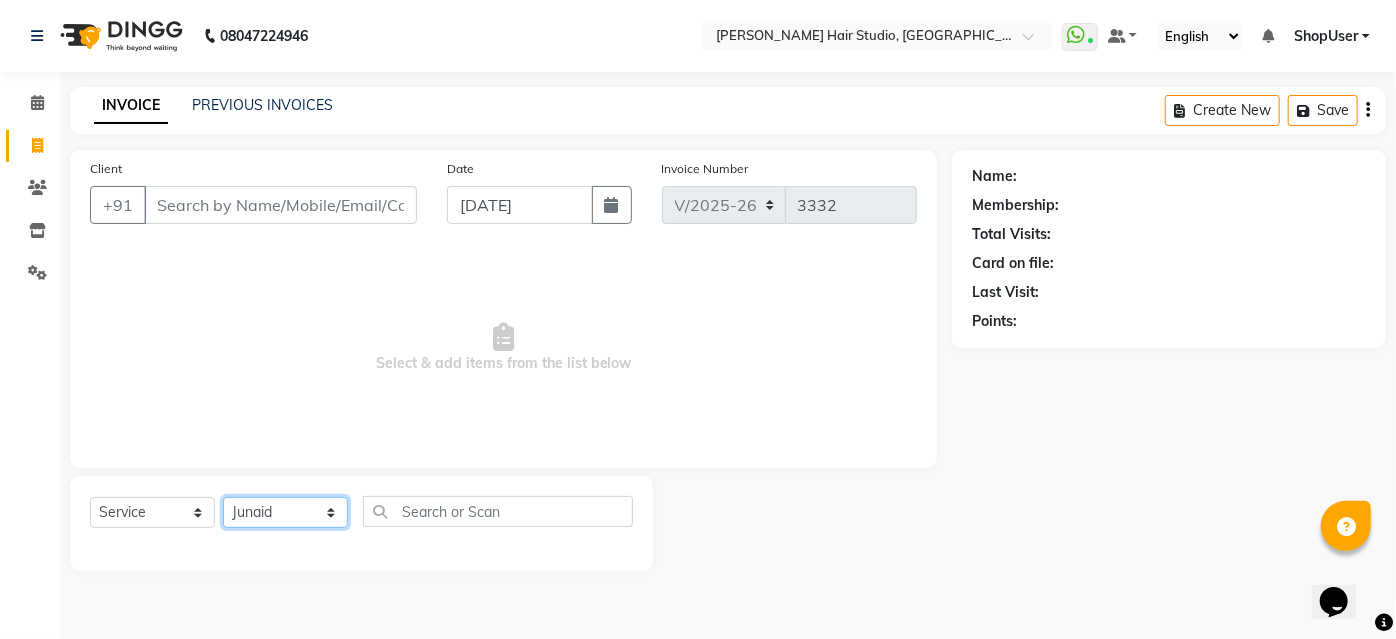 click on "Select Stylist [PERSON_NAME] [PERSON_NAME] Avinash [PERSON_NAME] Pawan [PERSON_NAME] ShopUser [PERSON_NAME] Shweta [PERSON_NAME]" 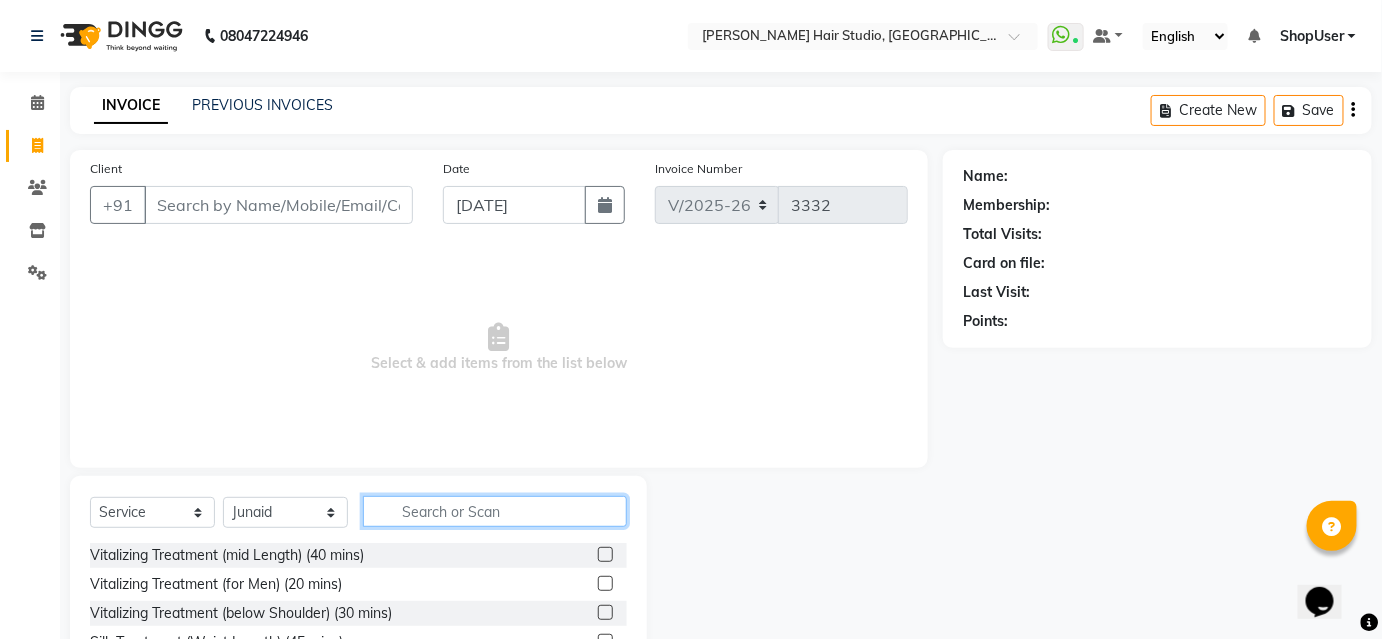 click 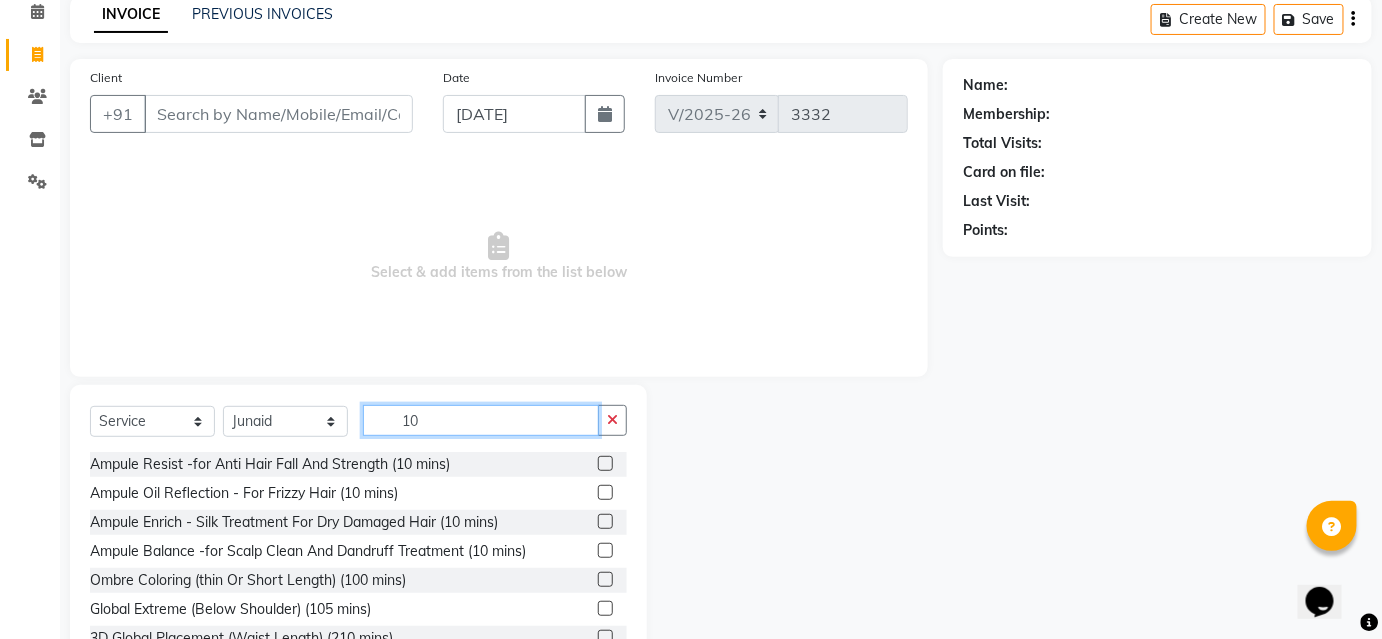 scroll, scrollTop: 161, scrollLeft: 0, axis: vertical 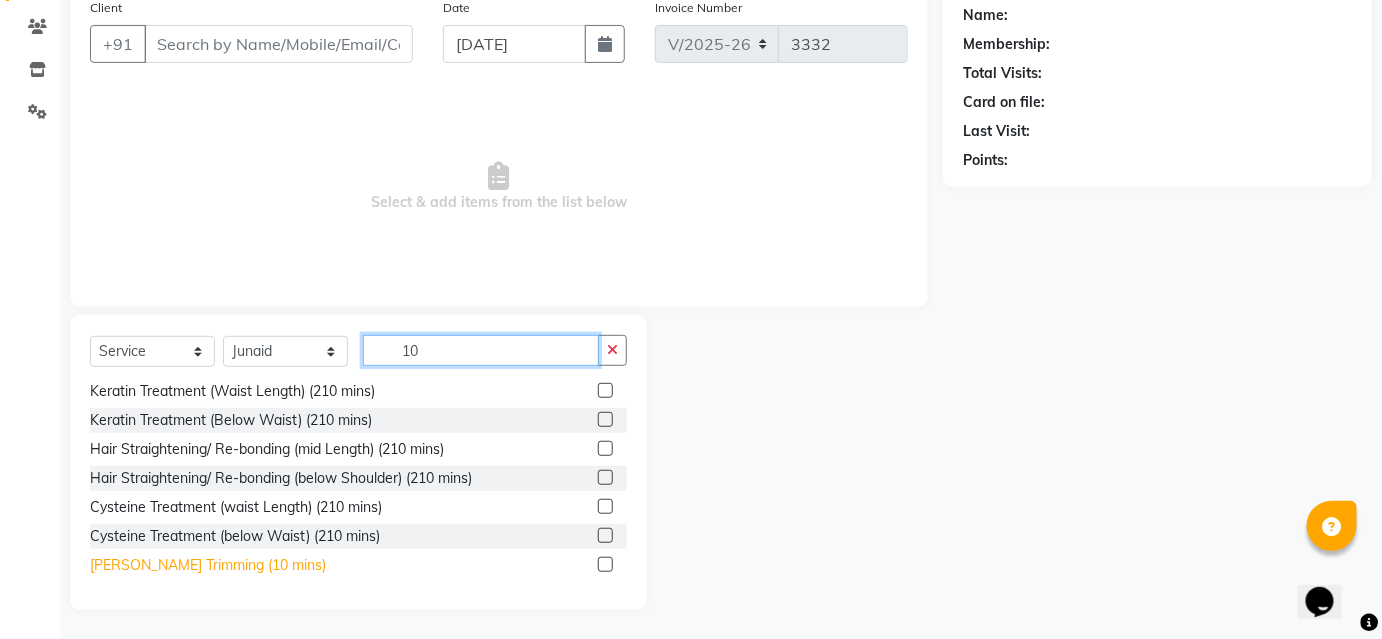 type on "10" 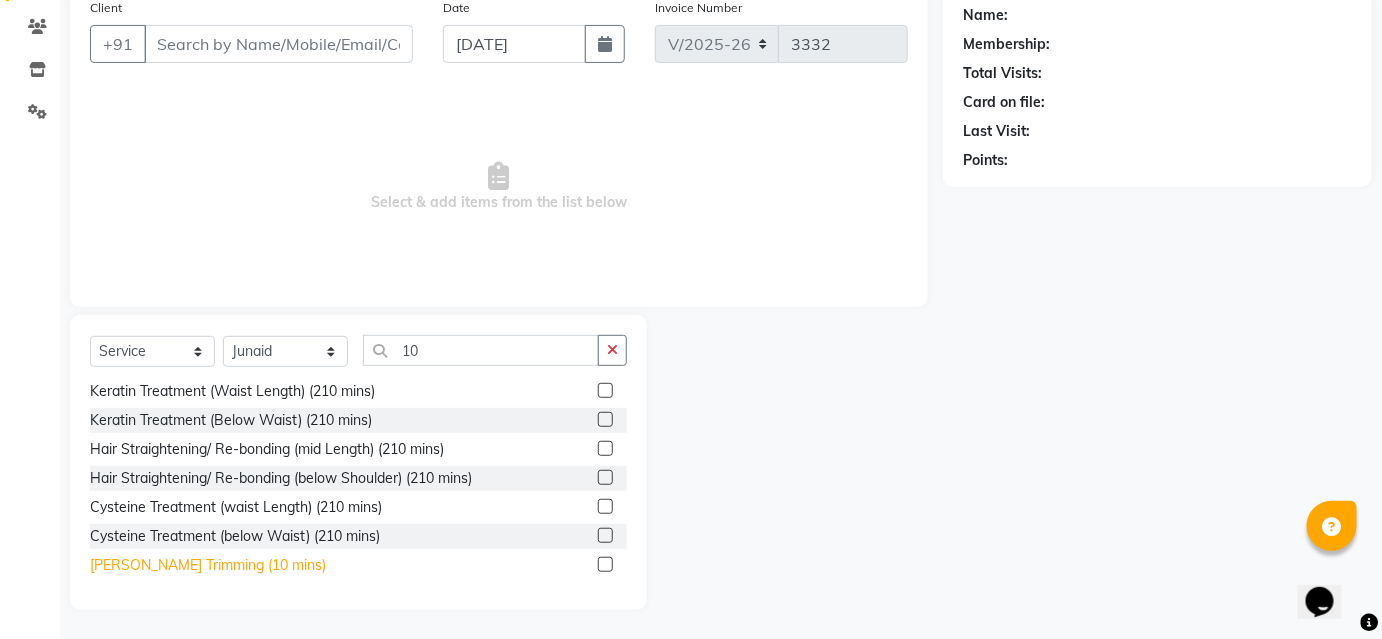 click on "[PERSON_NAME] Trimming (10 mins)" 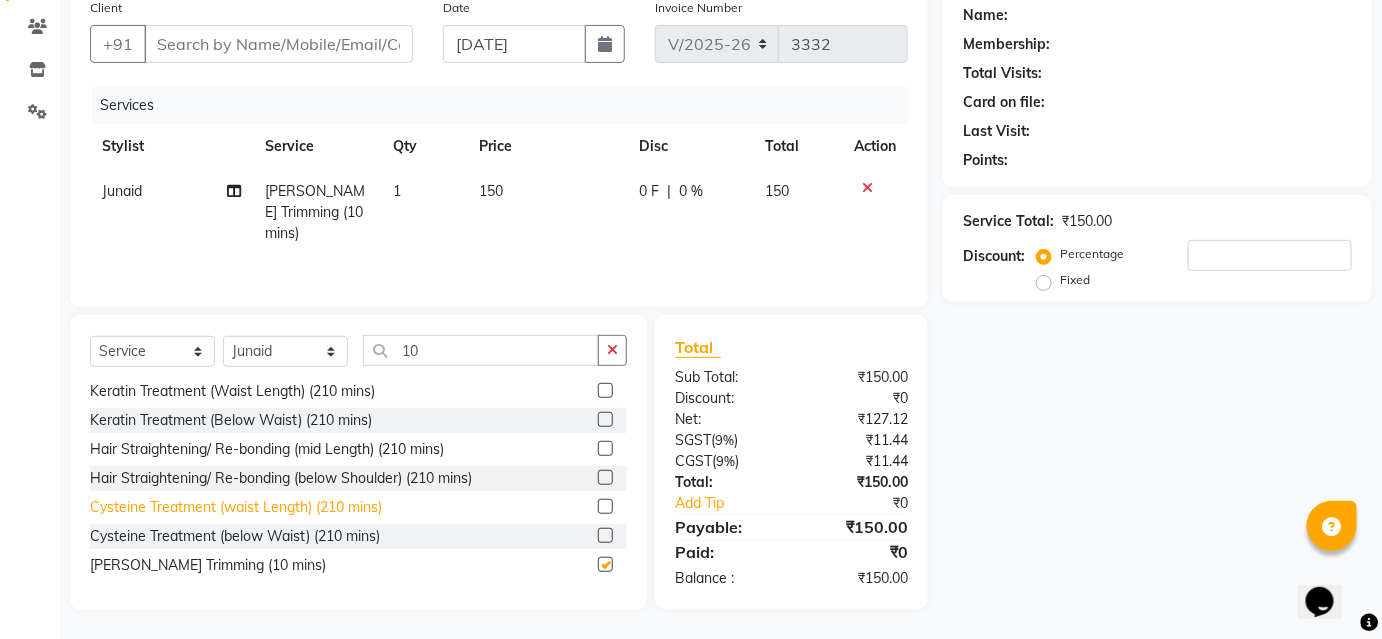 checkbox on "false" 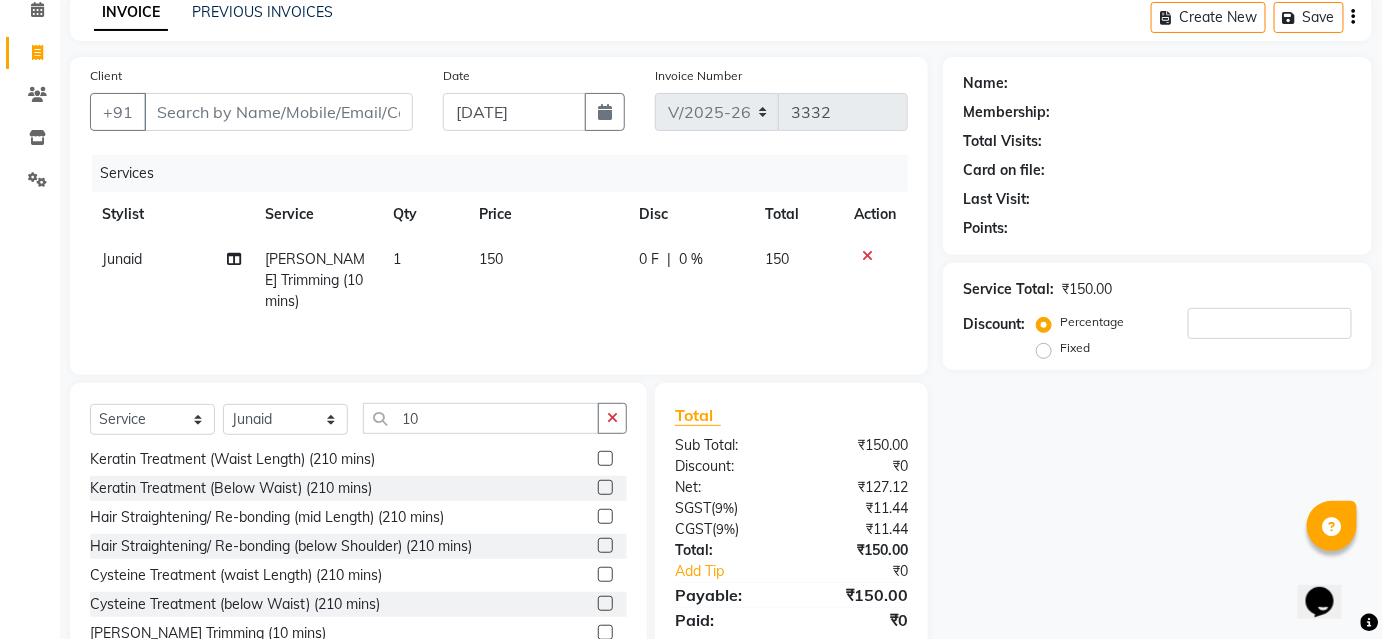 scroll, scrollTop: 0, scrollLeft: 0, axis: both 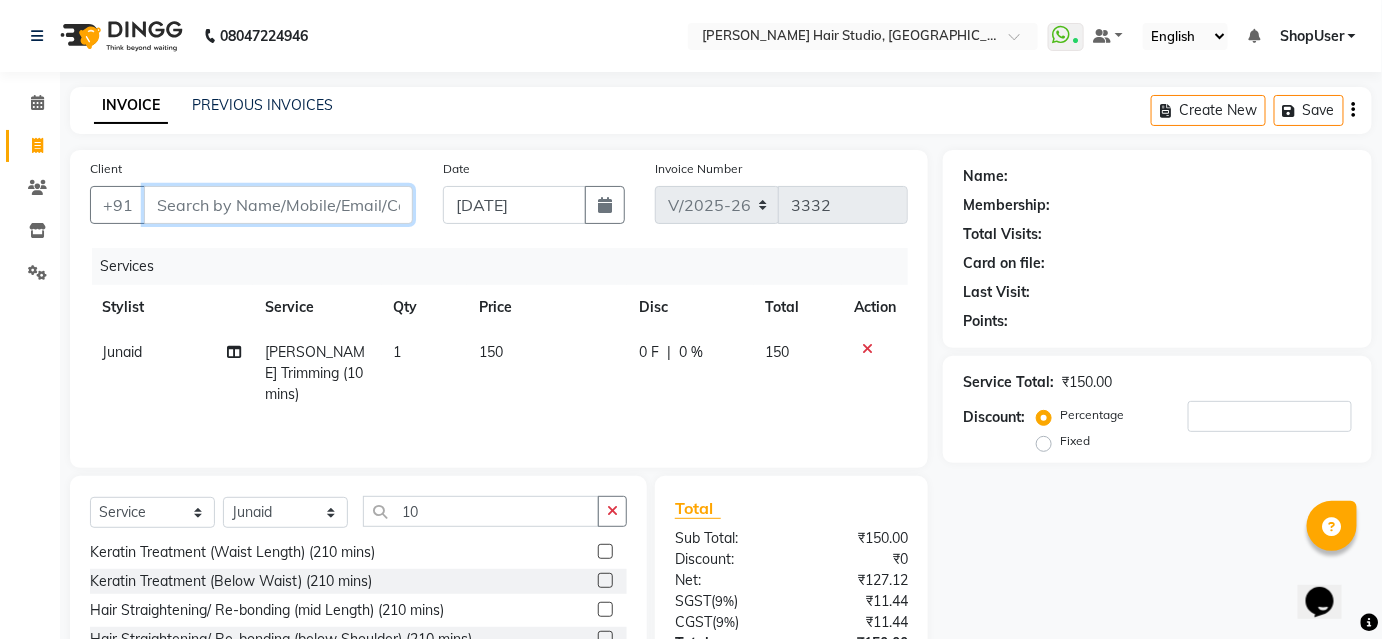 click on "Client" at bounding box center [278, 205] 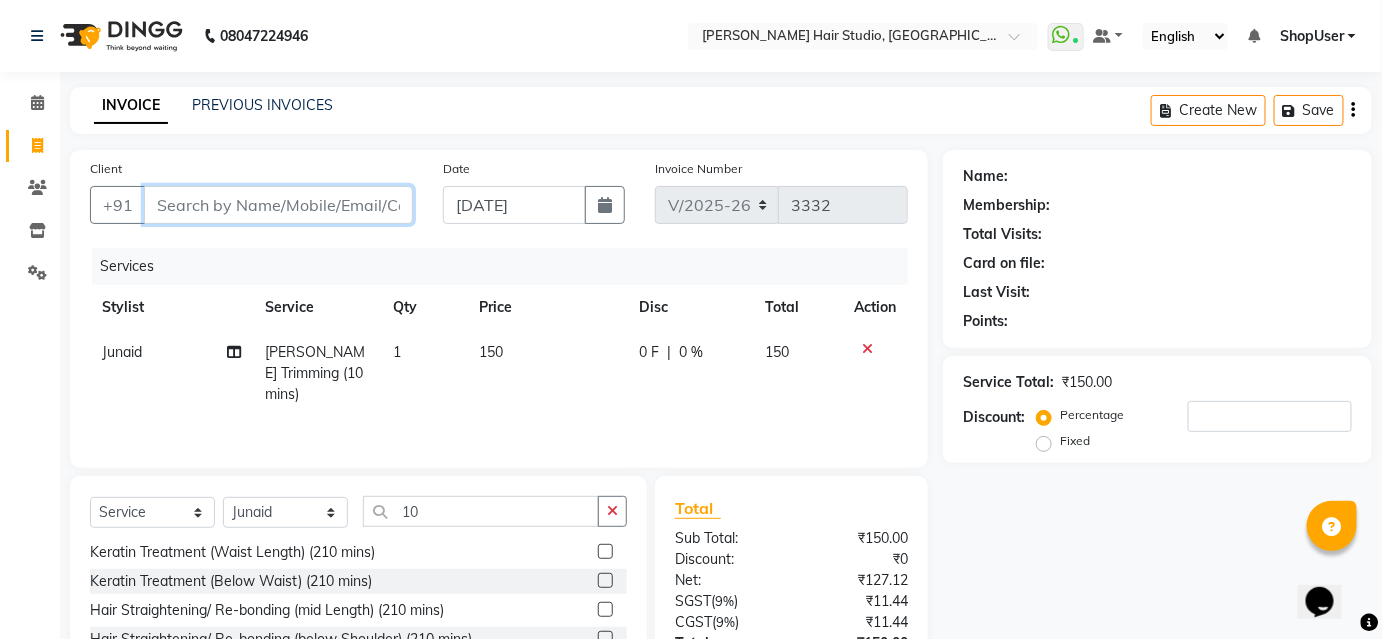 type on "1" 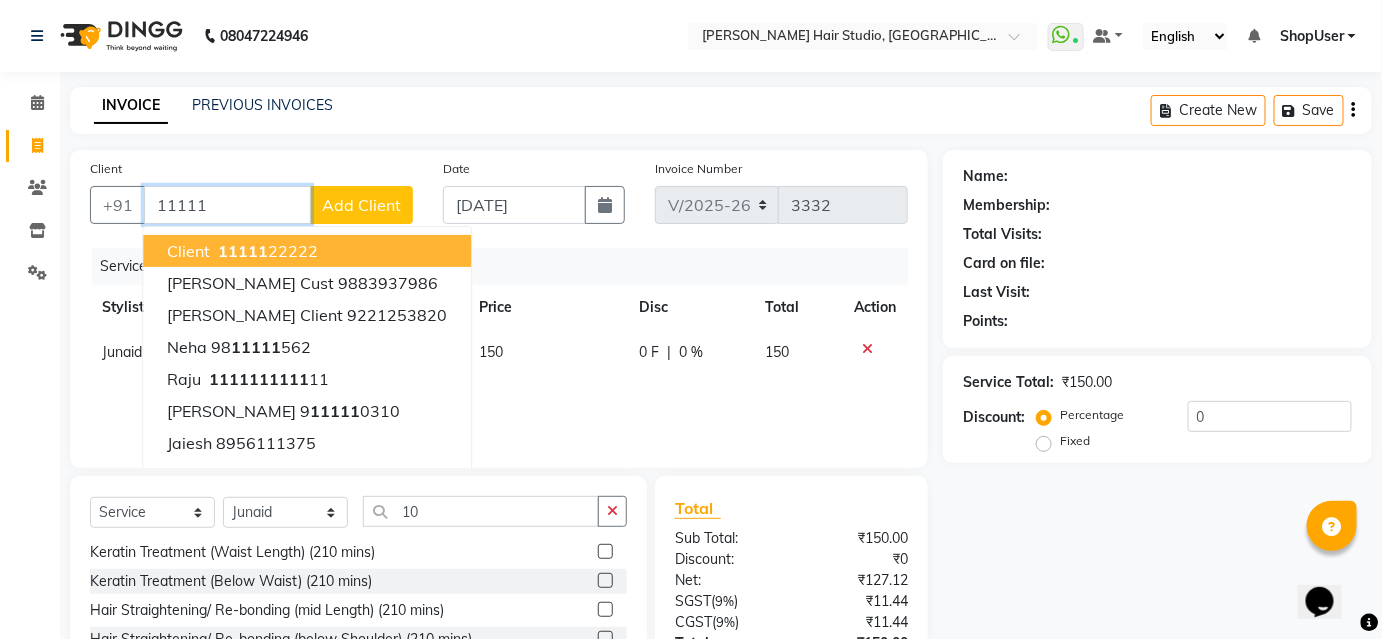 click on "11111" at bounding box center [243, 251] 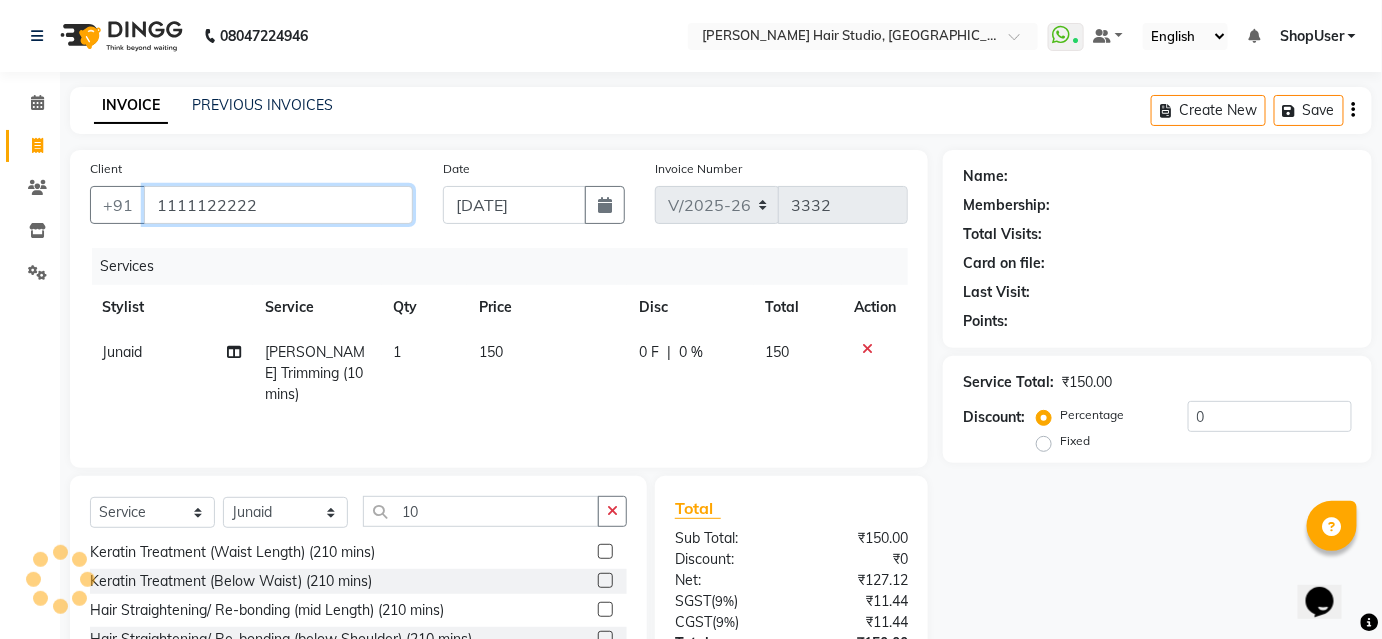 type on "1111122222" 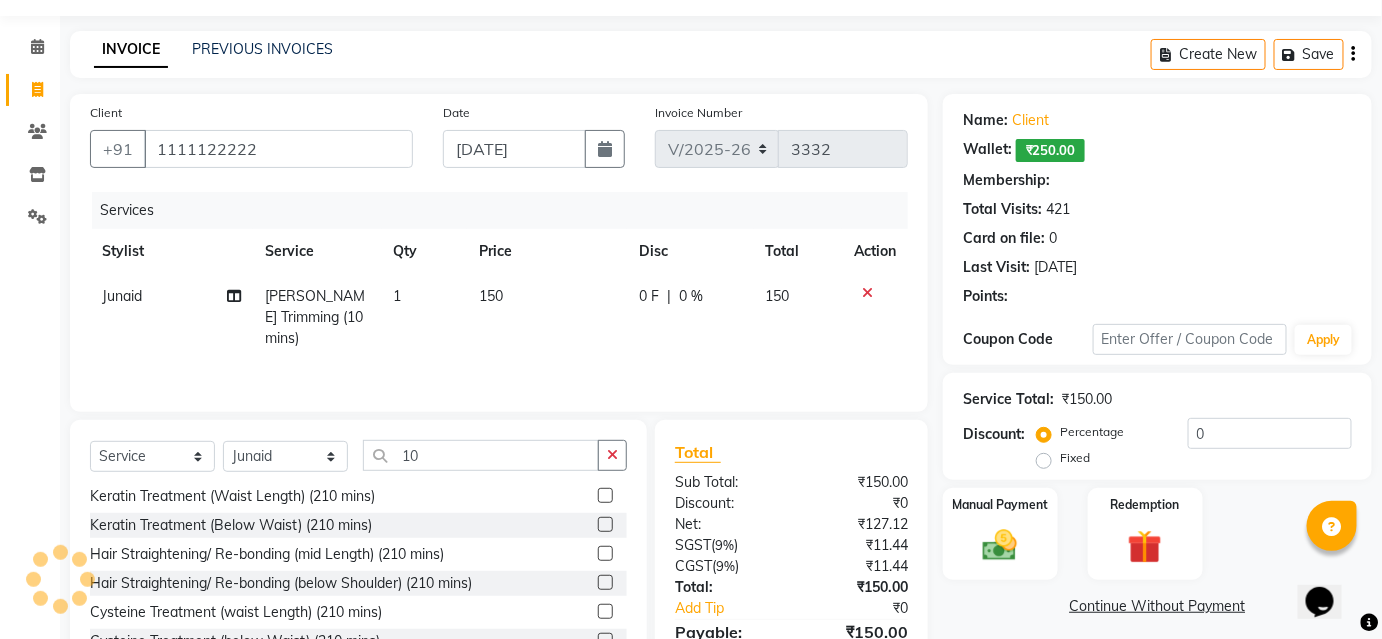select on "1: Object" 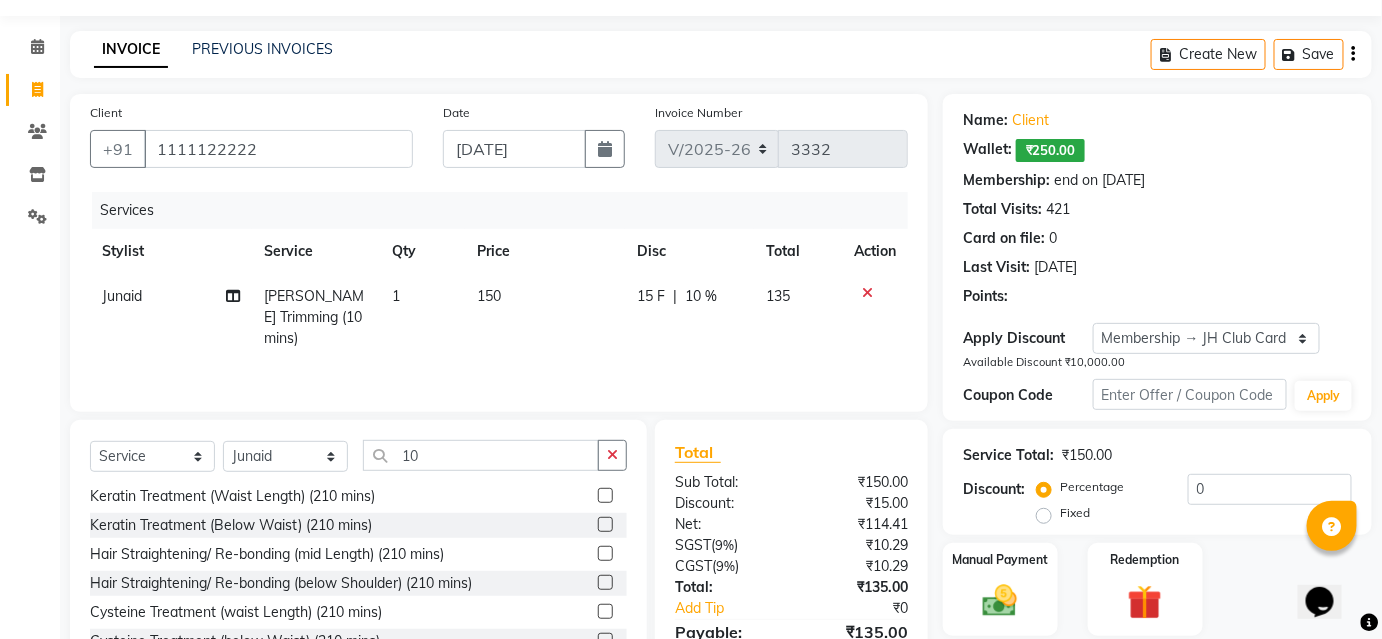 scroll, scrollTop: 161, scrollLeft: 0, axis: vertical 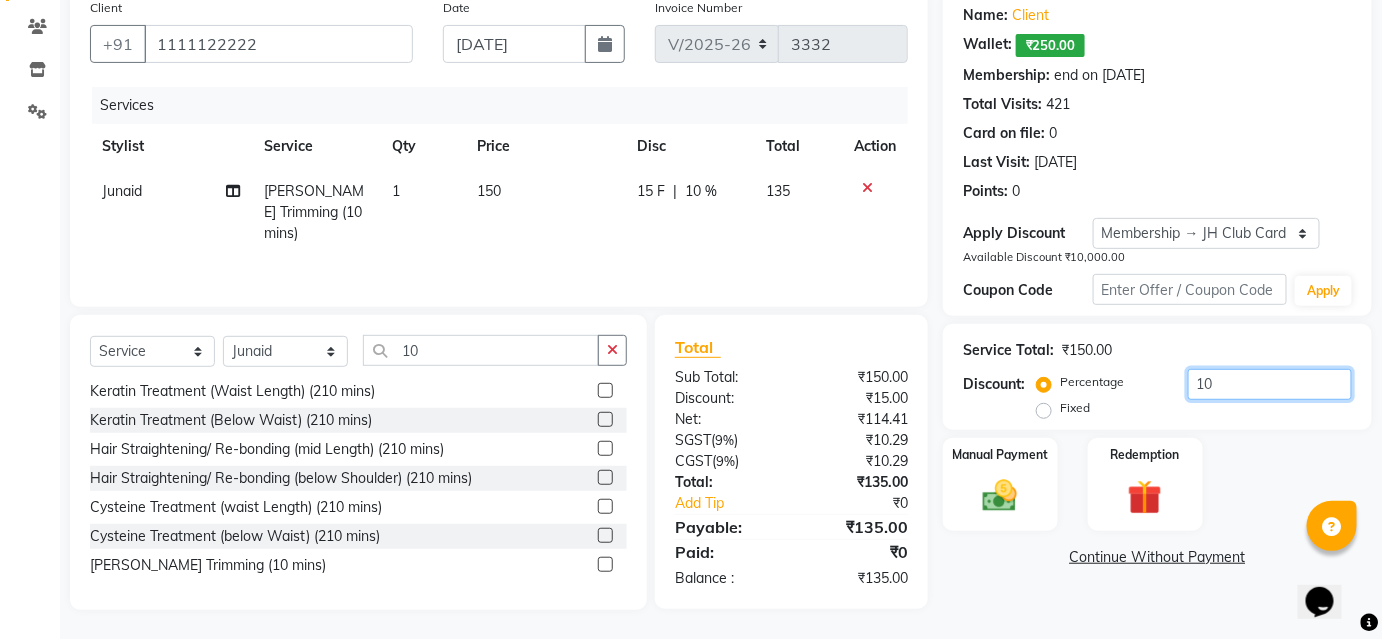 click on "10" 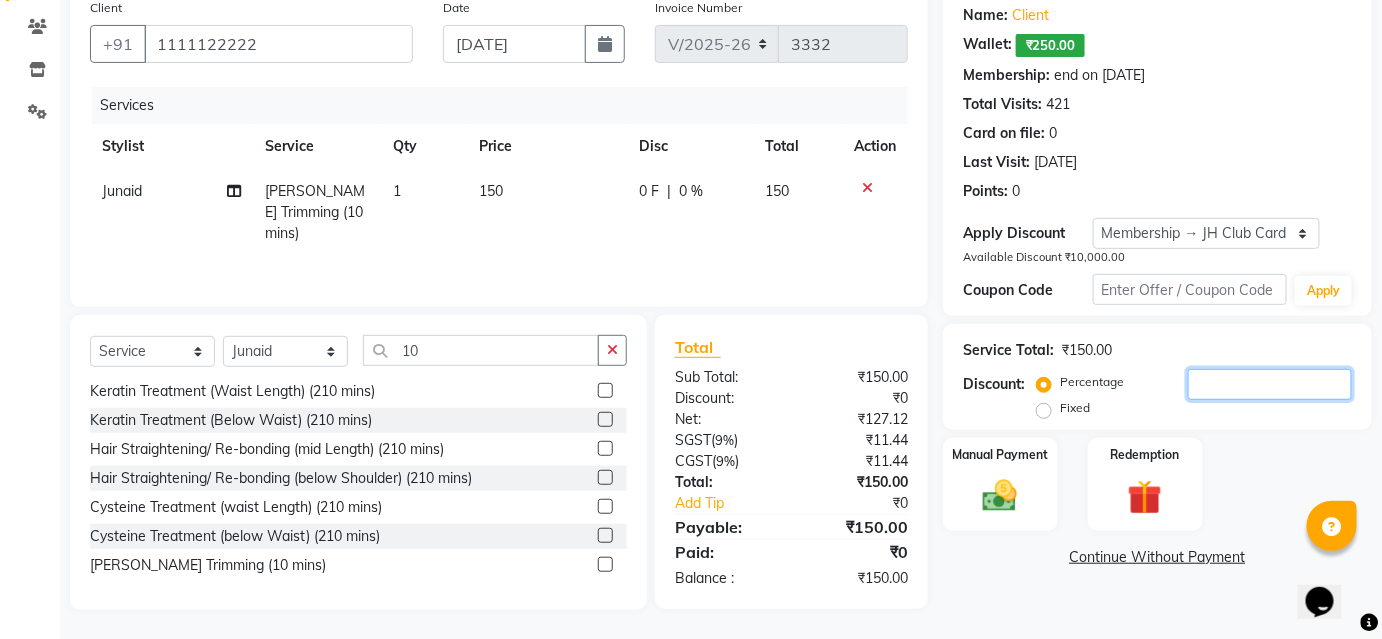 type 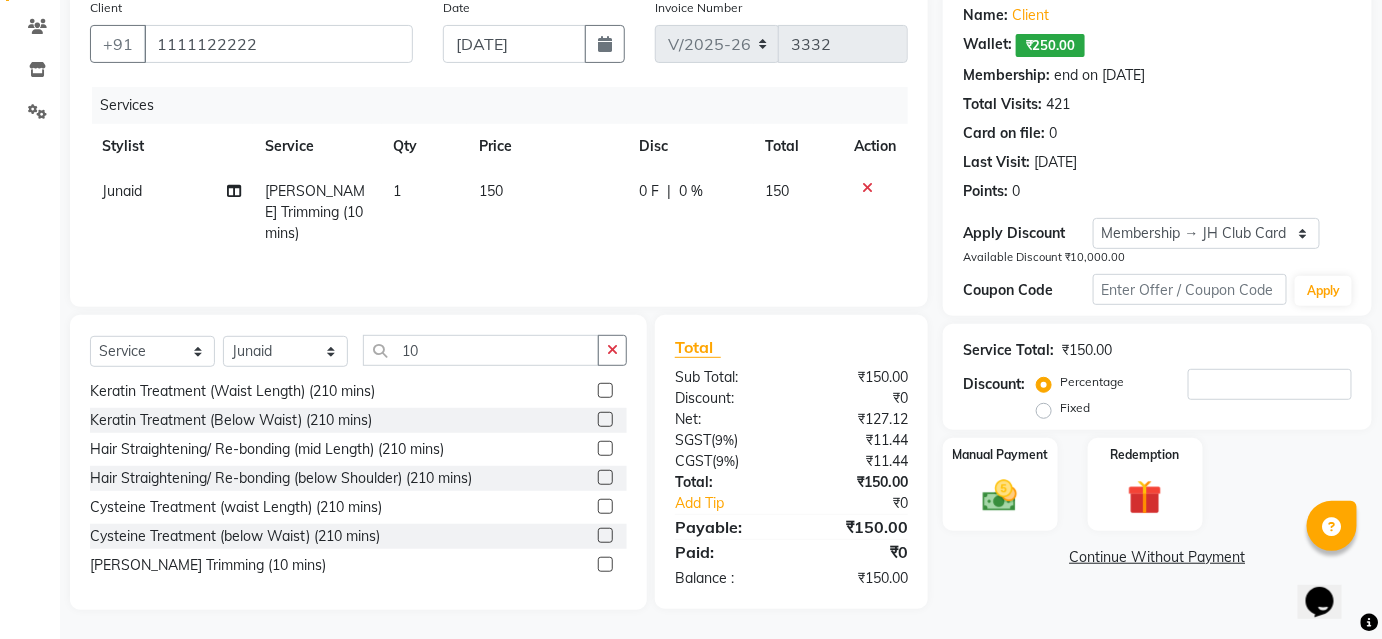 click on "150" 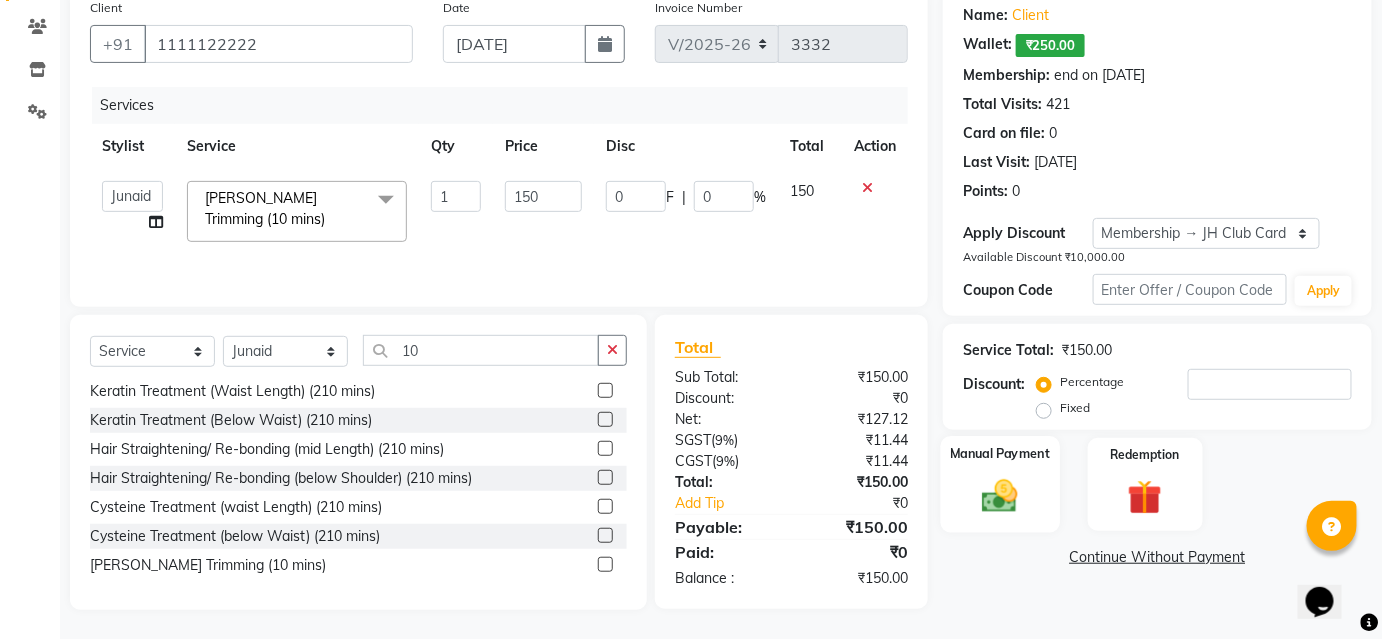 click 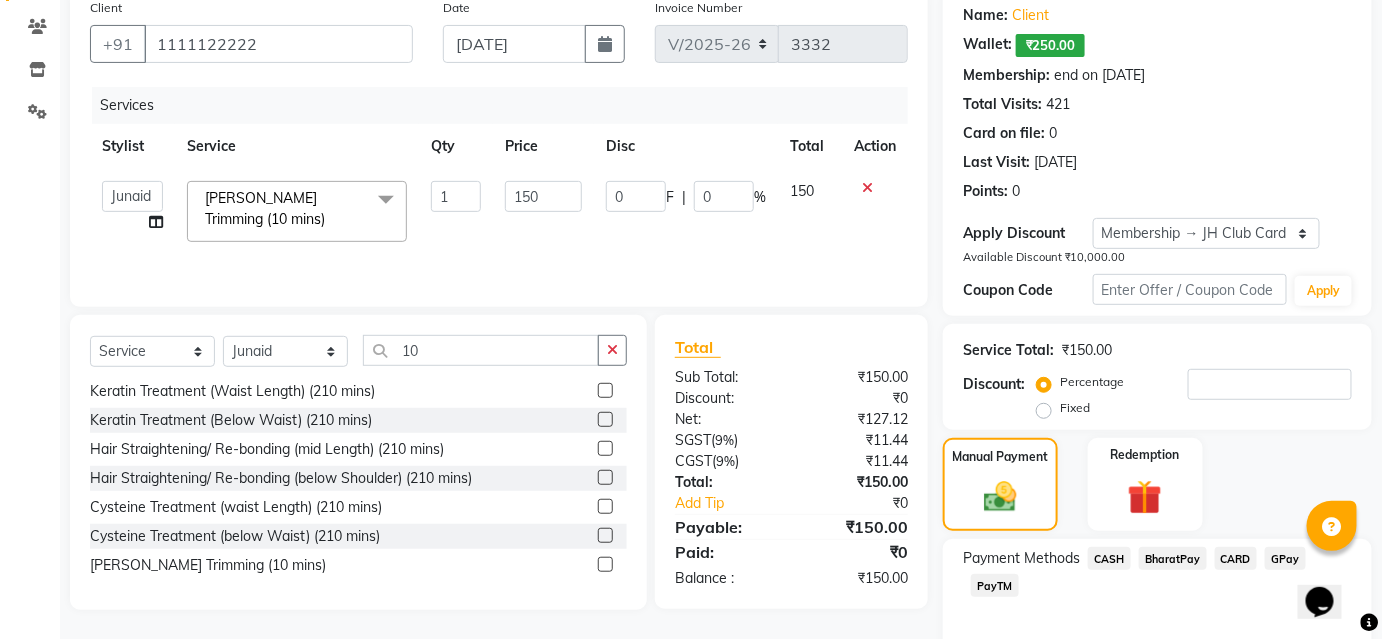 click on "BharatPay" 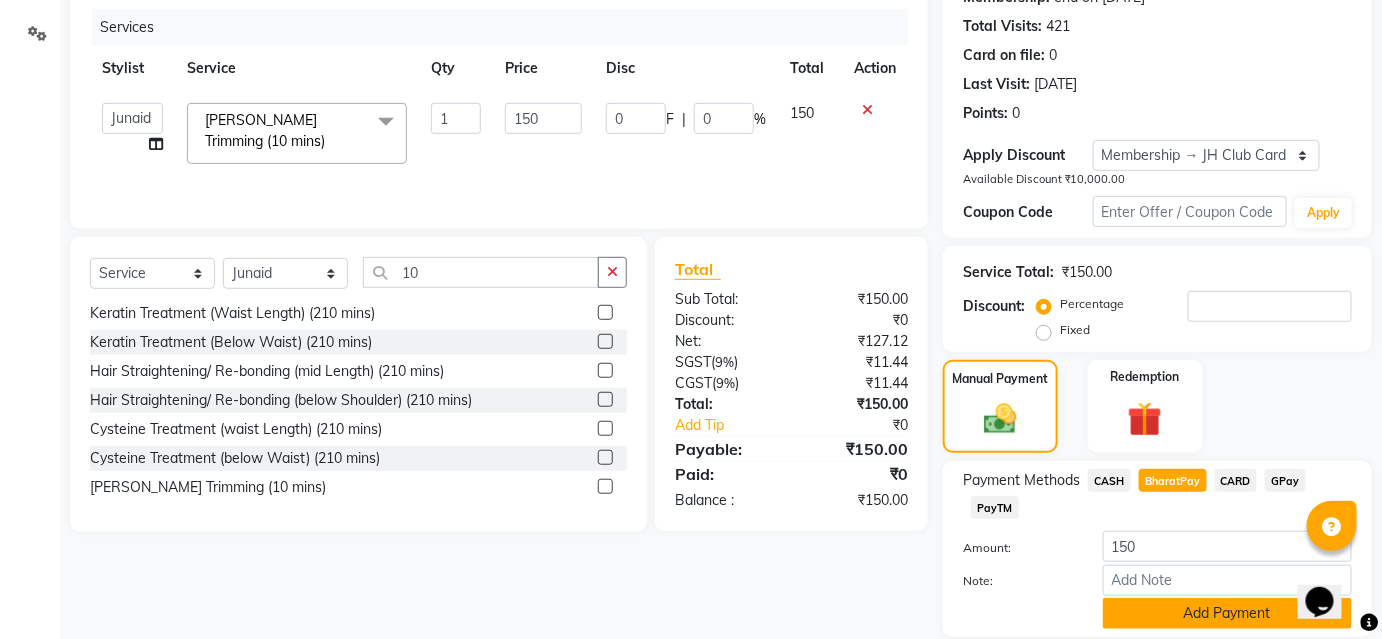 scroll, scrollTop: 306, scrollLeft: 0, axis: vertical 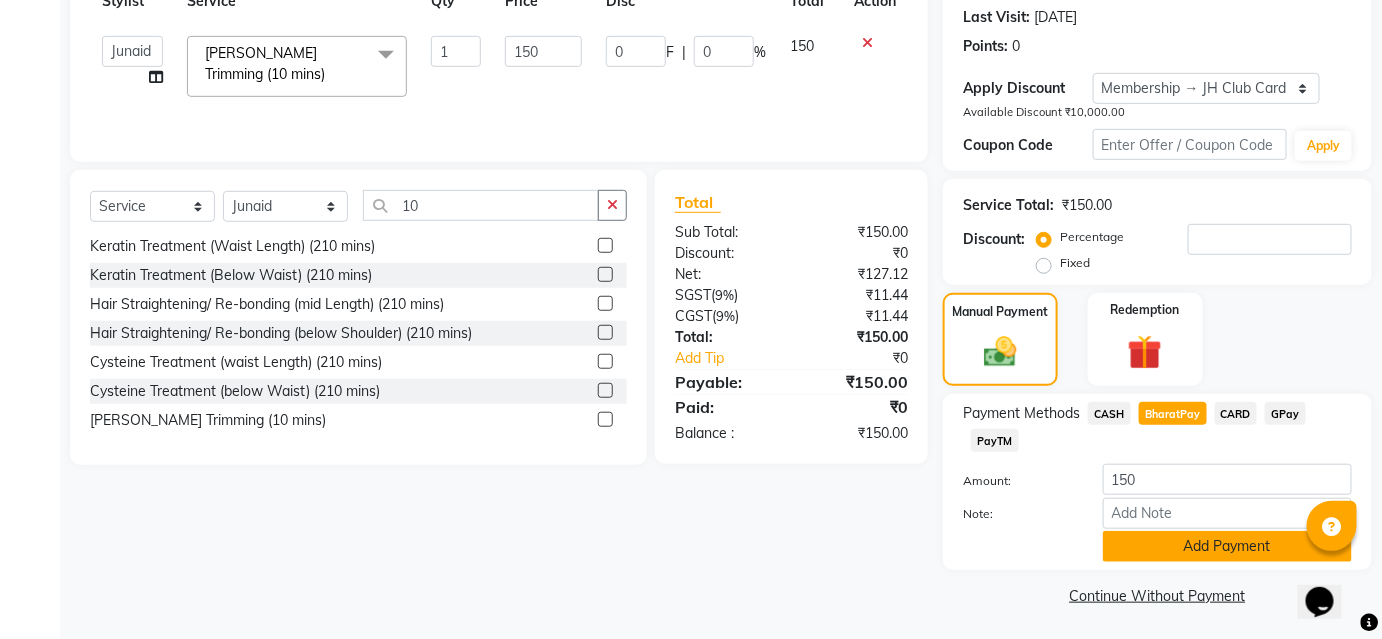click on "Add Payment" 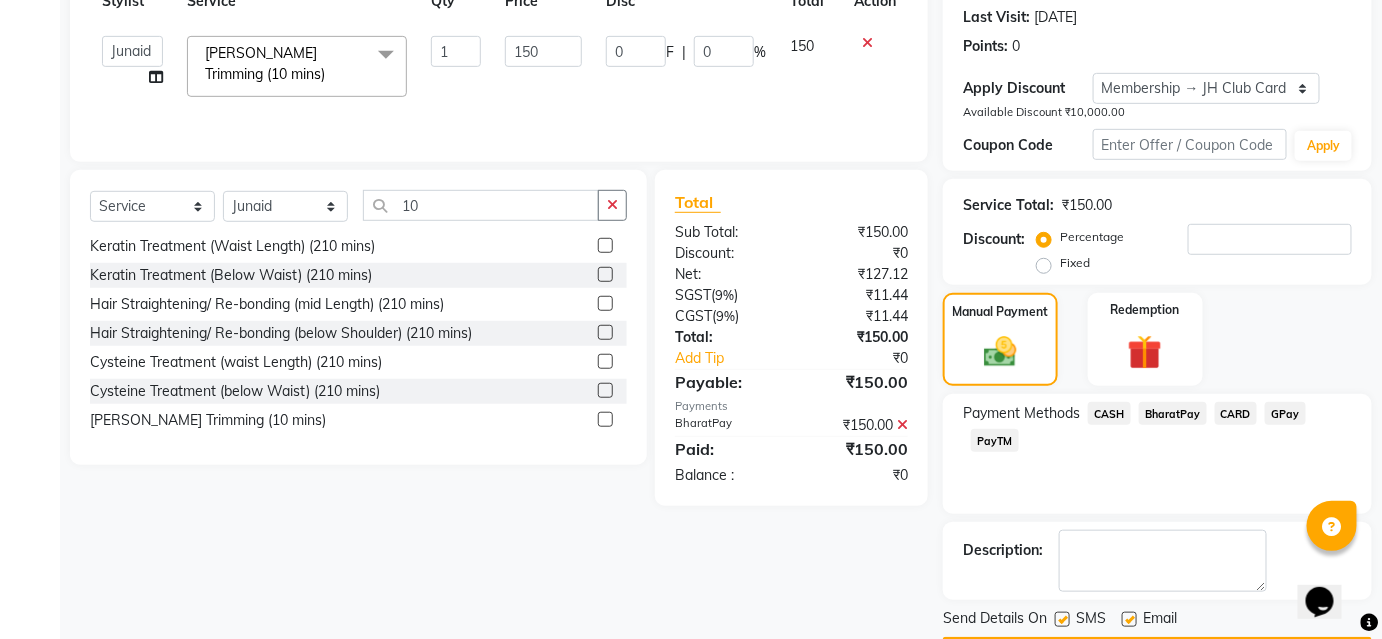 scroll, scrollTop: 363, scrollLeft: 0, axis: vertical 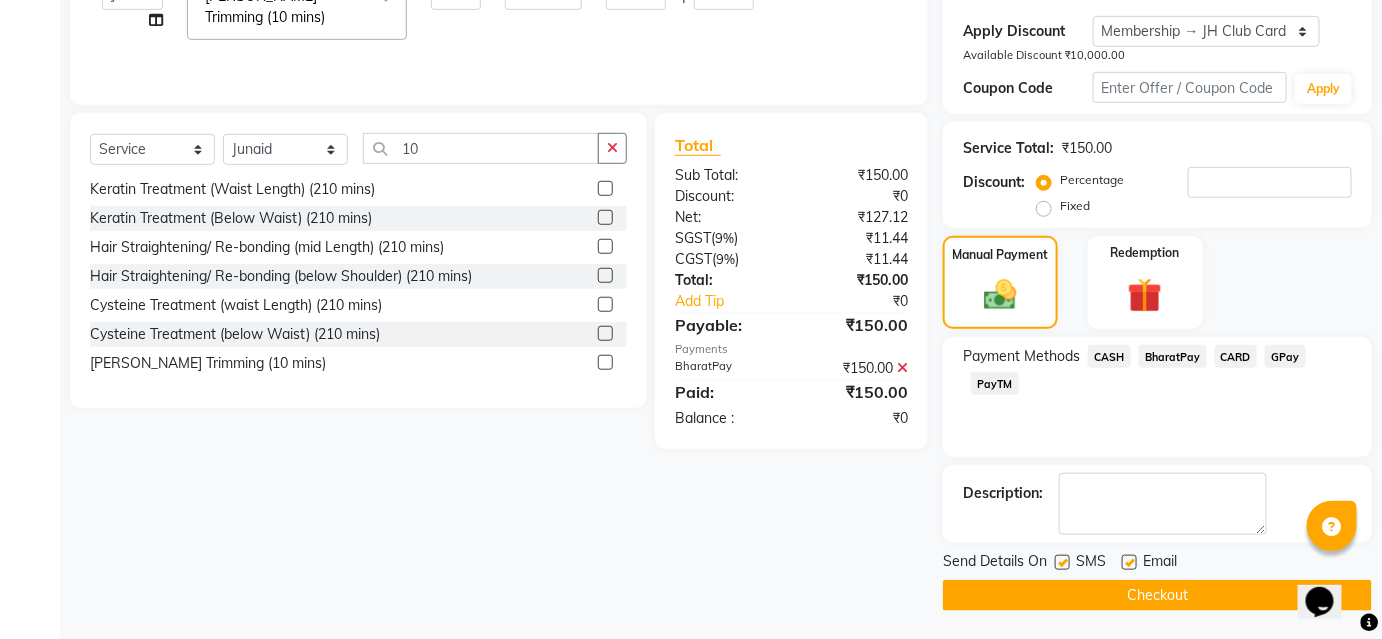 click on "Checkout" 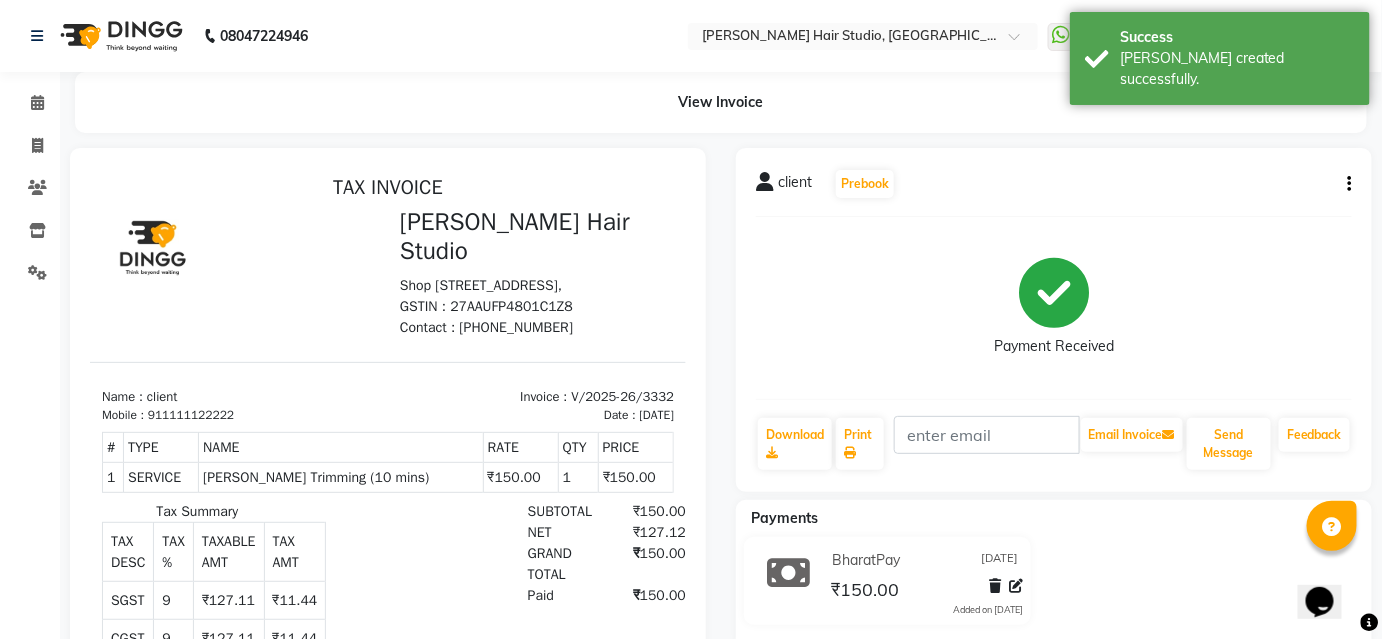 scroll, scrollTop: 0, scrollLeft: 0, axis: both 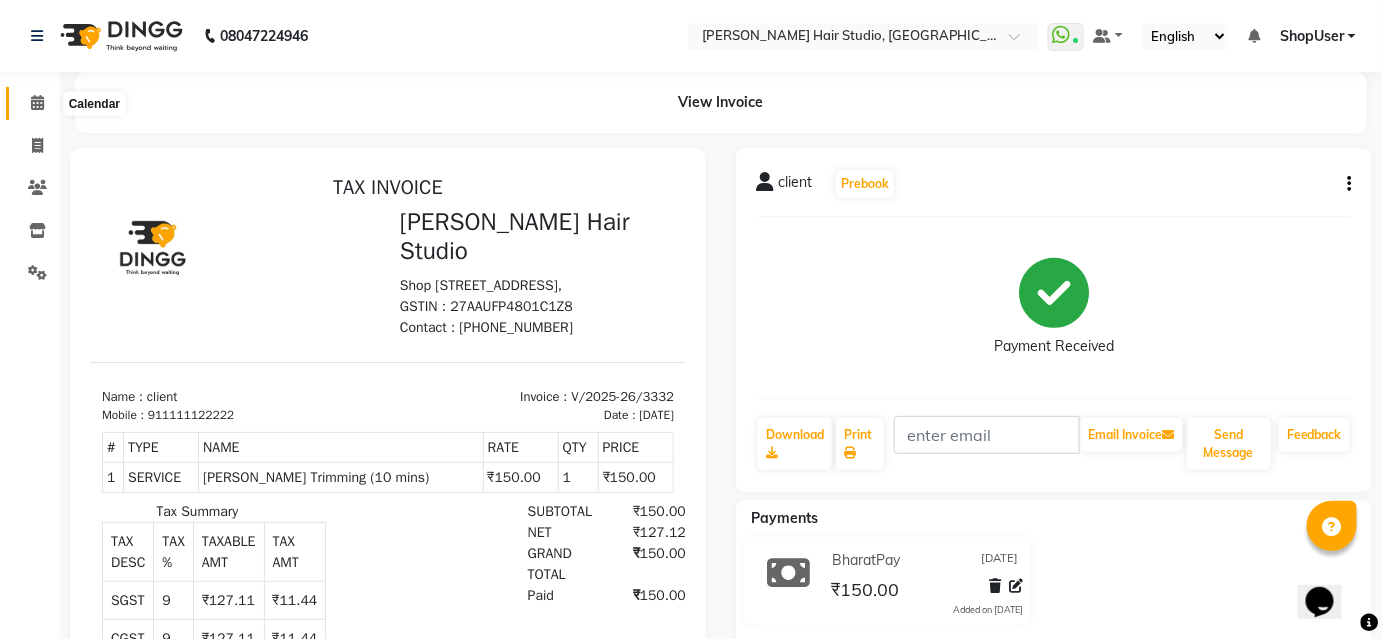 click 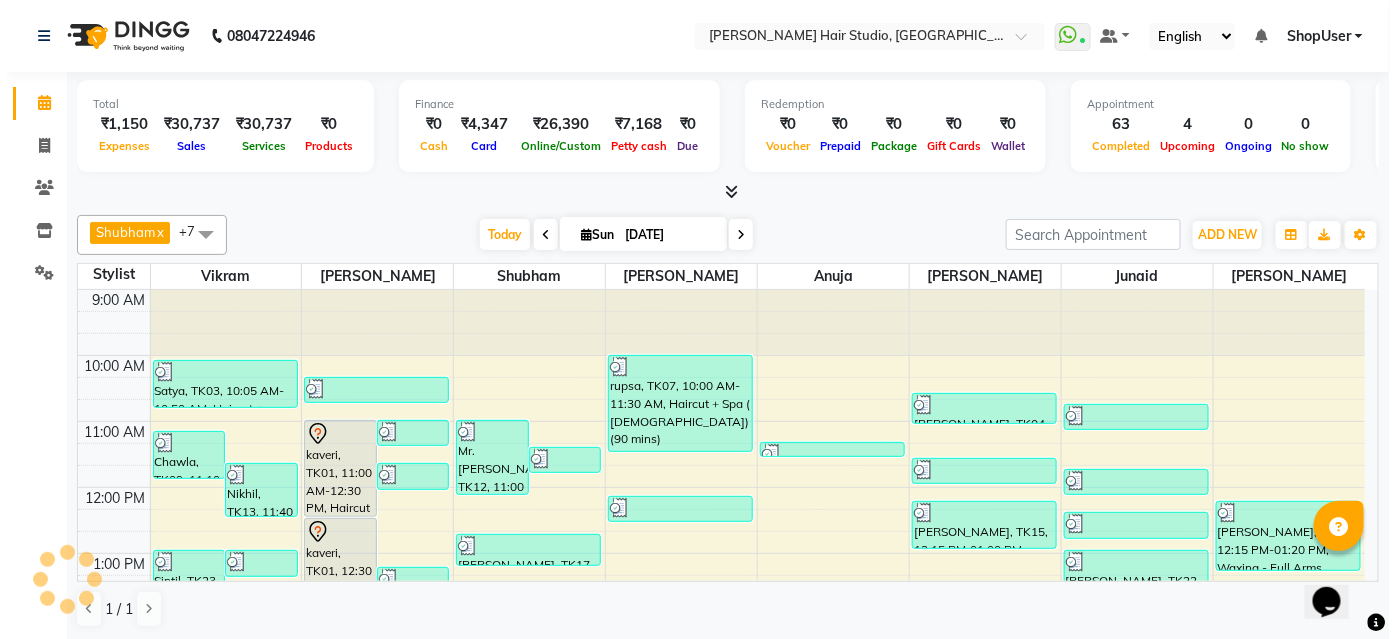 scroll, scrollTop: 0, scrollLeft: 0, axis: both 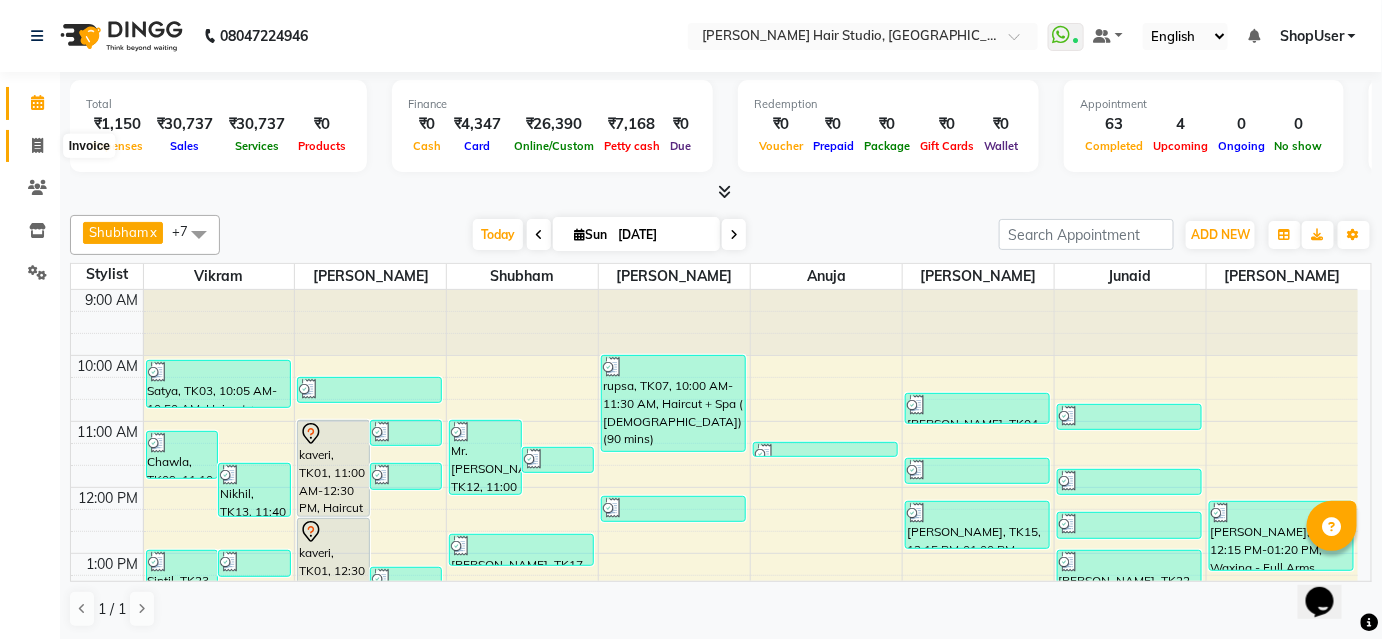 click 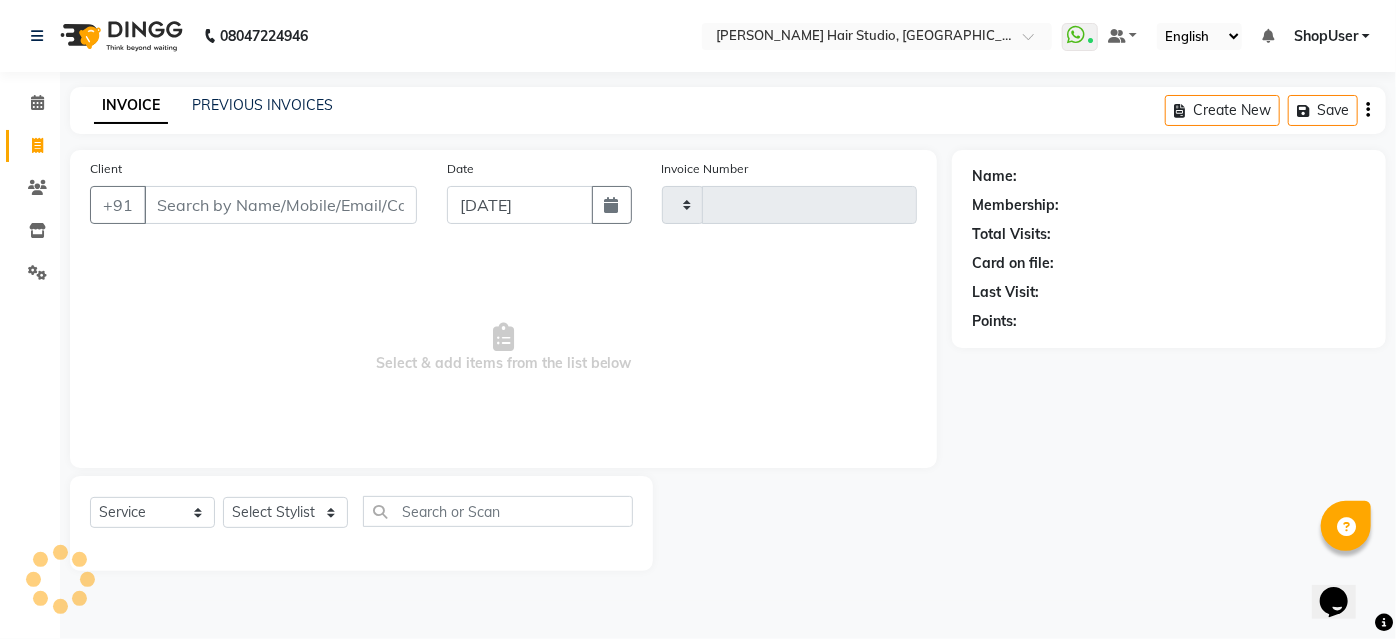 type on "3336" 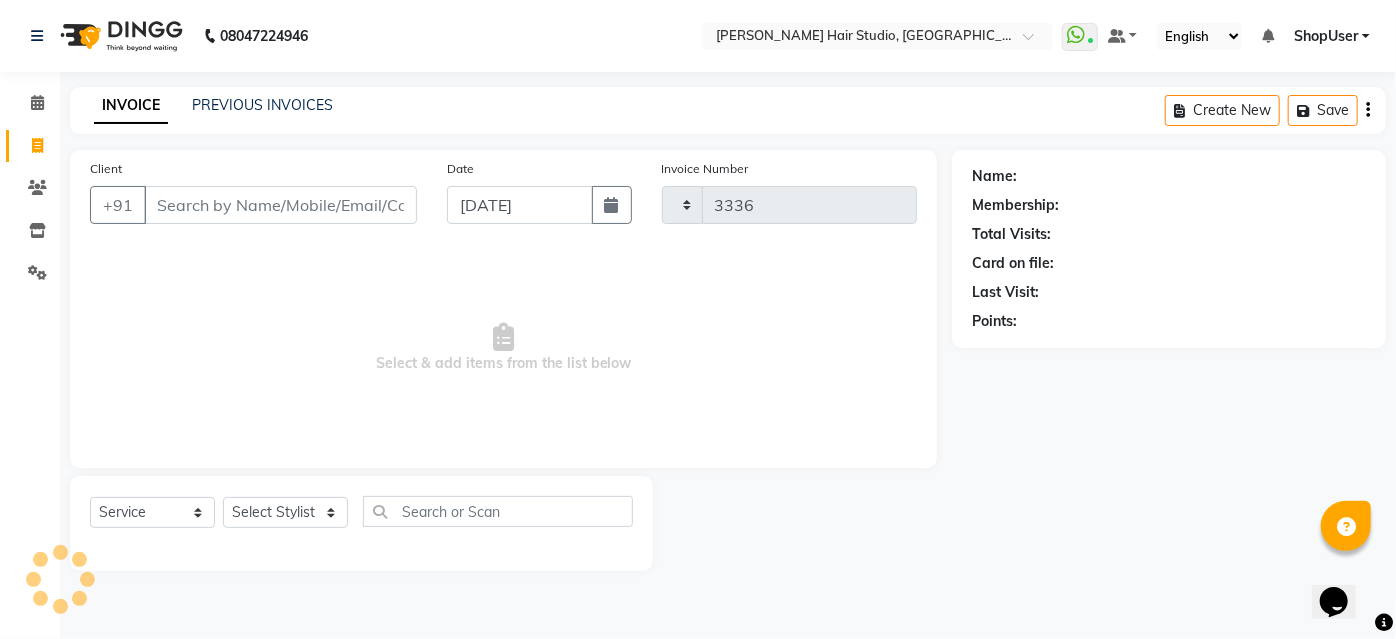 select on "627" 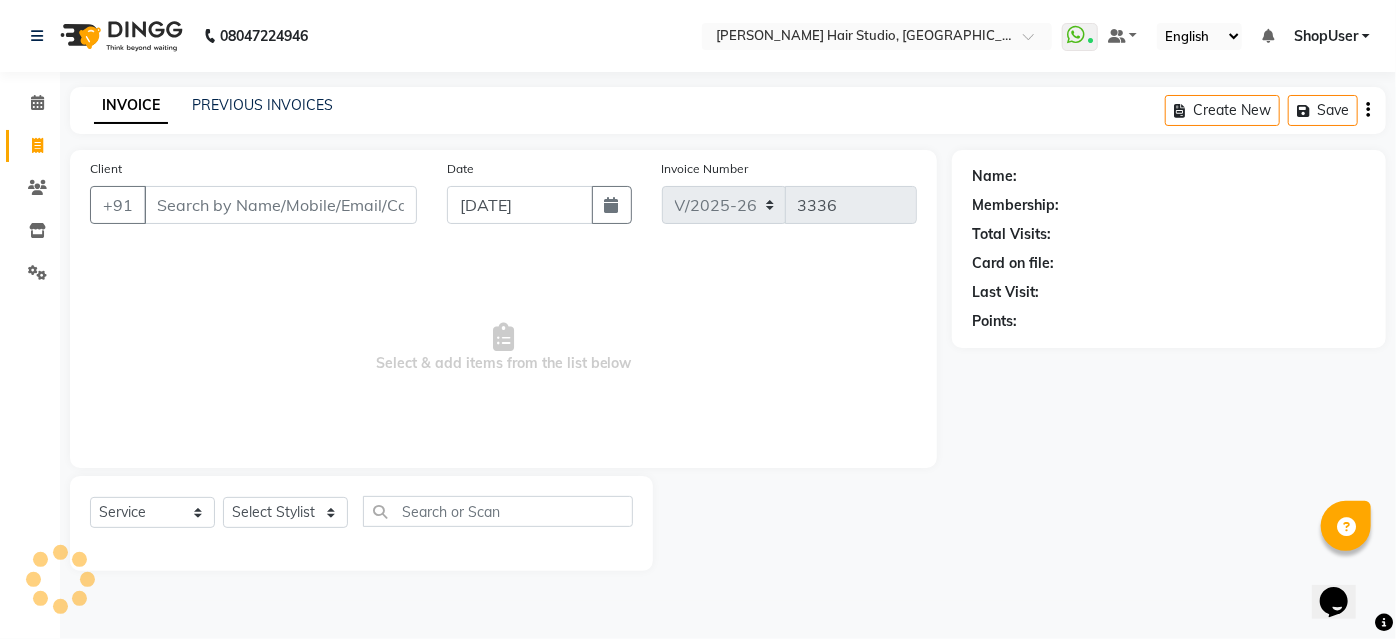 click on "Client" at bounding box center (280, 205) 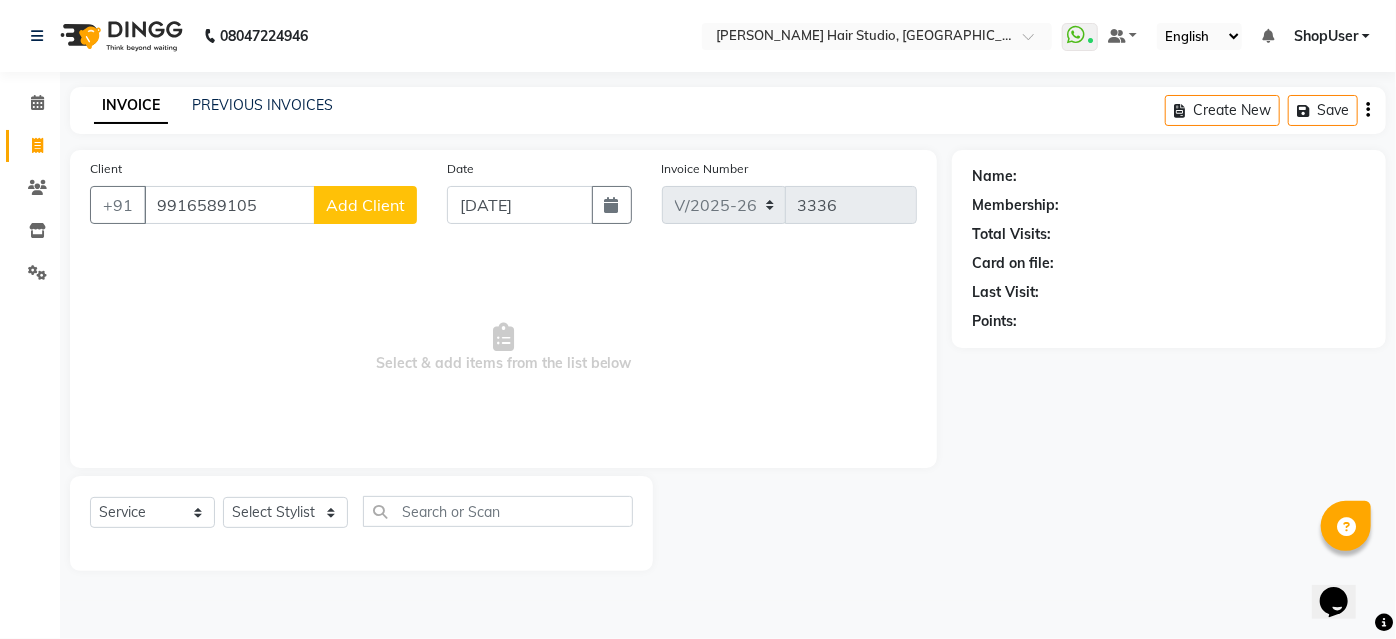 type on "9916589105" 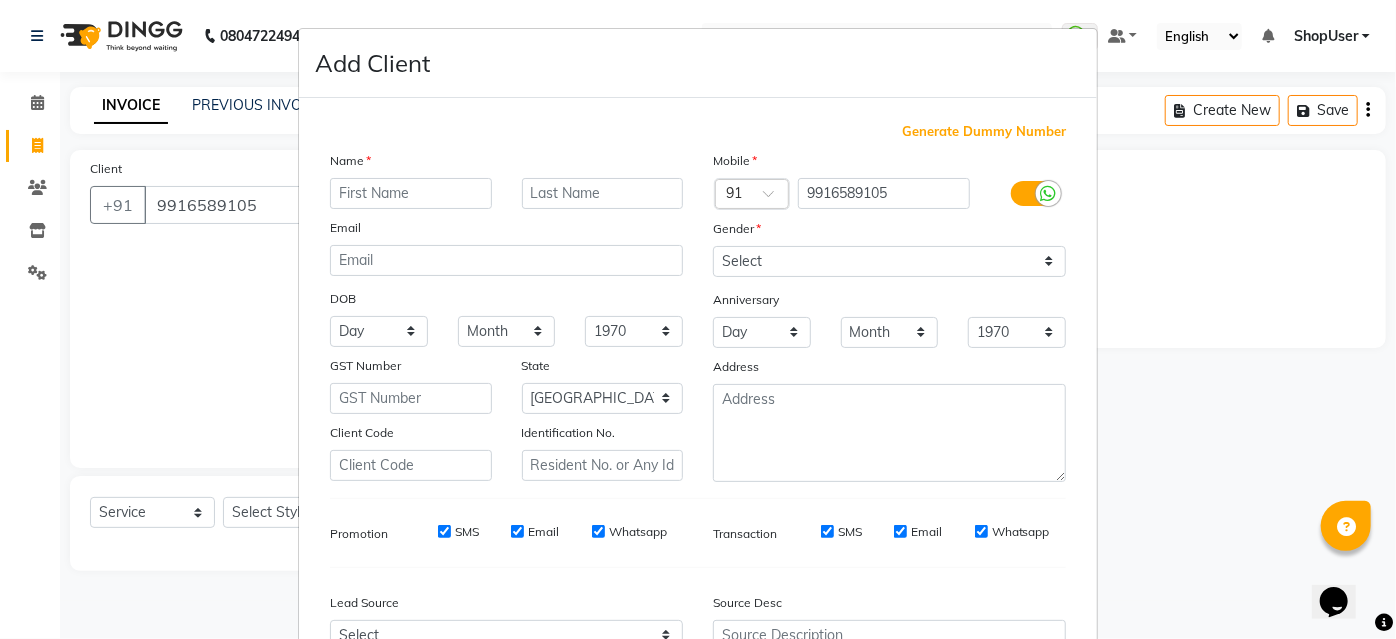 click at bounding box center (411, 193) 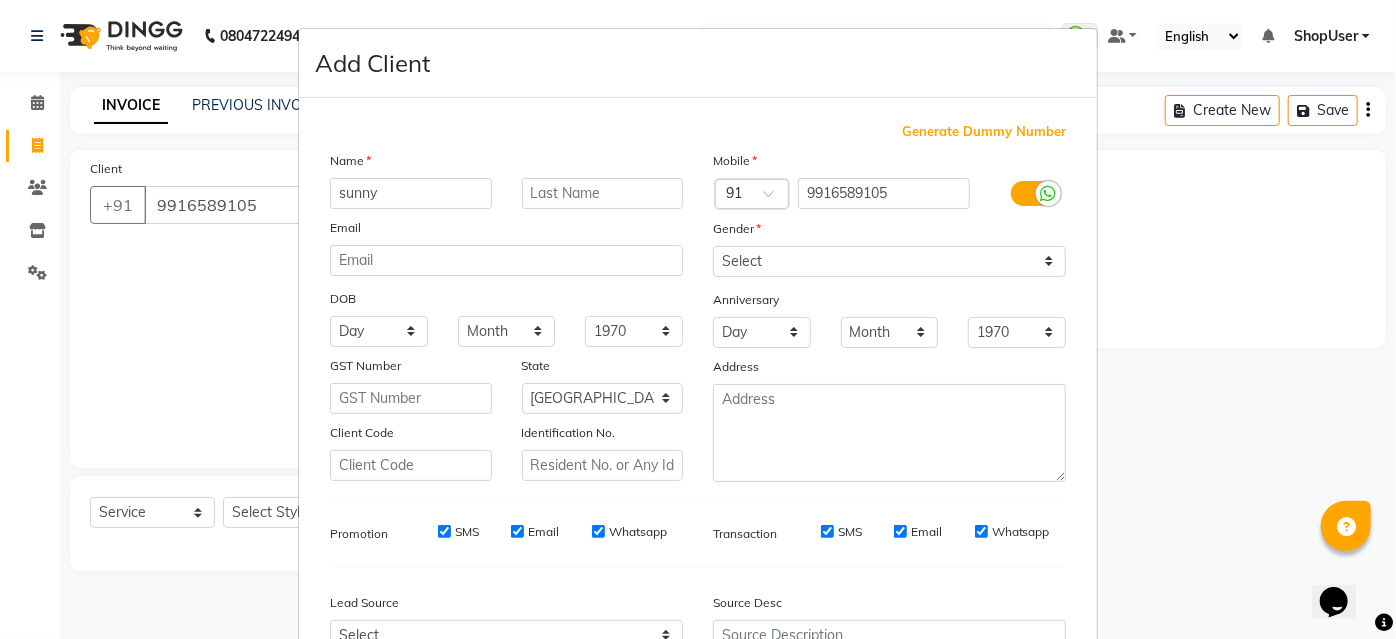 type on "sunny" 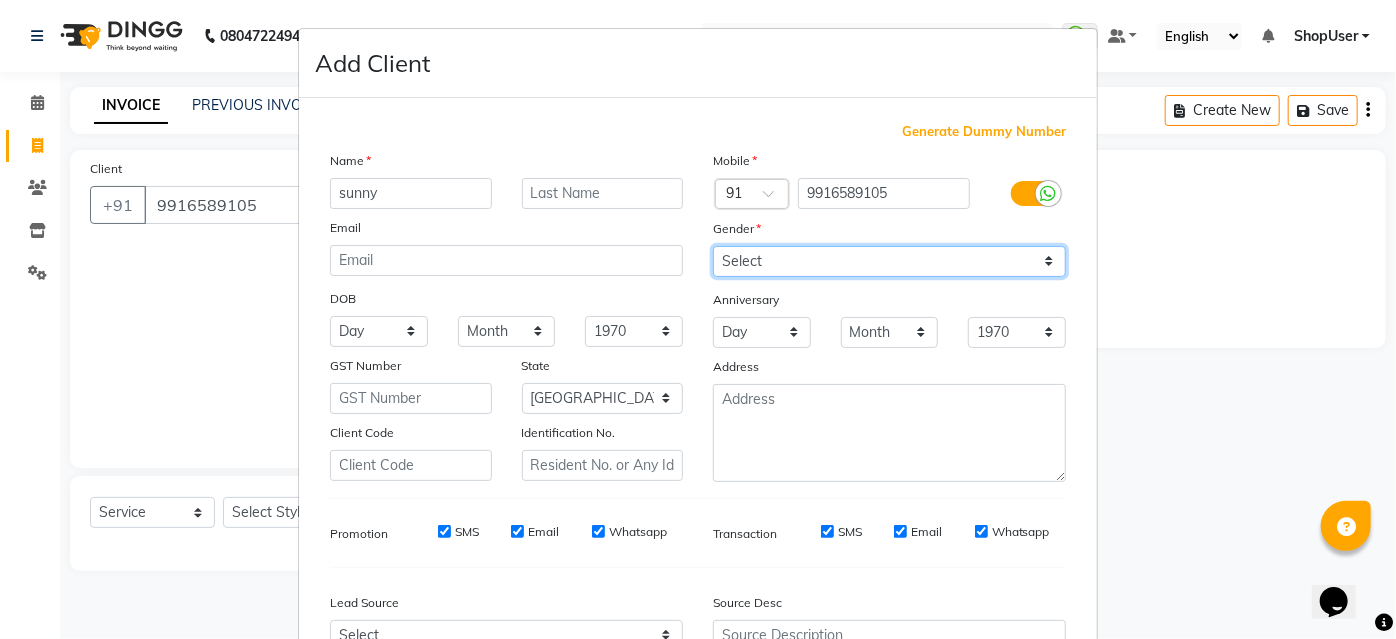 drag, startPoint x: 742, startPoint y: 258, endPoint x: 743, endPoint y: 274, distance: 16.03122 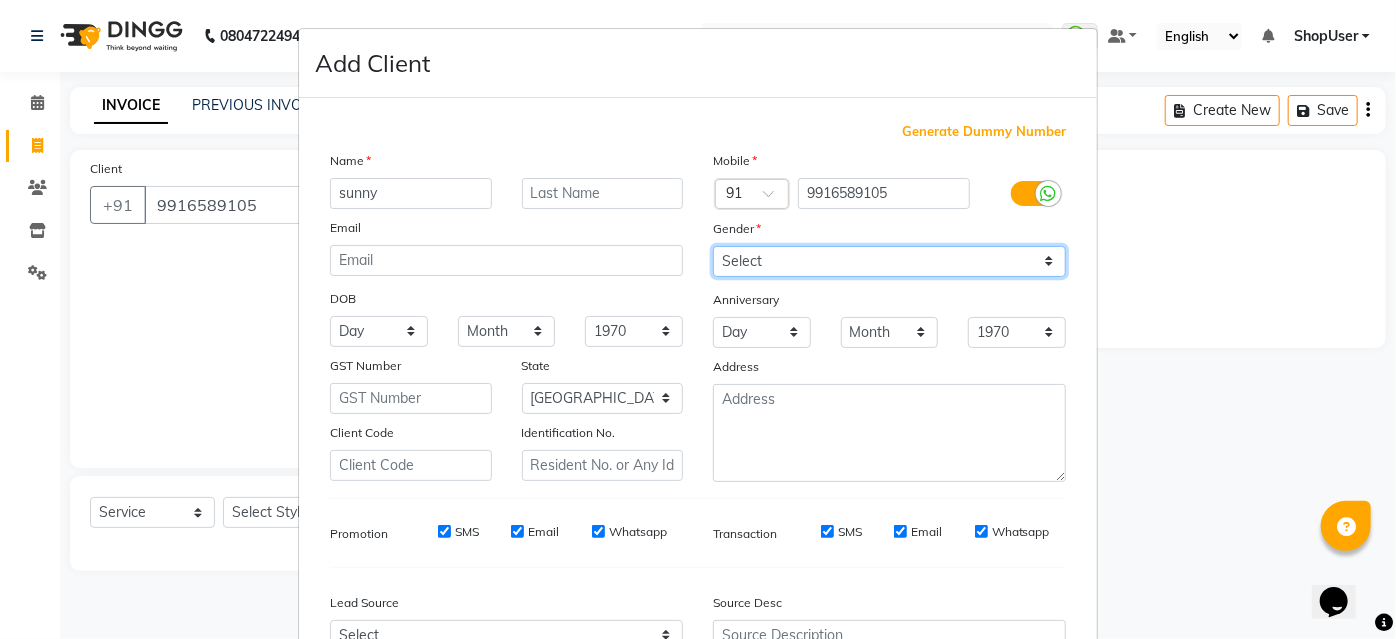 select on "male" 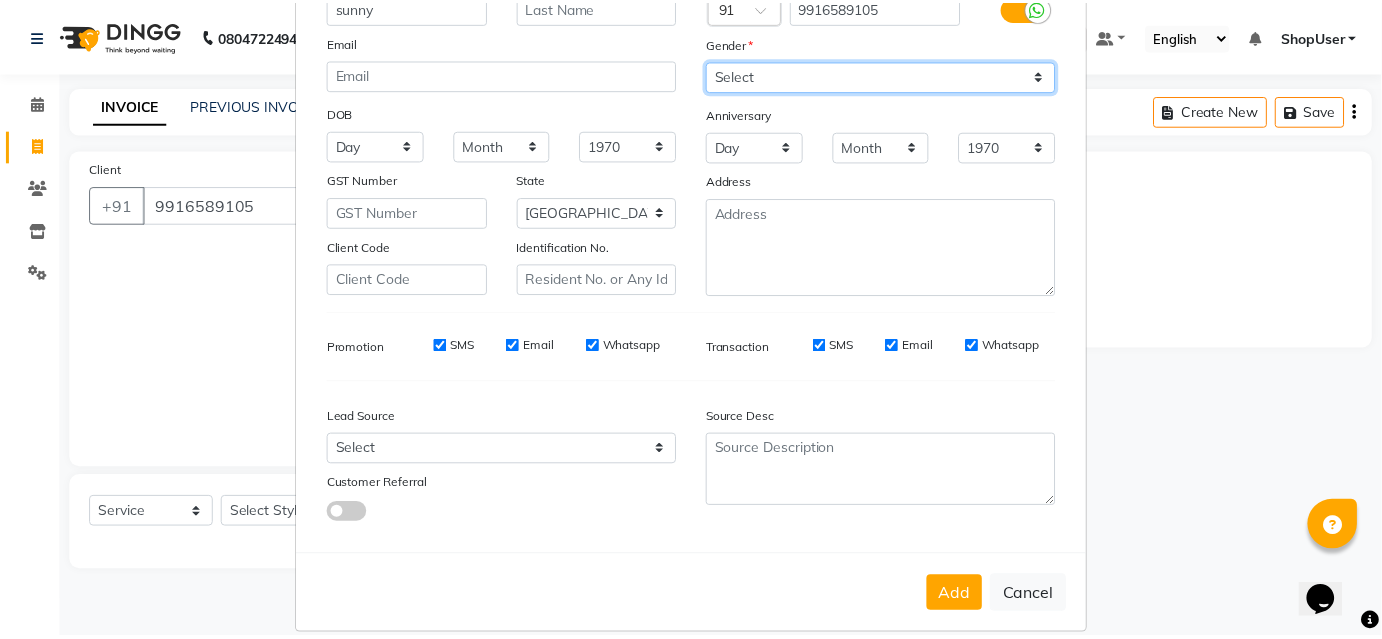 scroll, scrollTop: 208, scrollLeft: 0, axis: vertical 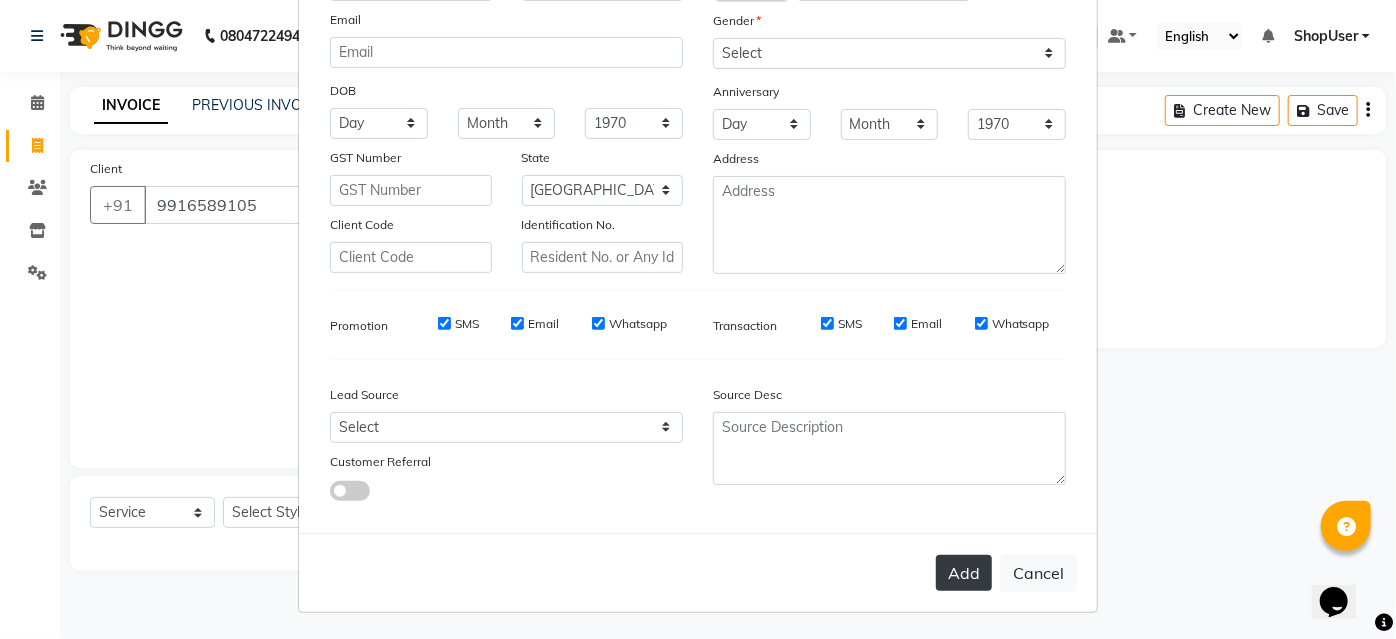 click on "Add" at bounding box center [964, 573] 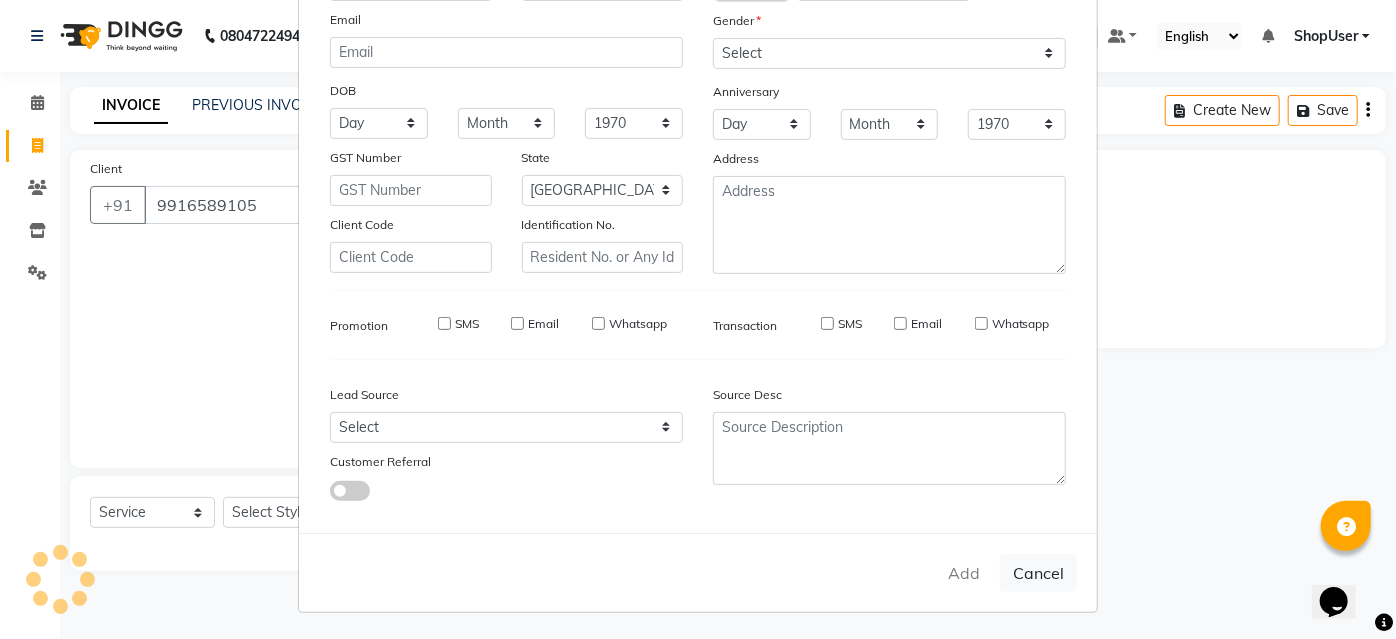 type 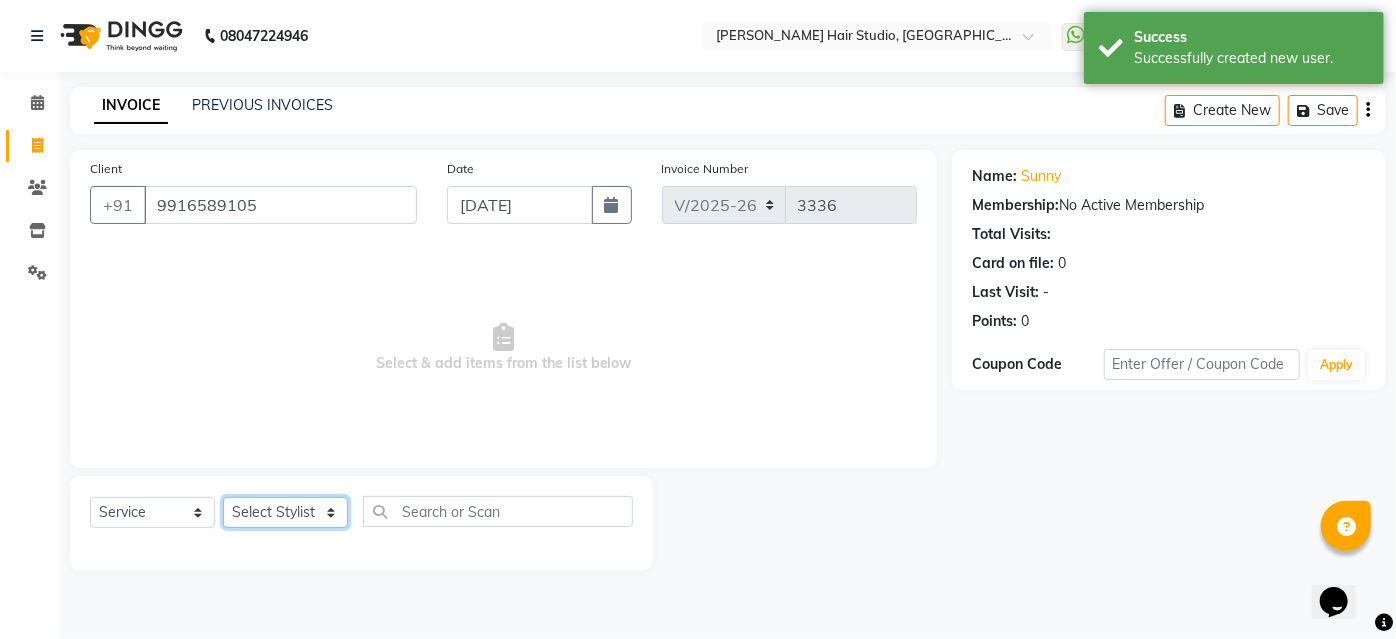 click on "Select Stylist [PERSON_NAME] [PERSON_NAME] Avinash [PERSON_NAME] Pawan [PERSON_NAME] ShopUser [PERSON_NAME] Shweta [PERSON_NAME]" 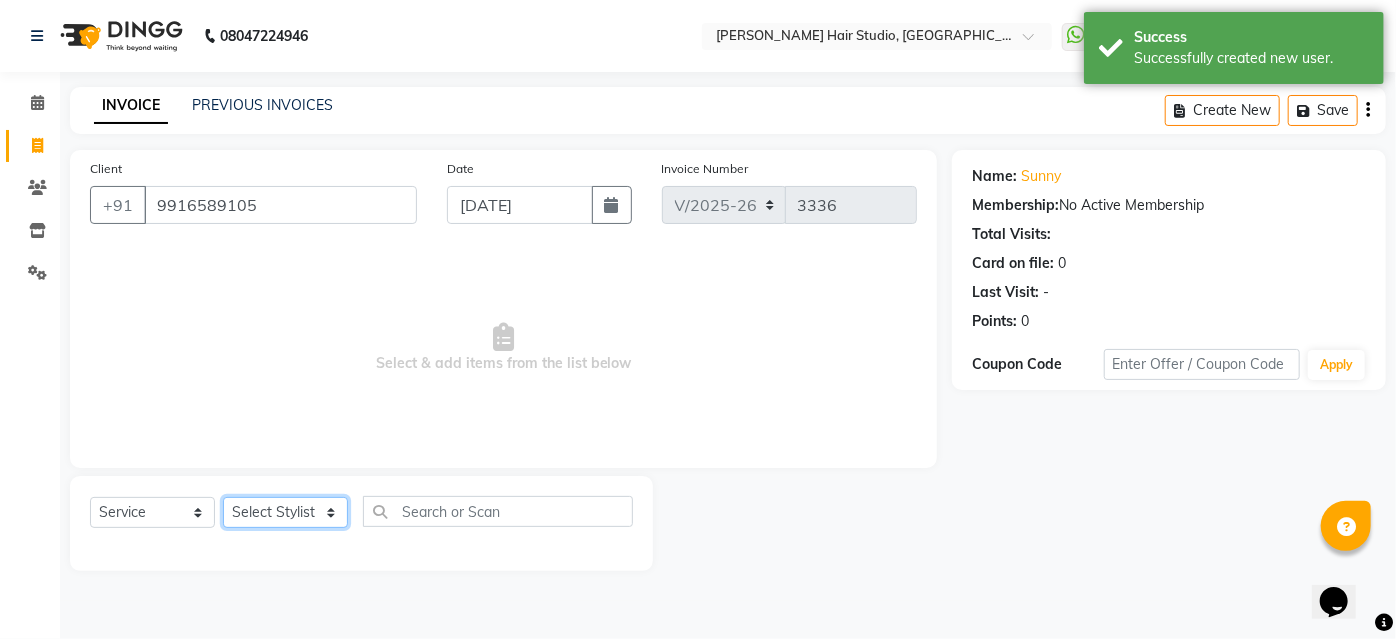 select on "34696" 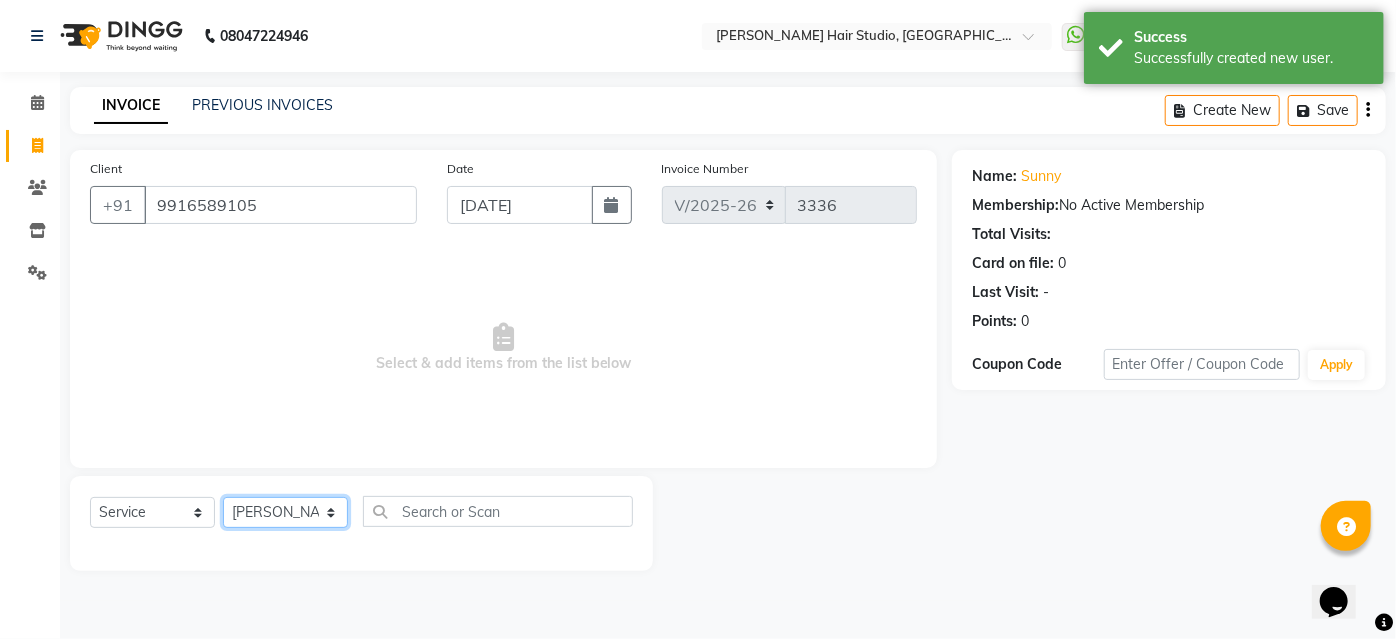 click on "Select Stylist [PERSON_NAME] [PERSON_NAME] Avinash [PERSON_NAME] Pawan [PERSON_NAME] ShopUser [PERSON_NAME] Shweta [PERSON_NAME]" 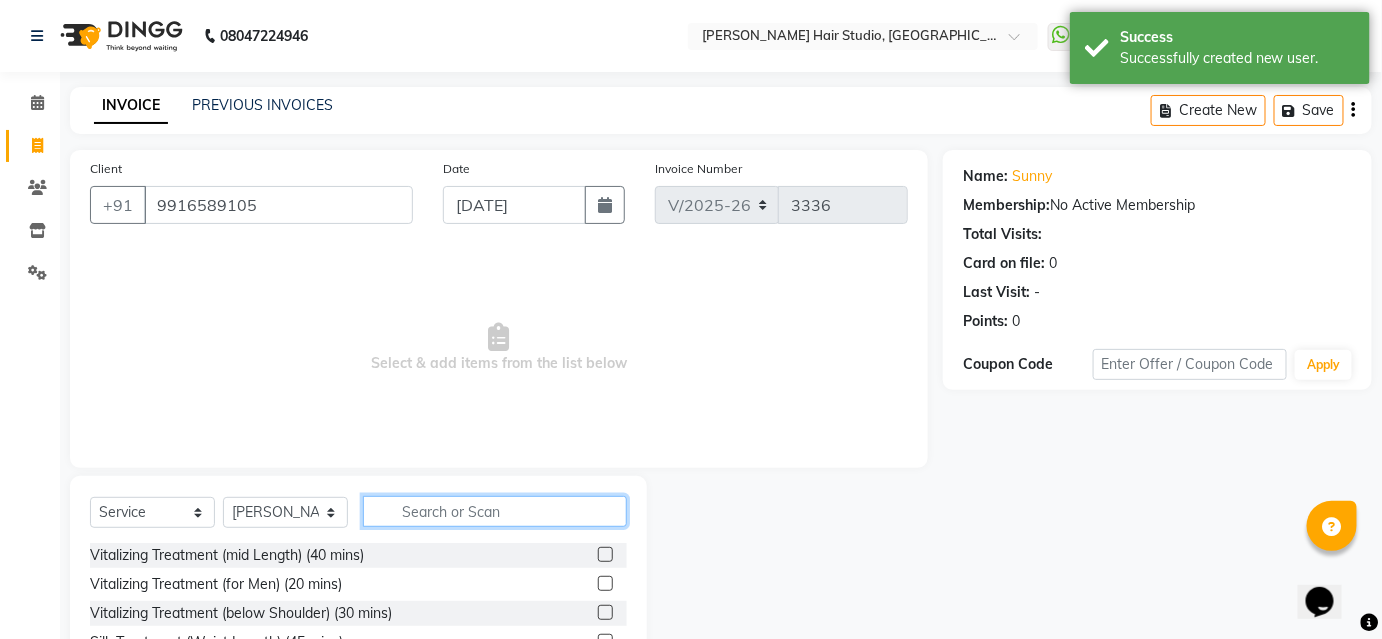 click 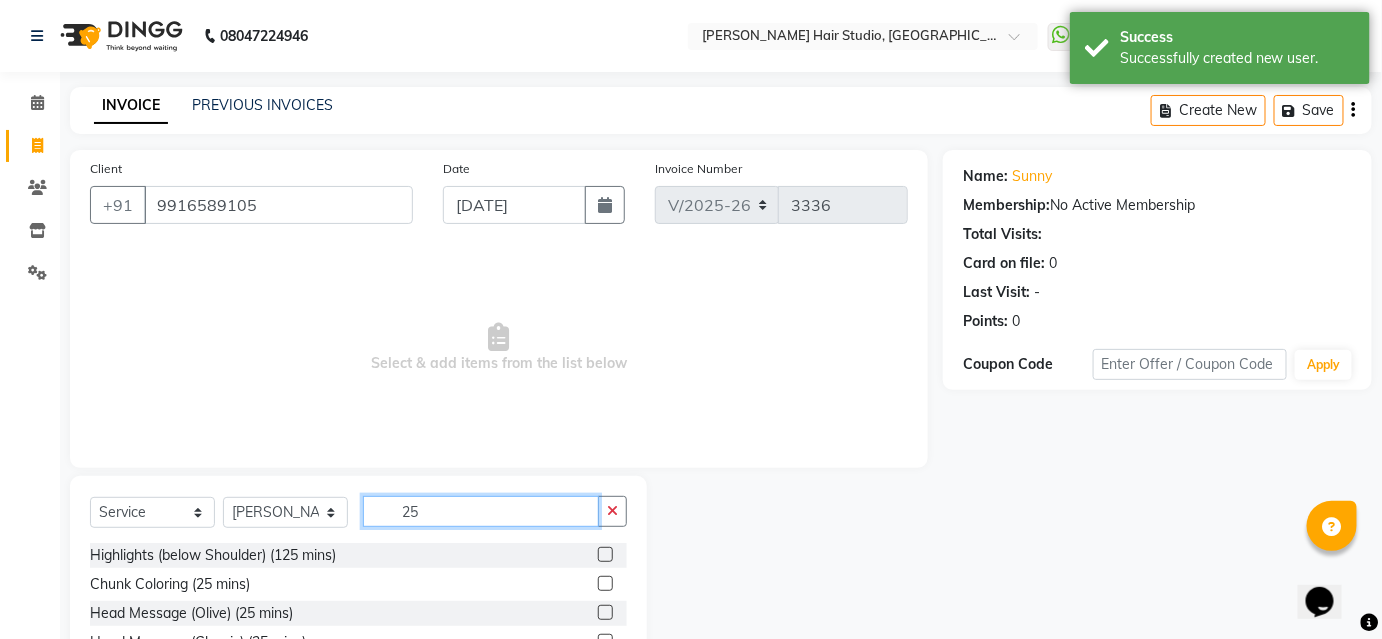 scroll, scrollTop: 161, scrollLeft: 0, axis: vertical 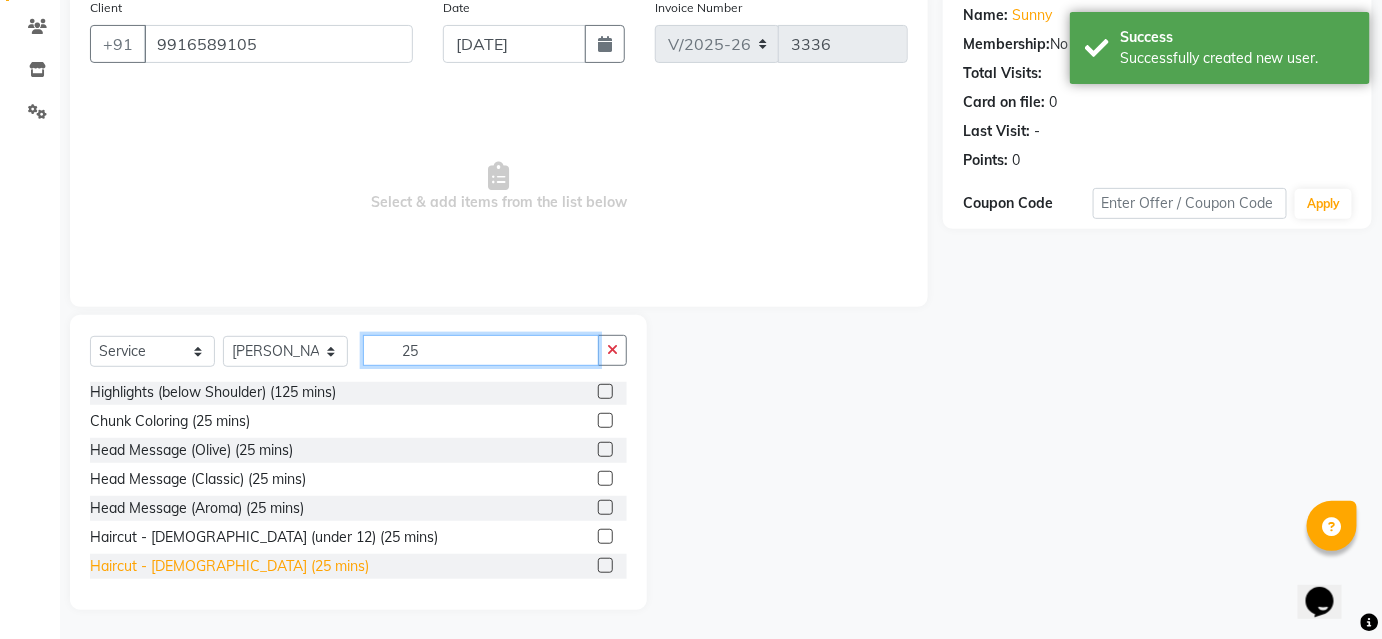 type on "25" 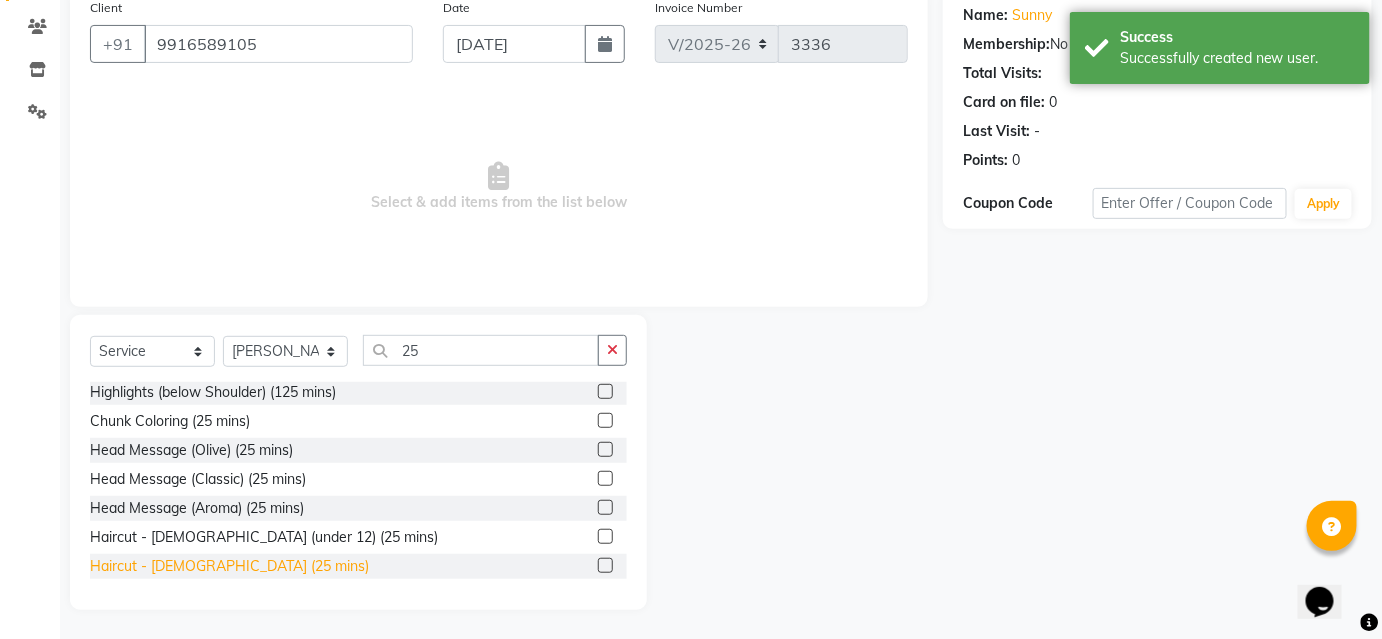 click on "Haircut - [DEMOGRAPHIC_DATA] (25 mins)" 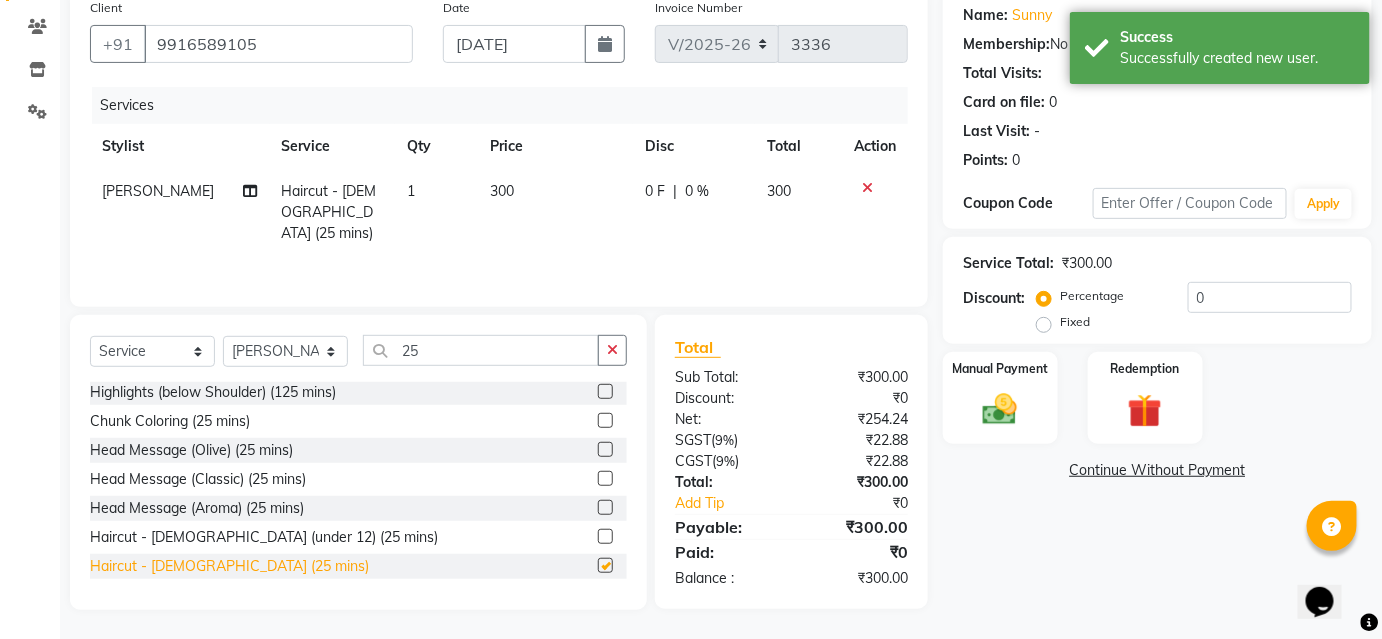 checkbox on "false" 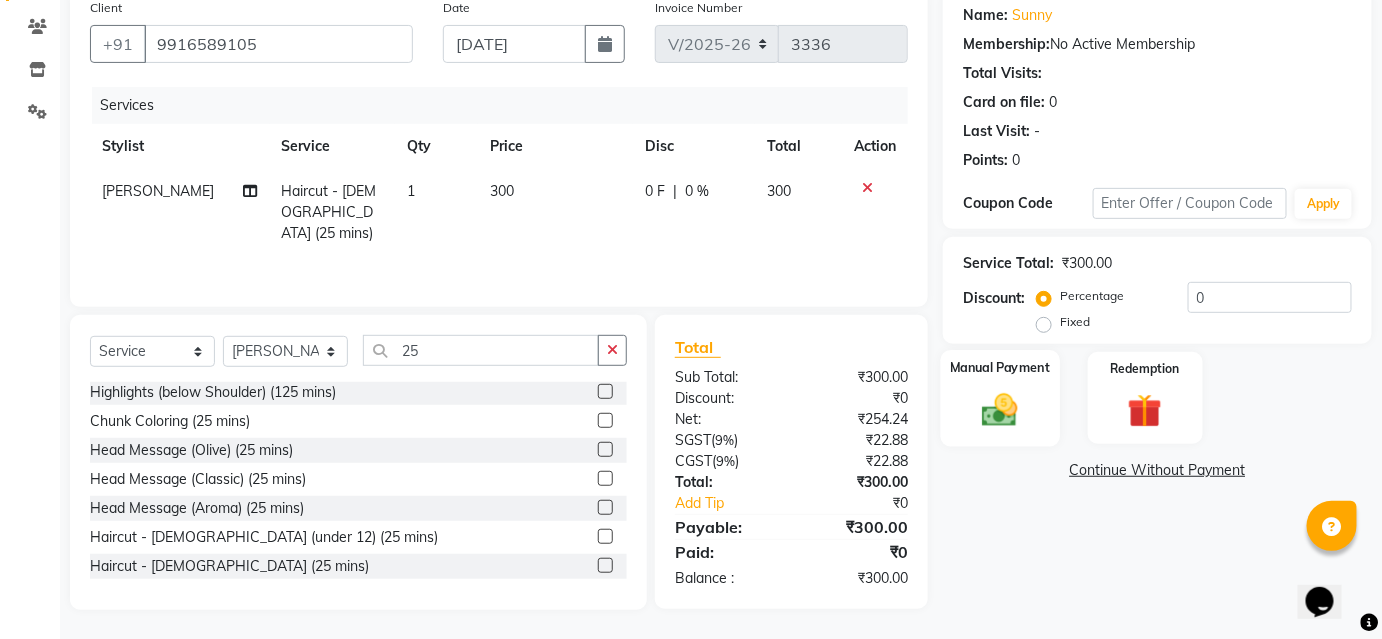 click 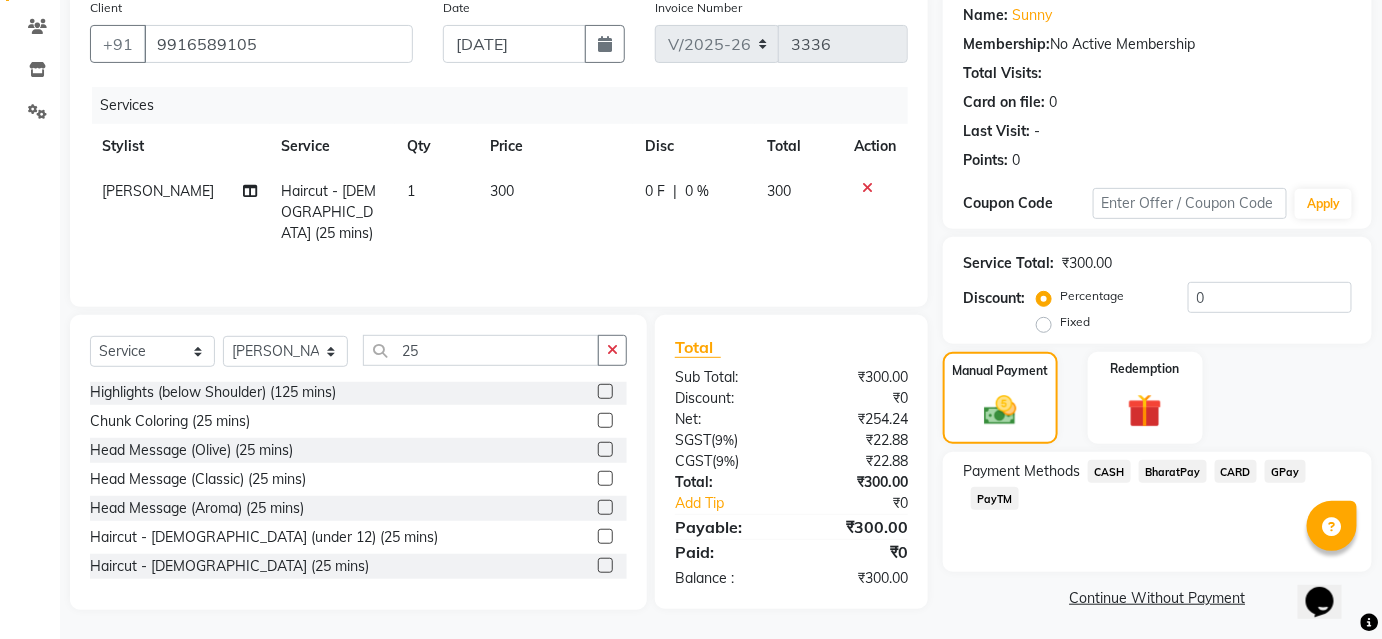 click on "BharatPay" 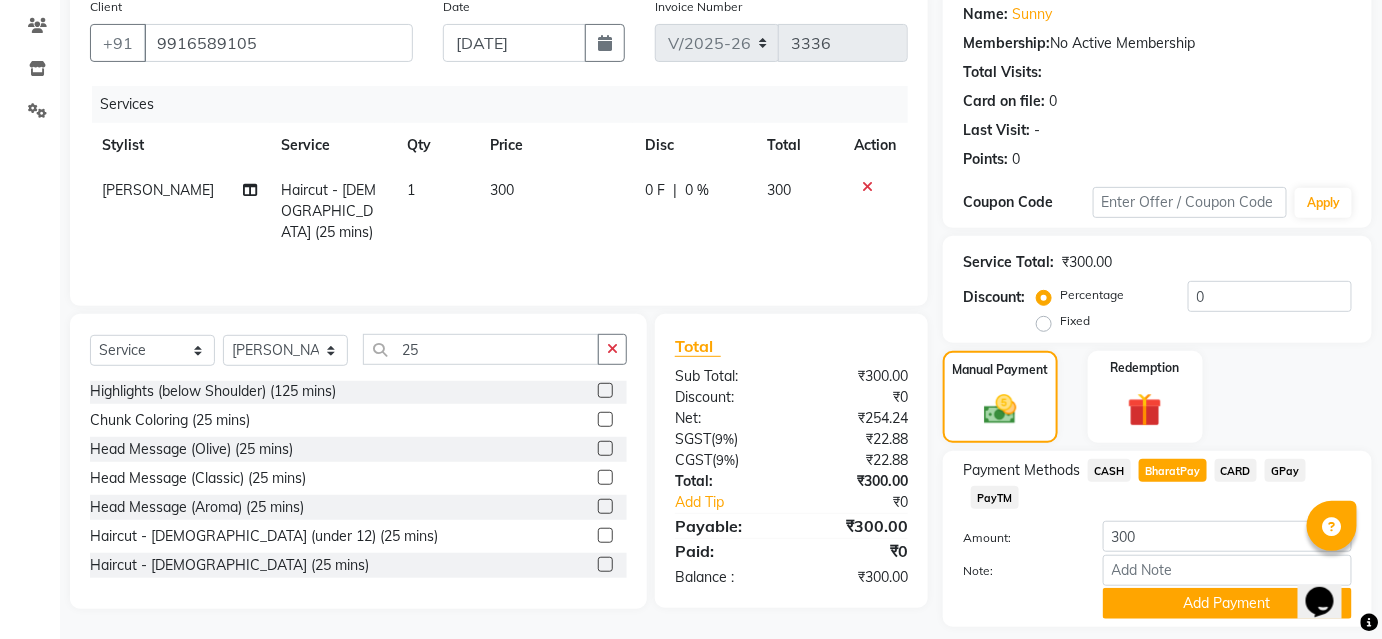 scroll, scrollTop: 220, scrollLeft: 0, axis: vertical 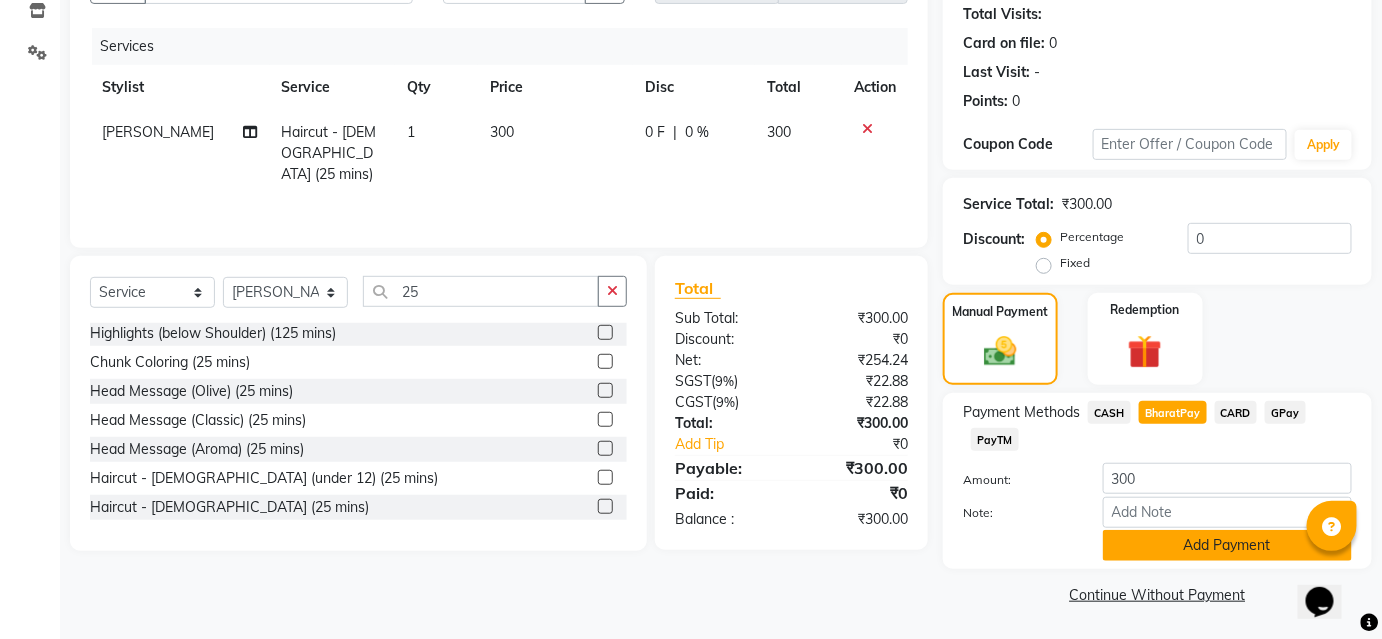click on "Add Payment" 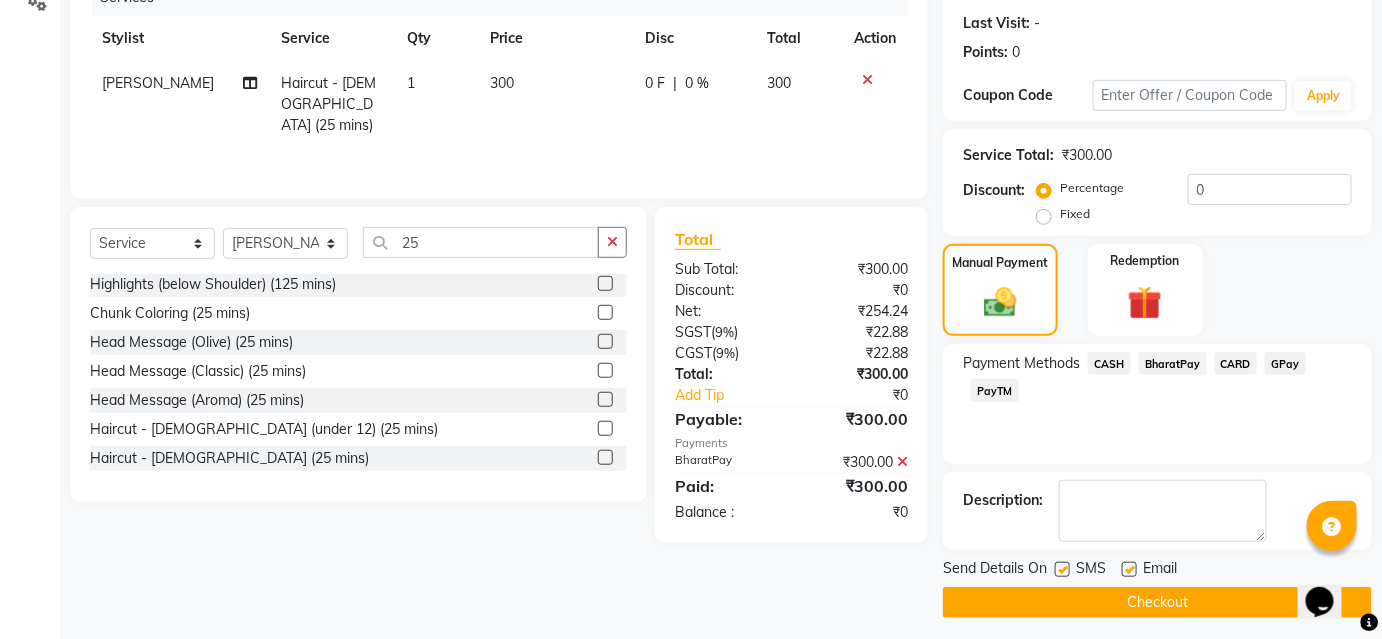 scroll, scrollTop: 276, scrollLeft: 0, axis: vertical 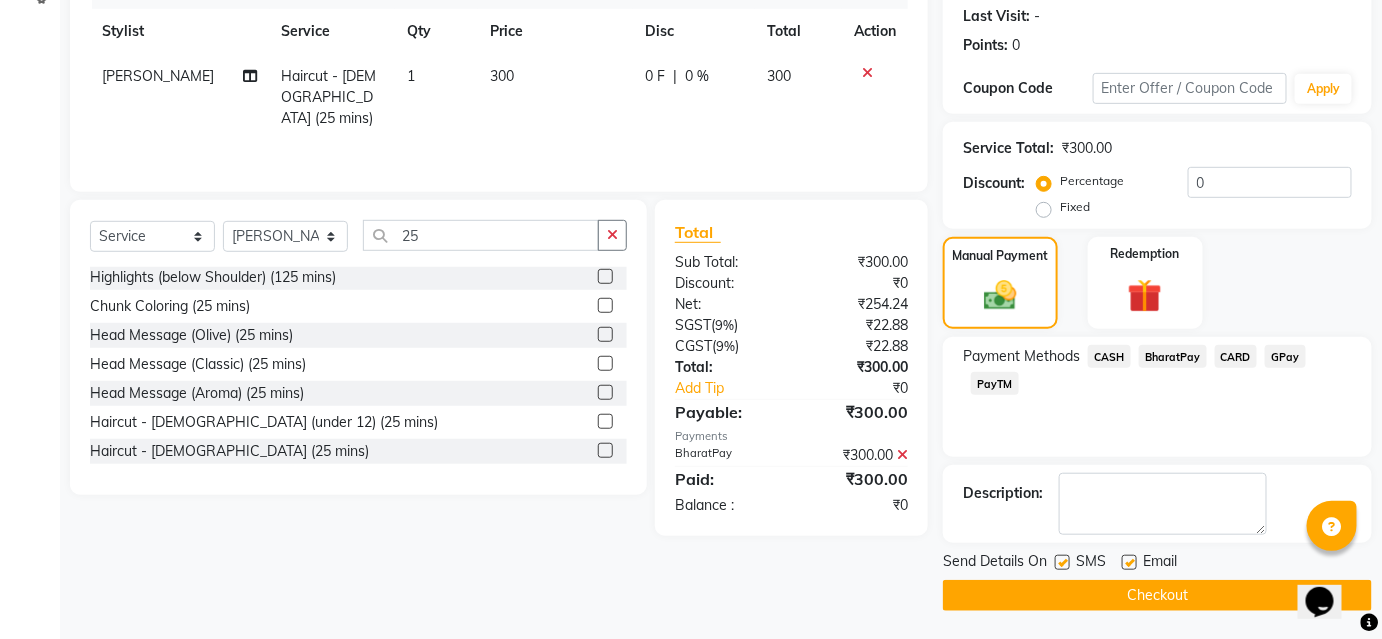 click on "Checkout" 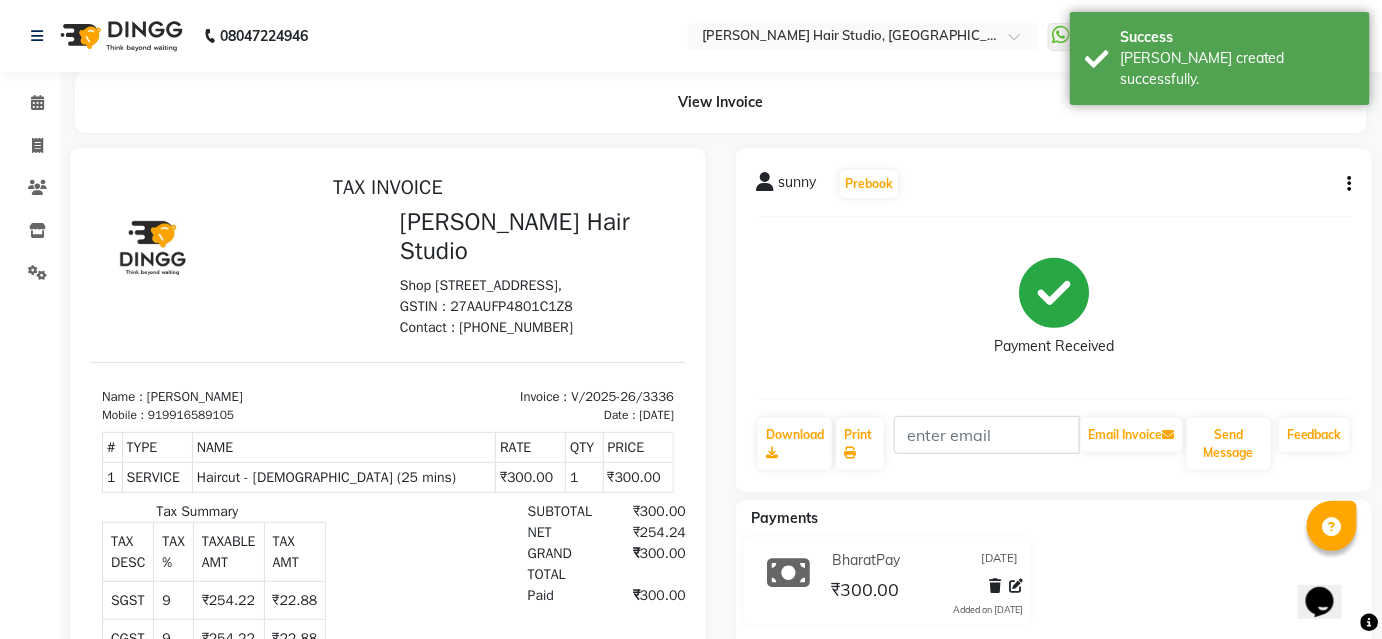 scroll, scrollTop: 0, scrollLeft: 0, axis: both 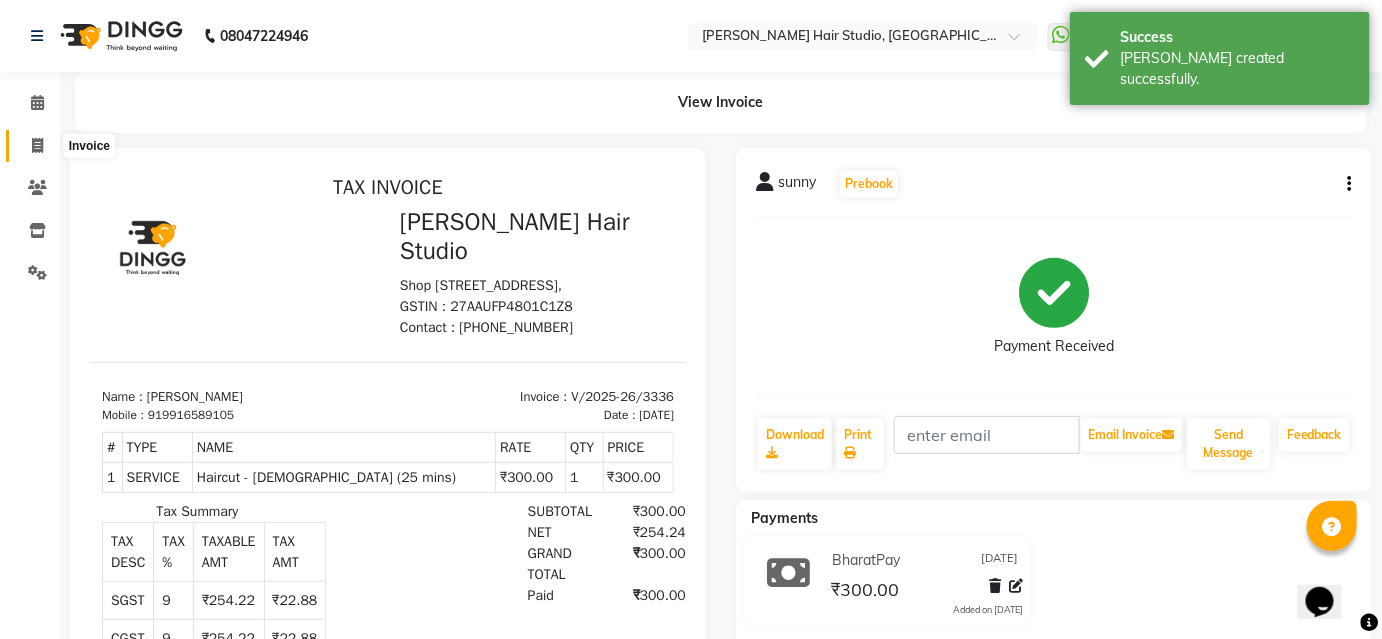 click 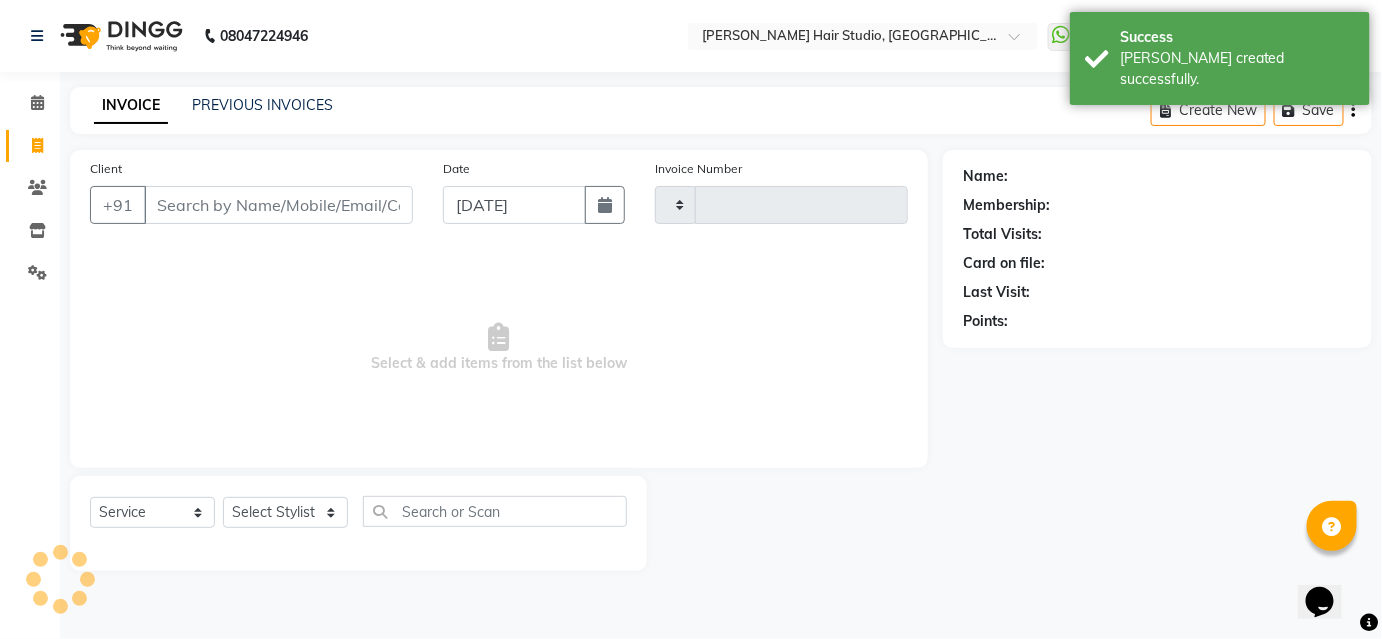 type on "3337" 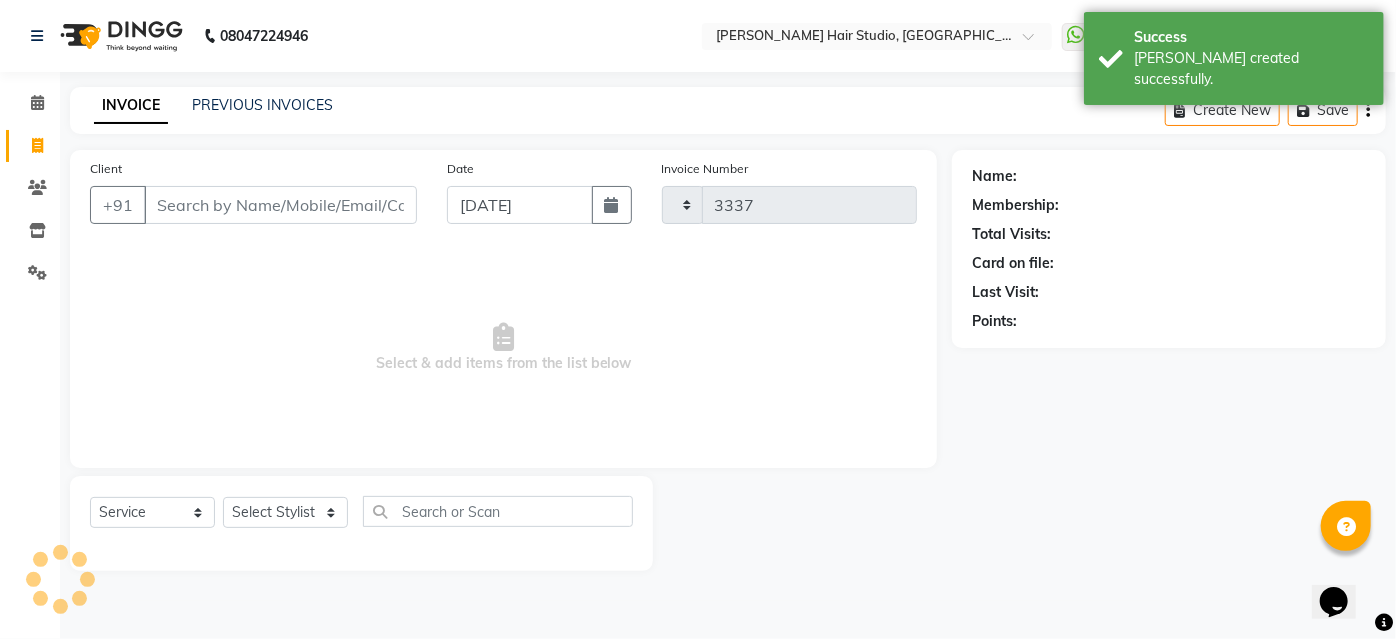 select on "627" 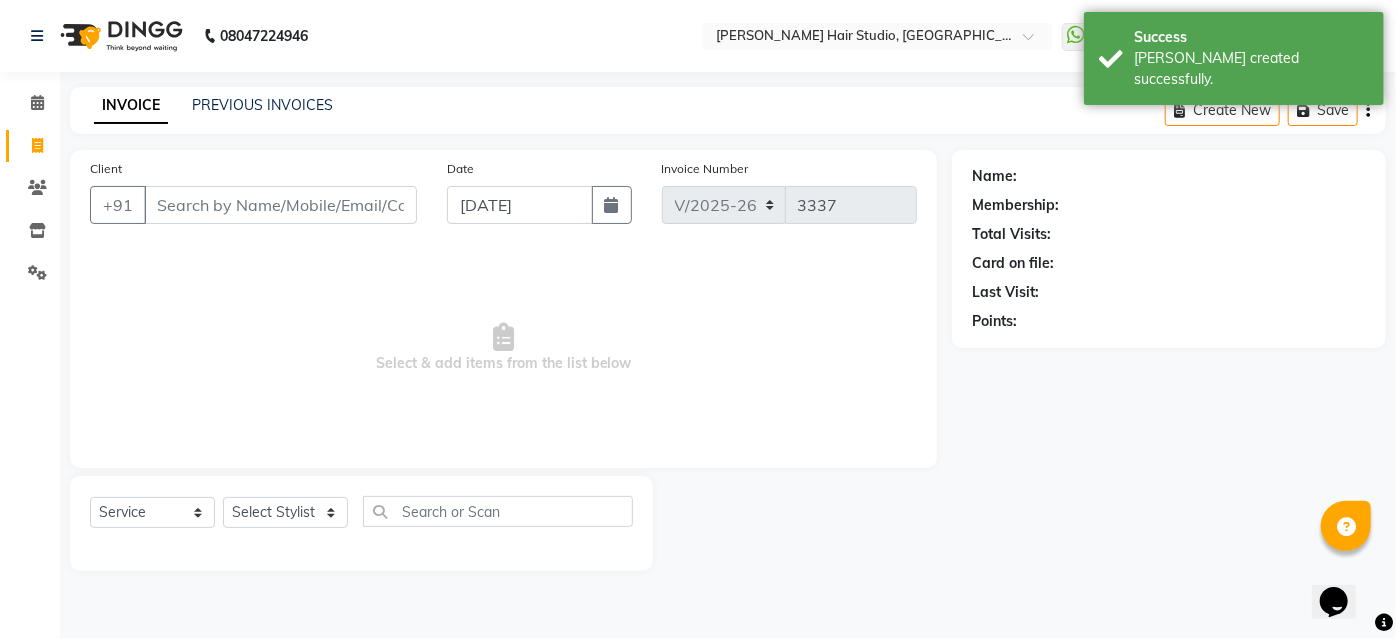 click on "Select  Service  Product  Membership  Package Voucher Prepaid Gift Card  Select Stylist Ajinkya Anuja Arunesh Avinash Junaid Mohammad Pawan Krishna Rushikesh ShopUser Shubham Shweta Kale Vikram" 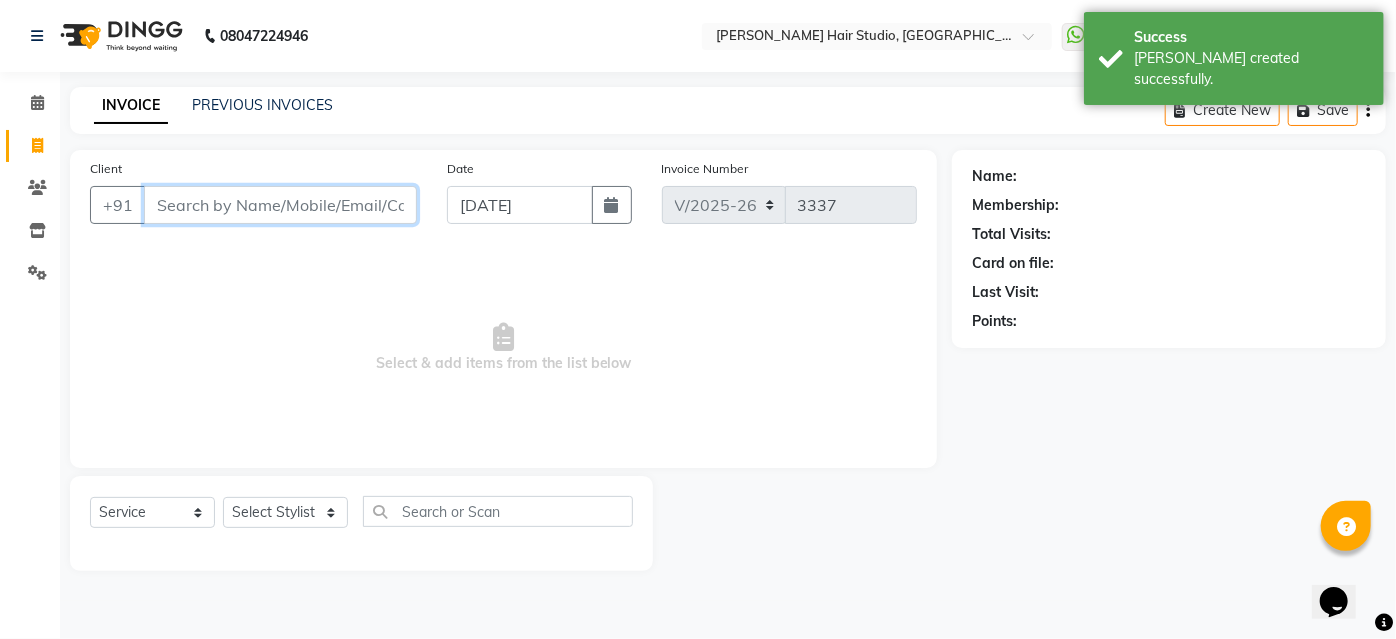 click on "Client" at bounding box center [280, 205] 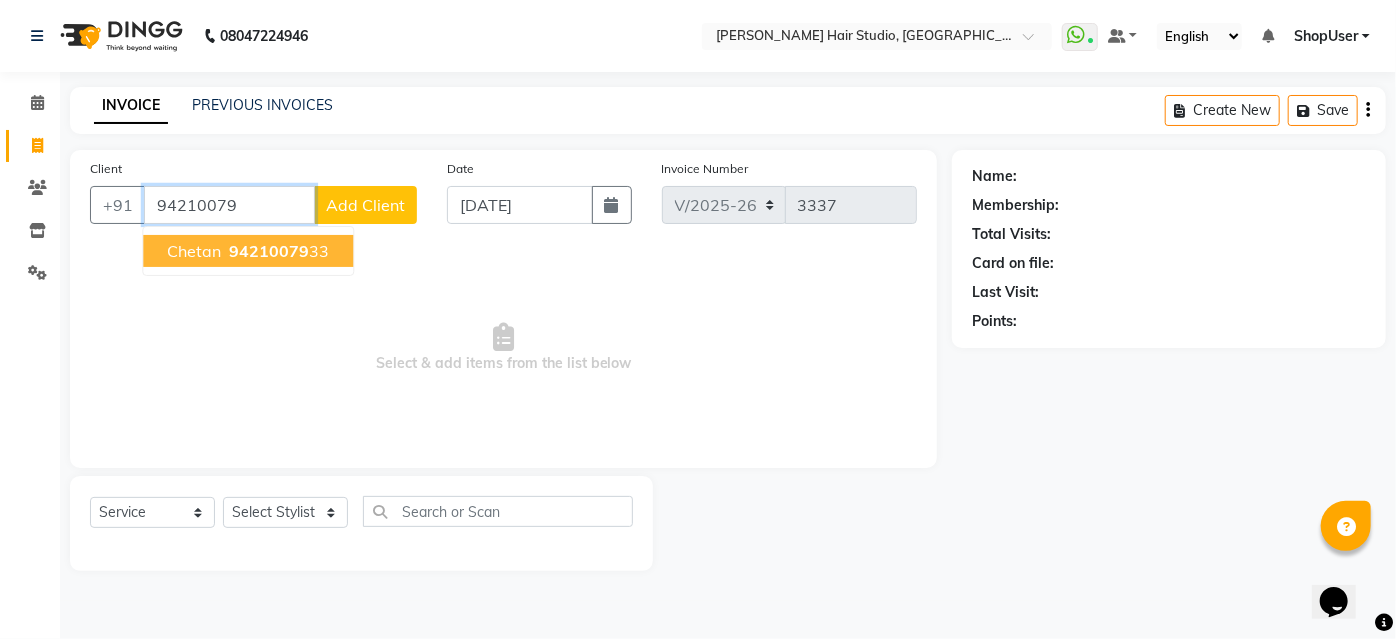 click on "94210079" at bounding box center [269, 251] 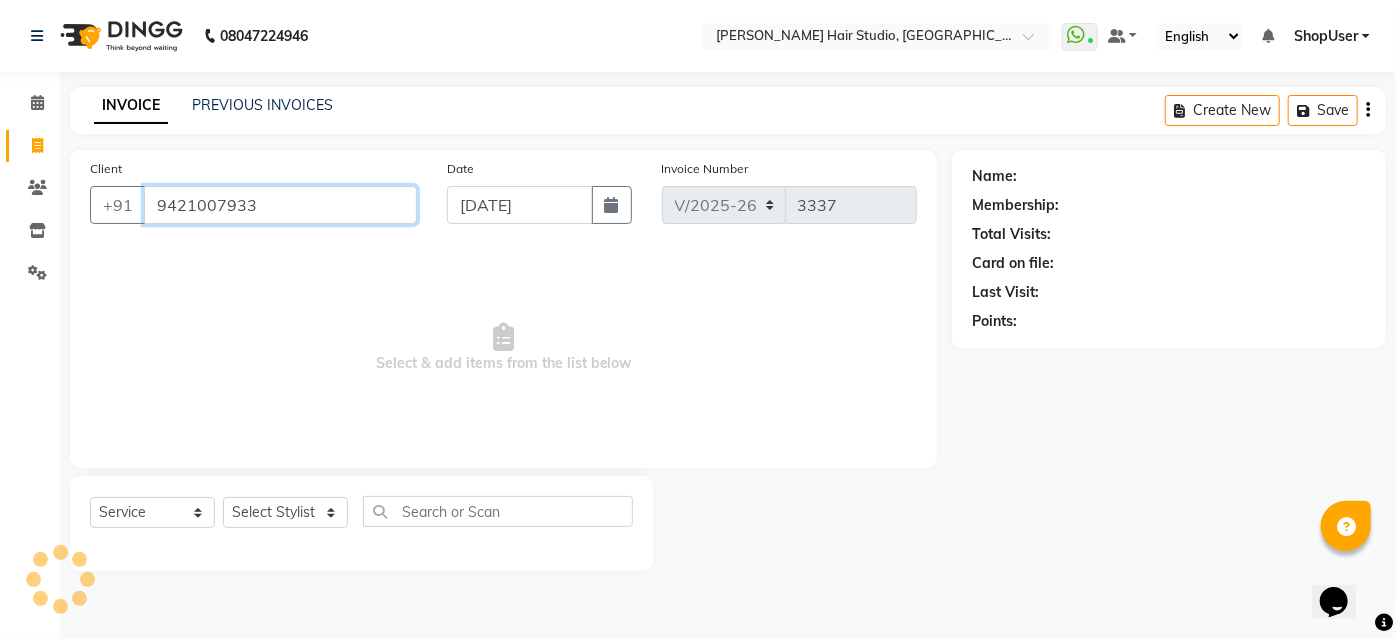 type on "9421007933" 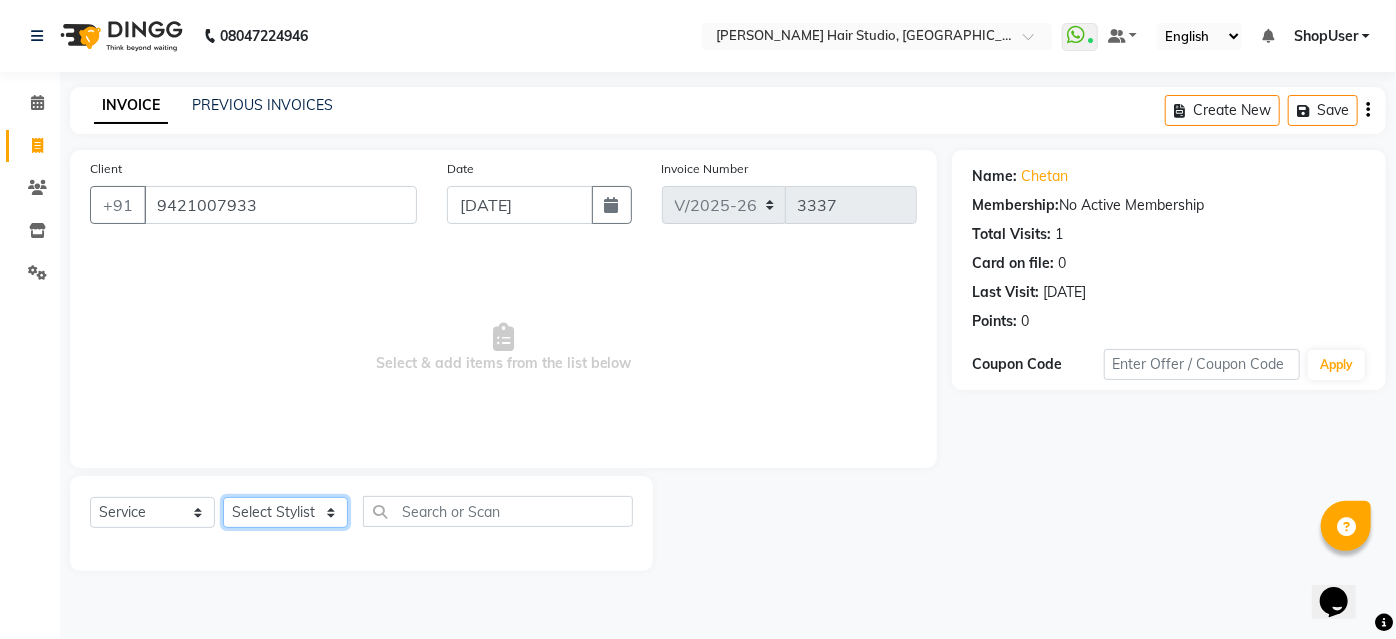 click on "Select Stylist [PERSON_NAME] [PERSON_NAME] Avinash [PERSON_NAME] Pawan [PERSON_NAME] ShopUser [PERSON_NAME] Shweta [PERSON_NAME]" 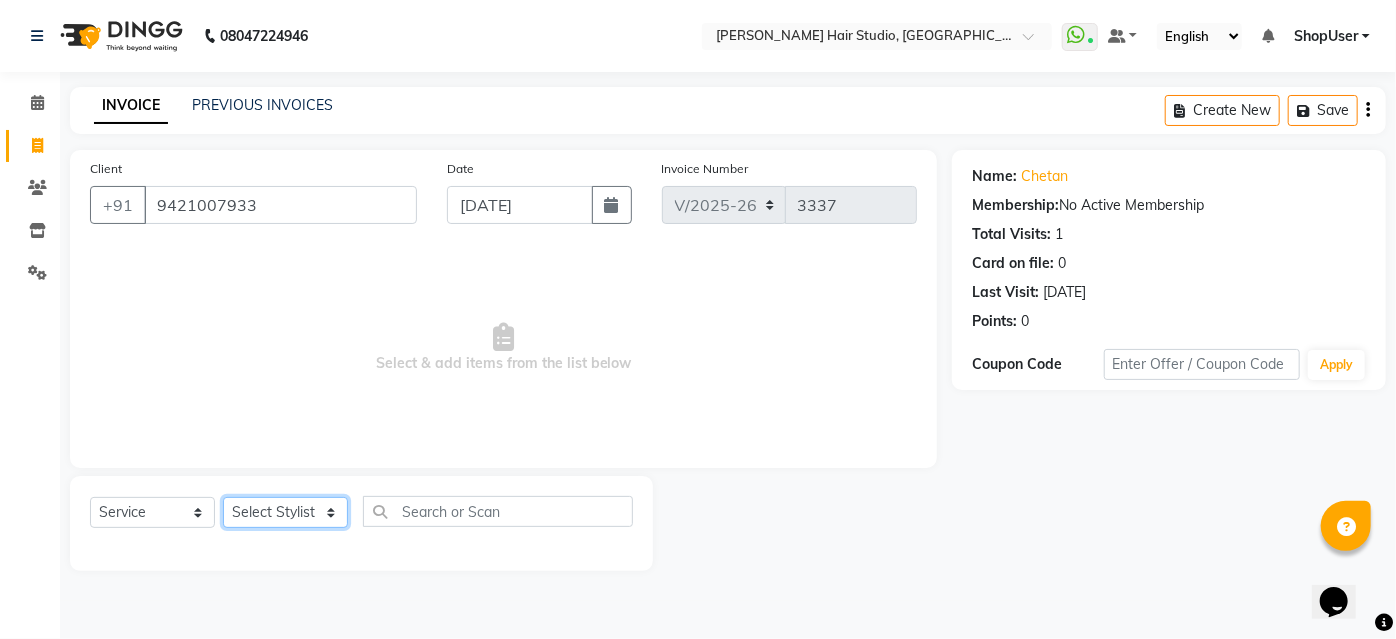 select on "80555" 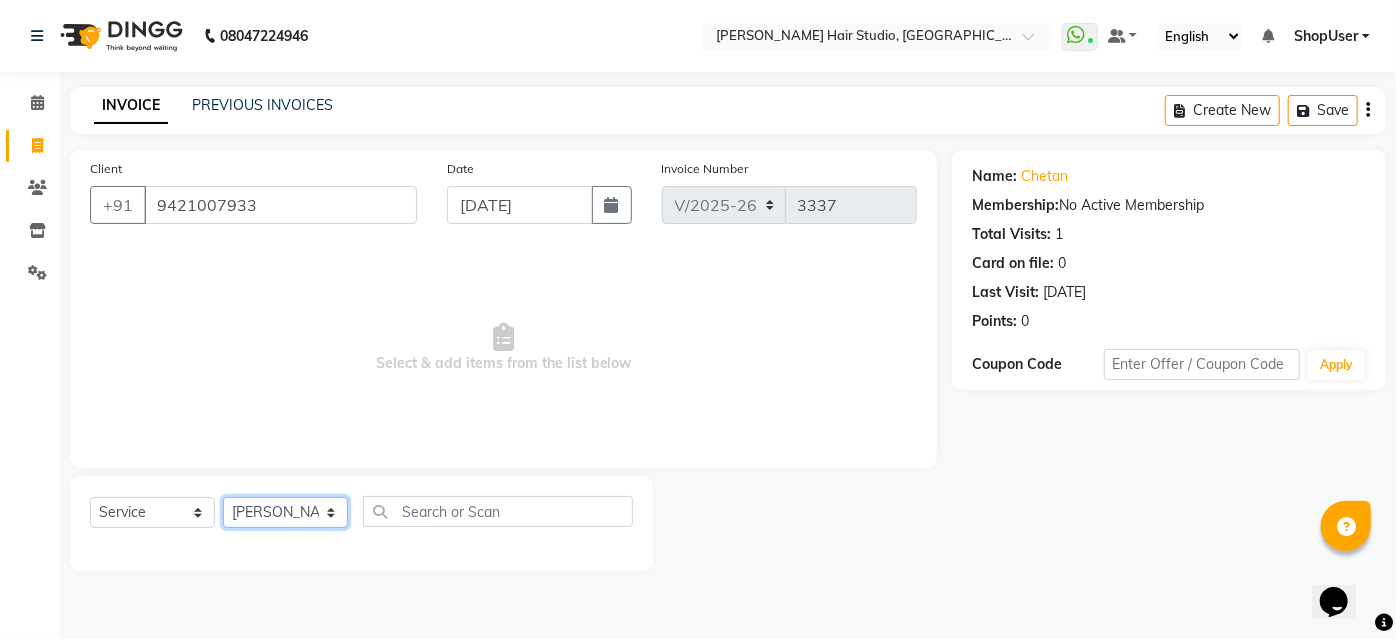 click on "Select Stylist [PERSON_NAME] [PERSON_NAME] Avinash [PERSON_NAME] Pawan [PERSON_NAME] ShopUser [PERSON_NAME] Shweta [PERSON_NAME]" 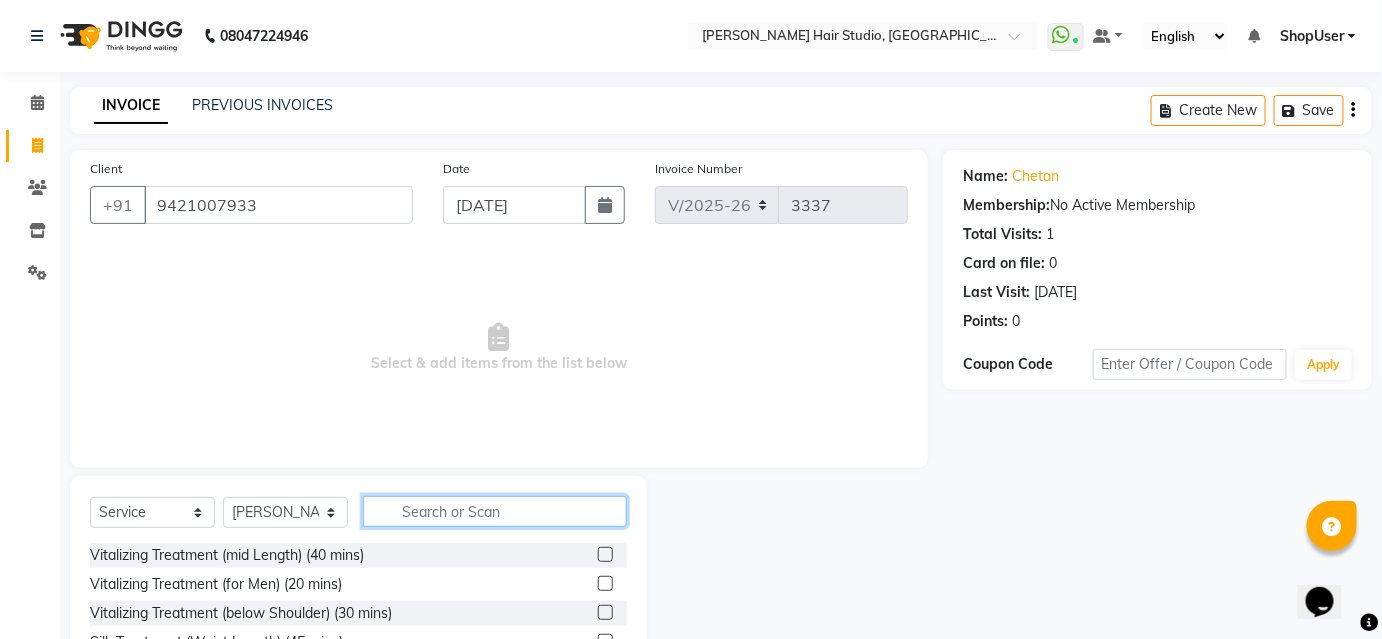 click 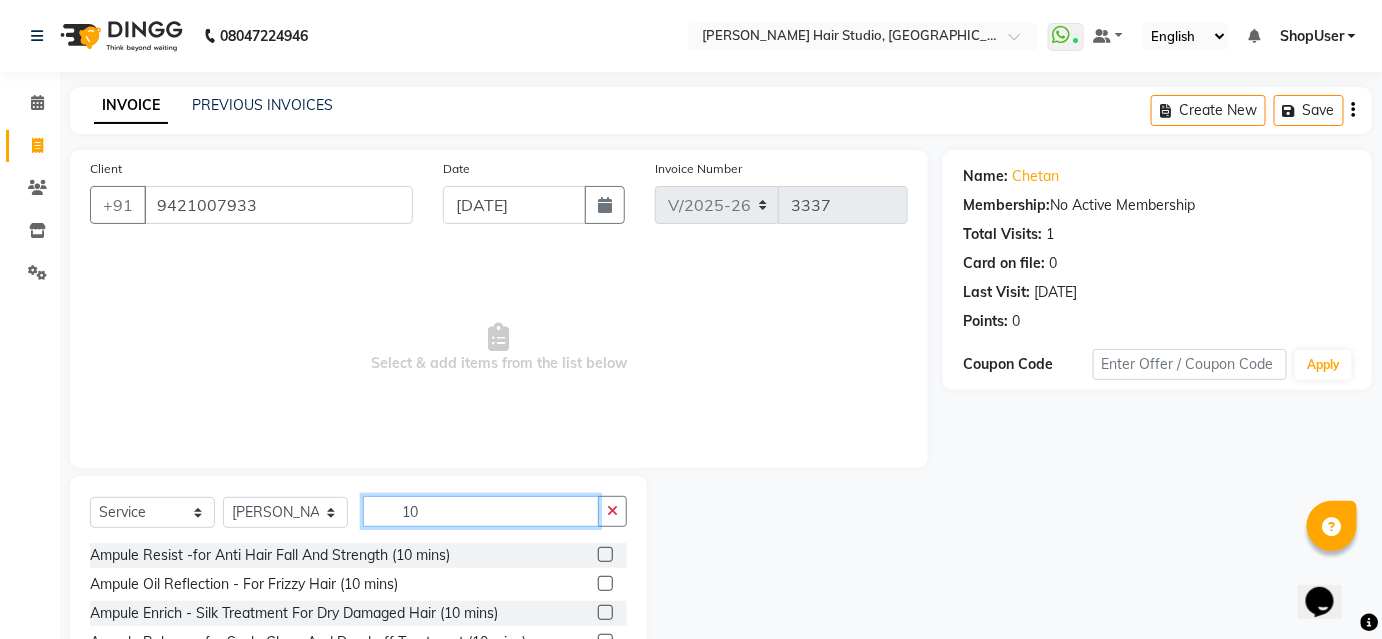 scroll, scrollTop: 161, scrollLeft: 0, axis: vertical 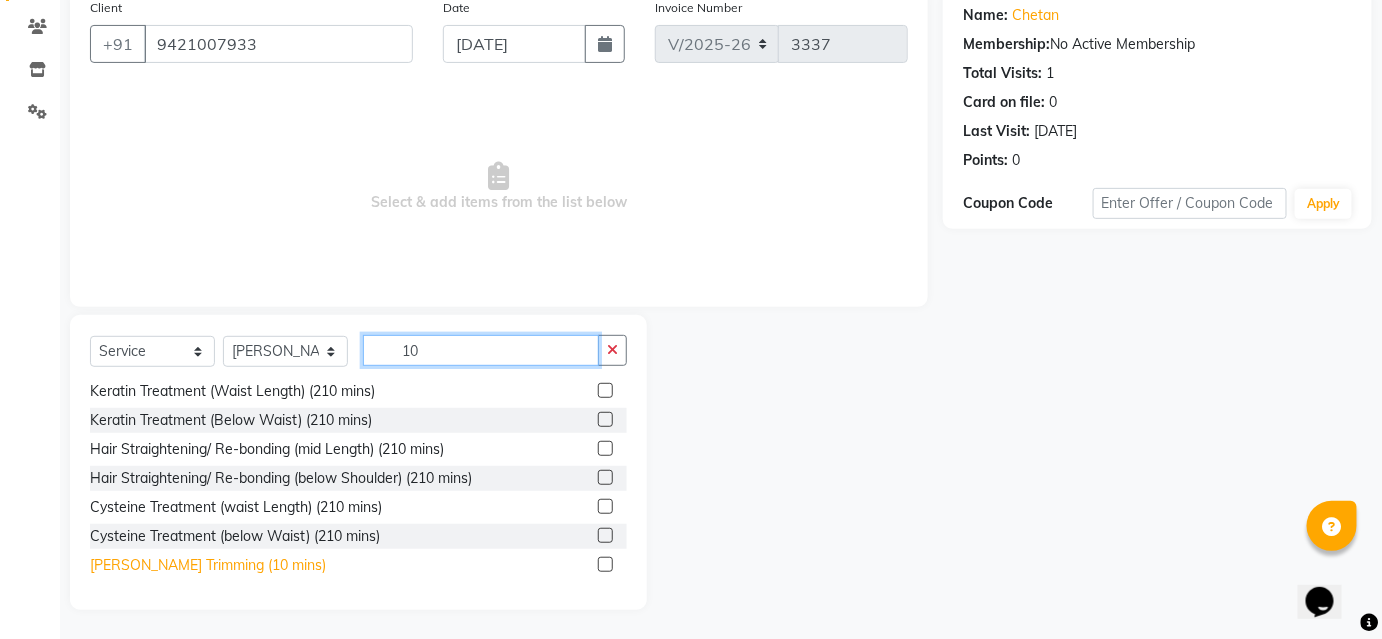 type on "10" 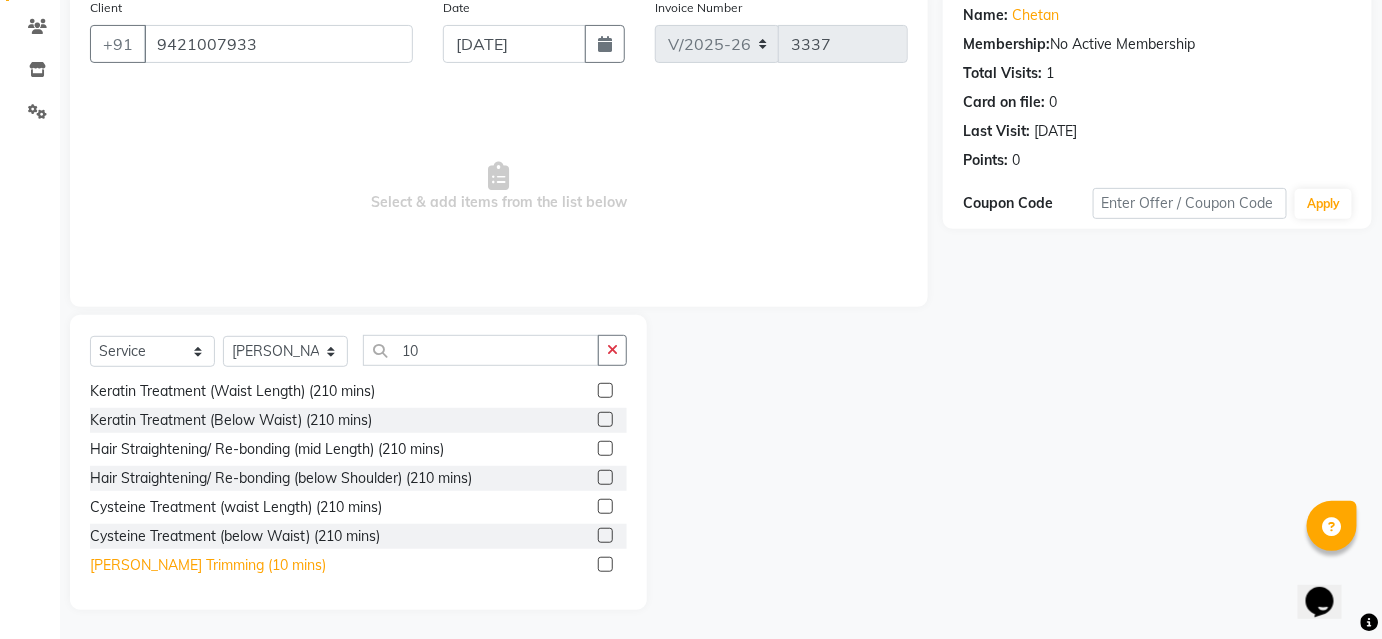 click on "[PERSON_NAME] Trimming (10 mins)" 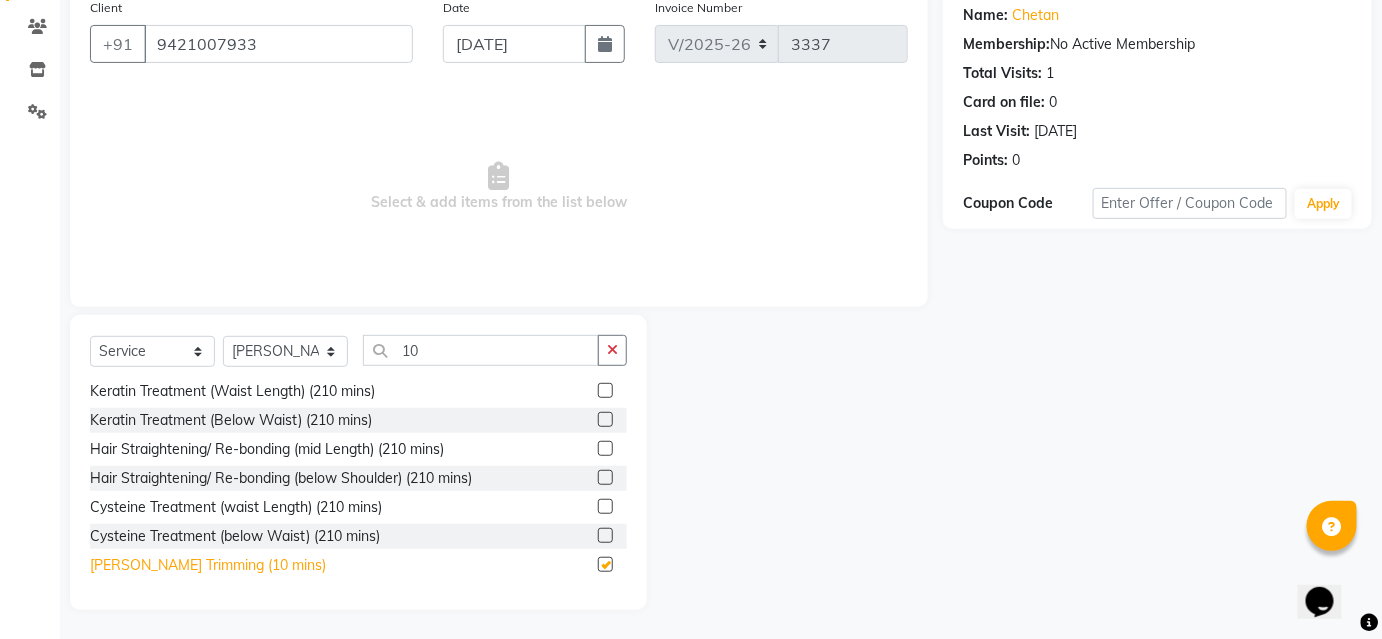 checkbox on "false" 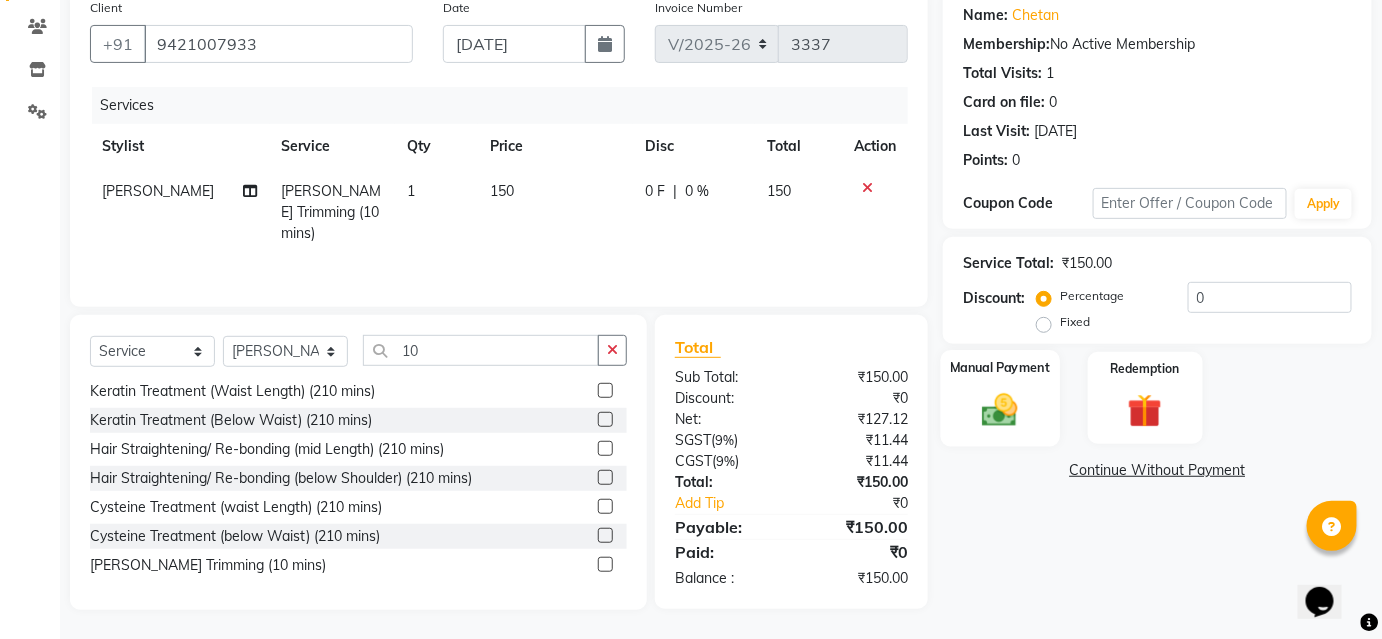 click 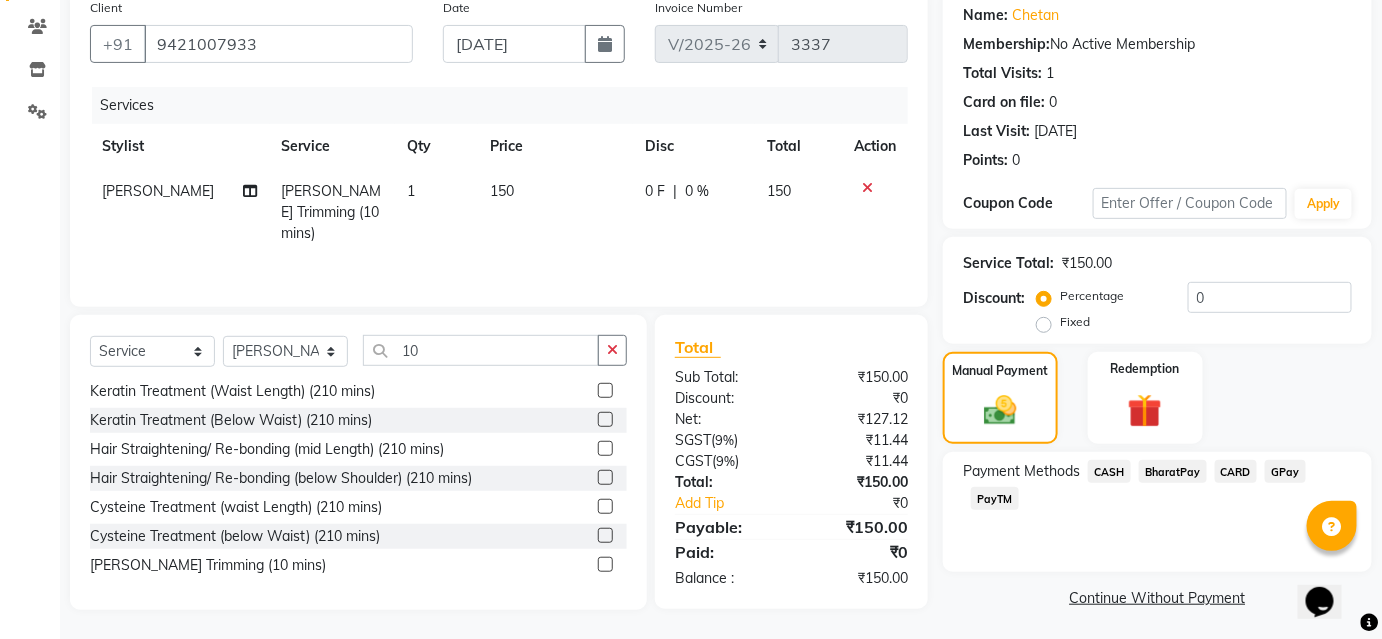 click on "BharatPay" 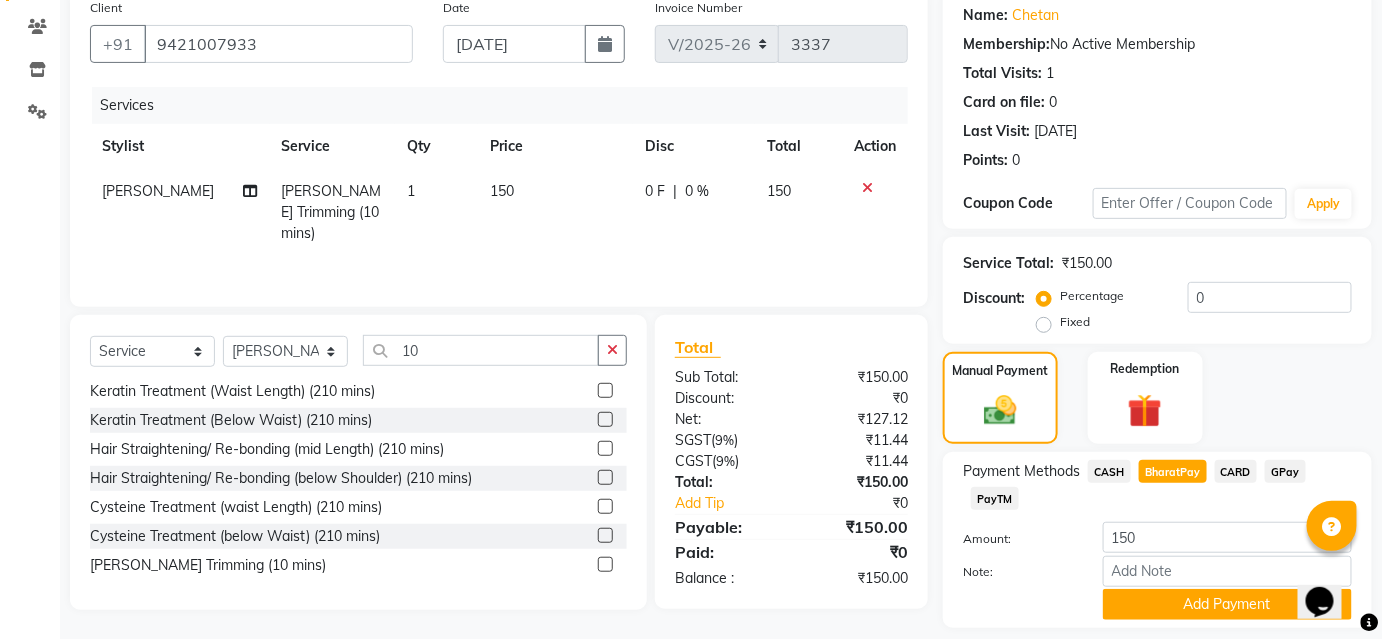 scroll, scrollTop: 220, scrollLeft: 0, axis: vertical 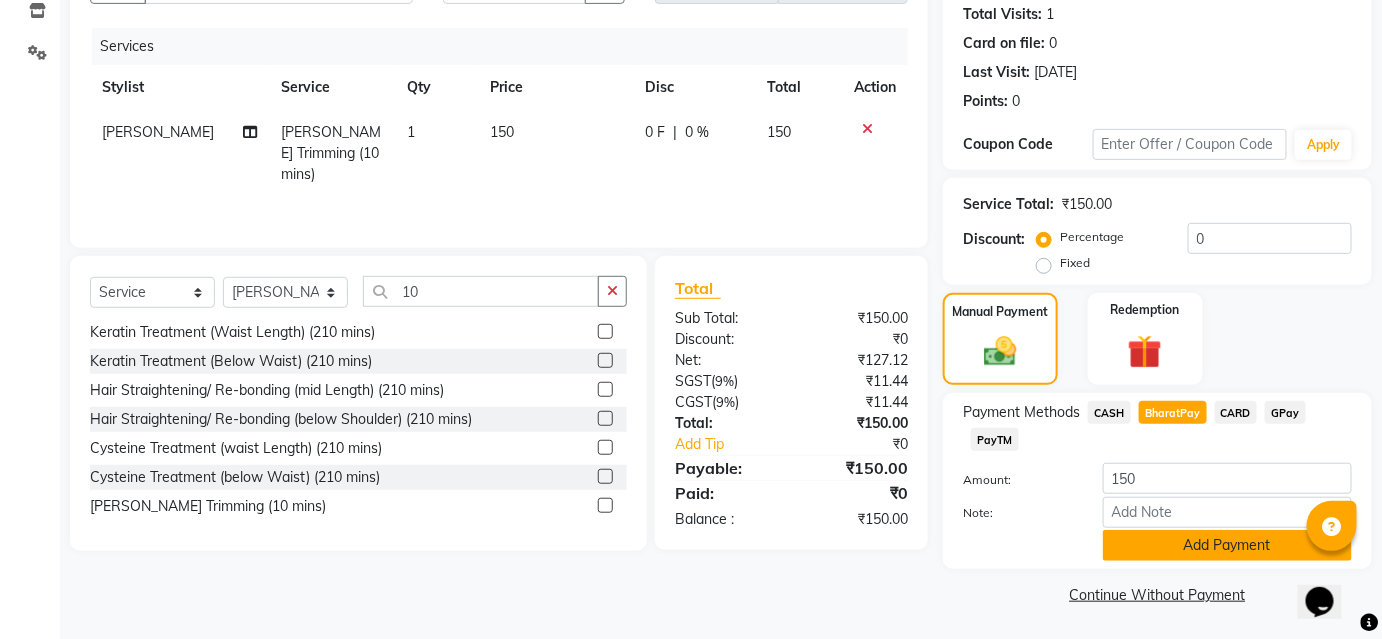 click on "Add Payment" 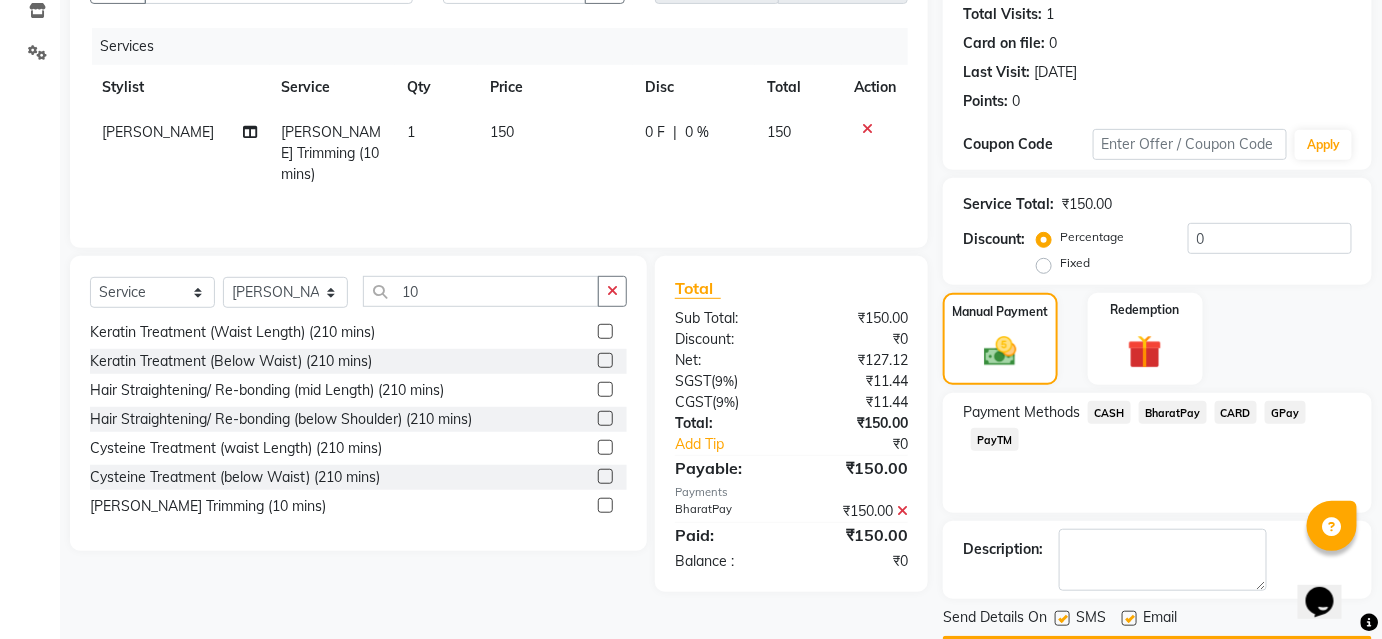scroll, scrollTop: 276, scrollLeft: 0, axis: vertical 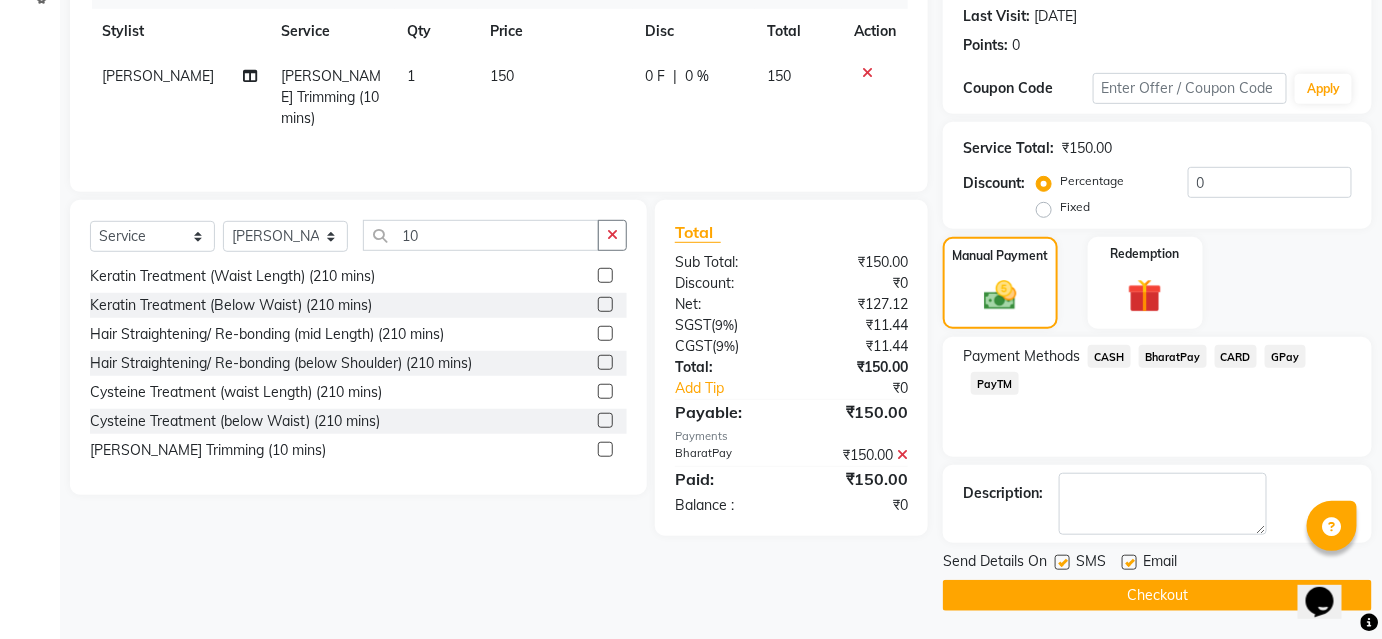 click on "Checkout" 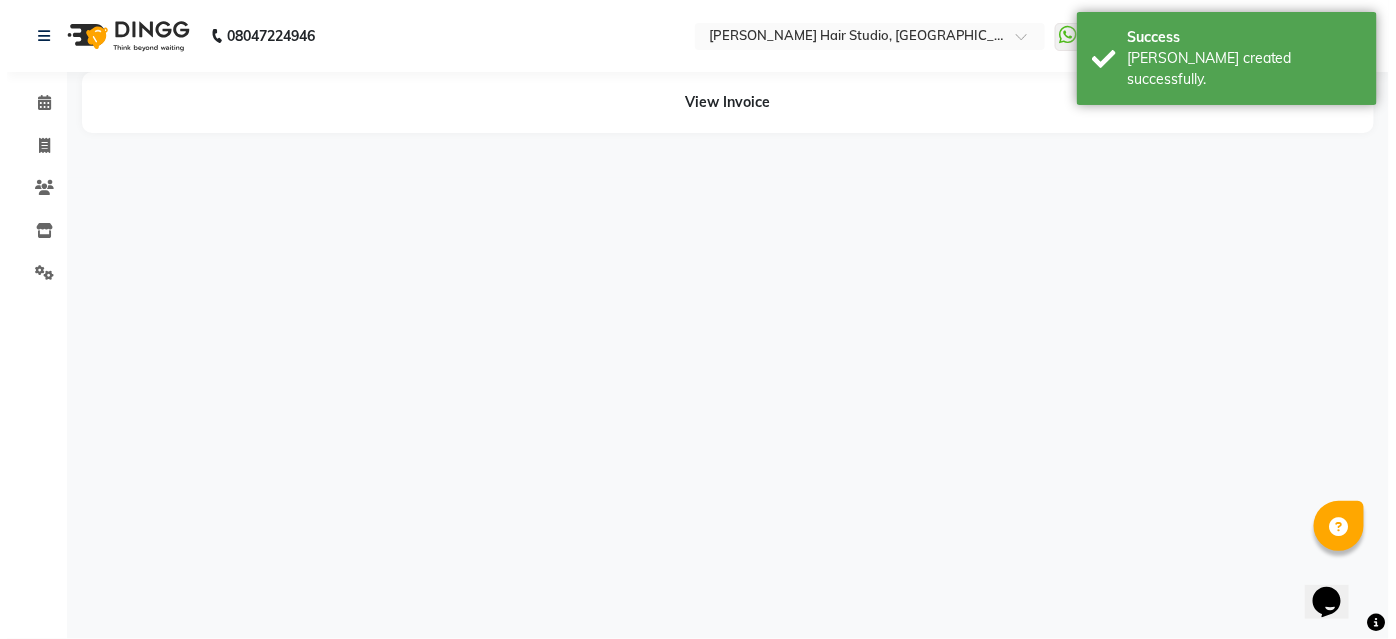 scroll, scrollTop: 0, scrollLeft: 0, axis: both 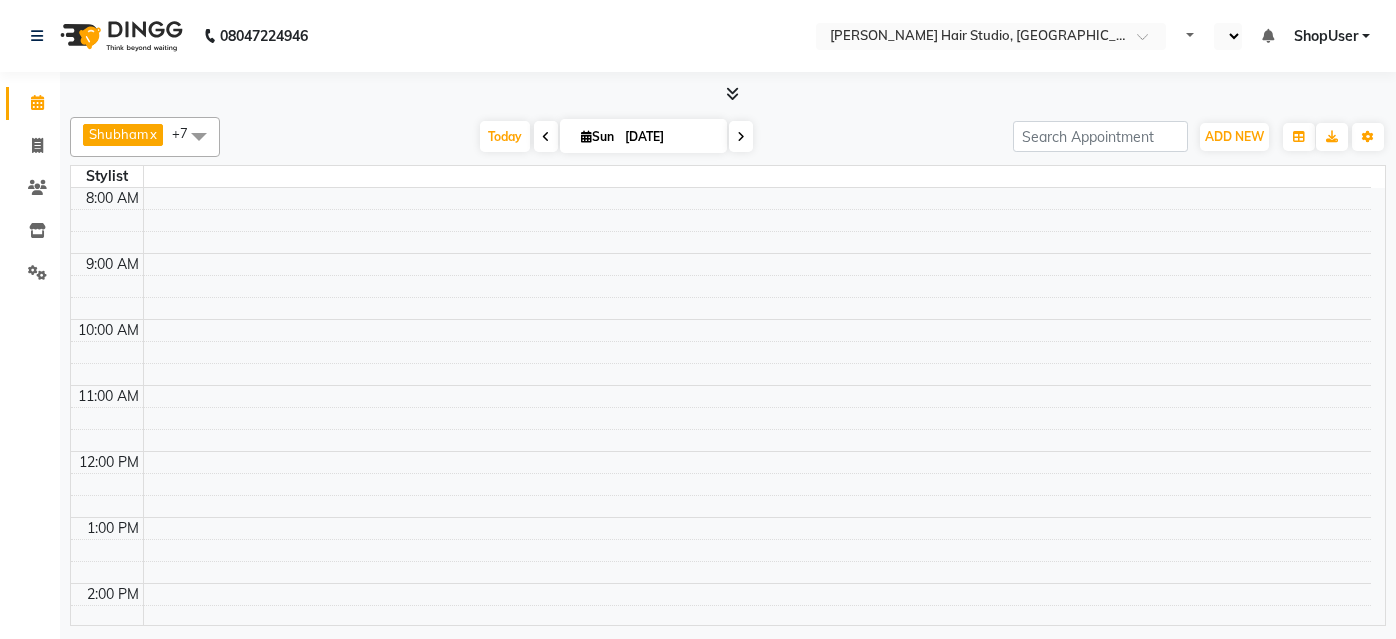 select on "en" 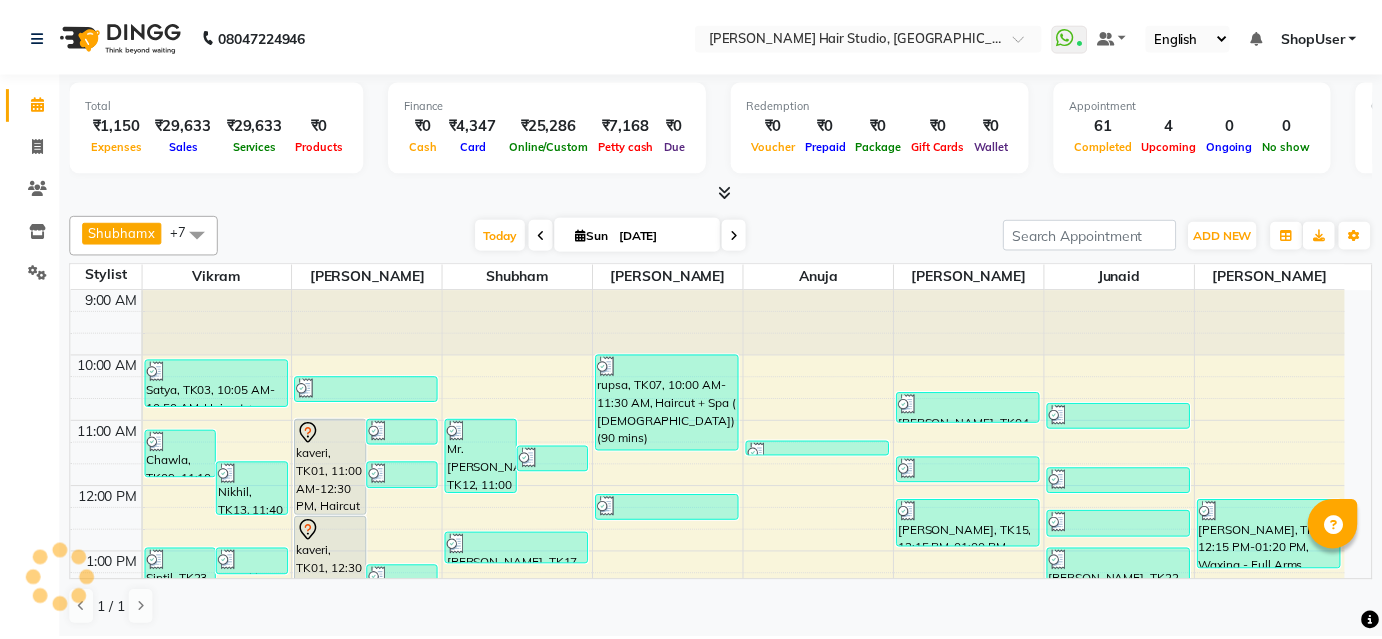 scroll, scrollTop: 0, scrollLeft: 0, axis: both 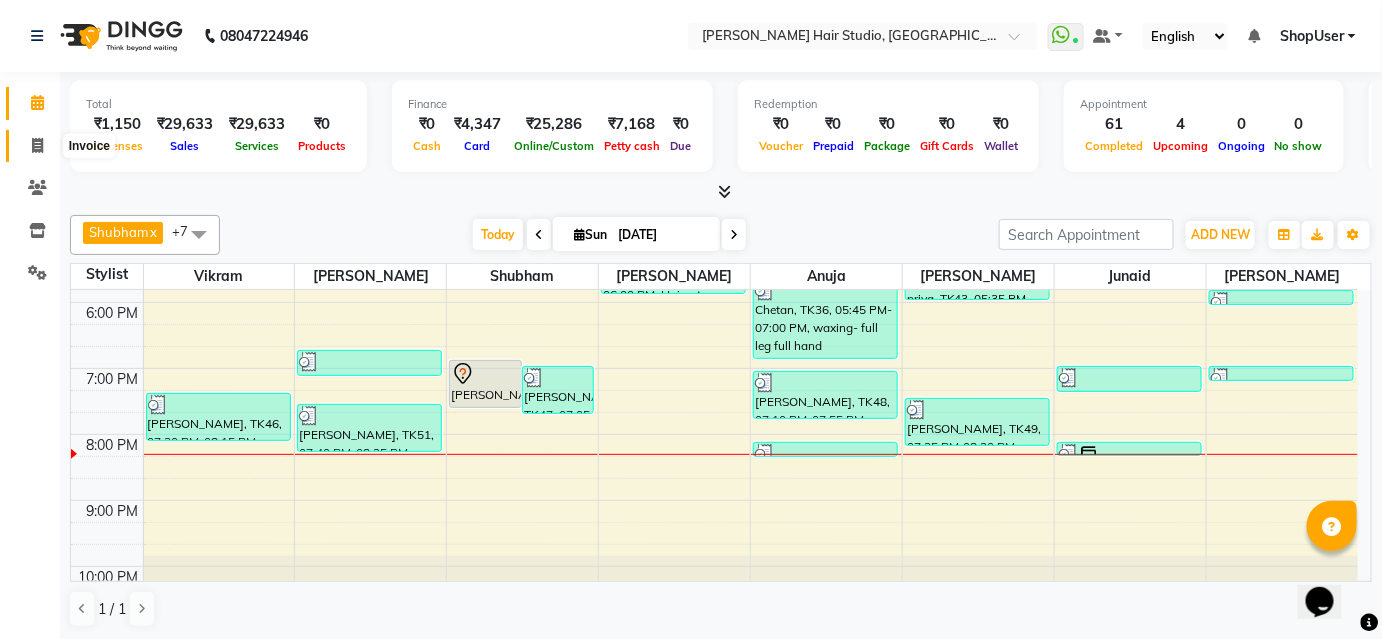 click 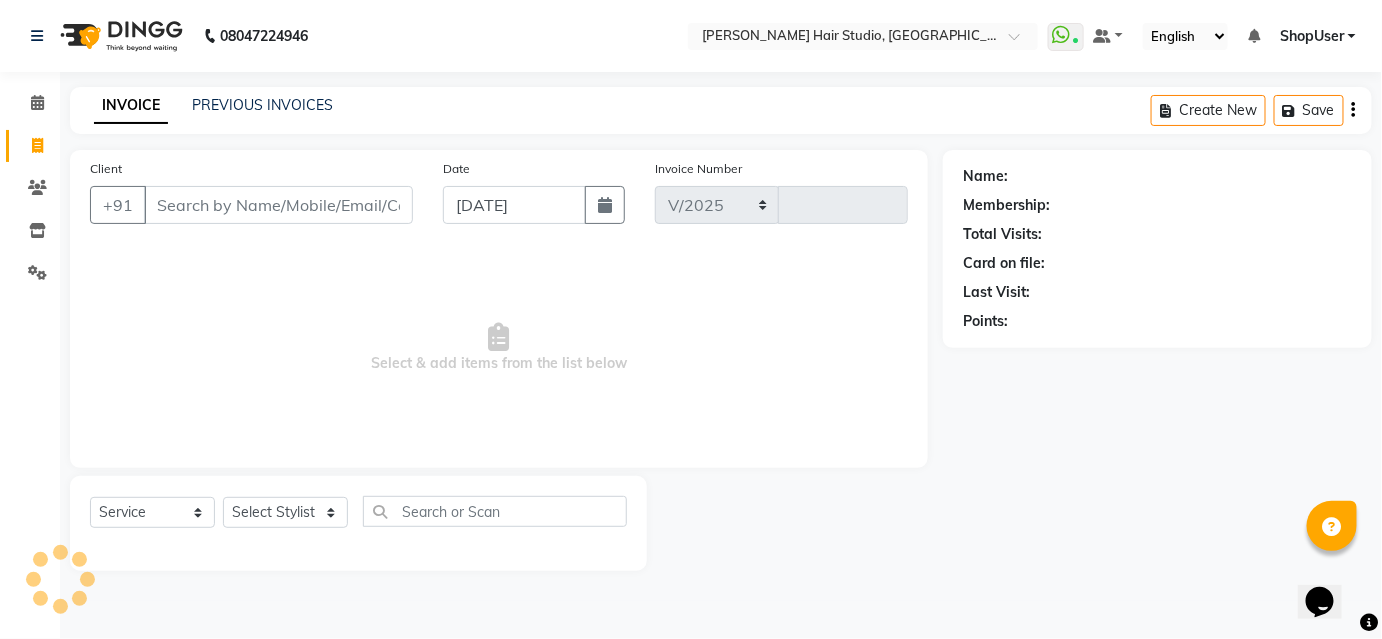 select on "627" 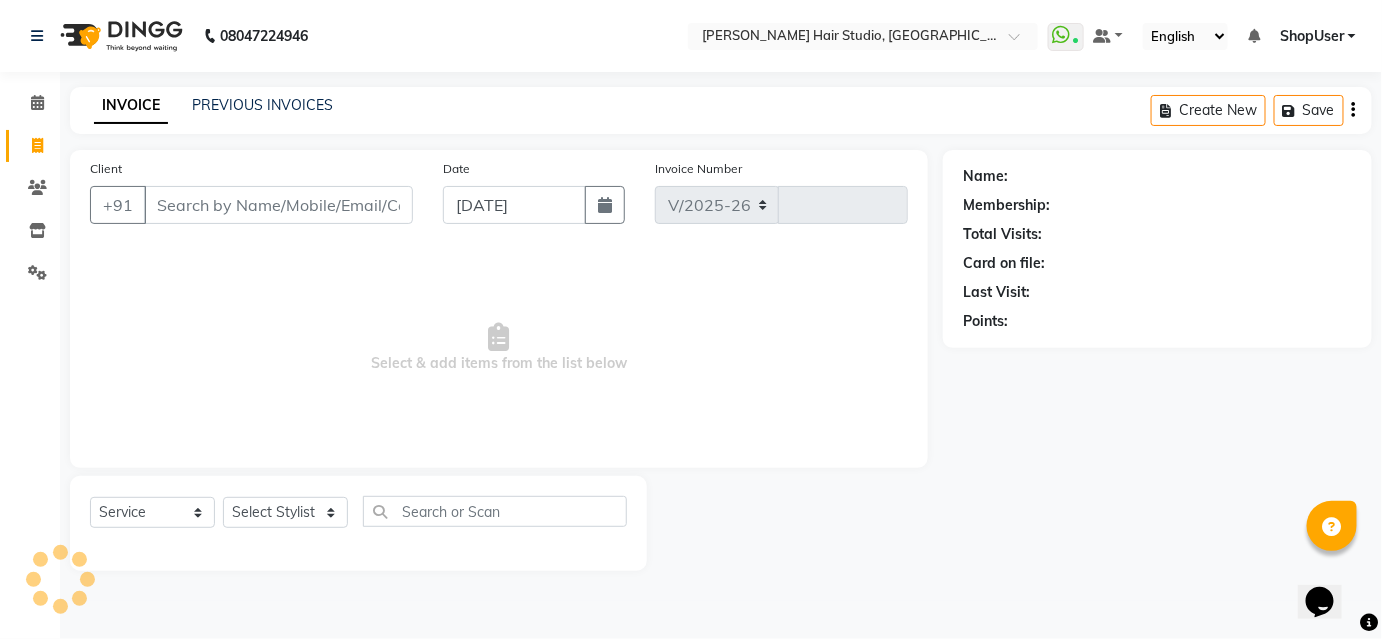 type on "3334" 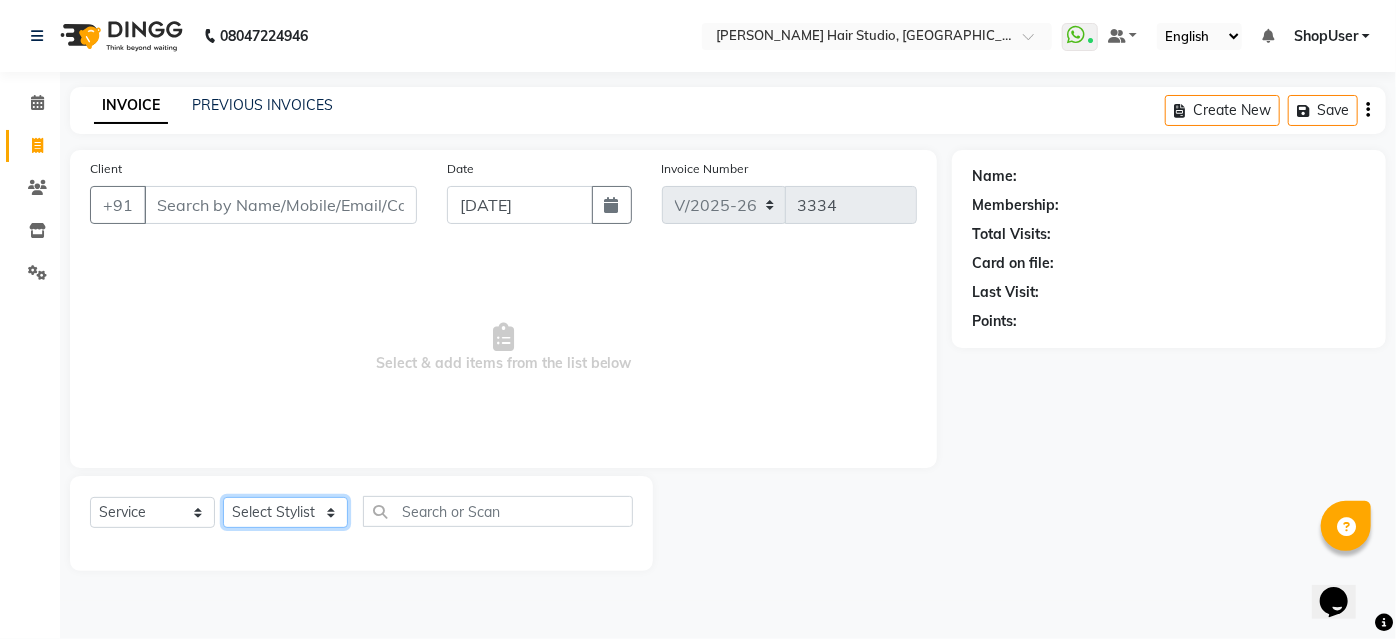 click on "Select Stylist [PERSON_NAME] [PERSON_NAME] Avinash [PERSON_NAME] Pawan [PERSON_NAME] ShopUser [PERSON_NAME] Shweta [PERSON_NAME]" 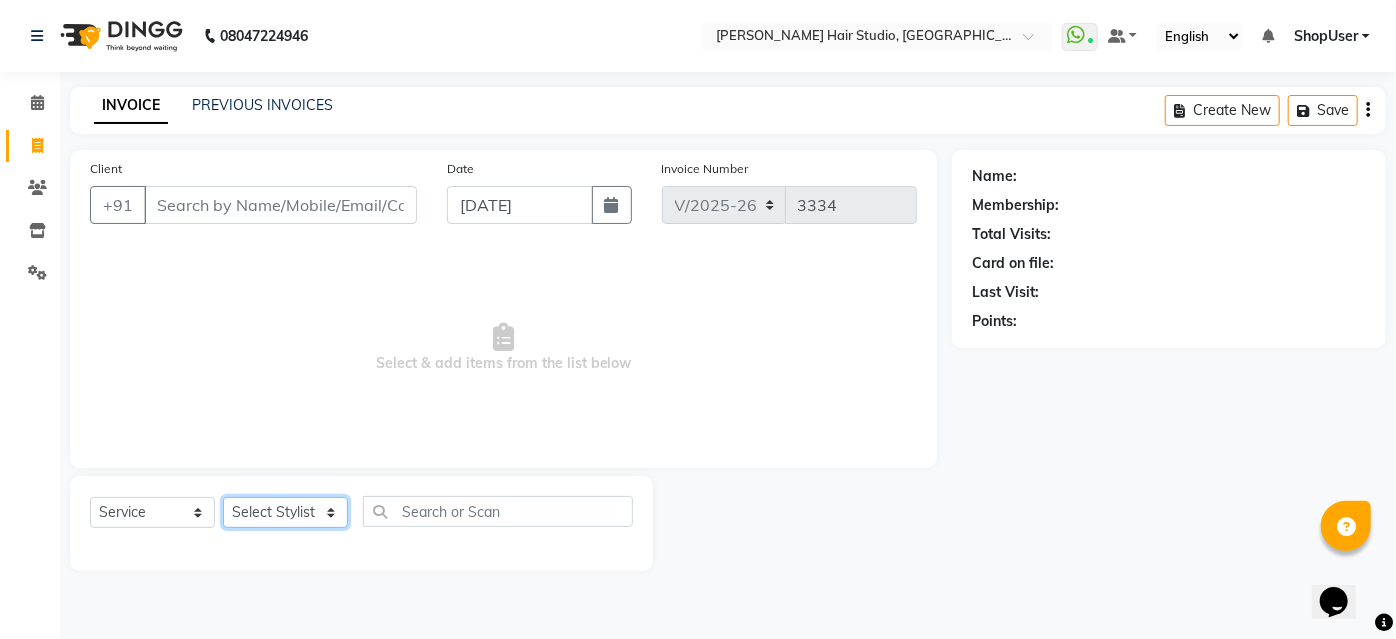 select on "32802" 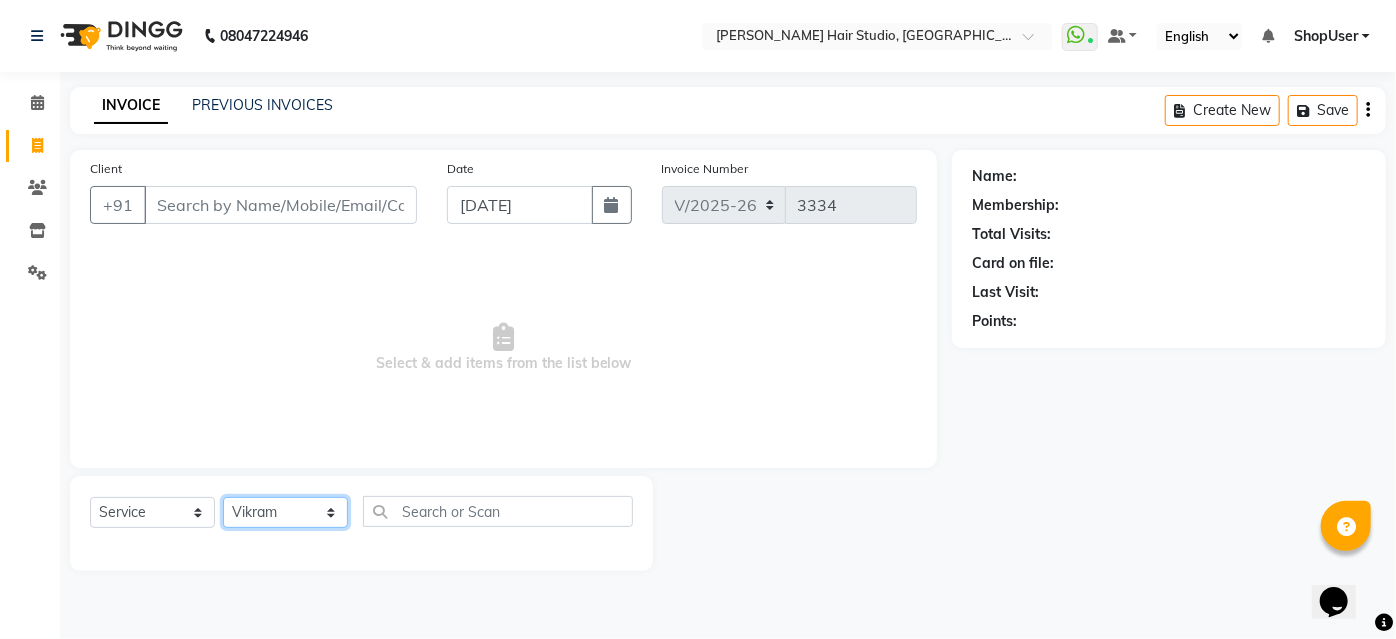 click on "Select Stylist [PERSON_NAME] [PERSON_NAME] Avinash [PERSON_NAME] Pawan [PERSON_NAME] ShopUser [PERSON_NAME] Shweta [PERSON_NAME]" 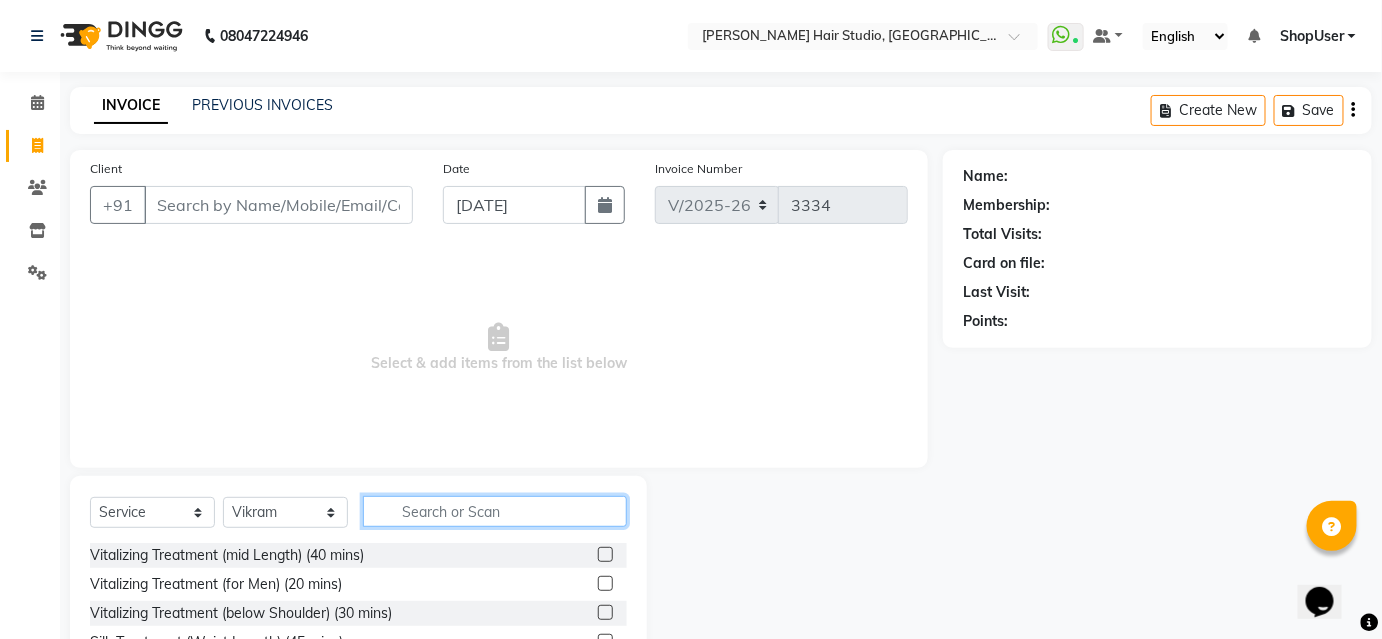 click 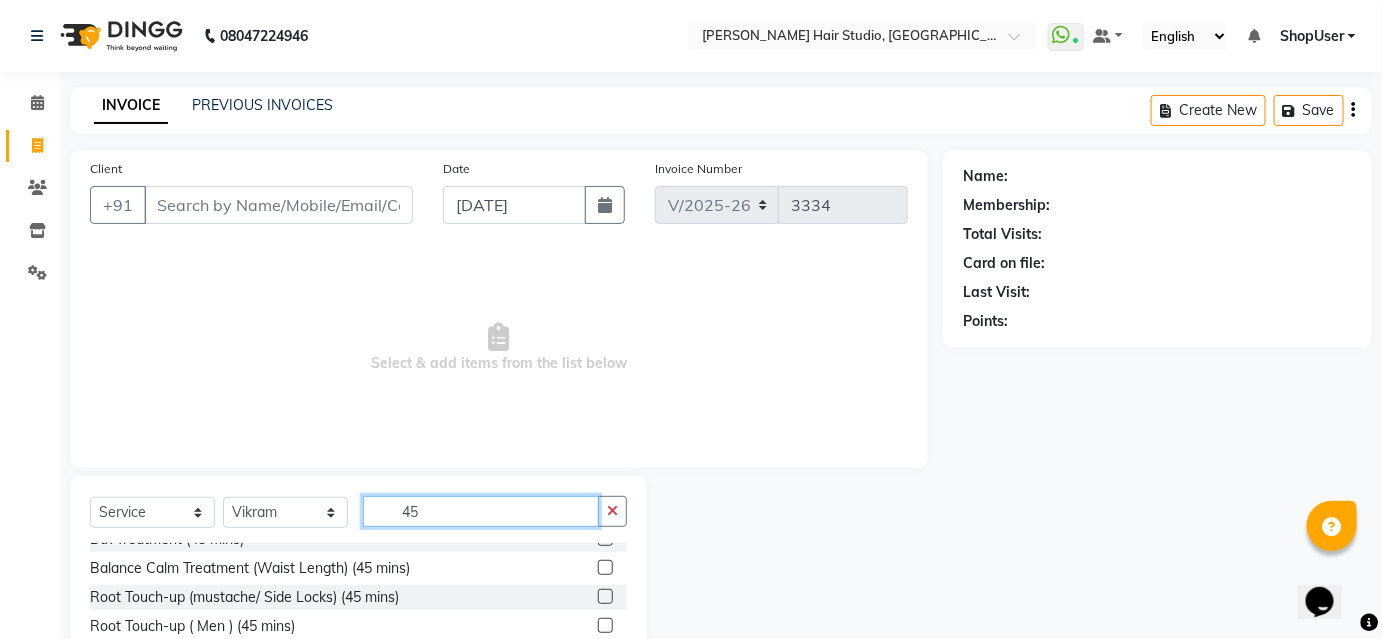 scroll, scrollTop: 466, scrollLeft: 0, axis: vertical 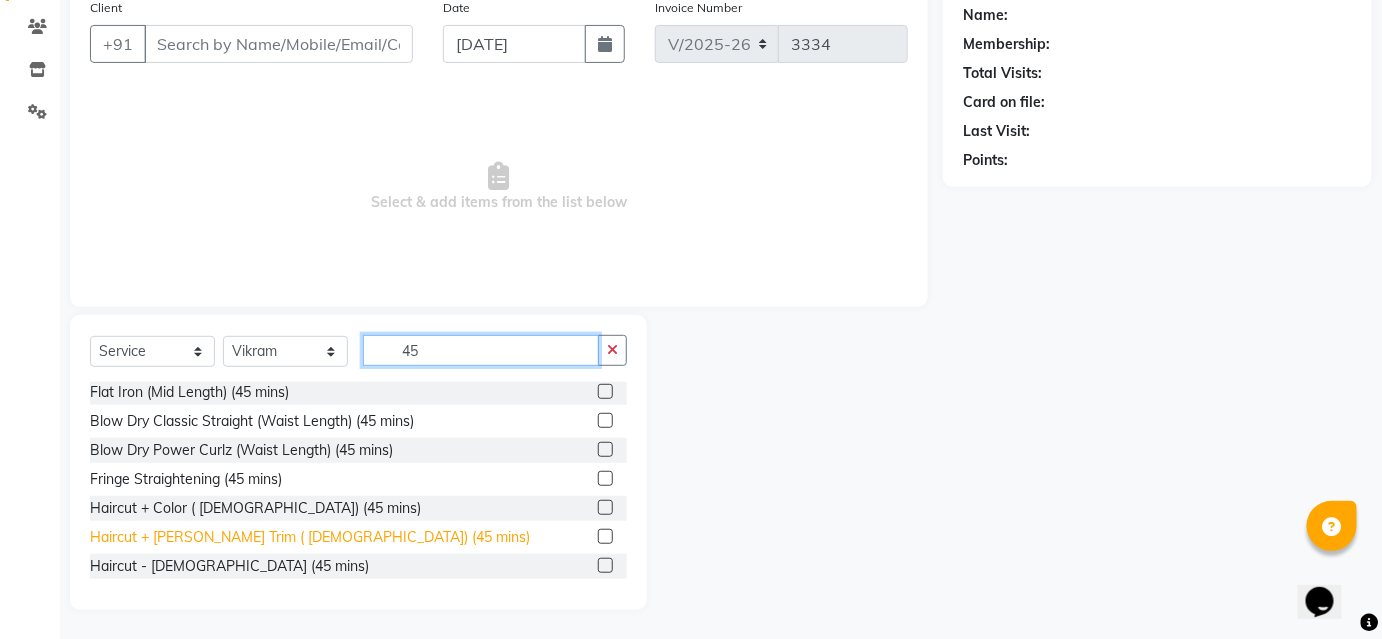 type on "45" 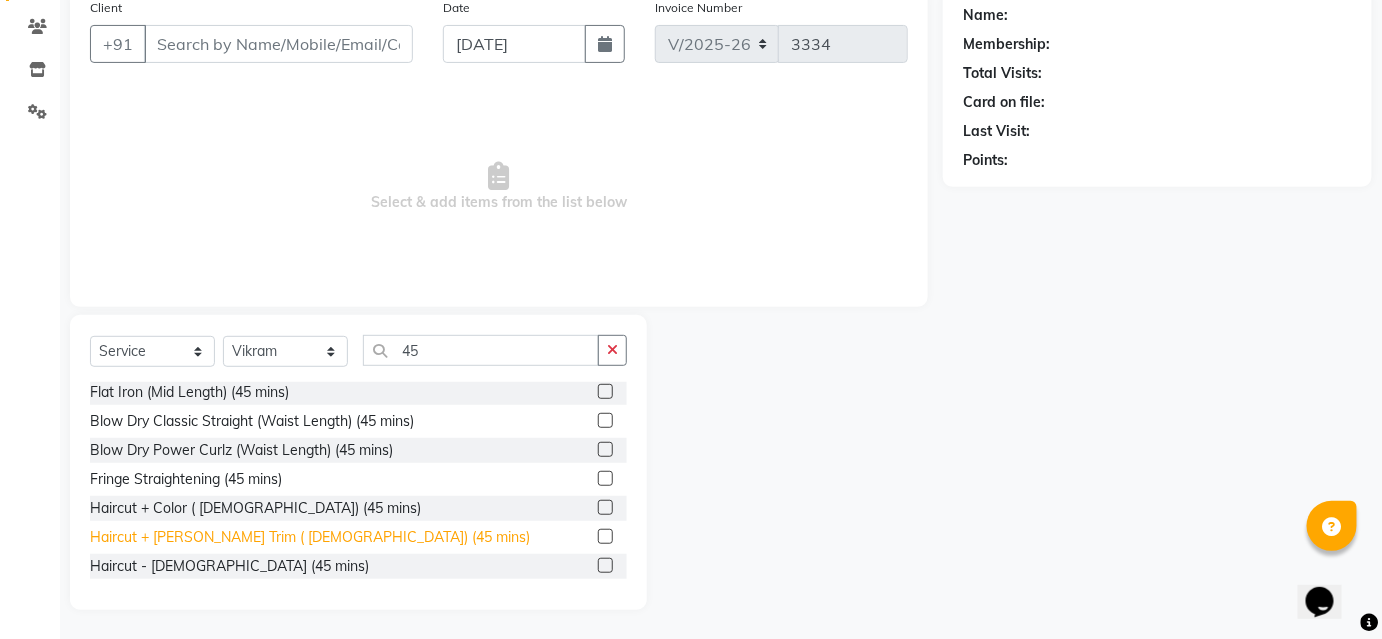 click on "Haircut + [PERSON_NAME] Trim ( [DEMOGRAPHIC_DATA]) (45 mins)" 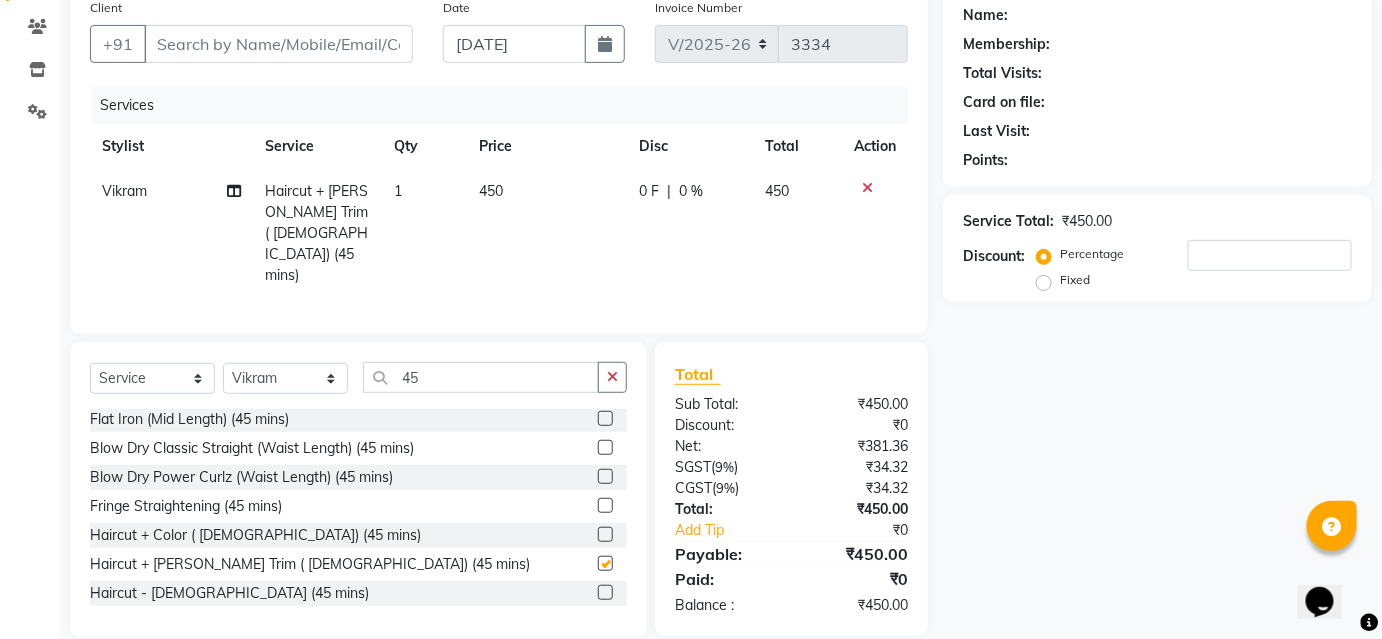 checkbox on "false" 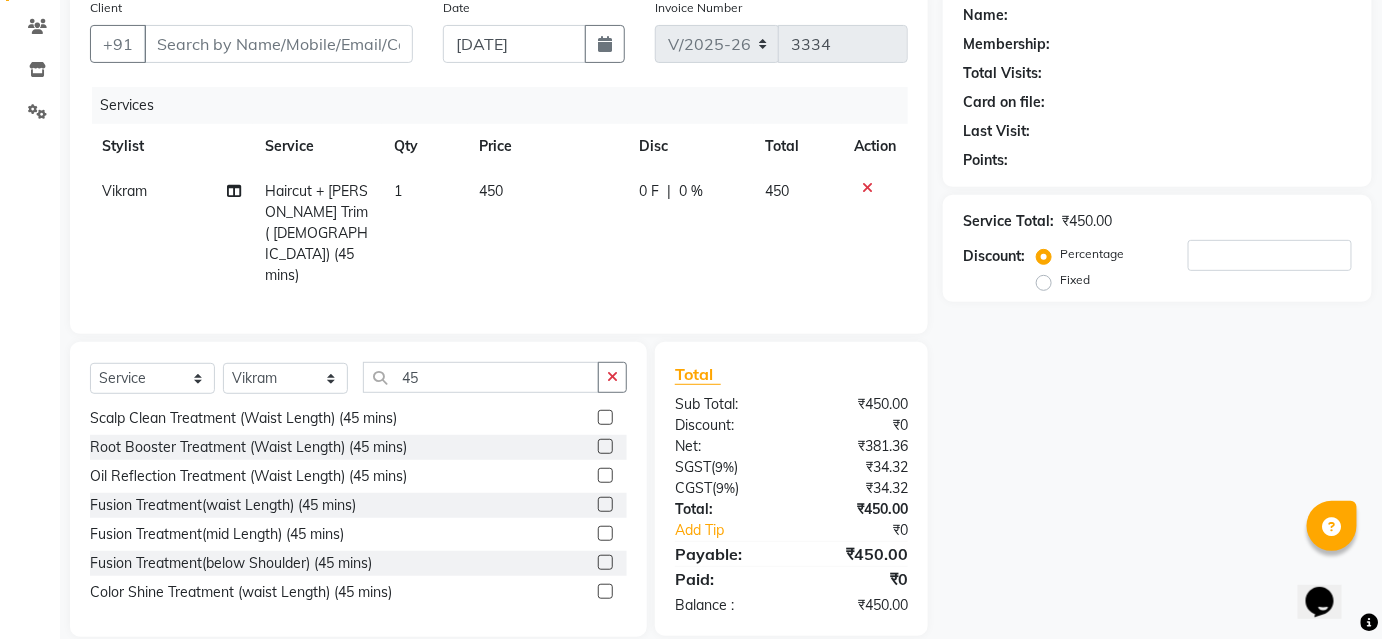 scroll, scrollTop: 12, scrollLeft: 0, axis: vertical 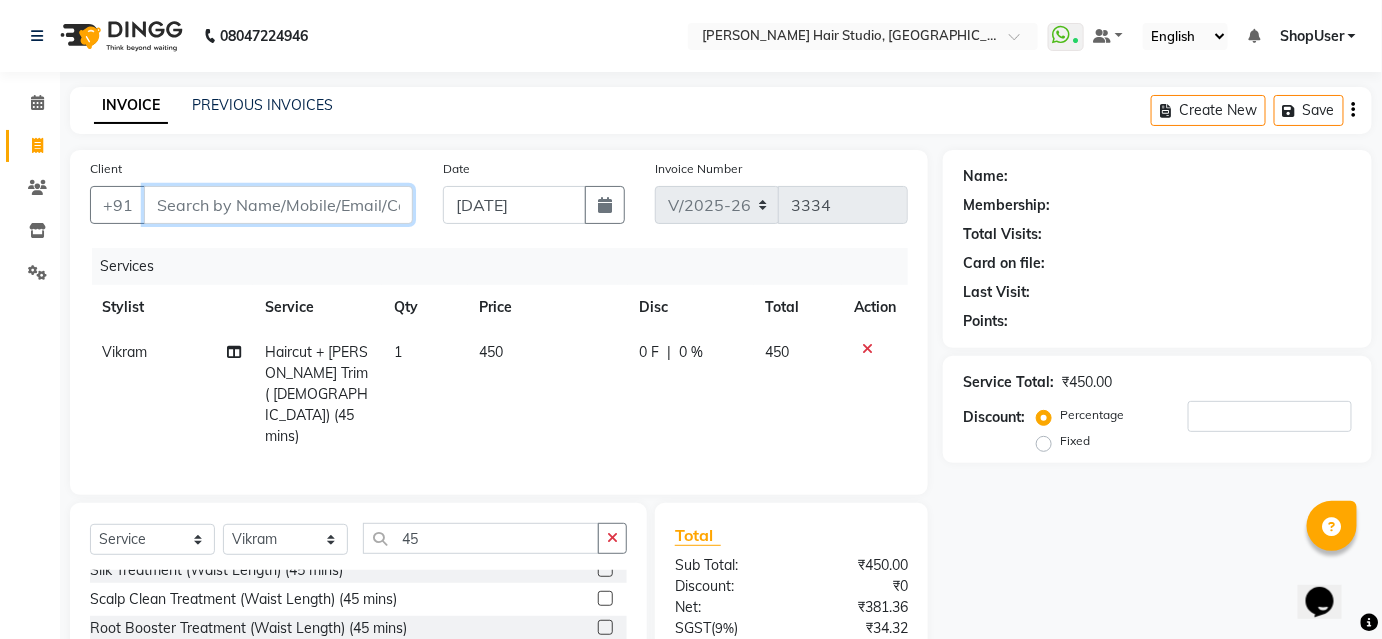 click on "Client" at bounding box center (278, 205) 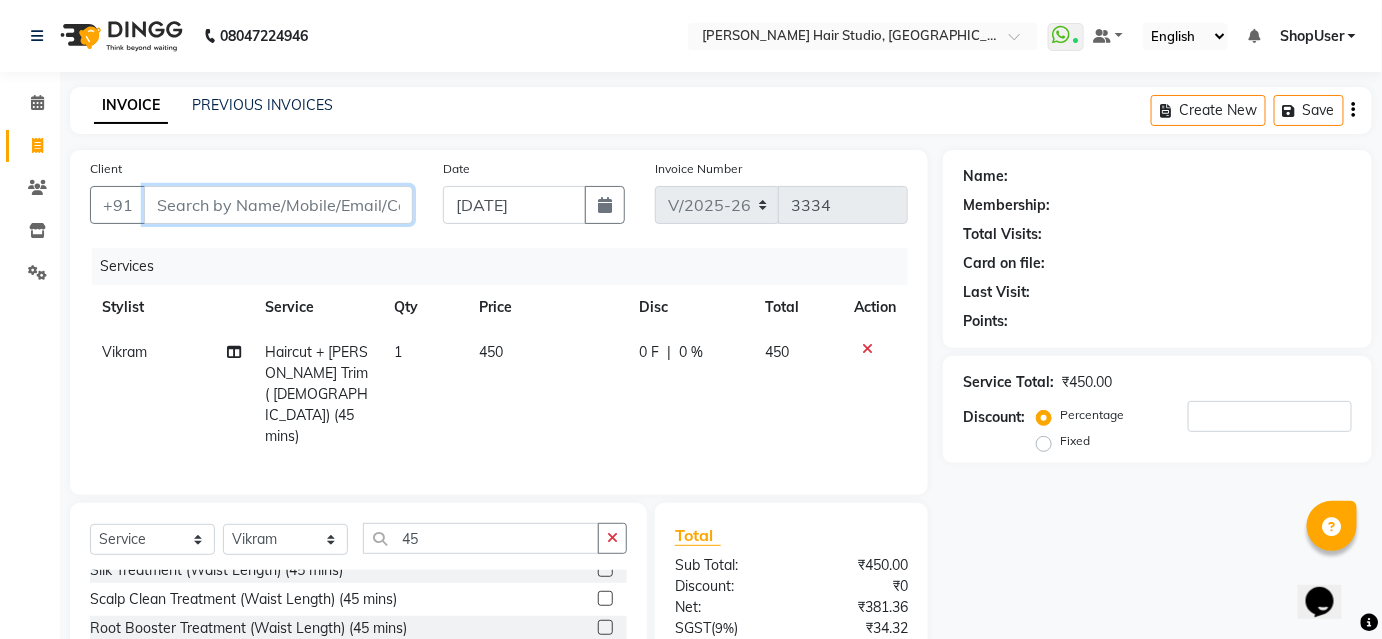 type on "9" 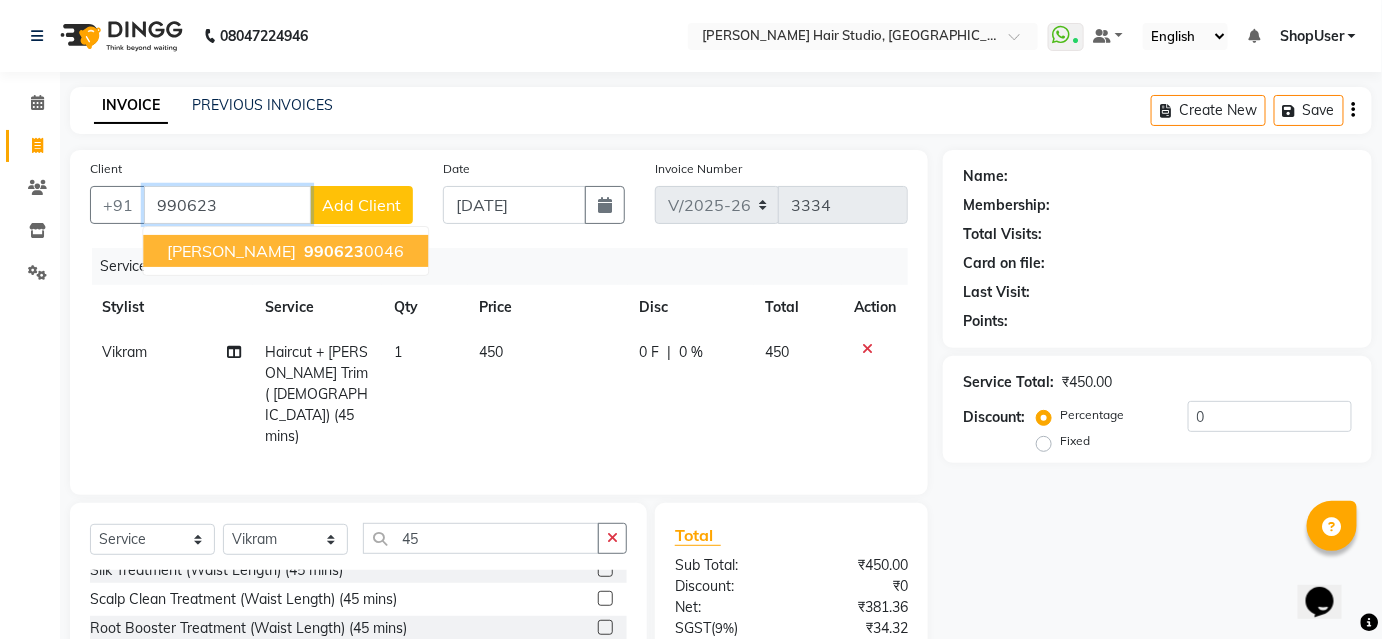 click on "990623 0046" at bounding box center [352, 251] 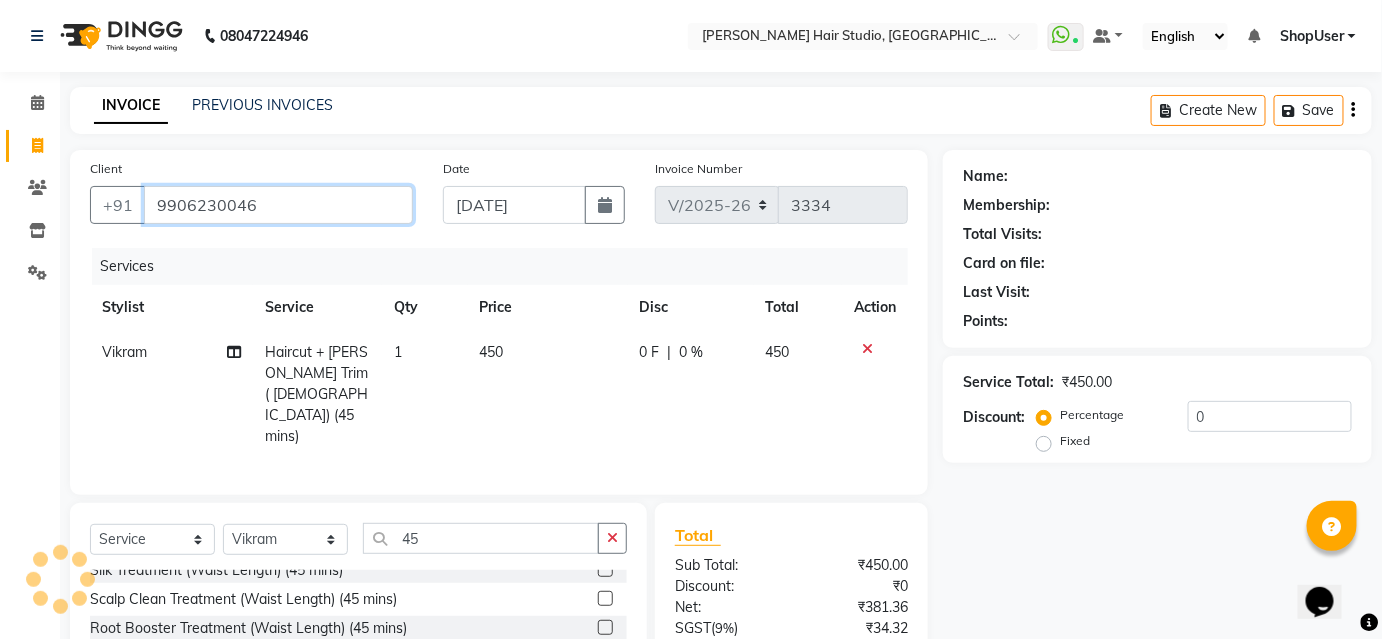 type on "9906230046" 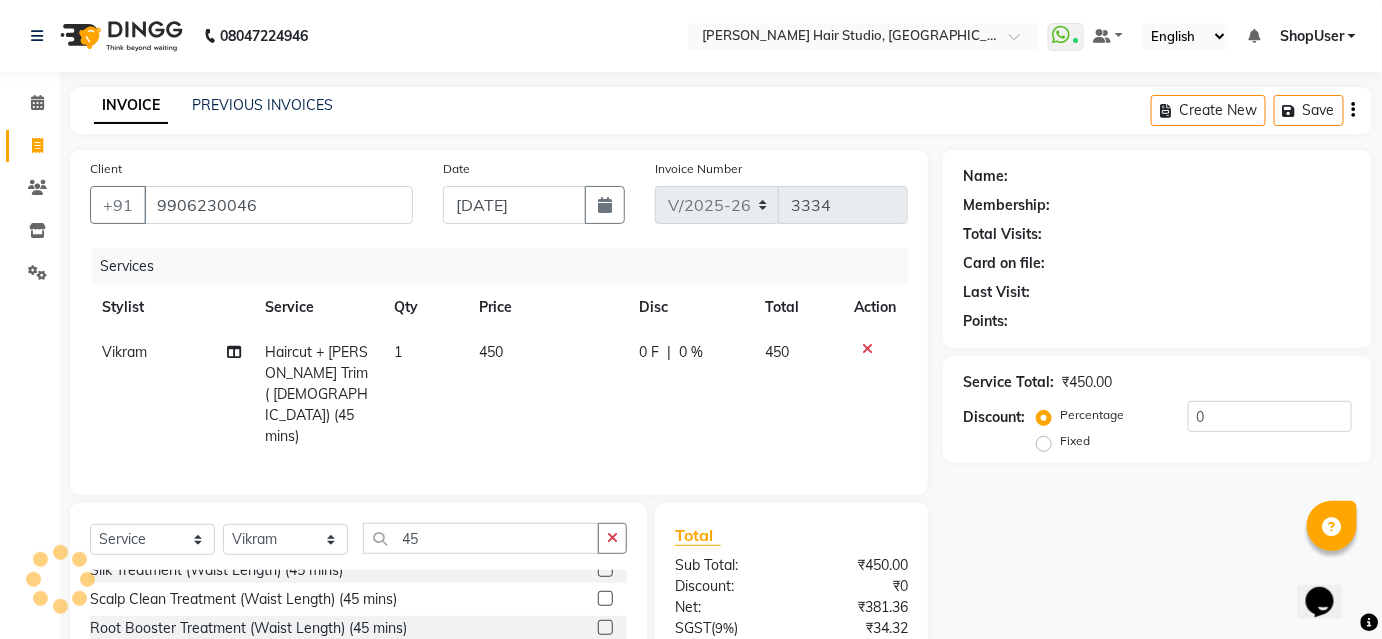 select on "1: Object" 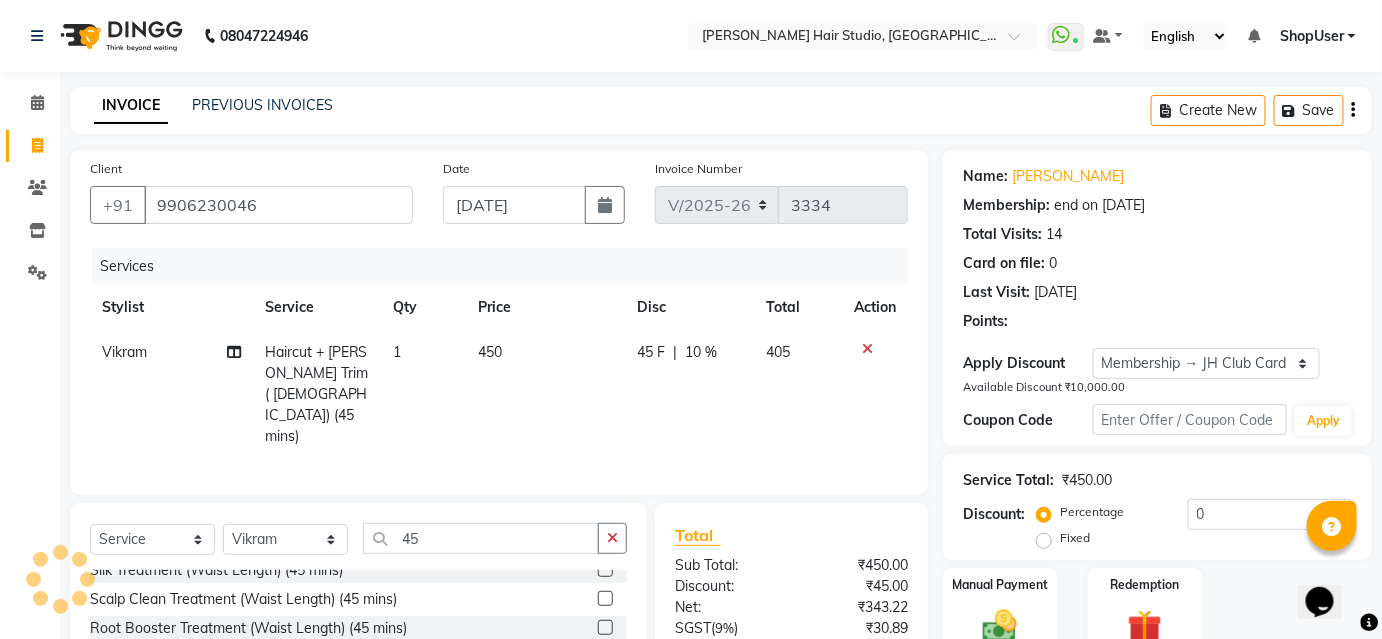 type on "10" 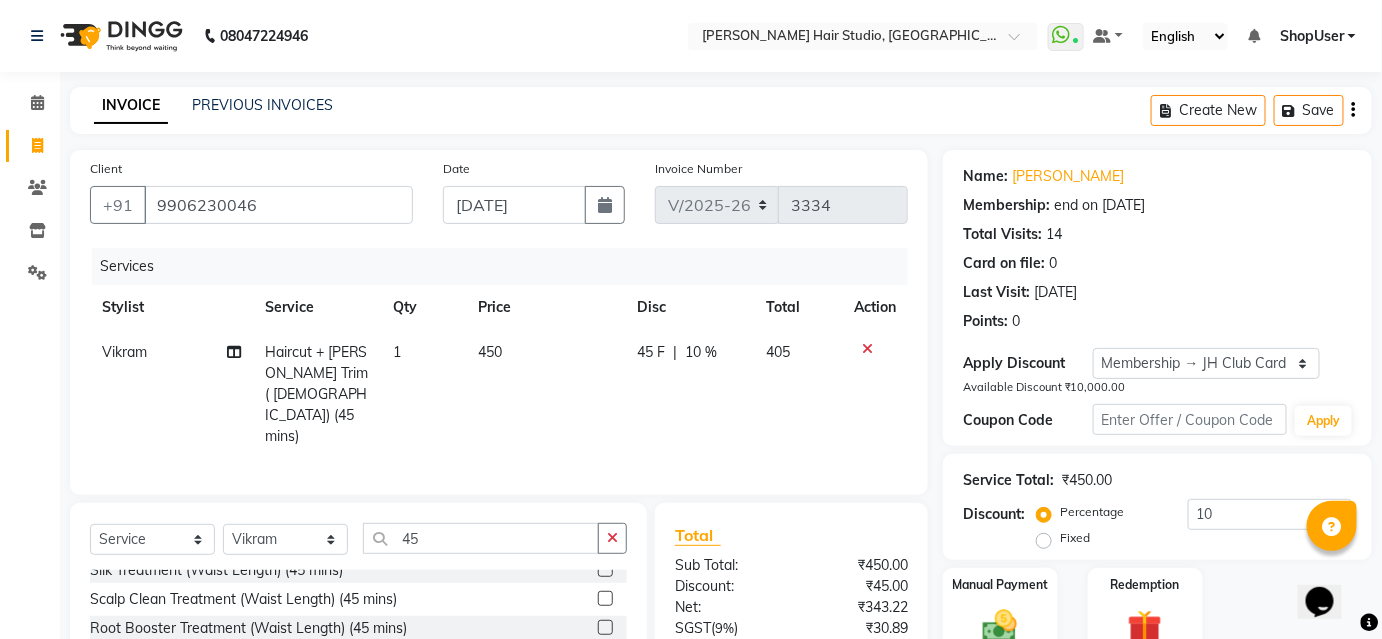 scroll, scrollTop: 161, scrollLeft: 0, axis: vertical 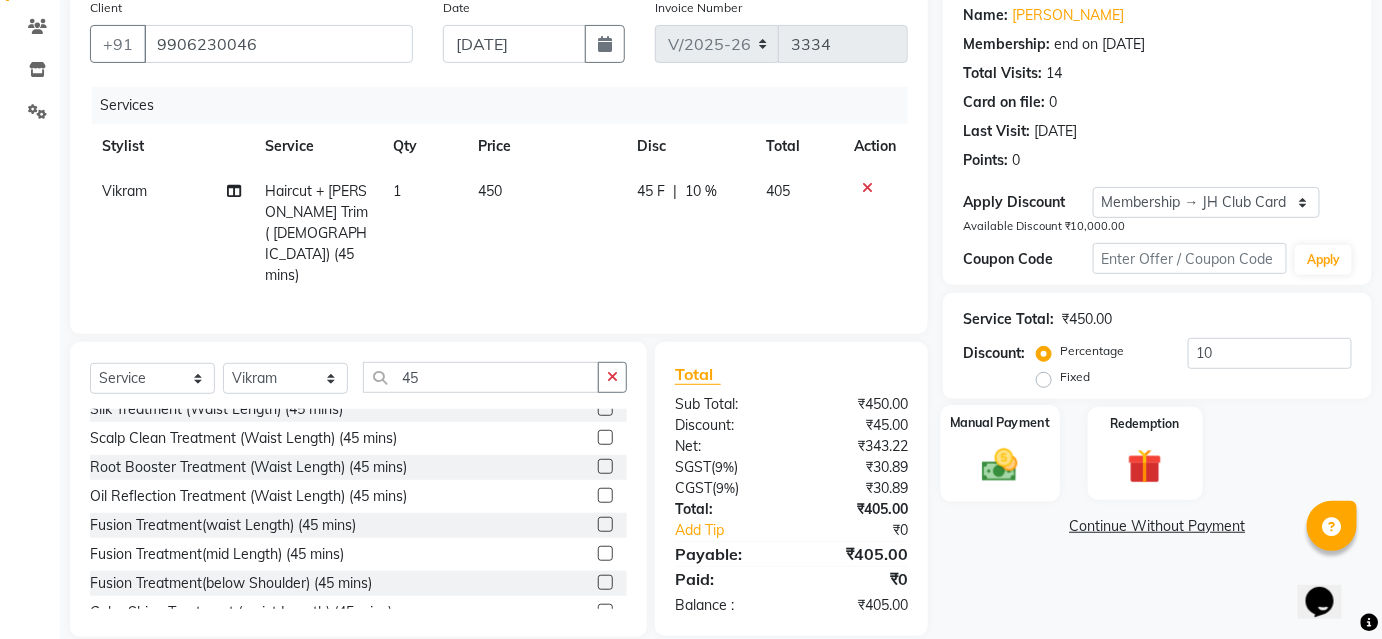 click 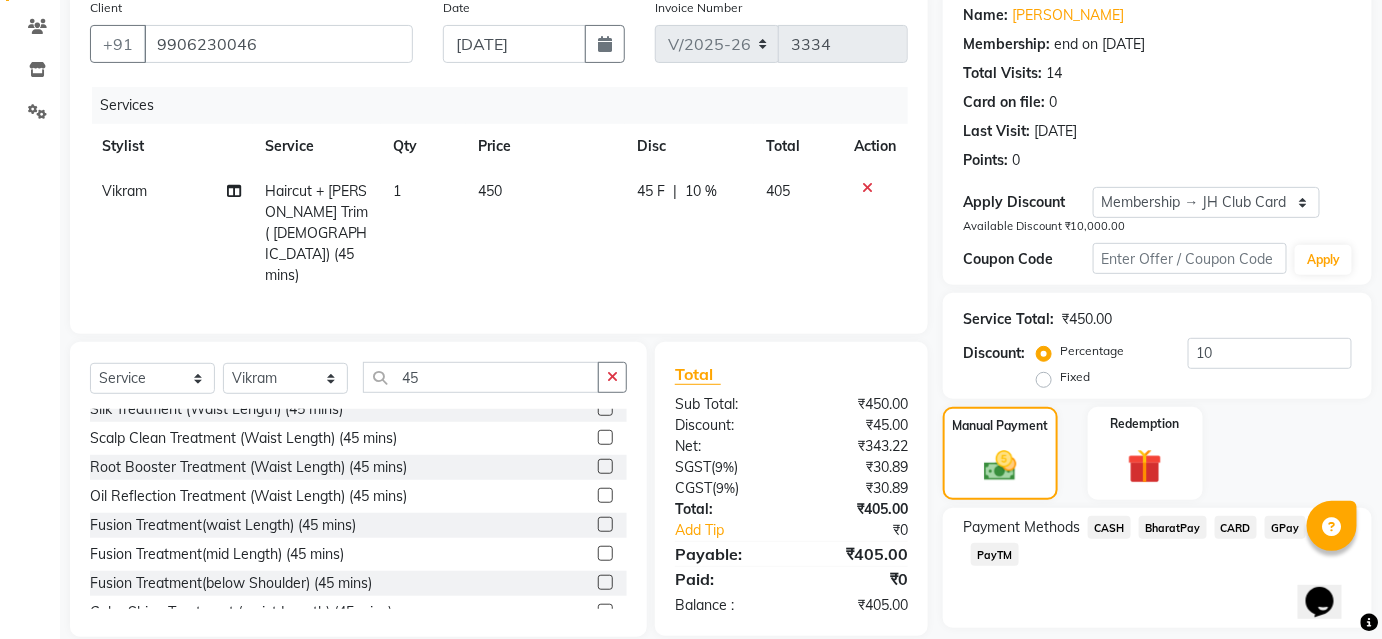click on "BharatPay" 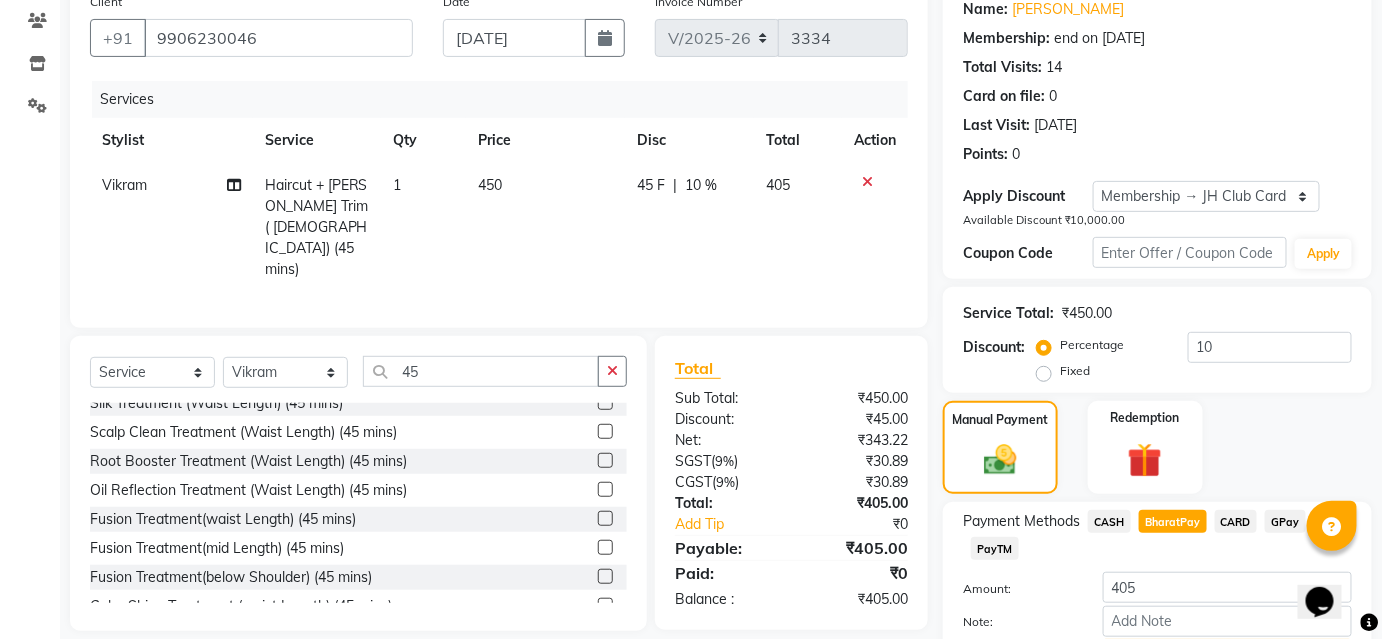 scroll, scrollTop: 276, scrollLeft: 0, axis: vertical 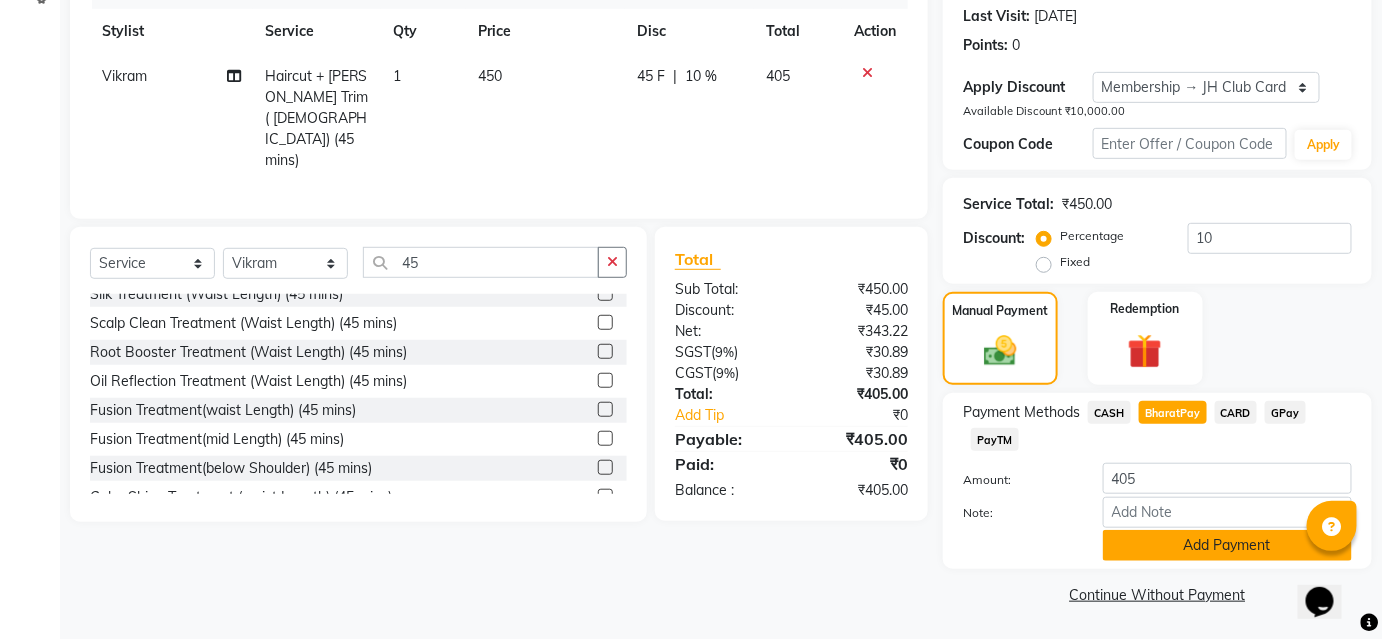 click on "Add Payment" 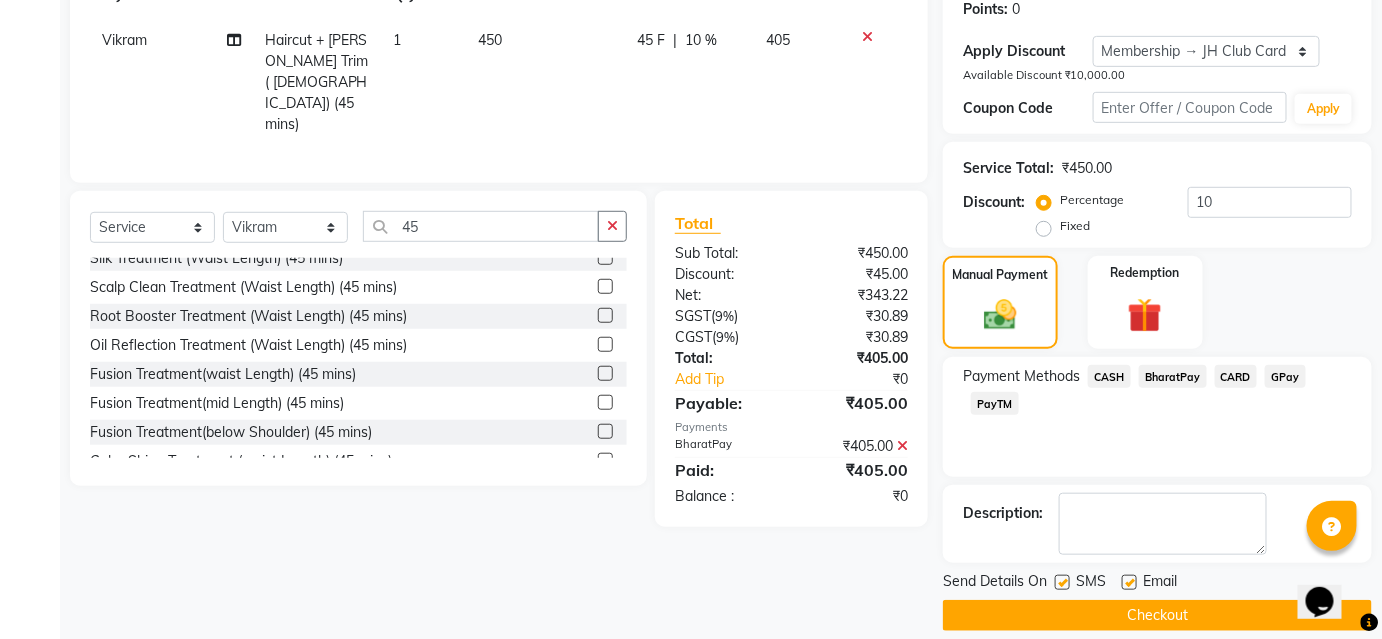scroll, scrollTop: 332, scrollLeft: 0, axis: vertical 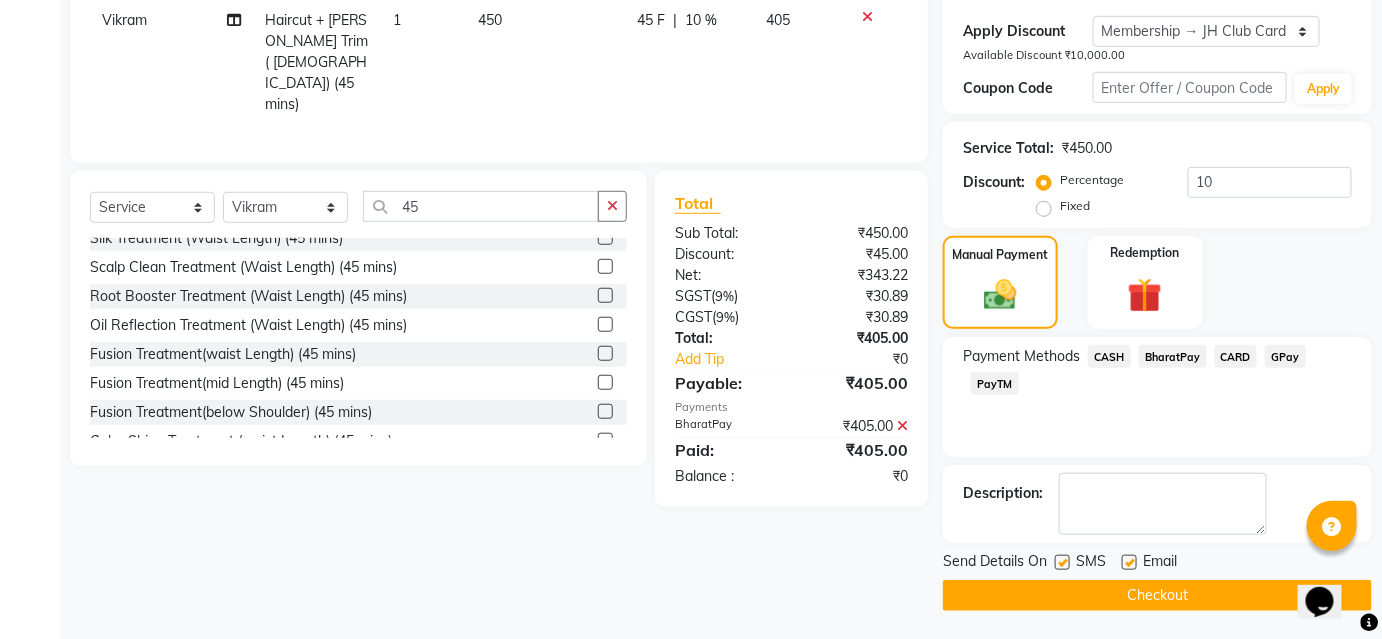 click on "Checkout" 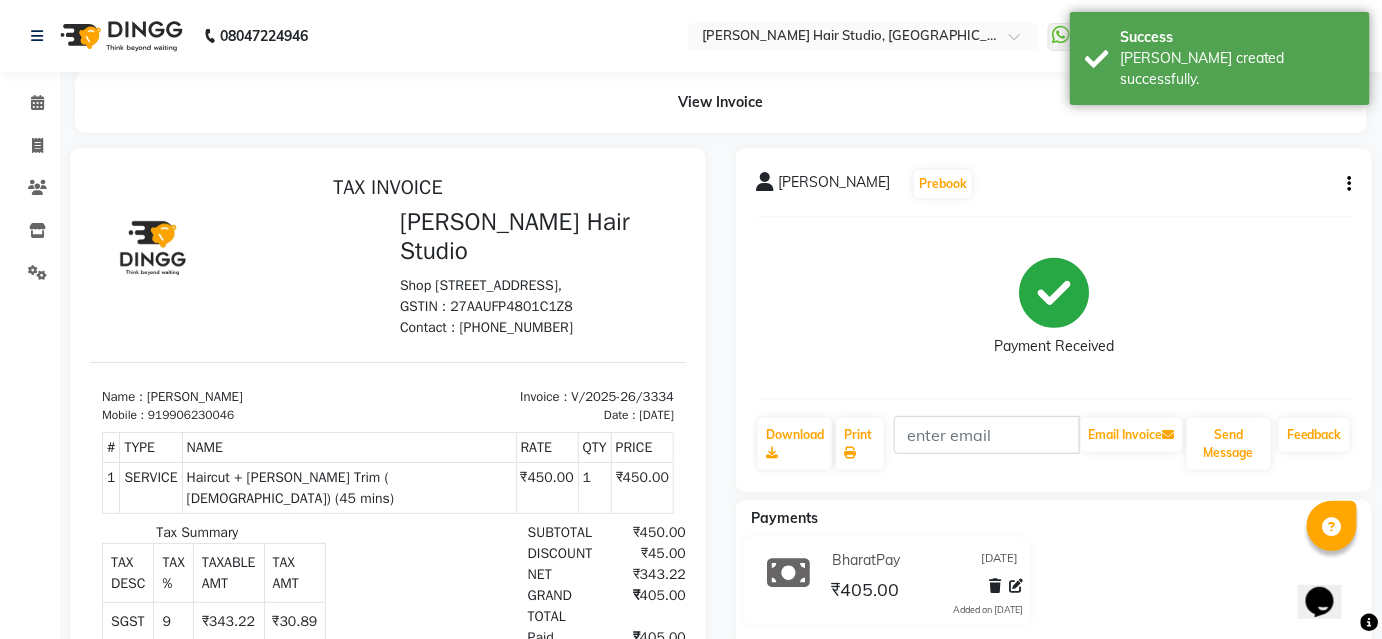 scroll, scrollTop: 0, scrollLeft: 0, axis: both 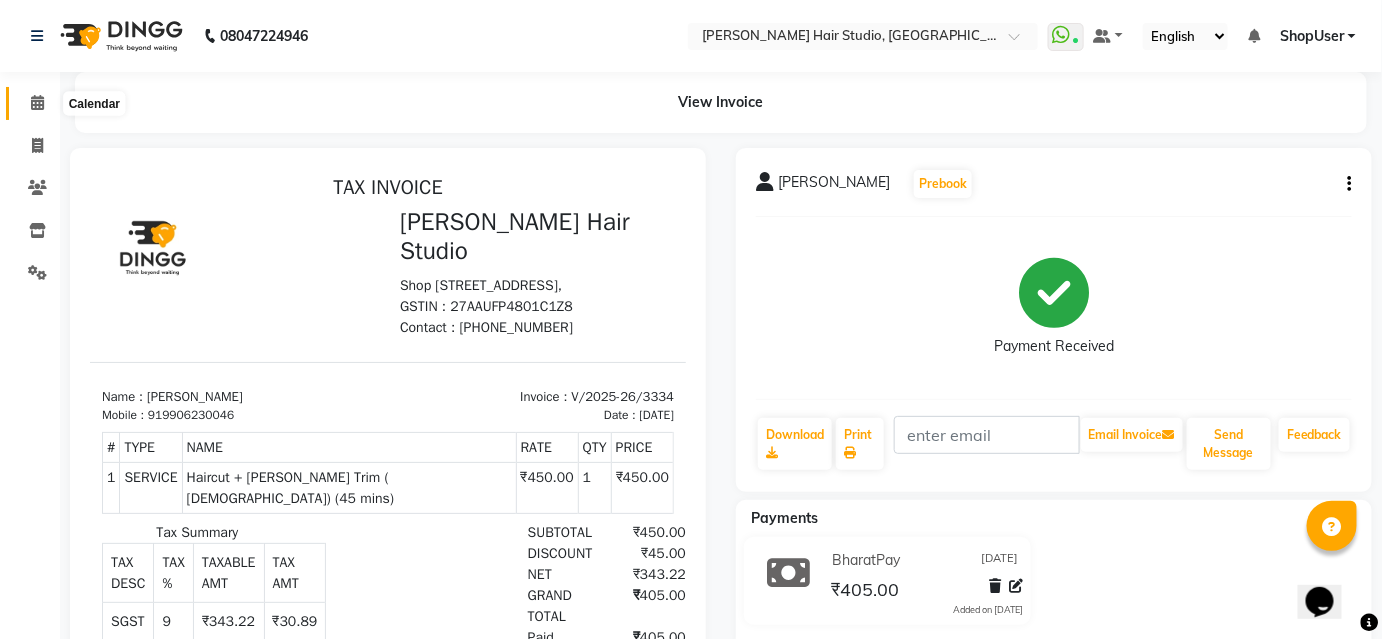 click 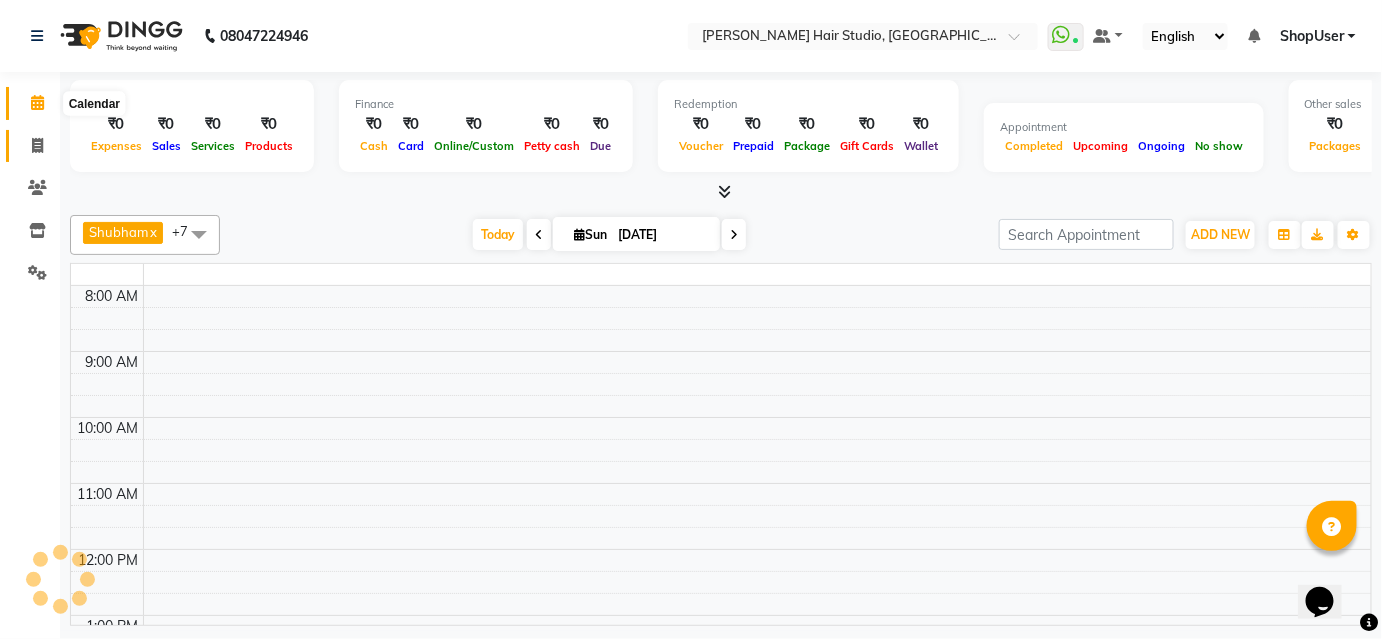 click 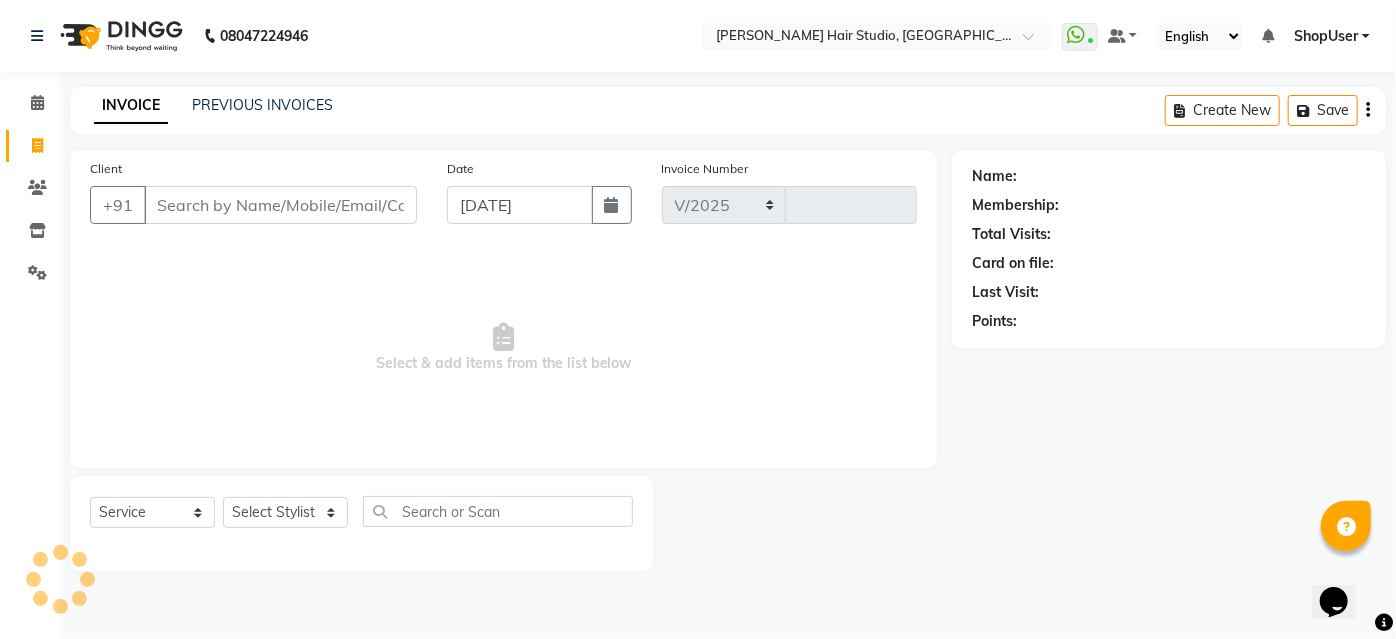 select on "627" 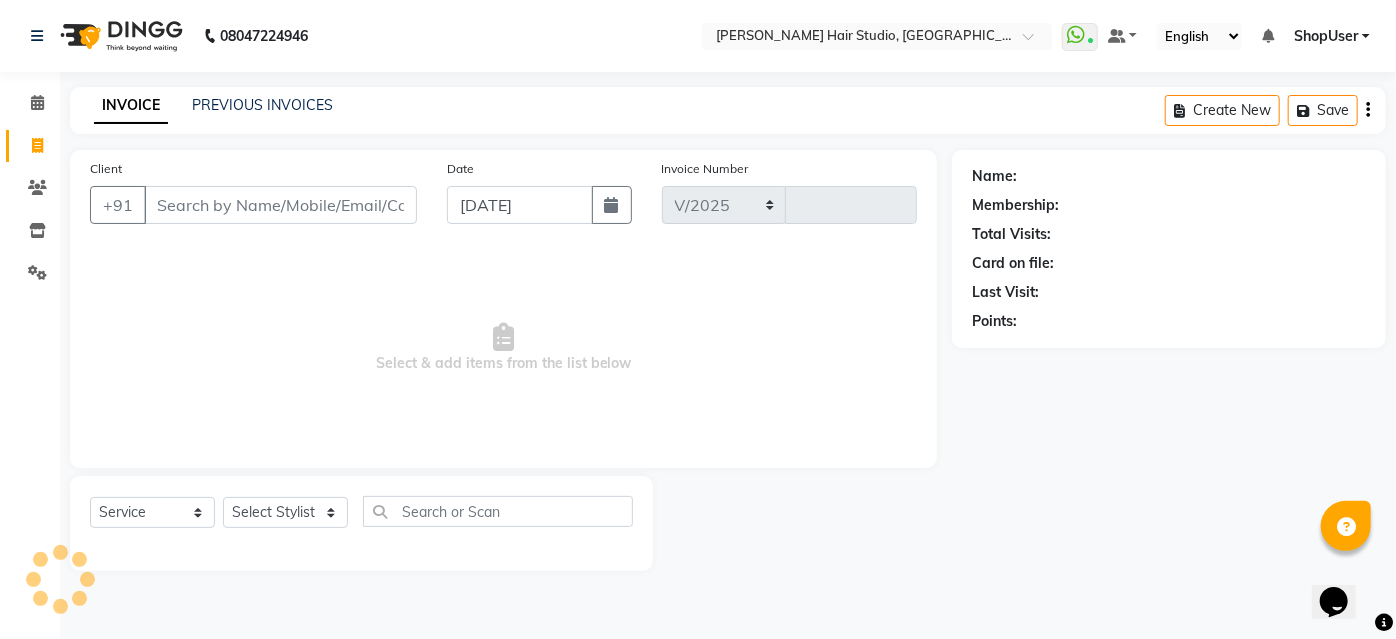 type on "3335" 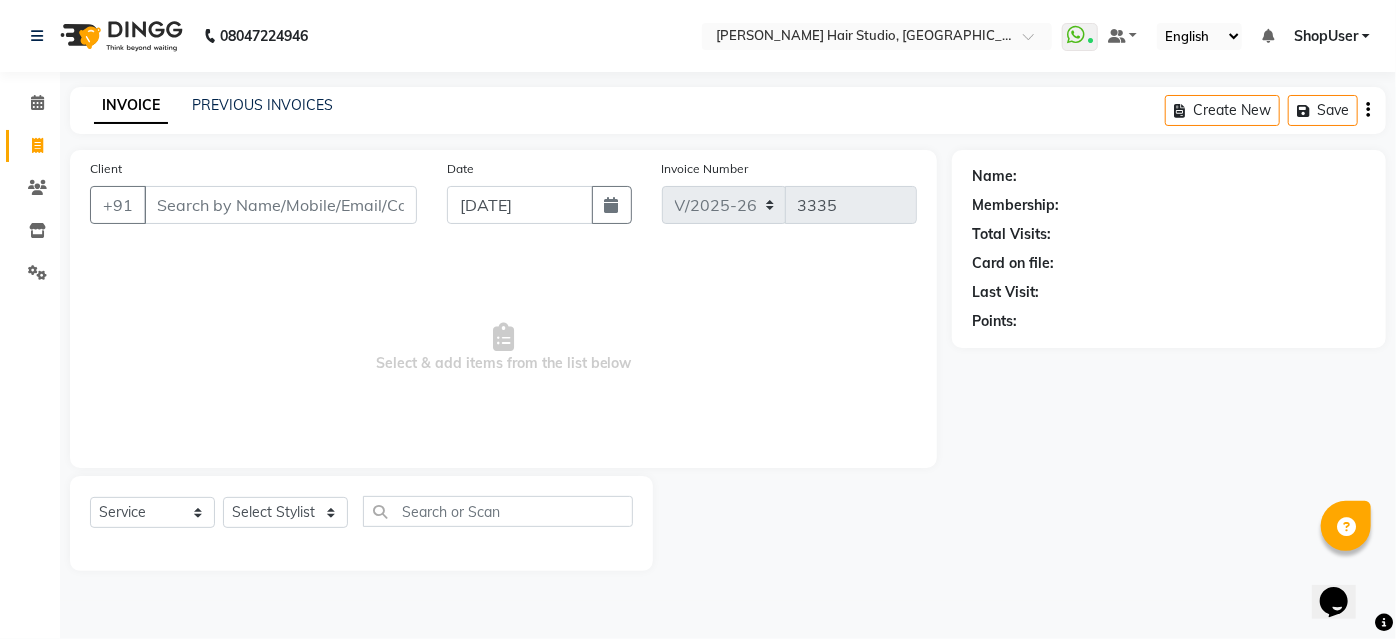 click on "Client" at bounding box center [280, 205] 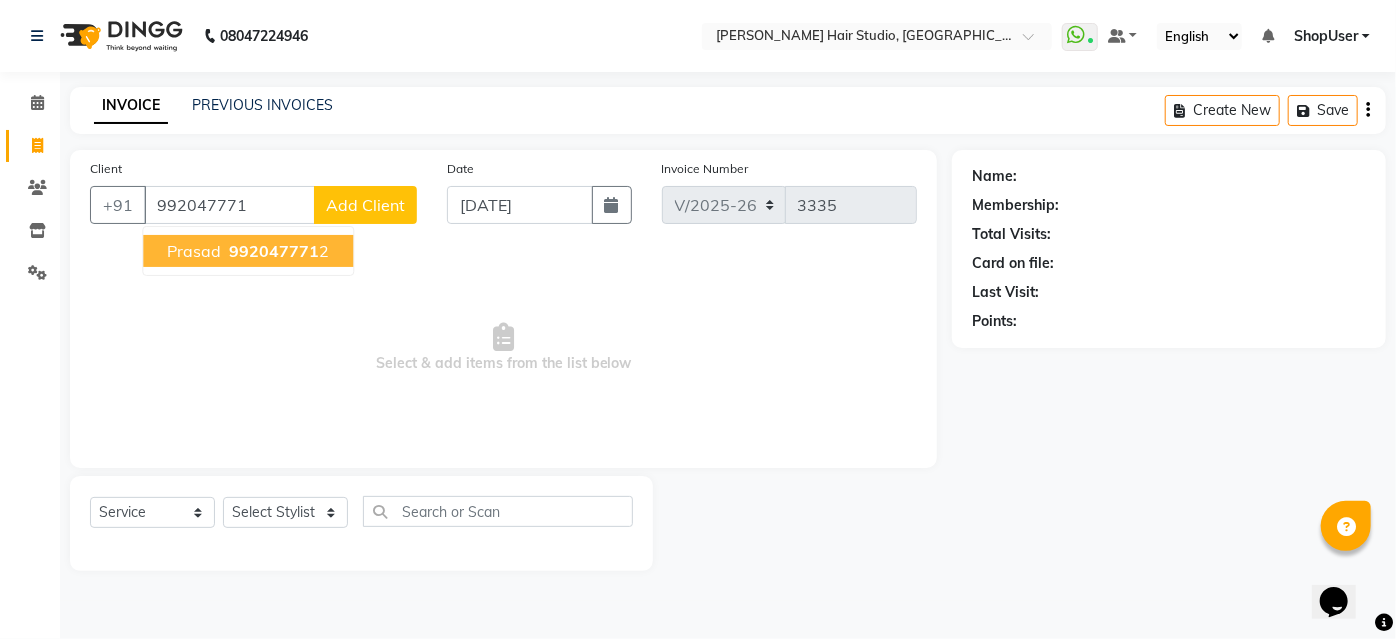 click on "992047771" at bounding box center [274, 251] 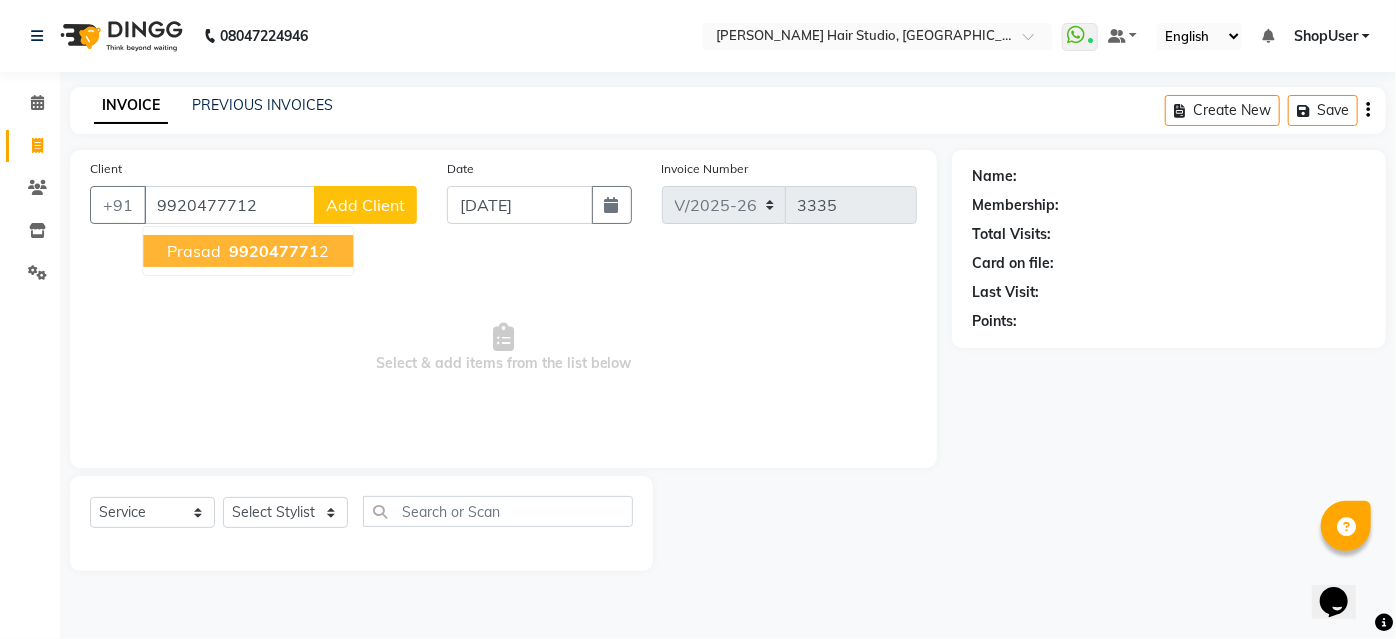 type on "9920477712" 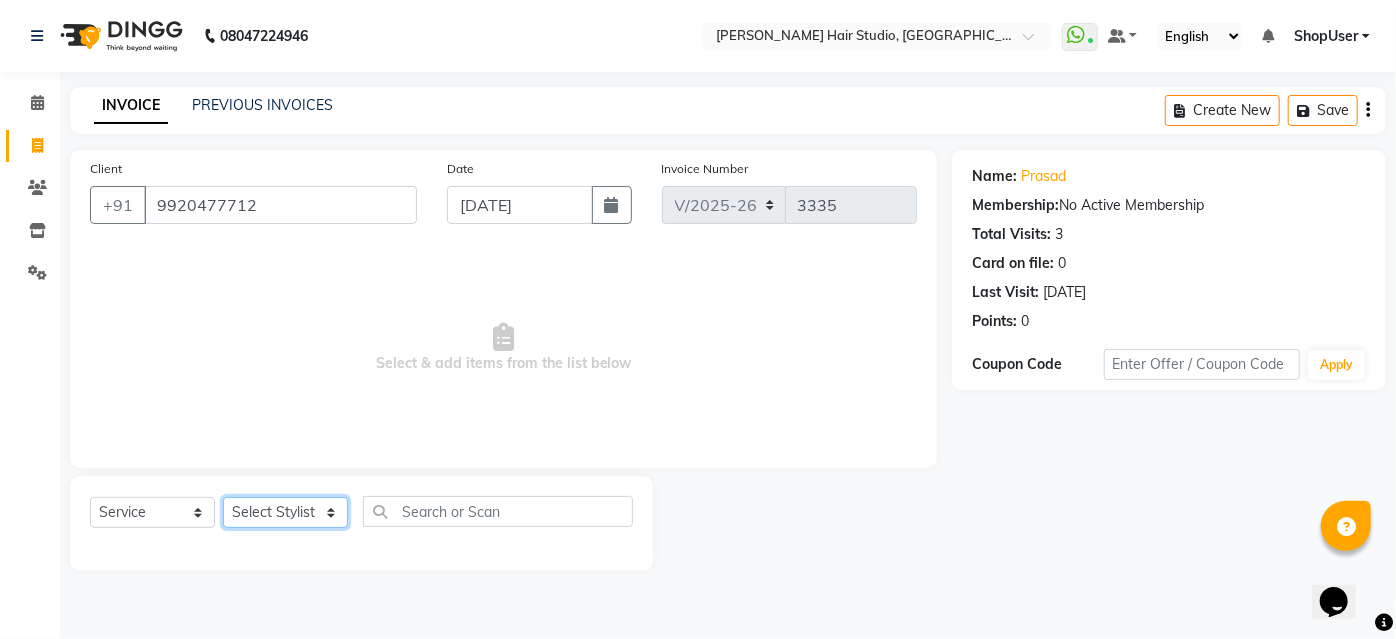 click on "Select Stylist Ajinkya Anuja Arunesh Avinash Junaid Mohammad Pawan Krishna Rushikesh ShopUser Shubham Shweta Kale Vikram" 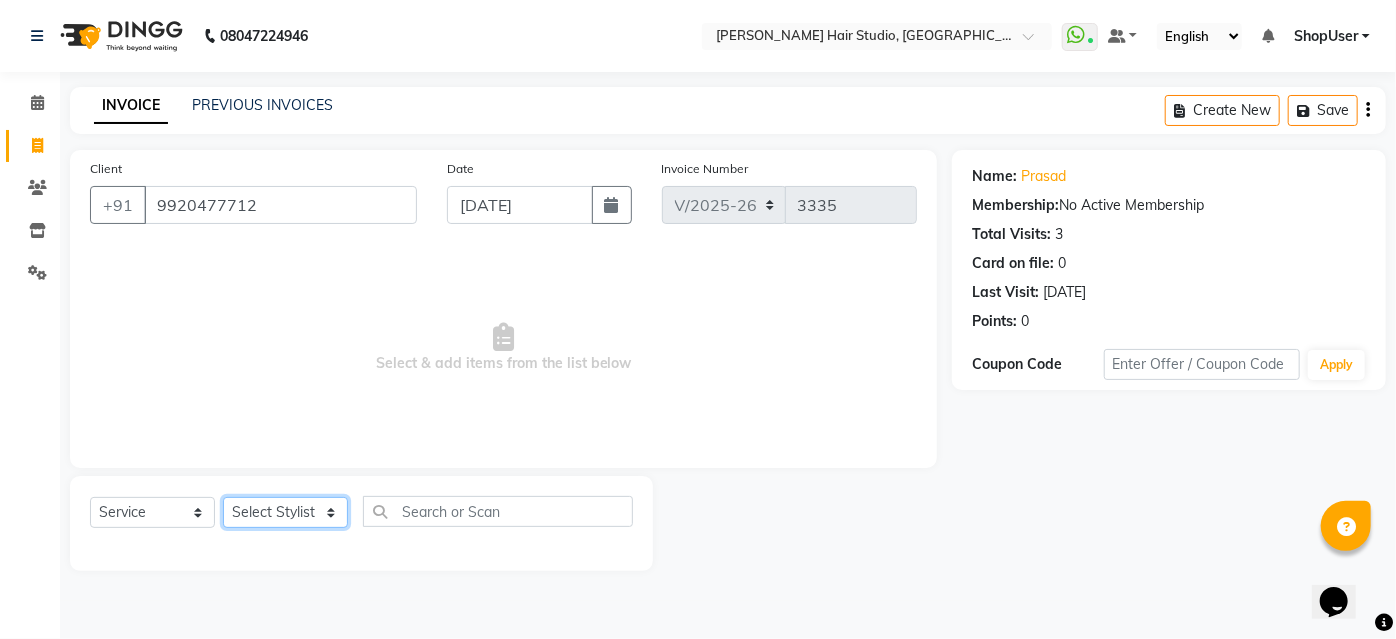 select on "50524" 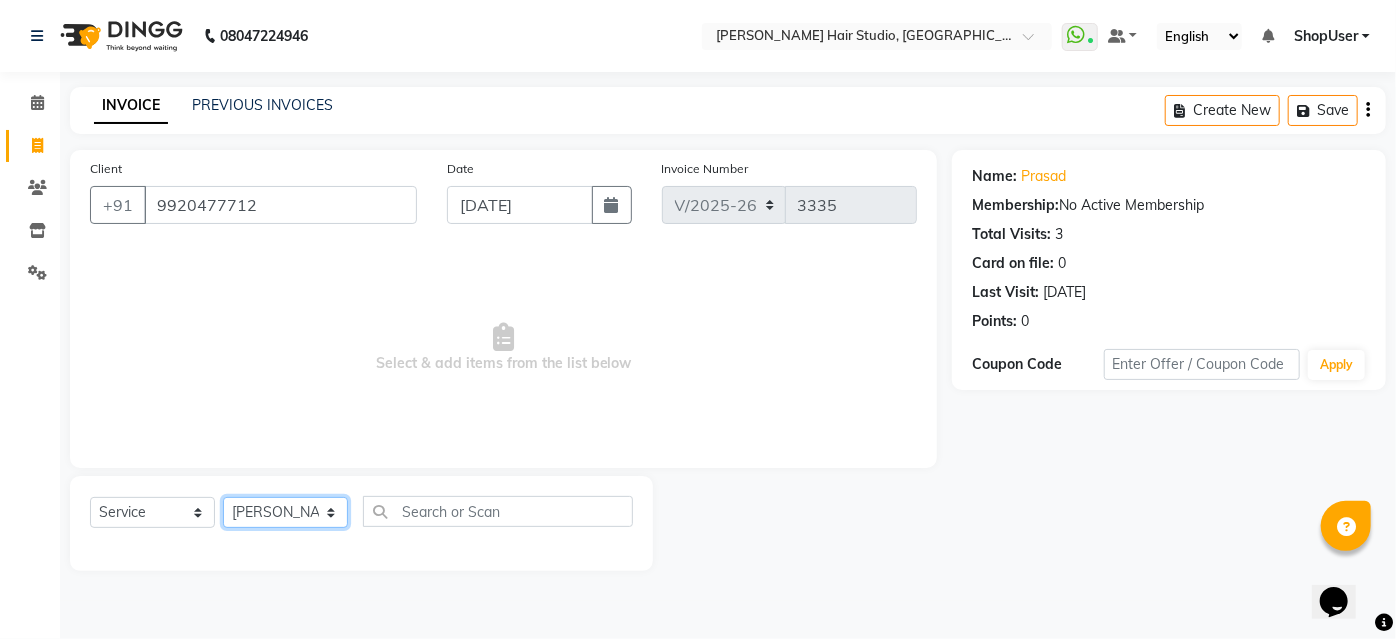 click on "Select Stylist Ajinkya Anuja Arunesh Avinash Junaid Mohammad Pawan Krishna Rushikesh ShopUser Shubham Shweta Kale Vikram" 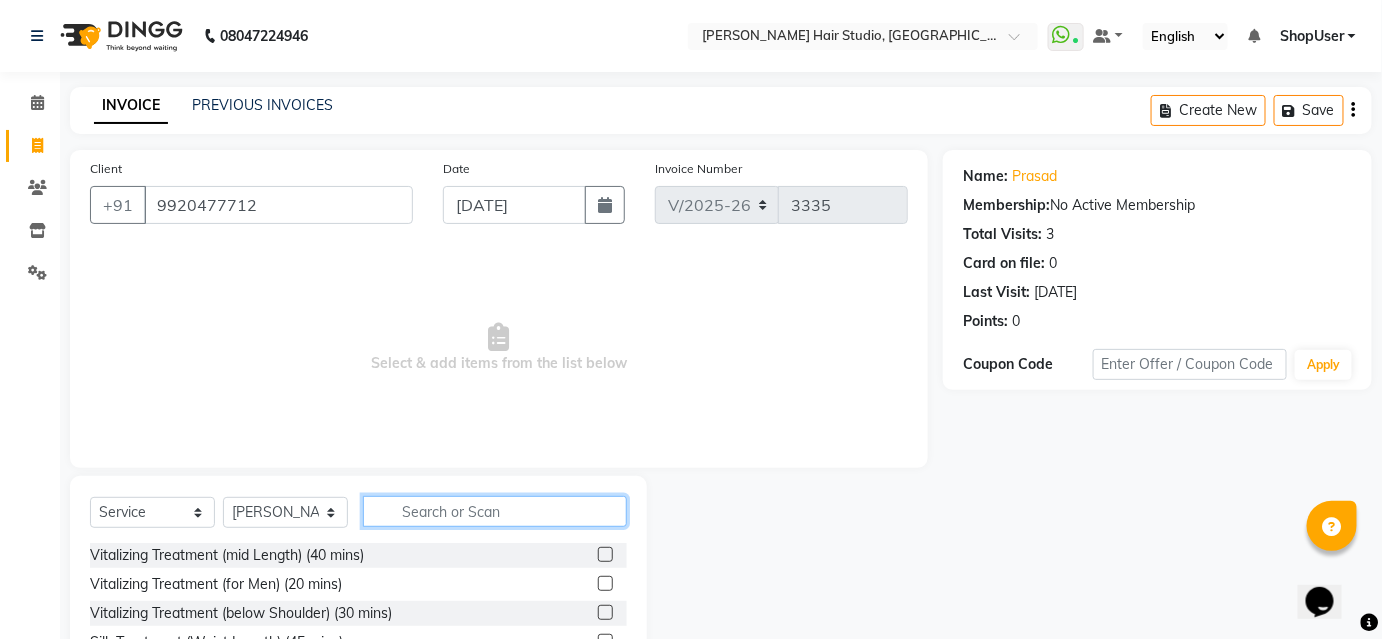 click 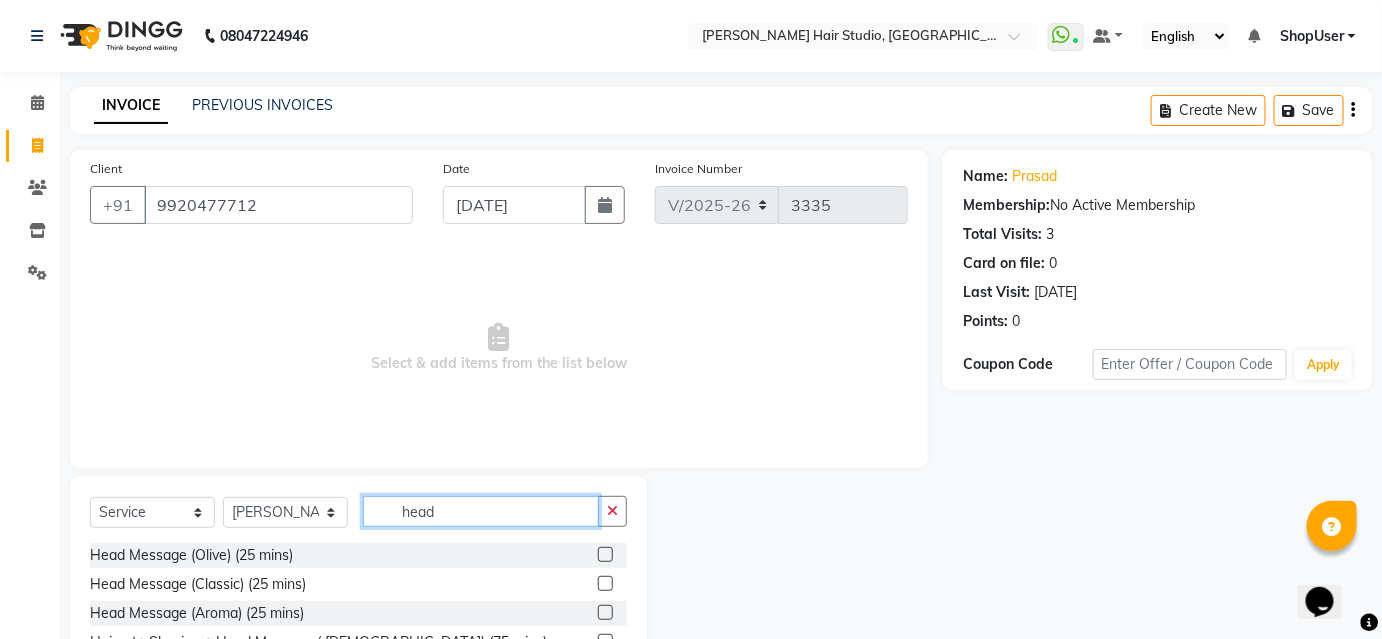 scroll, scrollTop: 32, scrollLeft: 0, axis: vertical 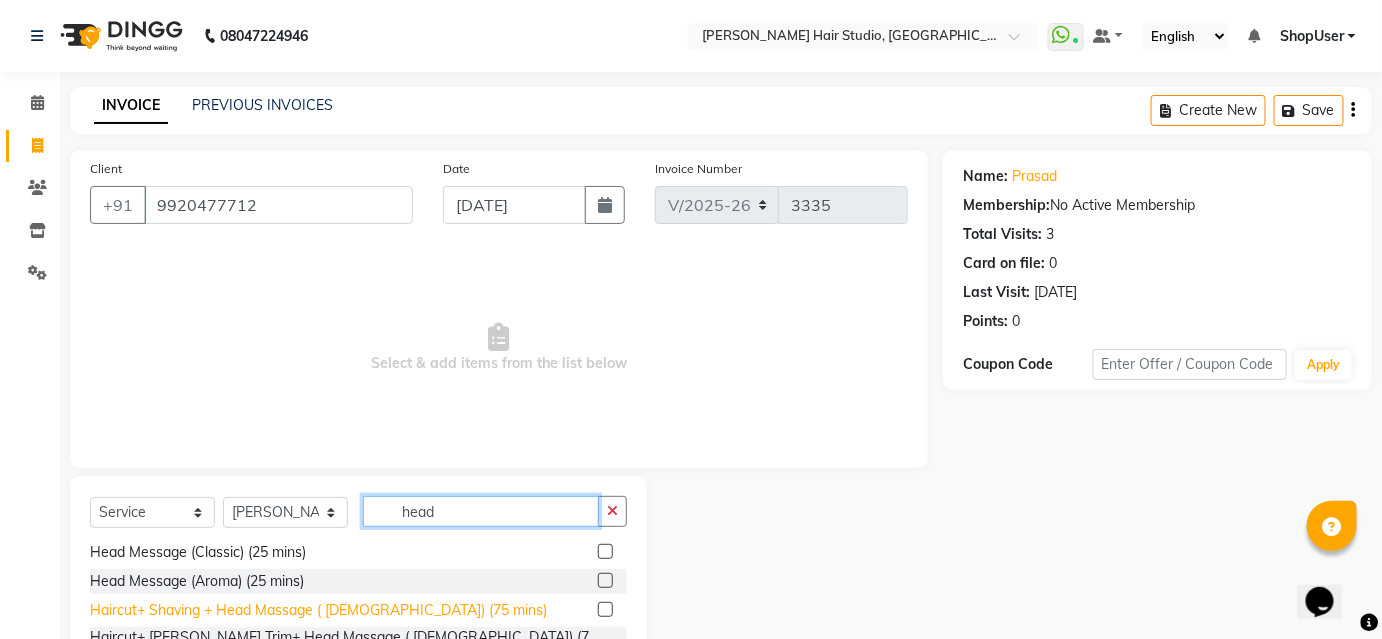type on "head" 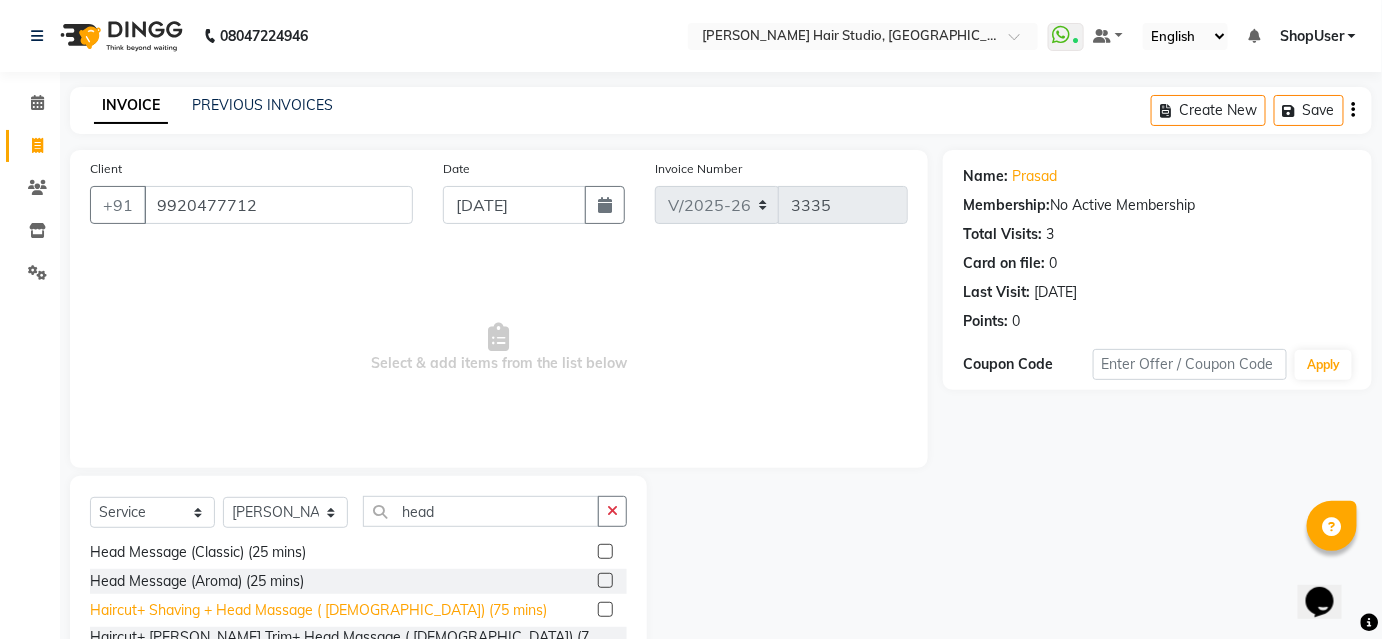 click on "Haircut+ Shaving + Head Massage ( [DEMOGRAPHIC_DATA]) (75 mins)" 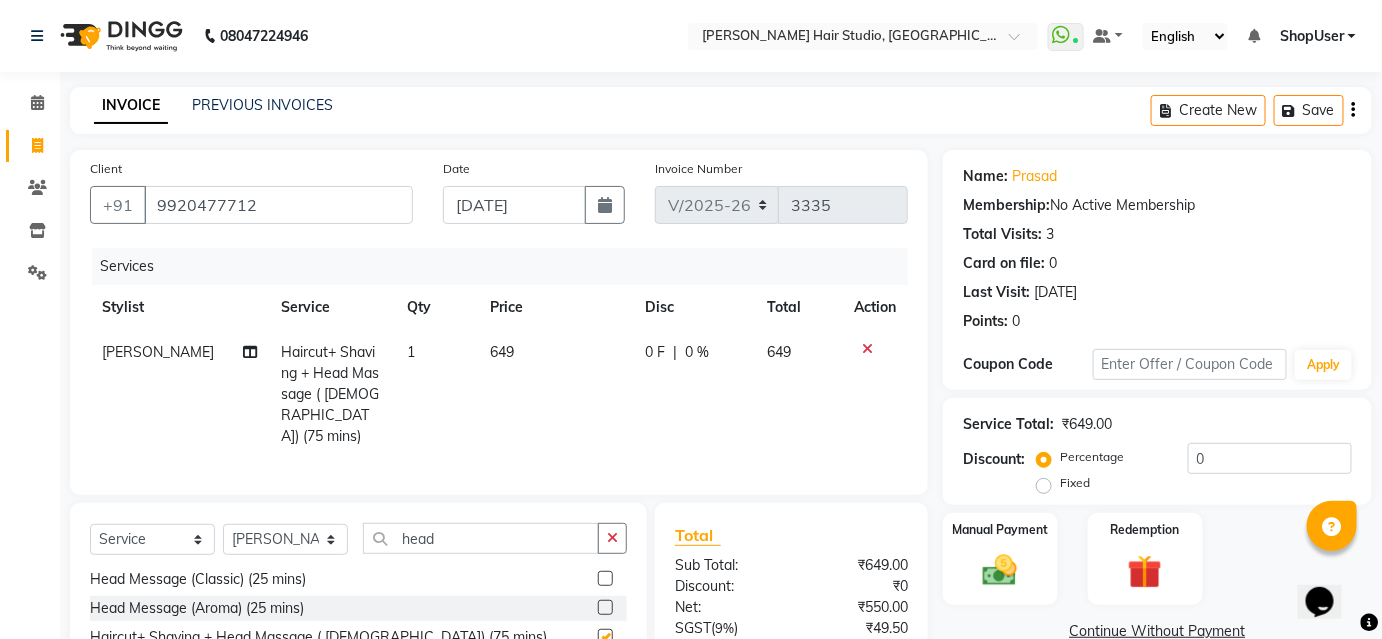 checkbox on "false" 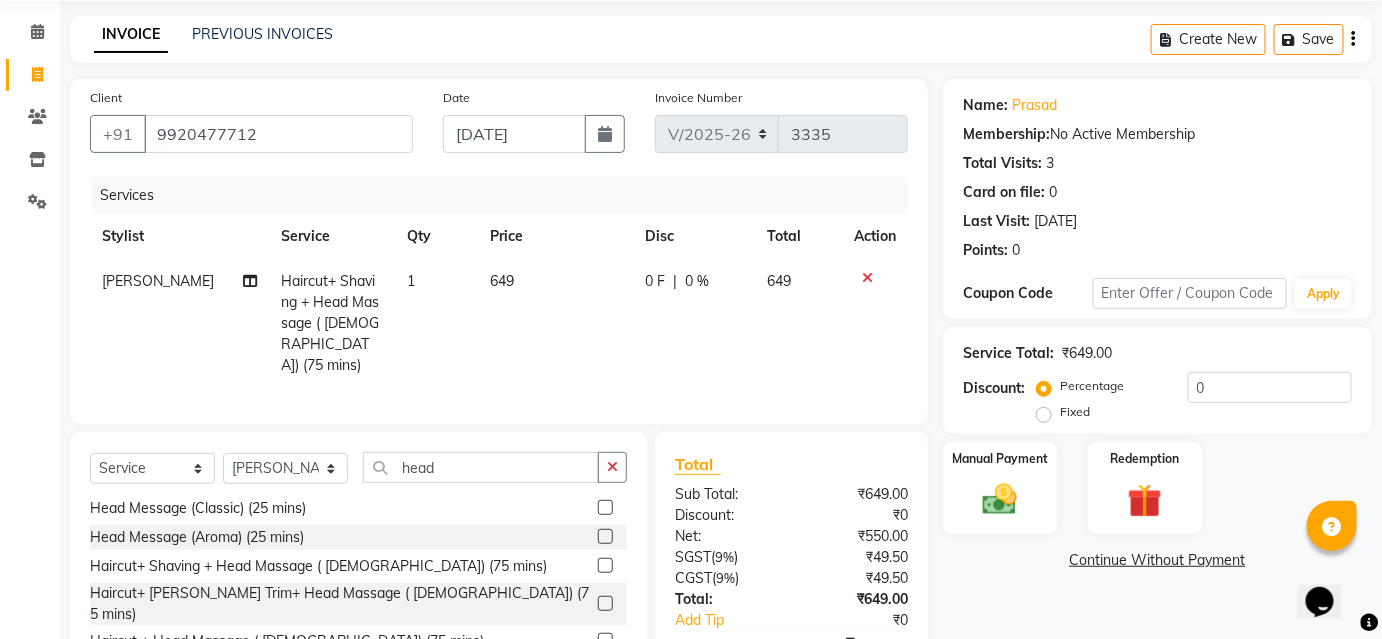 scroll, scrollTop: 90, scrollLeft: 0, axis: vertical 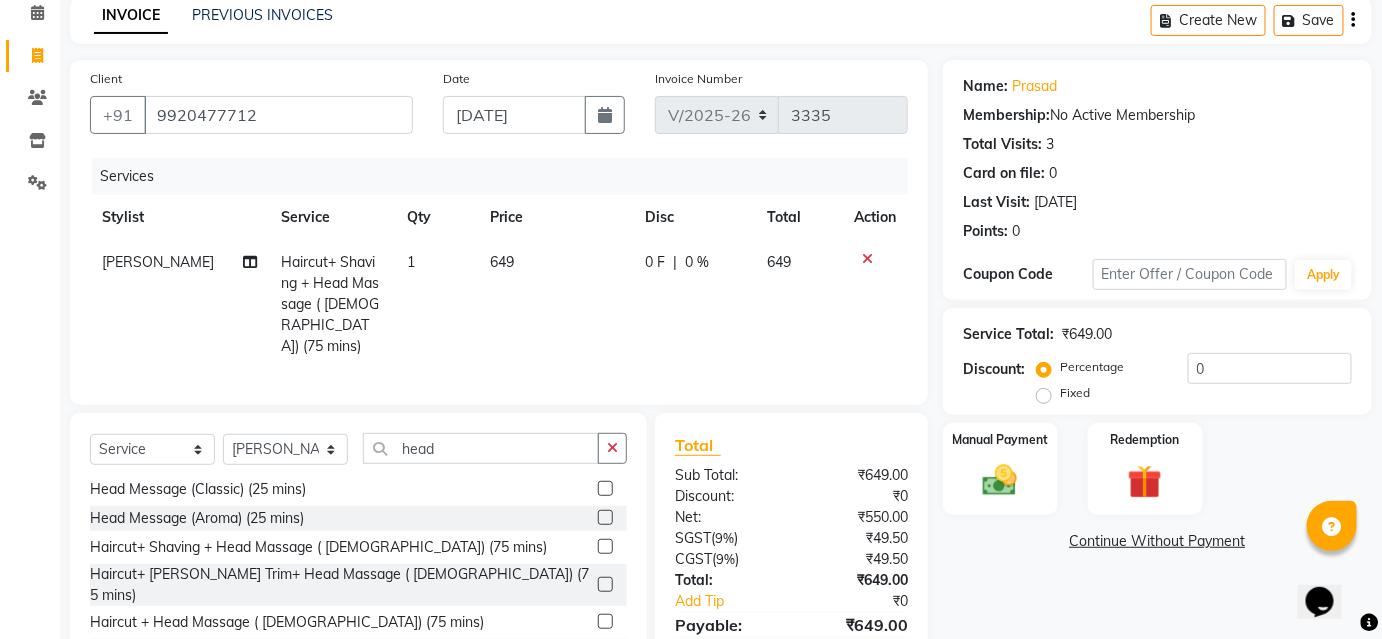 click 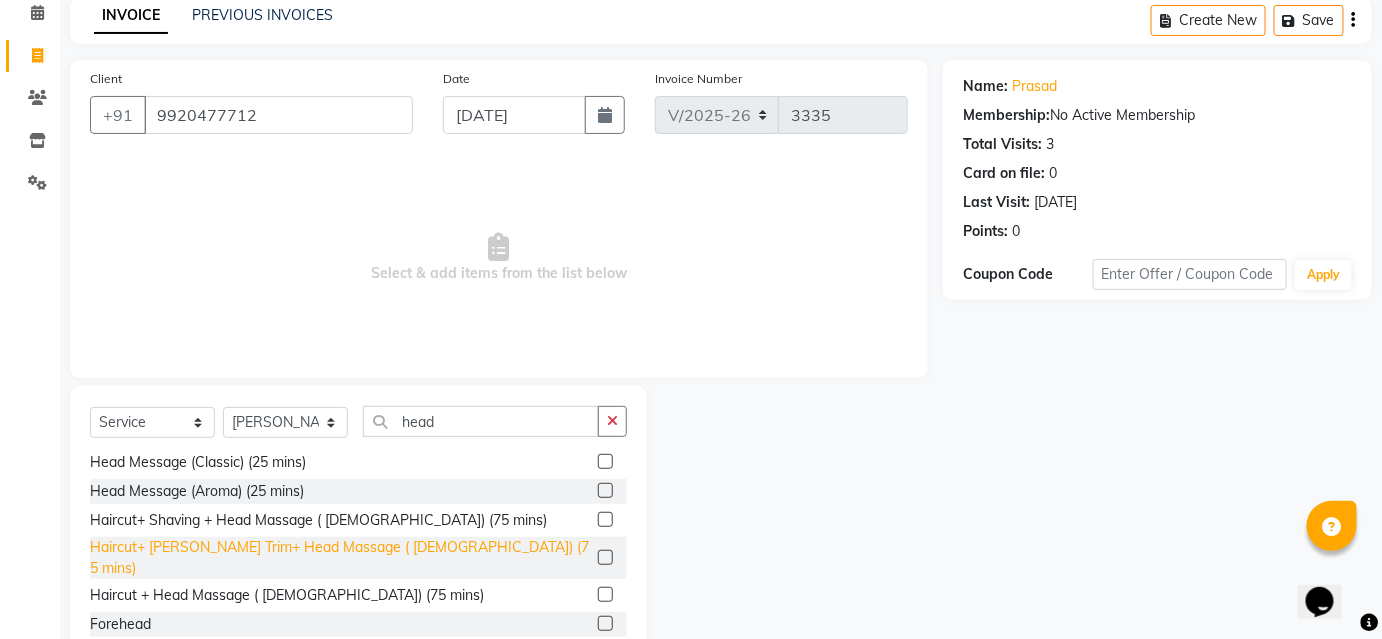 click on "Haircut+ Beard Trim+ Head Massage ( Male) (75 mins)" 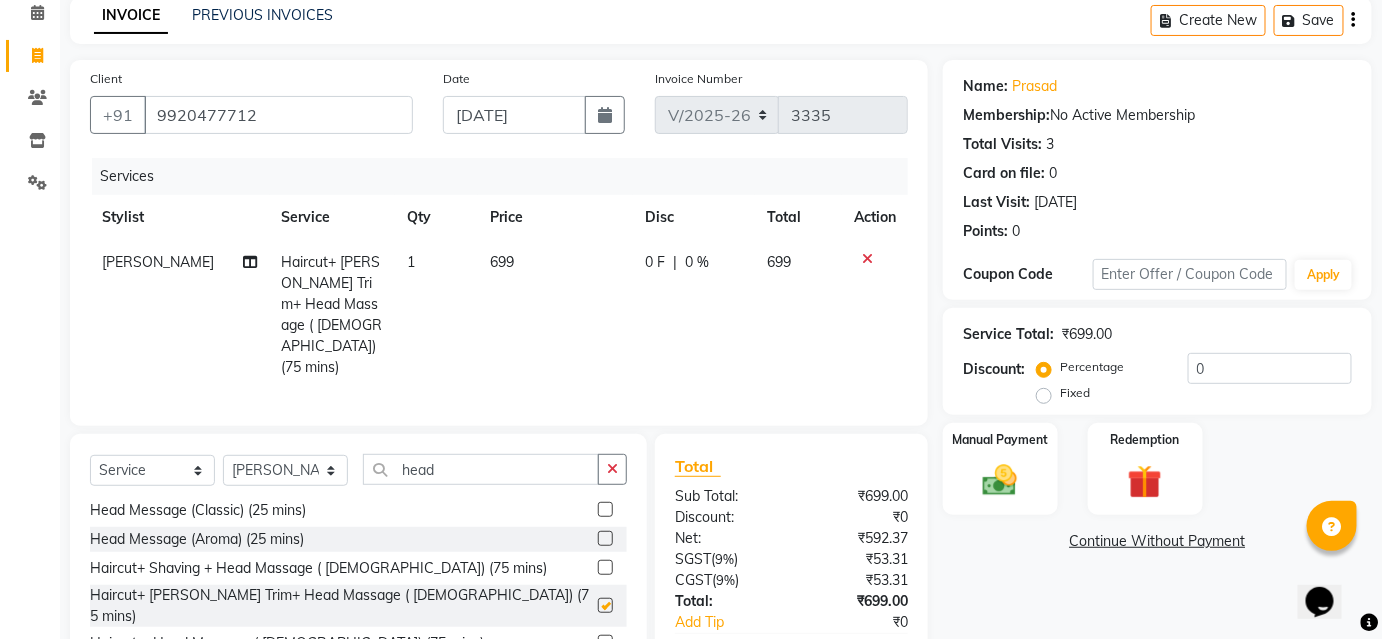 checkbox on "false" 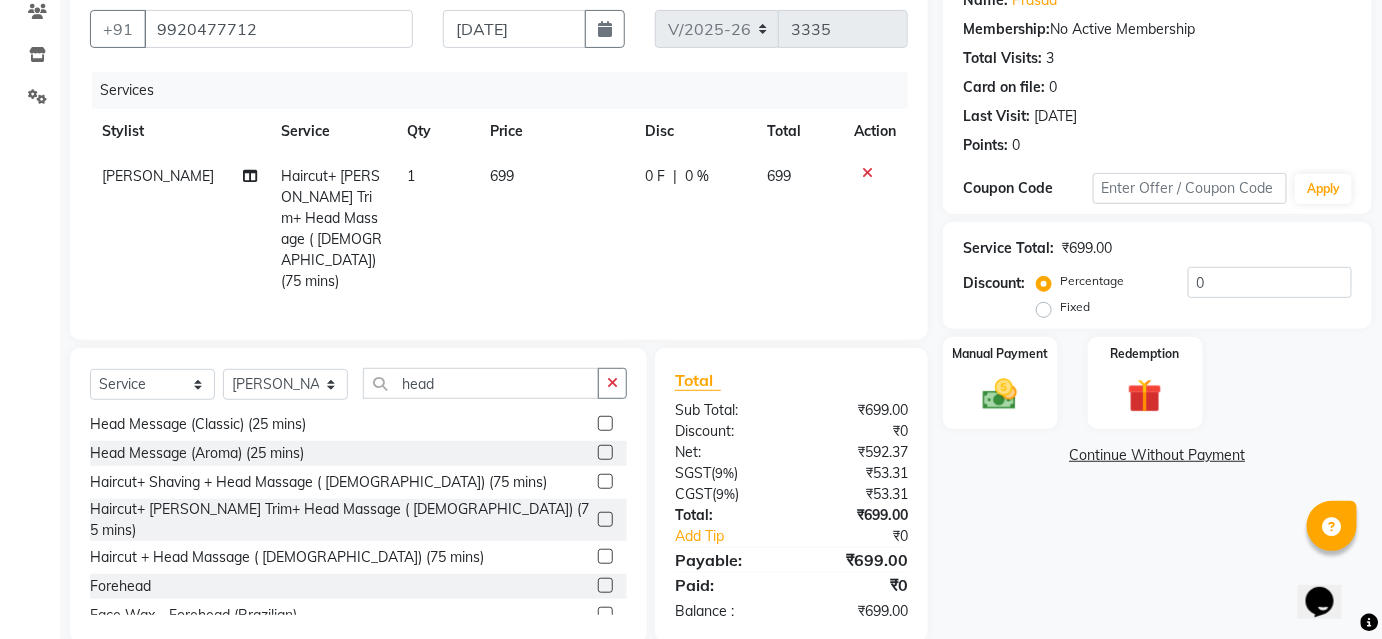 scroll, scrollTop: 181, scrollLeft: 0, axis: vertical 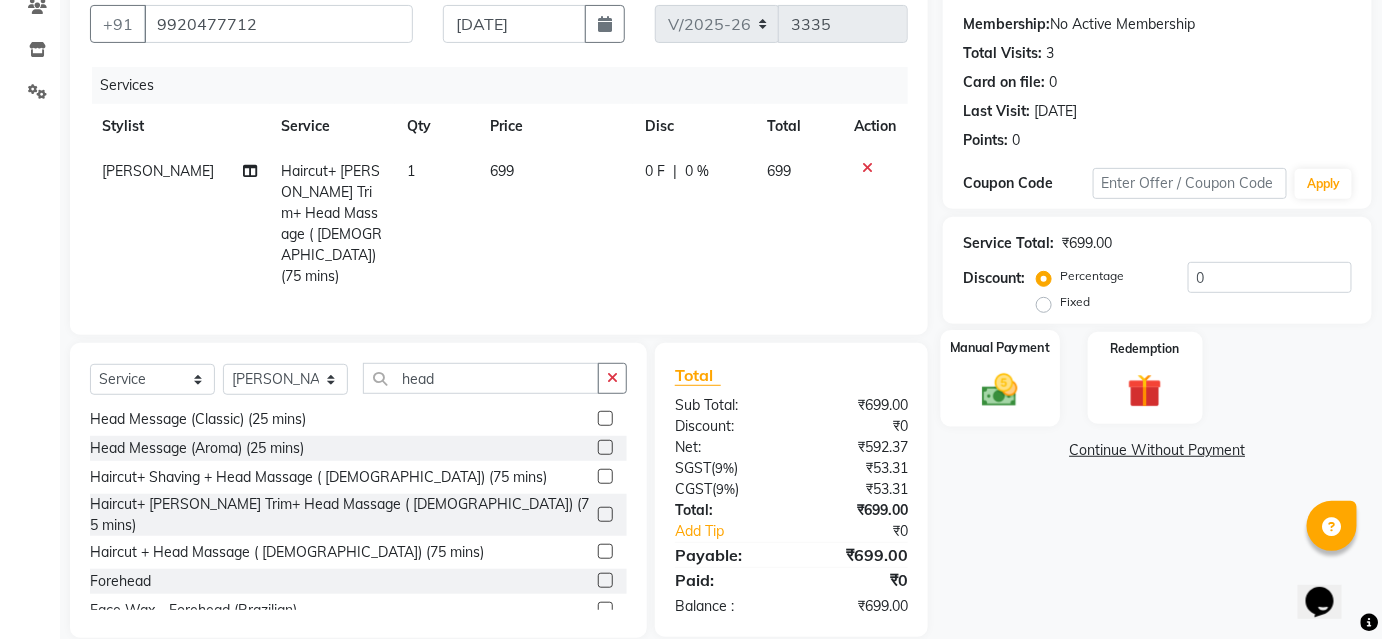 click 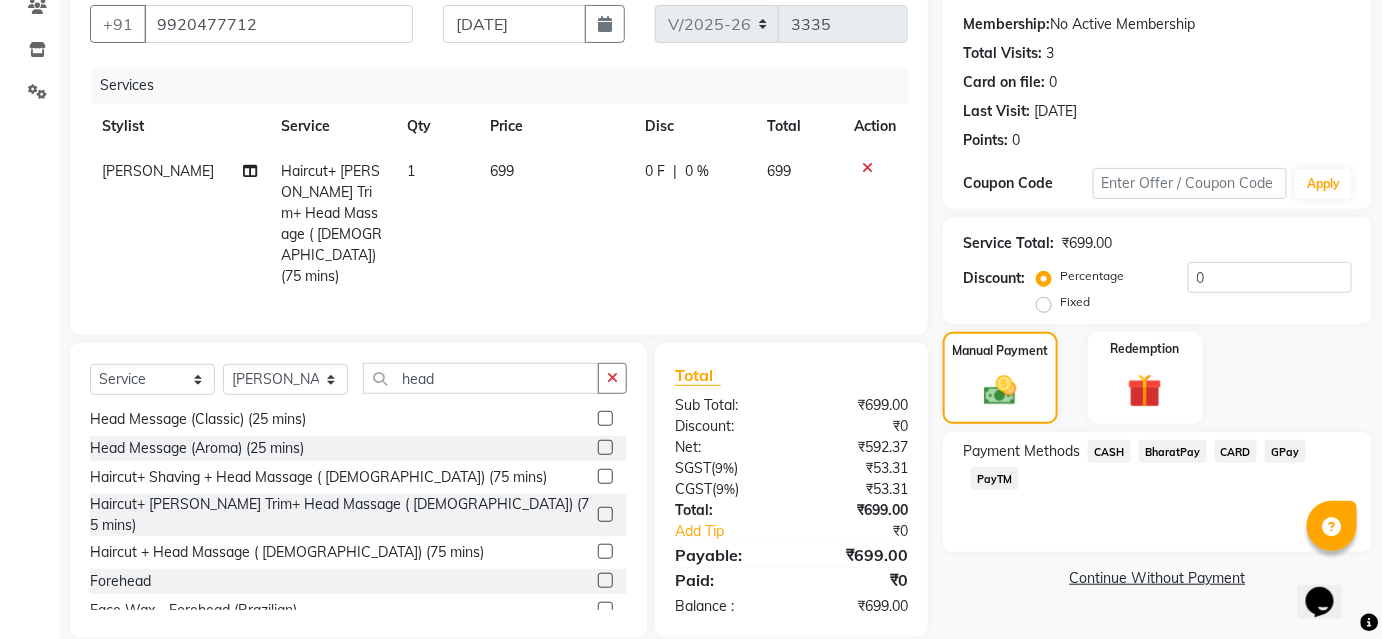 click on "BharatPay" 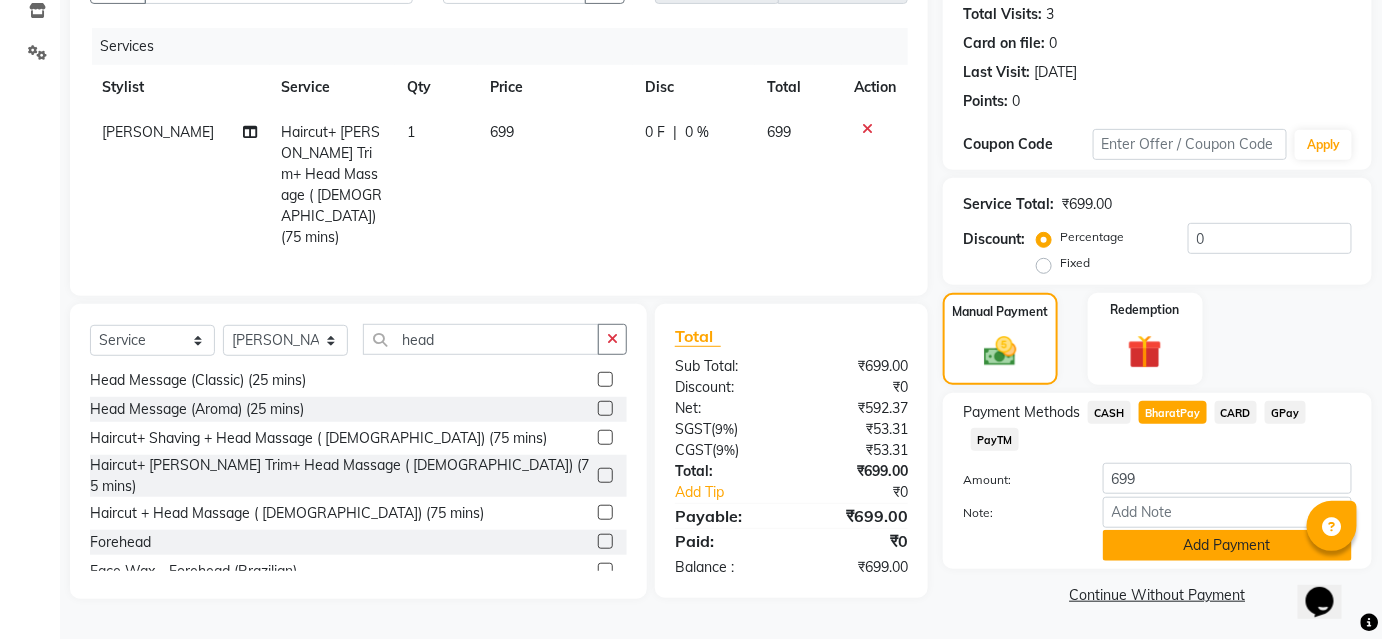 click on "Add Payment" 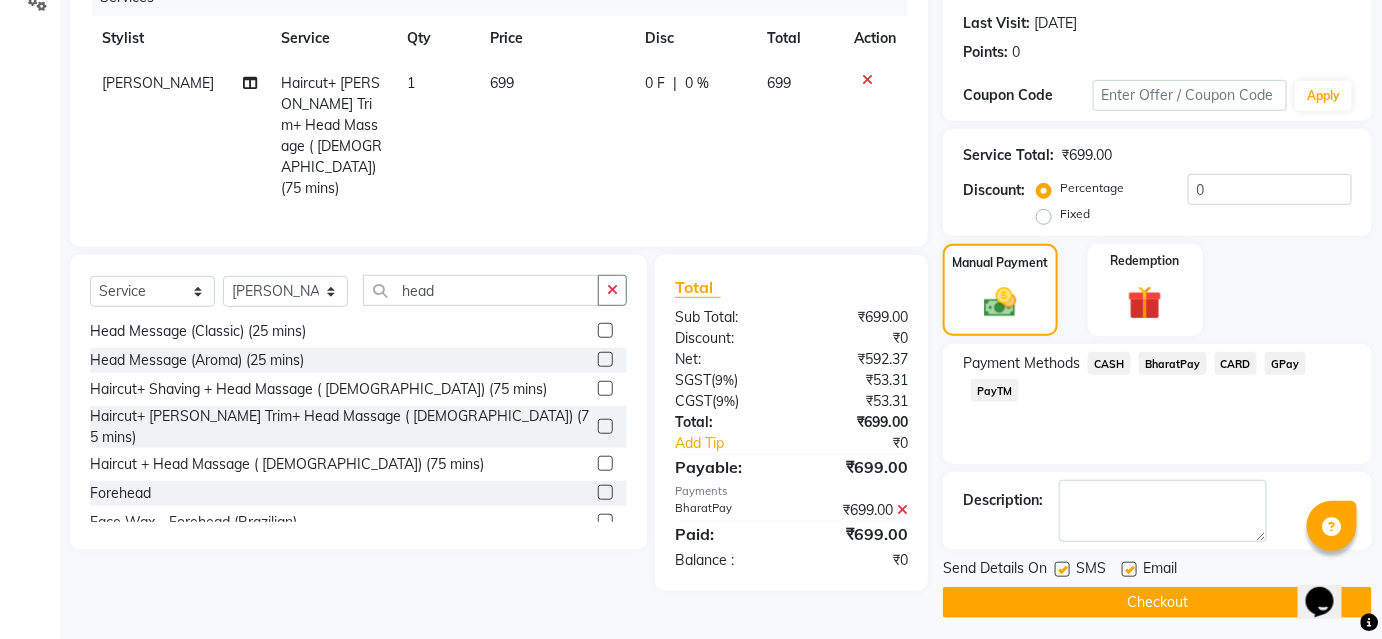 scroll, scrollTop: 276, scrollLeft: 0, axis: vertical 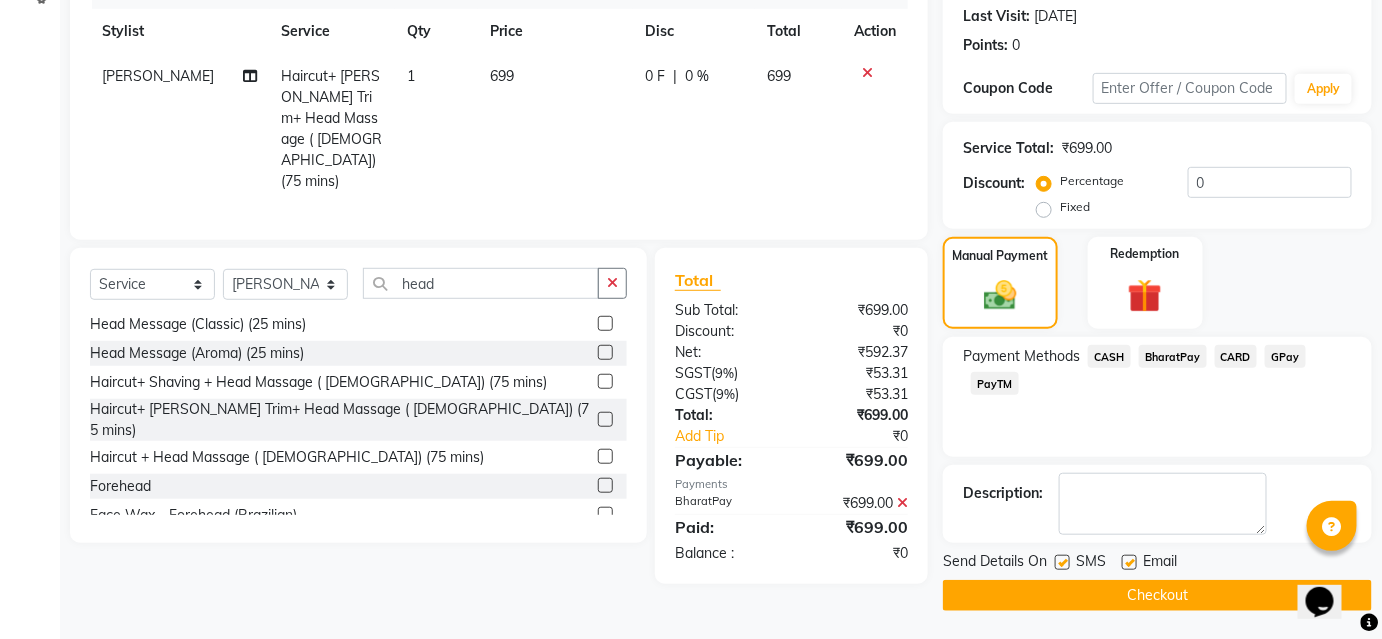 click on "Checkout" 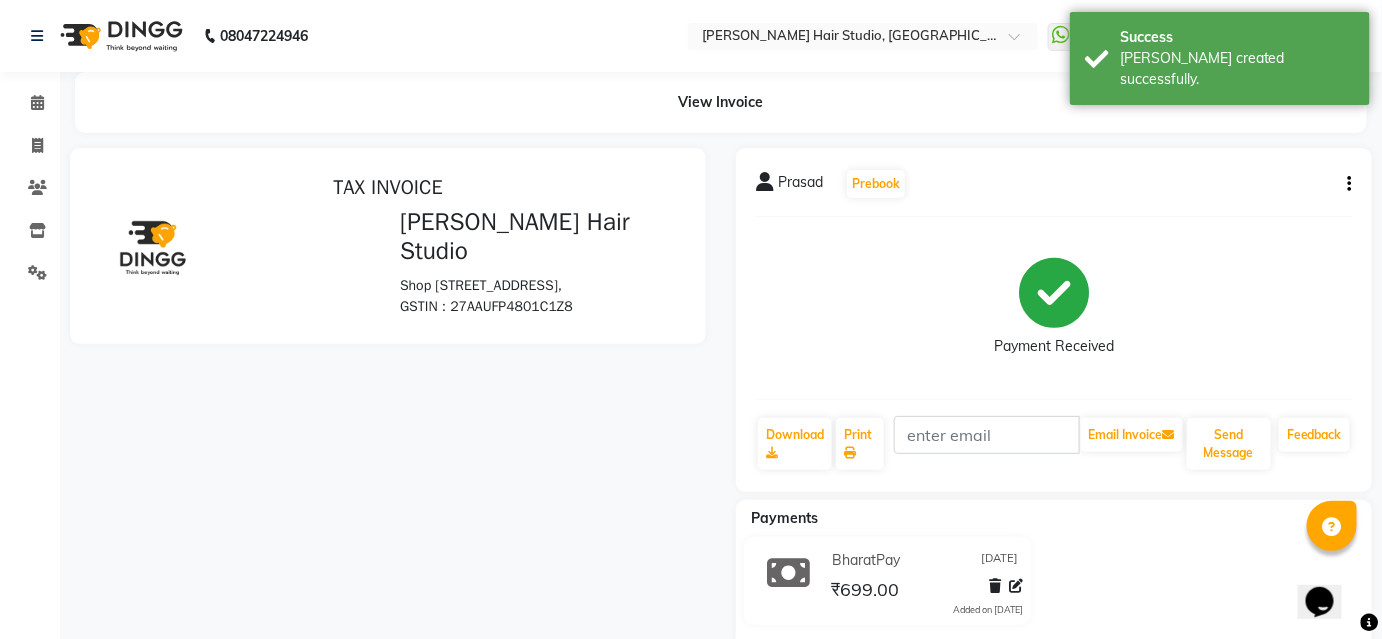 scroll, scrollTop: 0, scrollLeft: 0, axis: both 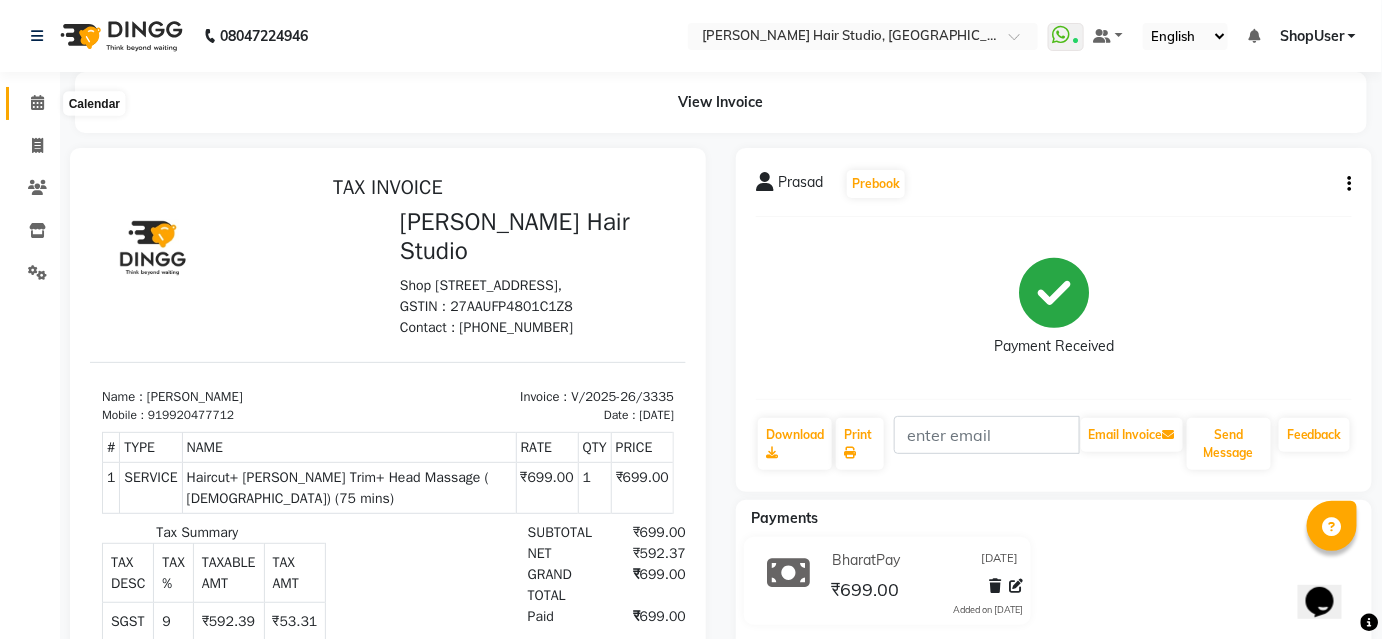 click 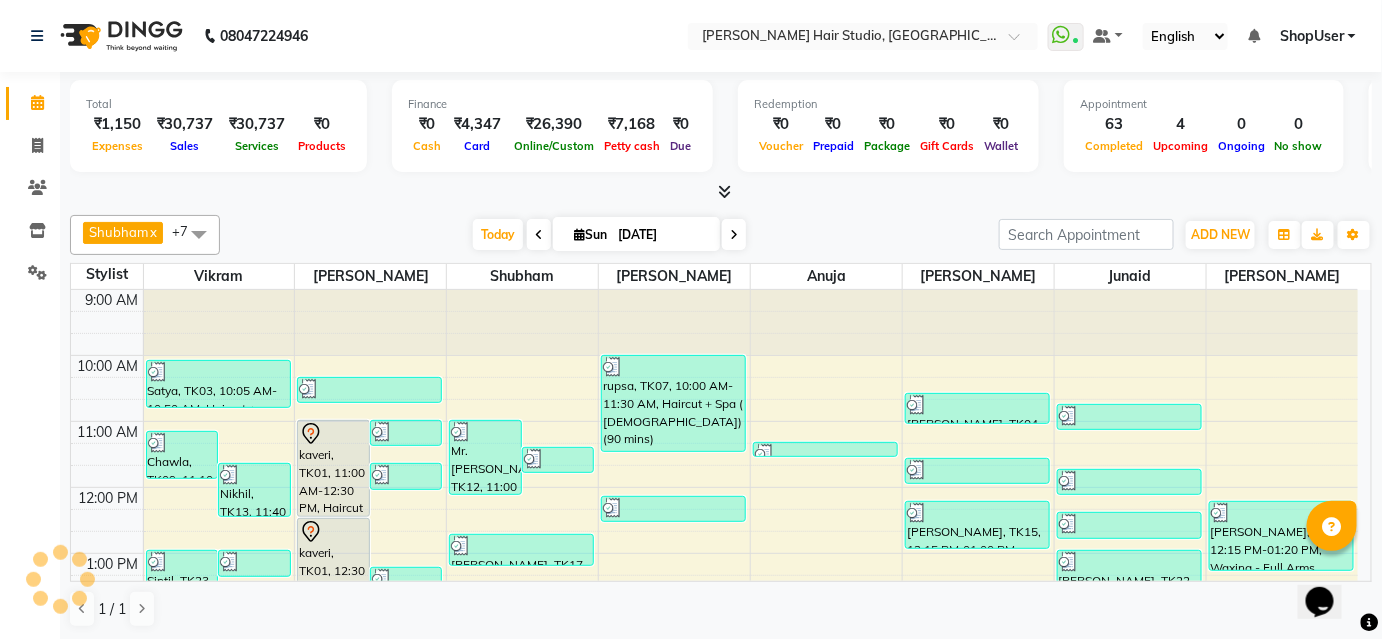 scroll, scrollTop: 0, scrollLeft: 0, axis: both 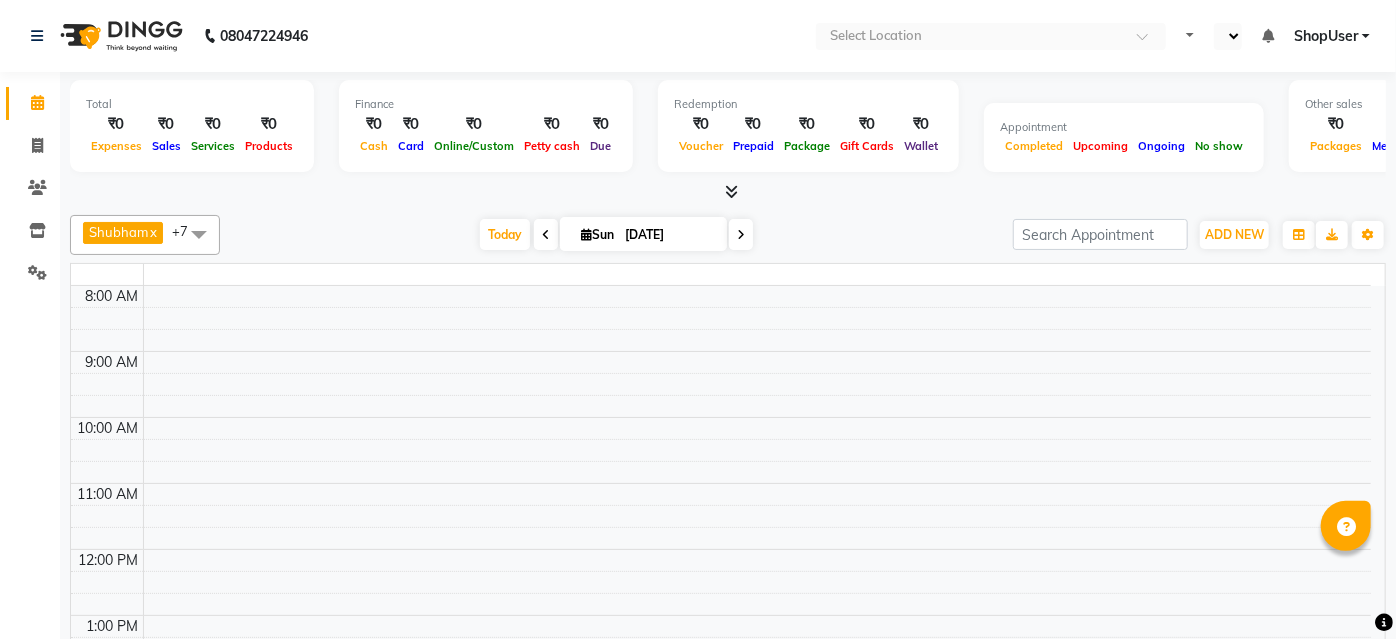 select on "en" 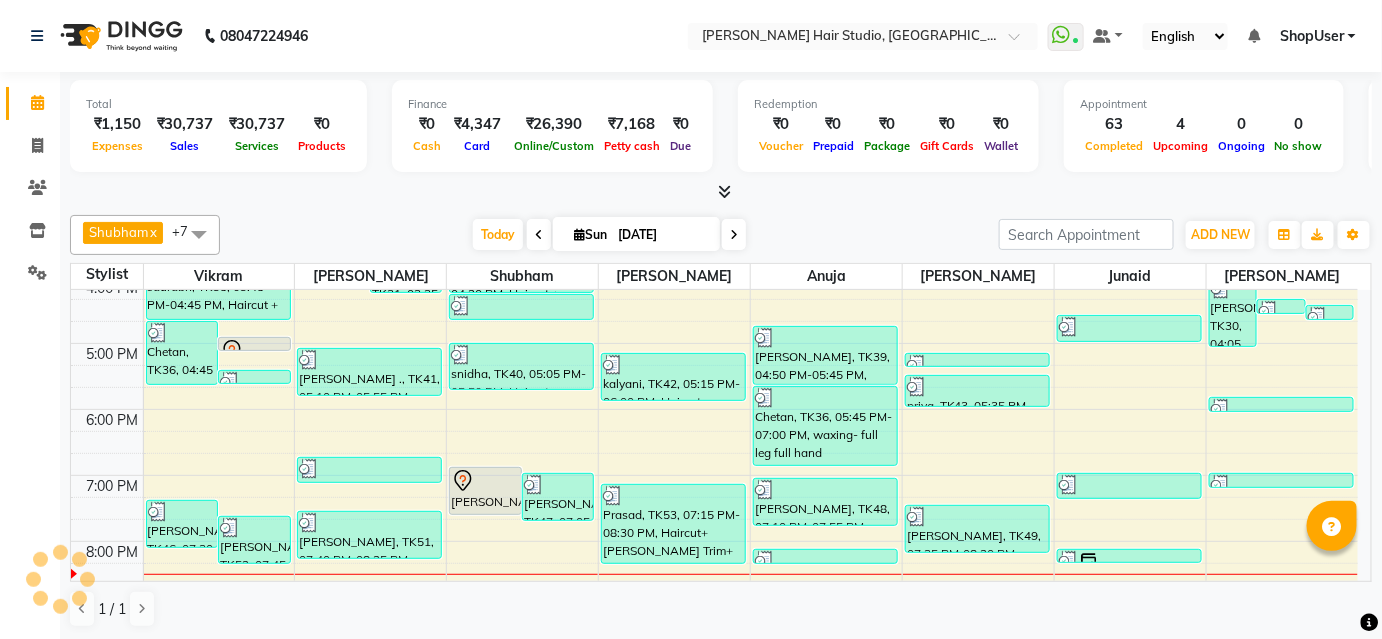 scroll, scrollTop: 0, scrollLeft: 0, axis: both 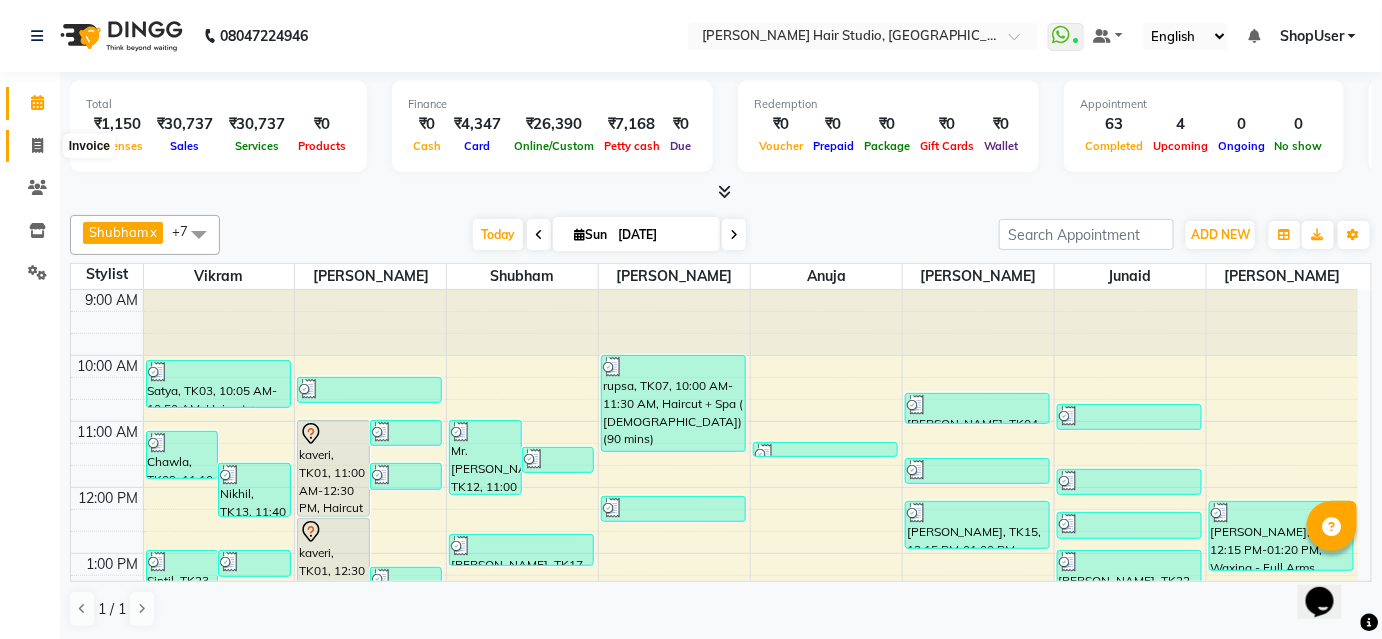 click 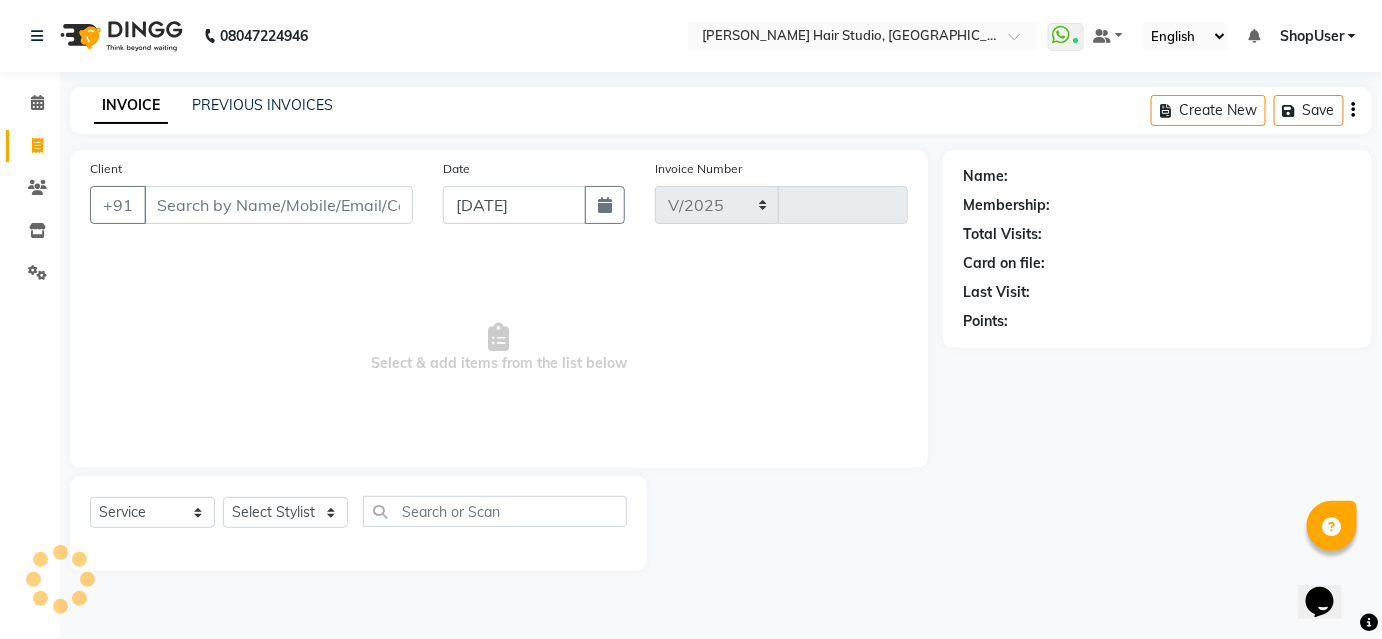 select on "627" 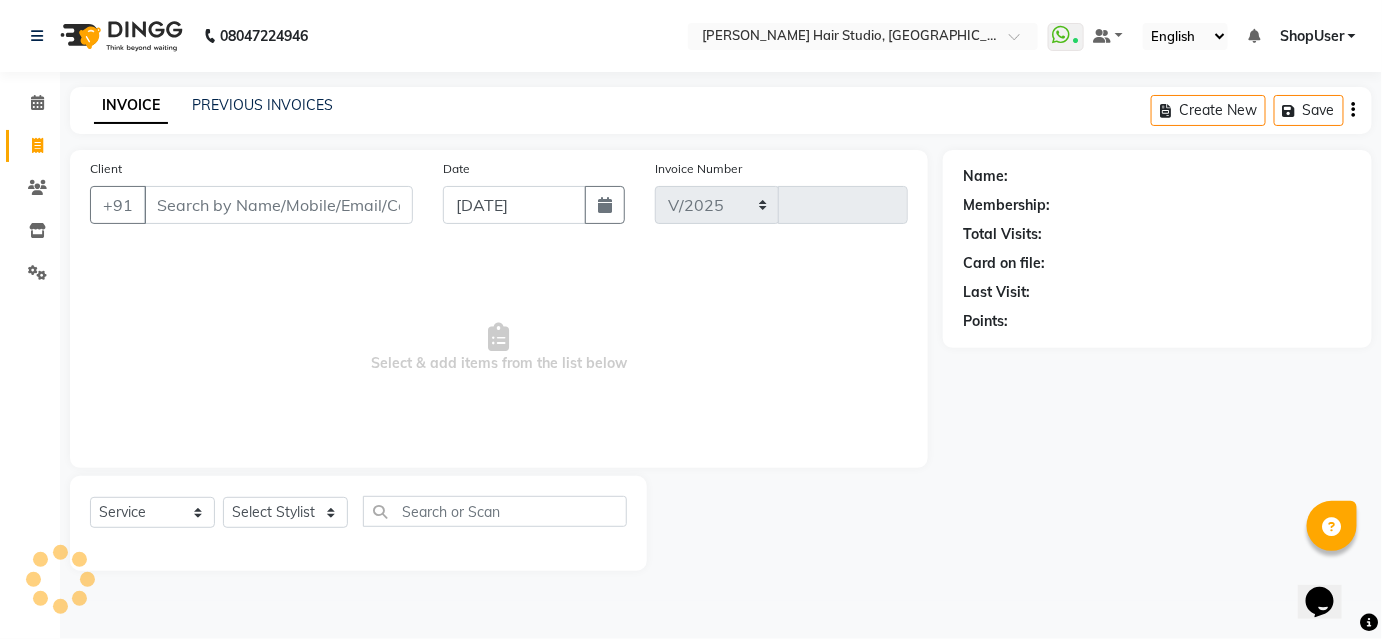 type on "3336" 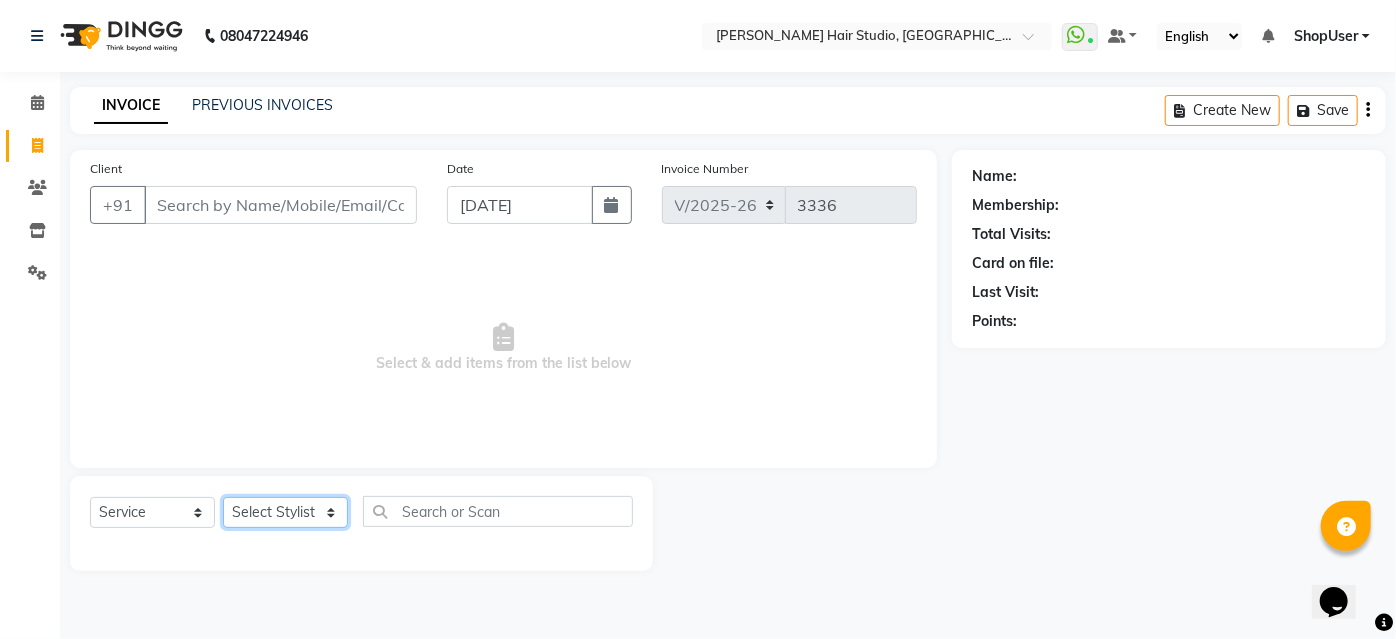 click on "Select Stylist" 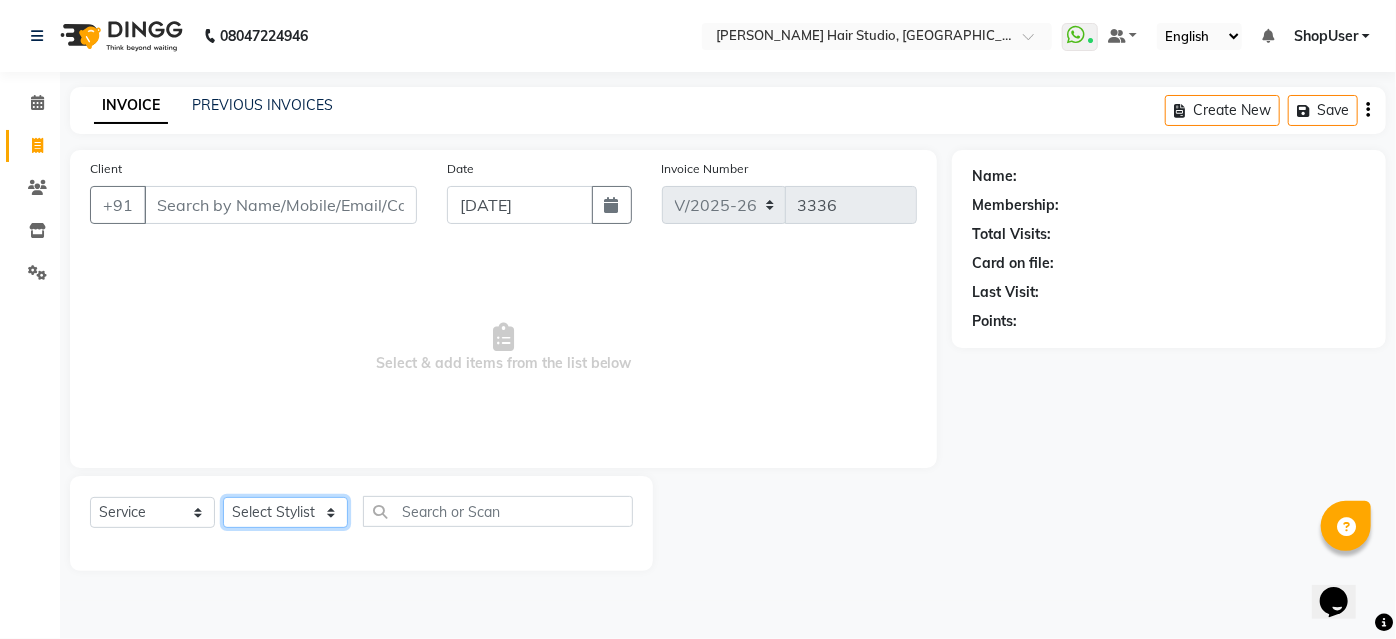 select on "39192" 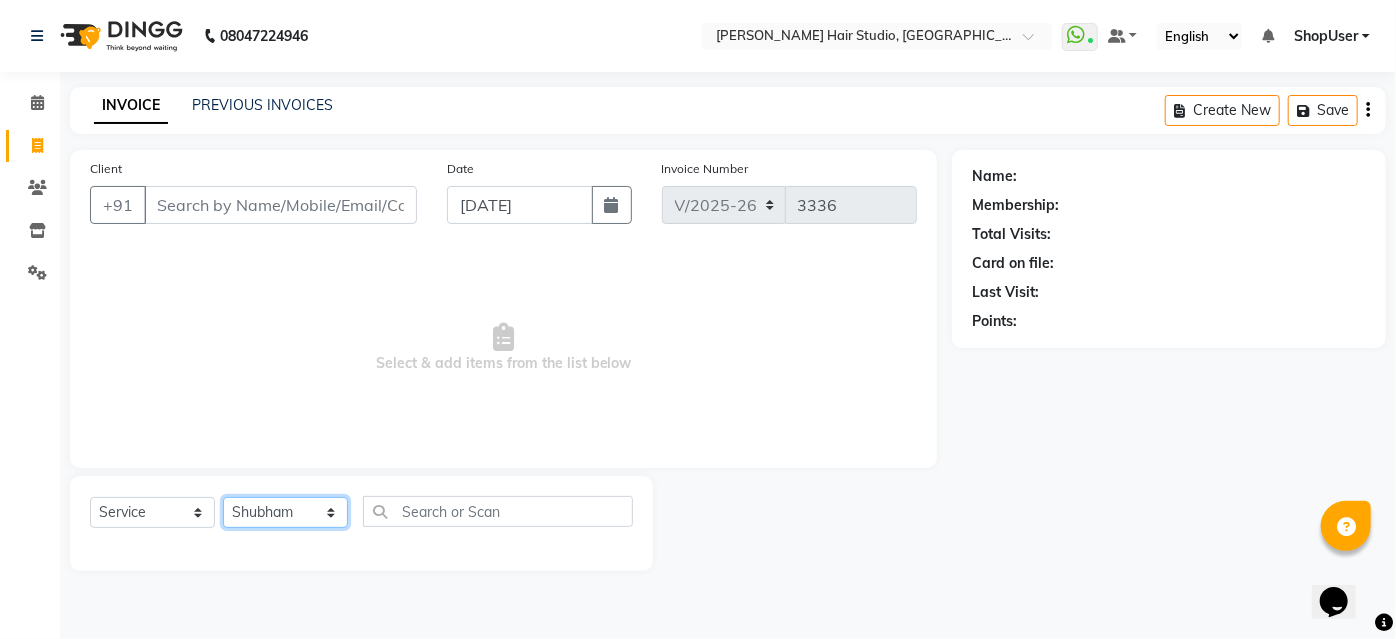 click on "Select Stylist [PERSON_NAME] [PERSON_NAME] Avinash [PERSON_NAME] Pawan [PERSON_NAME] ShopUser [PERSON_NAME] Shweta [PERSON_NAME]" 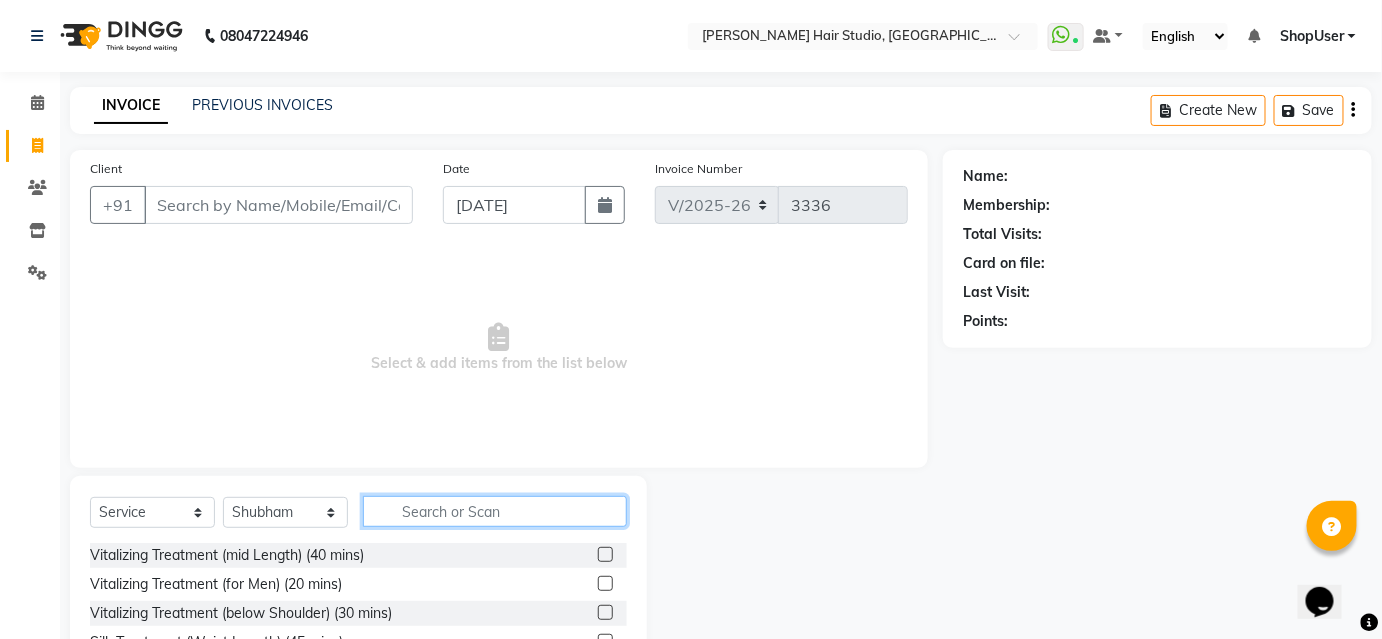 click 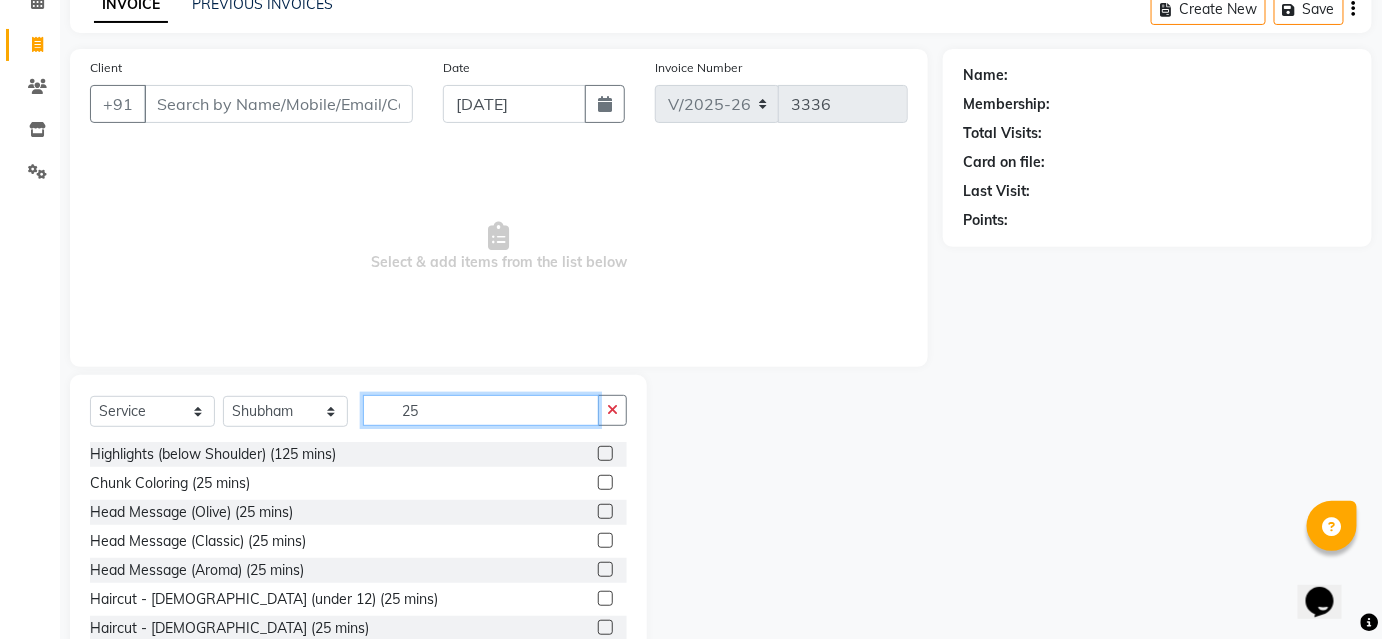 scroll, scrollTop: 161, scrollLeft: 0, axis: vertical 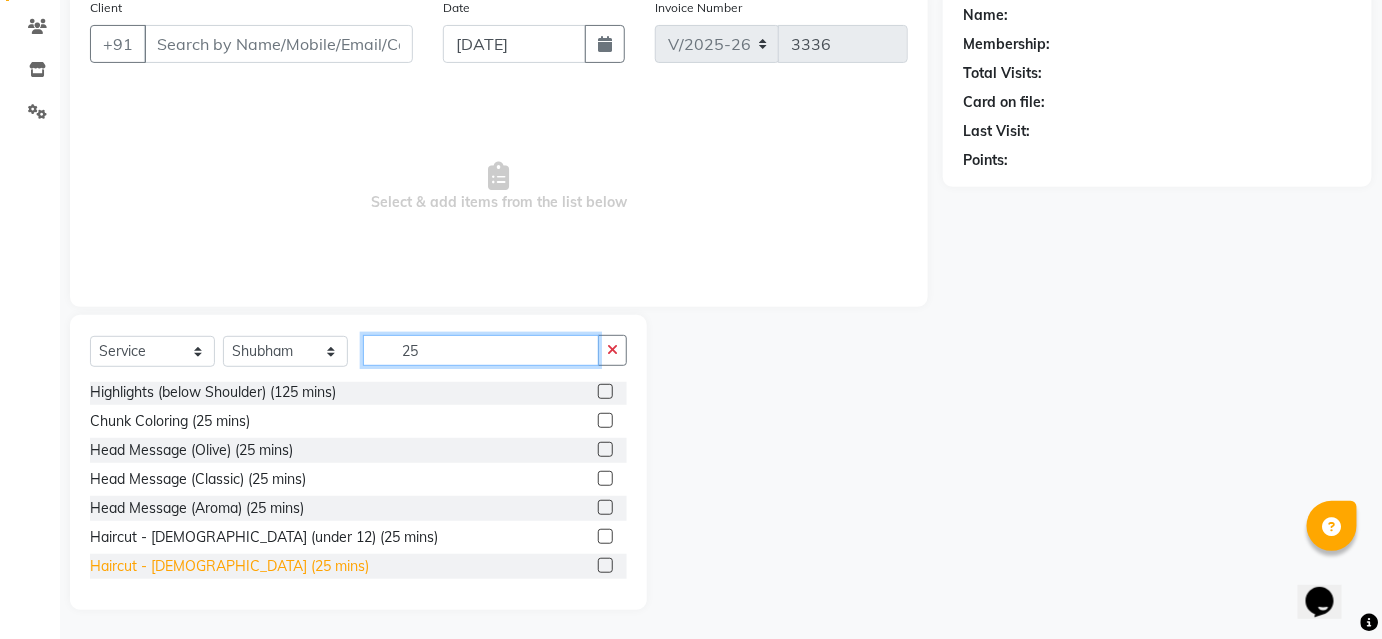 type on "25" 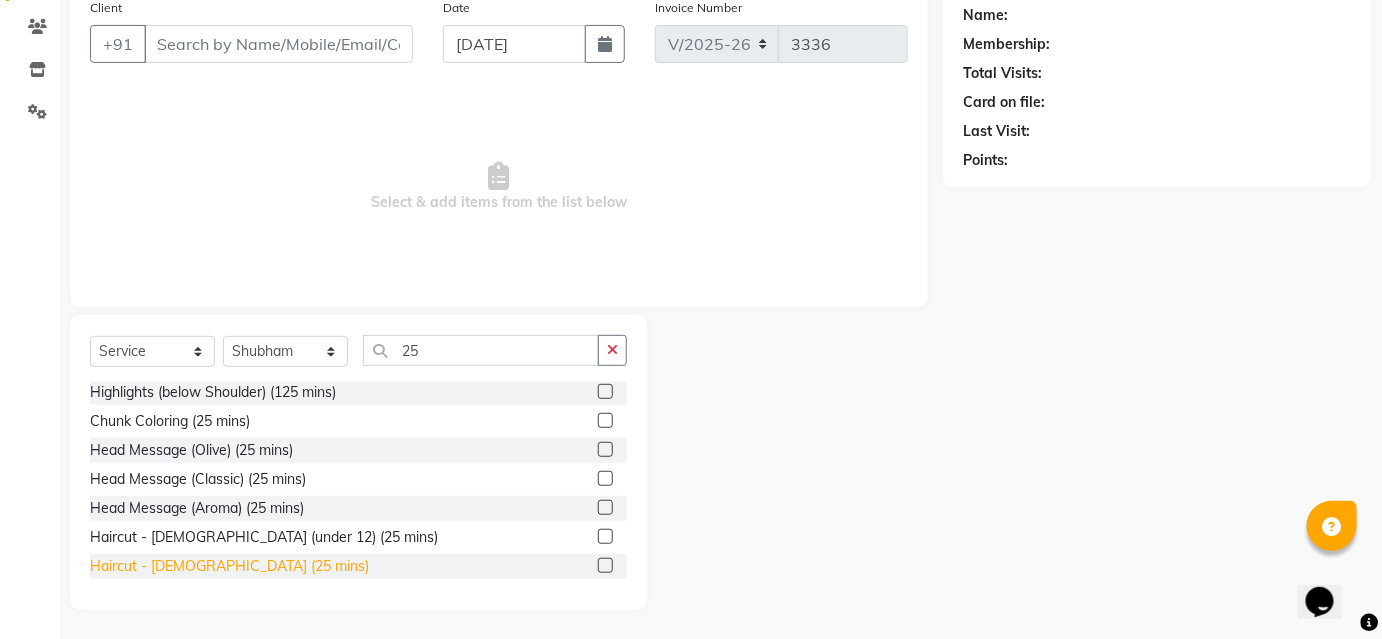 click on "Haircut - [DEMOGRAPHIC_DATA] (25 mins)" 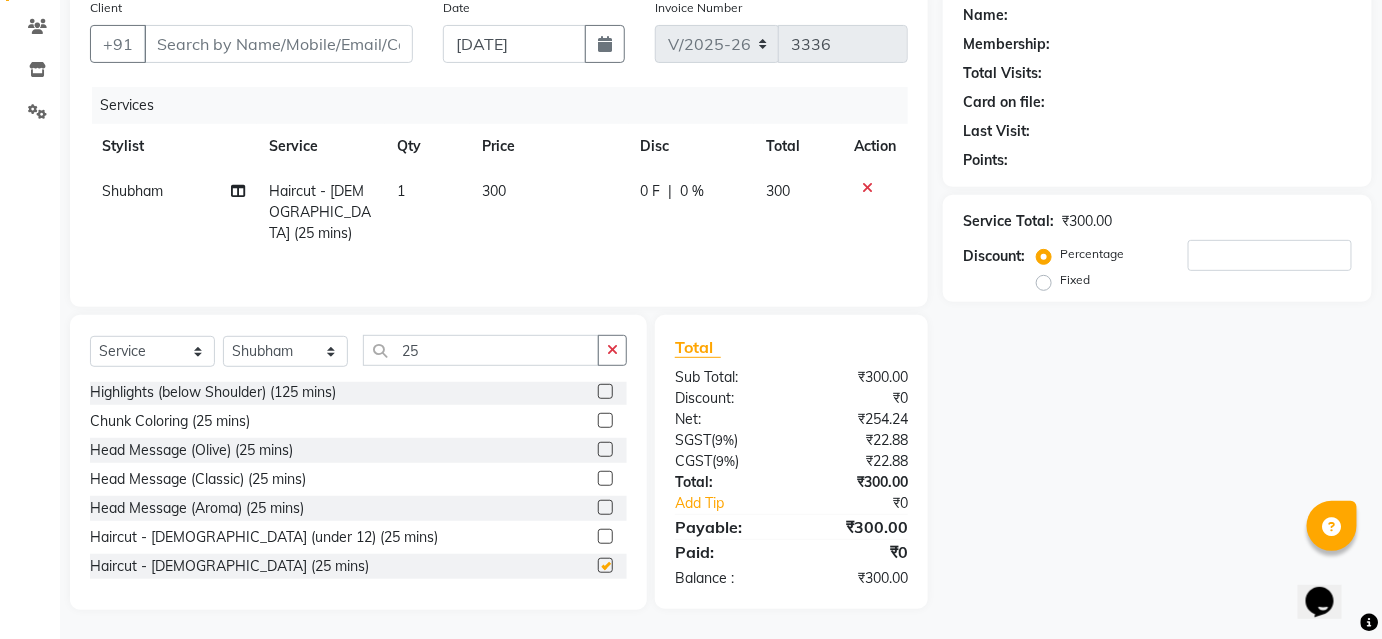 checkbox on "false" 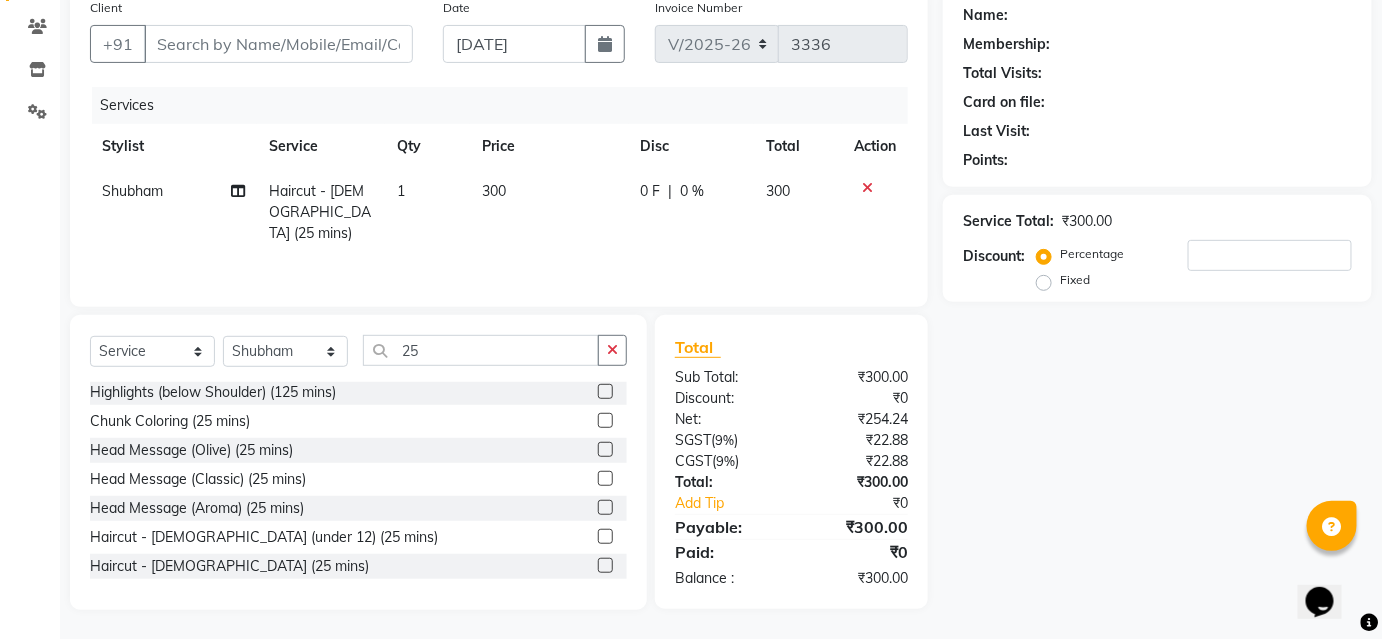 scroll, scrollTop: 0, scrollLeft: 0, axis: both 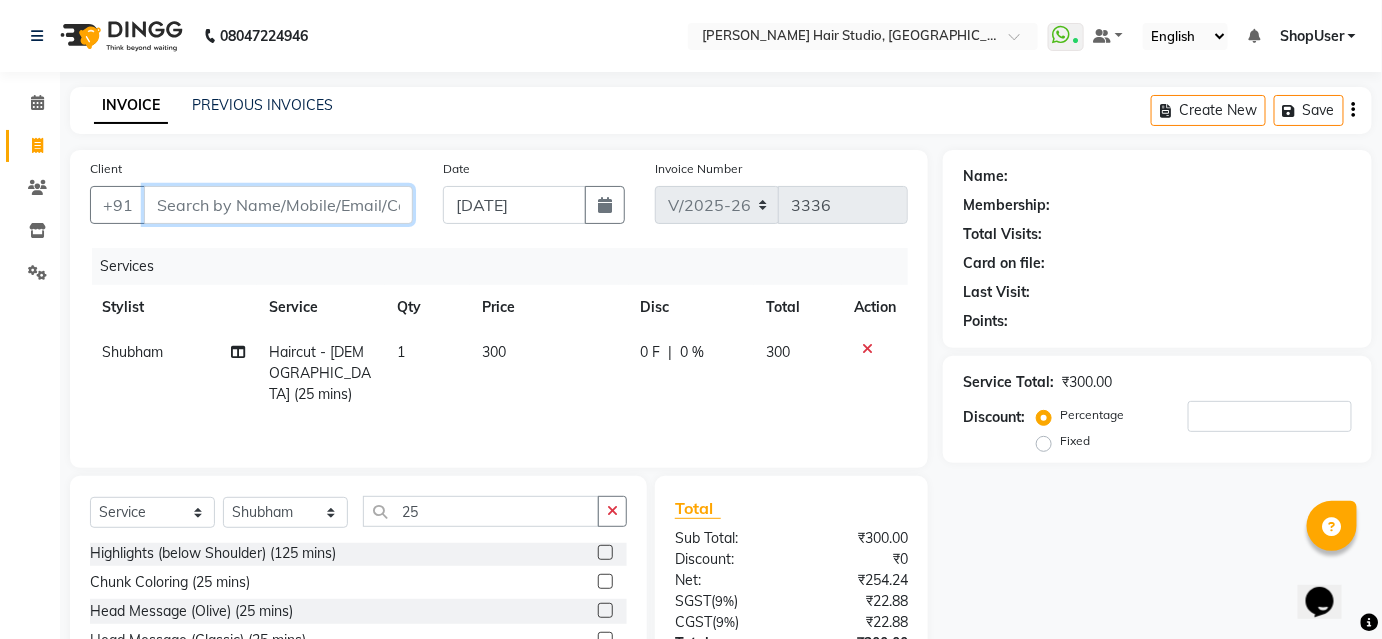 click on "Client" at bounding box center [278, 205] 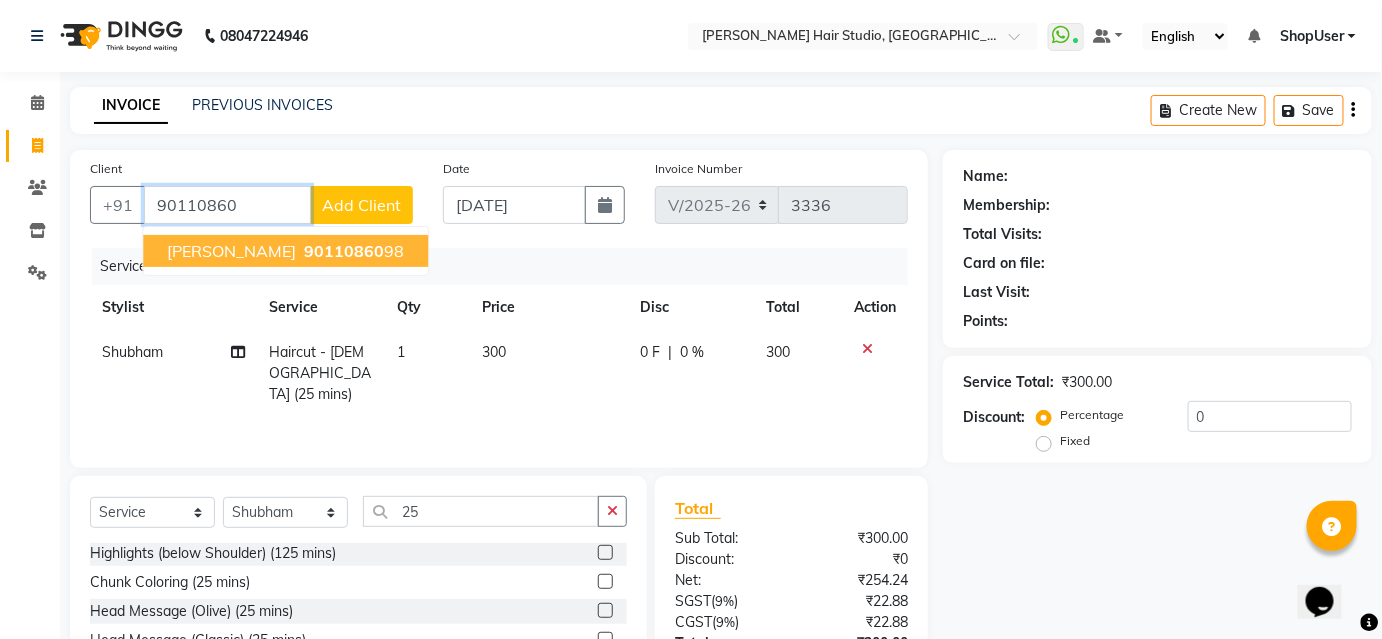 click on "Mali Patel" at bounding box center [231, 251] 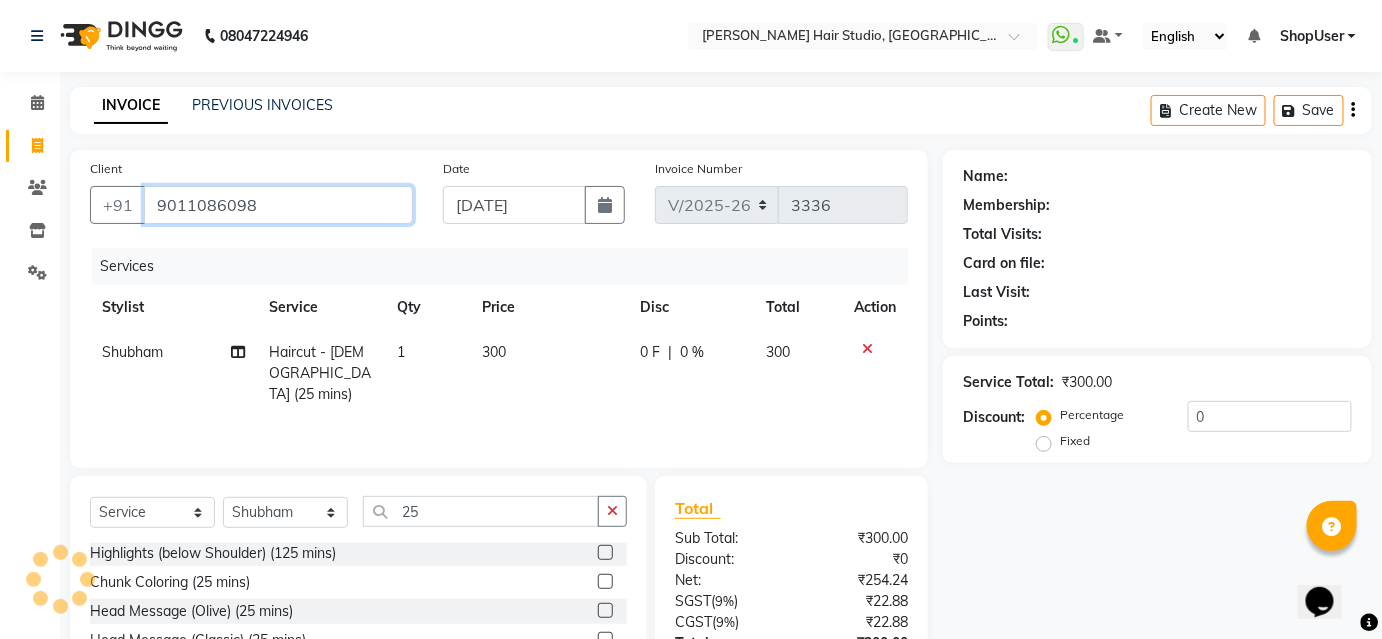 type on "9011086098" 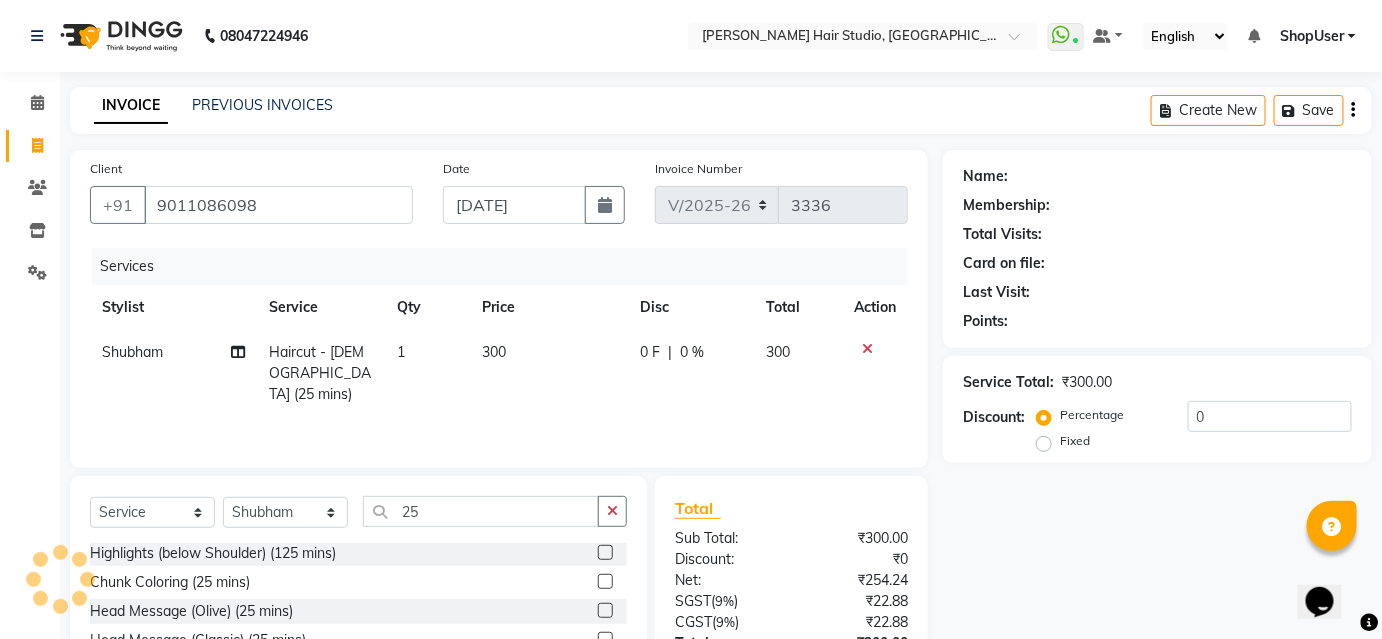 select on "1: Object" 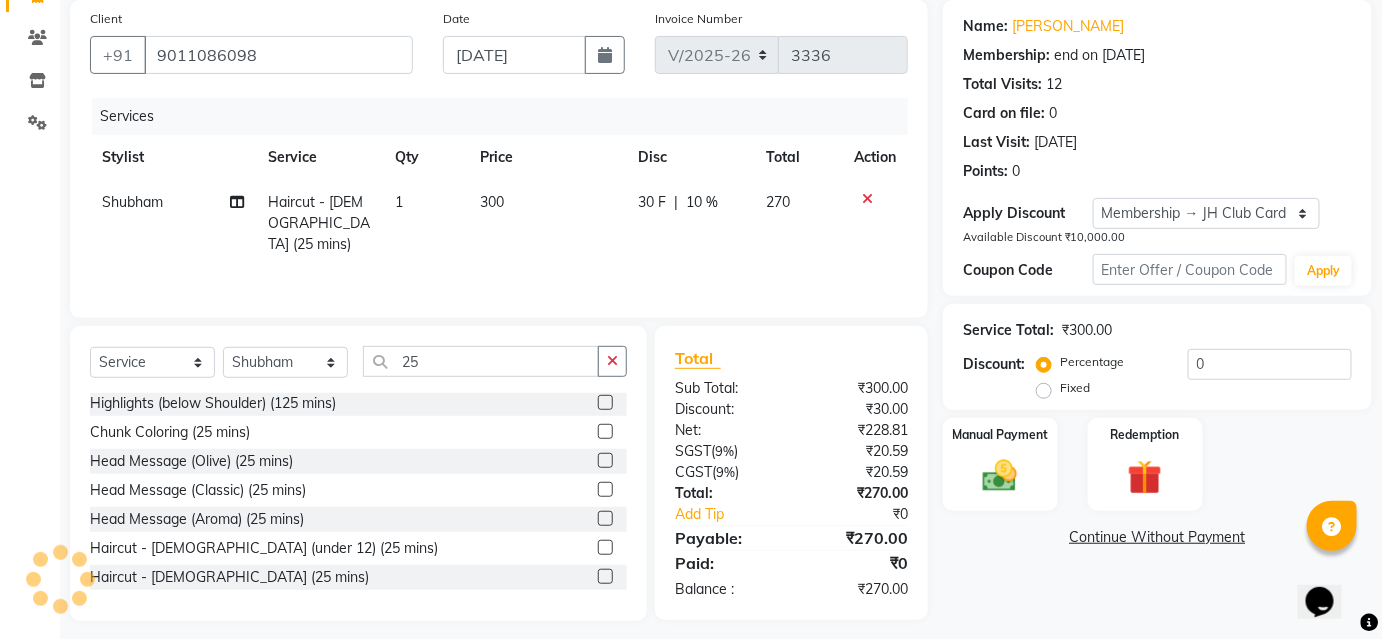 type on "10" 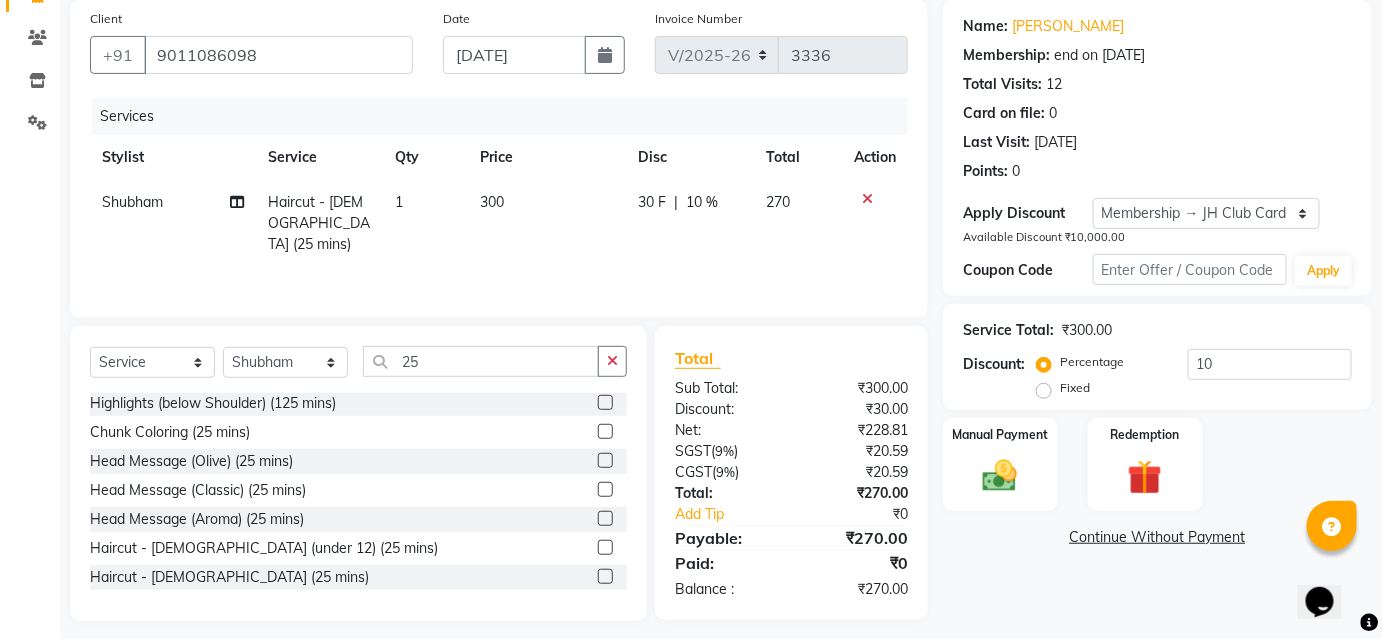 scroll, scrollTop: 161, scrollLeft: 0, axis: vertical 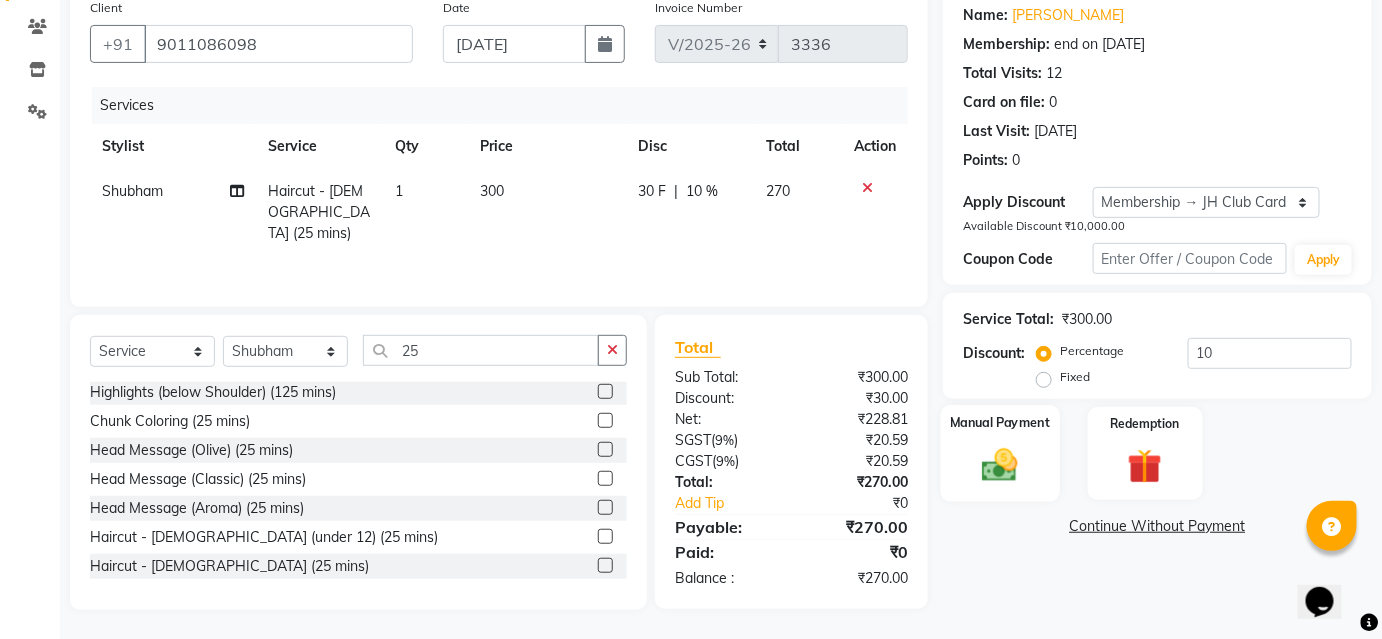 click 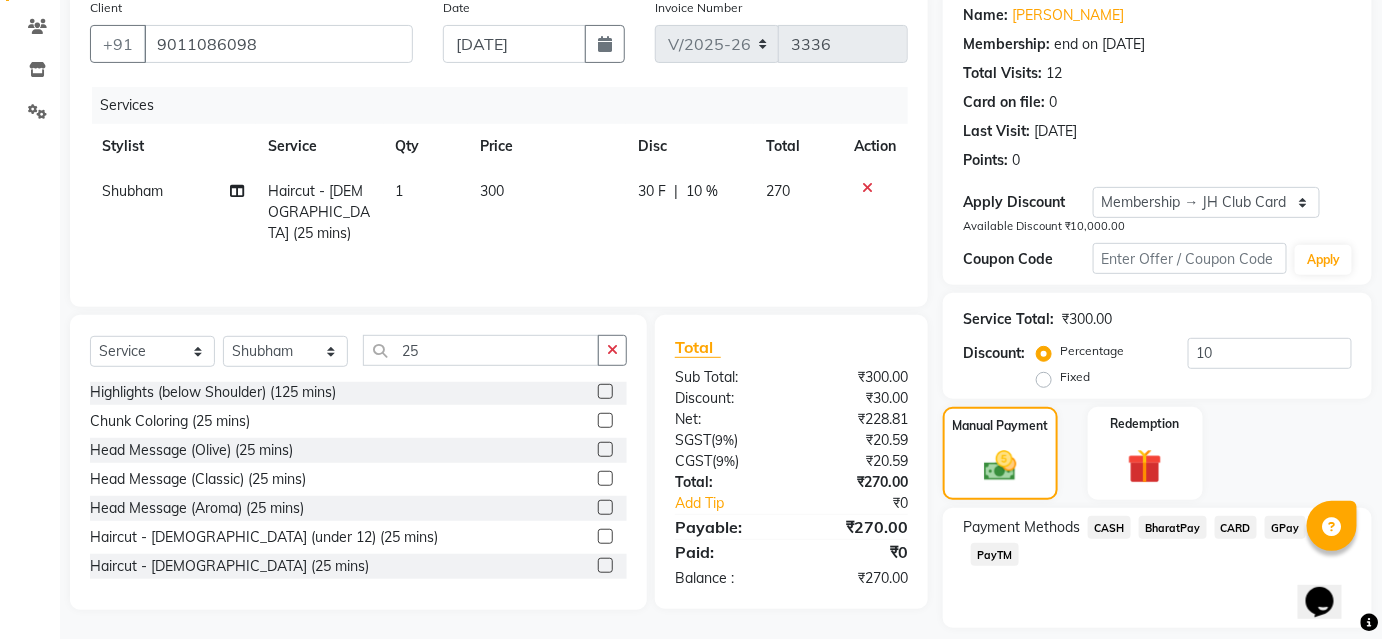 click on "CARD" 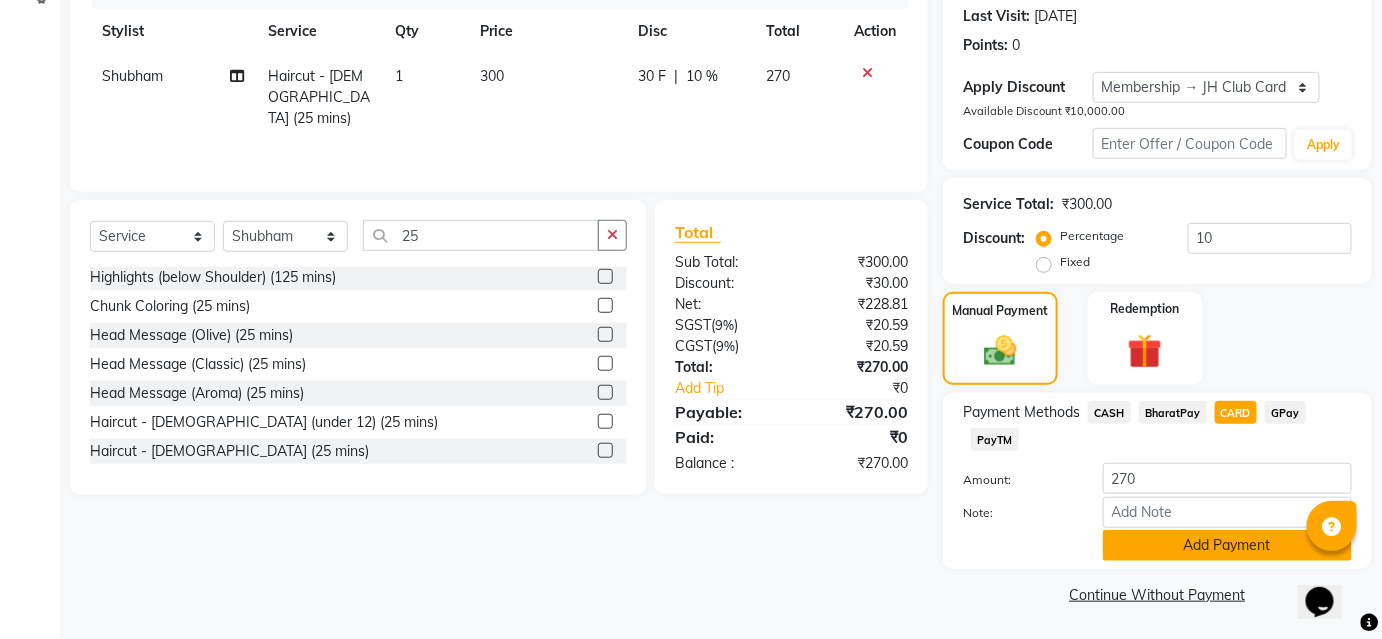 click on "Add Payment" 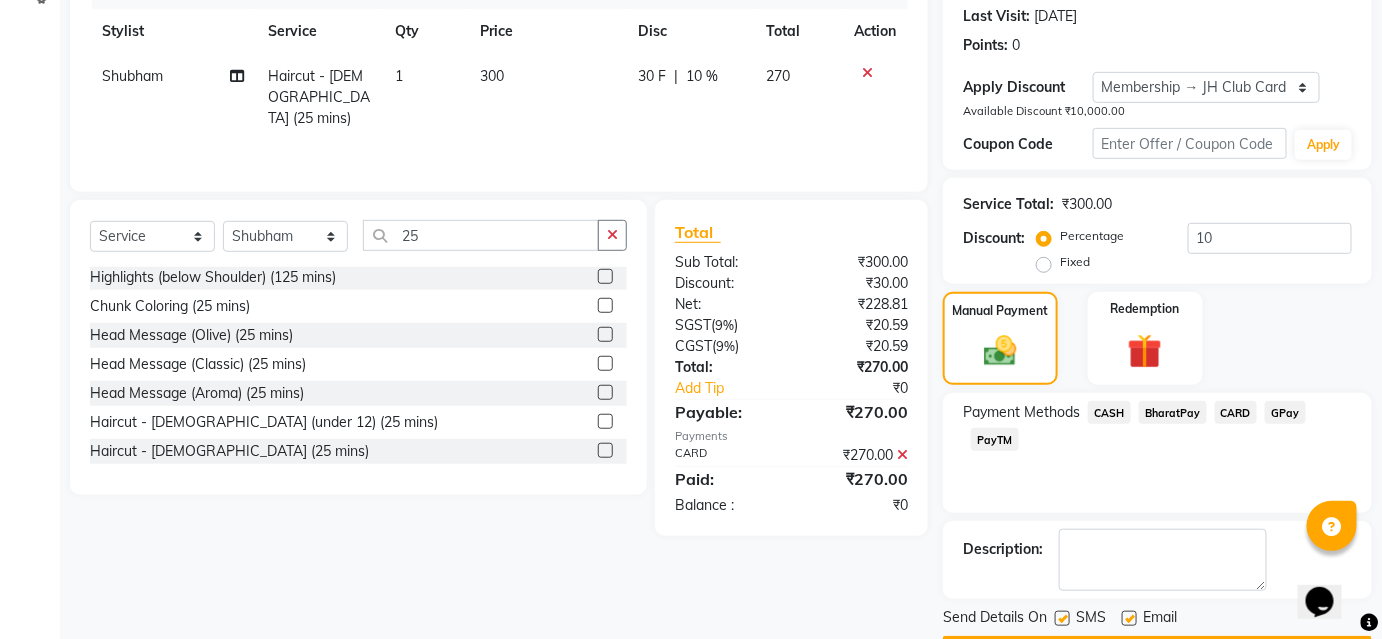 scroll, scrollTop: 332, scrollLeft: 0, axis: vertical 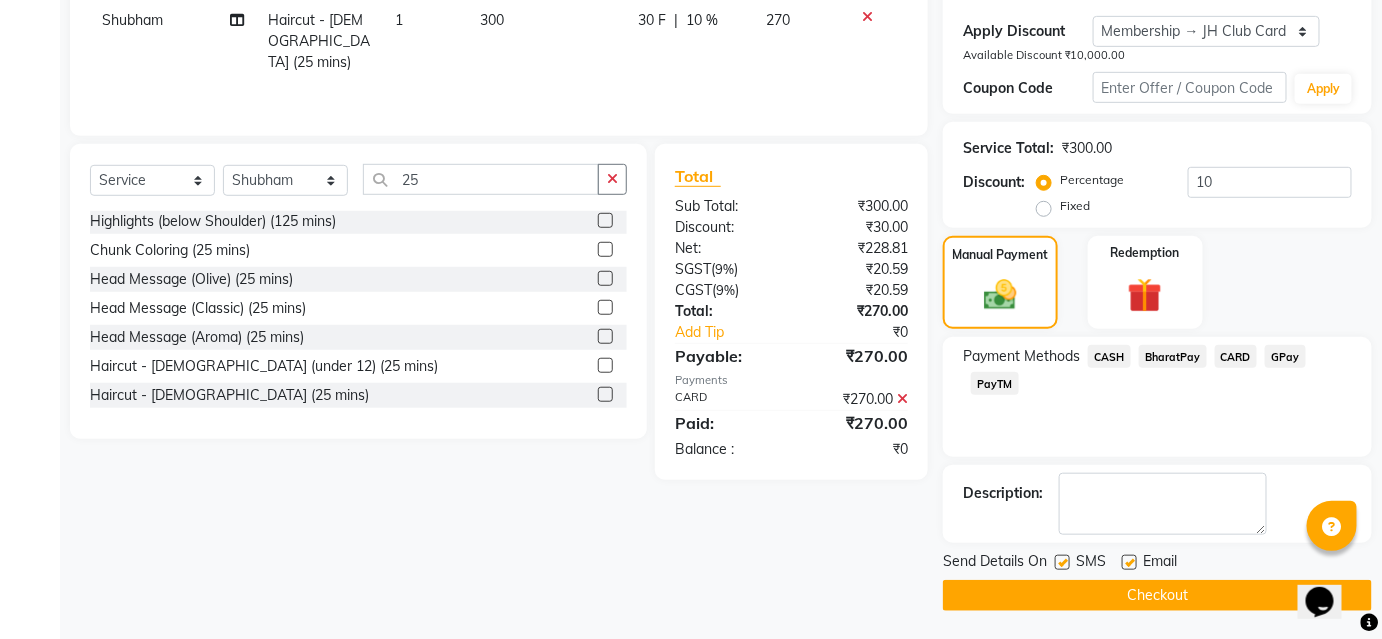 click on "Checkout" 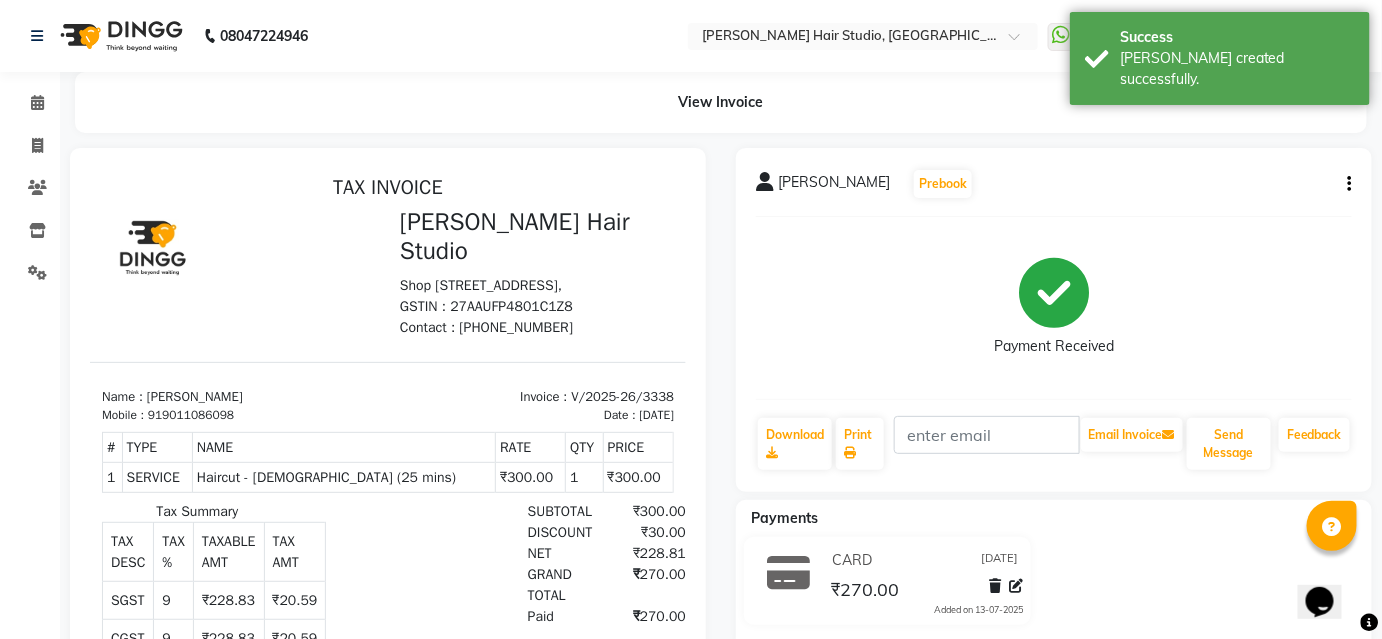 scroll, scrollTop: 0, scrollLeft: 0, axis: both 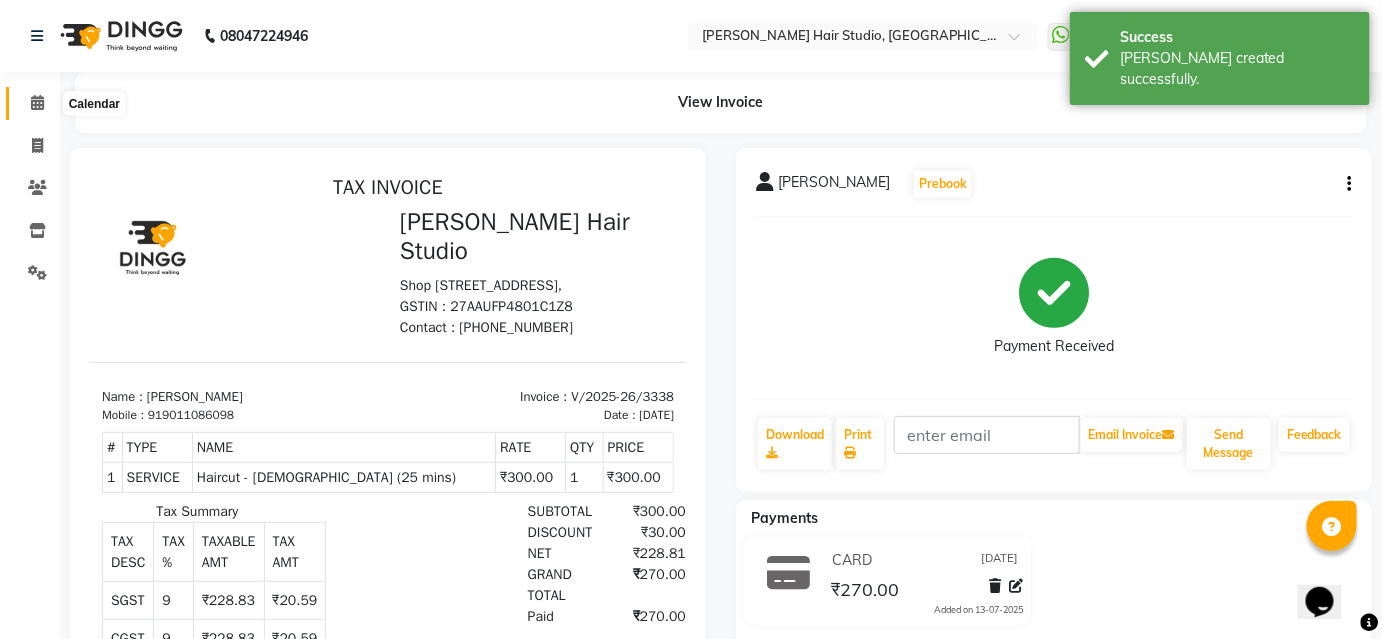 click 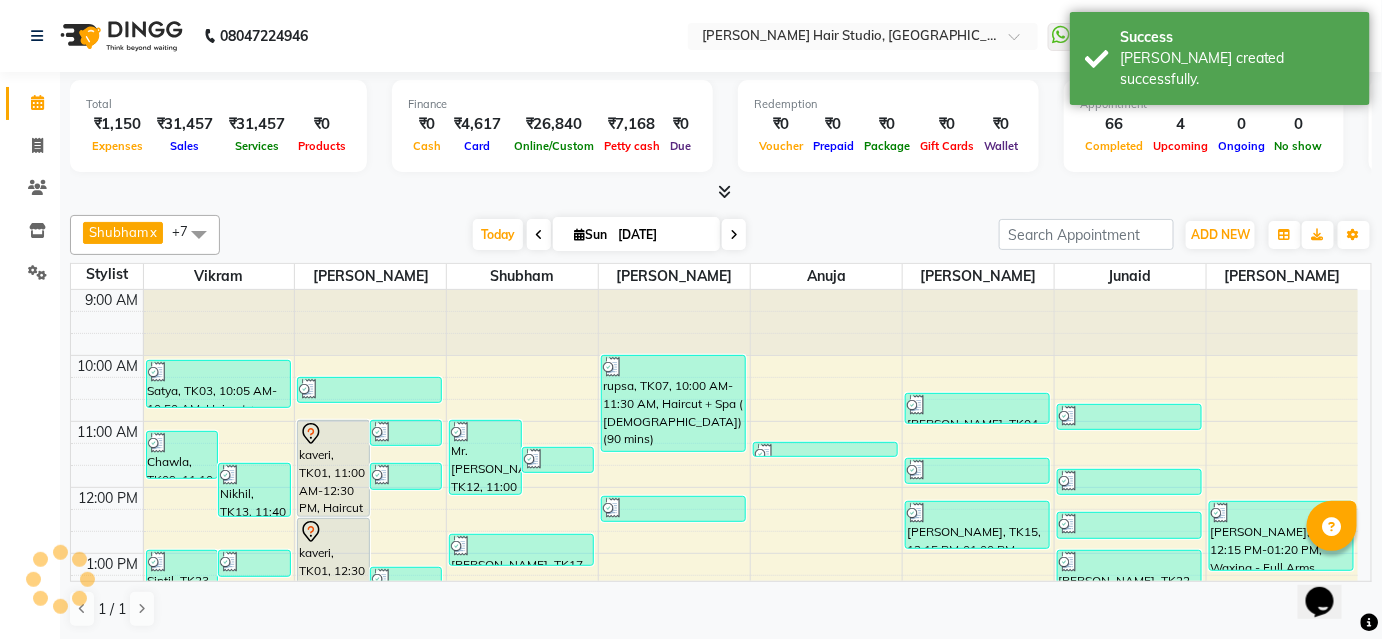 scroll, scrollTop: 0, scrollLeft: 0, axis: both 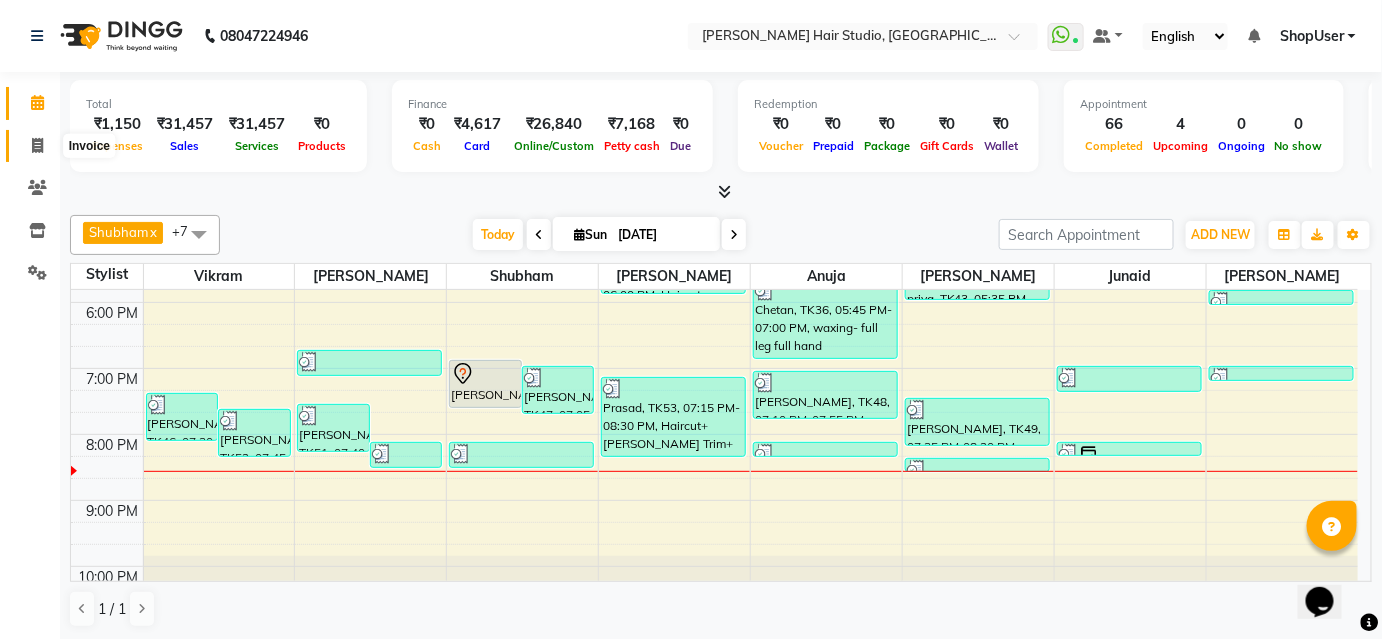 click 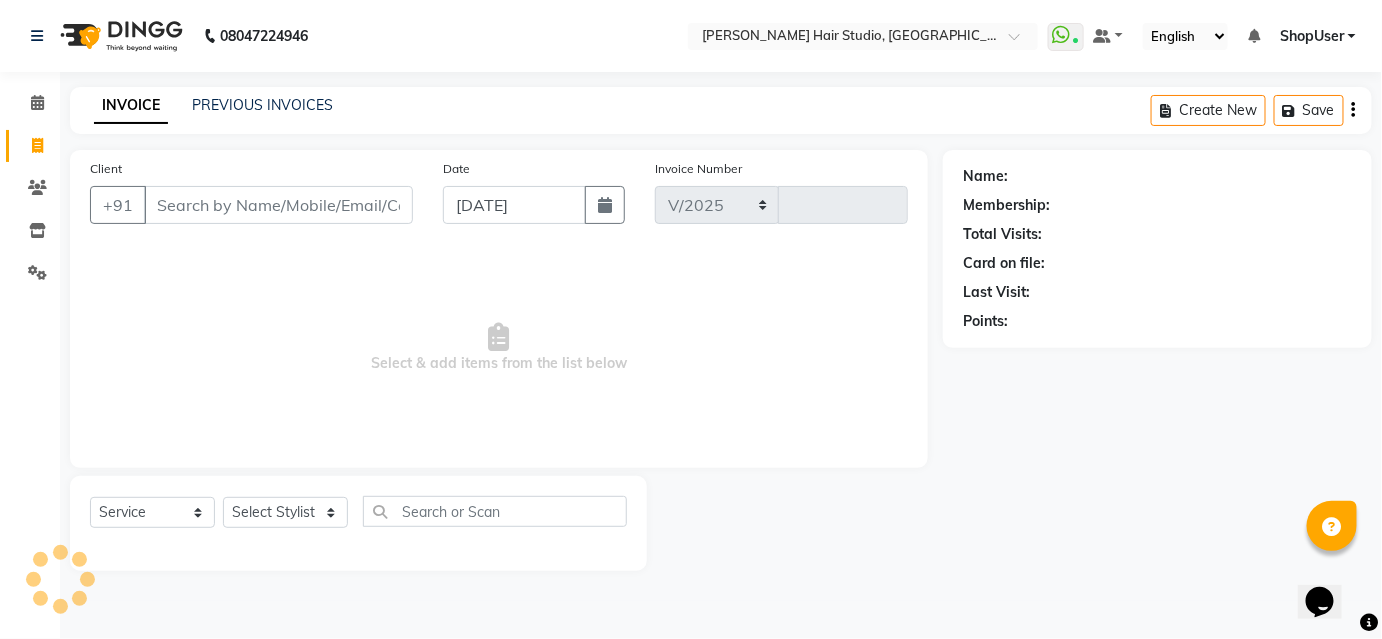 select on "627" 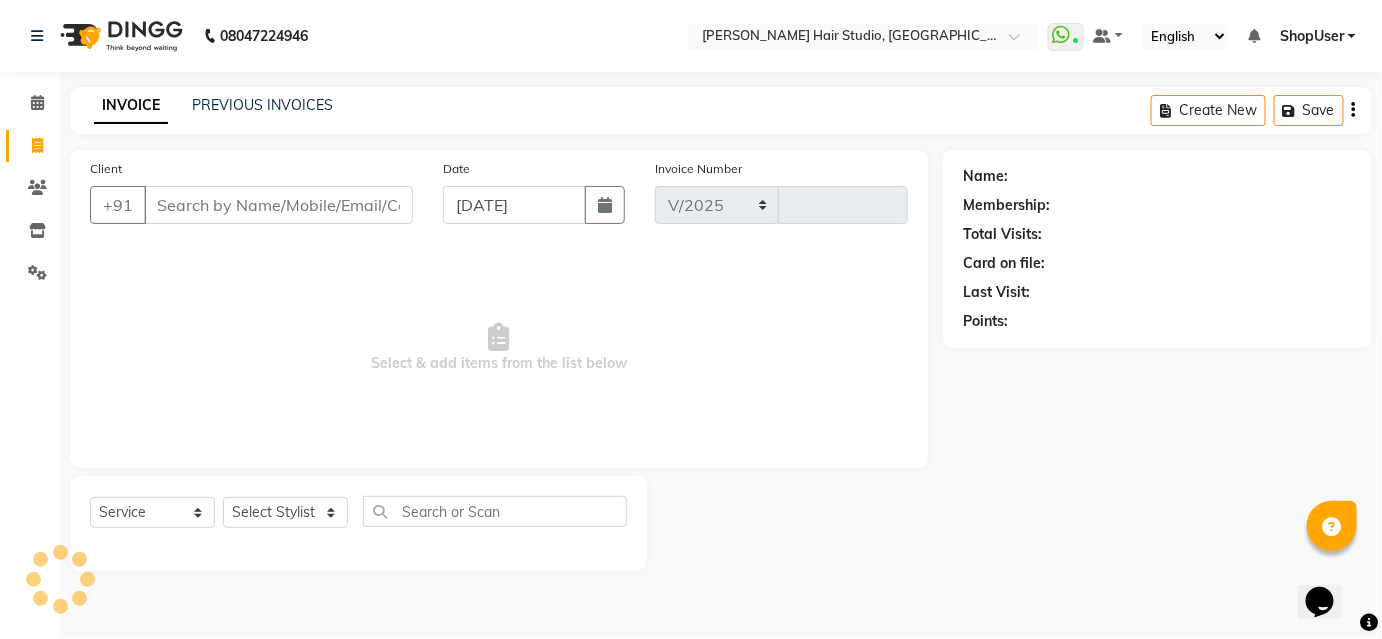 type on "3339" 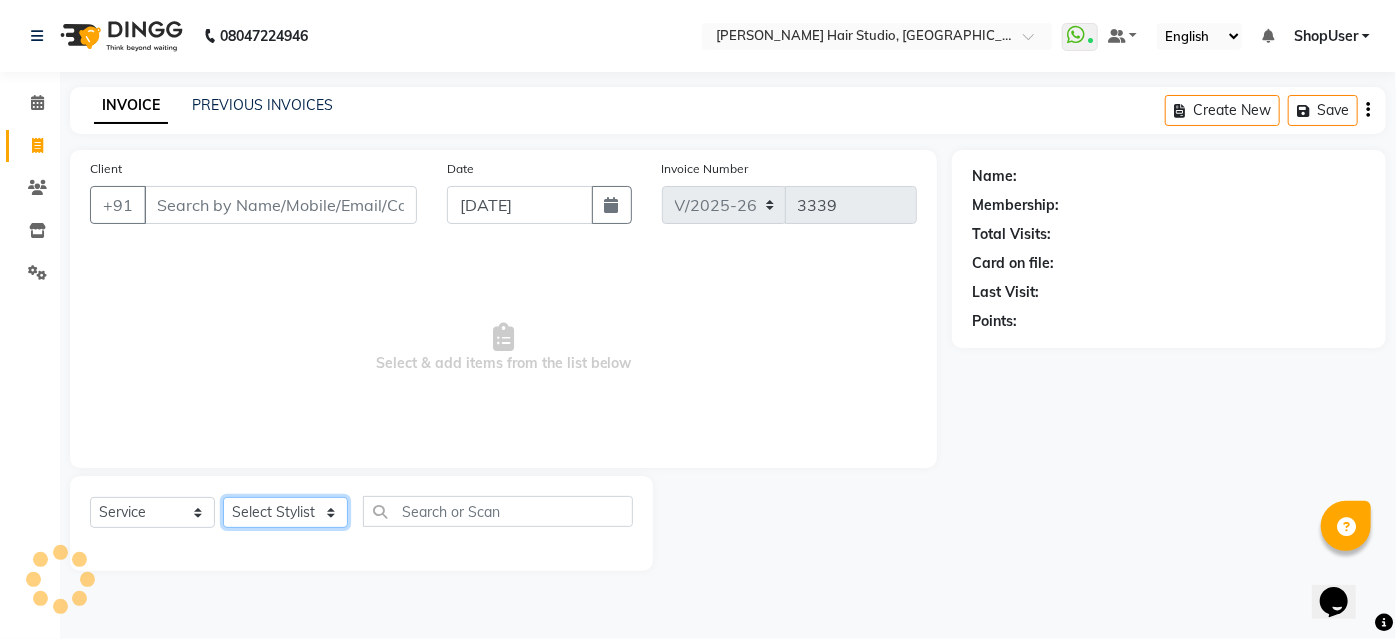 click on "Select Stylist [PERSON_NAME] [PERSON_NAME] Avinash [PERSON_NAME] Pawan [PERSON_NAME] ShopUser [PERSON_NAME] Shweta [PERSON_NAME]" 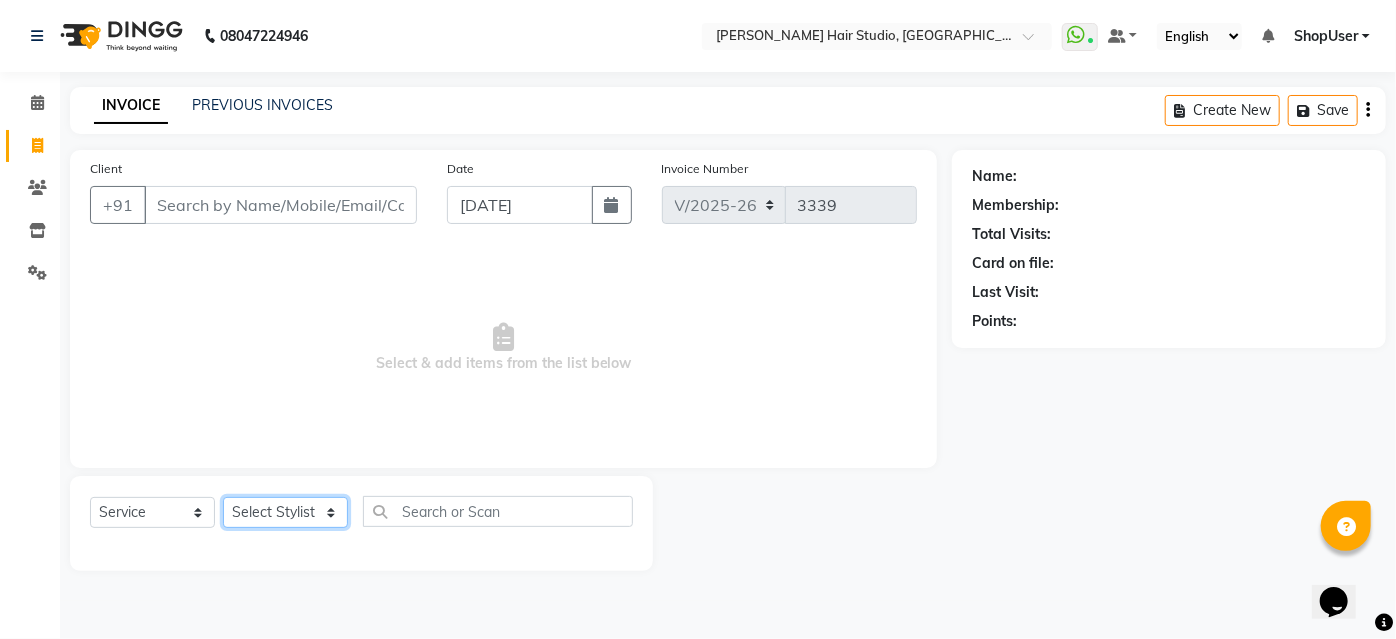 select on "86031" 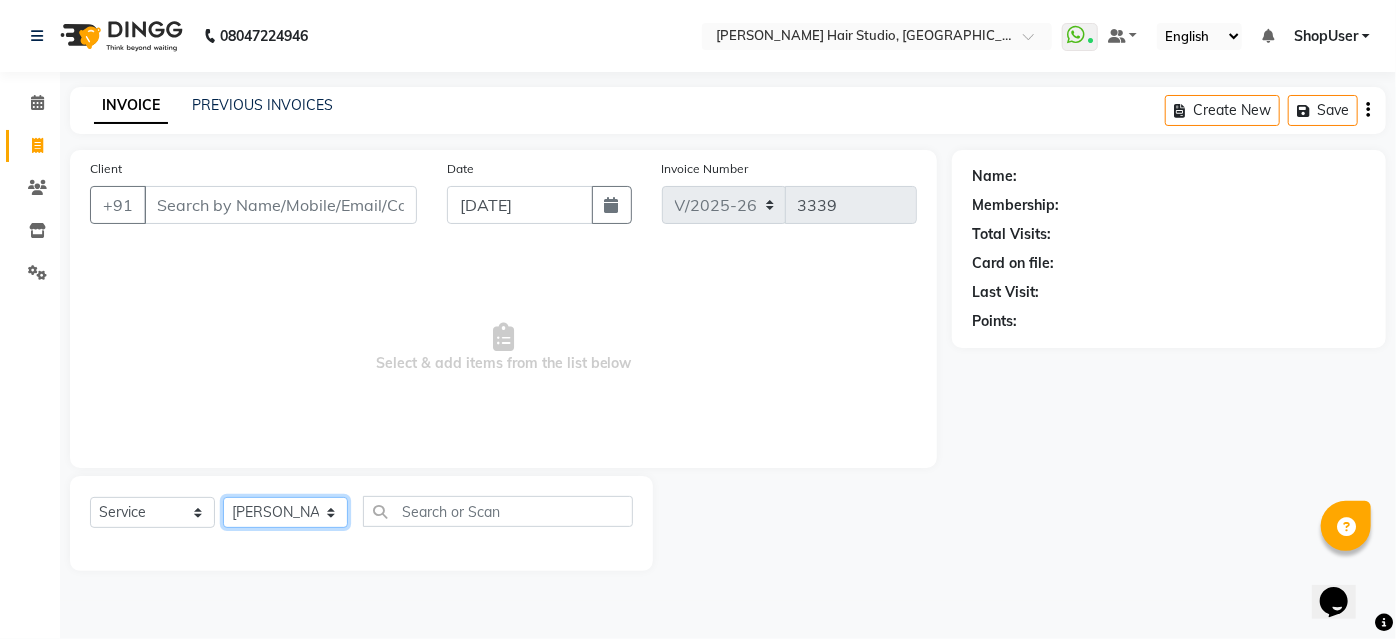 click on "Select Stylist [PERSON_NAME] [PERSON_NAME] Avinash [PERSON_NAME] Pawan [PERSON_NAME] ShopUser [PERSON_NAME] Shweta [PERSON_NAME]" 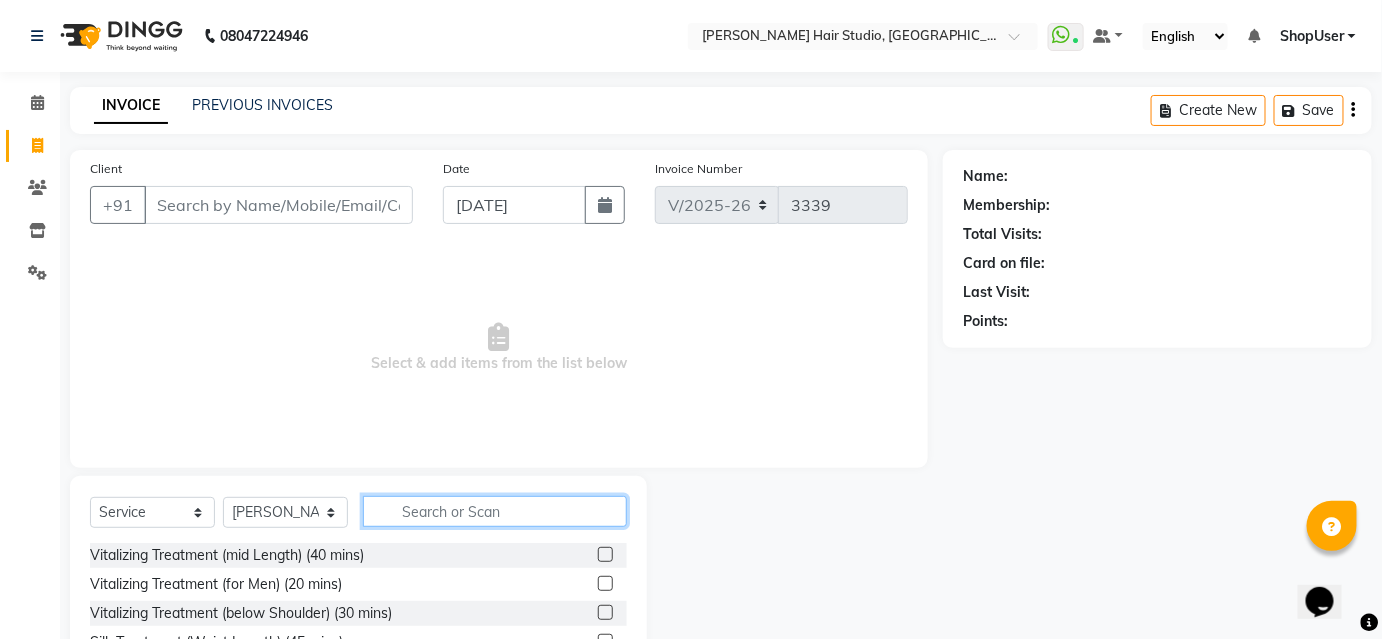 click 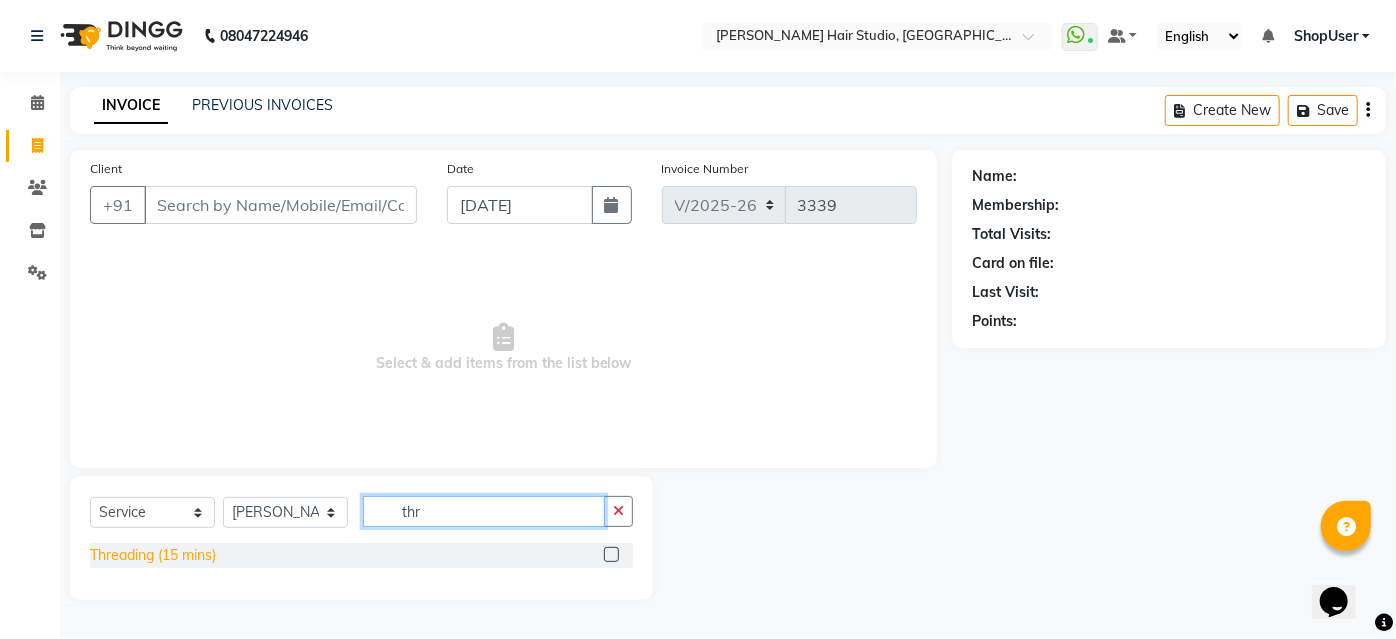 type on "thr" 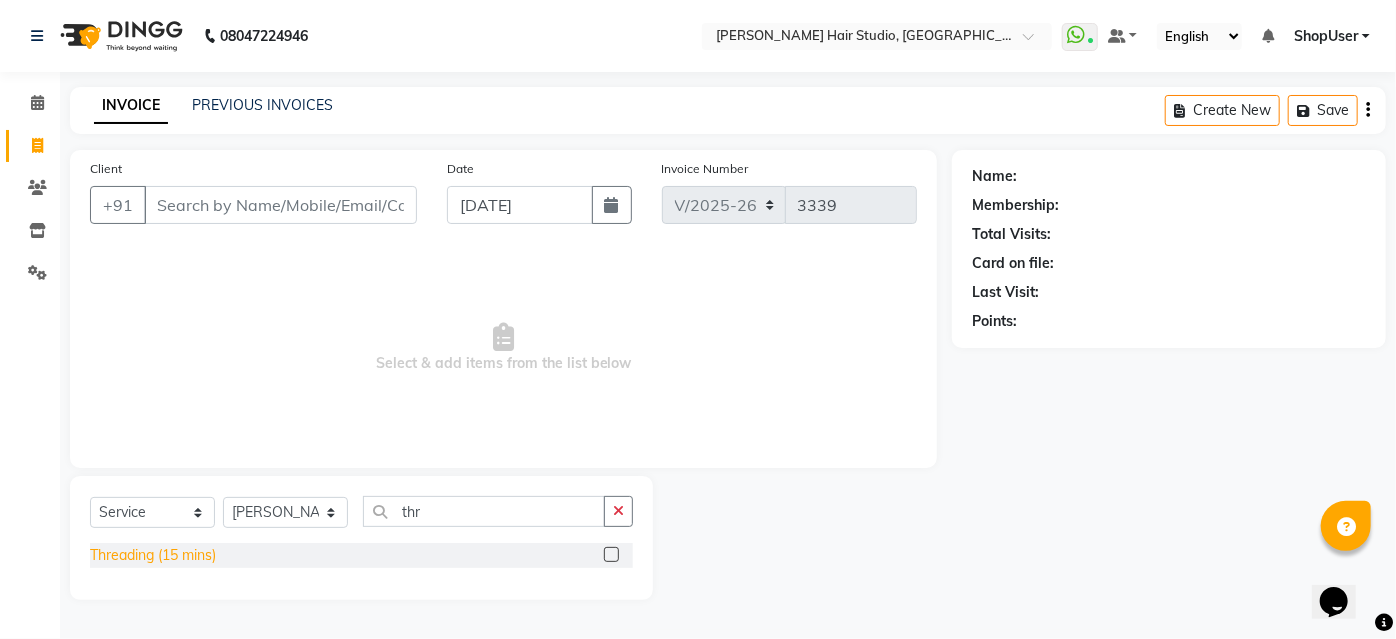 click on "Threading (15 mins)" 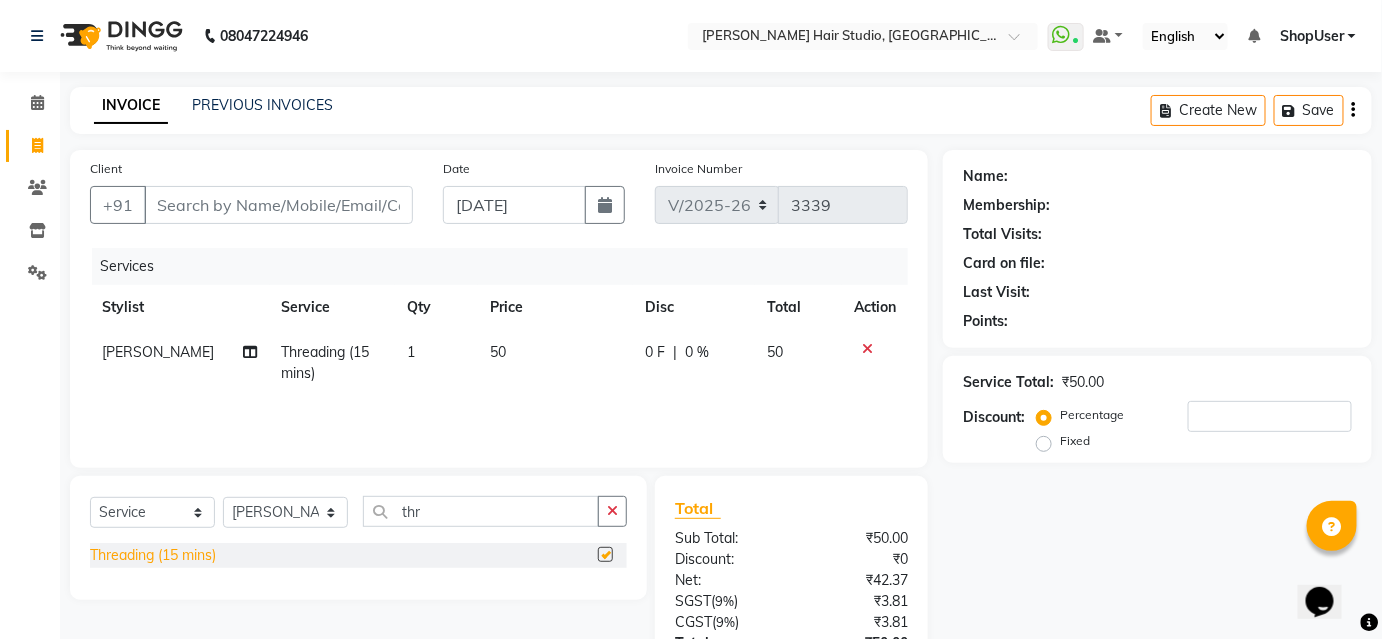 checkbox on "false" 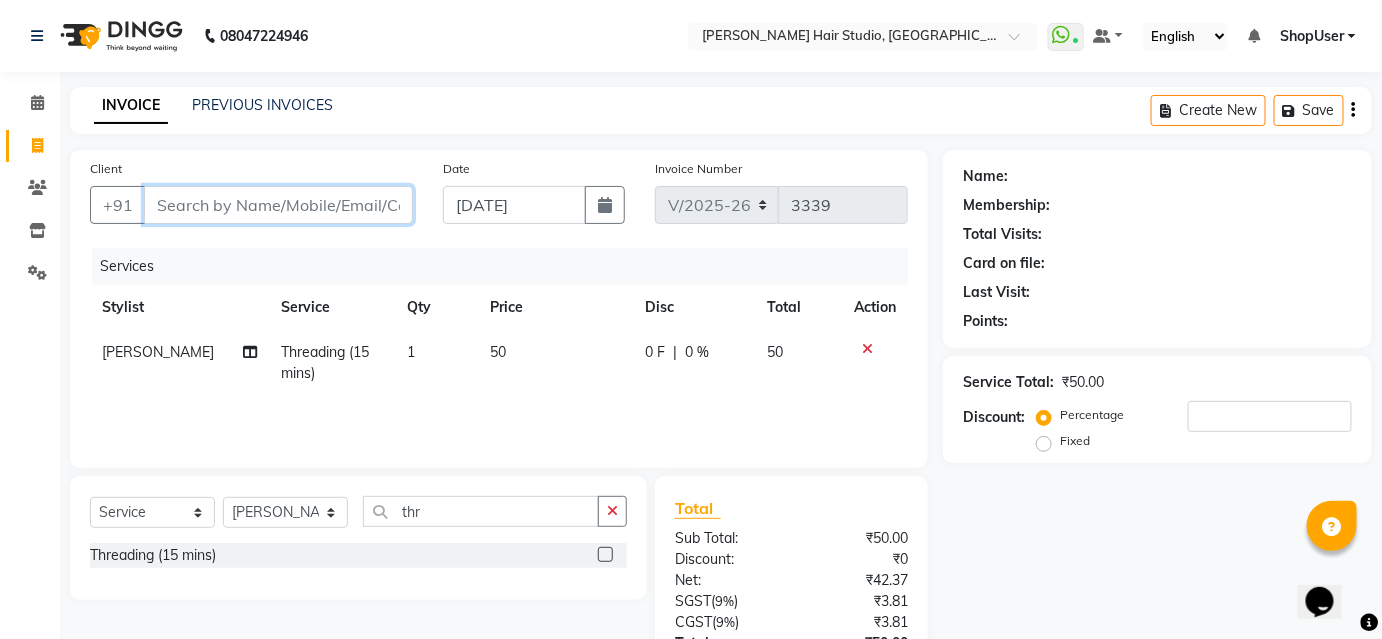 click on "Client" at bounding box center (278, 205) 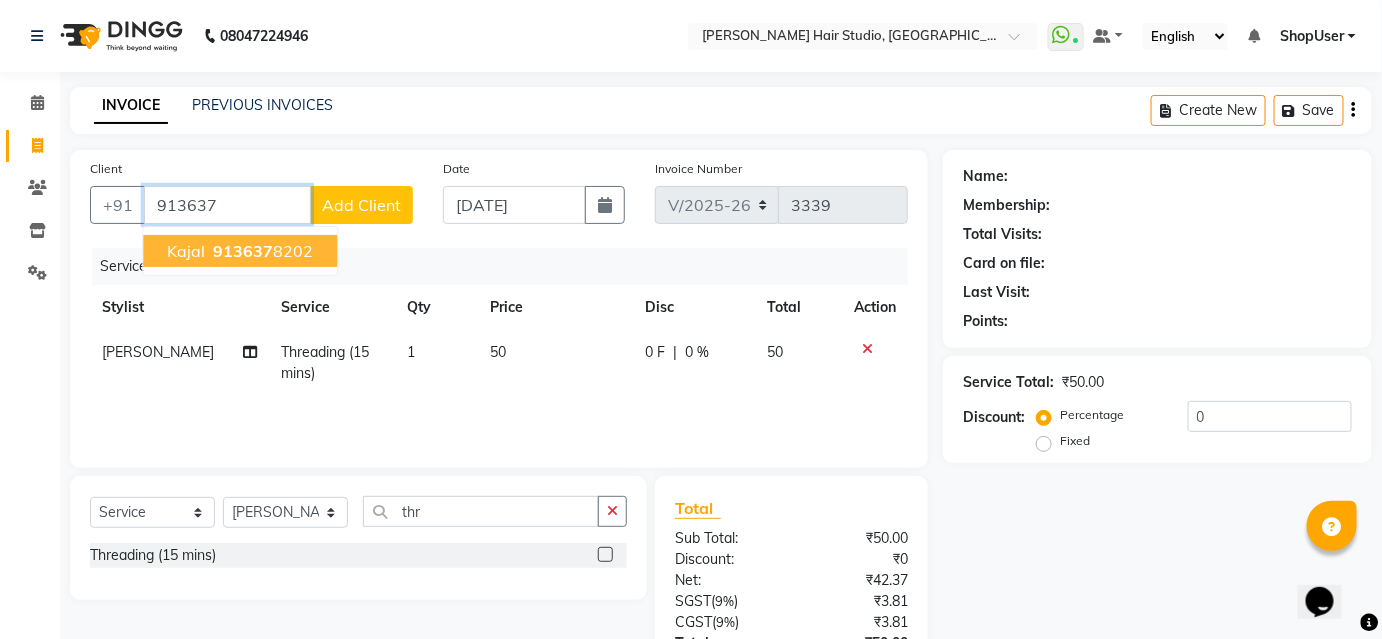 click on "kajal   913637 8202" at bounding box center [240, 251] 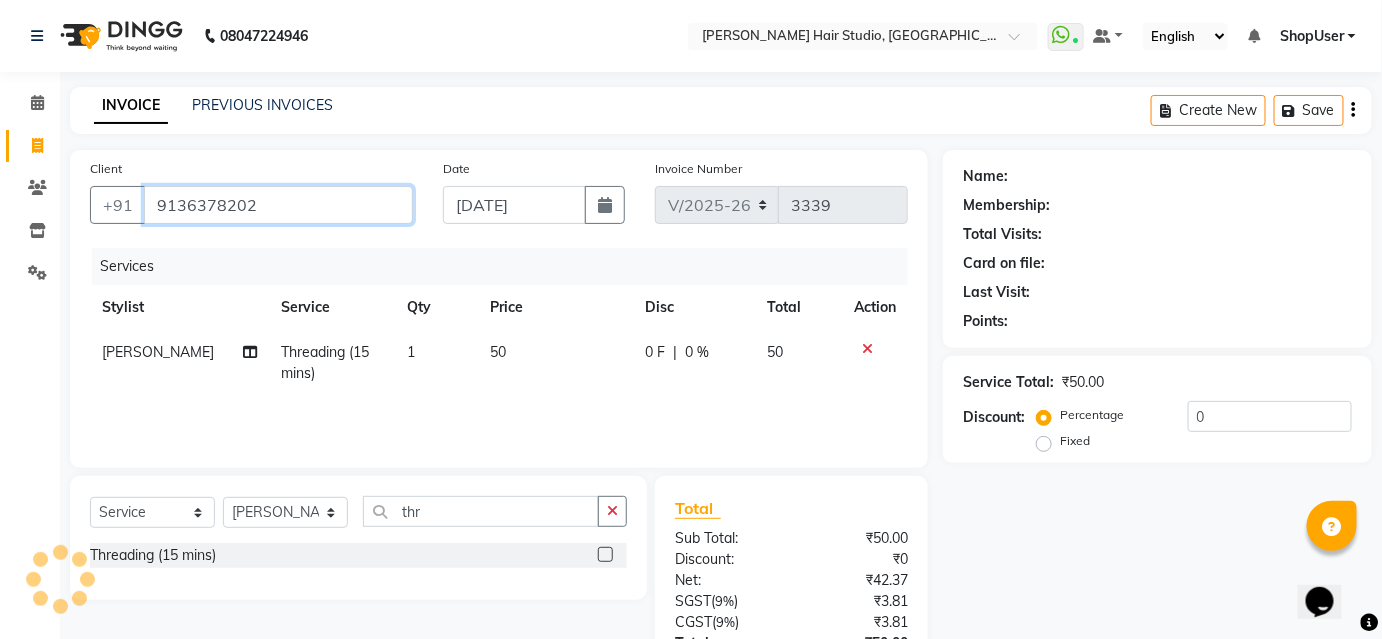 scroll, scrollTop: 160, scrollLeft: 0, axis: vertical 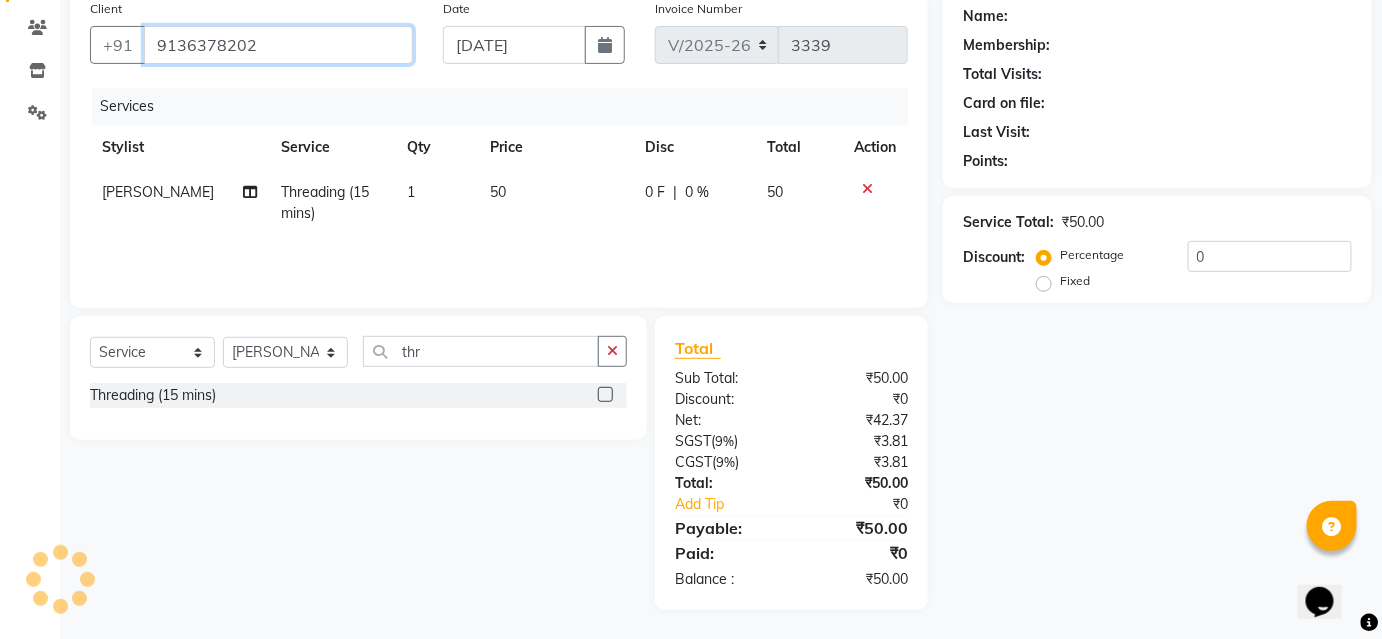 type on "9136378202" 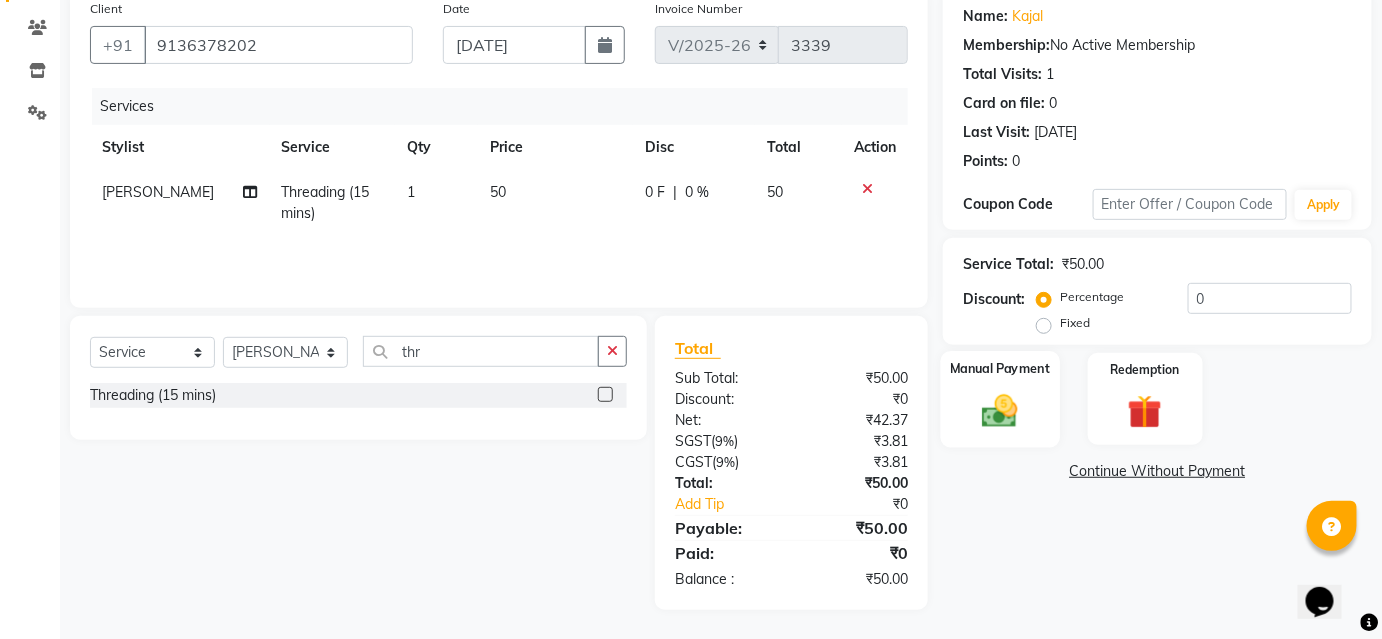 click 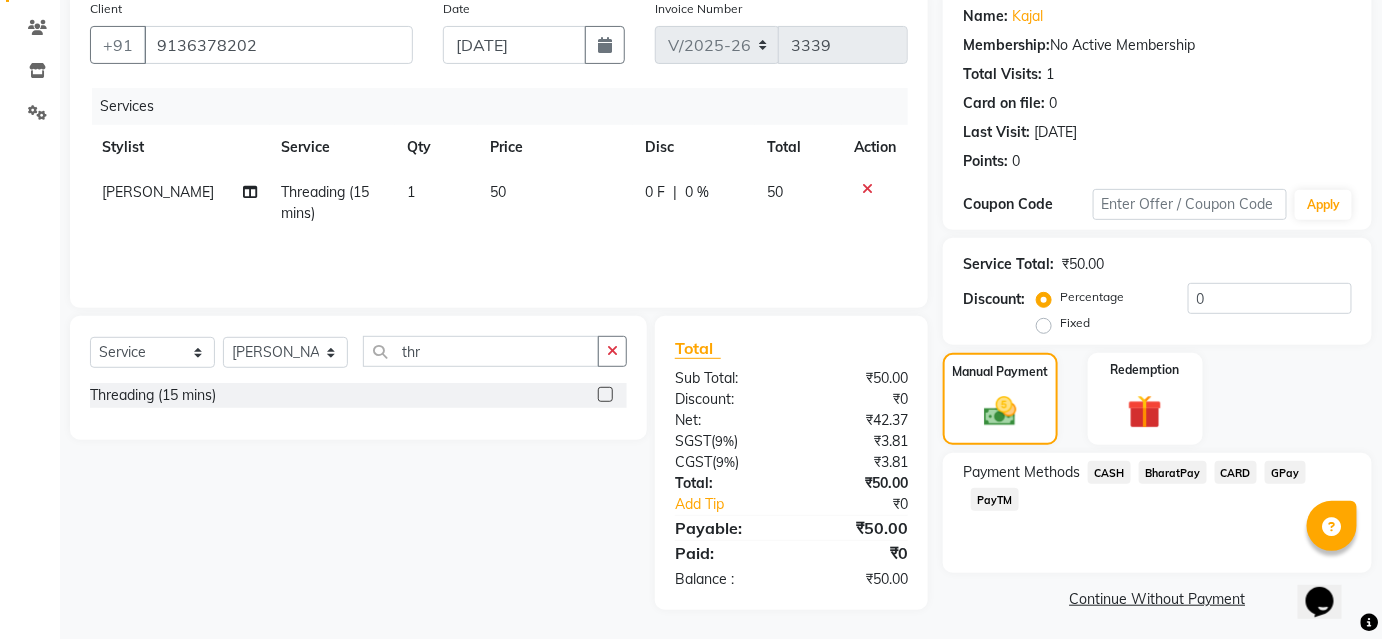 drag, startPoint x: 1155, startPoint y: 472, endPoint x: 1173, endPoint y: 503, distance: 35.846897 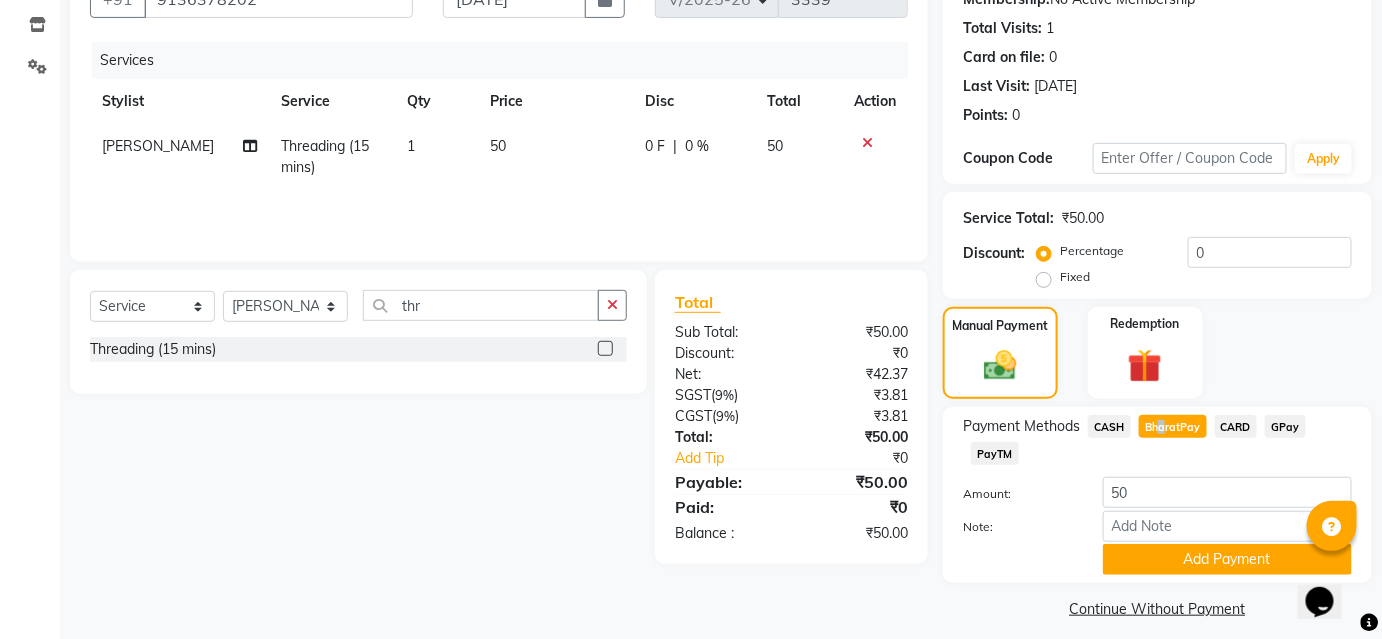 scroll, scrollTop: 220, scrollLeft: 0, axis: vertical 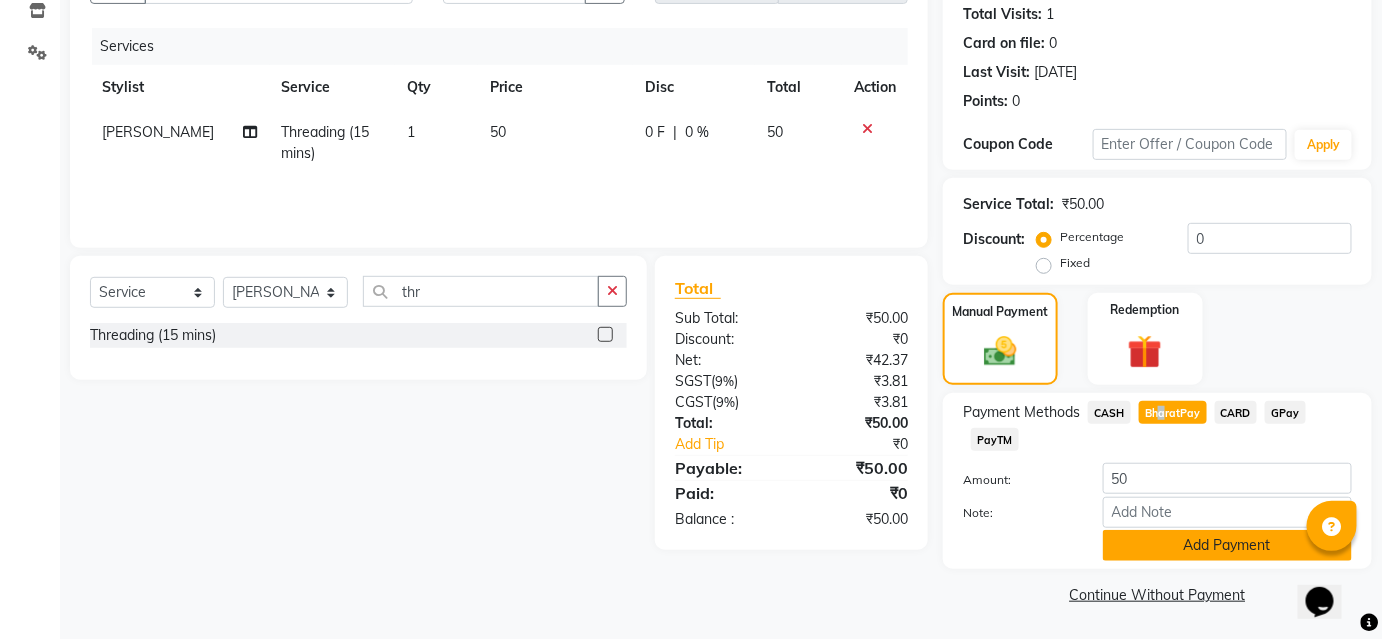 click on "Add Payment" 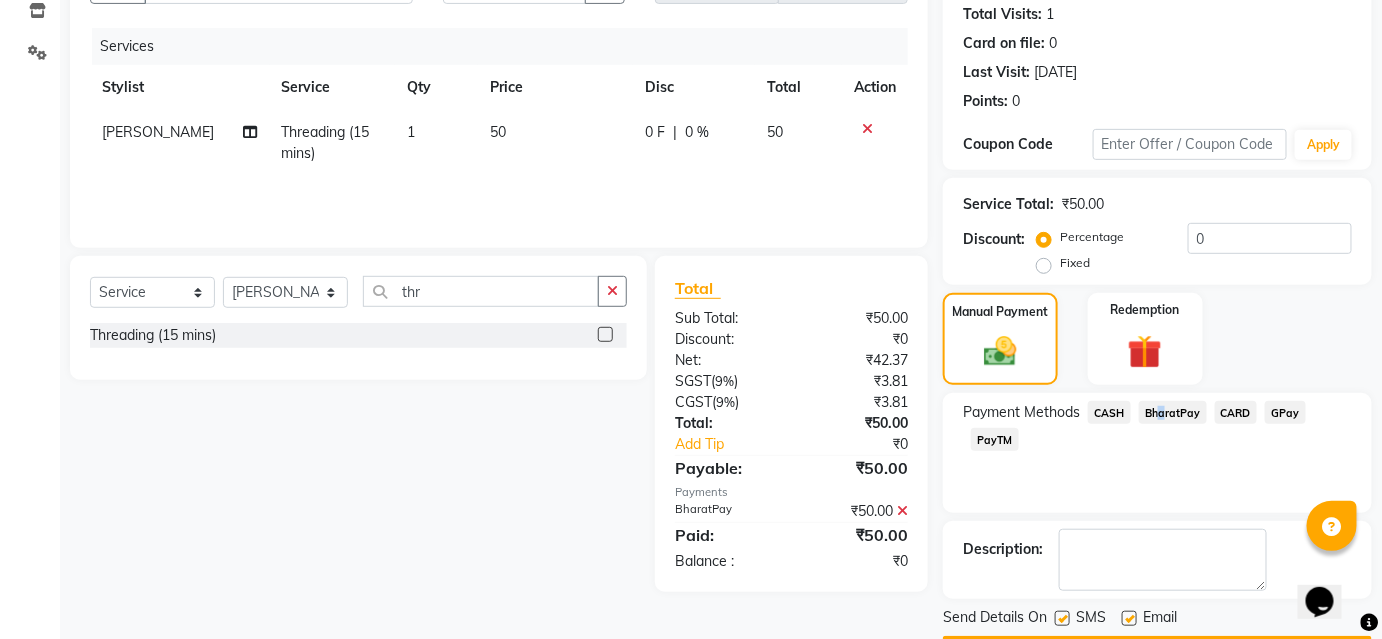 scroll, scrollTop: 276, scrollLeft: 0, axis: vertical 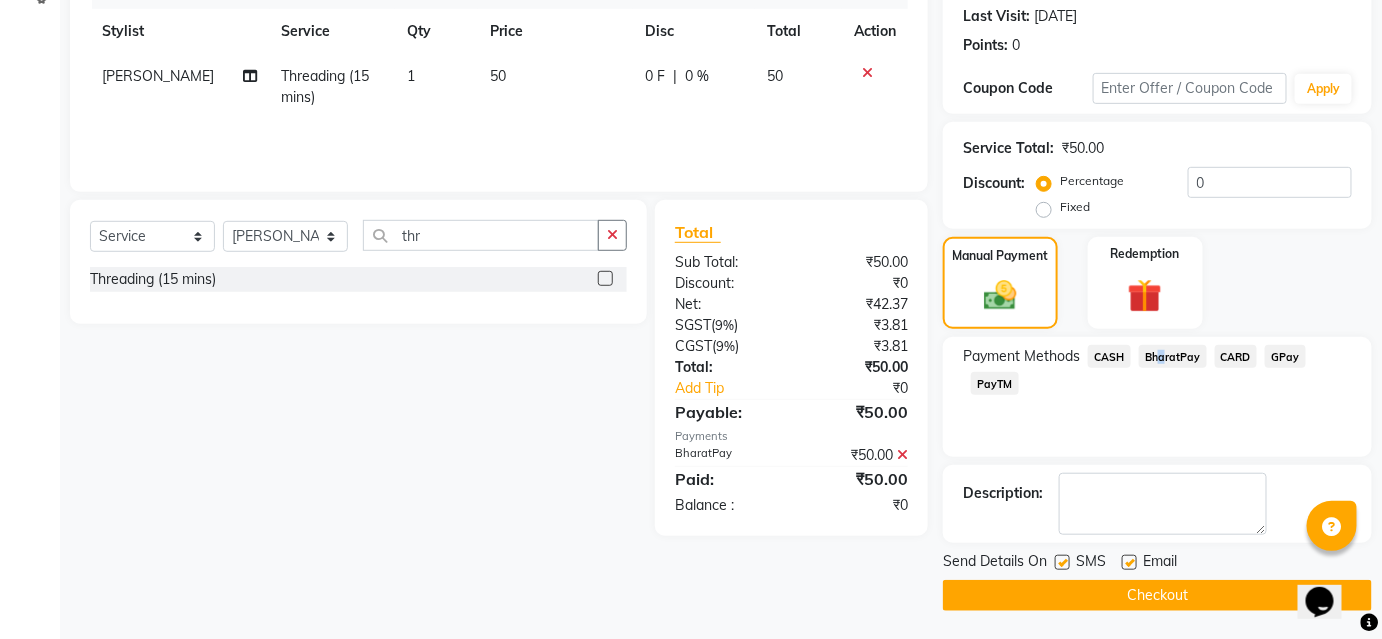 click on "Checkout" 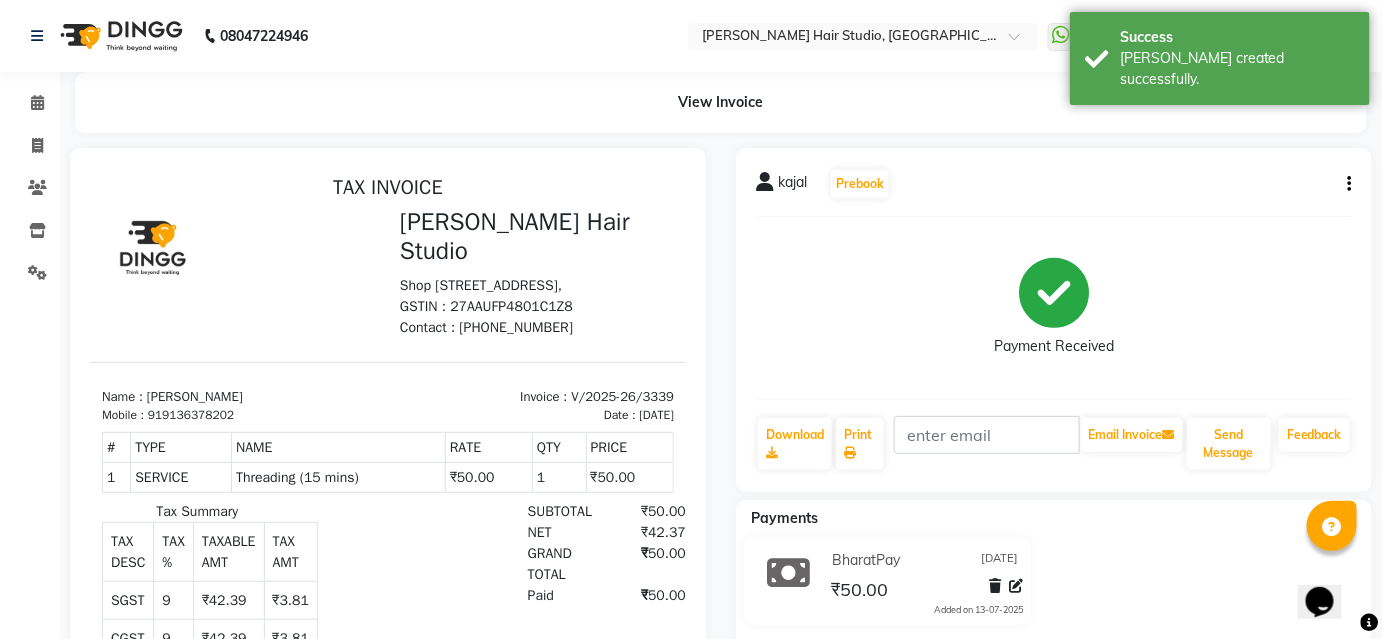 scroll, scrollTop: 0, scrollLeft: 0, axis: both 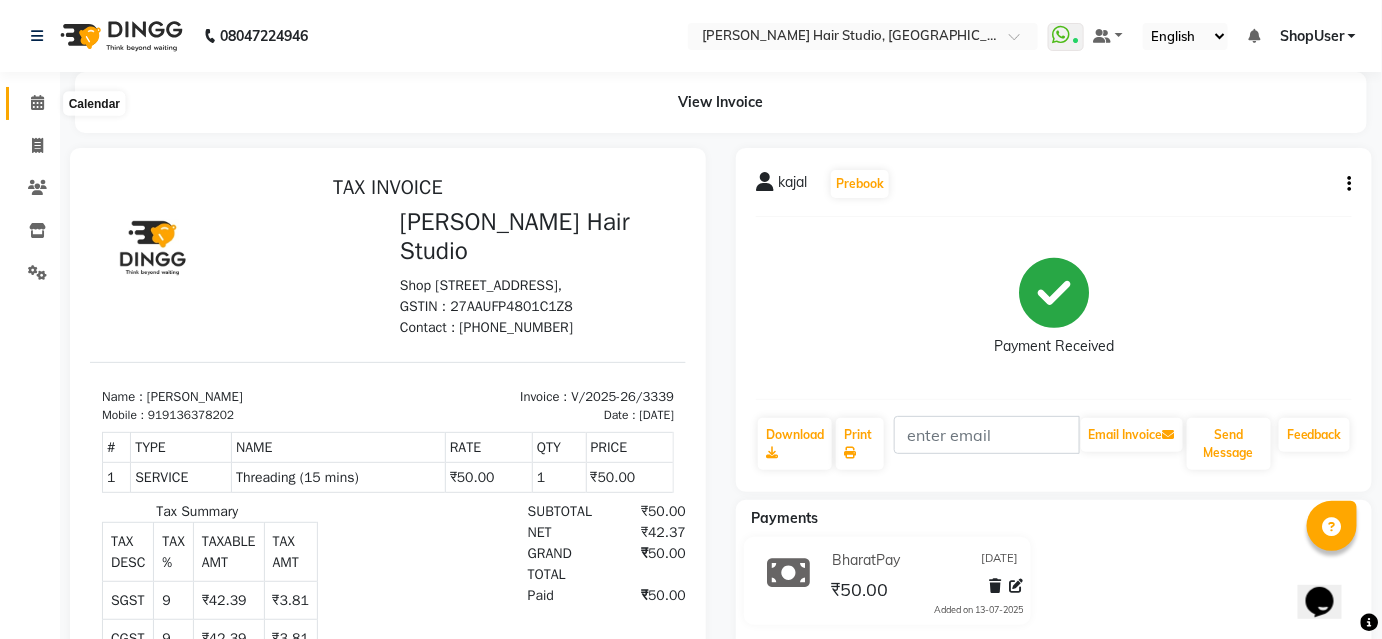 click 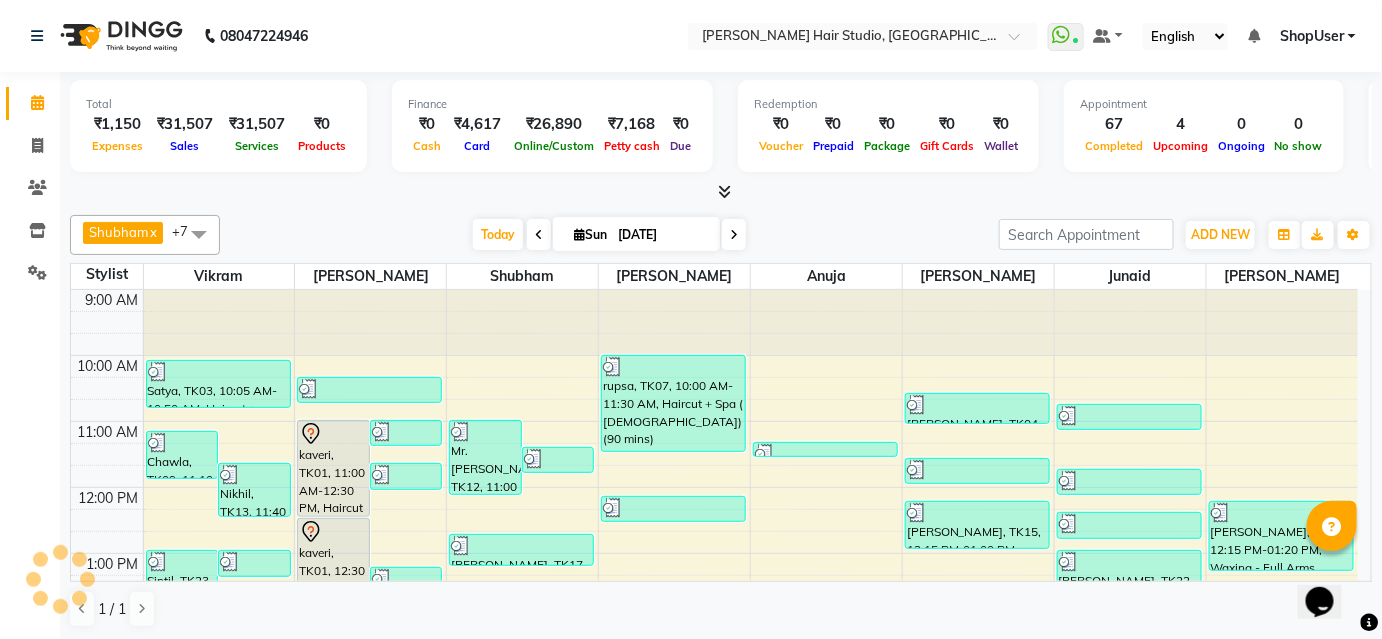 scroll, scrollTop: 581, scrollLeft: 0, axis: vertical 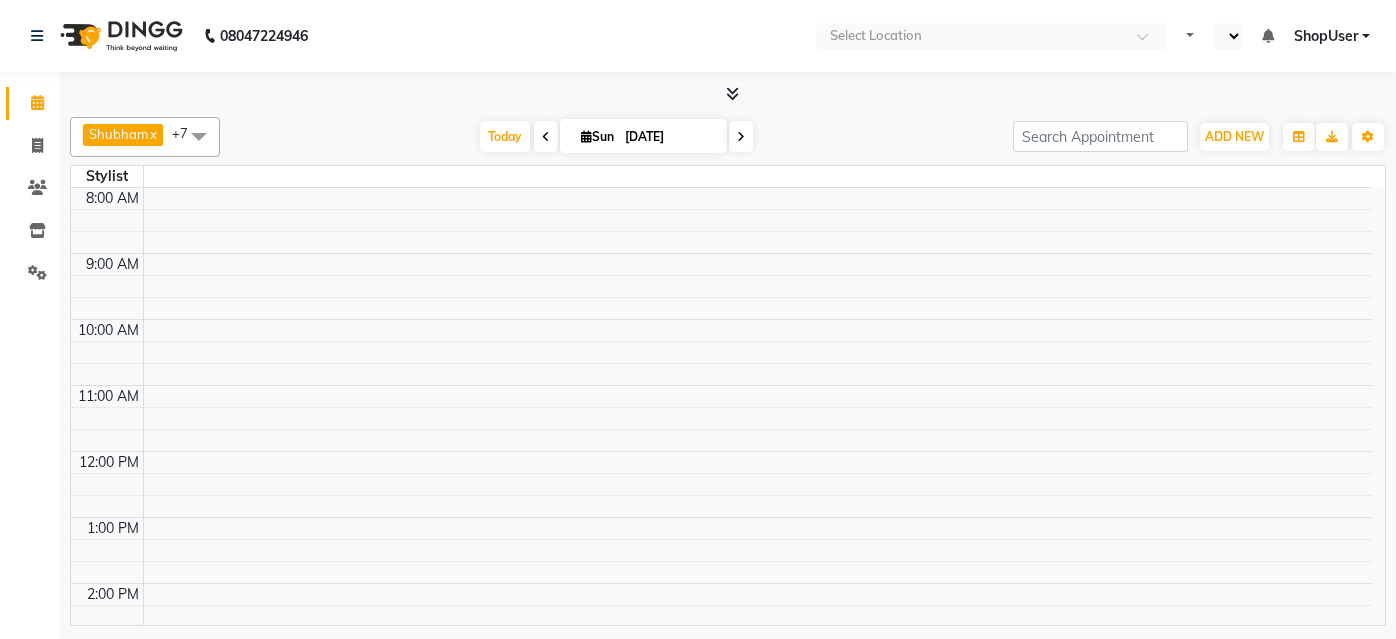 select on "en" 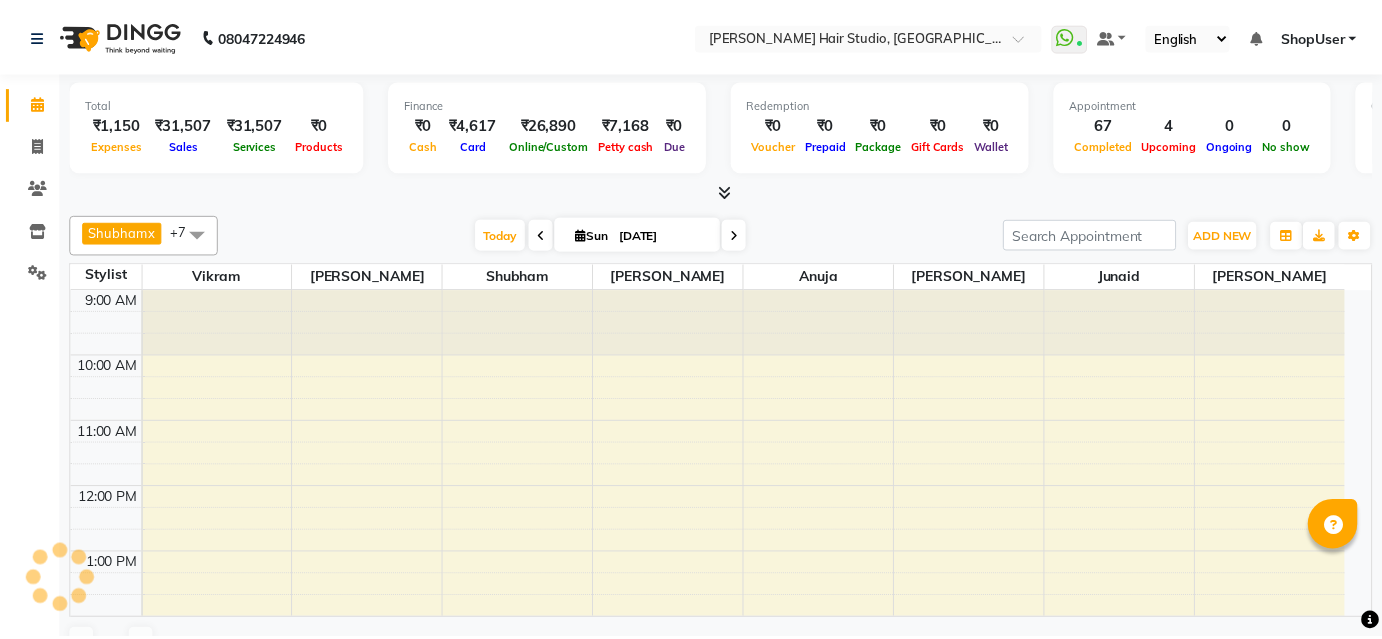 scroll, scrollTop: 0, scrollLeft: 0, axis: both 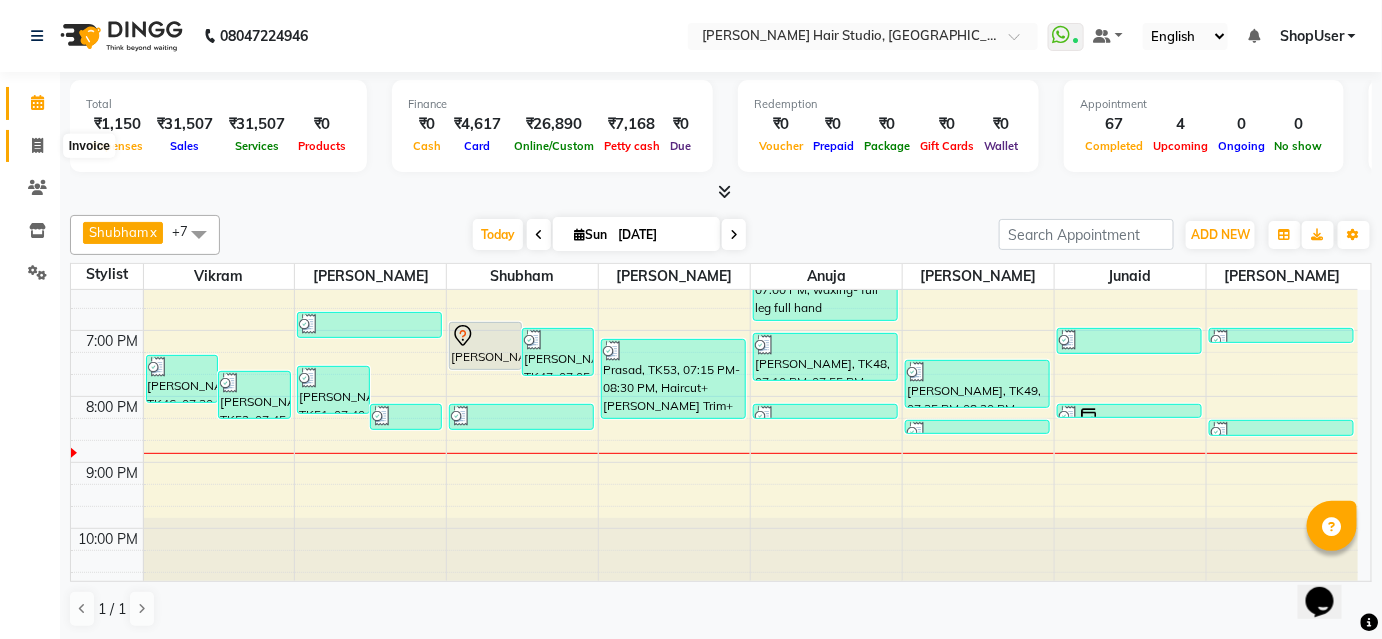 click 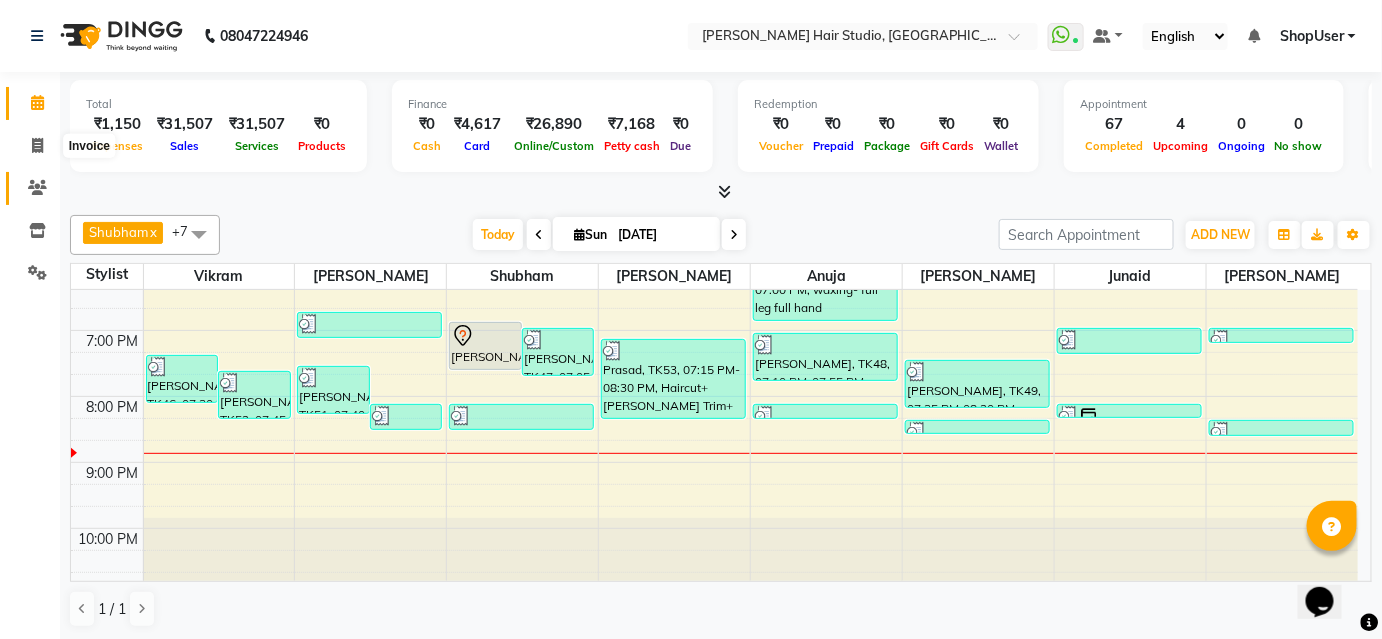 select on "service" 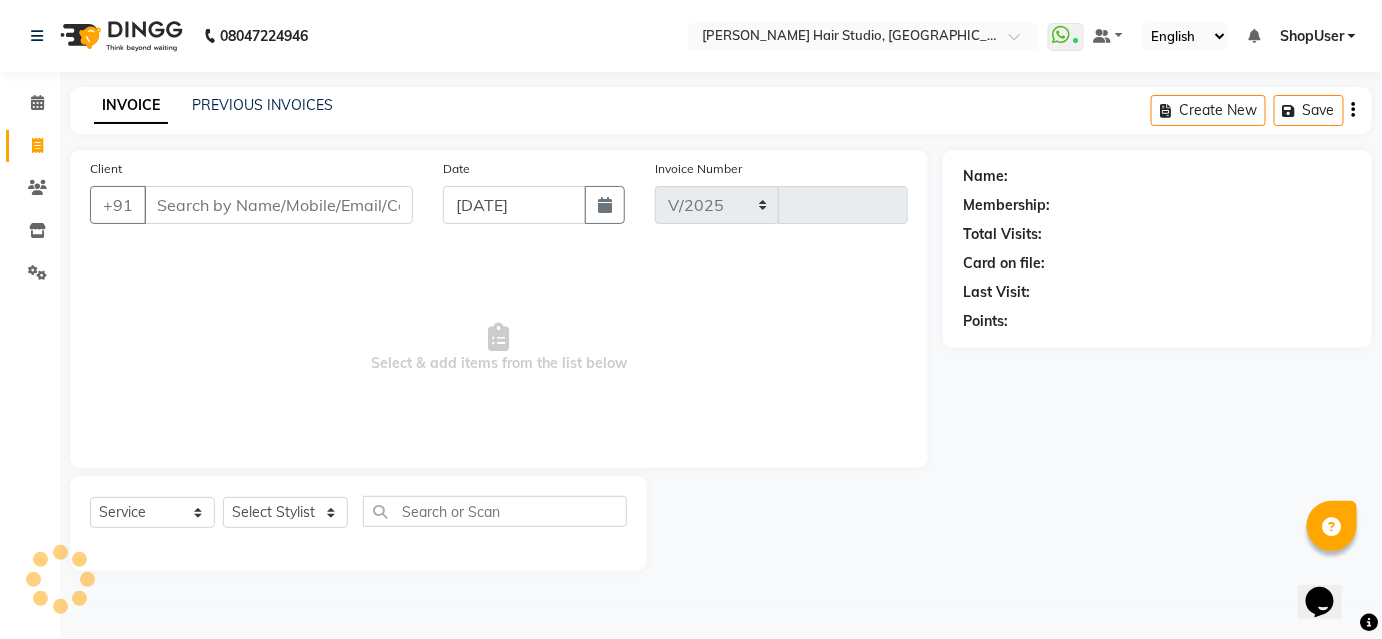 select on "627" 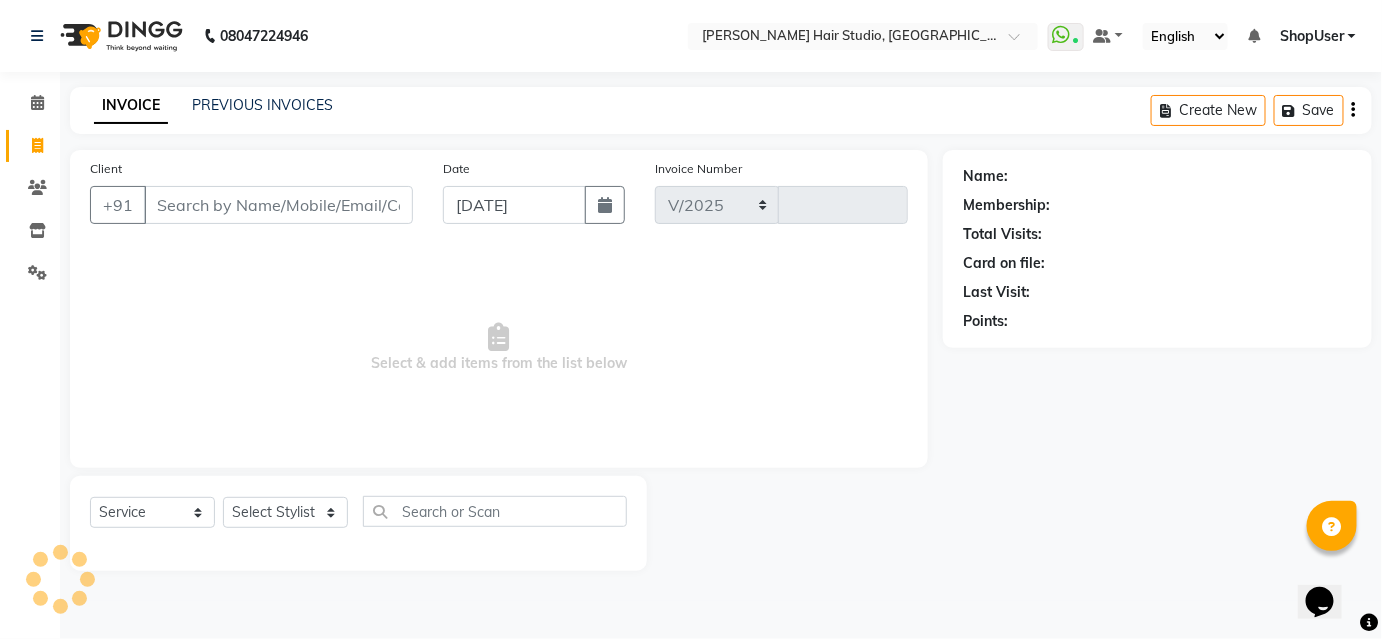 type on "3340" 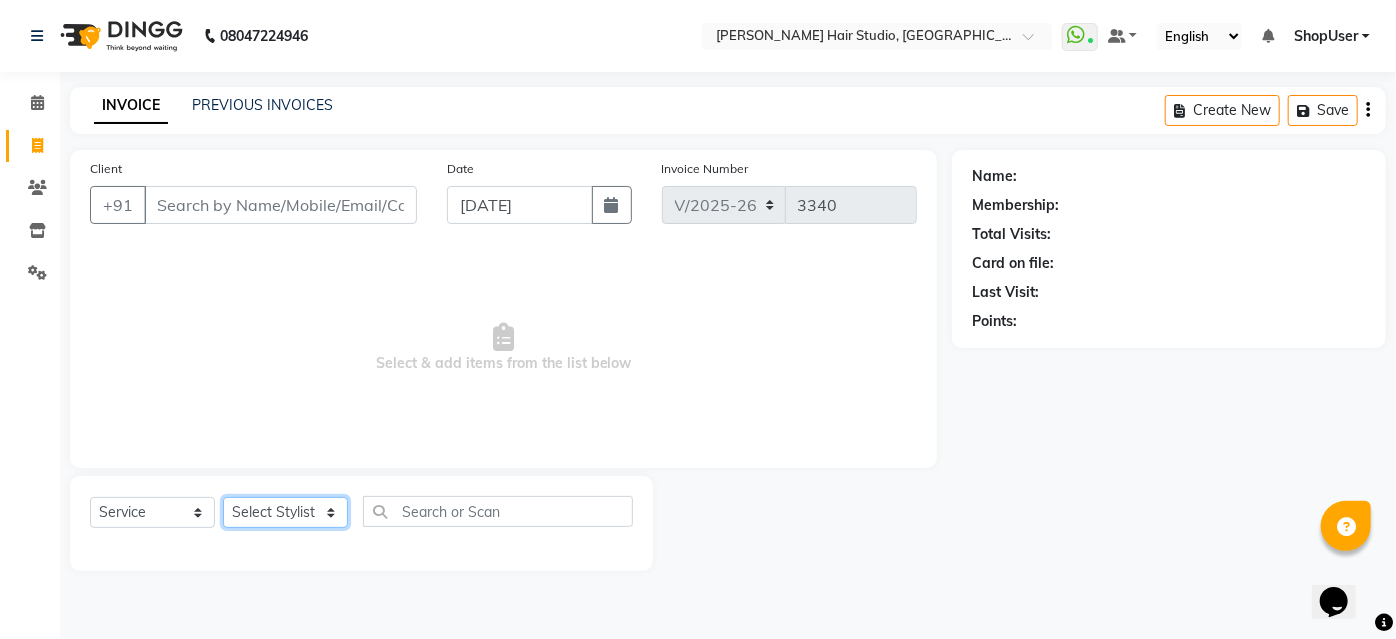 click on "Select Stylist" 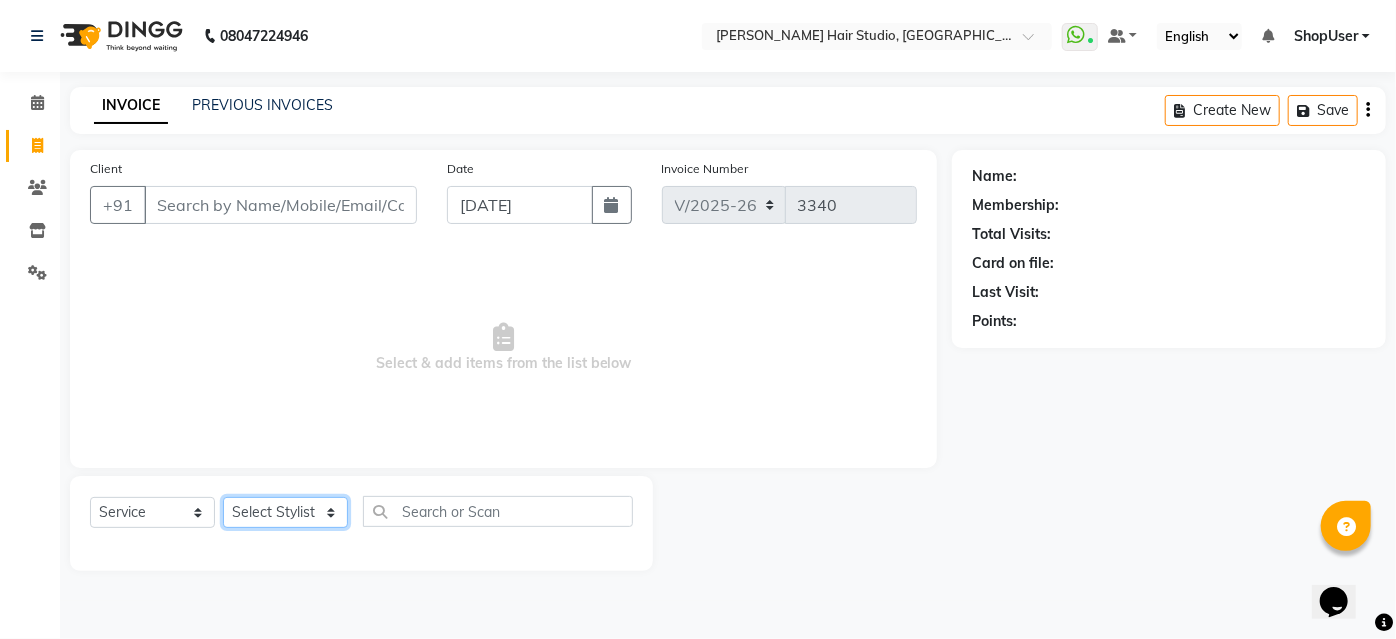 select on "86031" 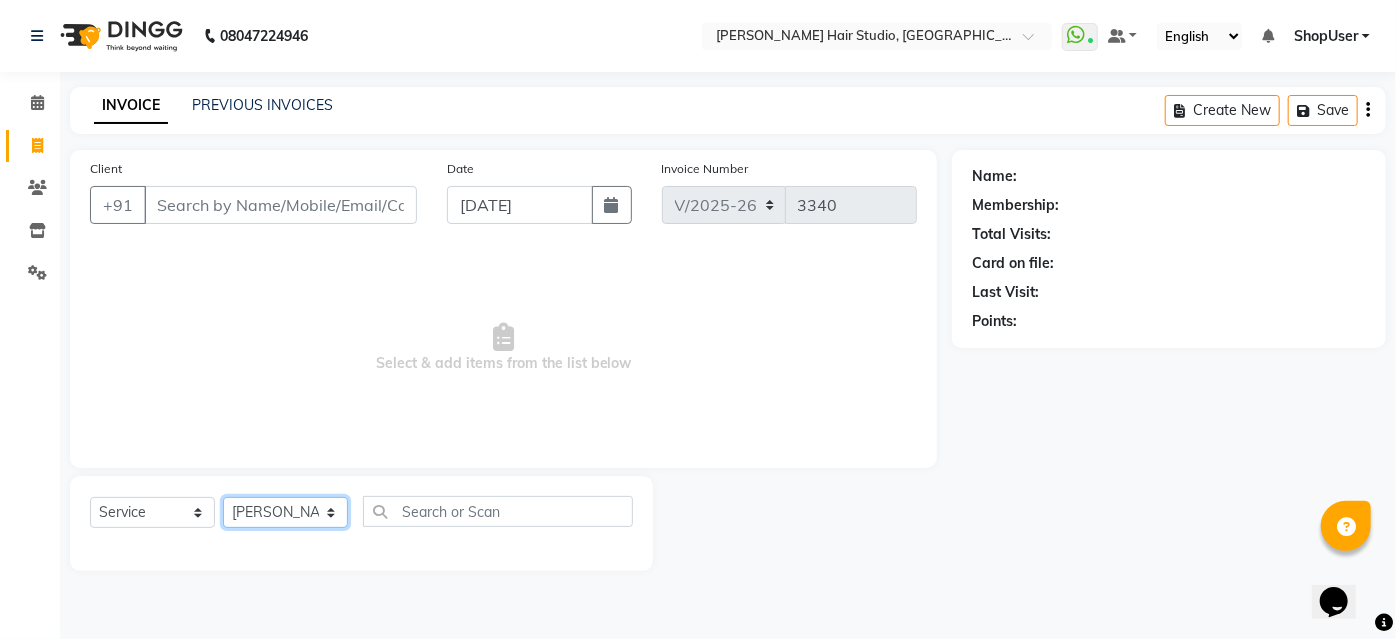 click on "Select Stylist [PERSON_NAME] [PERSON_NAME] Avinash [PERSON_NAME] Pawan [PERSON_NAME] ShopUser [PERSON_NAME] Shweta [PERSON_NAME]" 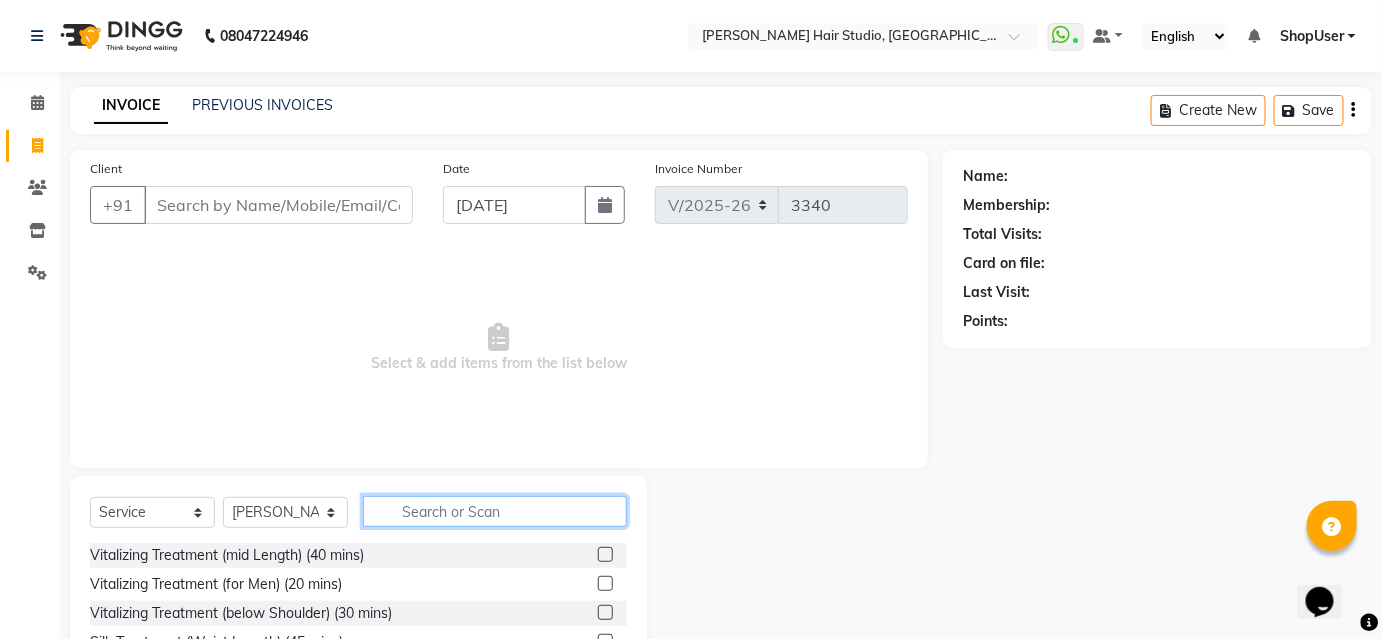click 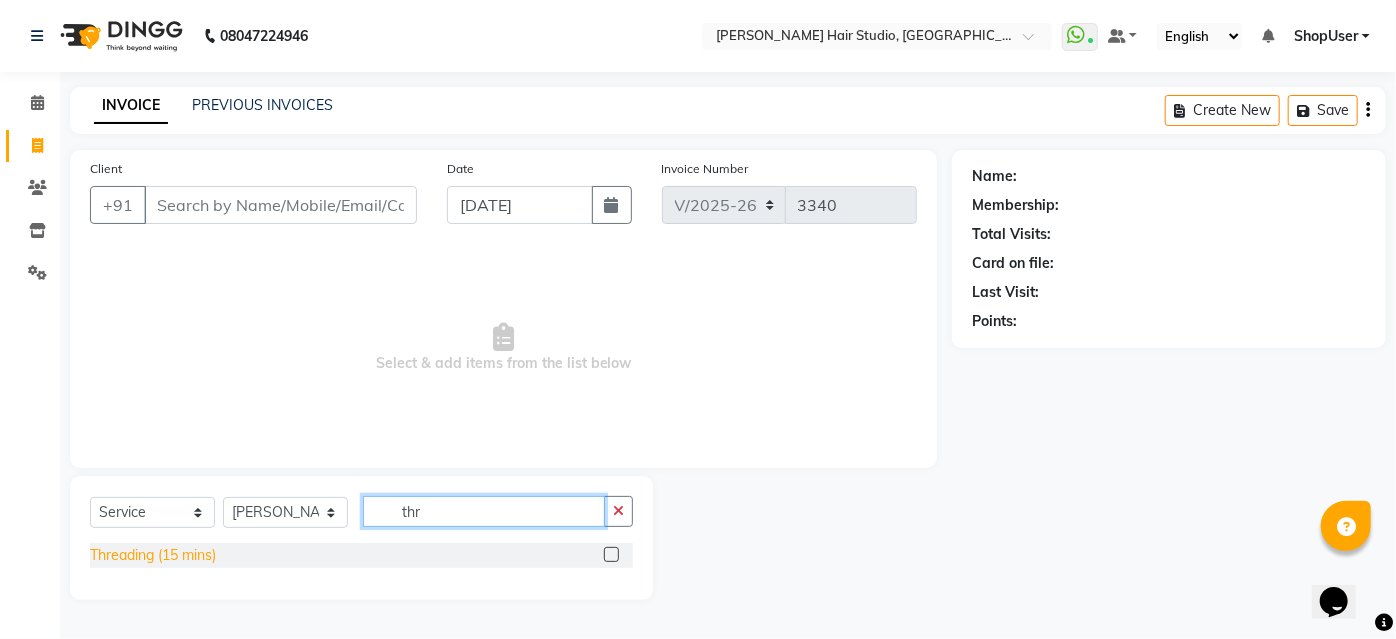 type on "thr" 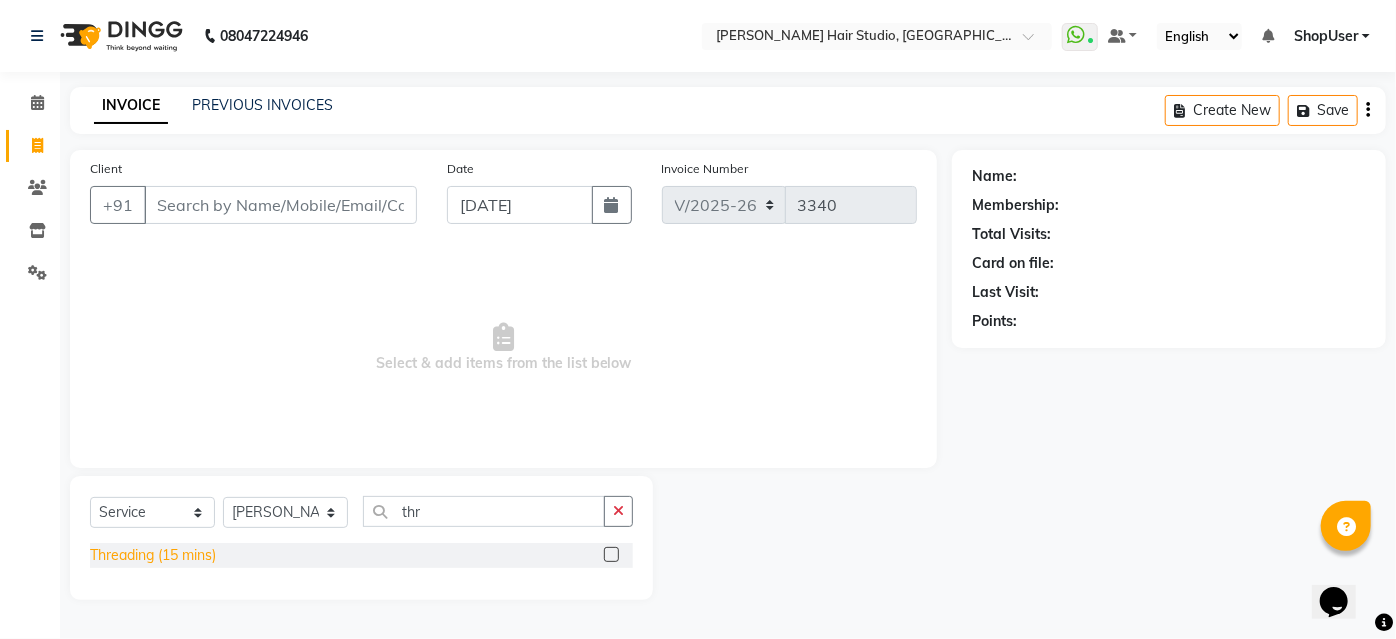 click on "Threading (15 mins)" 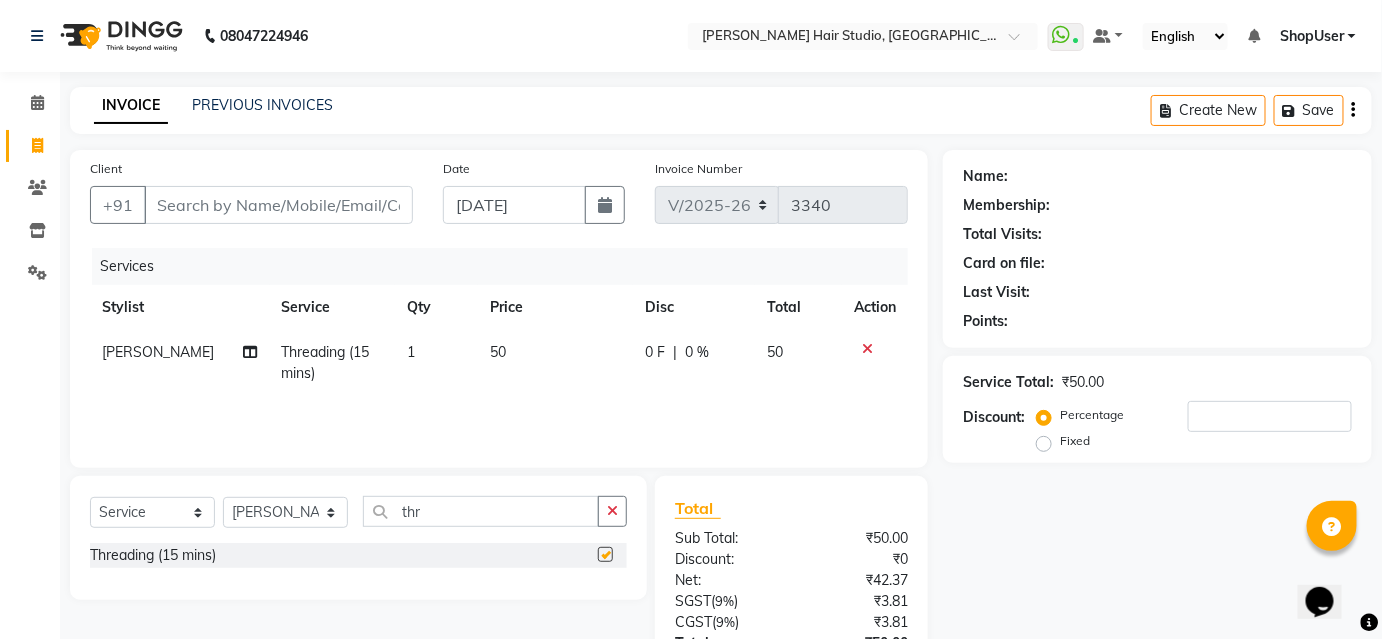 checkbox on "false" 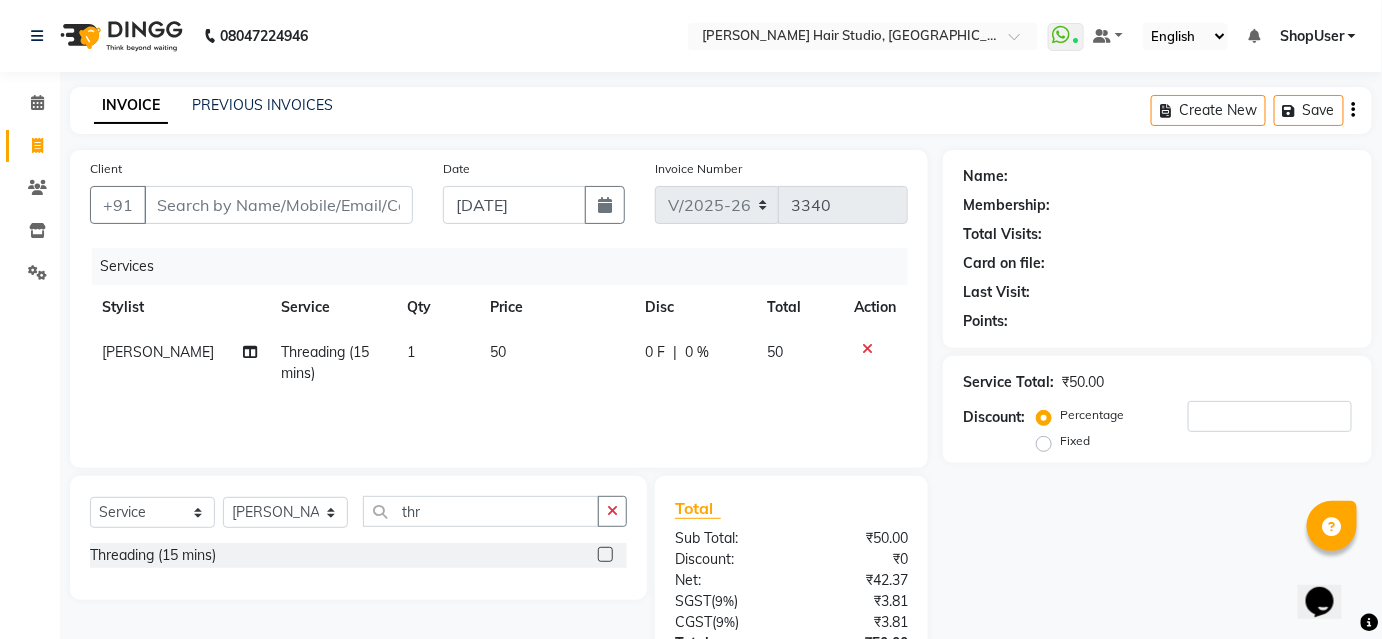 click on "50" 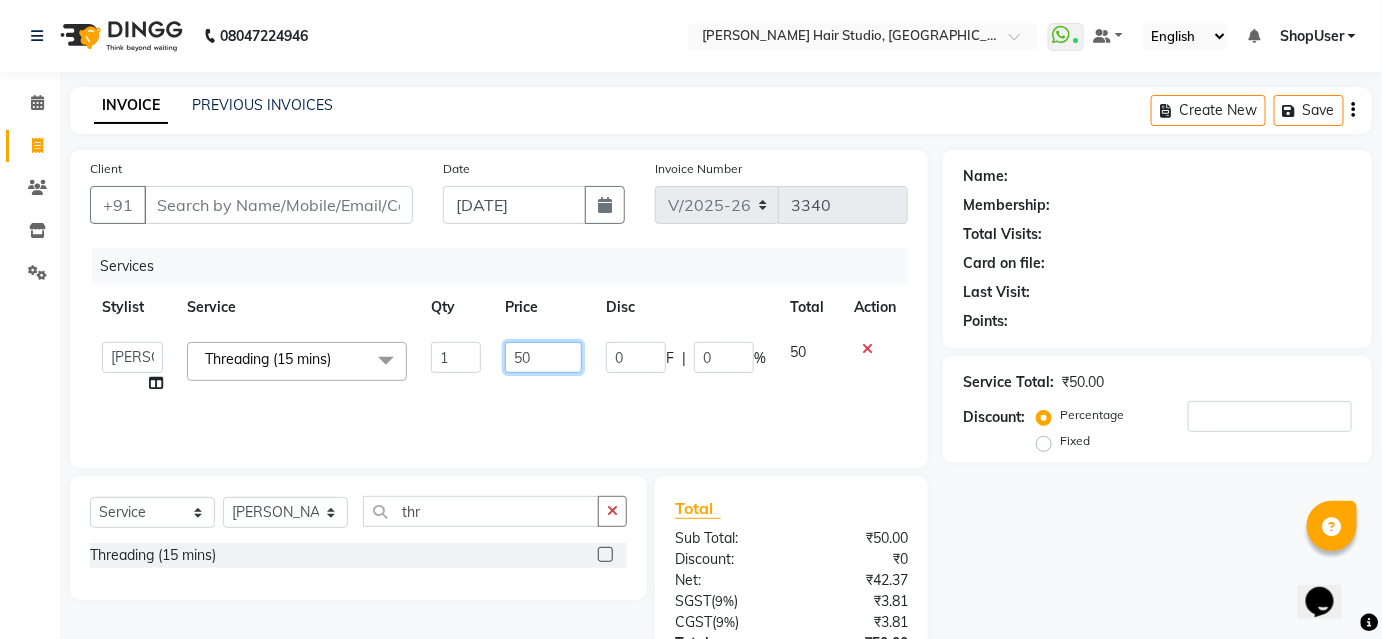 click on "50" 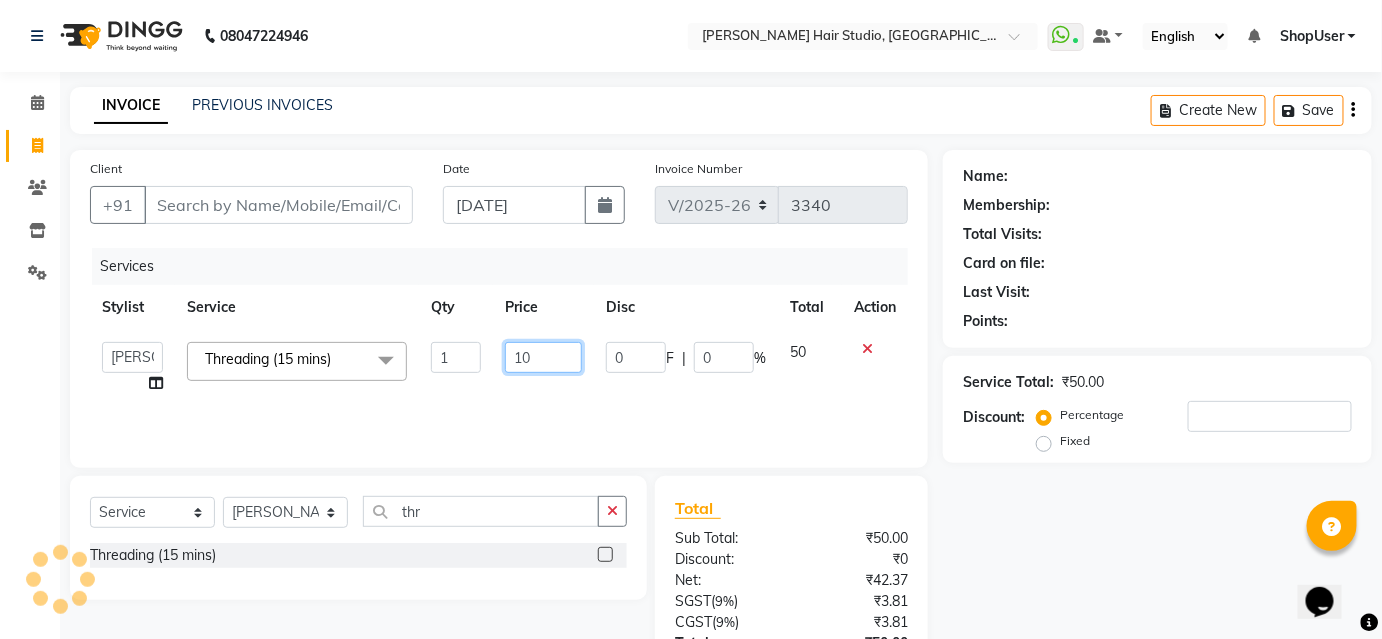 type on "100" 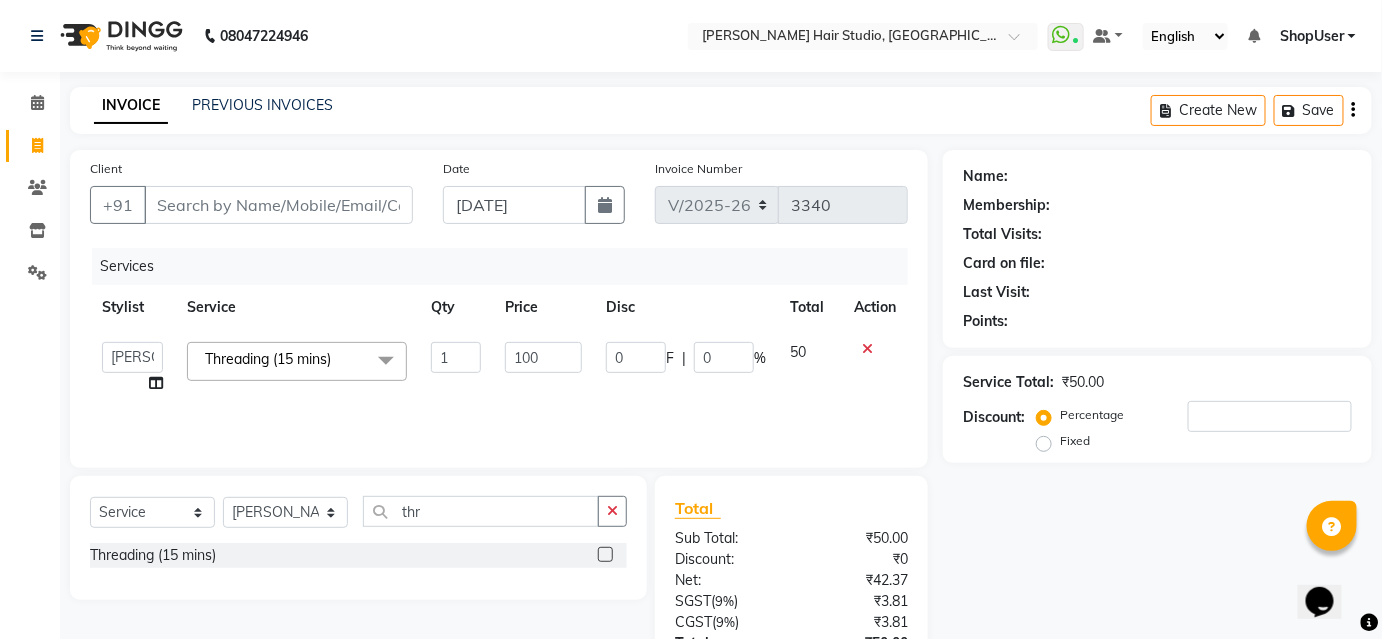 click on "Services Stylist Service Qty Price Disc Total Action  Ajinkya   Anuja   Arunesh   Avinash   Junaid   Mohammad   Pawan Krishna   Rushikesh   ShopUser   Shubham   Shweta Kale   Vikram  Threading (15 mins)  x Vitalizing Treatment (mid Length) (40 mins) Vitalizing Treatment (for Men) (20 mins) Vitalizing Treatment (below Shoulder) (30 mins) Silk Treatment (Waist Length) (45 mins) Silk Treatment (for Men) (20 mins) Silk Treatment (below Shoulder) (30 mins) Silk Treatment - For Dry Damaged Hair(mid Length) (40 mins) Scalp Clean Treatment (Waist Length) (45 mins) Scalp Clean Treatment (Mid Length) (40 mins) Scalp Clean Treatment (for Men) (20 mins) Scalp Clean Treatment (below Shoulder) (30 mins) Root Booster Treatment -for Anti Hair Fall And Strength(mid Length) (40 mins) Root Booster Treatment (Waist Length) (45 mins) Root Booster Treatment (for Men) (20 mins) Root Booster Treatment (below Shoulder) (30 mins) Oil Reflection Treatment (Waist Length) (45 mins) Oil Reflection Treatment (for Men) (20 mins) splitends" 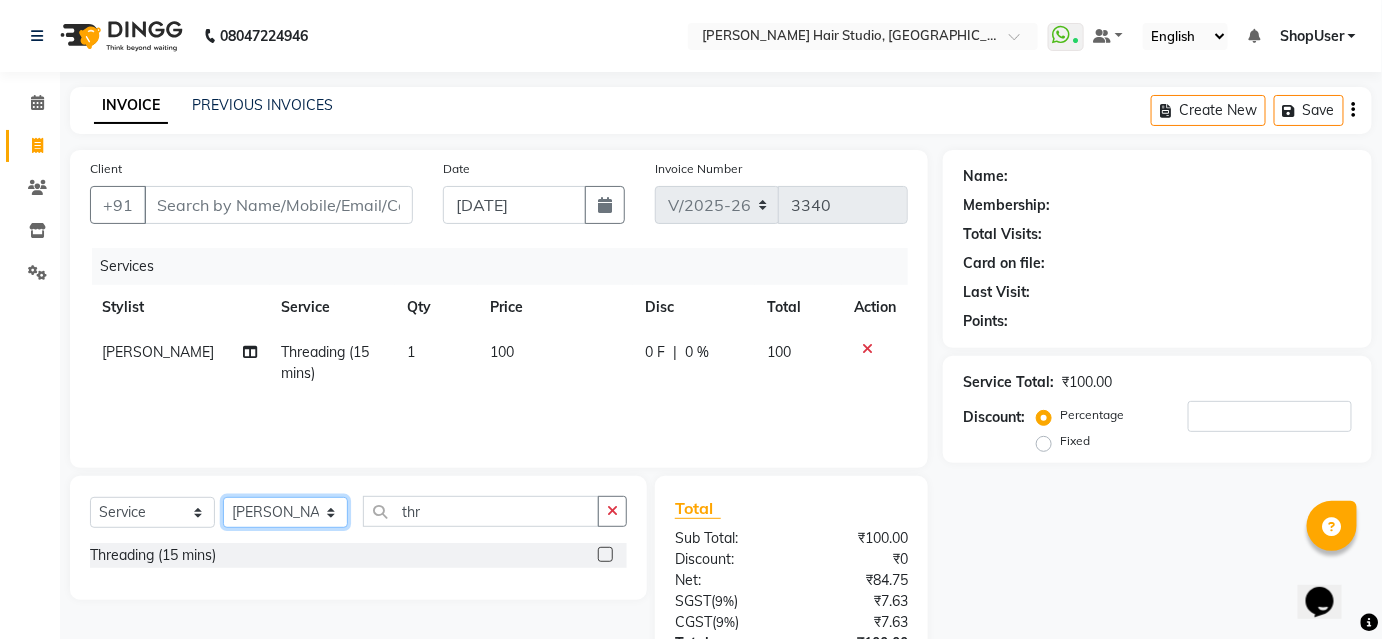 click on "Select Stylist [PERSON_NAME] [PERSON_NAME] Avinash [PERSON_NAME] Pawan [PERSON_NAME] ShopUser [PERSON_NAME] Shweta [PERSON_NAME]" 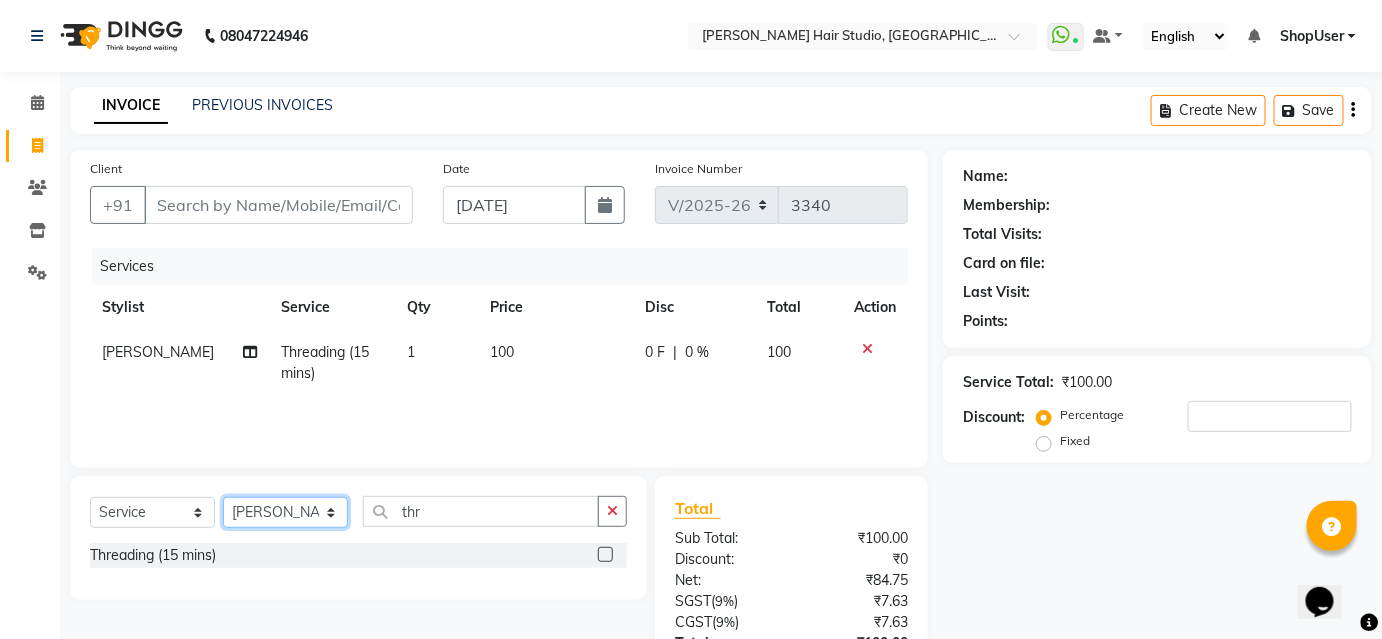 select on "51893" 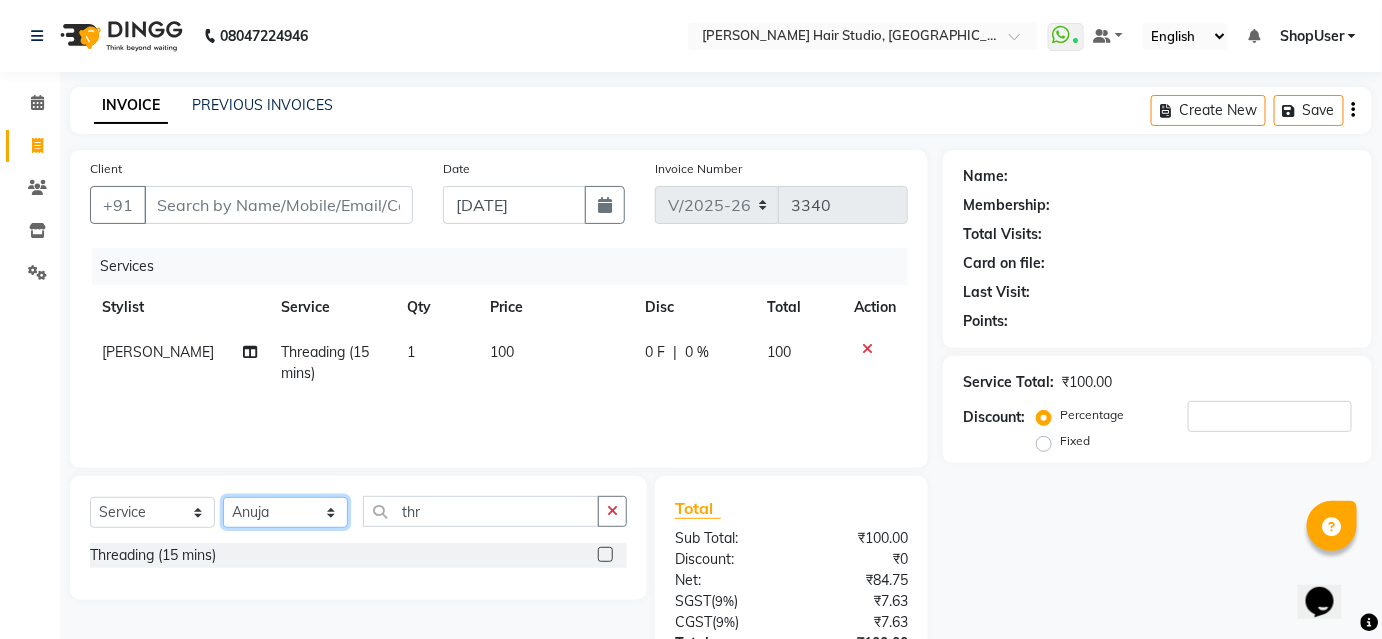 click on "Select Stylist Ajinkya Anuja Arunesh Avinash Junaid Mohammad Pawan Krishna Rushikesh ShopUser Shubham Shweta Kale Vikram" 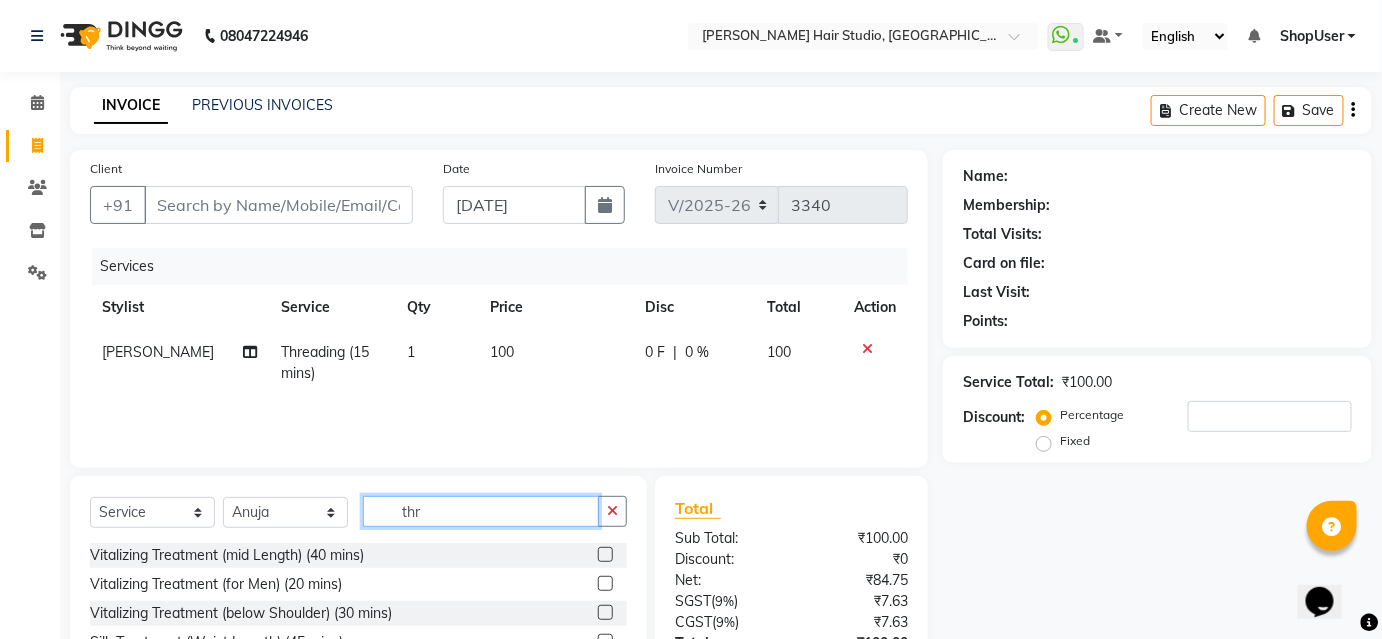click on "thr" 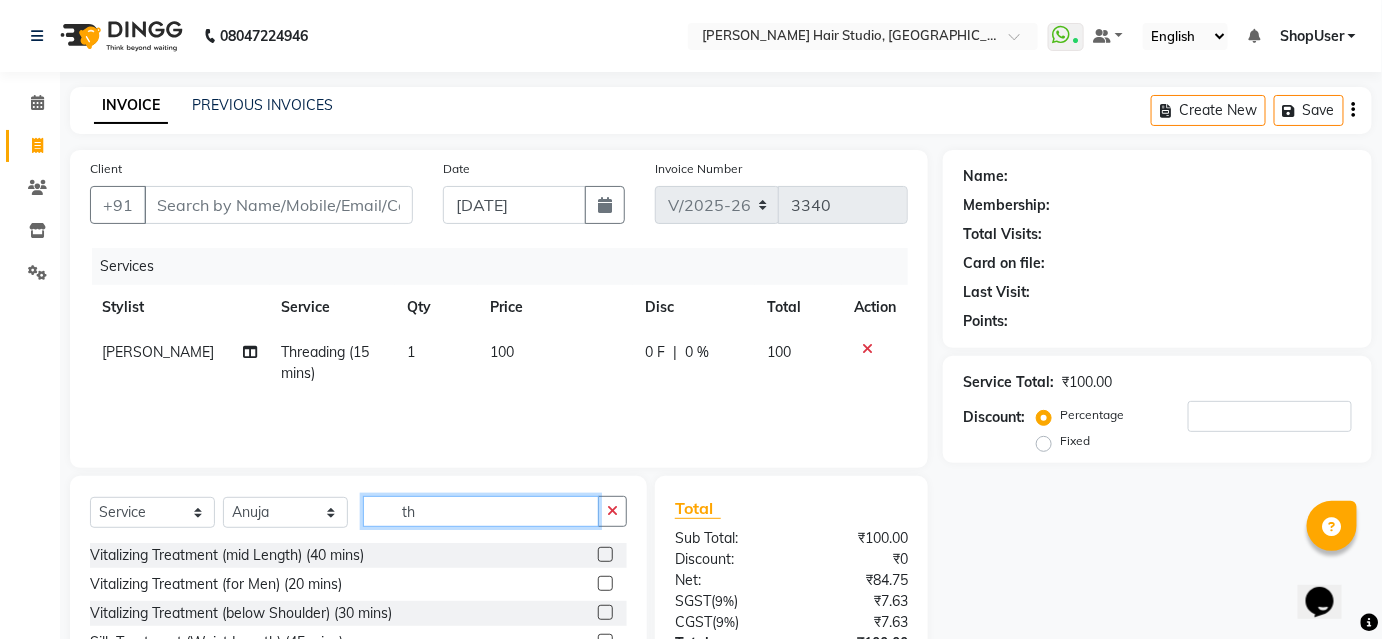 type on "t" 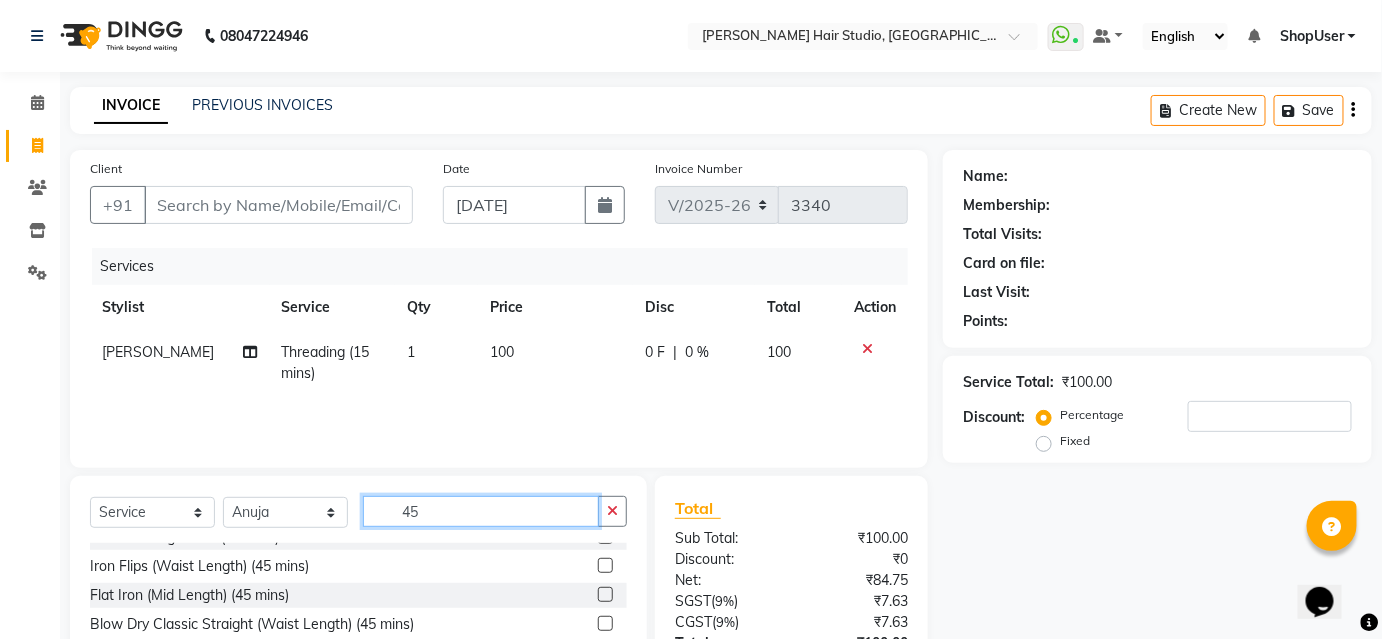scroll, scrollTop: 466, scrollLeft: 0, axis: vertical 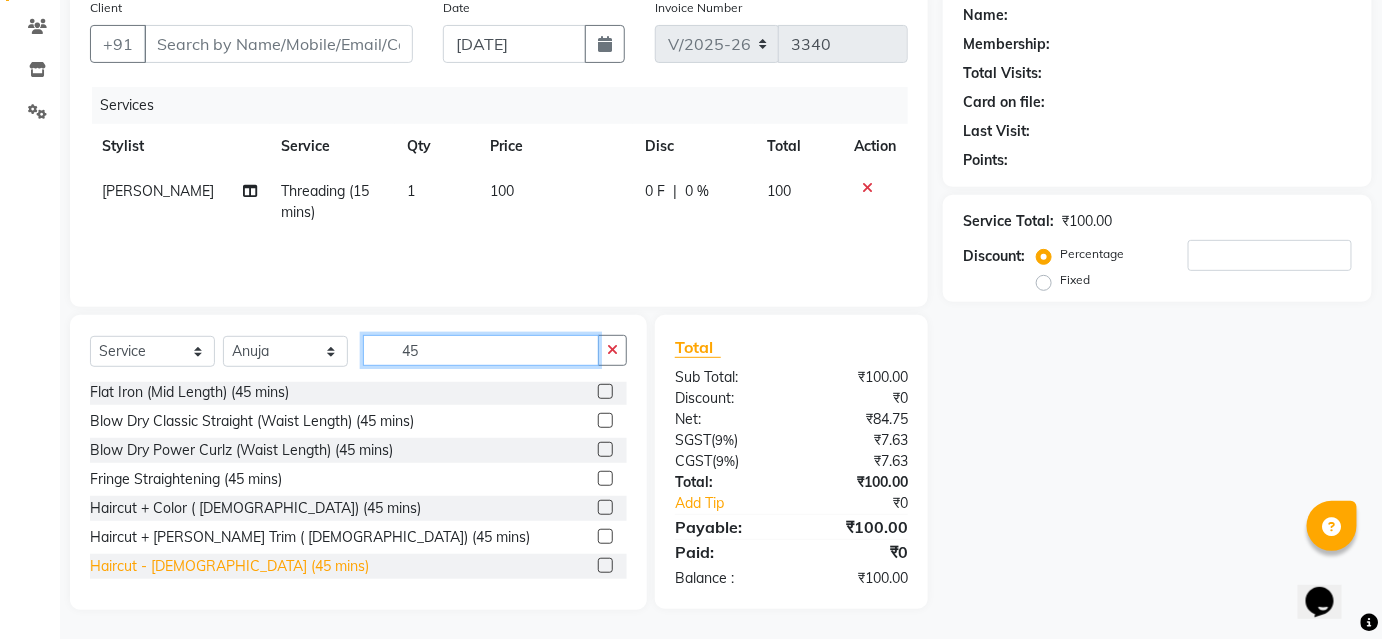 type on "45" 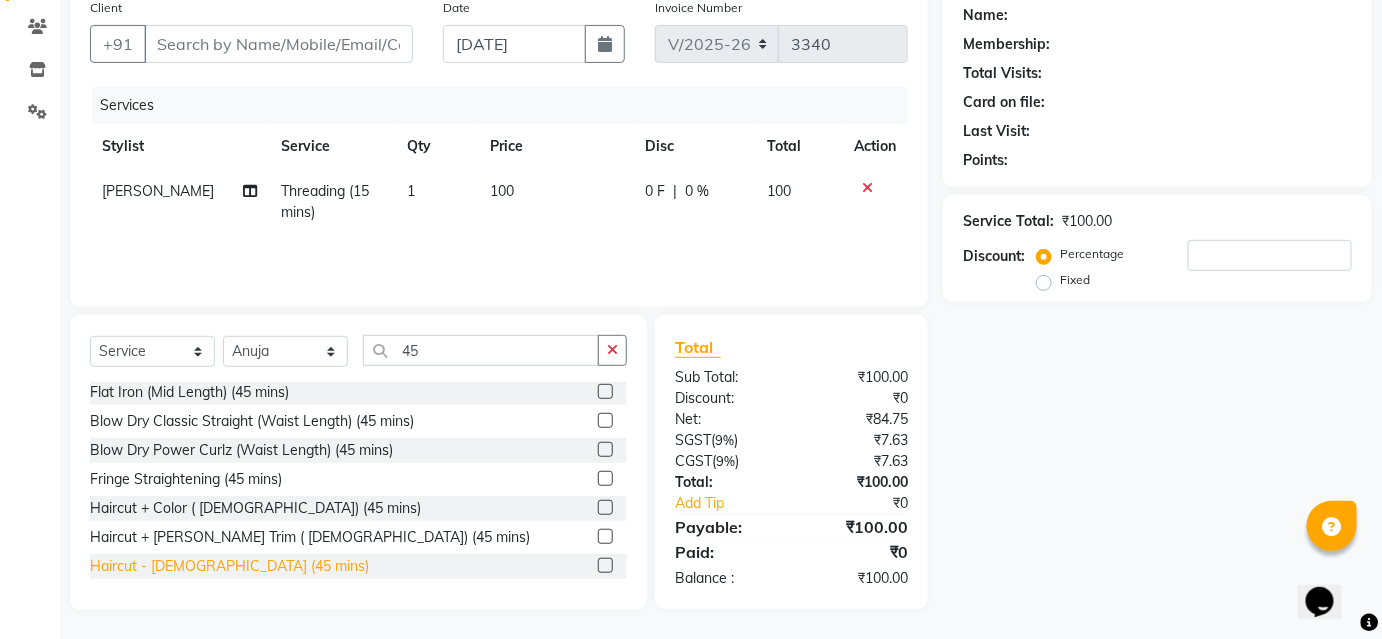 click on "Haircut - Female (45 mins)" 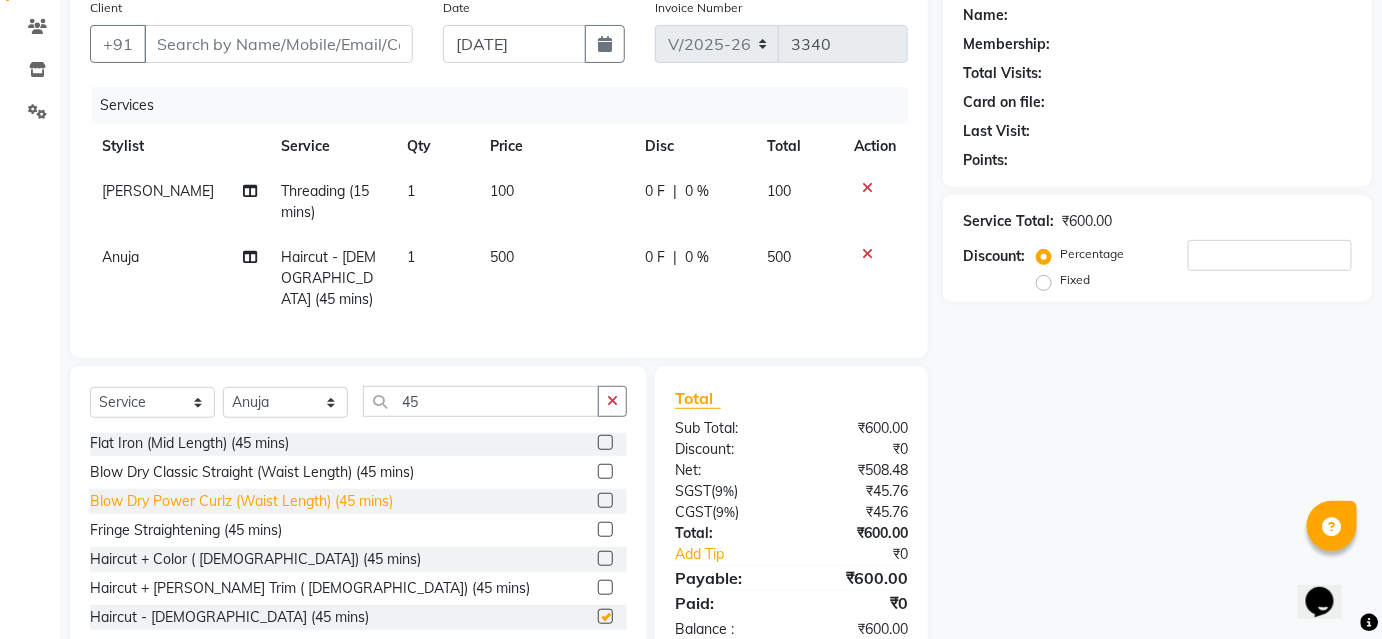 checkbox on "false" 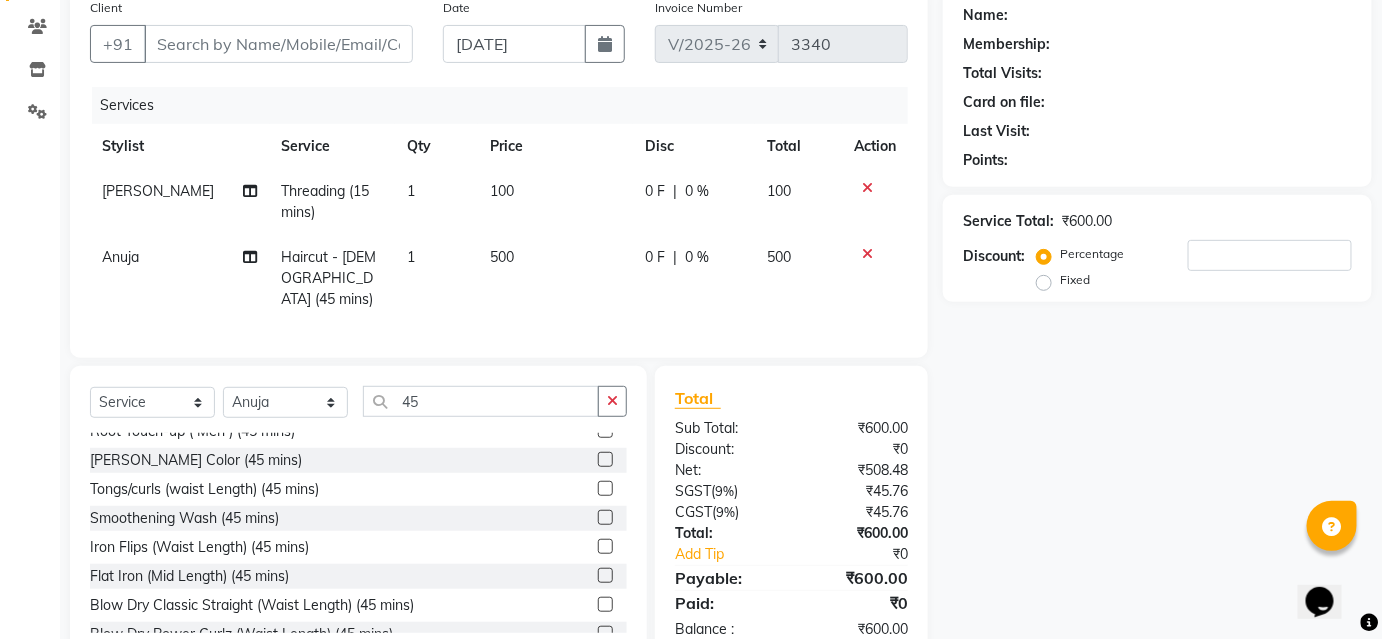 scroll, scrollTop: 103, scrollLeft: 0, axis: vertical 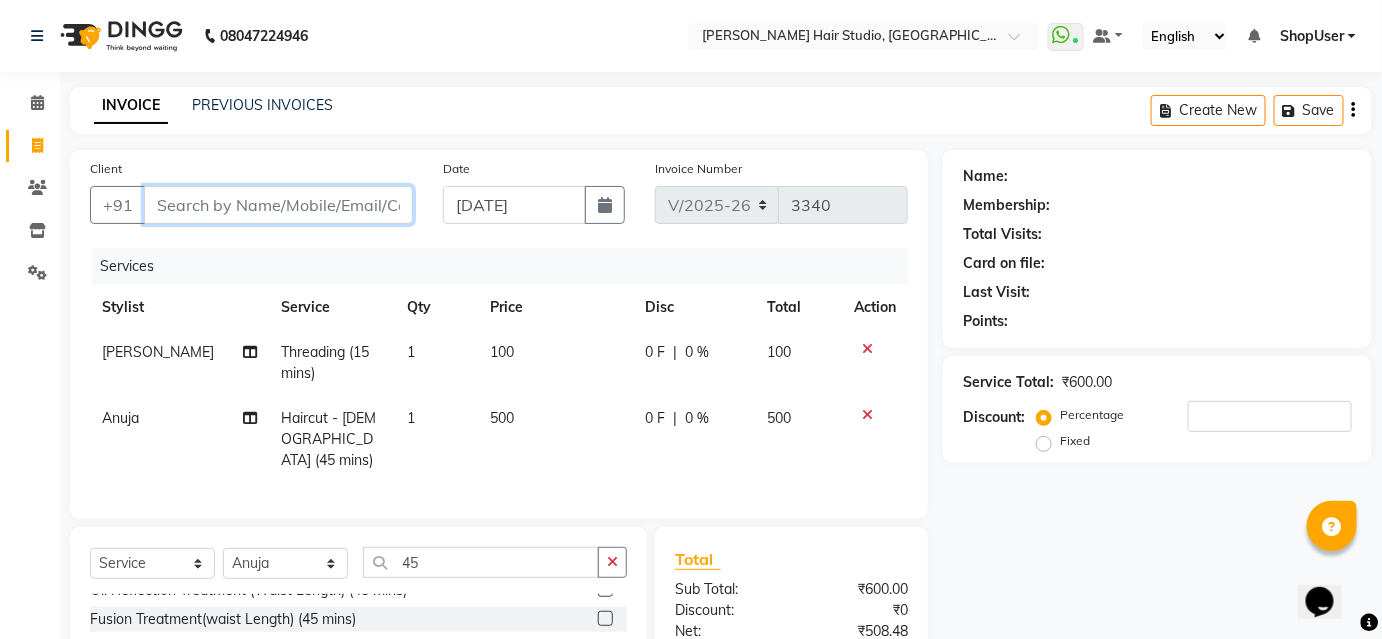 click on "Client" at bounding box center [278, 205] 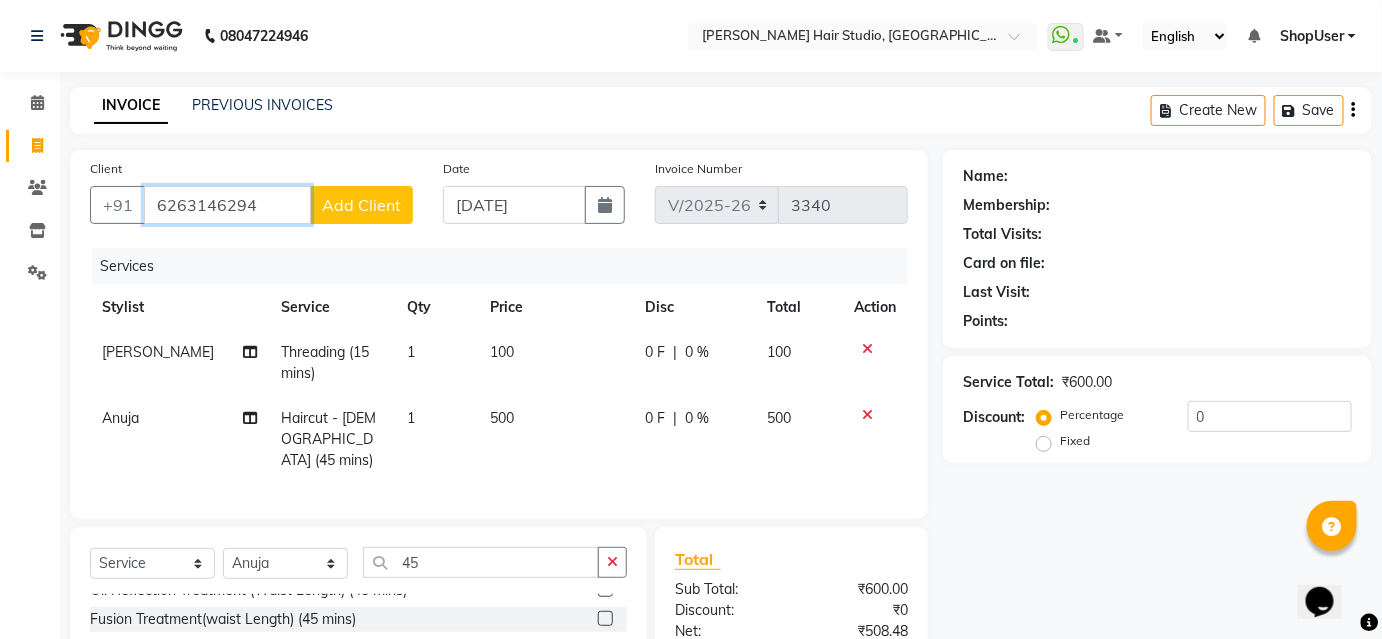 type on "6263146294" 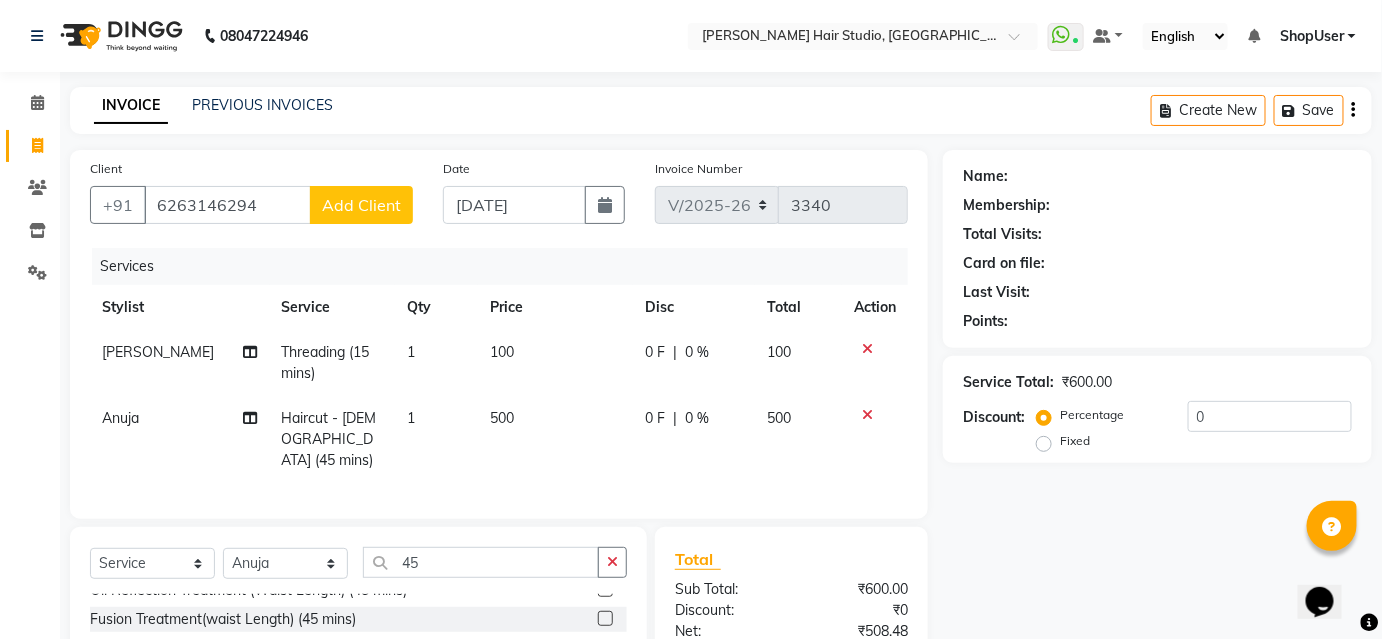 click on "Add Client" 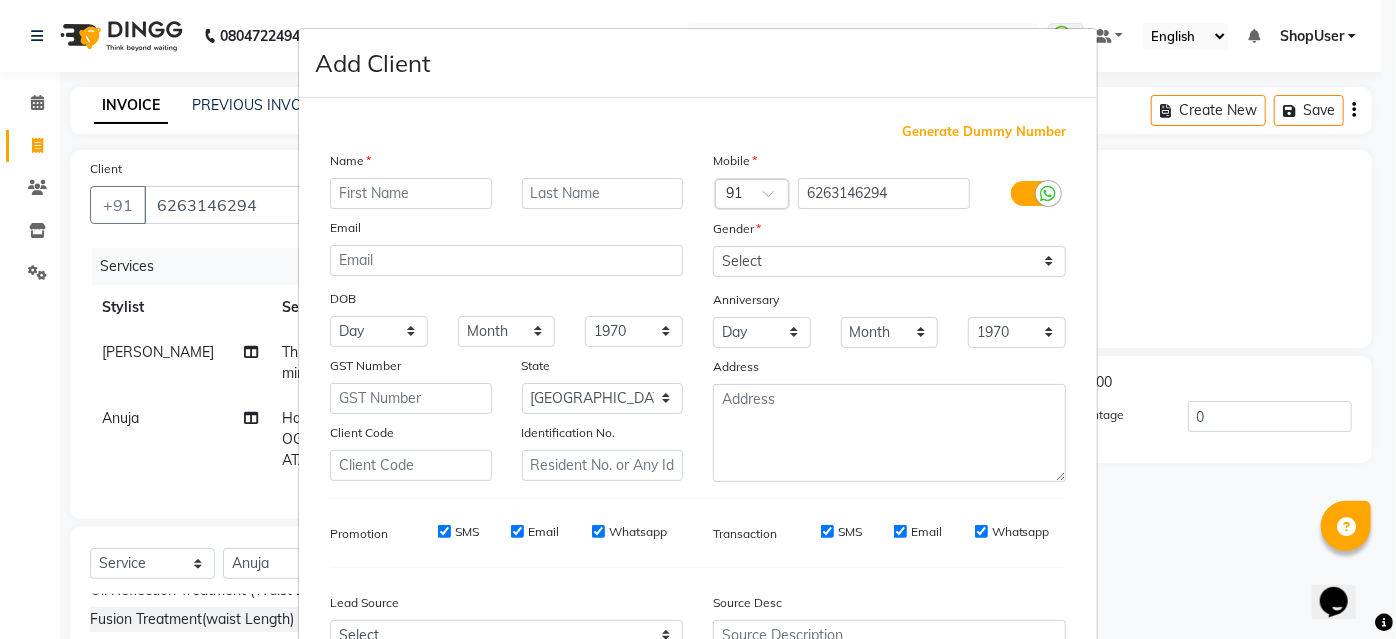 drag, startPoint x: 406, startPoint y: 206, endPoint x: 406, endPoint y: 195, distance: 11 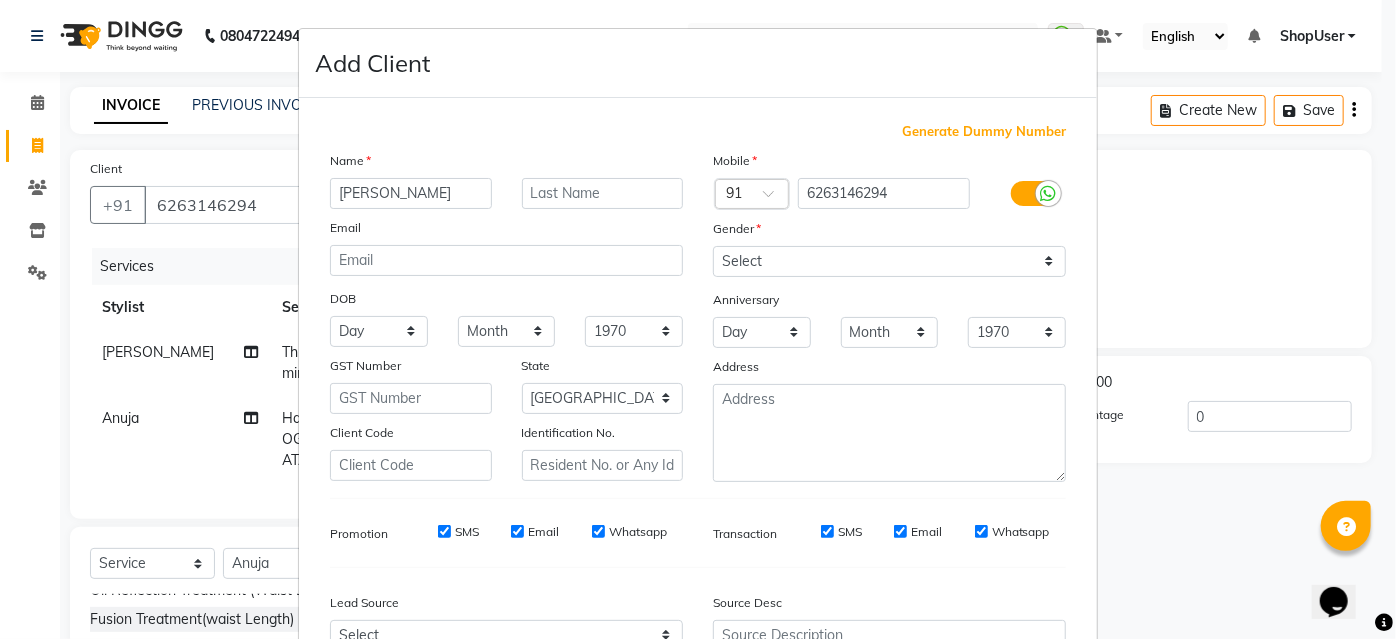 type on "garima" 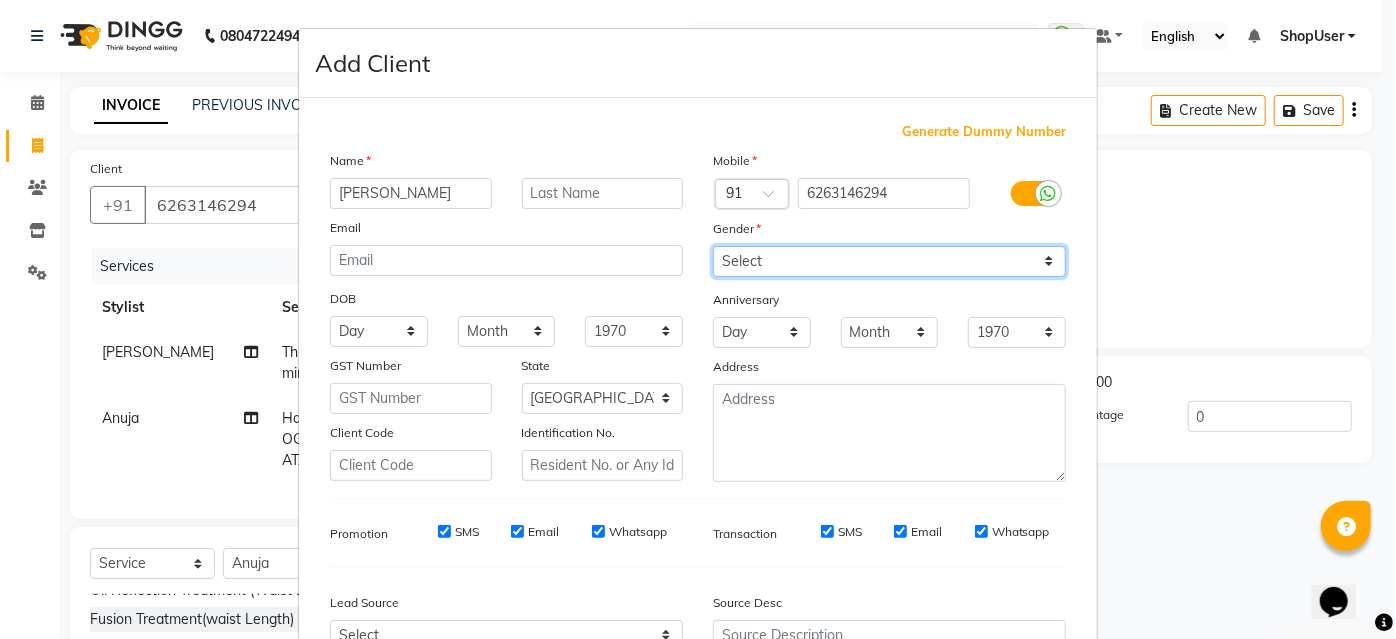 click on "Select Male Female Other Prefer Not To Say" at bounding box center (889, 261) 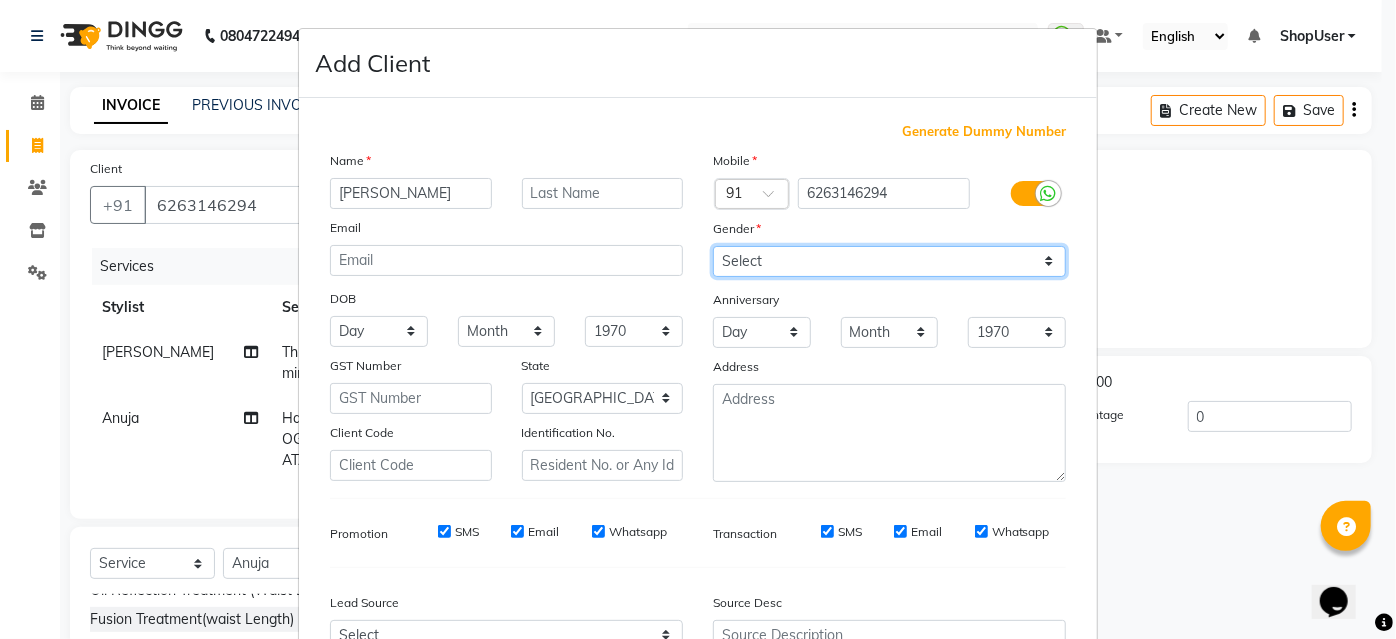 select on "female" 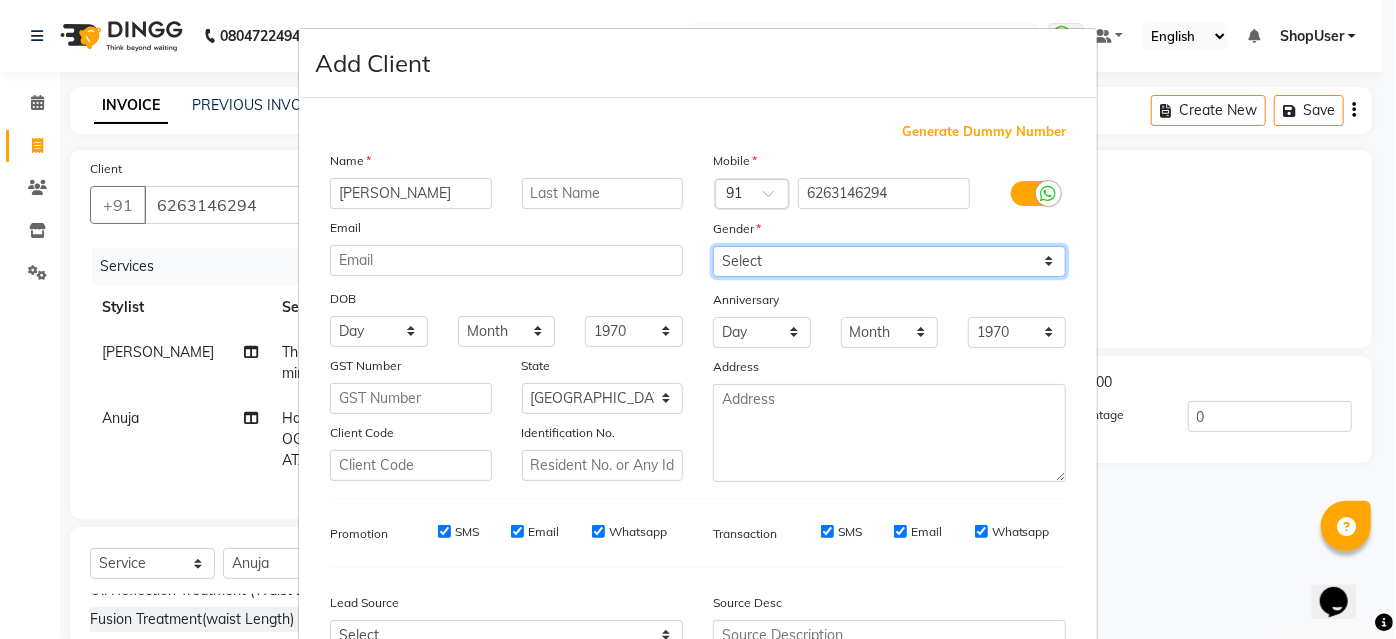 click on "Select Male Female Other Prefer Not To Say" at bounding box center [889, 261] 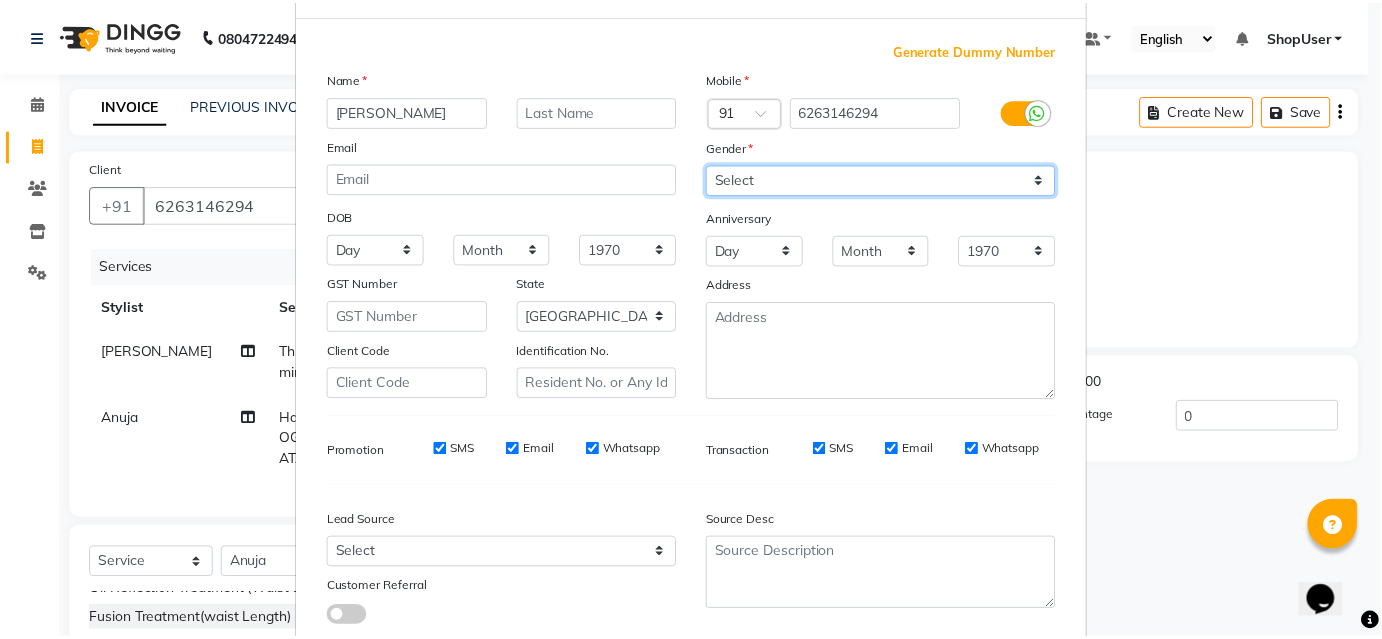 scroll, scrollTop: 208, scrollLeft: 0, axis: vertical 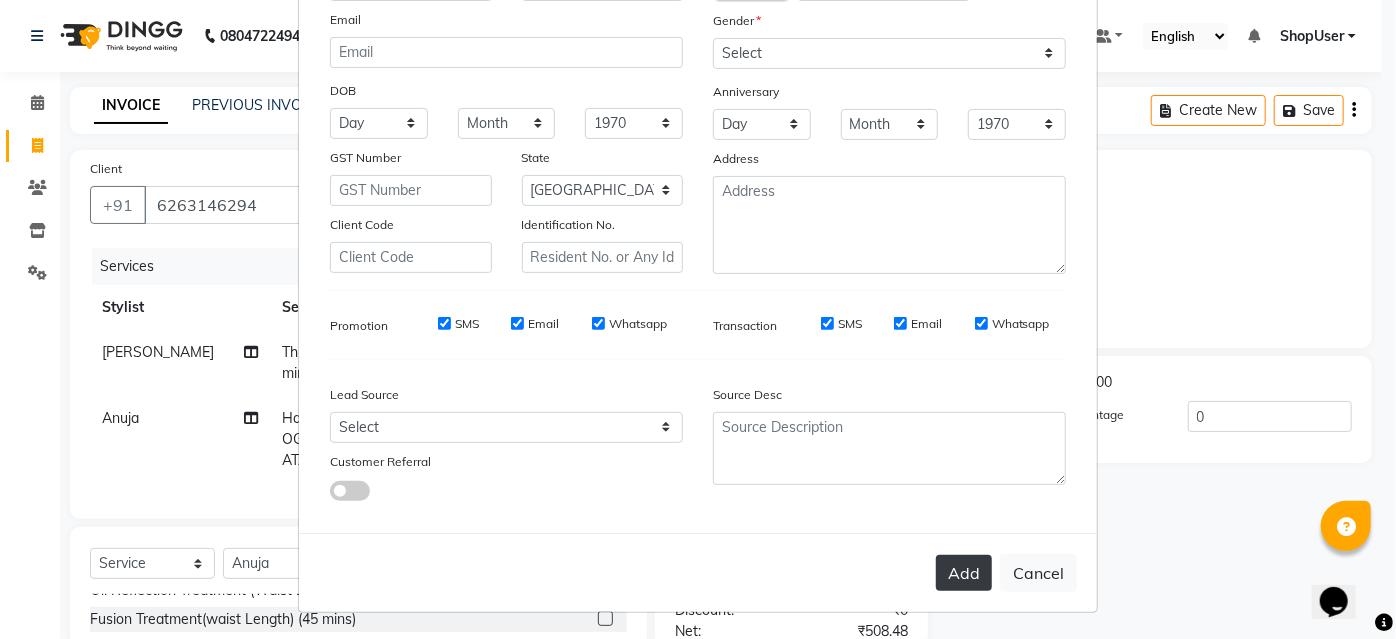 click on "Add" at bounding box center (964, 573) 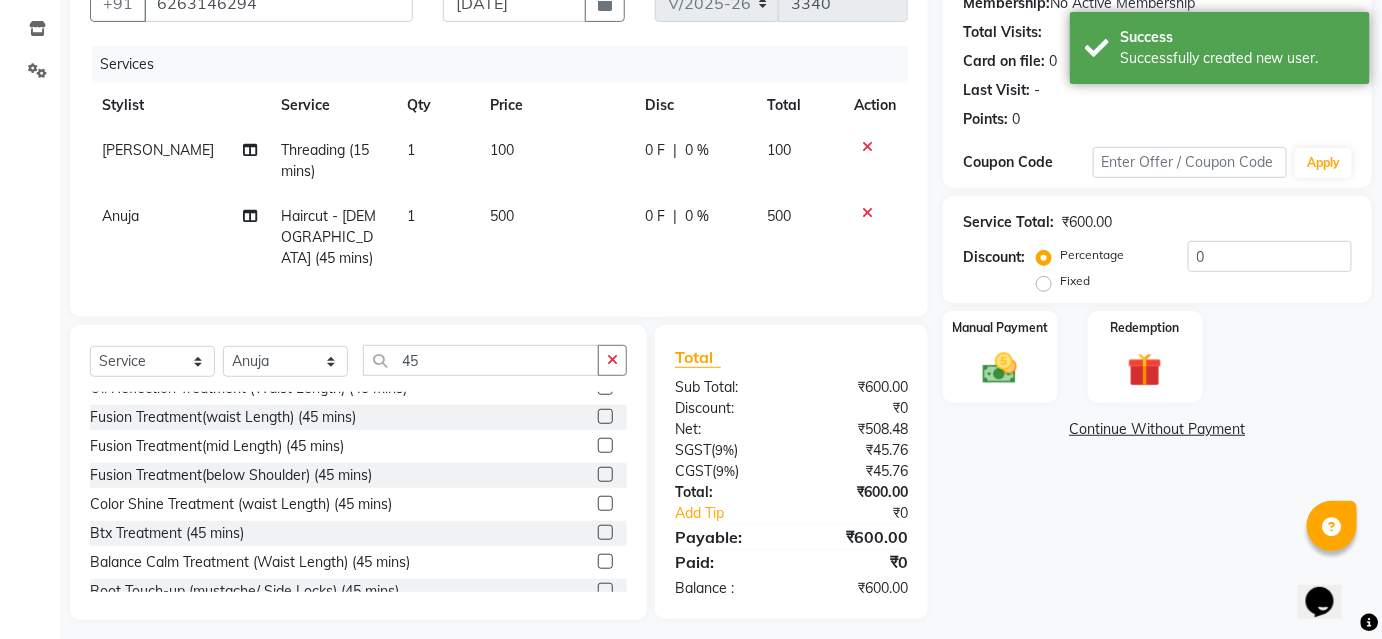scroll, scrollTop: 205, scrollLeft: 0, axis: vertical 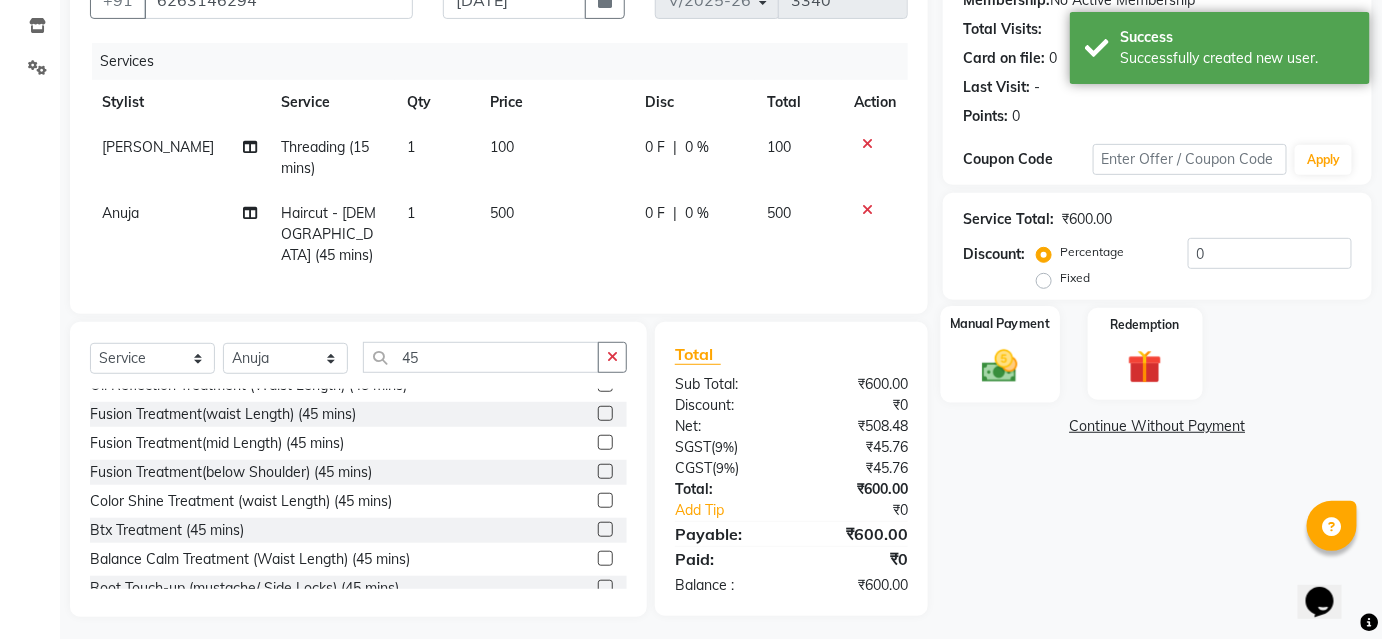 drag, startPoint x: 998, startPoint y: 370, endPoint x: 1016, endPoint y: 388, distance: 25.455845 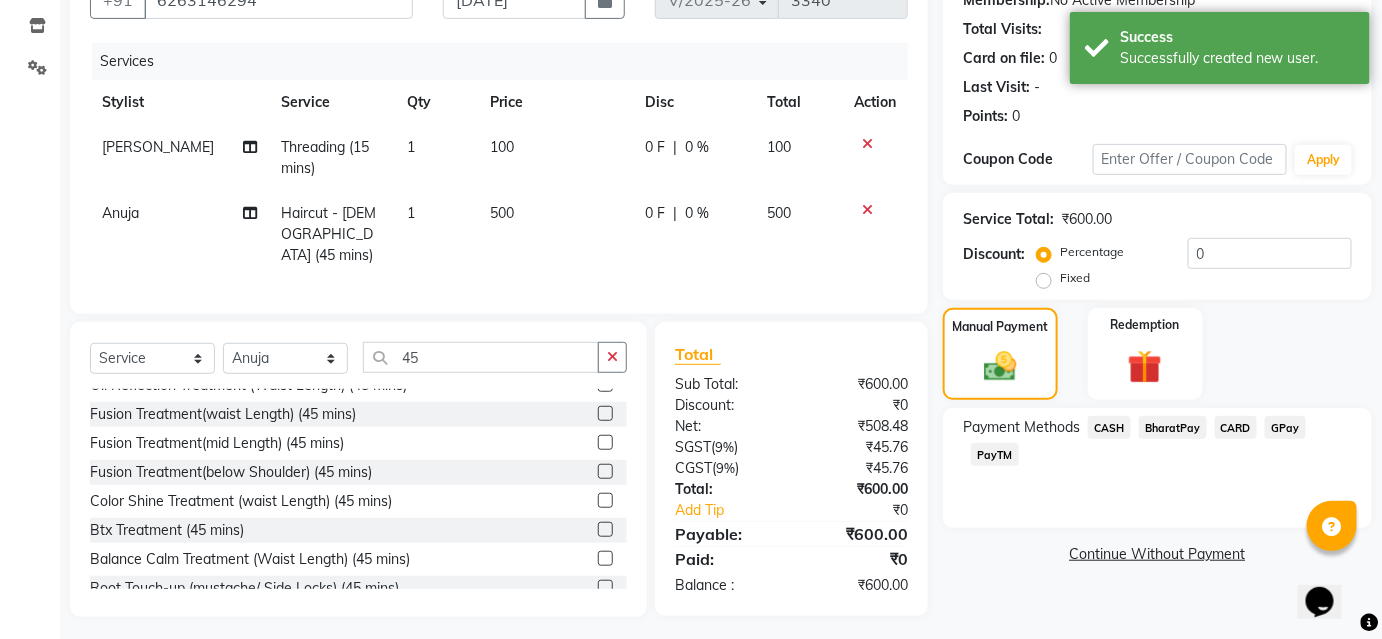 click on "BharatPay" 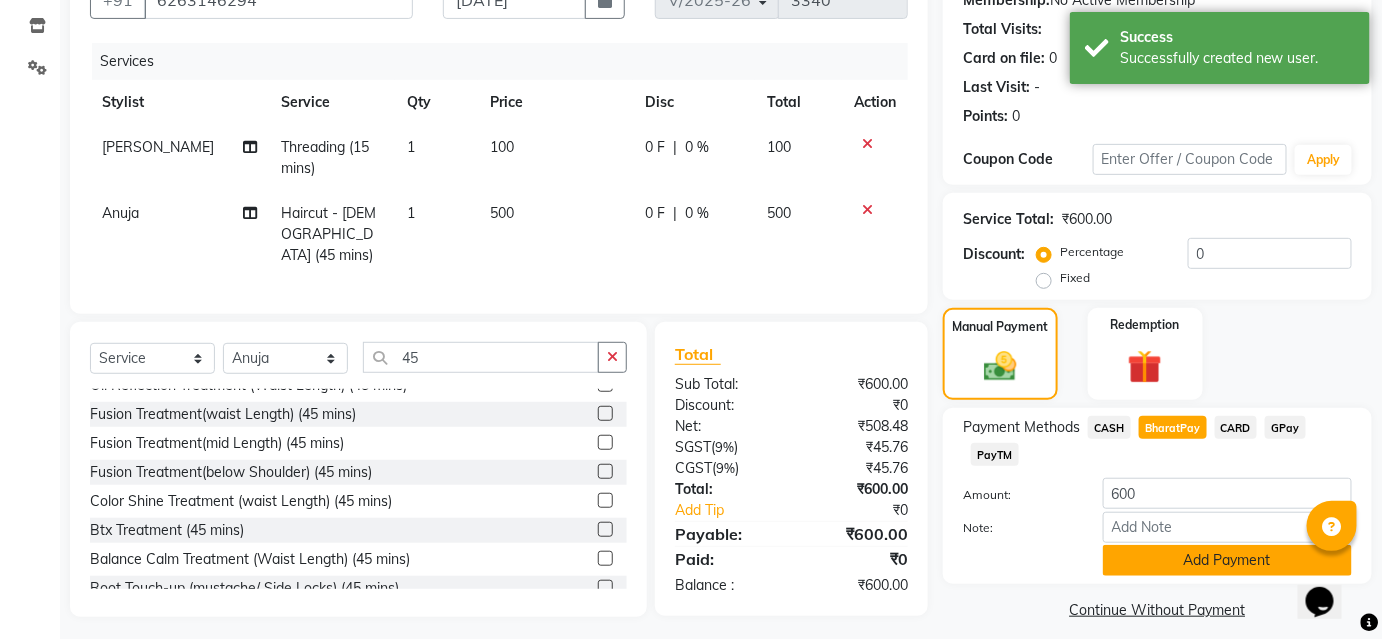 click on "Add Payment" 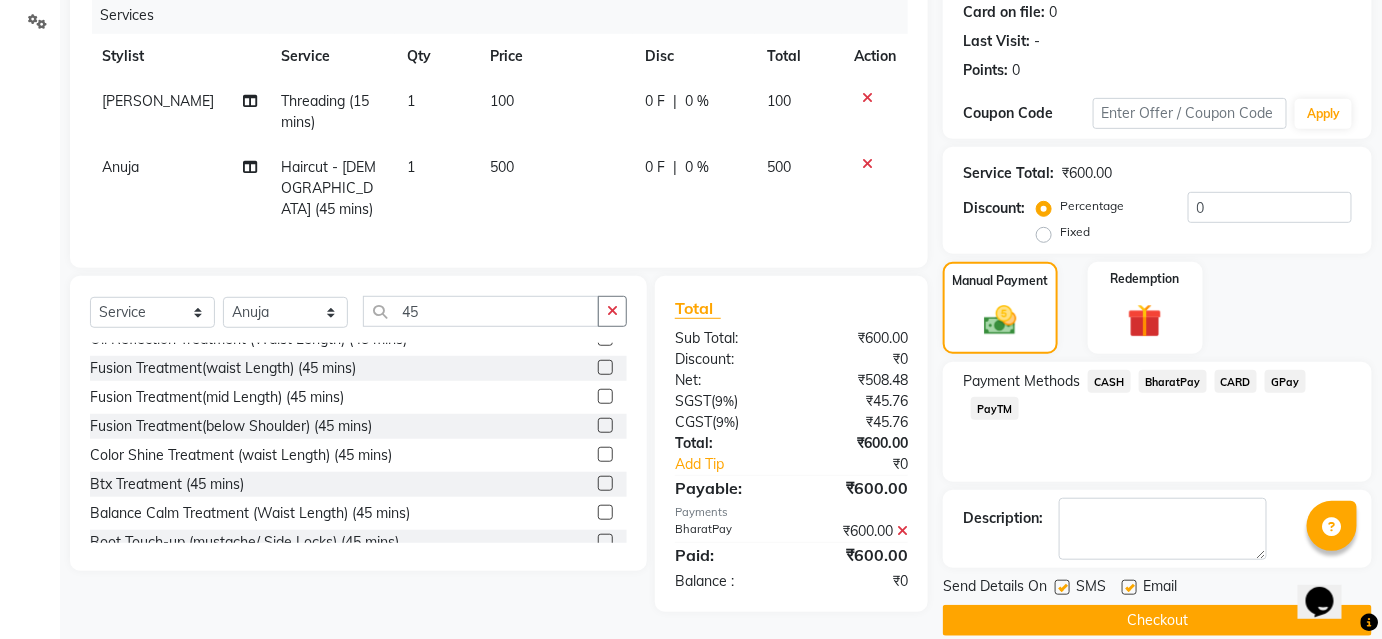scroll, scrollTop: 276, scrollLeft: 0, axis: vertical 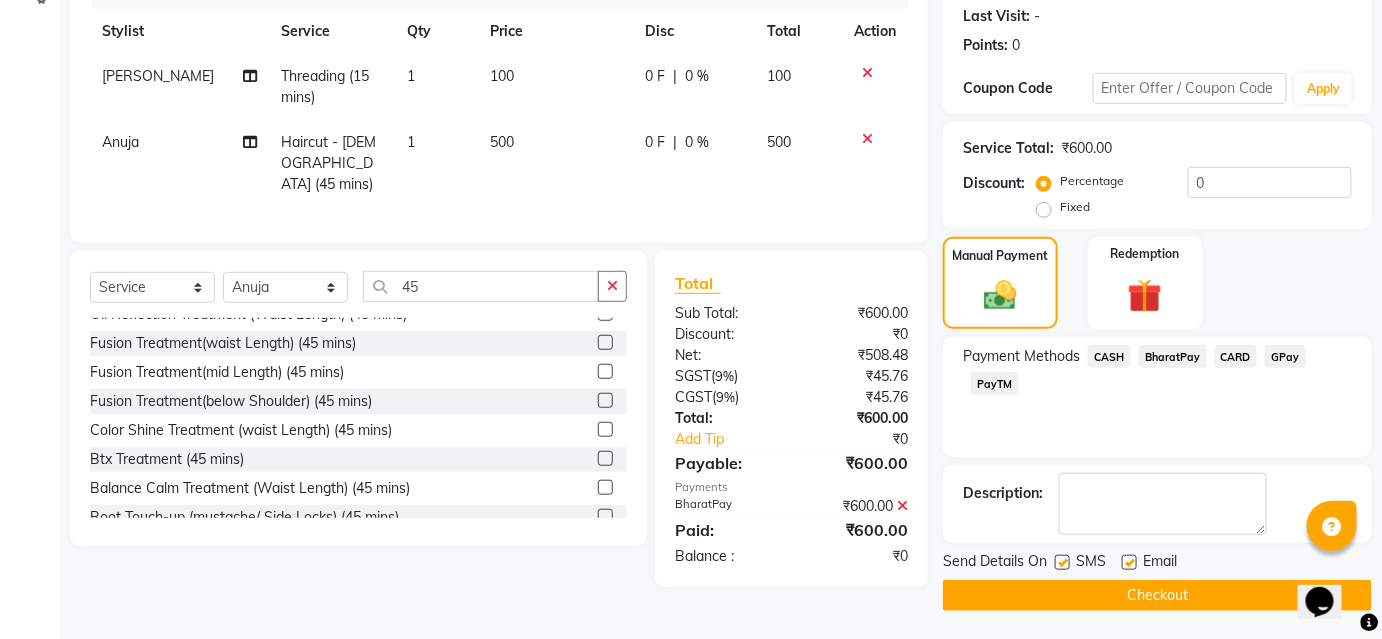 click on "Checkout" 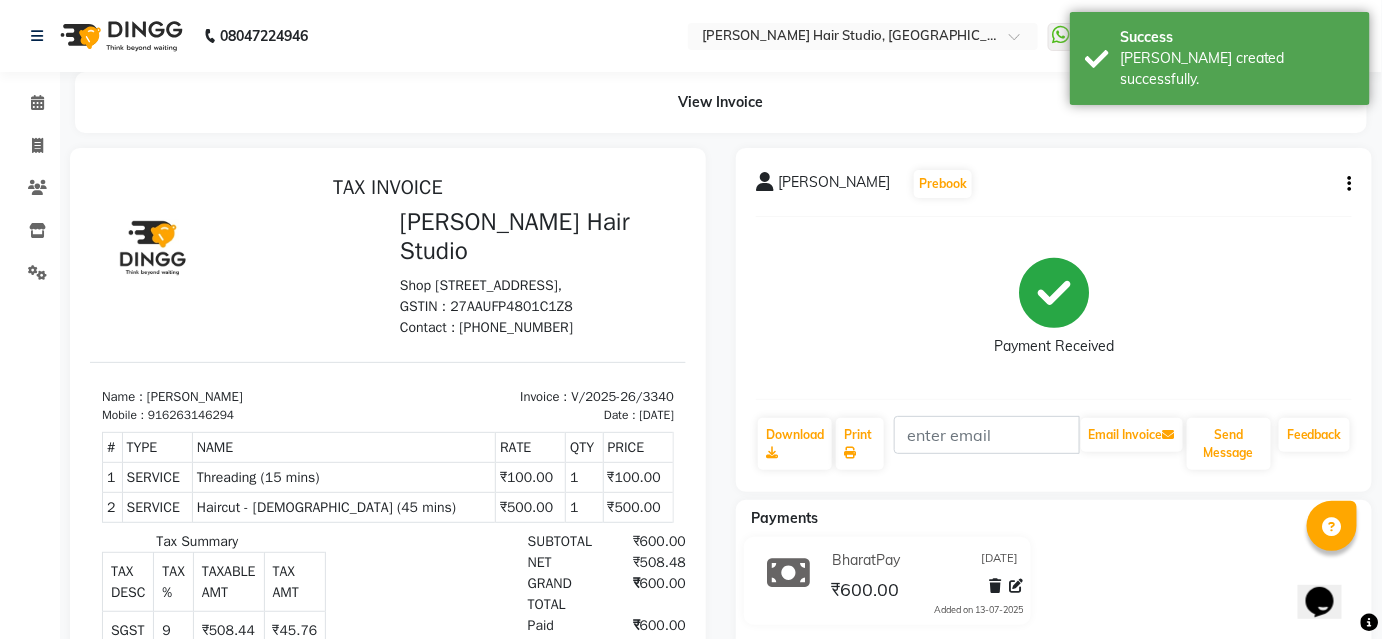 scroll, scrollTop: 0, scrollLeft: 0, axis: both 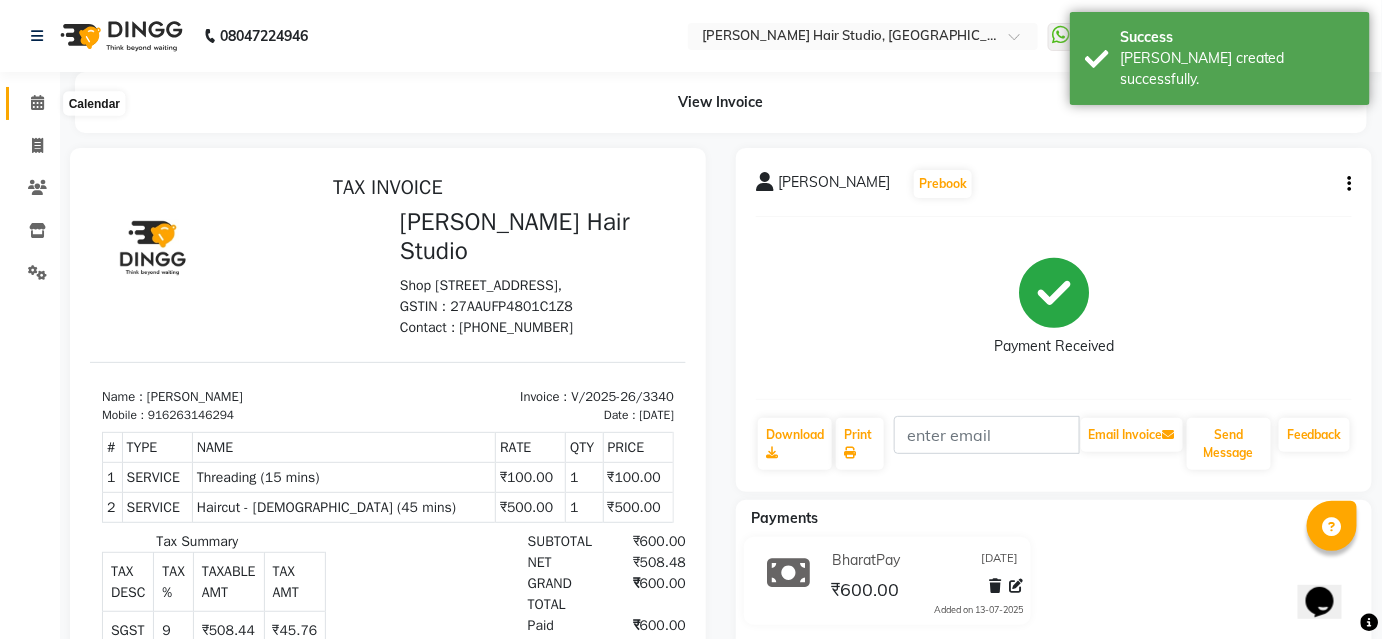click 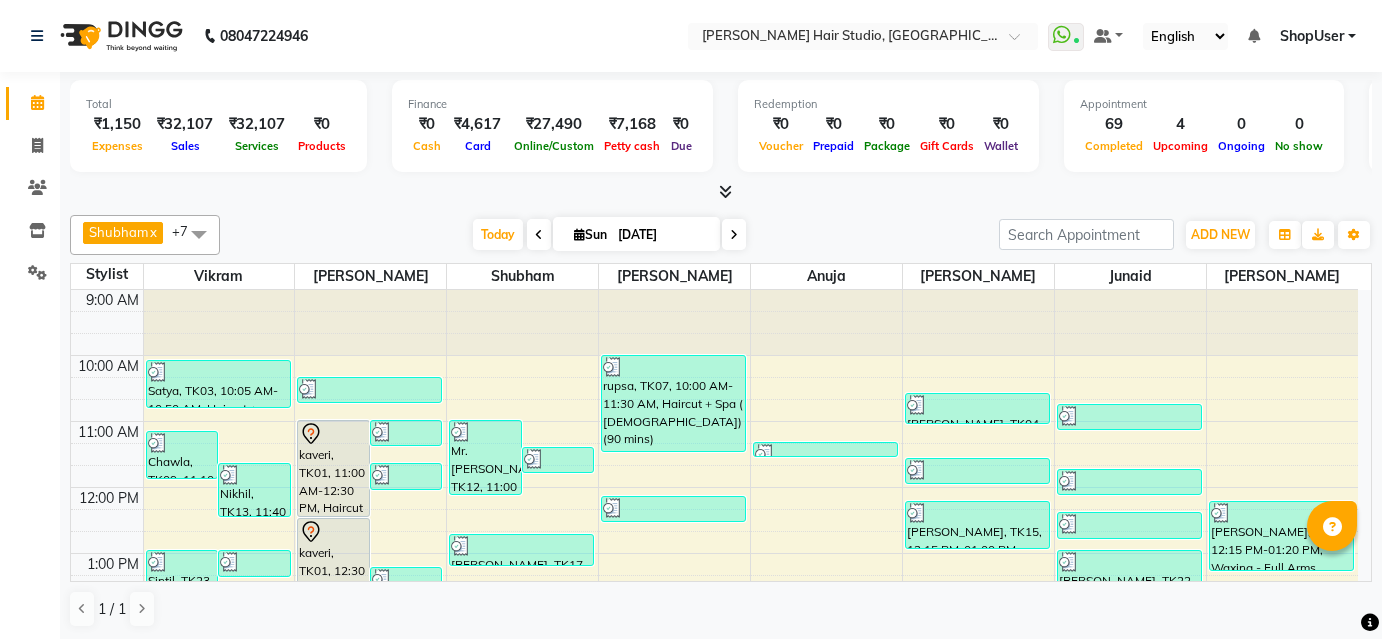 scroll, scrollTop: 0, scrollLeft: 0, axis: both 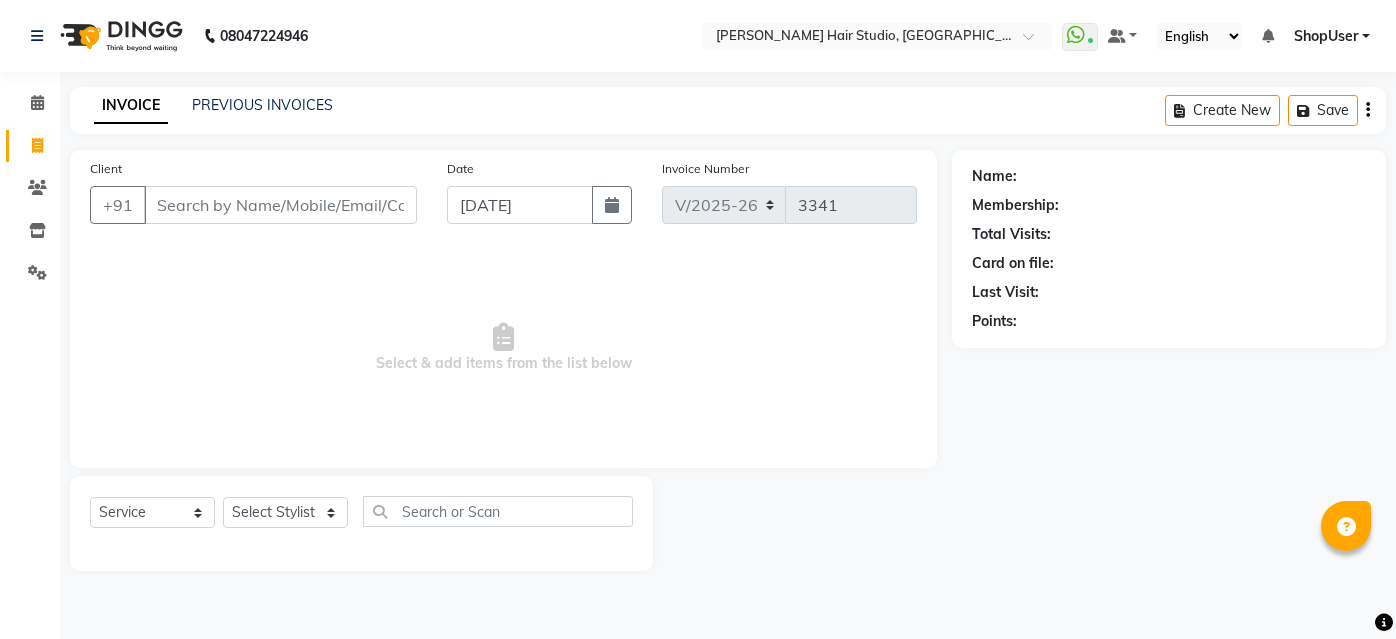 select on "627" 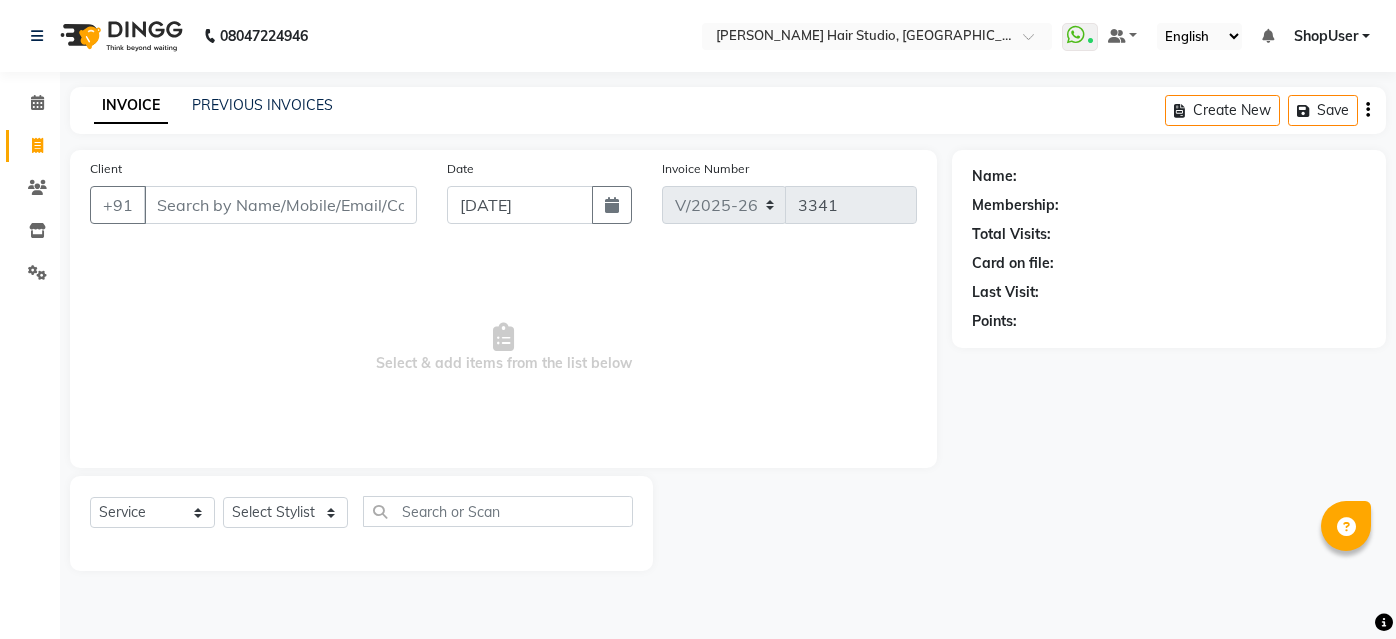 scroll, scrollTop: 0, scrollLeft: 0, axis: both 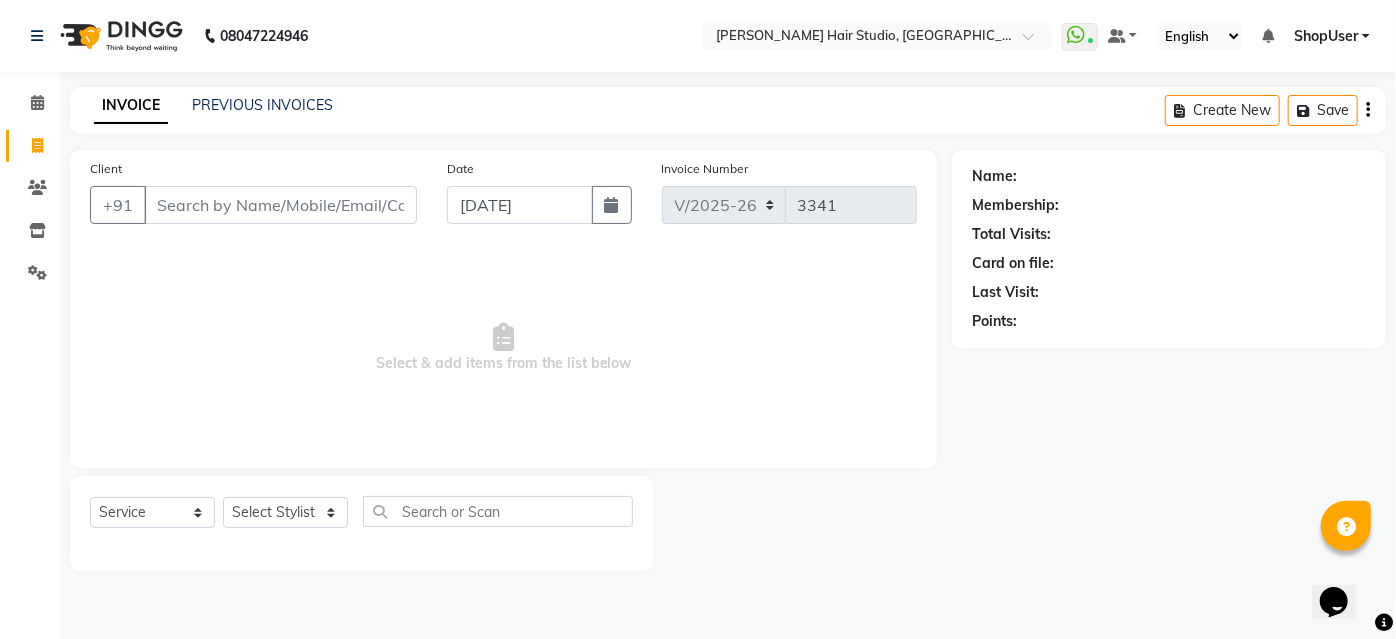 select on "34696" 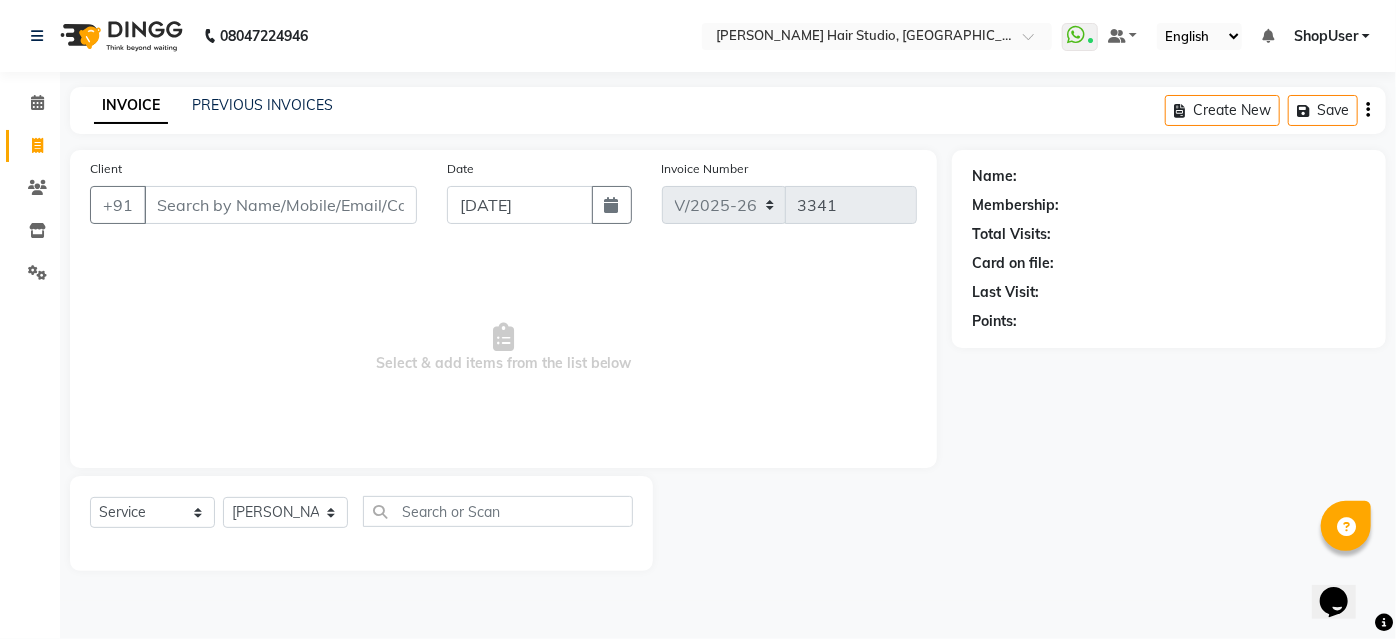 click on "Select Stylist [PERSON_NAME] [PERSON_NAME] Avinash [PERSON_NAME] Pawan [PERSON_NAME] ShopUser [PERSON_NAME] Shweta [PERSON_NAME]" 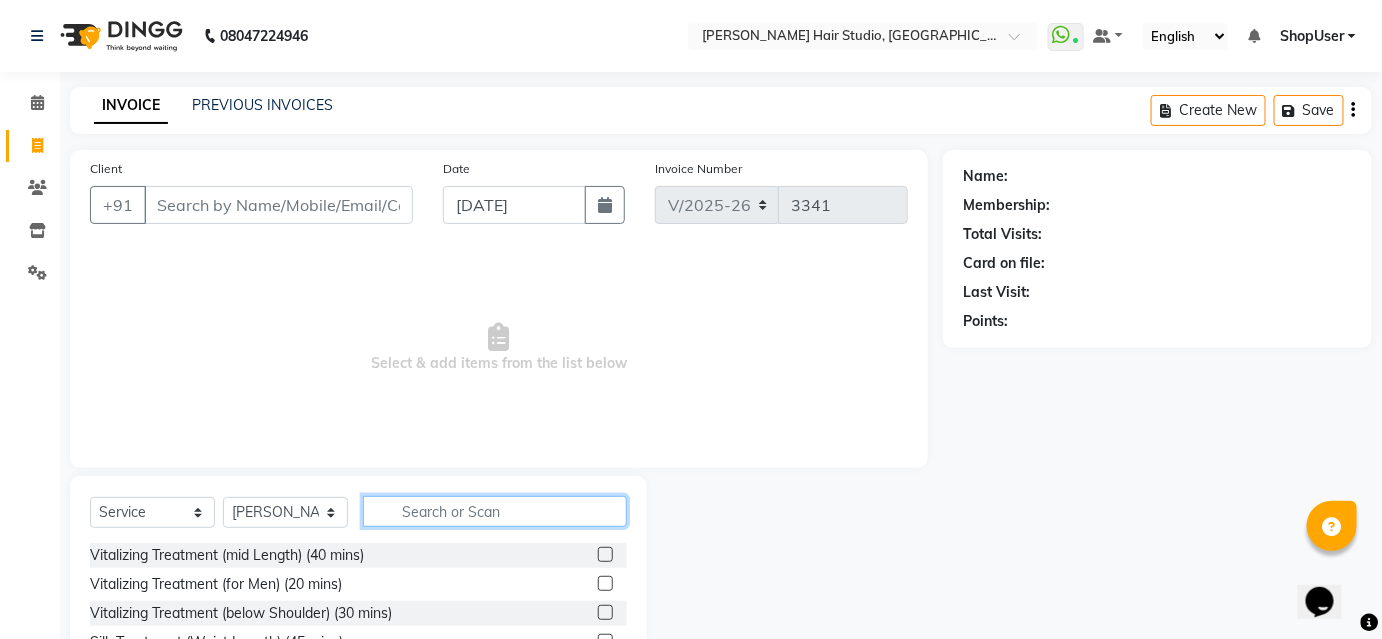 click 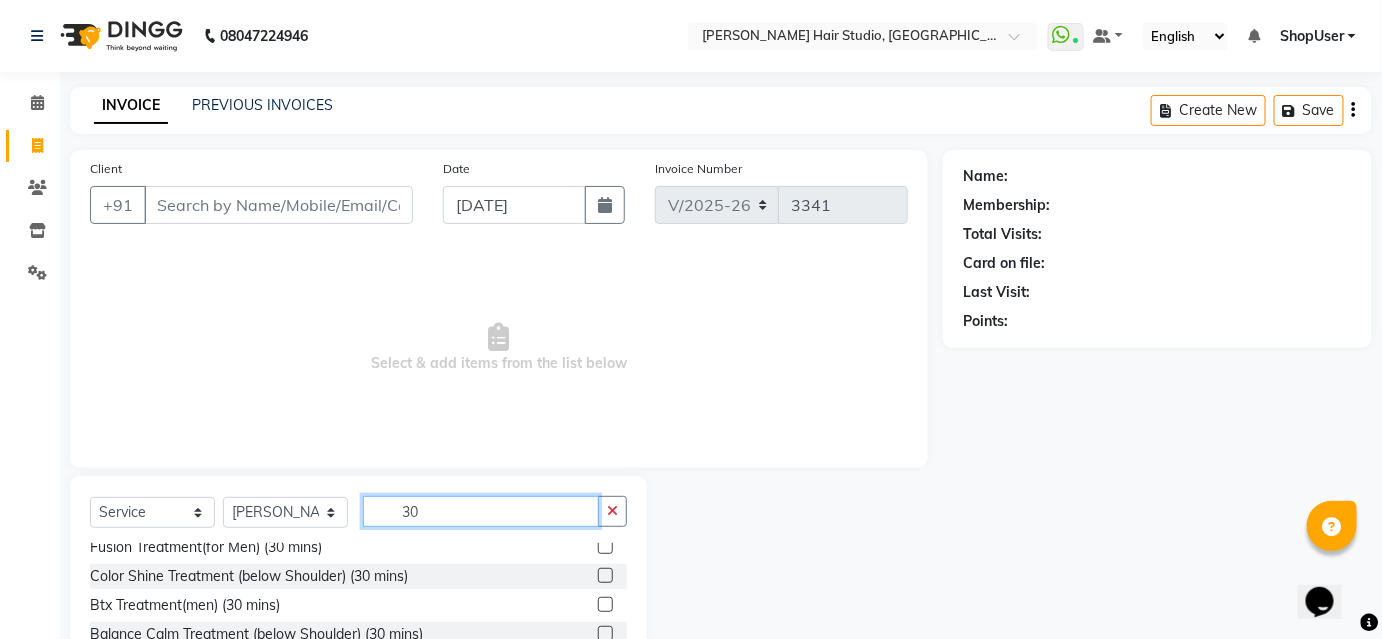 scroll, scrollTop: 293, scrollLeft: 0, axis: vertical 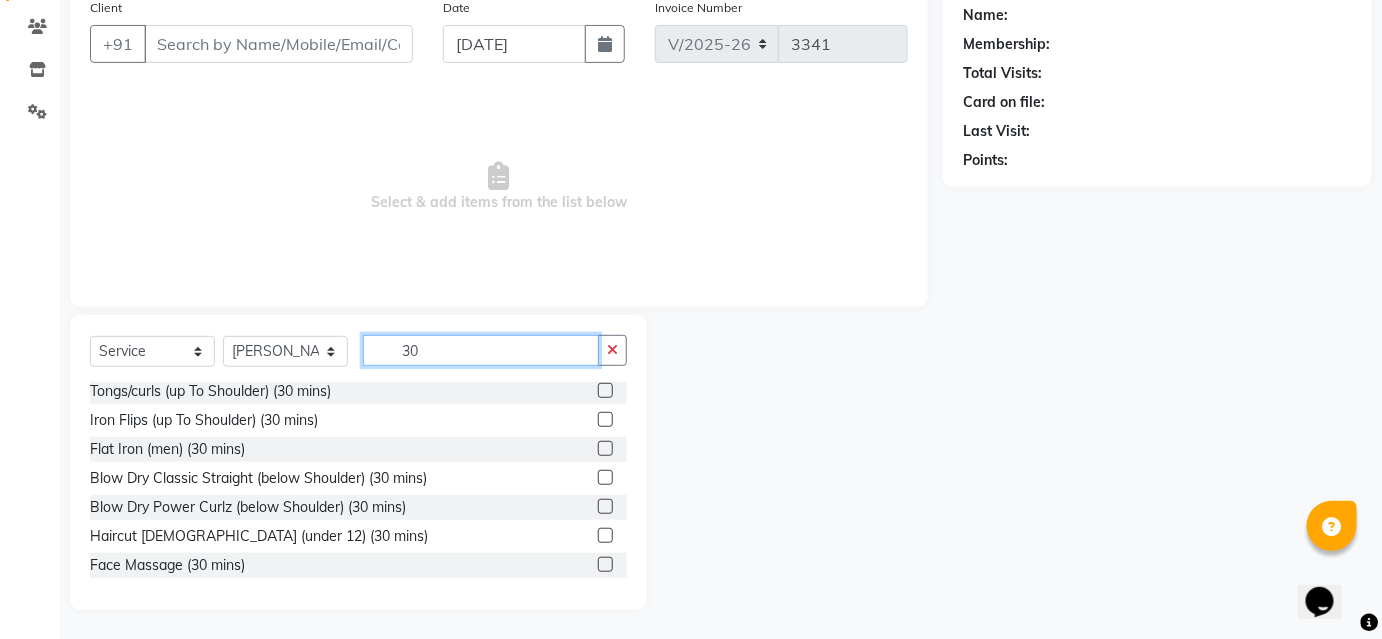 click on "30" 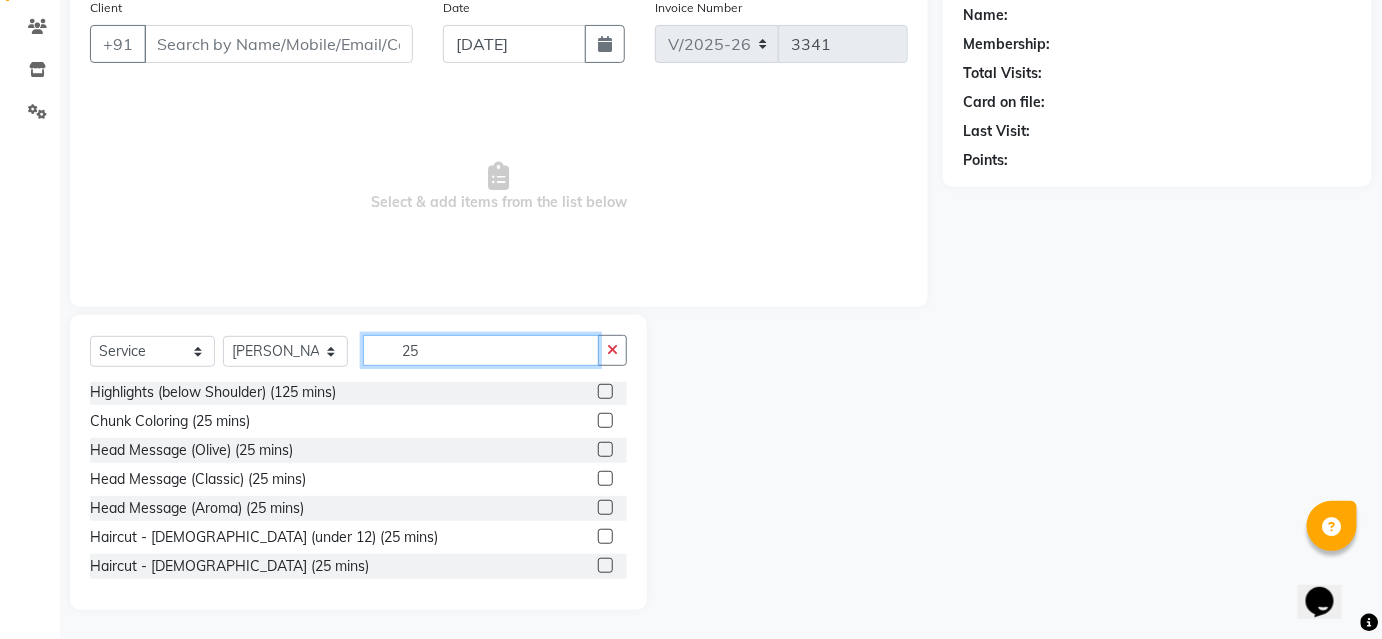 scroll, scrollTop: 2, scrollLeft: 0, axis: vertical 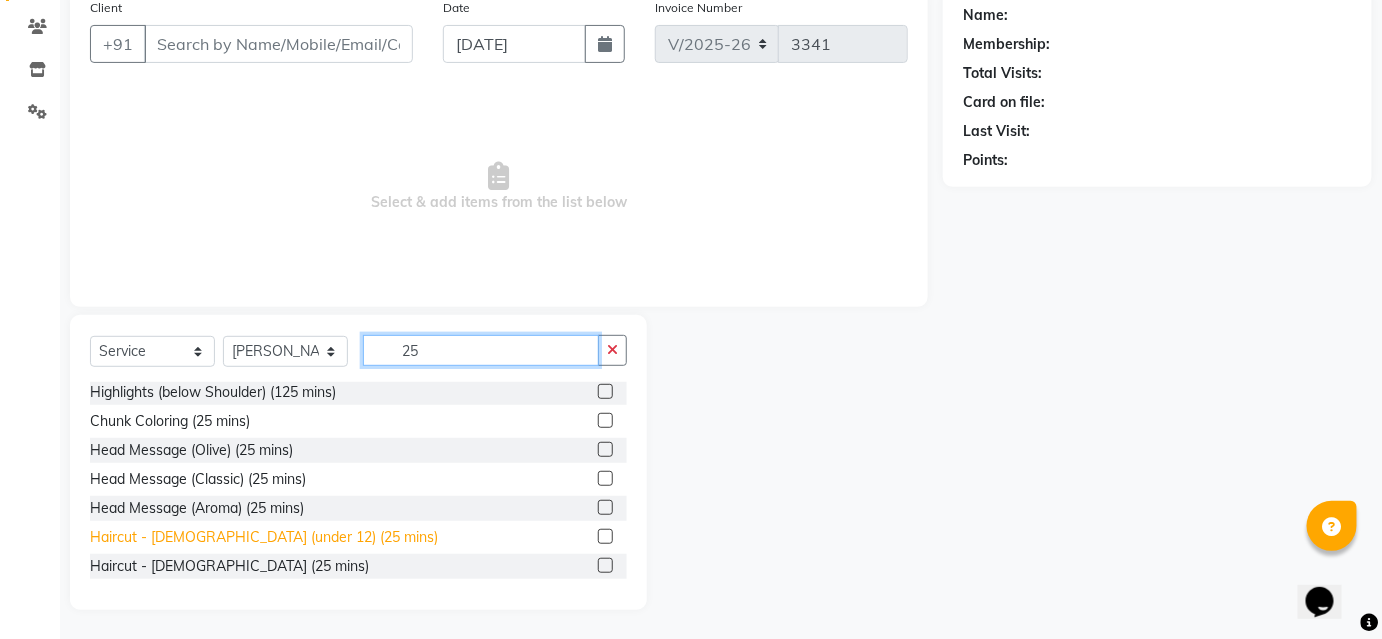 type on "25" 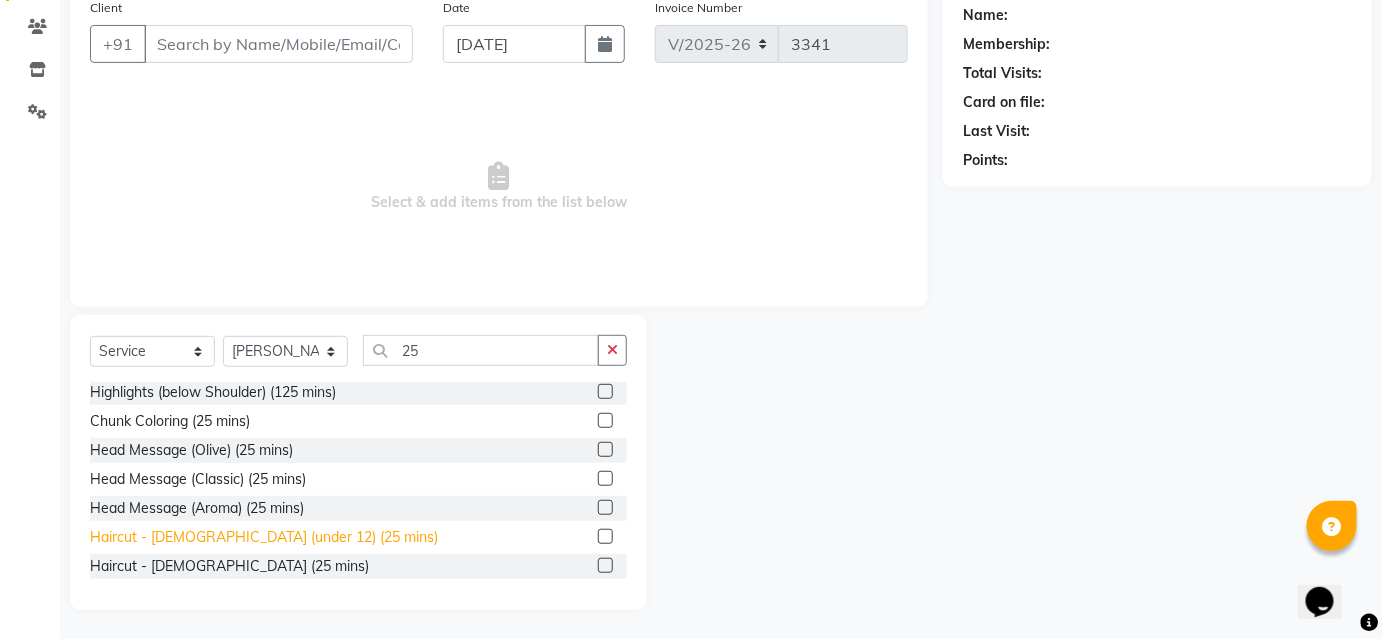 click on "Haircut - [DEMOGRAPHIC_DATA] (under 12) (25 mins)" 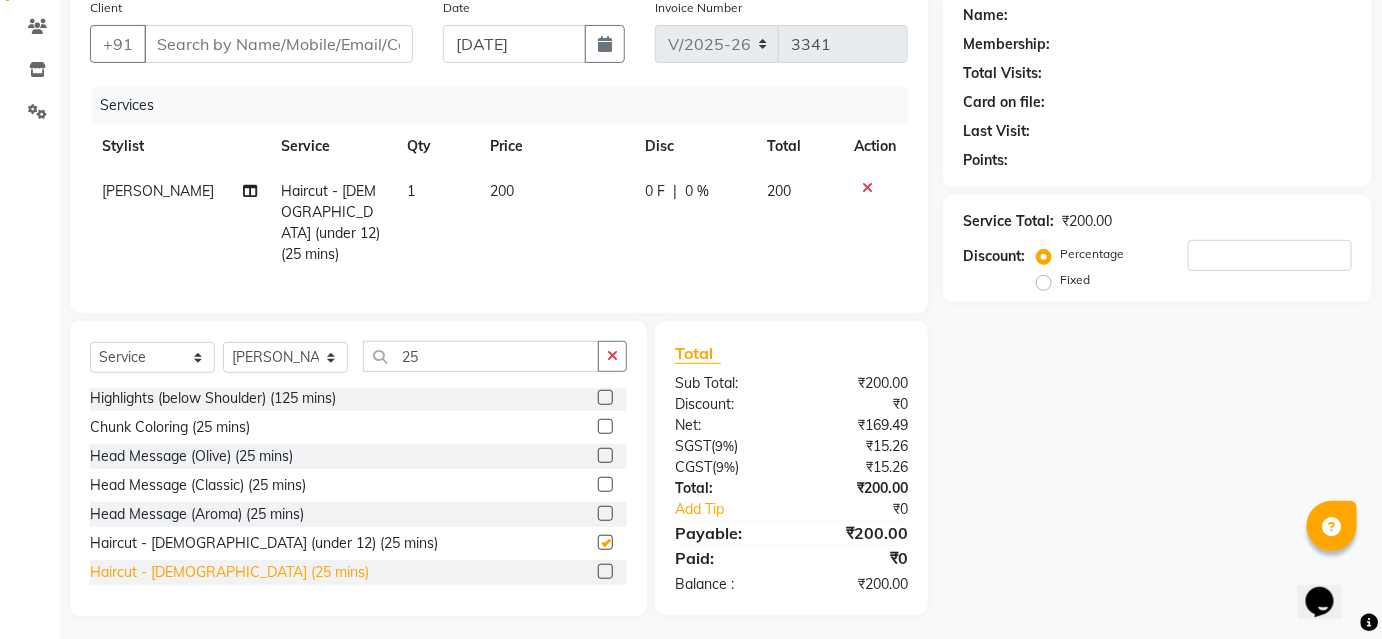 checkbox on "false" 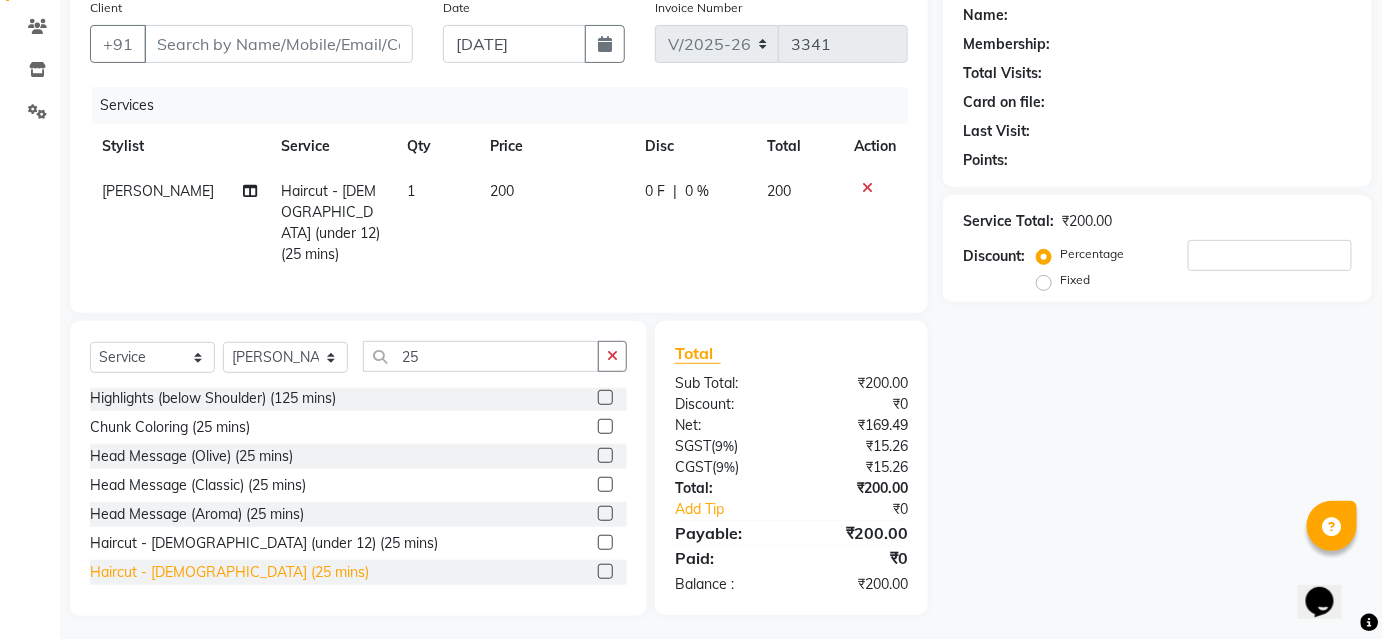 click on "Haircut - [DEMOGRAPHIC_DATA] (25 mins)" 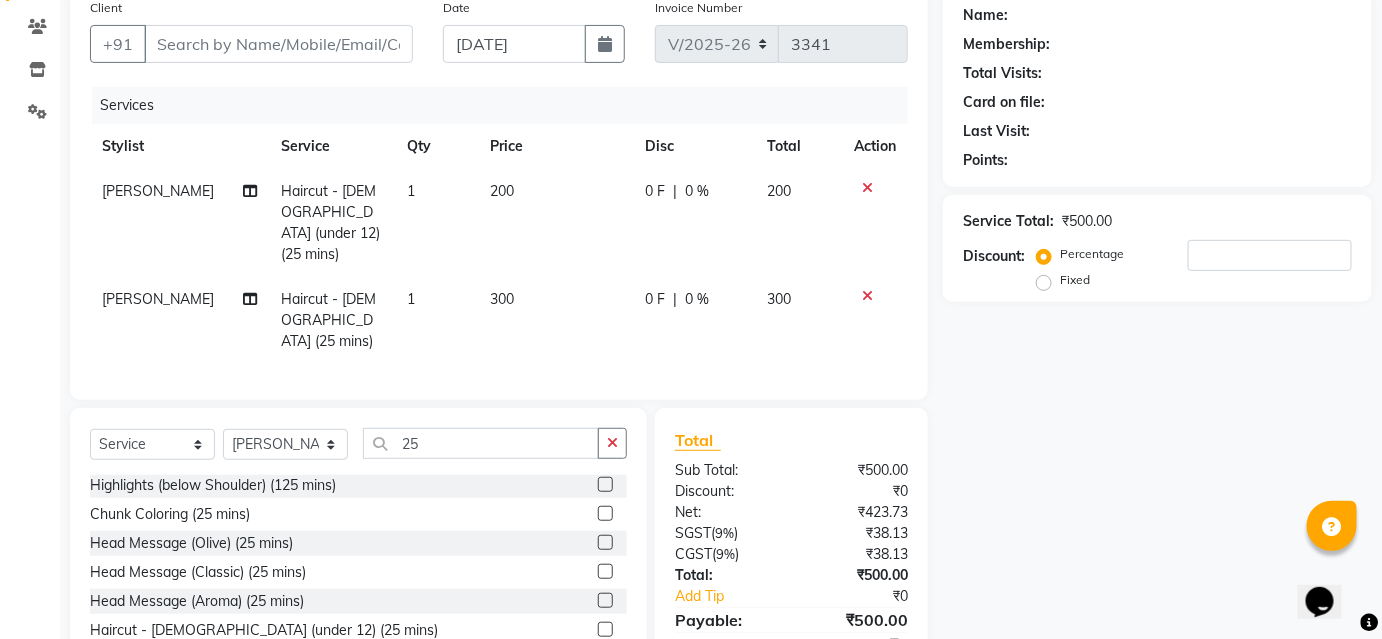 checkbox on "false" 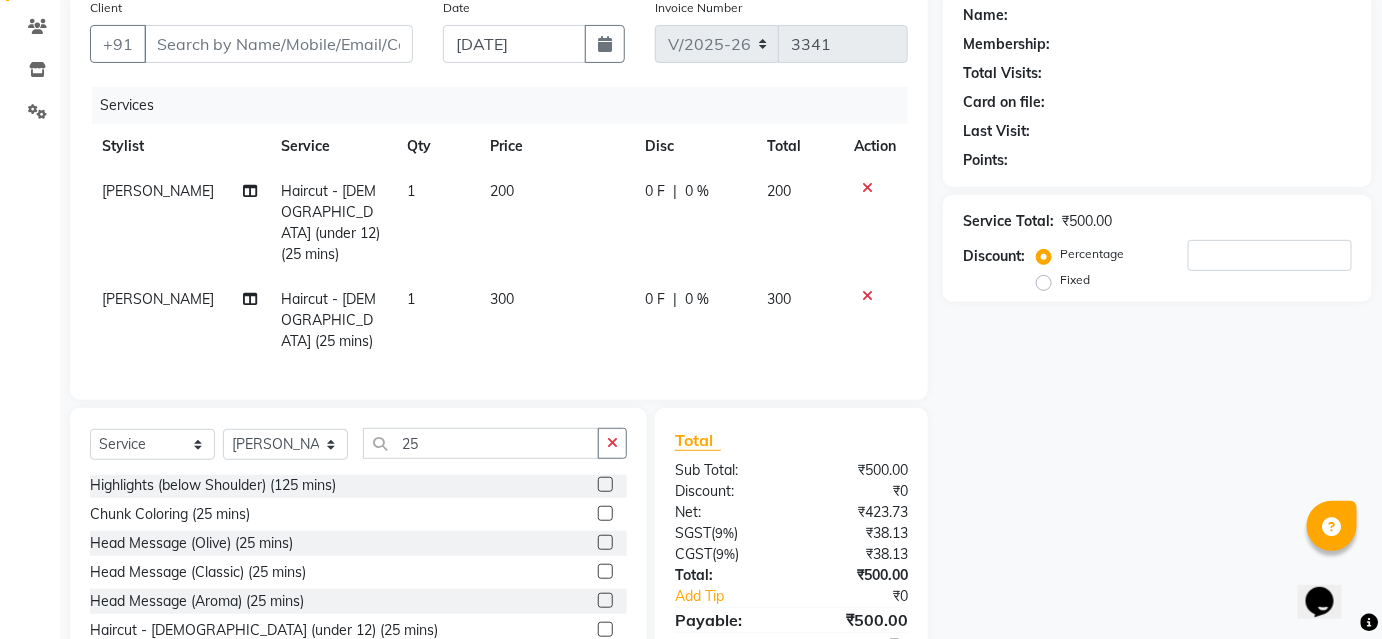 click on "[PERSON_NAME]" 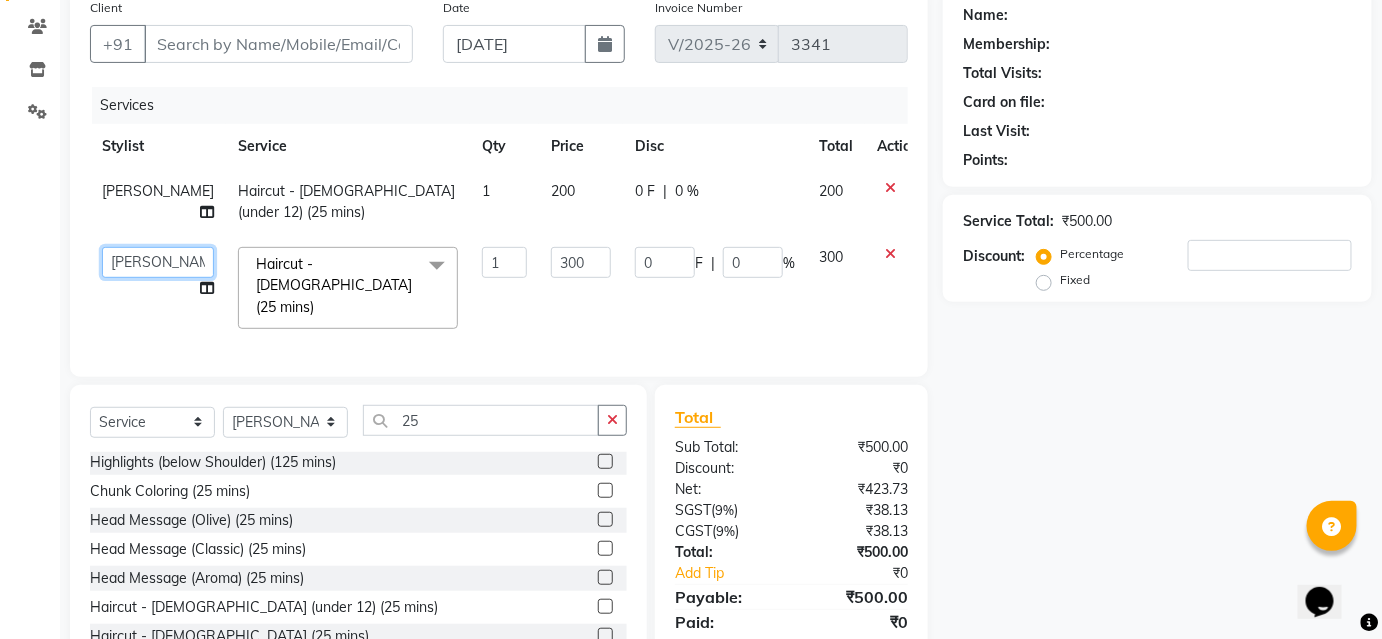 click on "Ajinkya   Anuja   Arunesh   Avinash   Junaid   Mohammad   Pawan Krishna   Rushikesh   ShopUser   Shubham   Shweta Kale   Vikram" 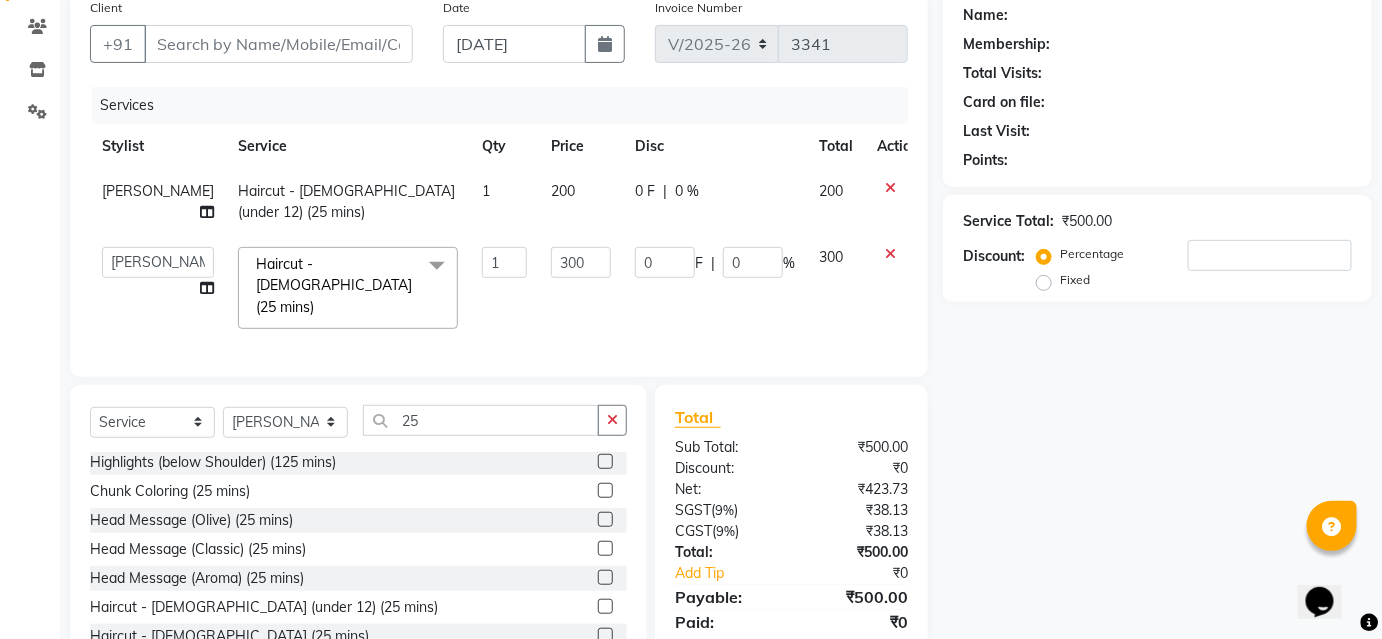 select on "50524" 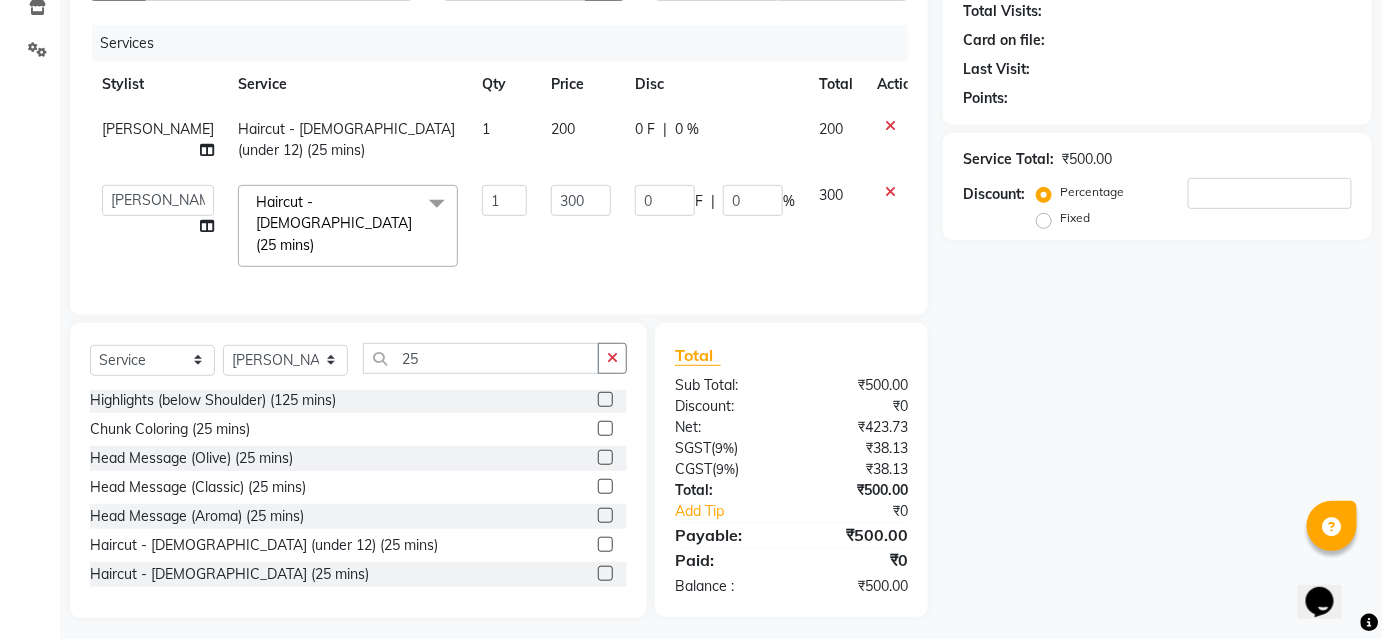 scroll, scrollTop: 0, scrollLeft: 0, axis: both 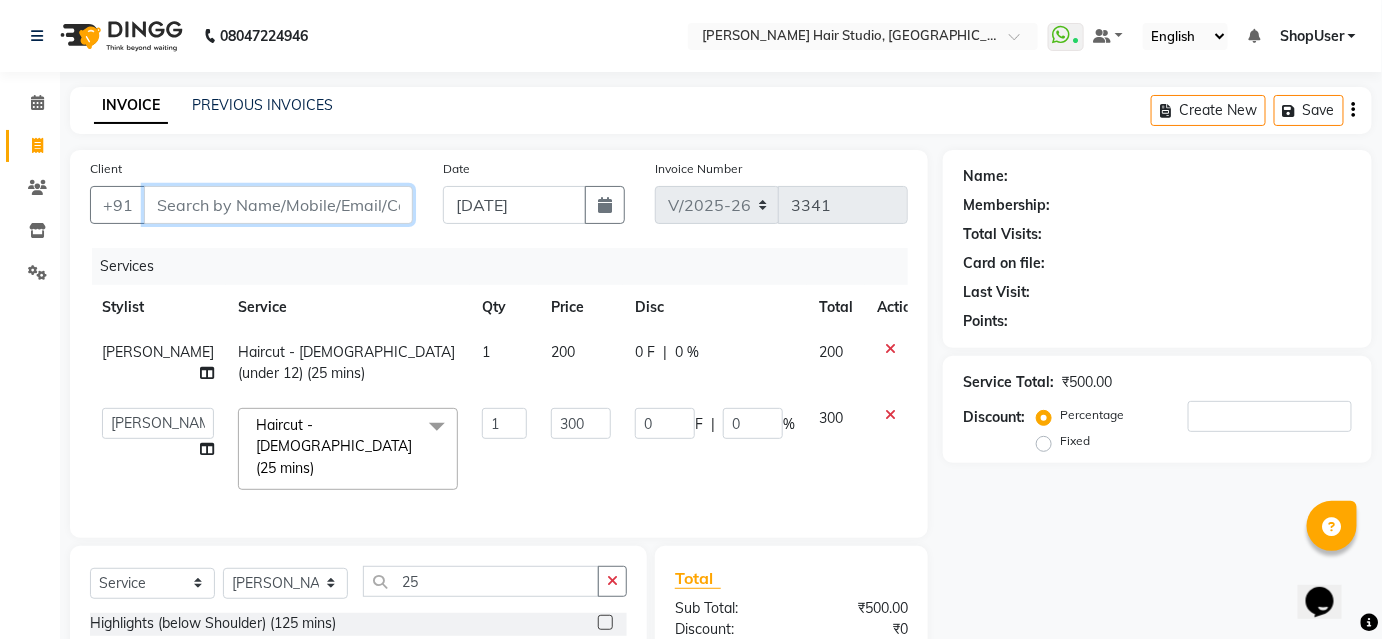 click on "Client" at bounding box center [278, 205] 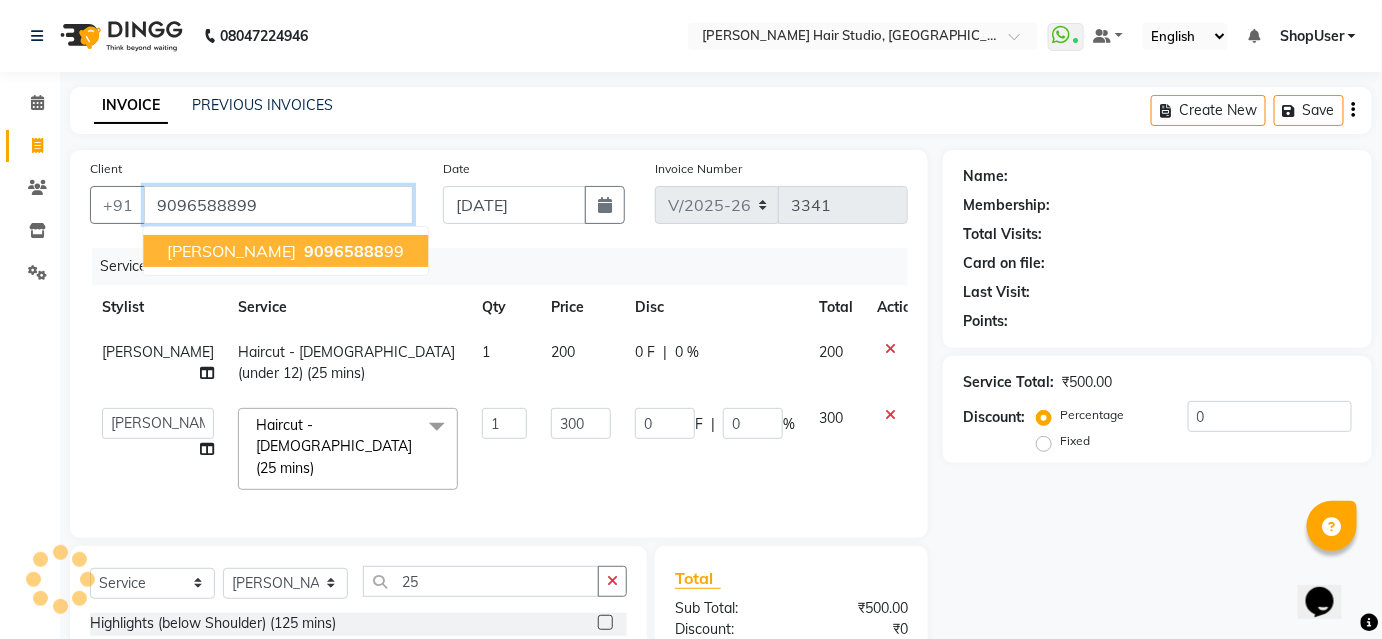 type on "9096588899" 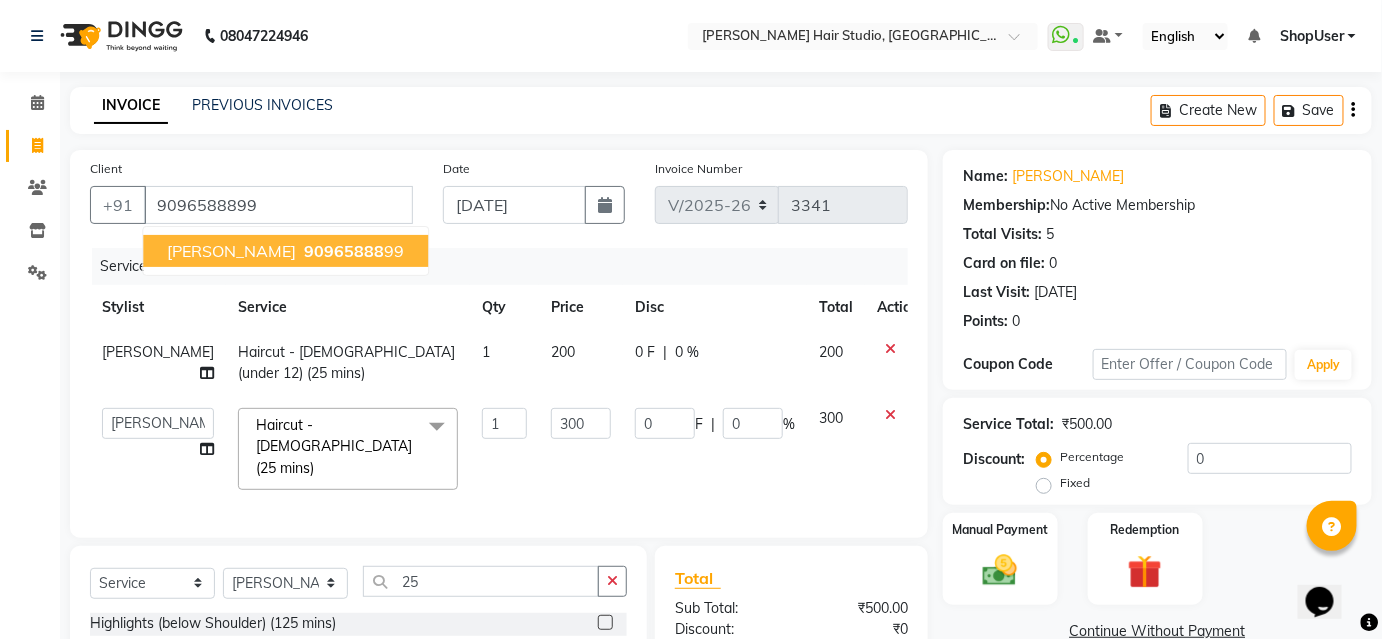 click on "90965888 99" at bounding box center (352, 251) 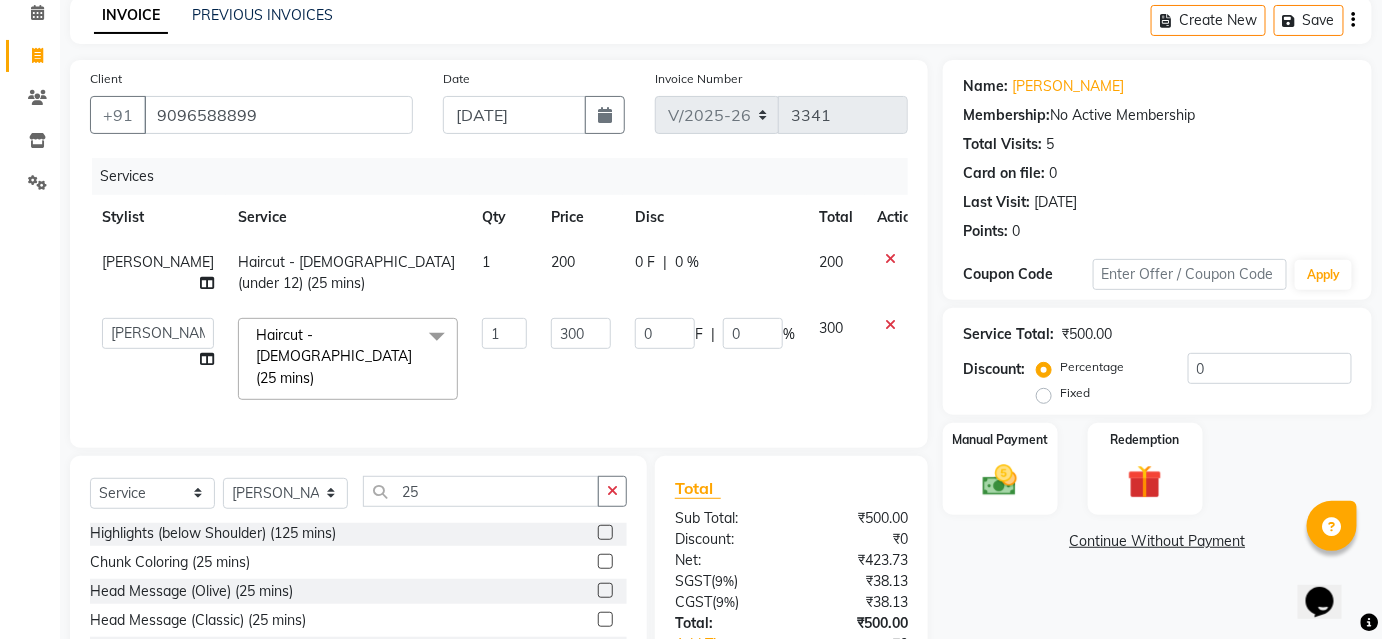 scroll, scrollTop: 223, scrollLeft: 0, axis: vertical 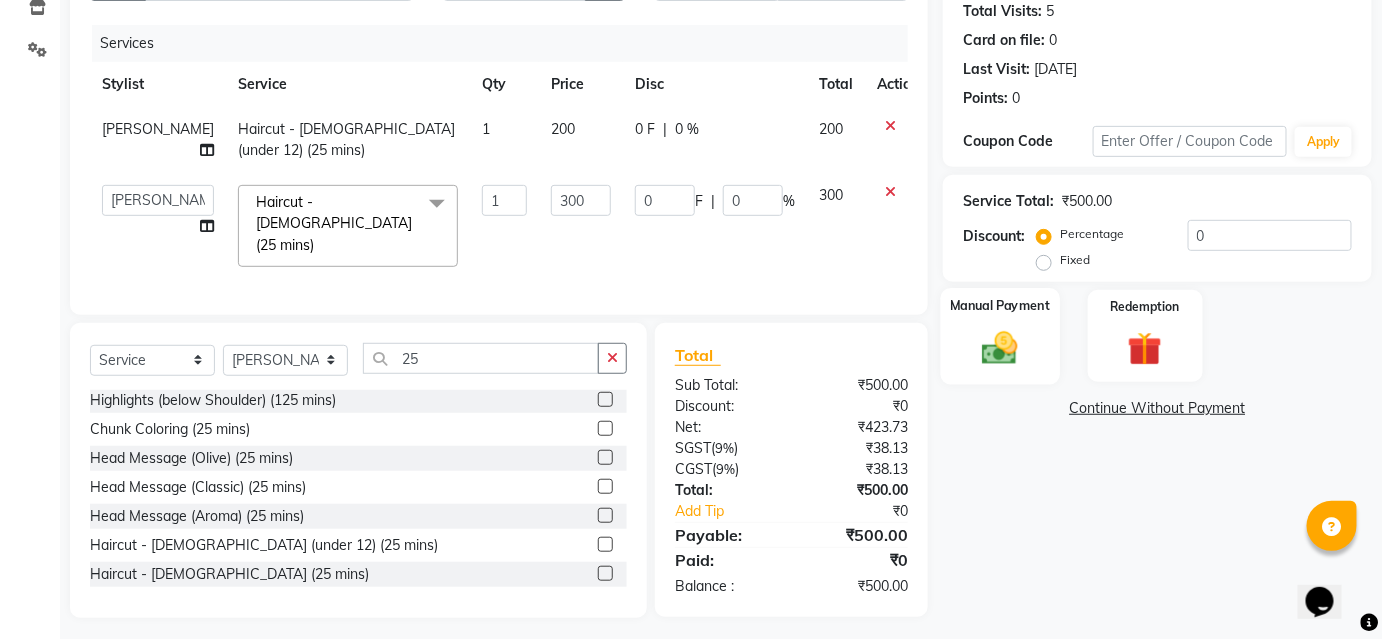 click on "Manual Payment" 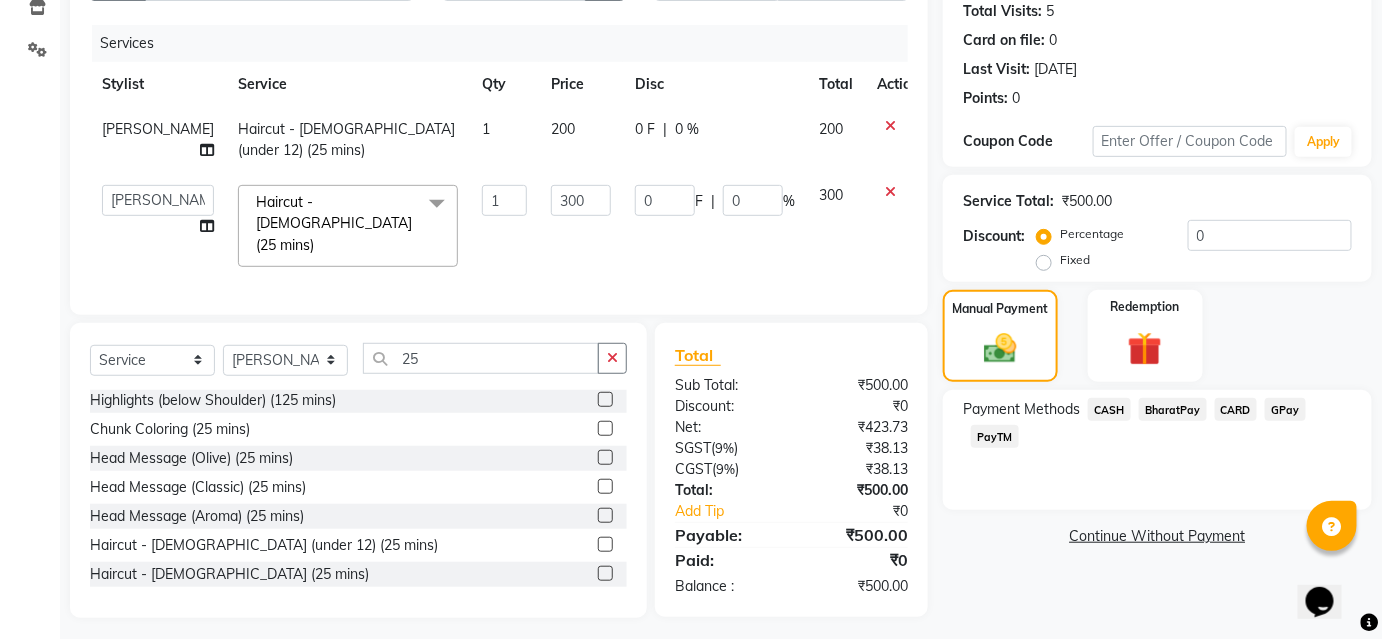 click on "BharatPay" 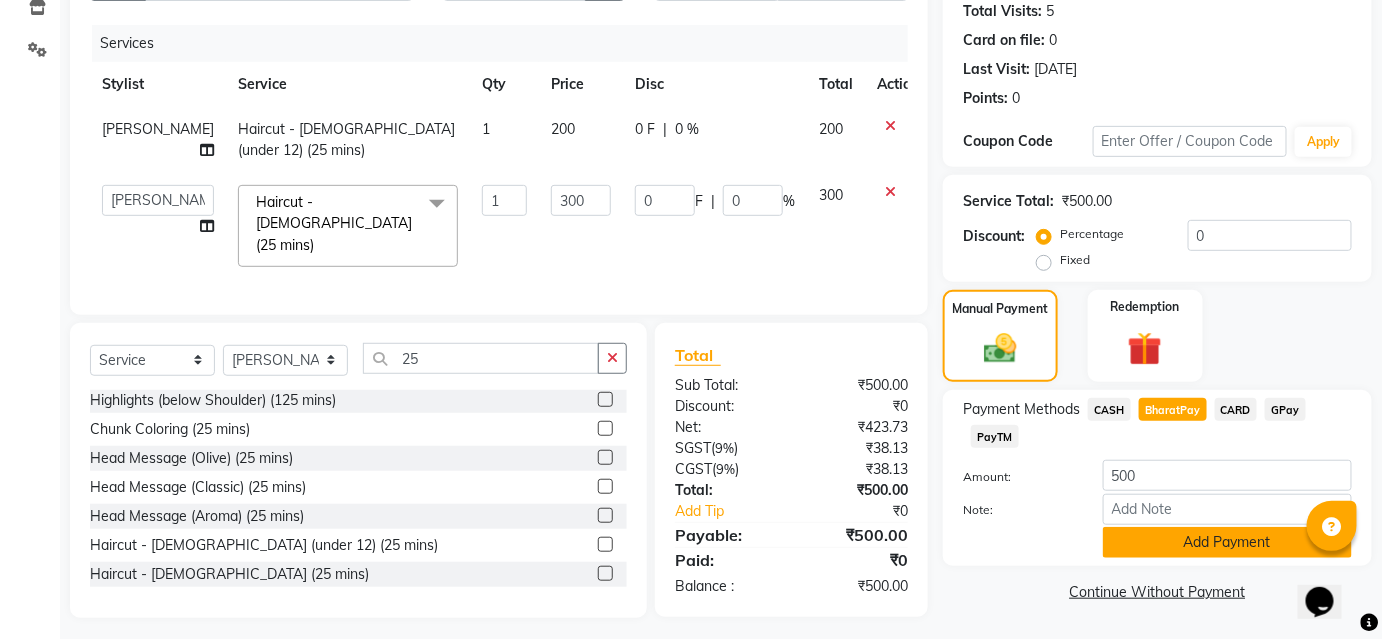 click on "Add Payment" 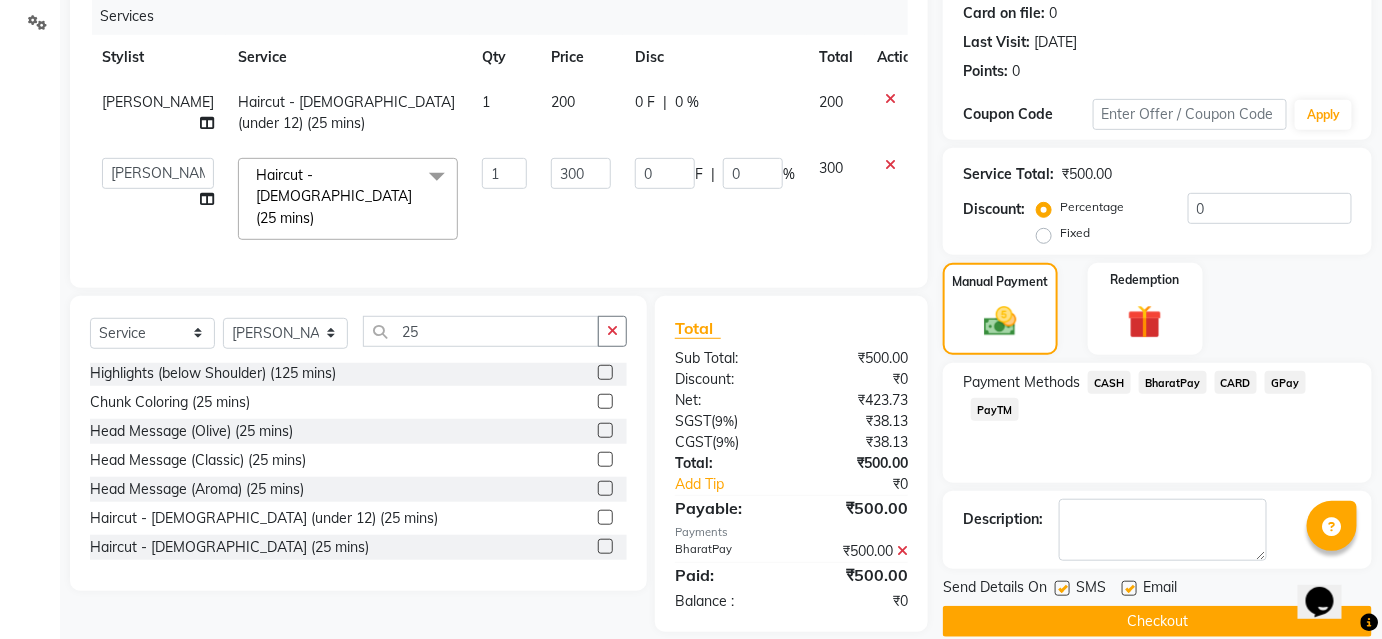 scroll, scrollTop: 276, scrollLeft: 0, axis: vertical 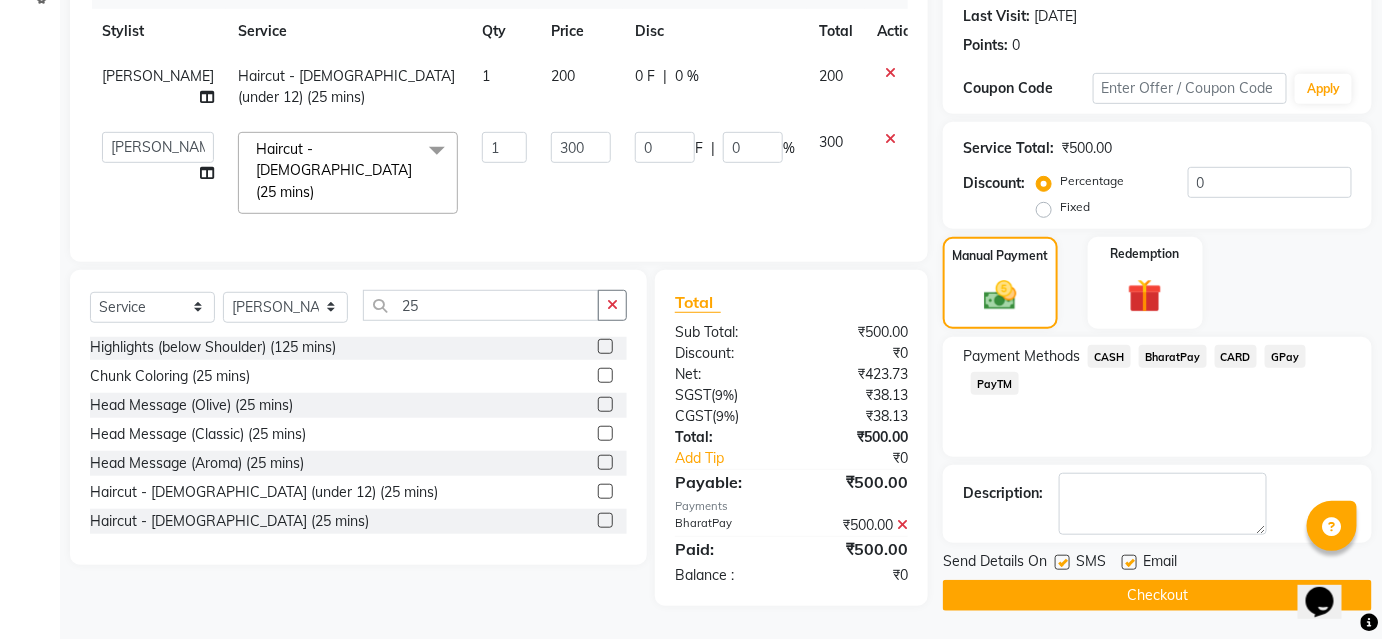 click on "Checkout" 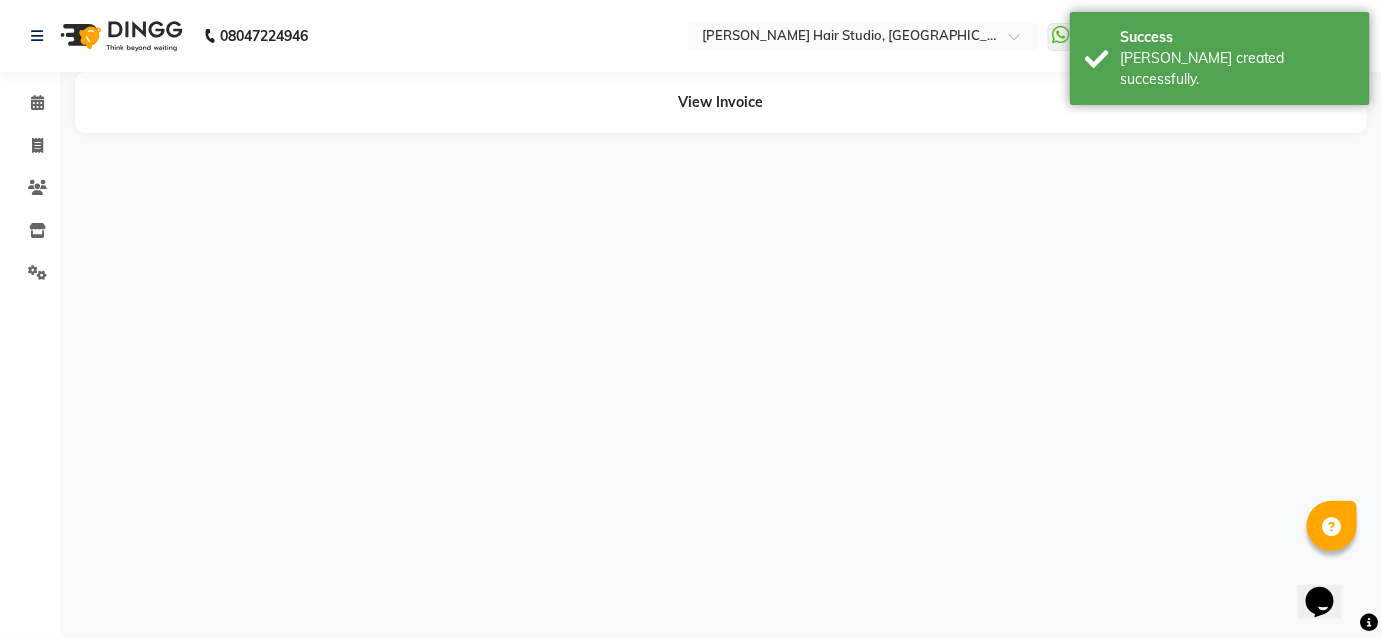 scroll, scrollTop: 0, scrollLeft: 0, axis: both 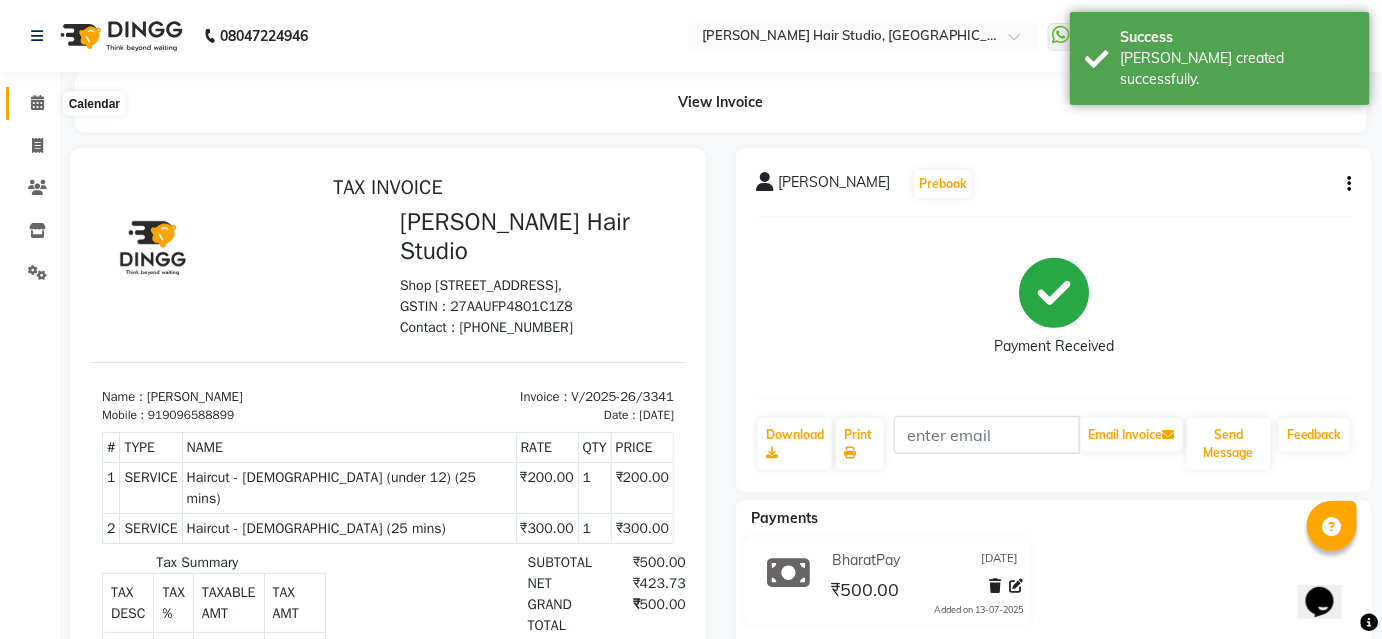 click 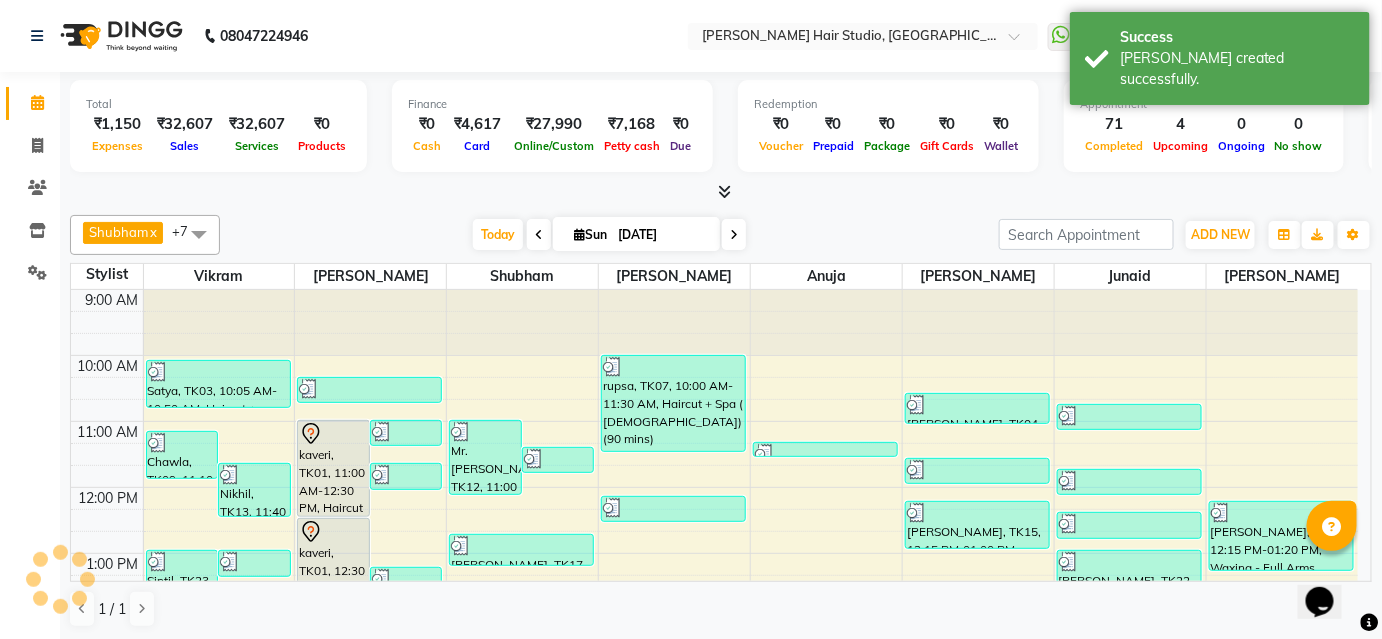 scroll, scrollTop: 0, scrollLeft: 0, axis: both 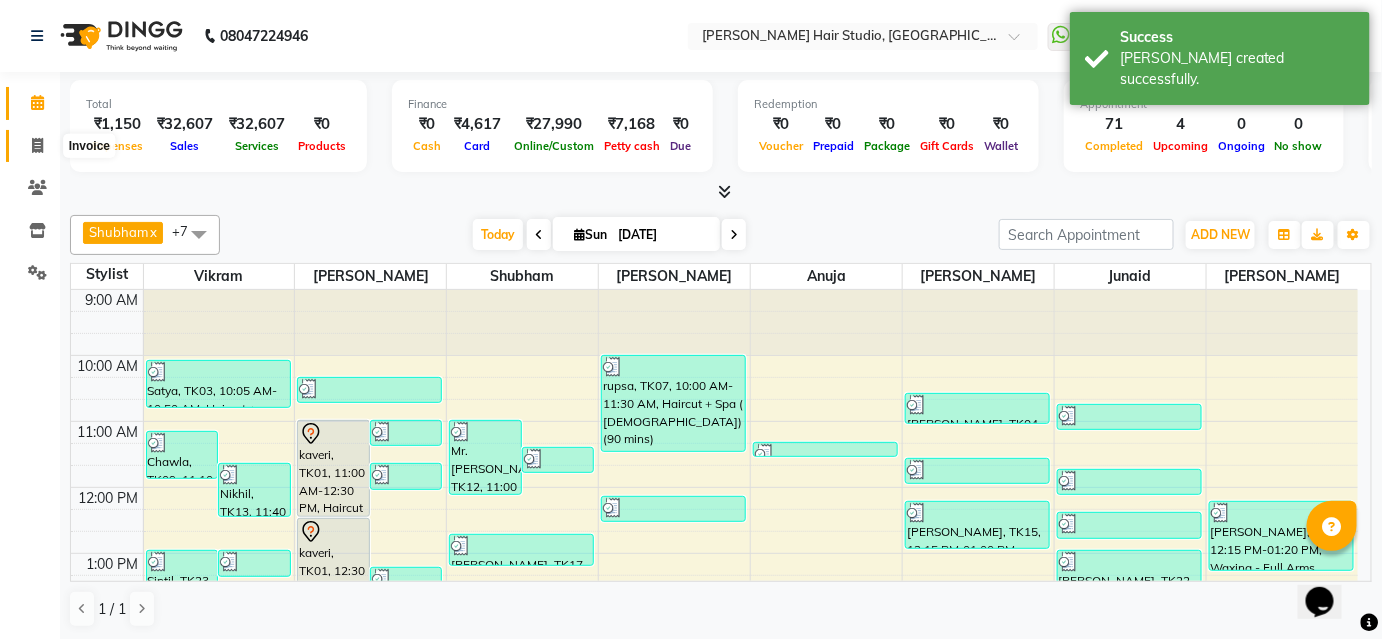 click 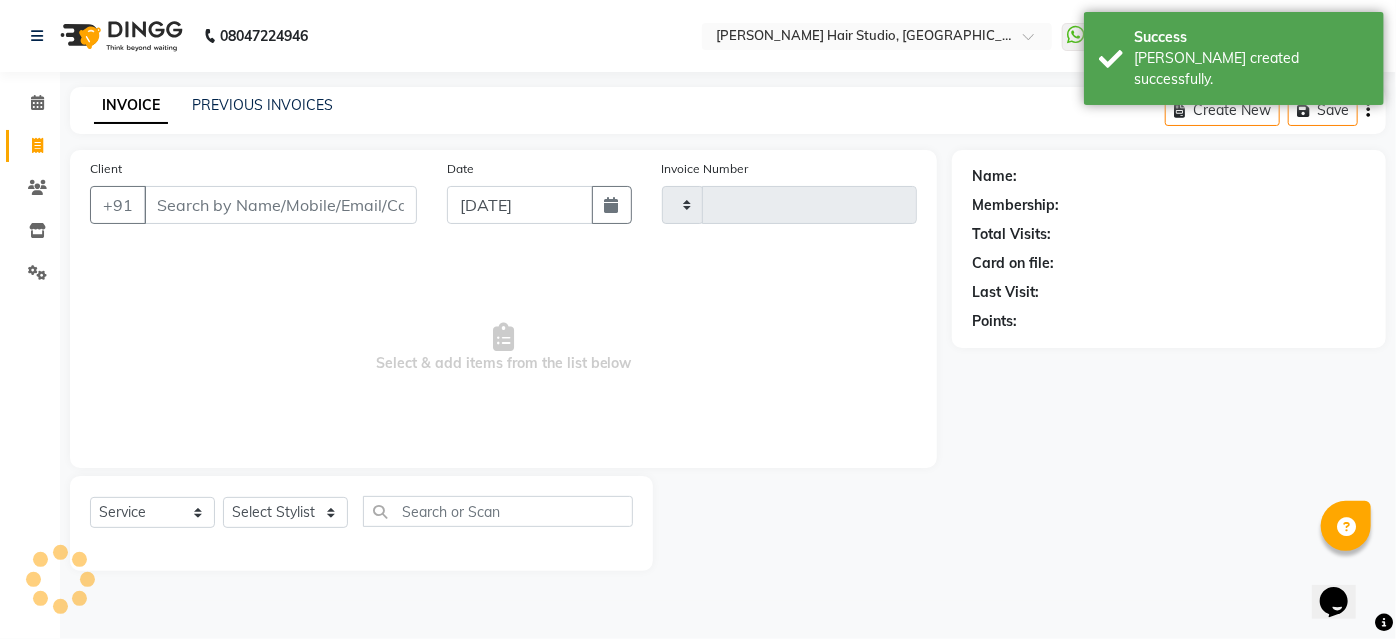 type on "3342" 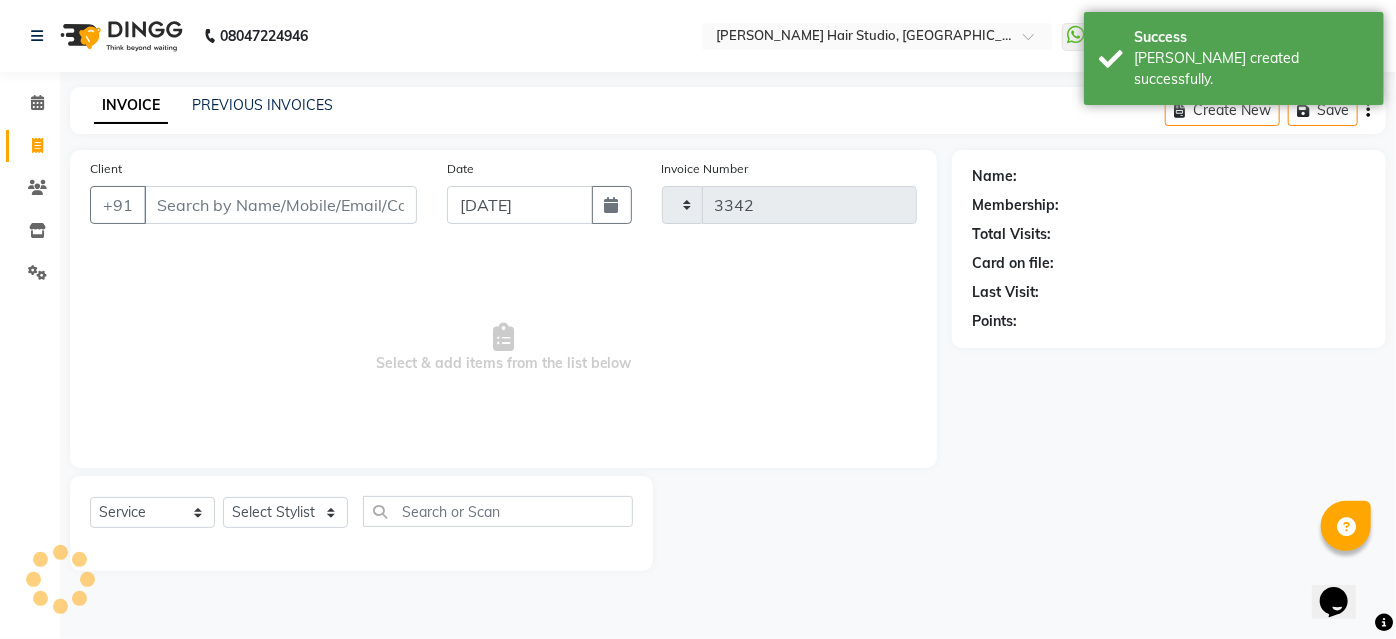 select on "627" 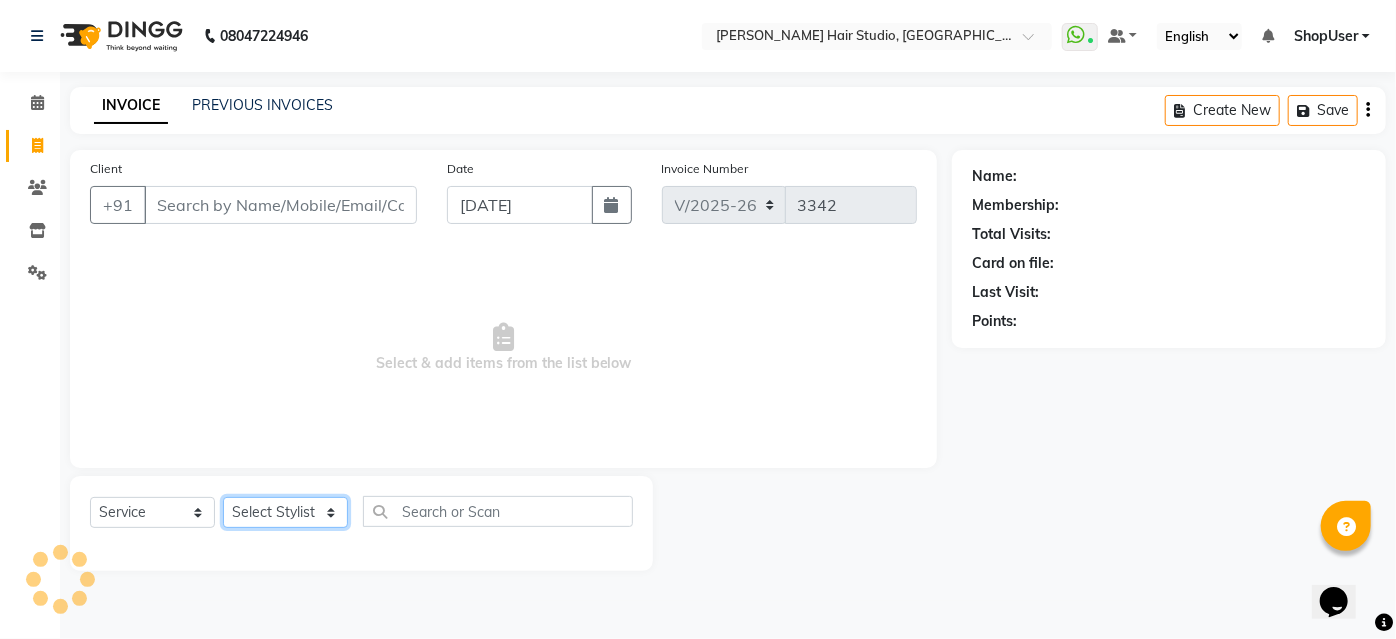 click on "Select Stylist" 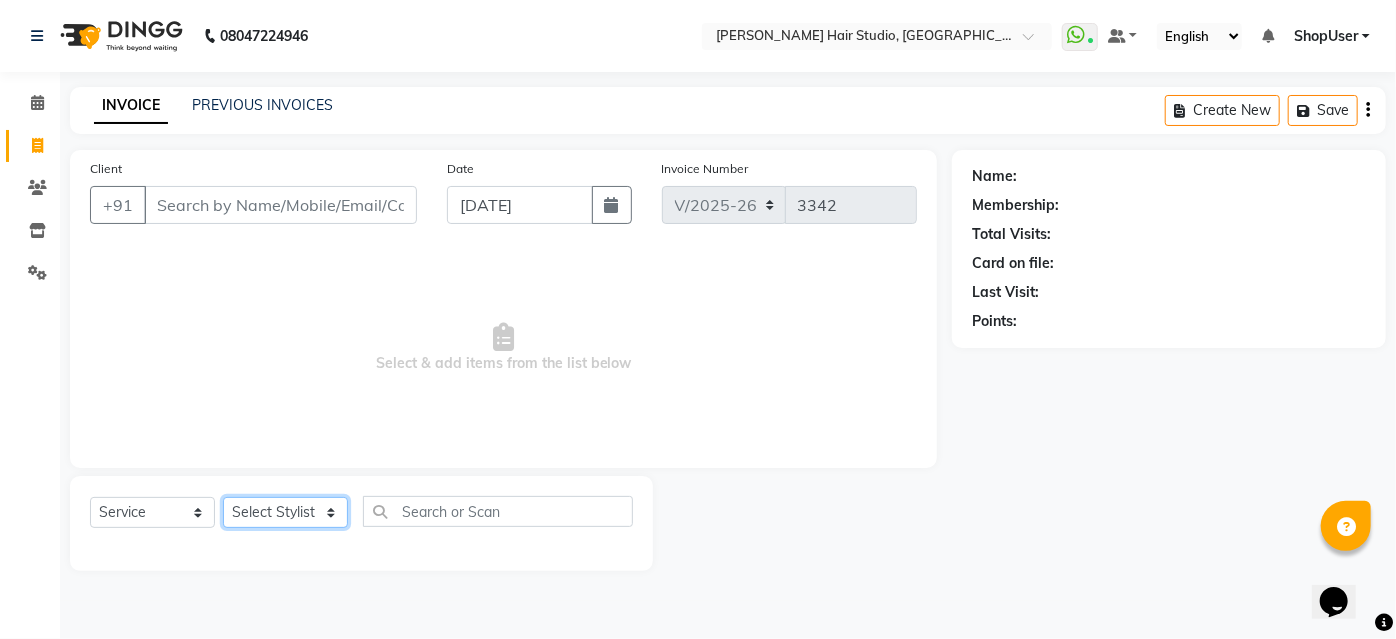 select on "50524" 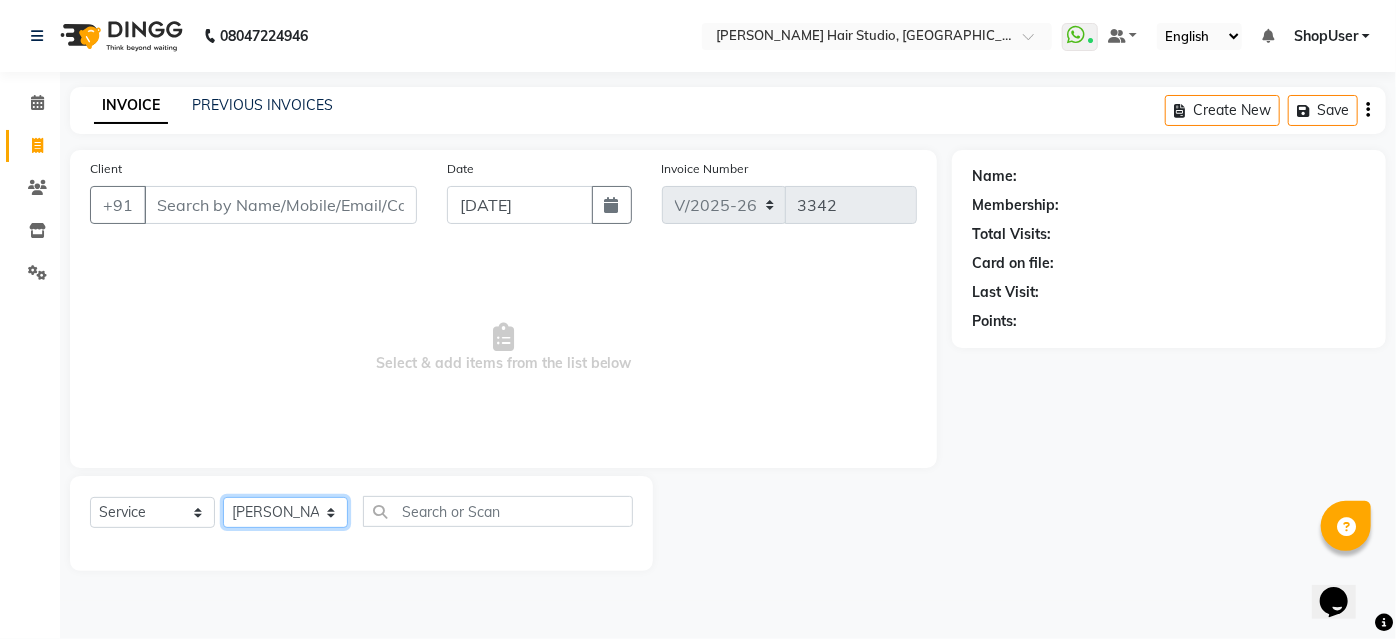 click on "Select Stylist Ajinkya Anuja Arunesh Avinash Junaid Mohammad Pawan Krishna Rushikesh ShopUser Shubham Shweta Kale Vikram" 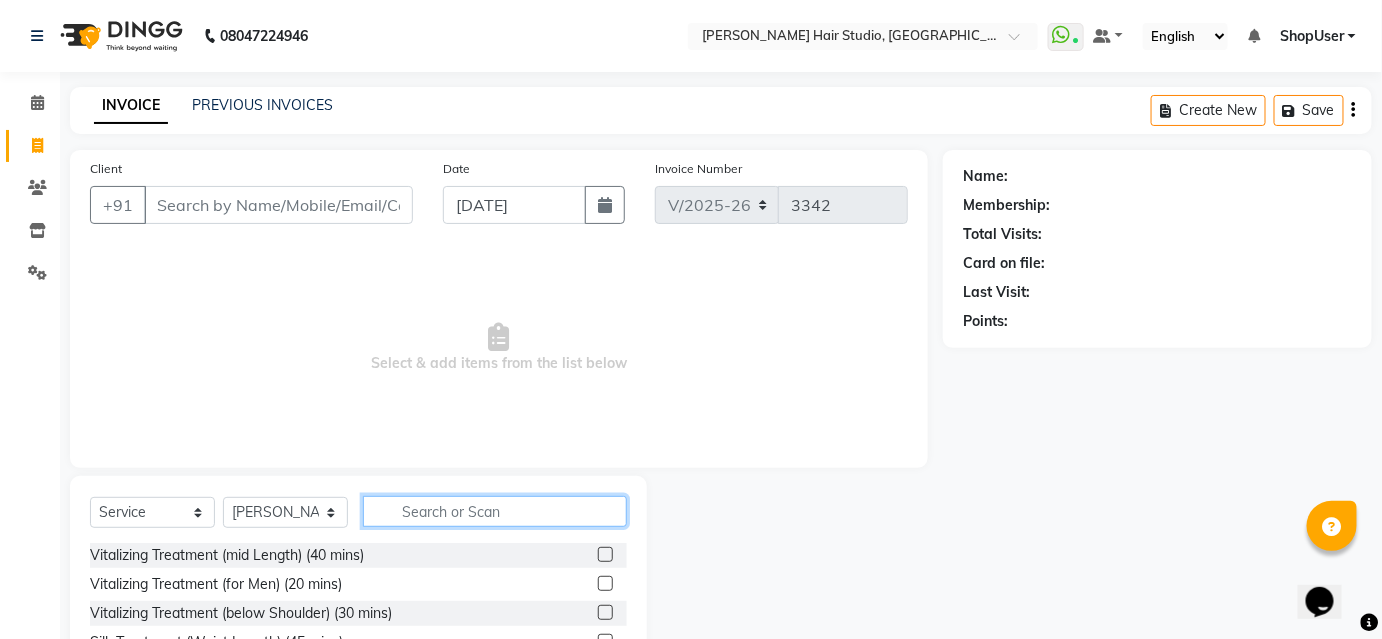 click 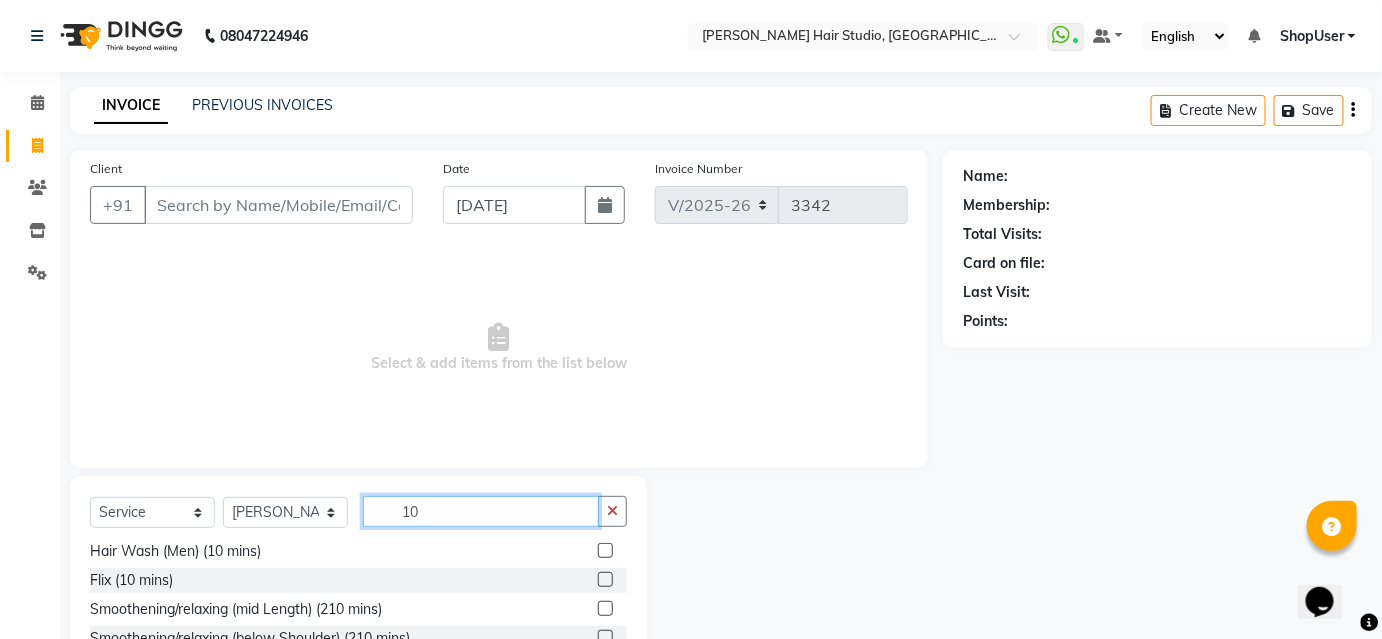 scroll, scrollTop: 322, scrollLeft: 0, axis: vertical 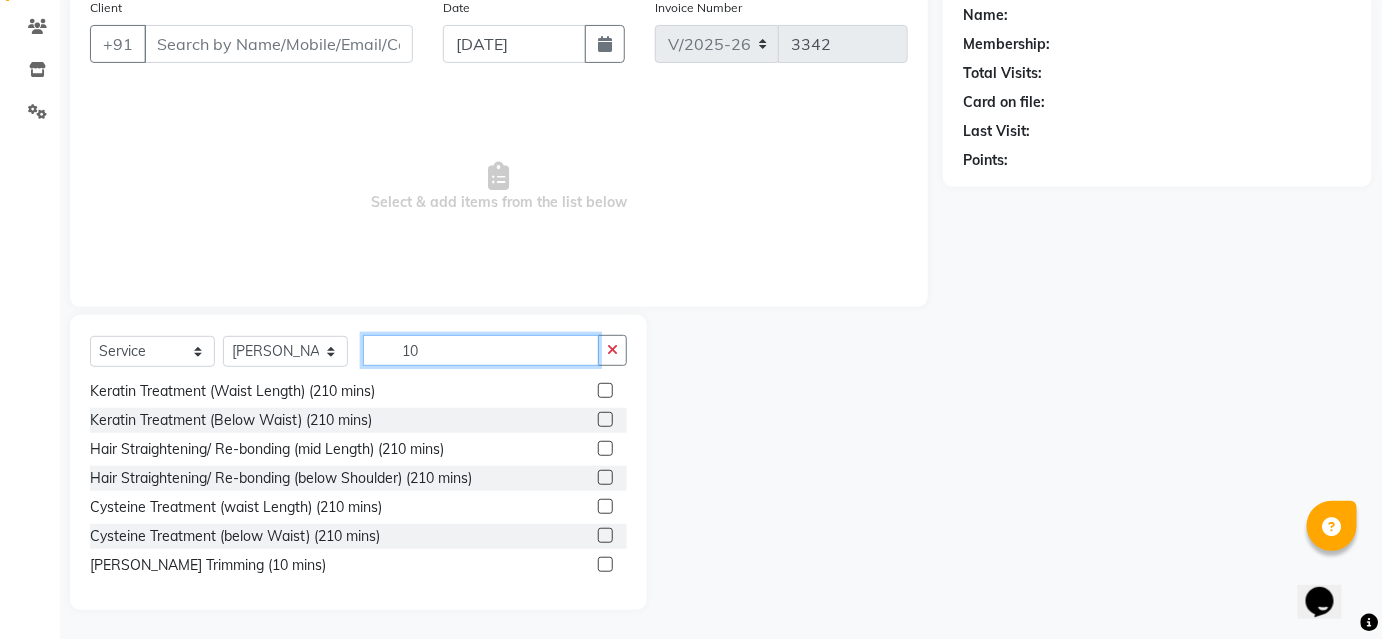 type on "10" 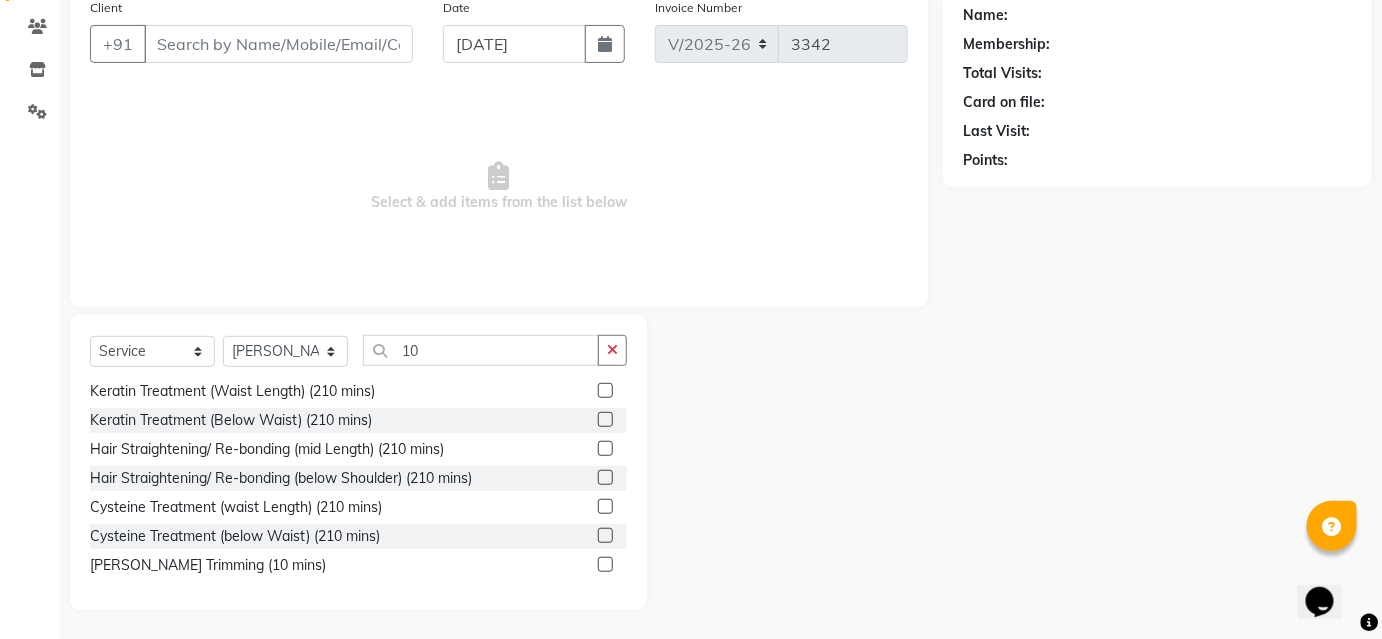 click on "Beard Trimming (10 mins)" 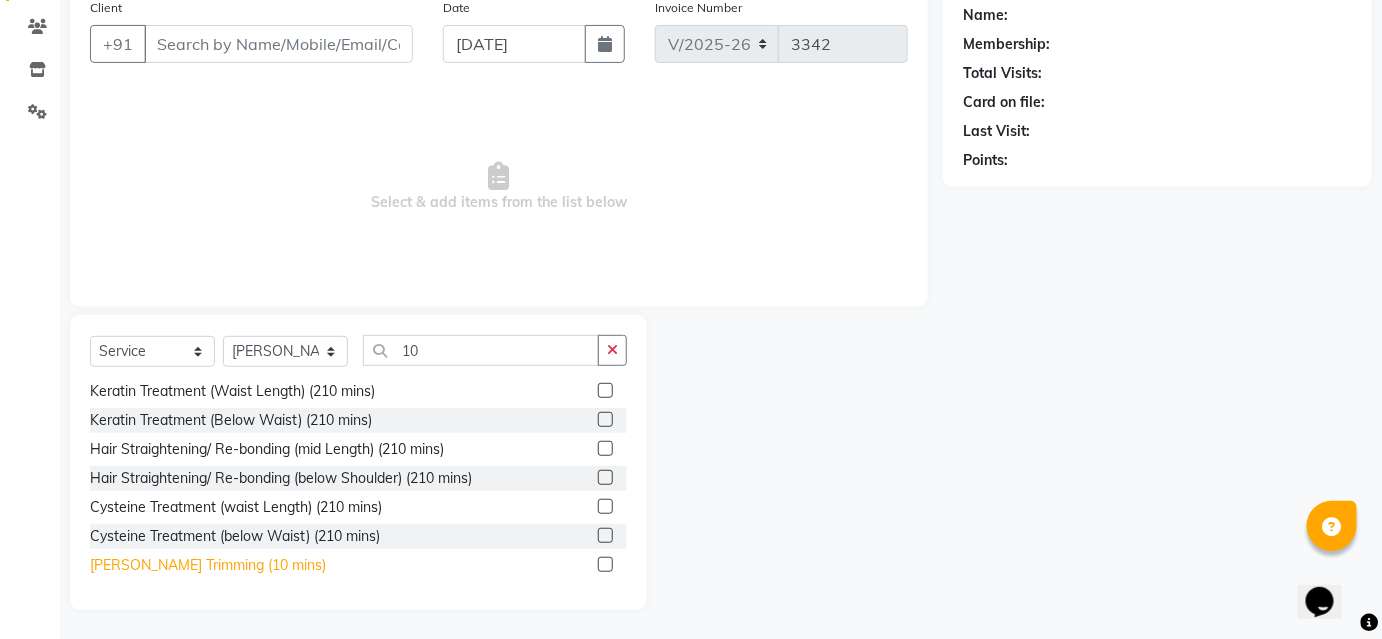 click on "Beard Trimming (10 mins)" 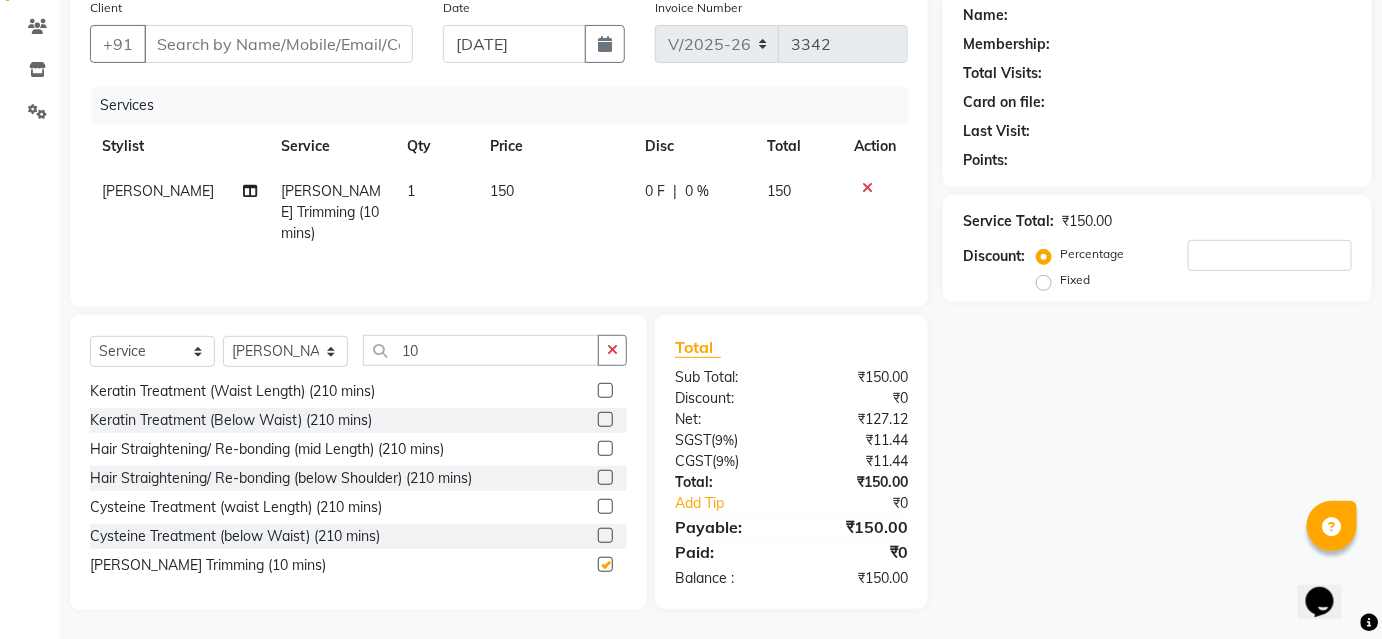 checkbox on "false" 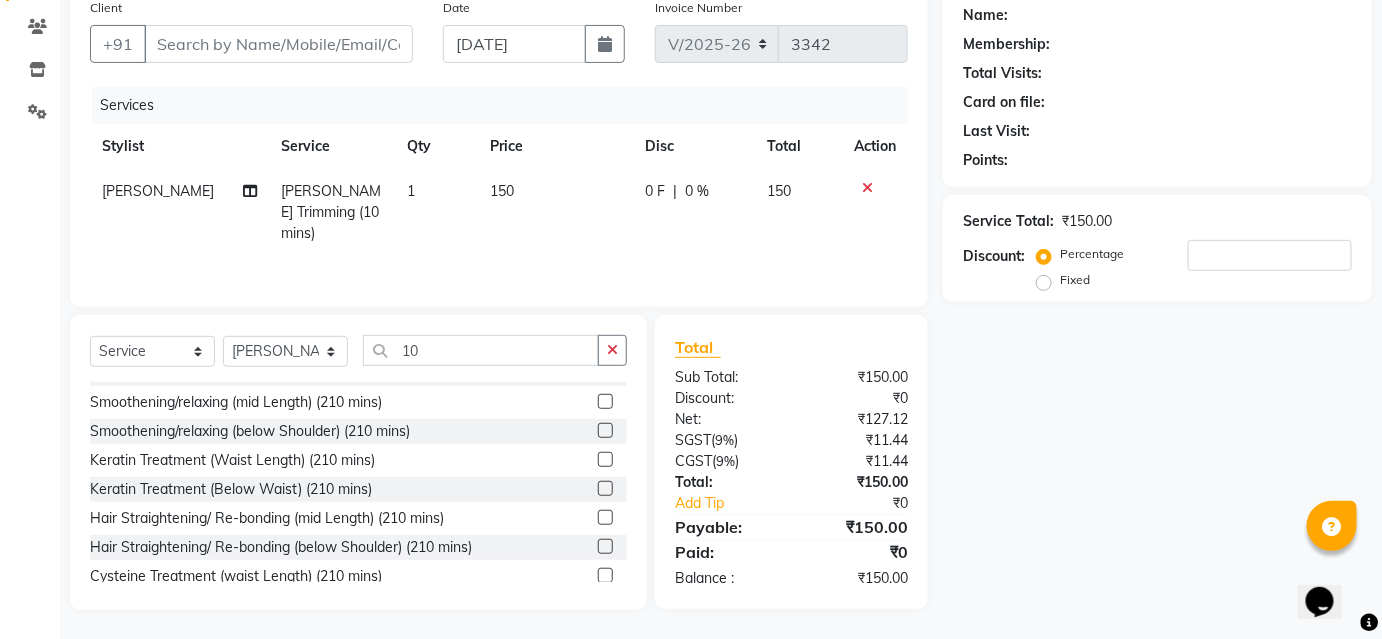 scroll, scrollTop: 49, scrollLeft: 0, axis: vertical 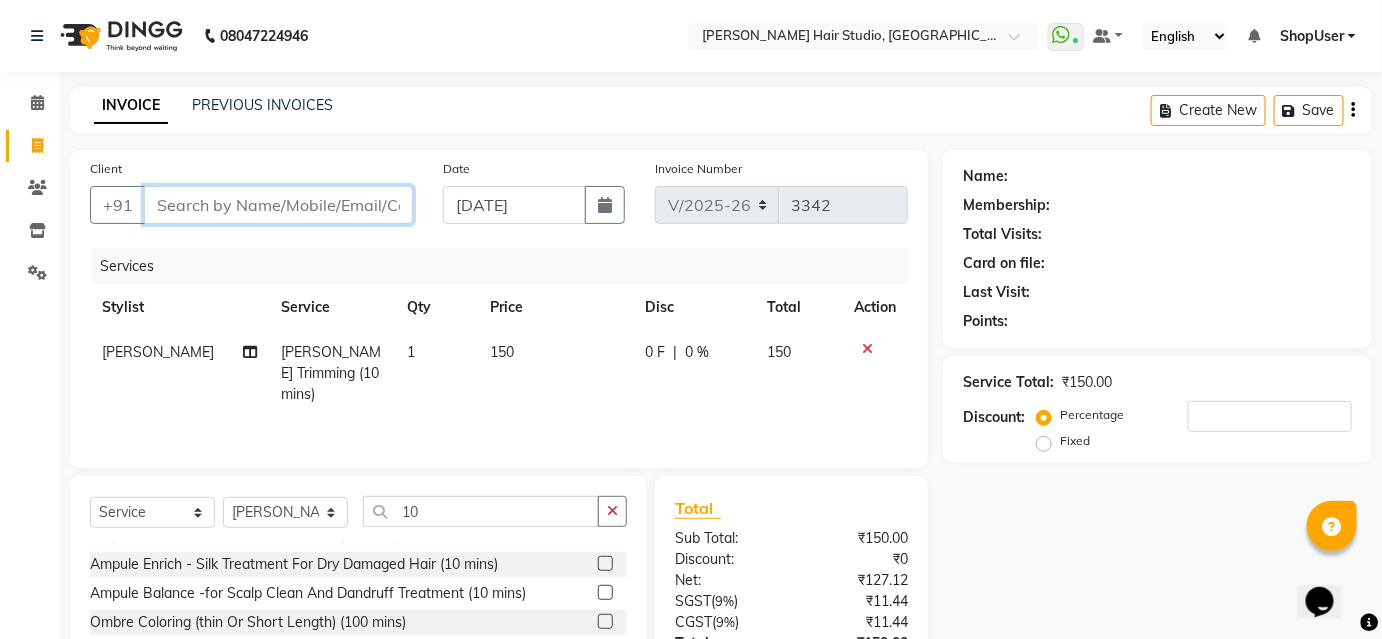 click on "Client" at bounding box center (278, 205) 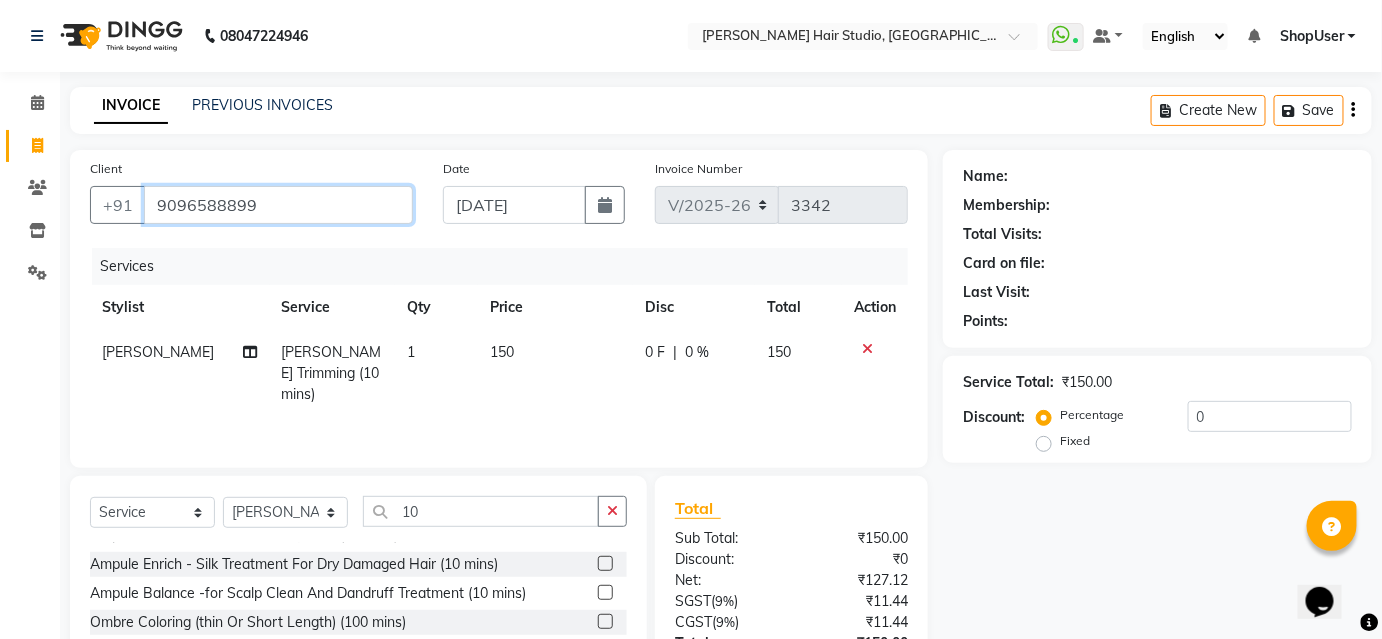 type on "9096588899" 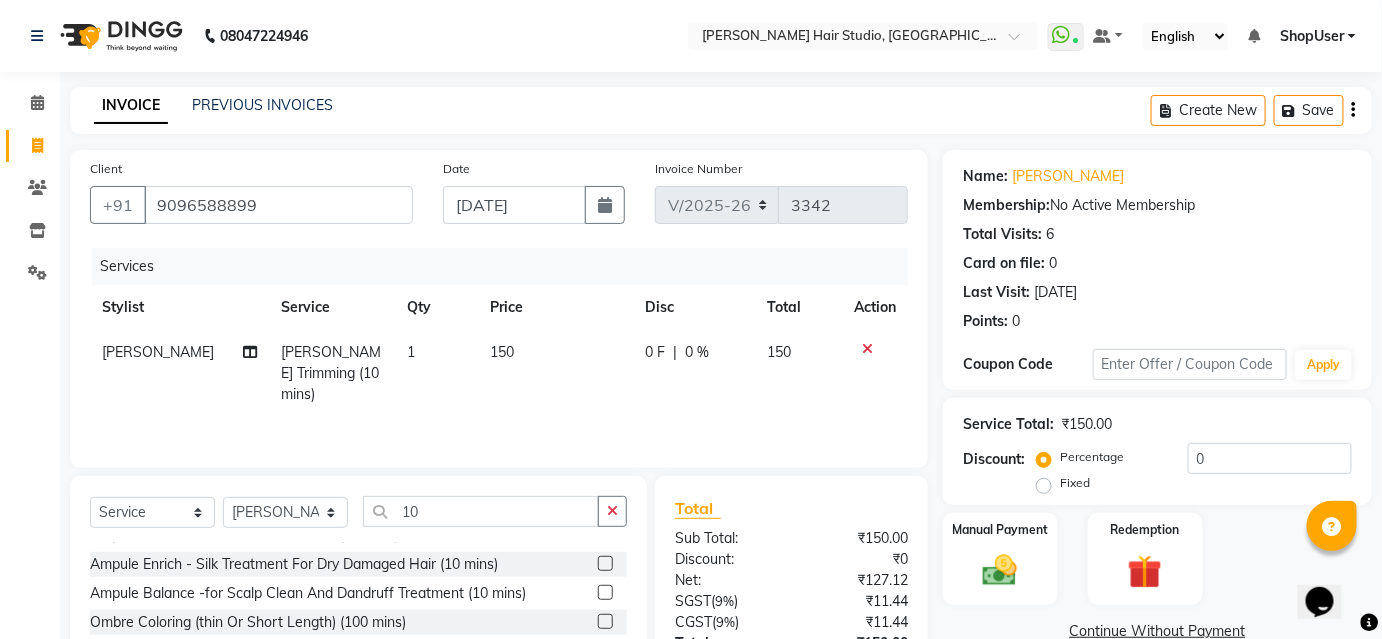scroll, scrollTop: 161, scrollLeft: 0, axis: vertical 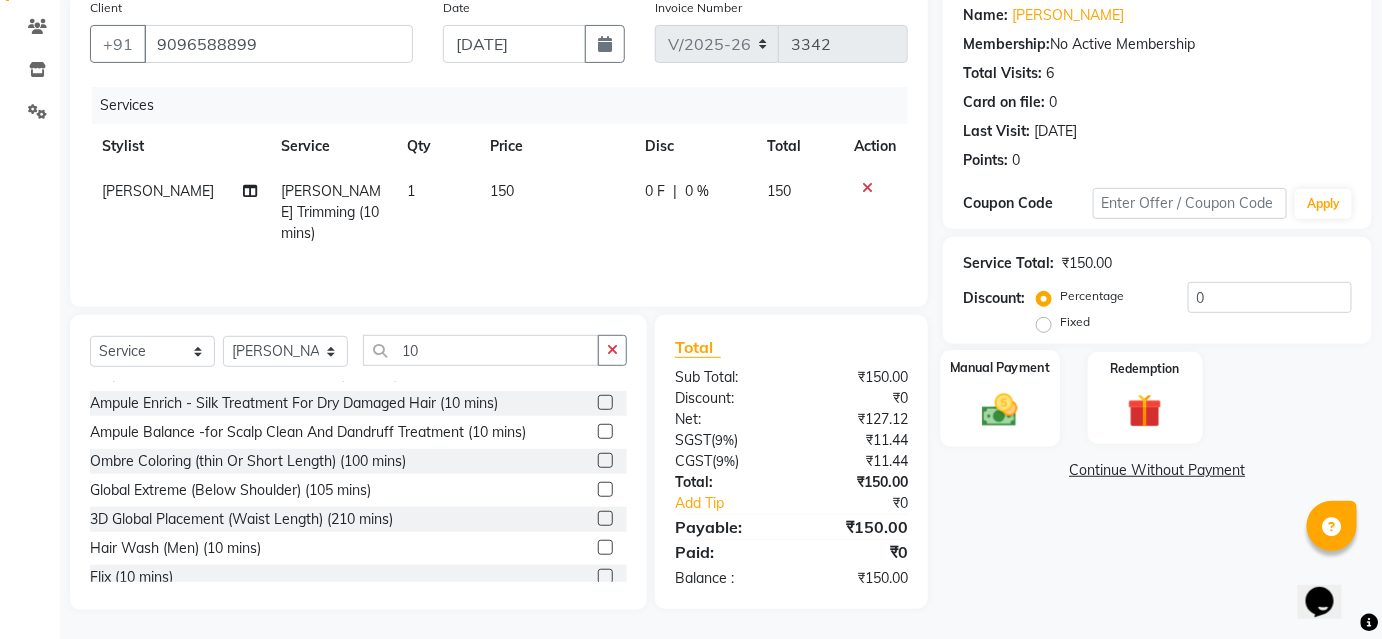 drag, startPoint x: 970, startPoint y: 405, endPoint x: 1037, endPoint y: 419, distance: 68.44706 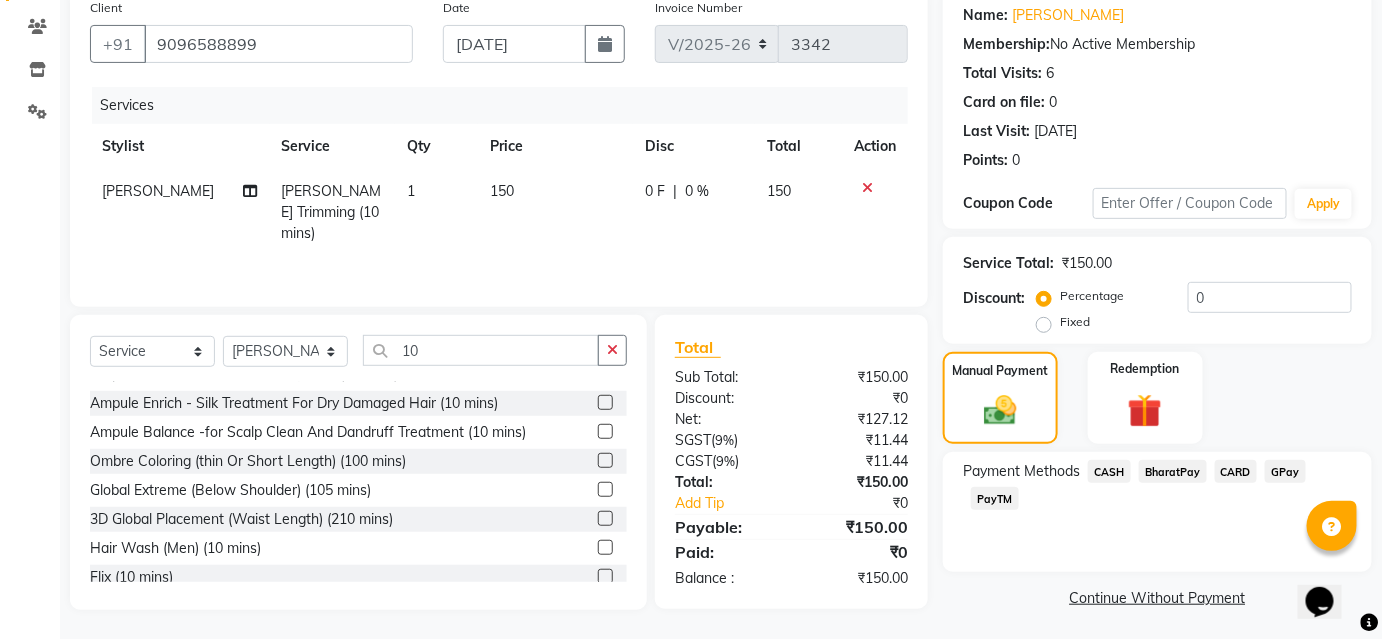click on "BharatPay" 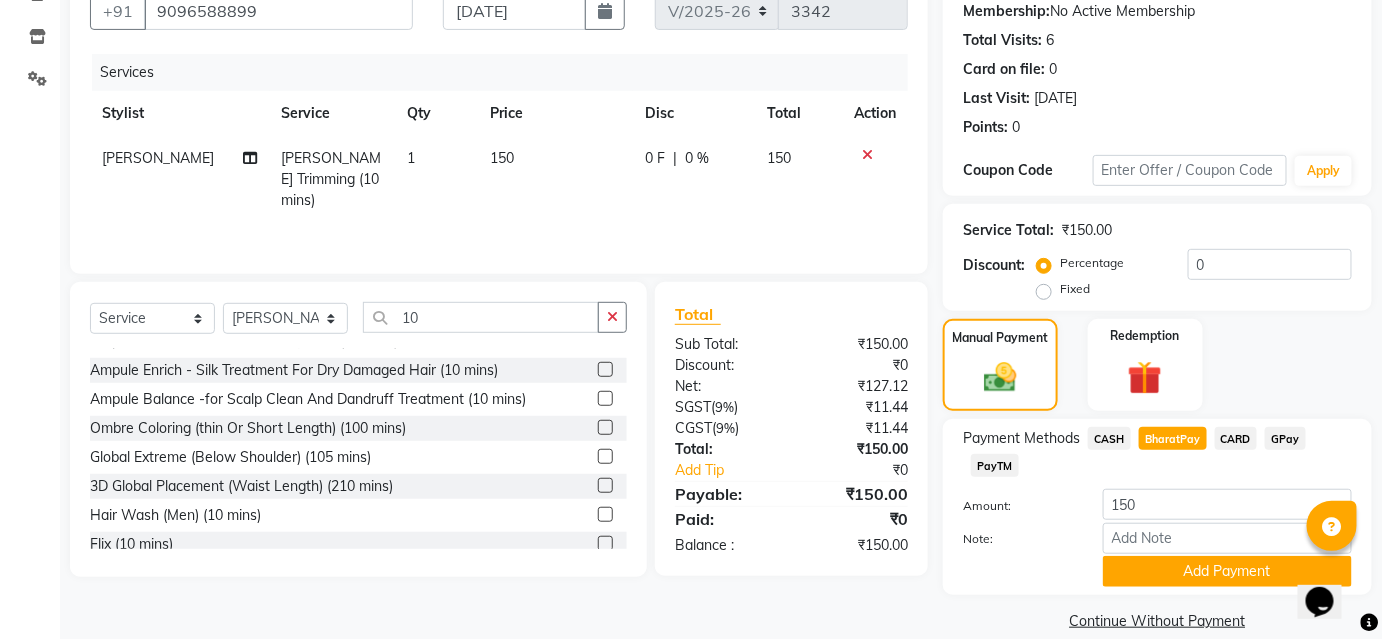 scroll, scrollTop: 220, scrollLeft: 0, axis: vertical 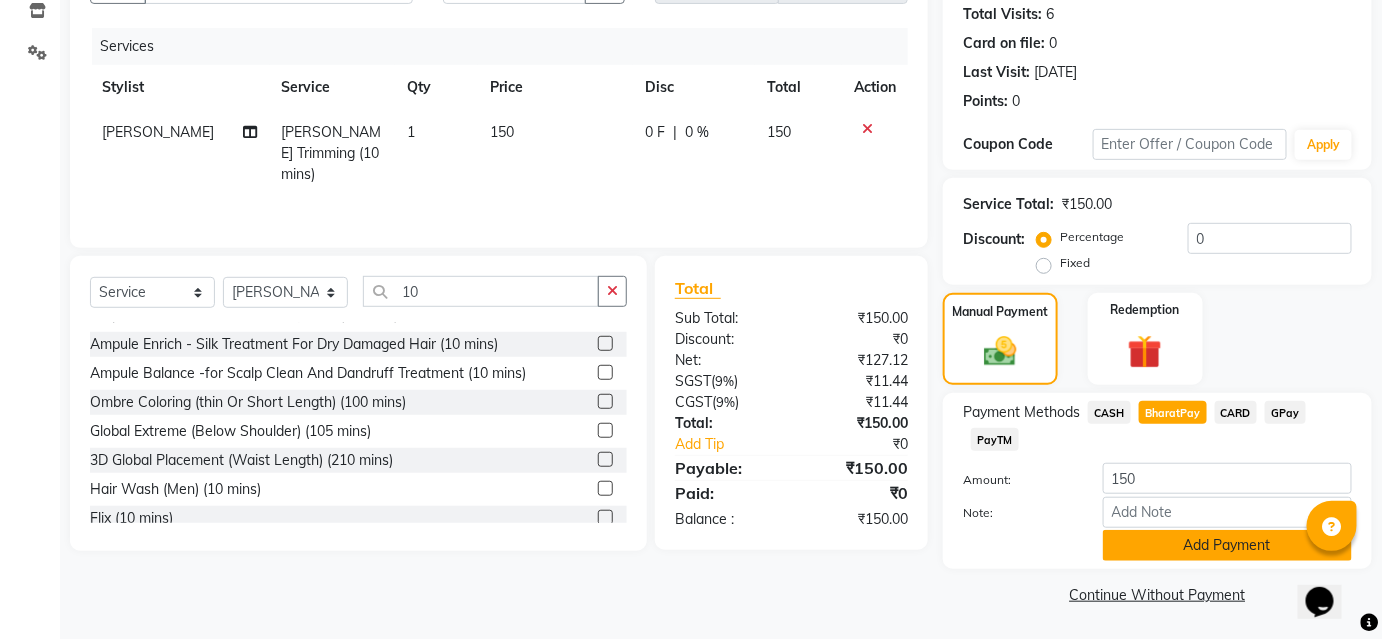 click on "Add Payment" 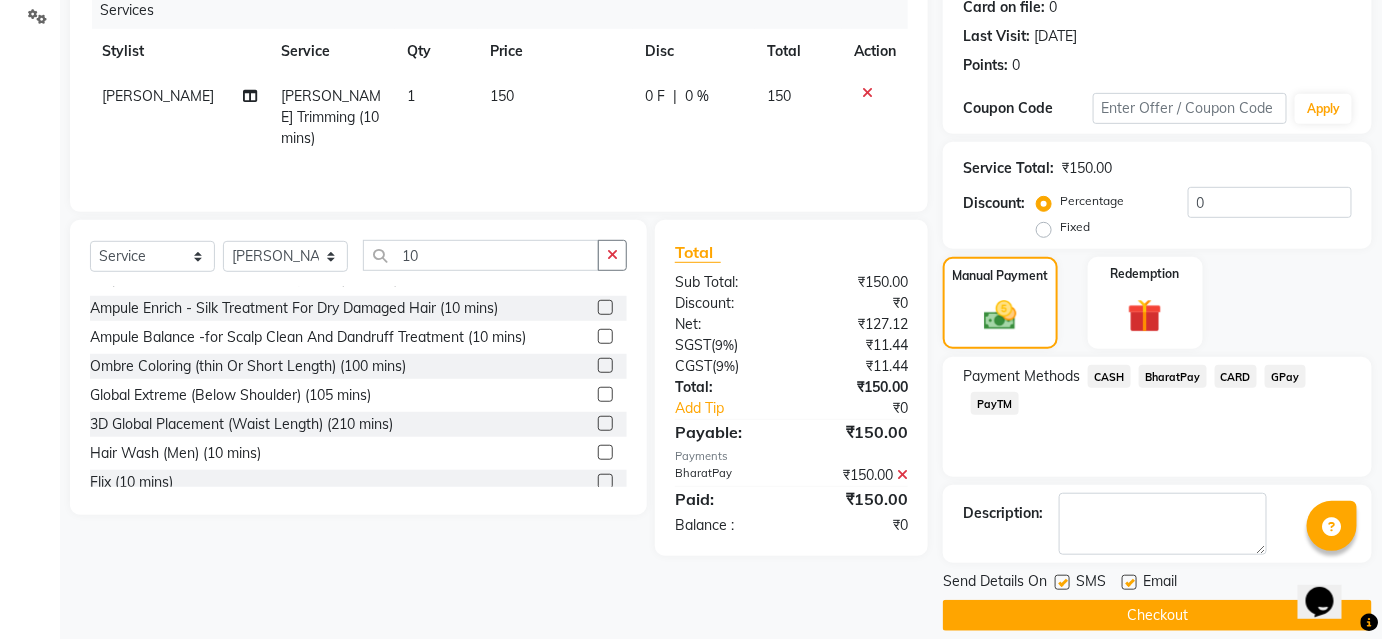 scroll, scrollTop: 276, scrollLeft: 0, axis: vertical 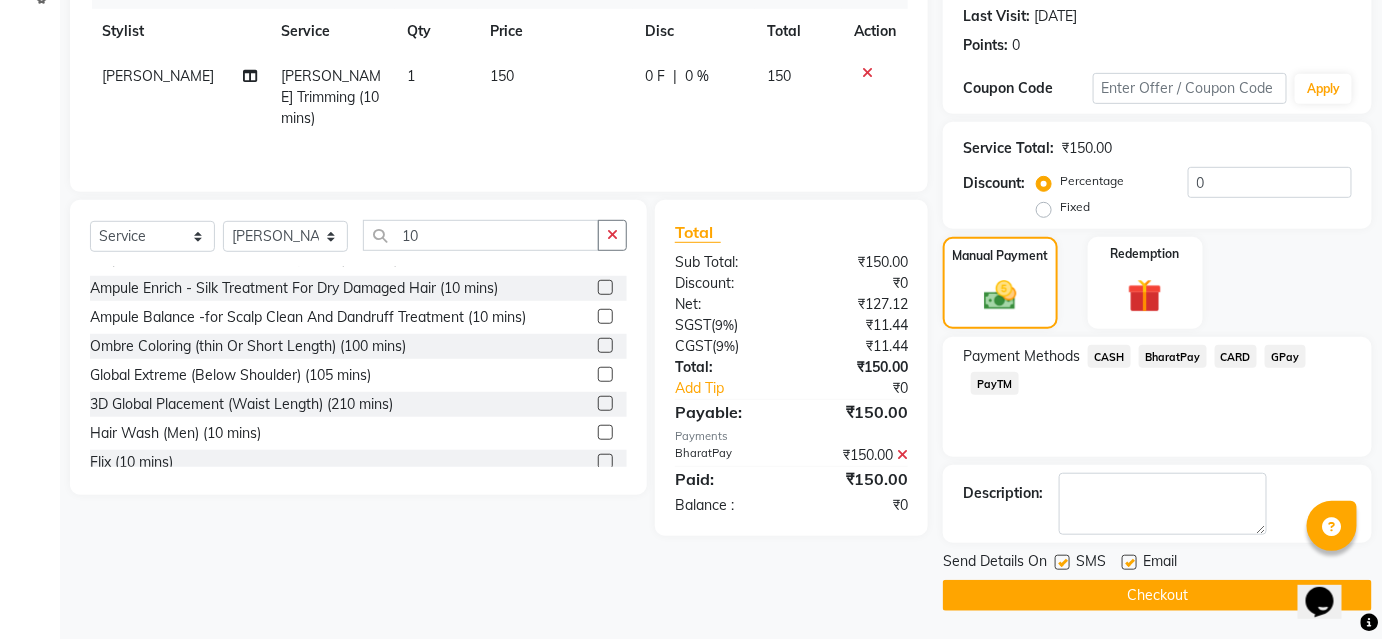 click on "Checkout" 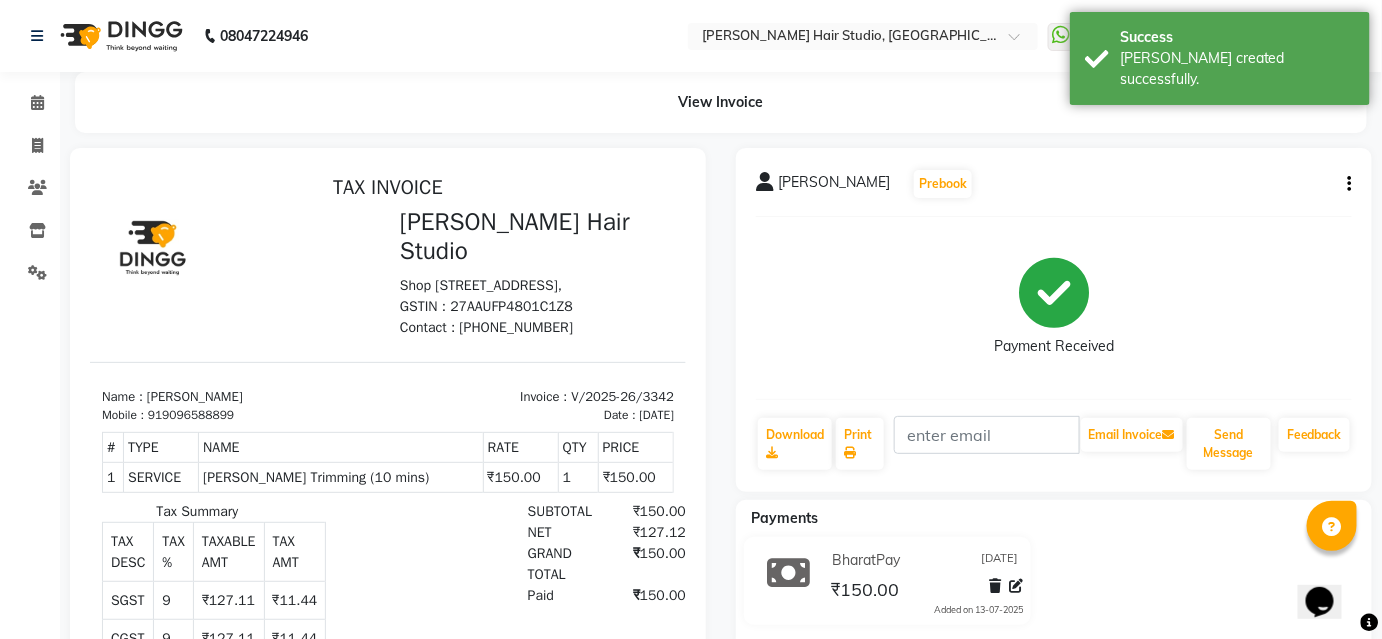 scroll, scrollTop: 0, scrollLeft: 0, axis: both 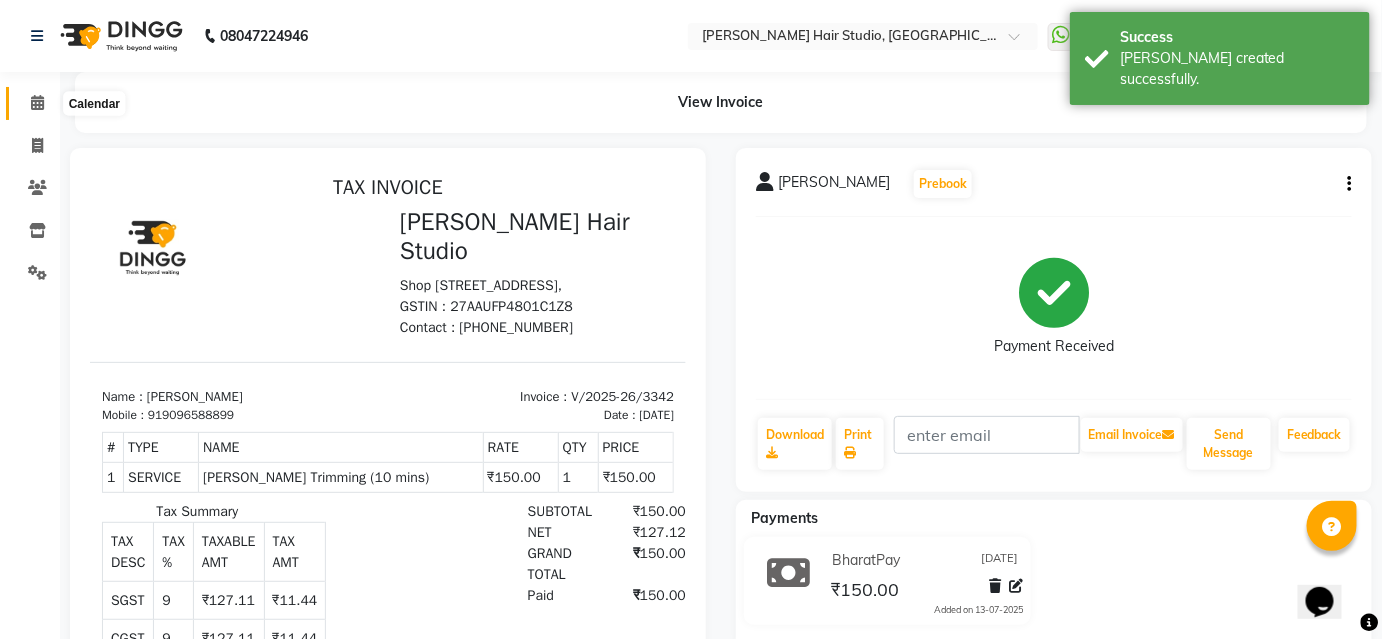 click 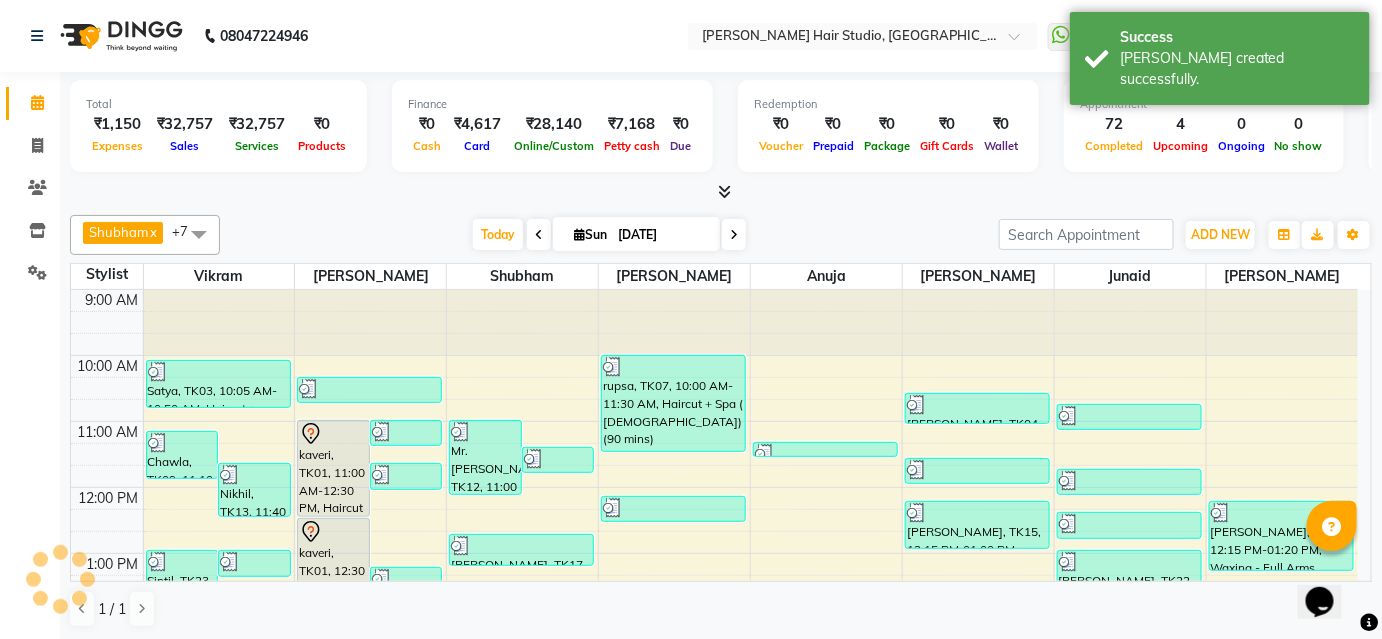 scroll, scrollTop: 581, scrollLeft: 0, axis: vertical 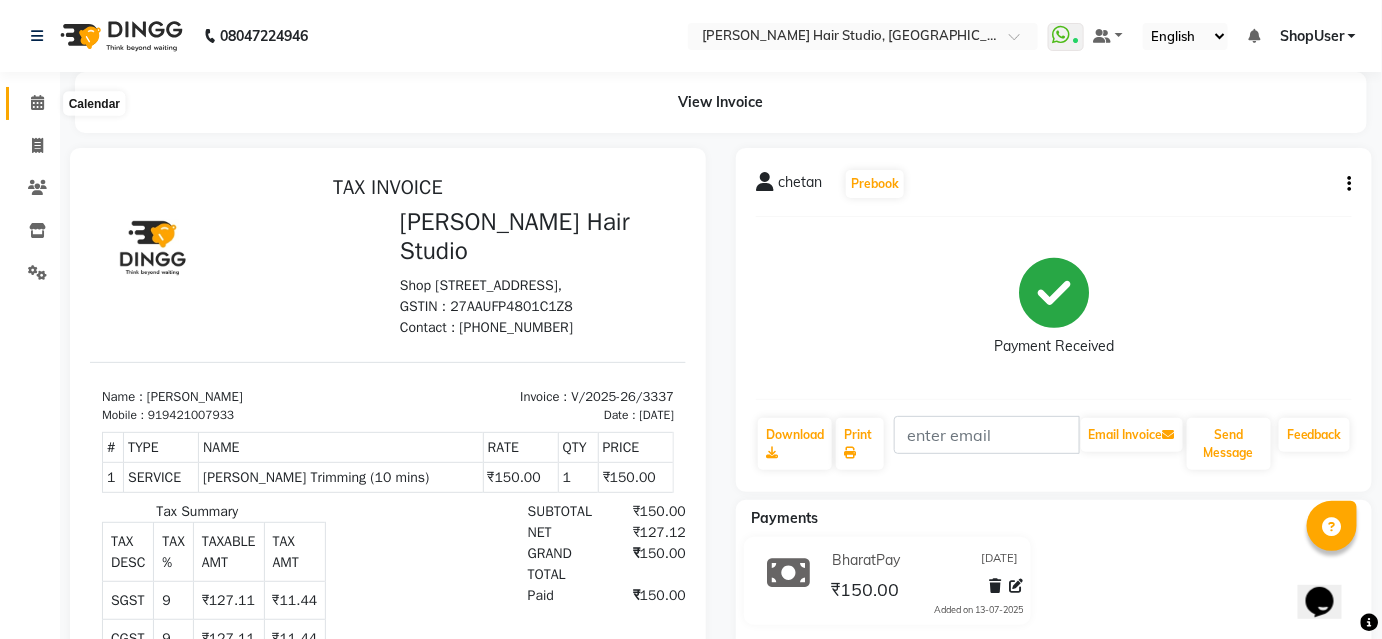 click 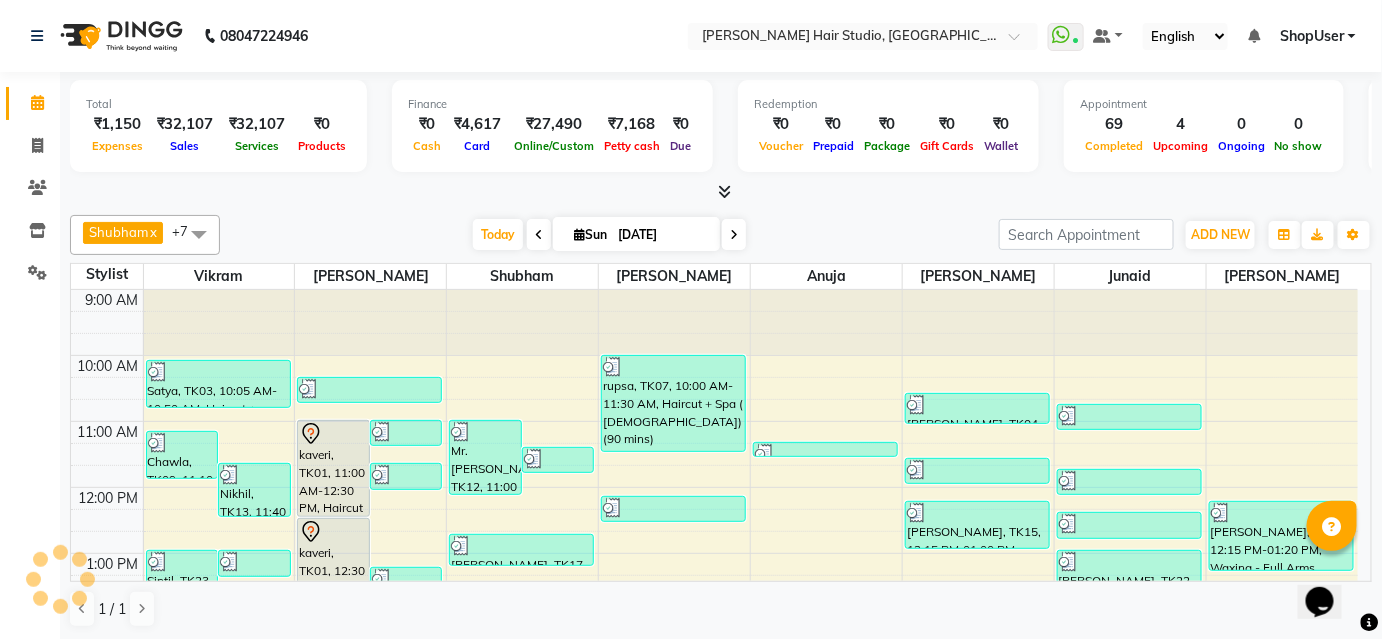 scroll, scrollTop: 0, scrollLeft: 0, axis: both 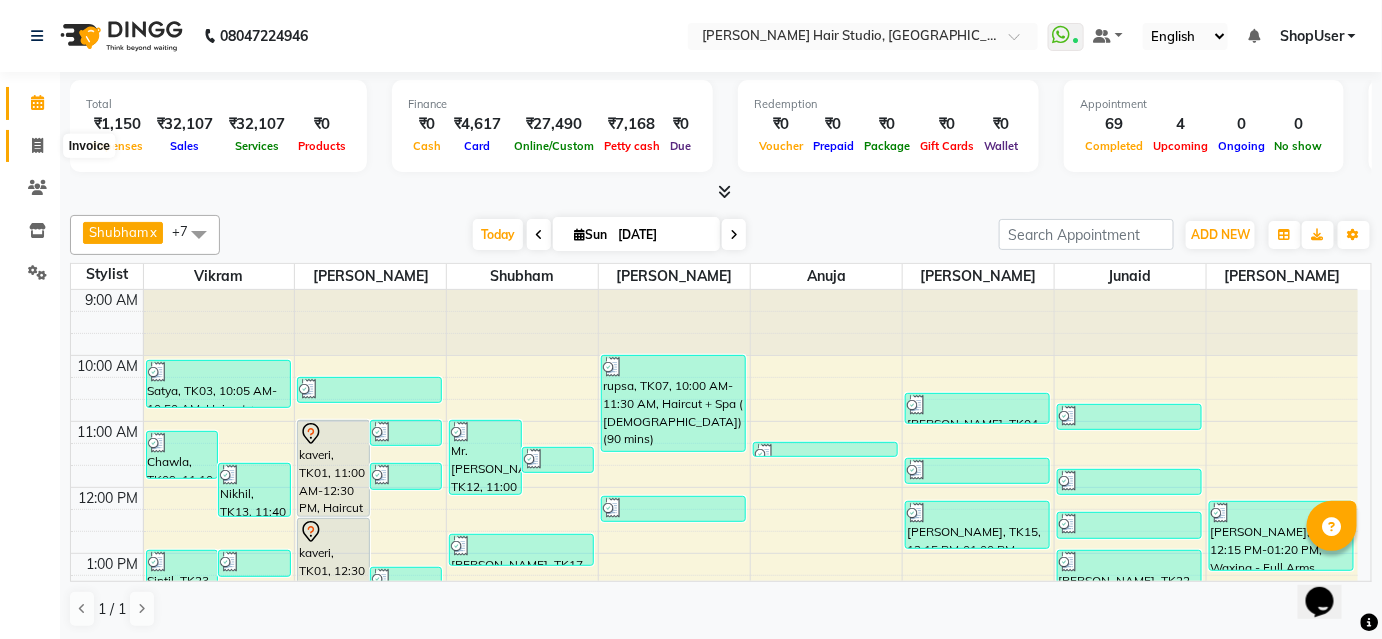 click 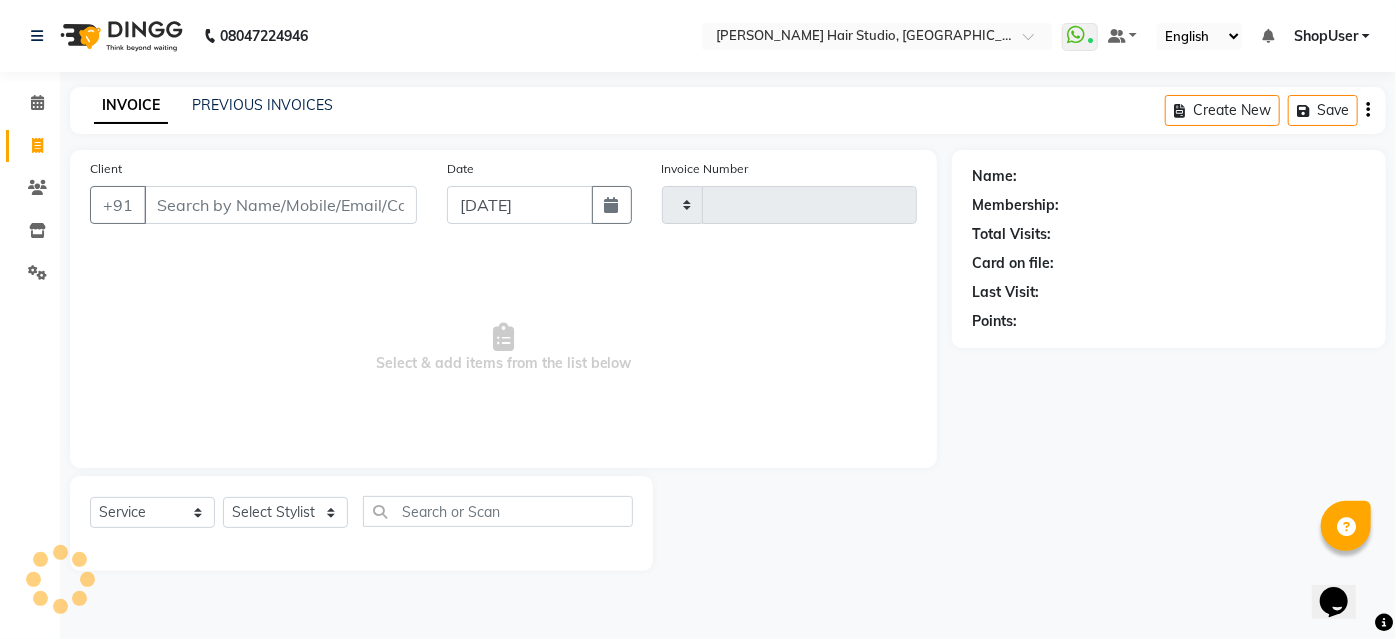 type on "3342" 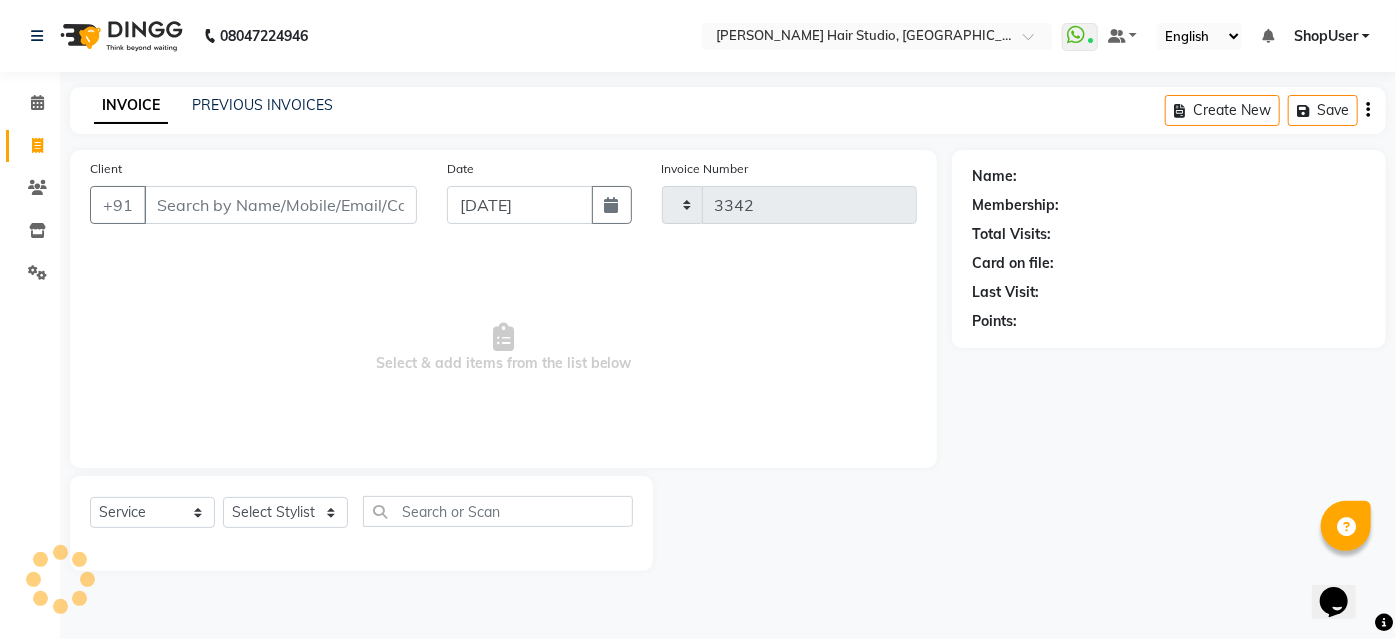 select on "627" 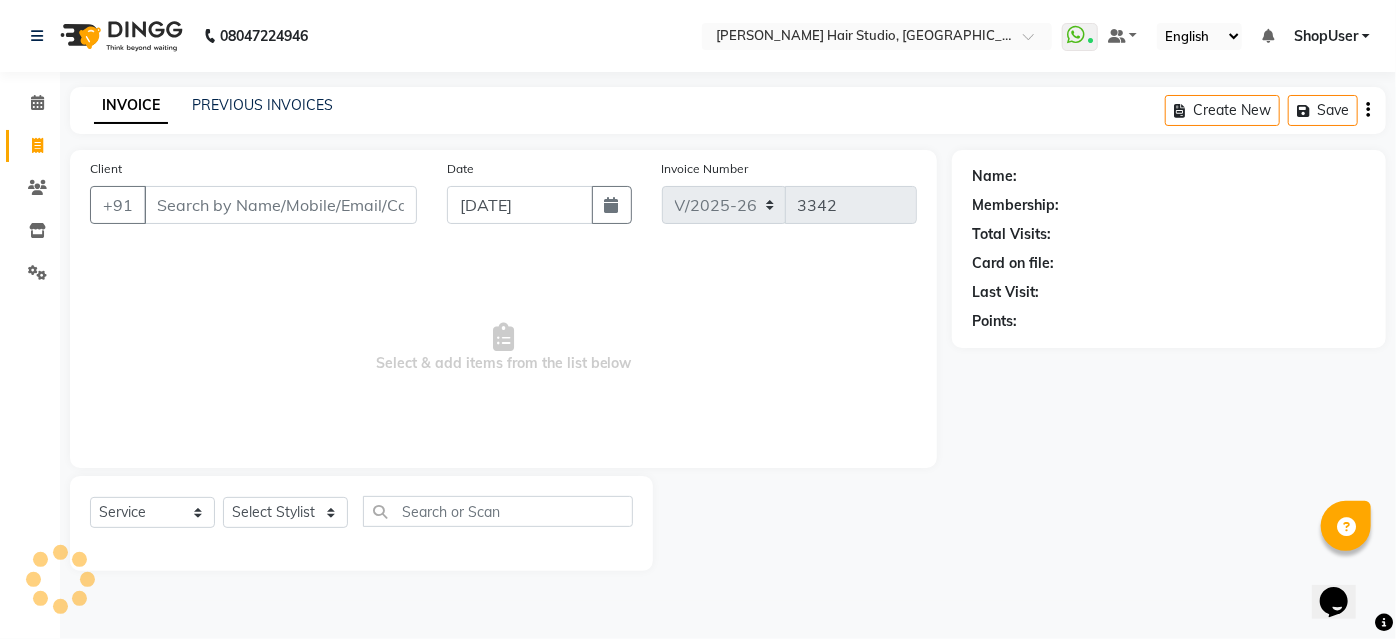click on "PREVIOUS INVOICES" 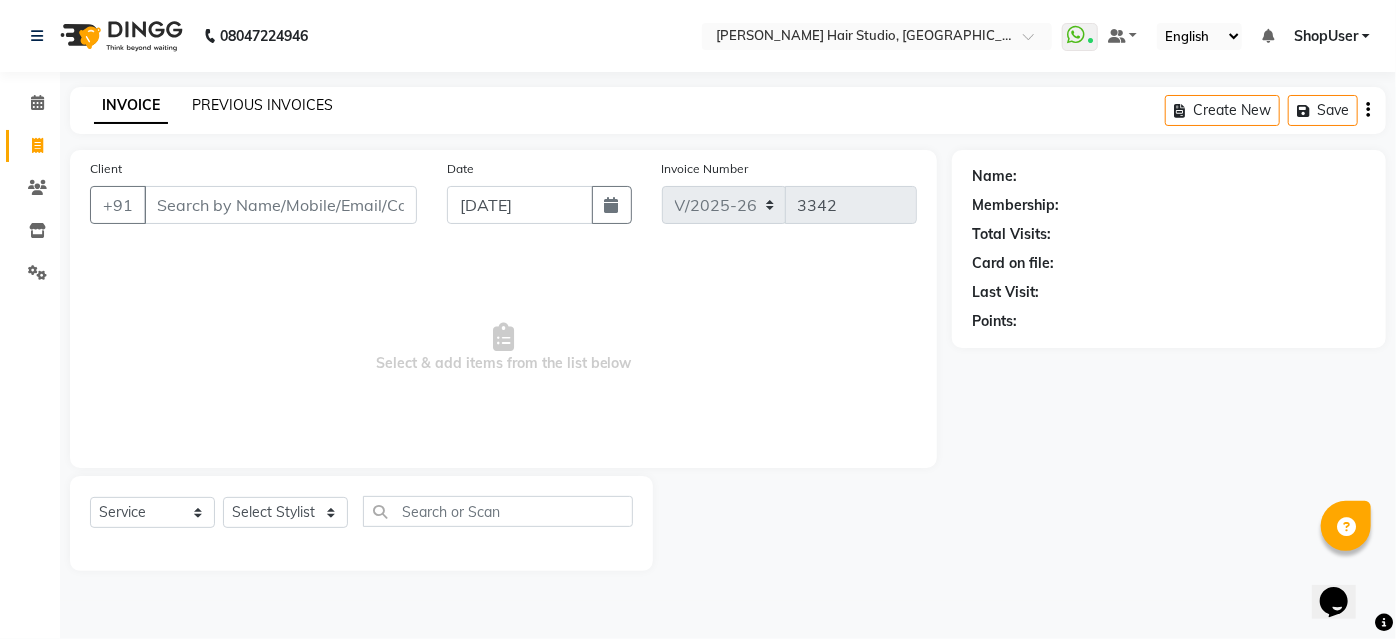 click on "PREVIOUS INVOICES" 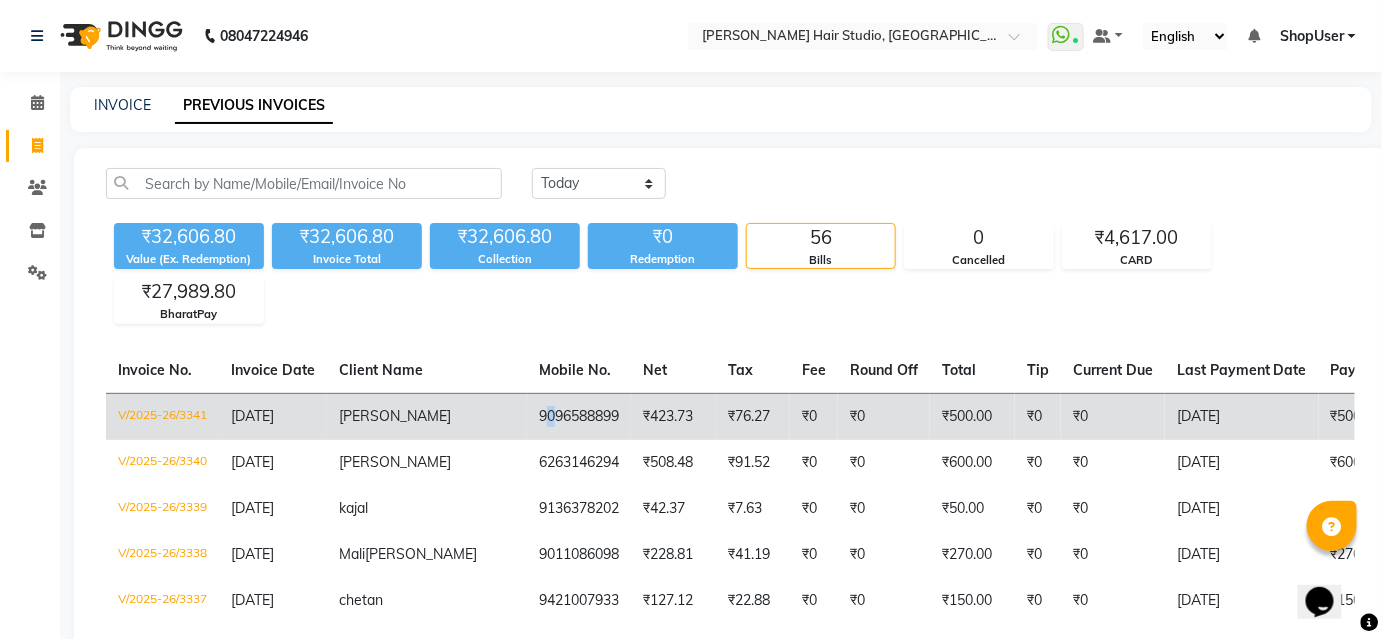 drag, startPoint x: 450, startPoint y: 412, endPoint x: 423, endPoint y: 423, distance: 29.15476 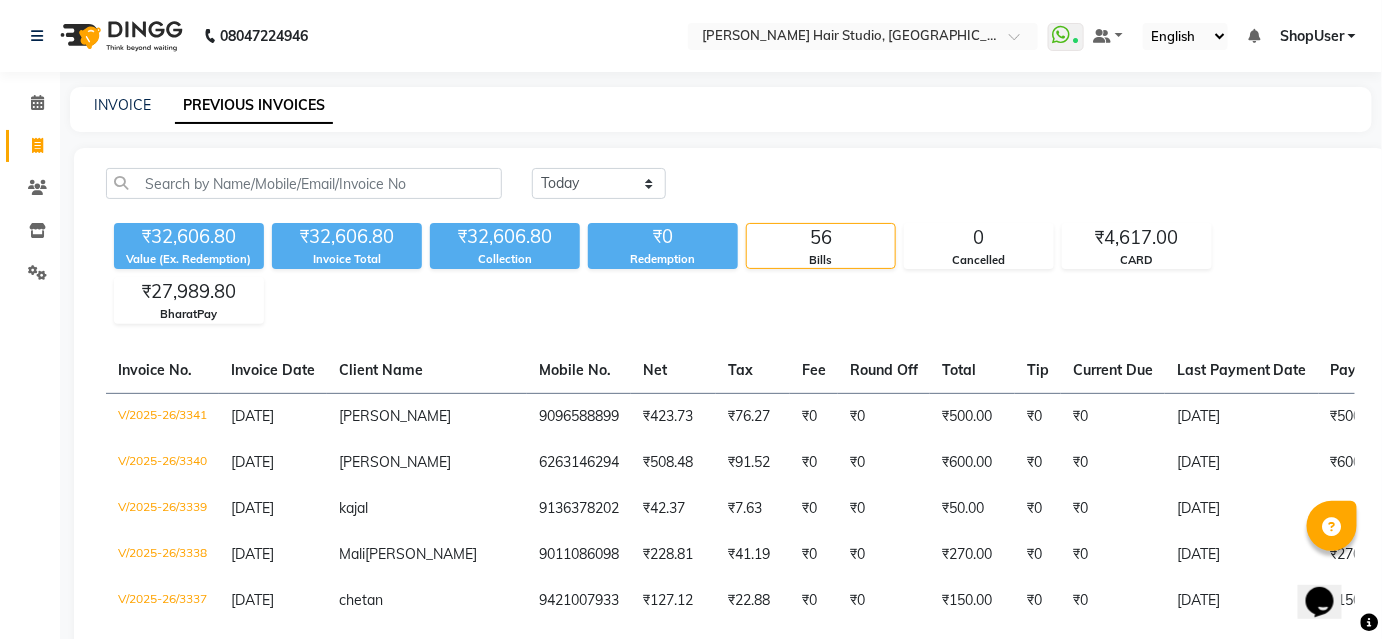 click on "₹32,606.80 Value (Ex. Redemption) ₹32,606.80 Invoice Total  ₹32,606.80 Collection ₹0 Redemption 56 Bills 0 Cancelled ₹4,617.00 CARD ₹27,989.80 BharatPay" 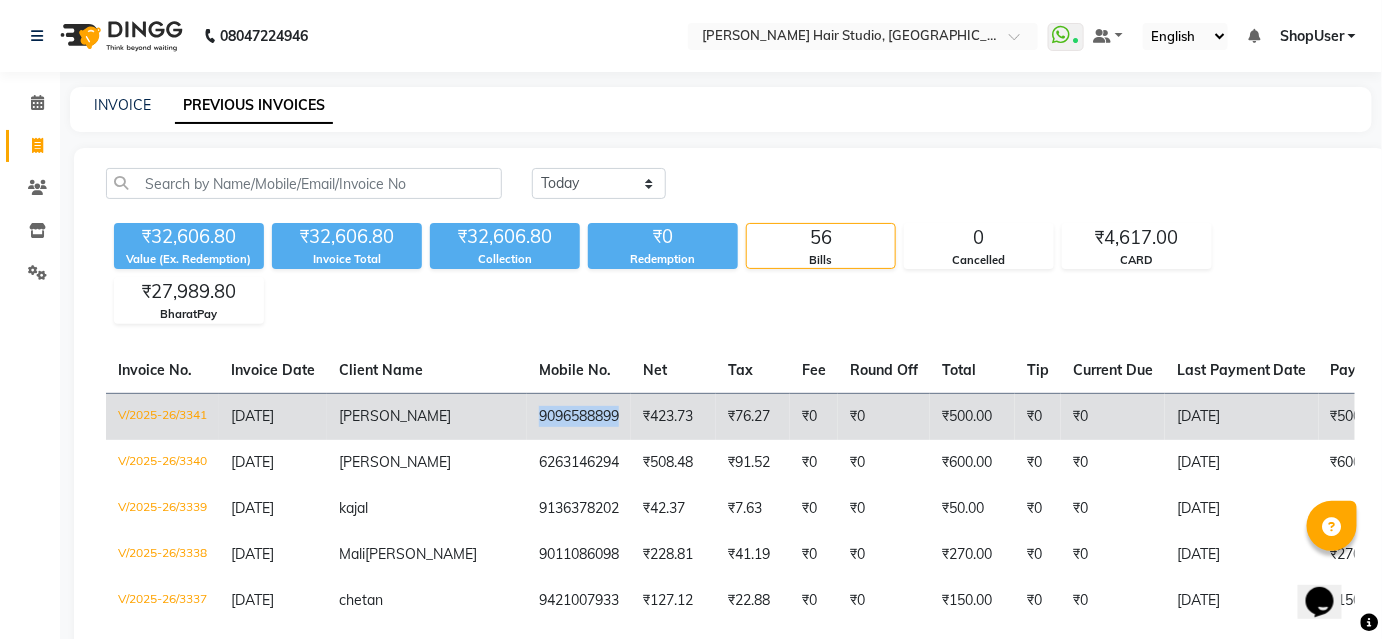 drag, startPoint x: 437, startPoint y: 410, endPoint x: 538, endPoint y: 411, distance: 101.00495 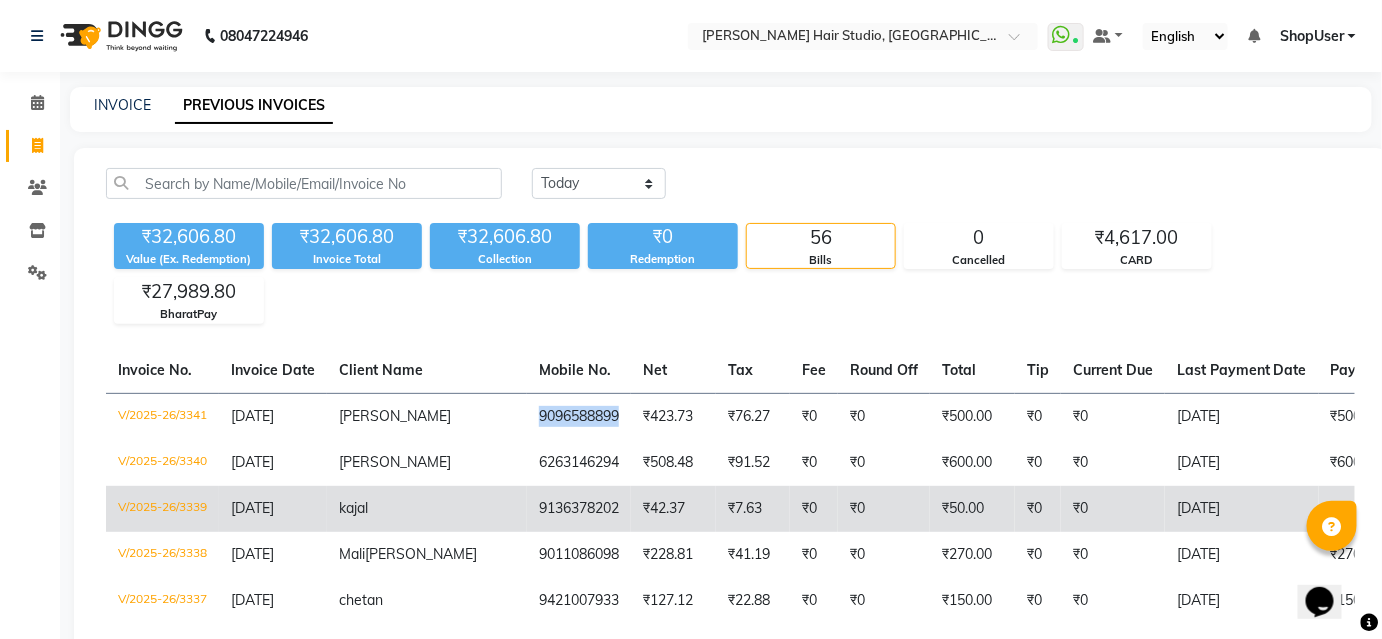 copy on "9096588899" 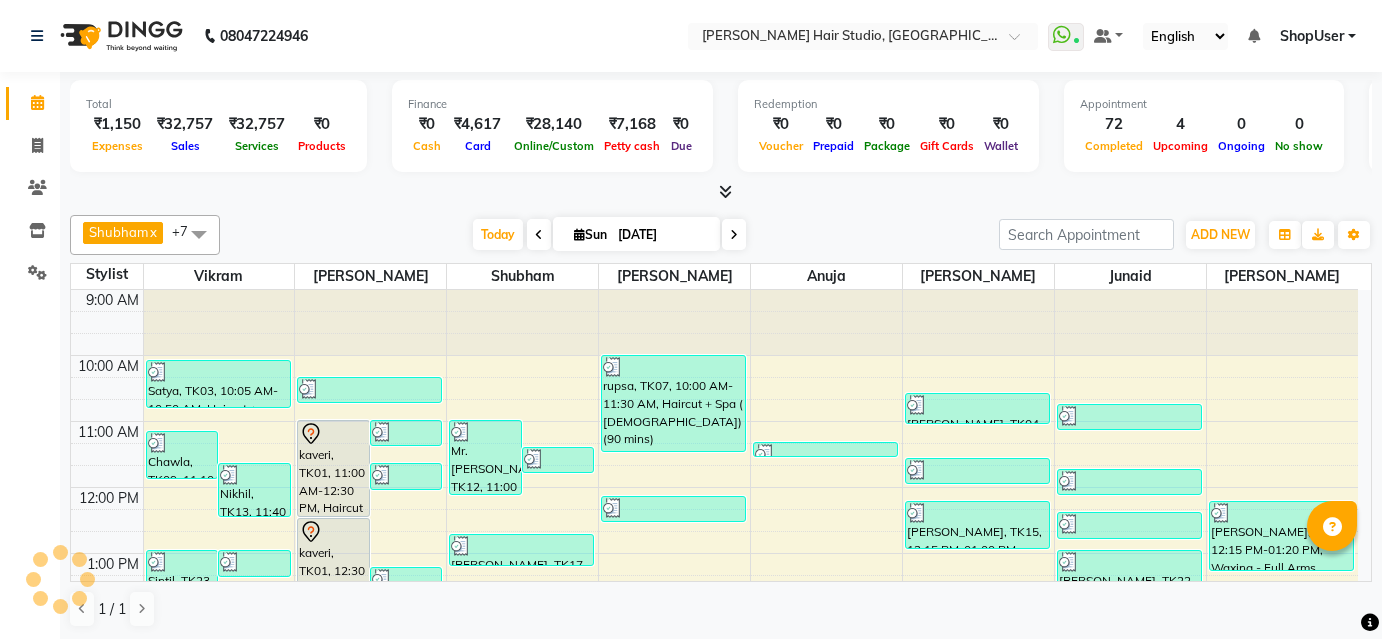 scroll, scrollTop: 0, scrollLeft: 0, axis: both 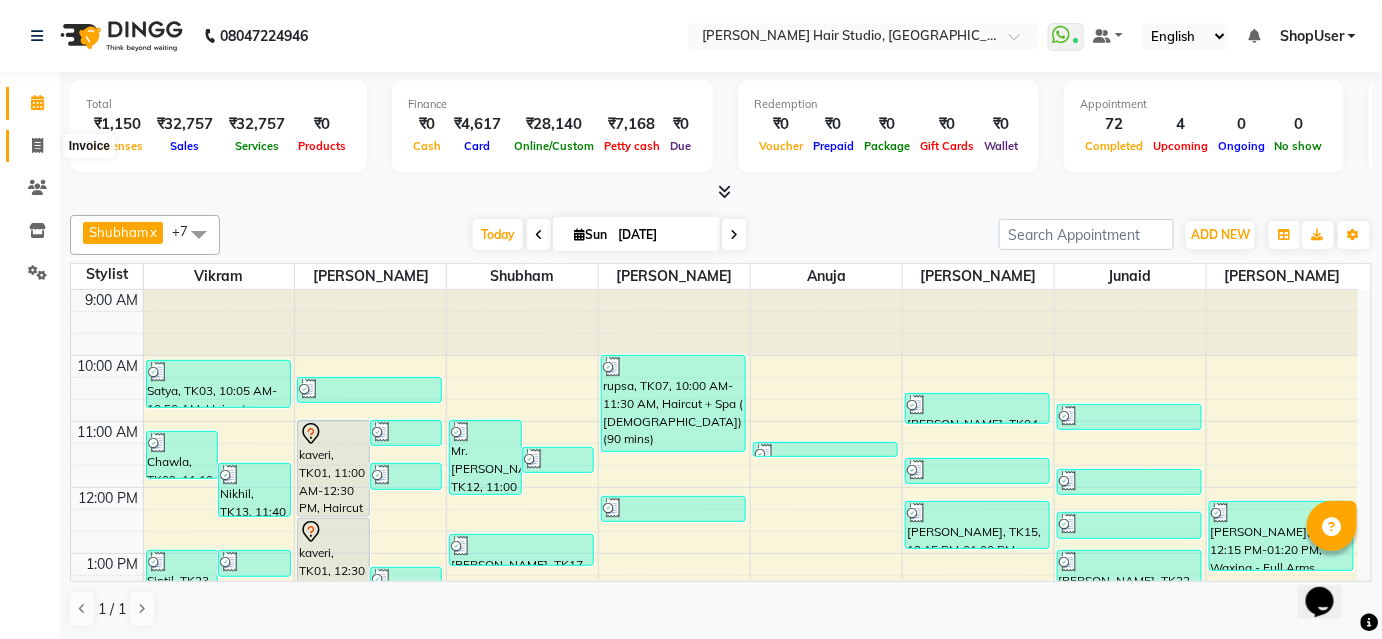 click 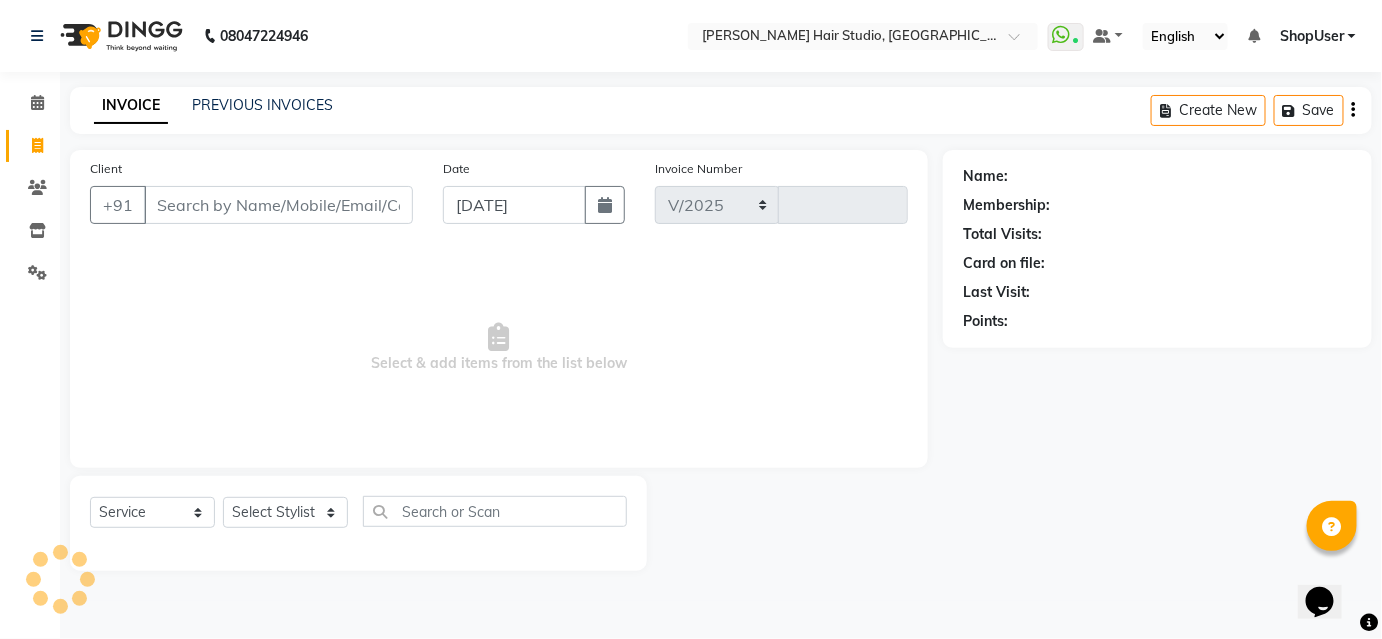 select on "627" 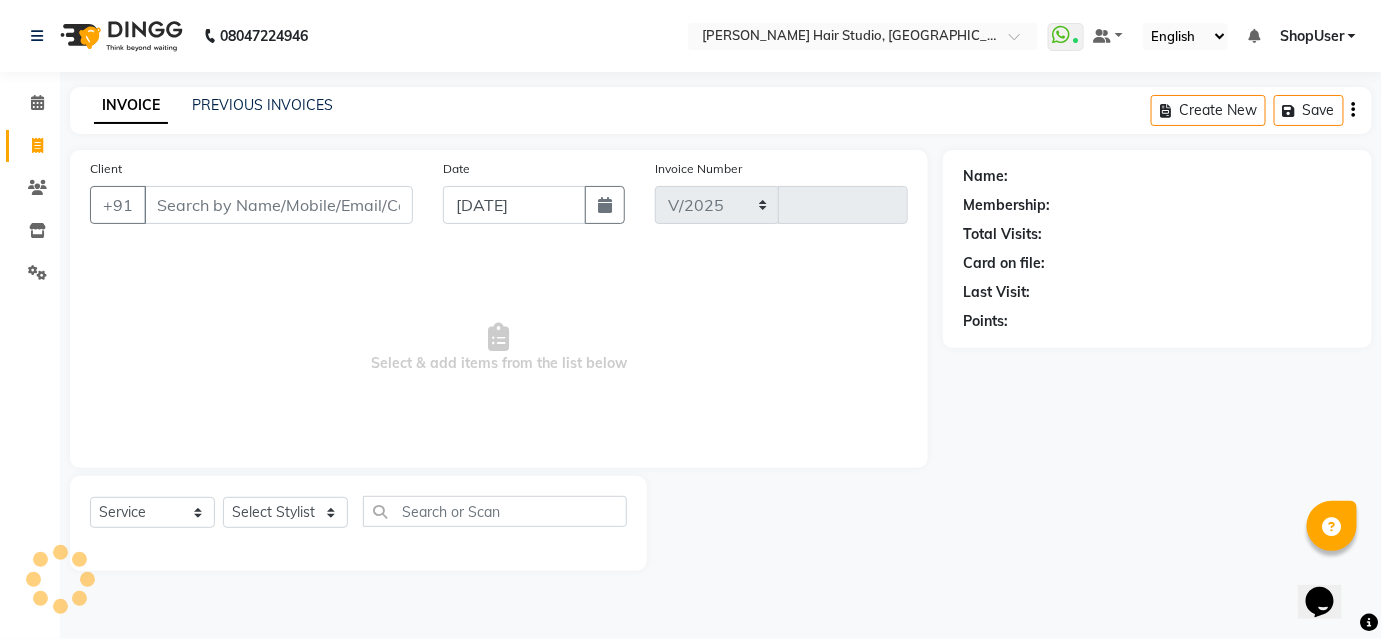 type on "3343" 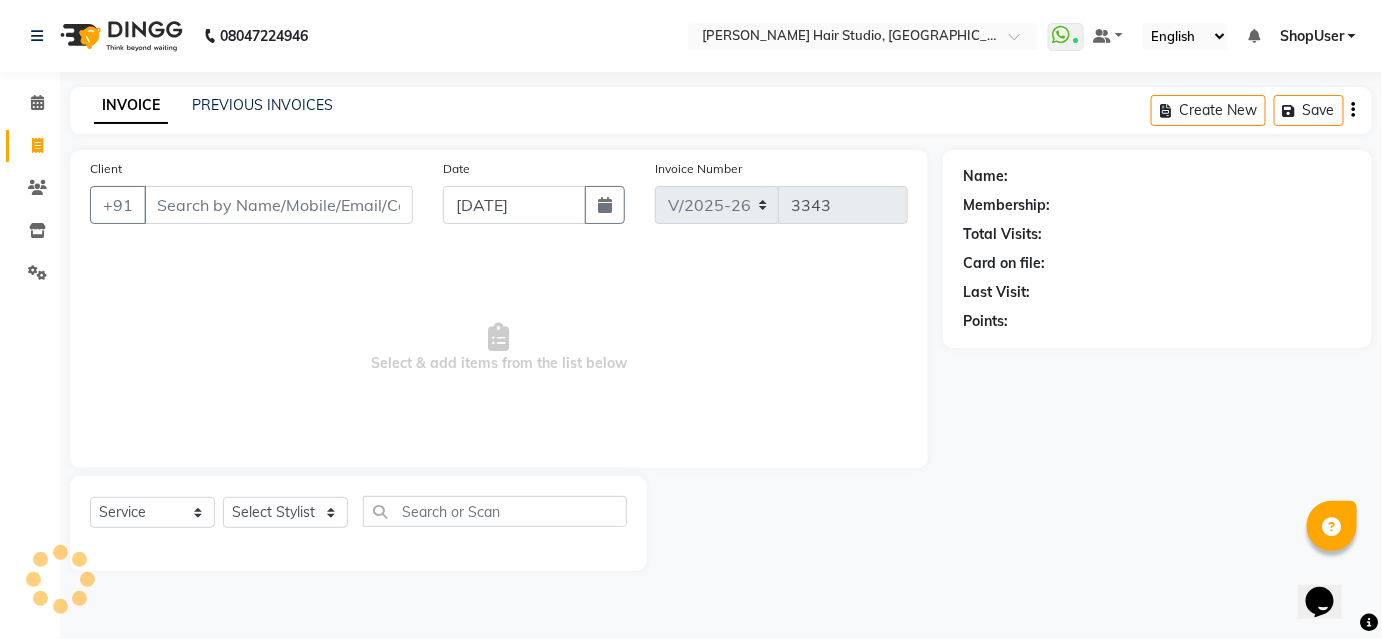 scroll, scrollTop: 0, scrollLeft: 0, axis: both 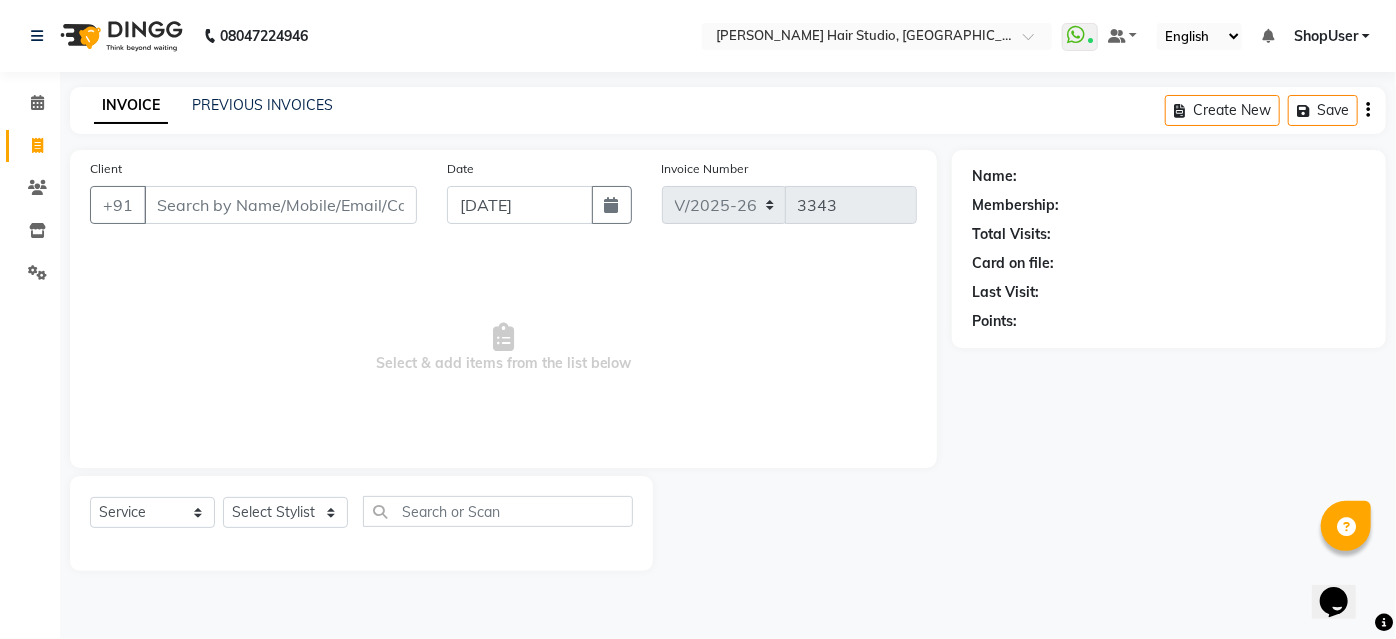 click on "Client" at bounding box center [280, 205] 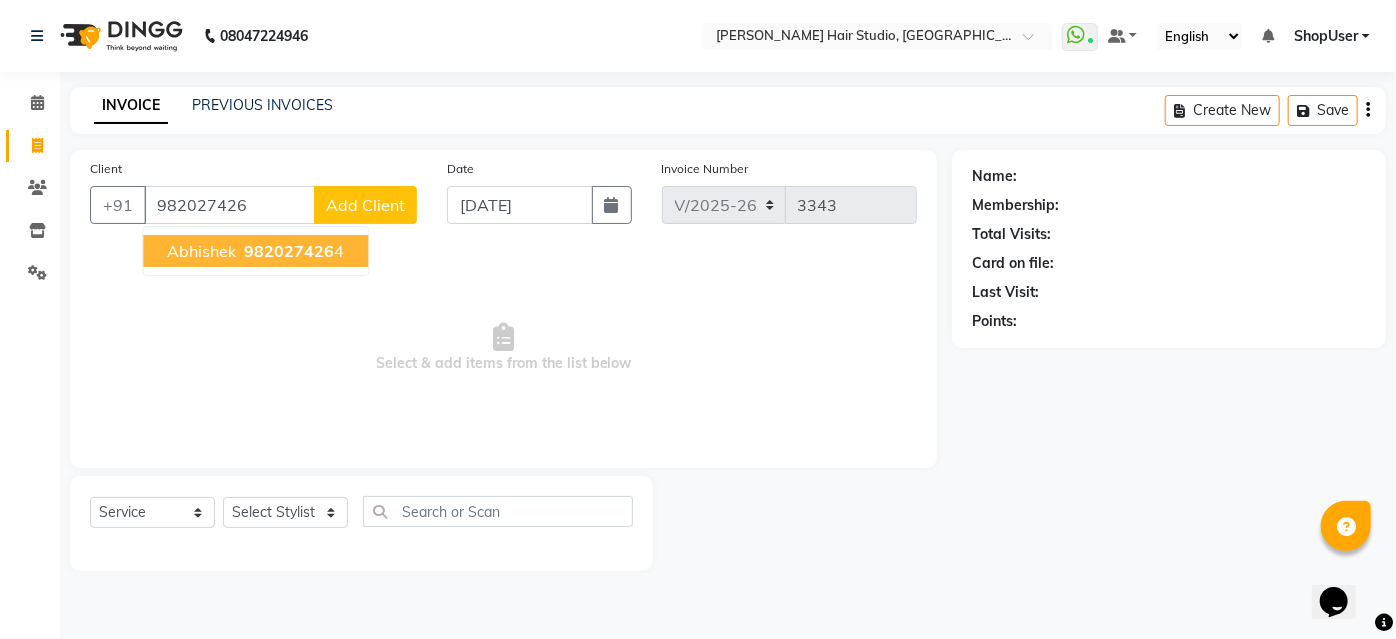 click on "Abhishek   982027426 4" at bounding box center (255, 251) 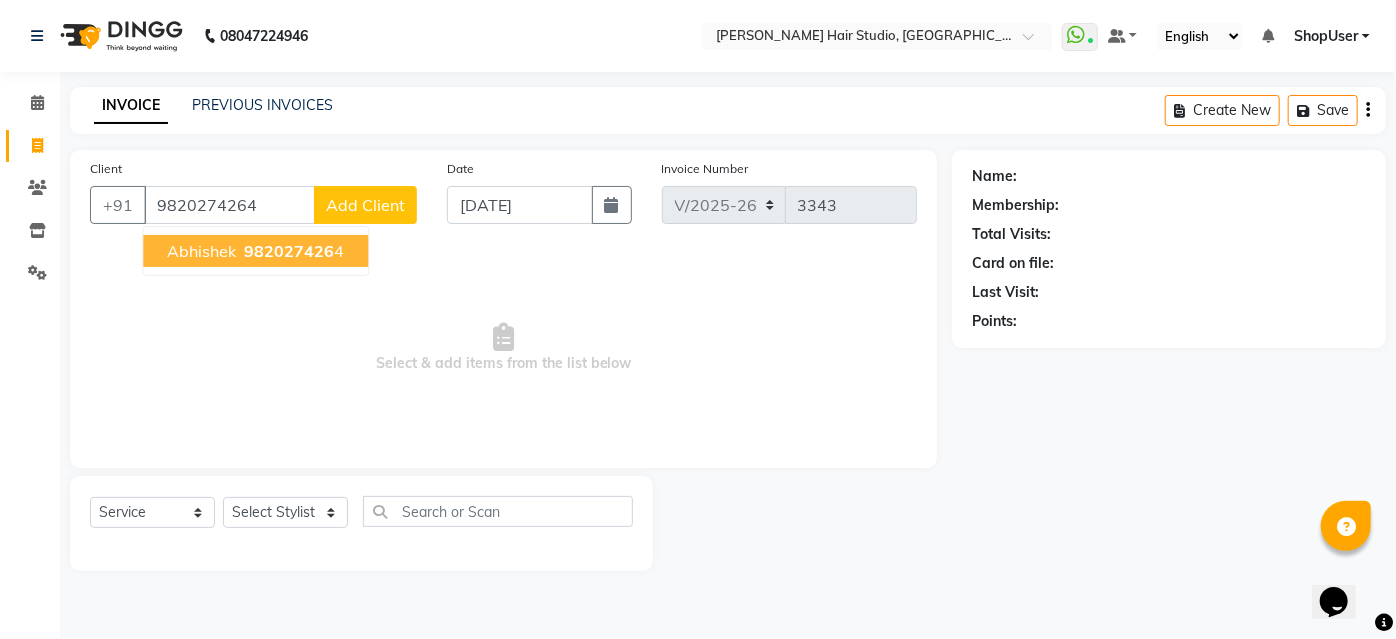 type on "9820274264" 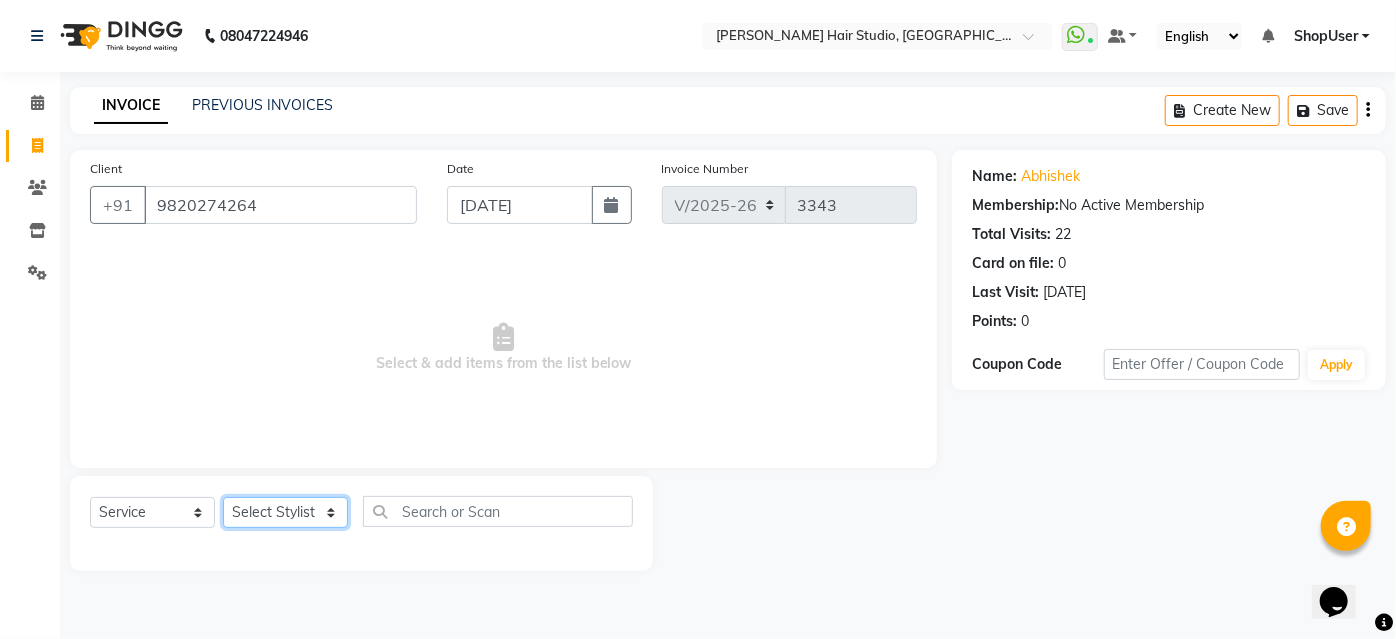 click on "Select Stylist Ajinkya Anuja Arunesh Avinash Junaid Mohammad Pawan Krishna Rushikesh ShopUser Shubham Shweta Kale Vikram" 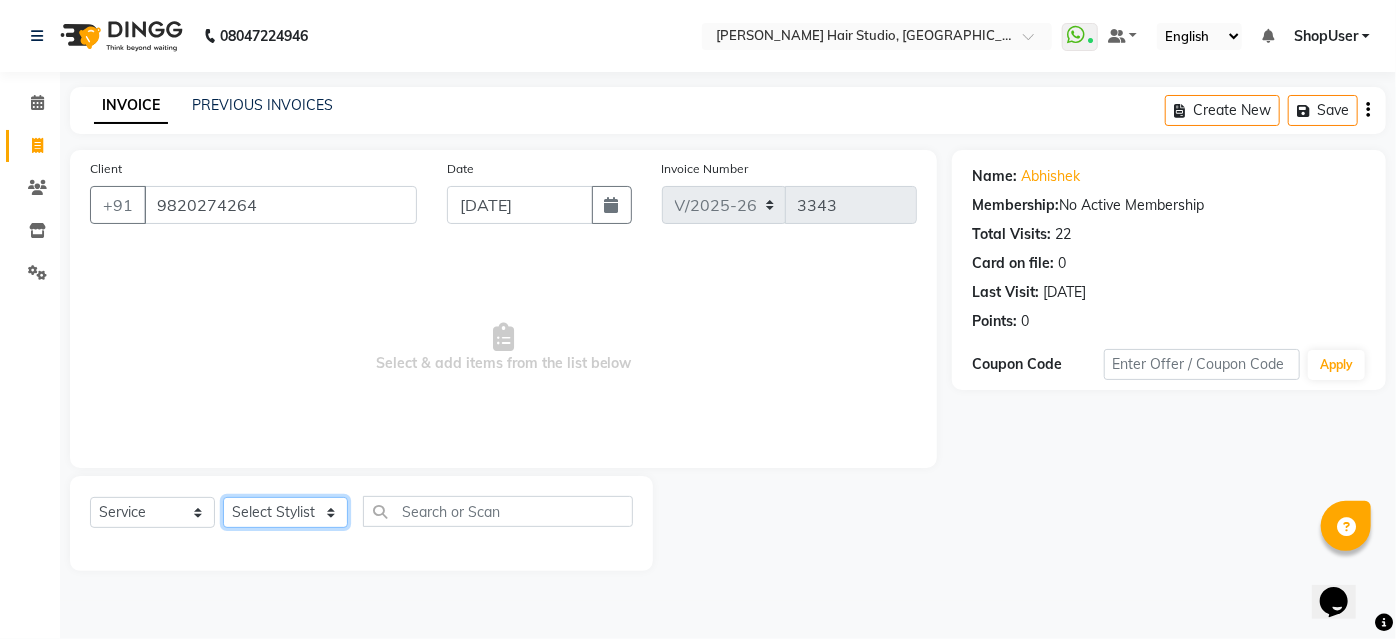 select on "81286" 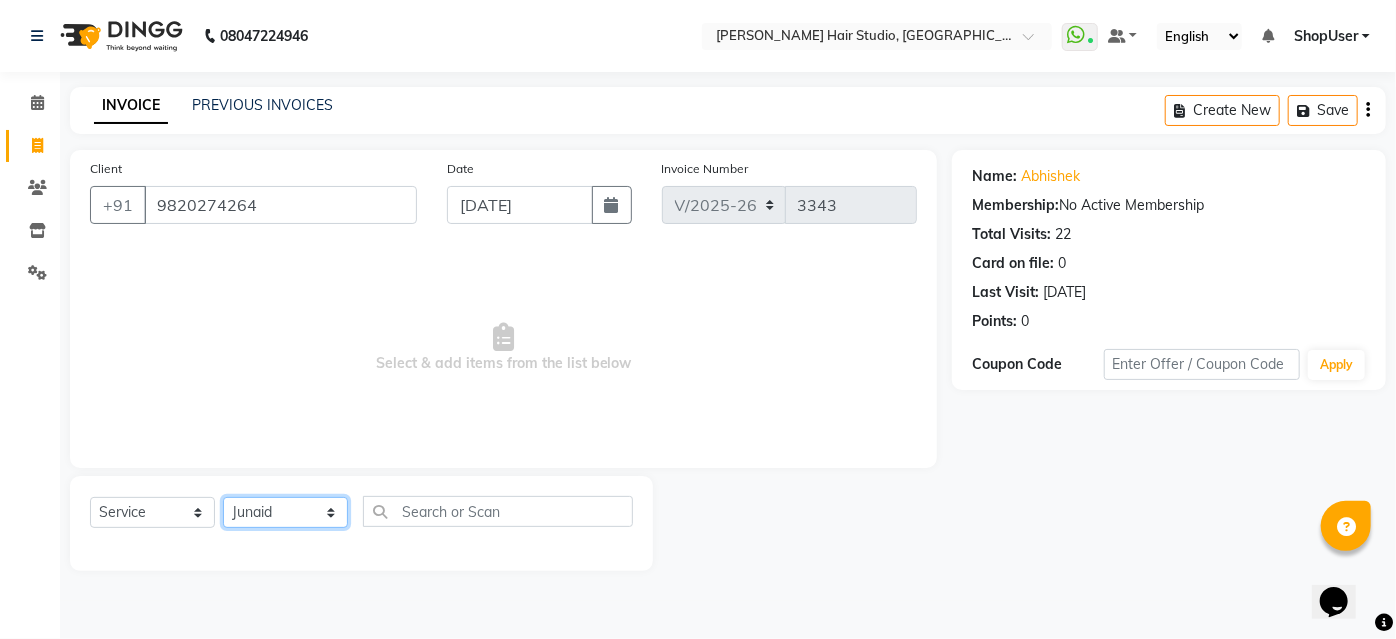 click on "Select Stylist Ajinkya Anuja Arunesh Avinash Junaid Mohammad Pawan Krishna Rushikesh ShopUser Shubham Shweta Kale Vikram" 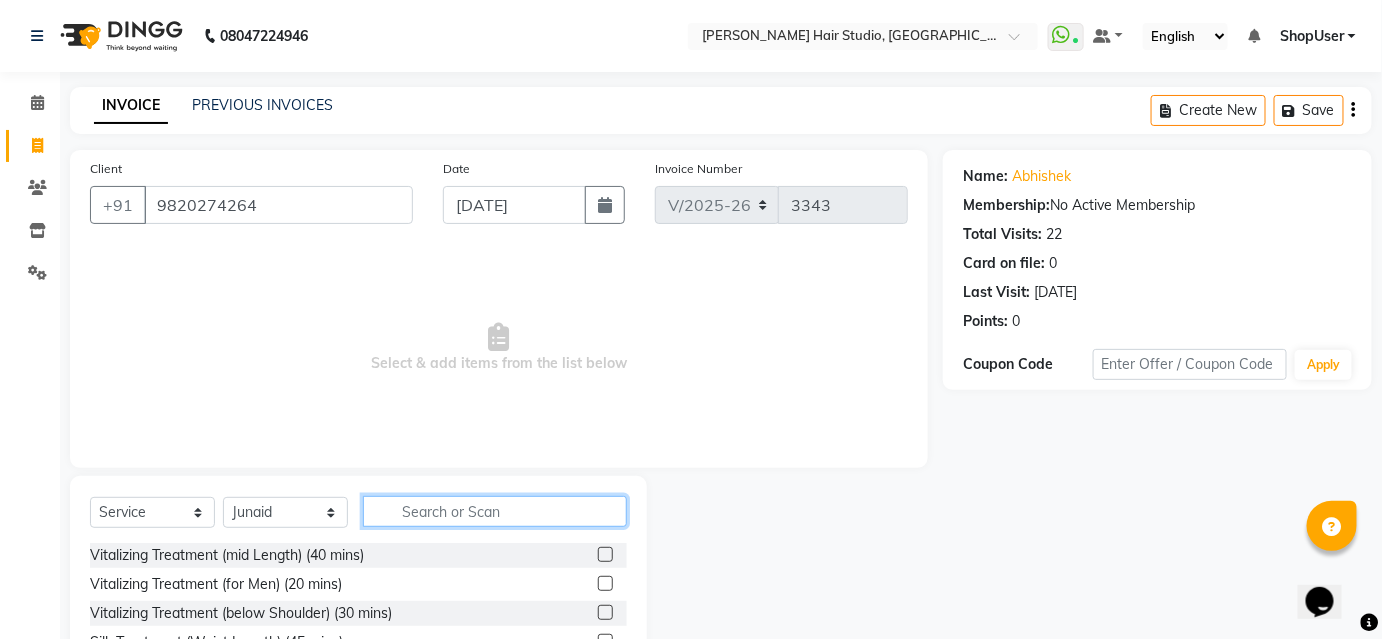 click 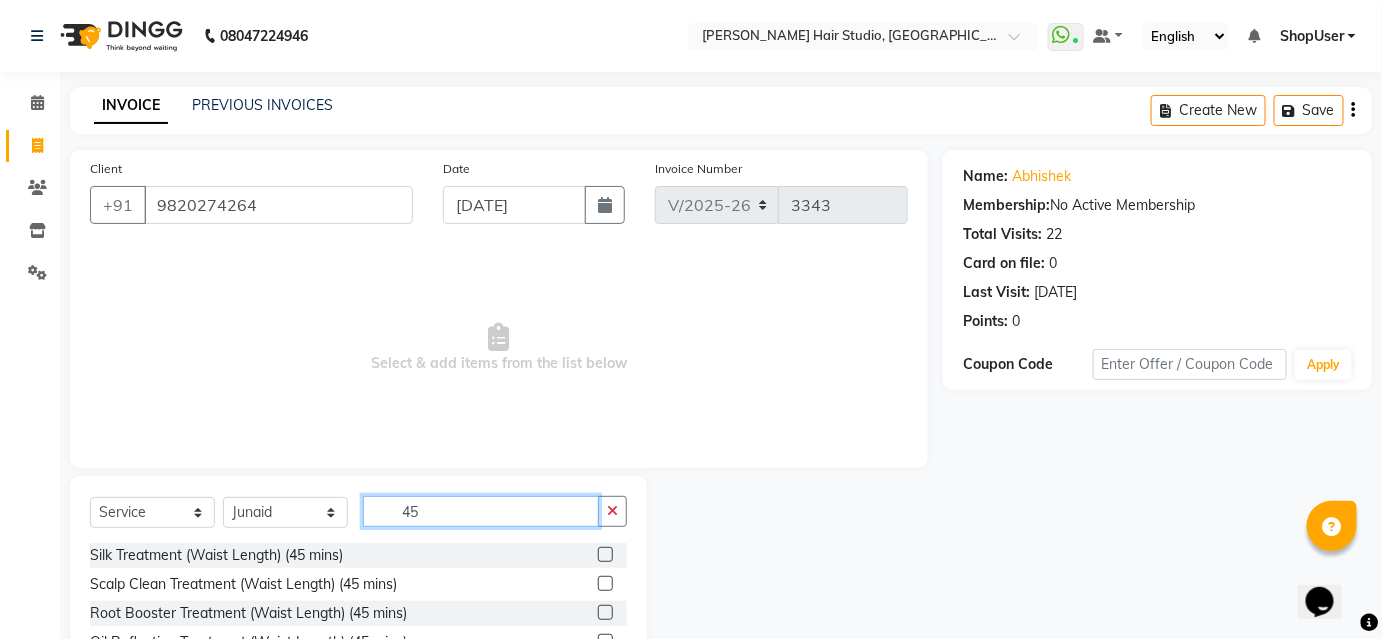 scroll, scrollTop: 466, scrollLeft: 0, axis: vertical 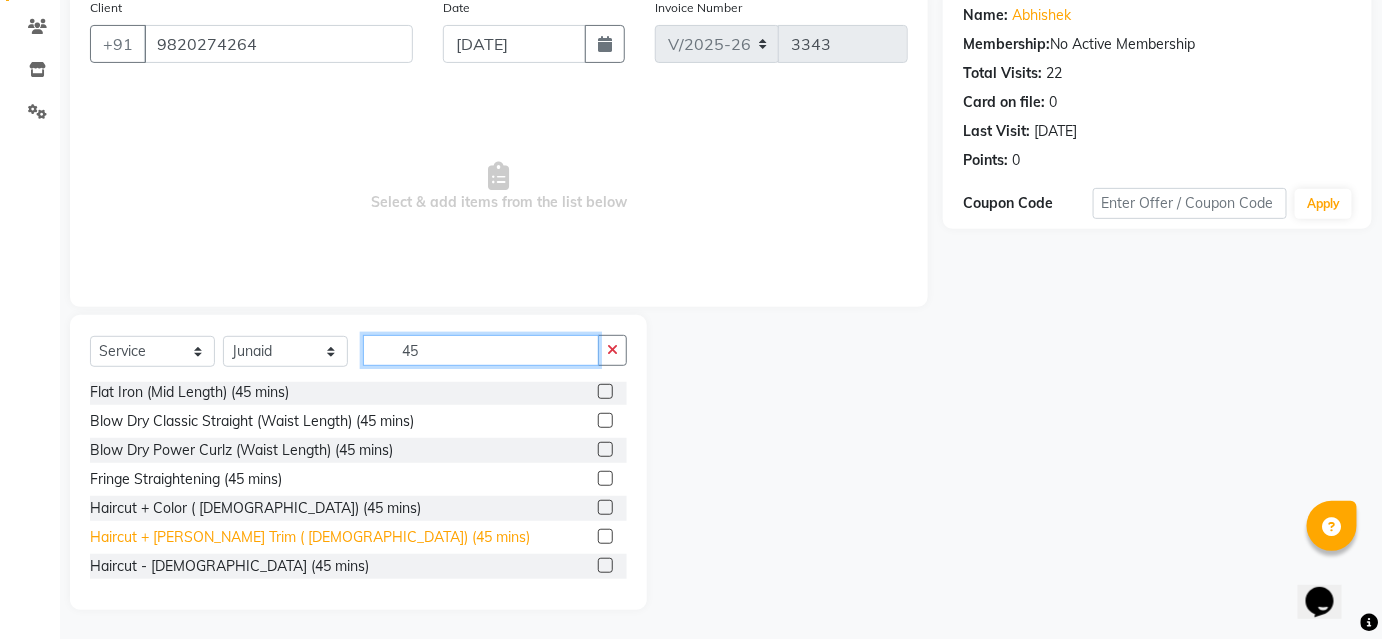 type on "45" 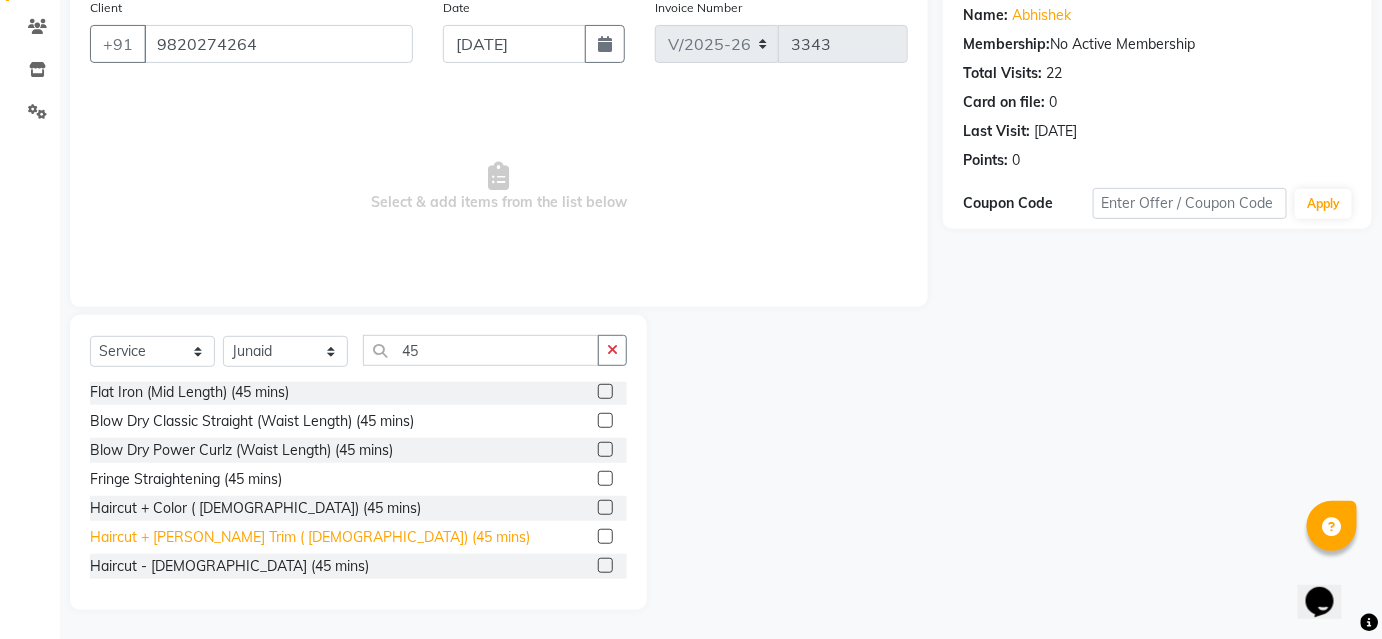 click on "Haircut + Beard Trim ( Male) (45 mins)" 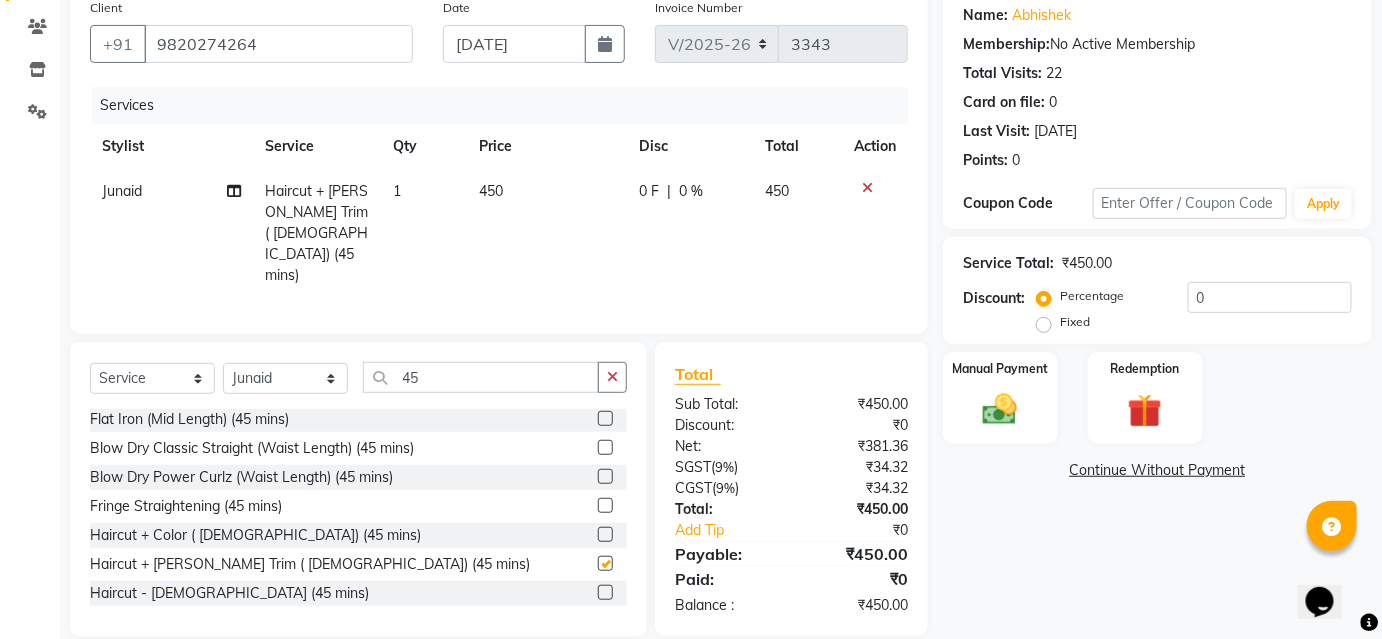 checkbox on "false" 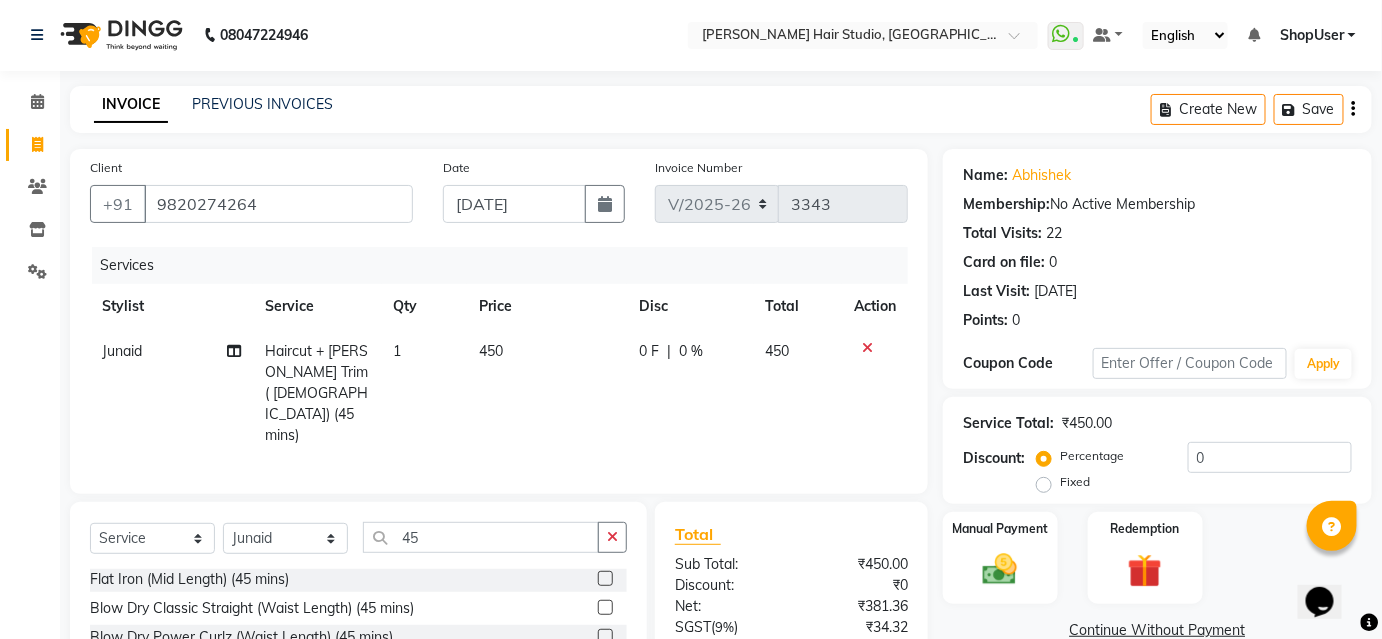 scroll, scrollTop: 161, scrollLeft: 0, axis: vertical 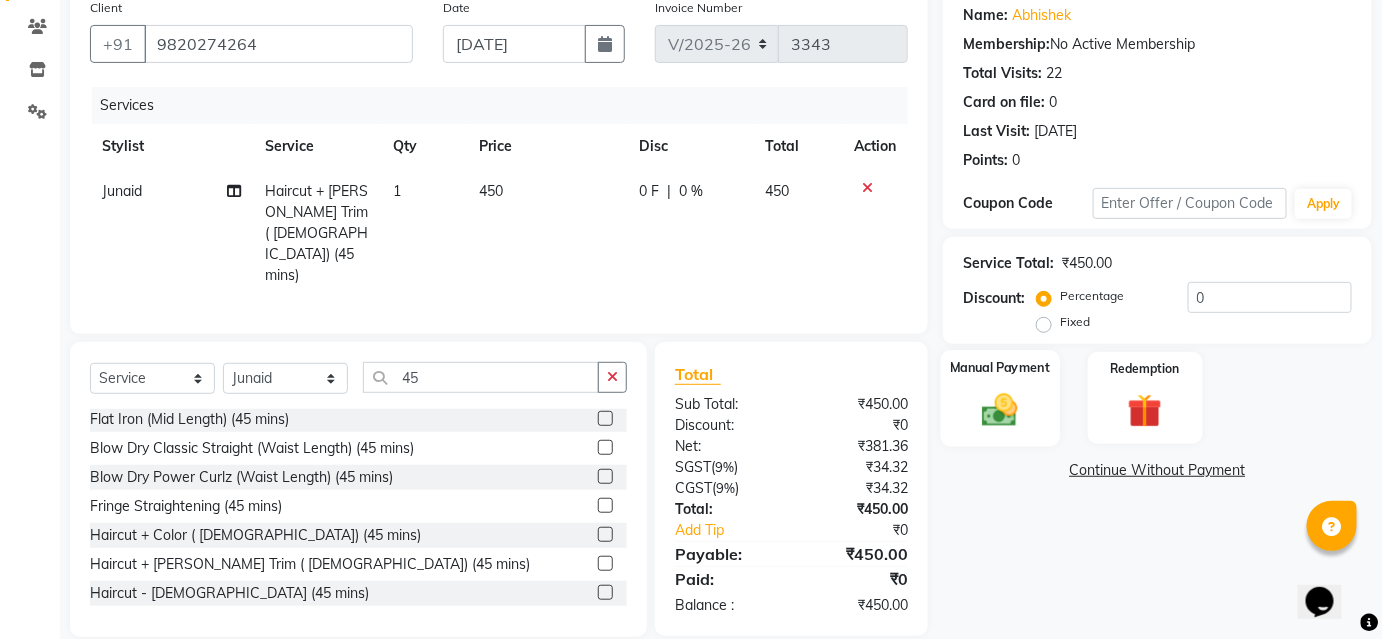 click 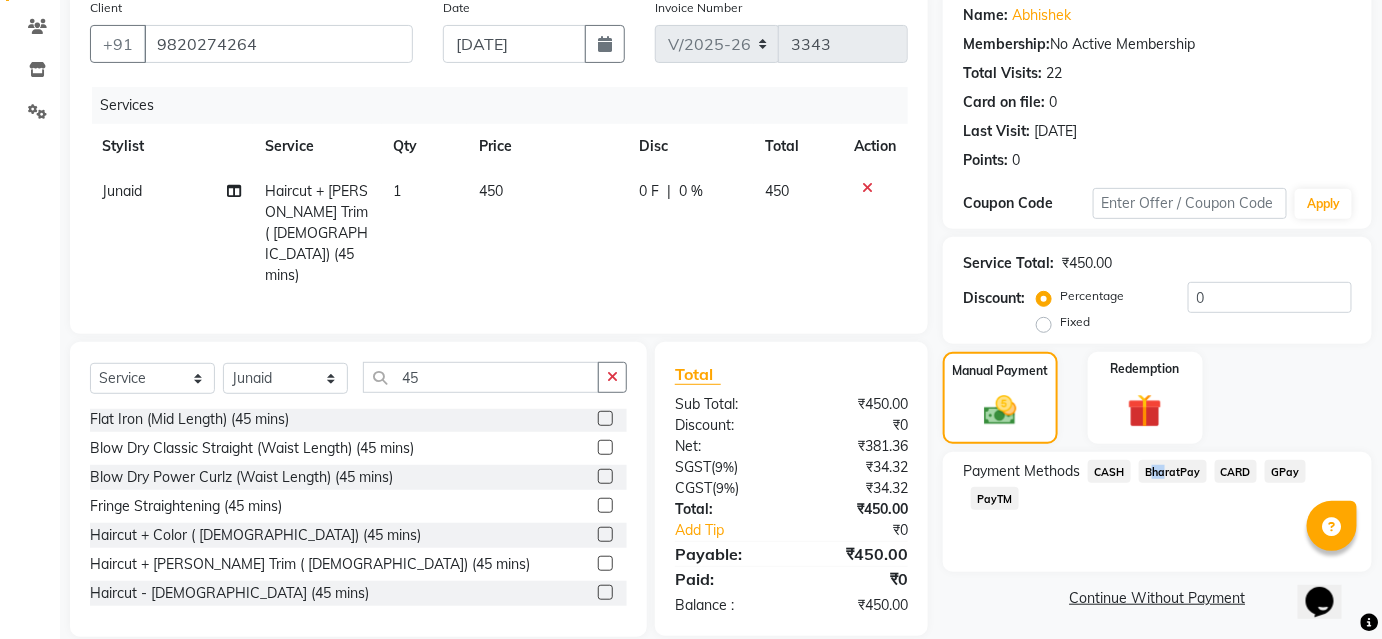 drag, startPoint x: 1155, startPoint y: 459, endPoint x: 1176, endPoint y: 495, distance: 41.677334 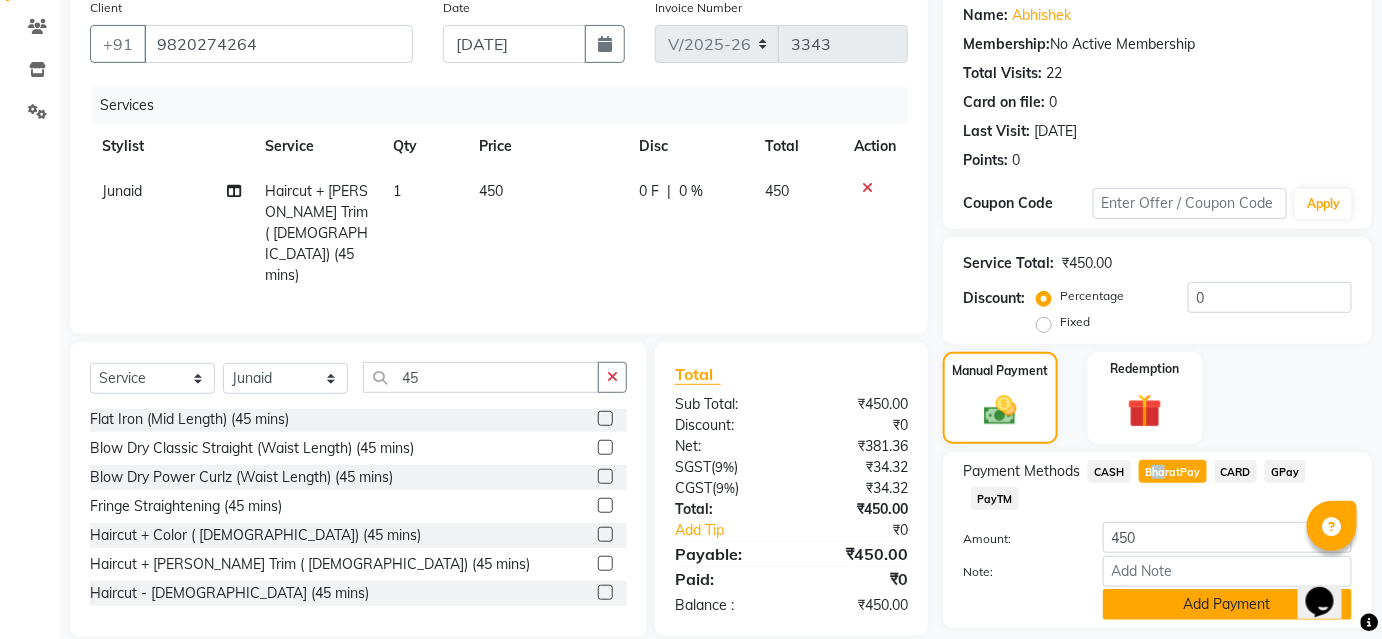click on "Add Payment" 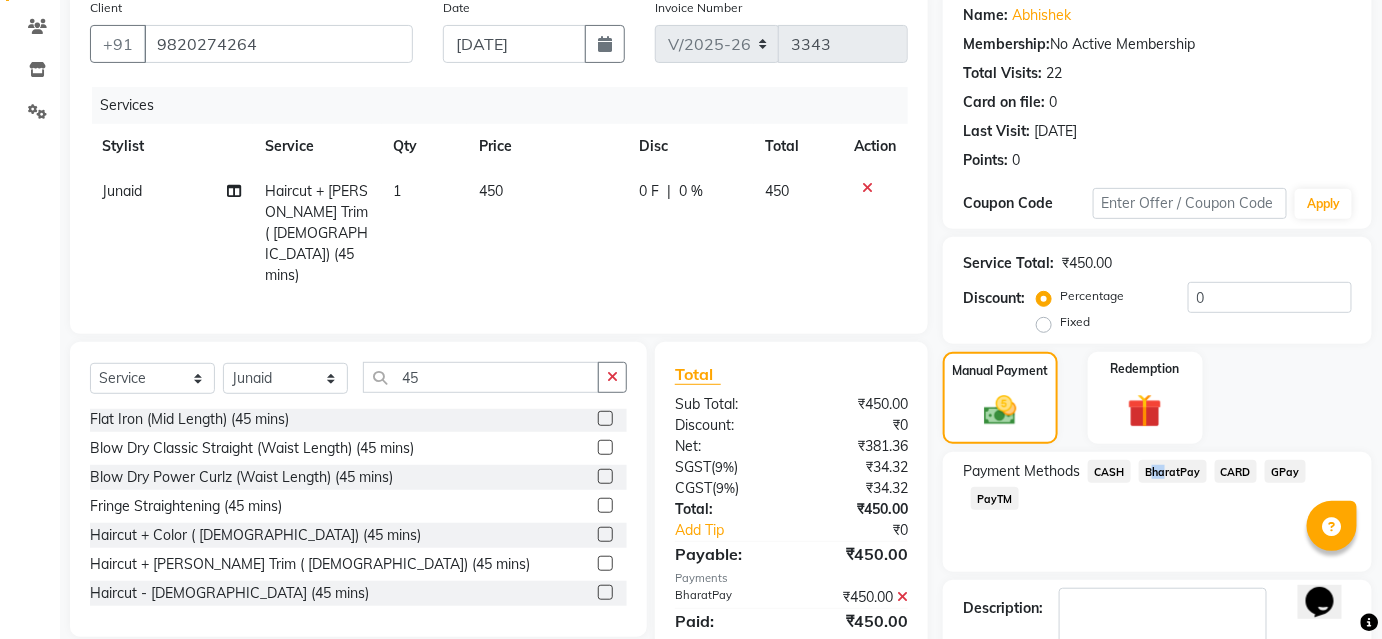 scroll, scrollTop: 276, scrollLeft: 0, axis: vertical 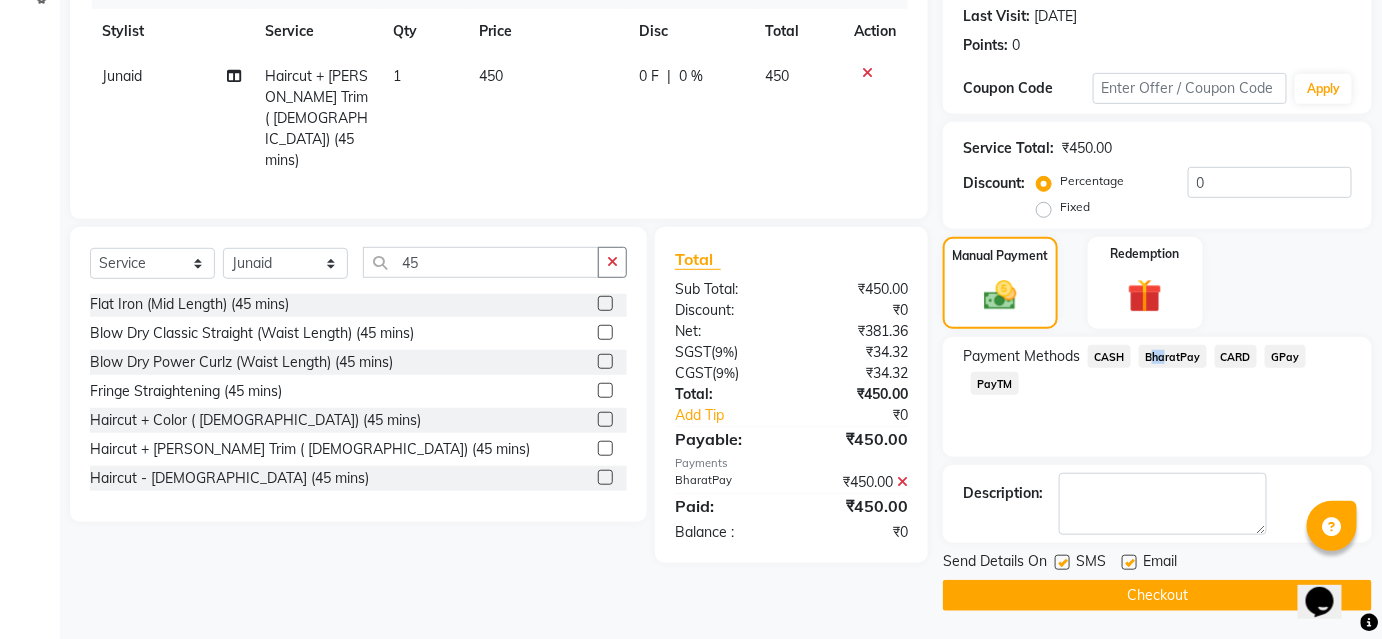 click on "Checkout" 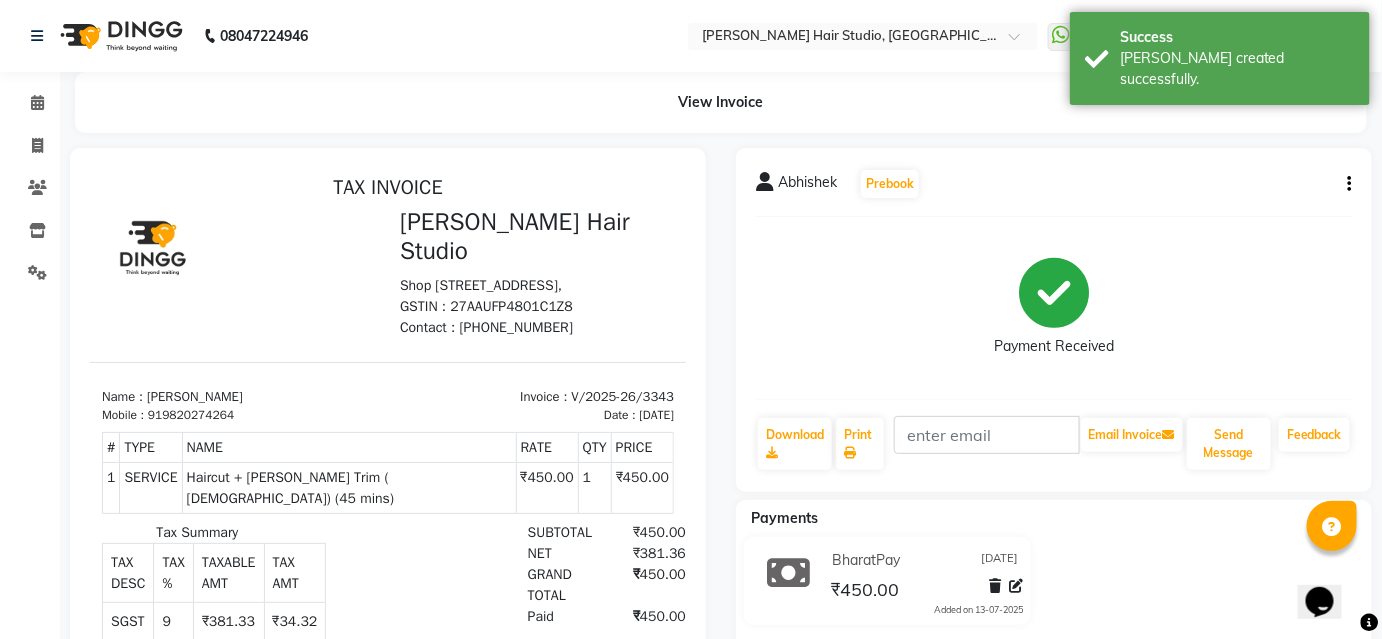 scroll, scrollTop: 0, scrollLeft: 0, axis: both 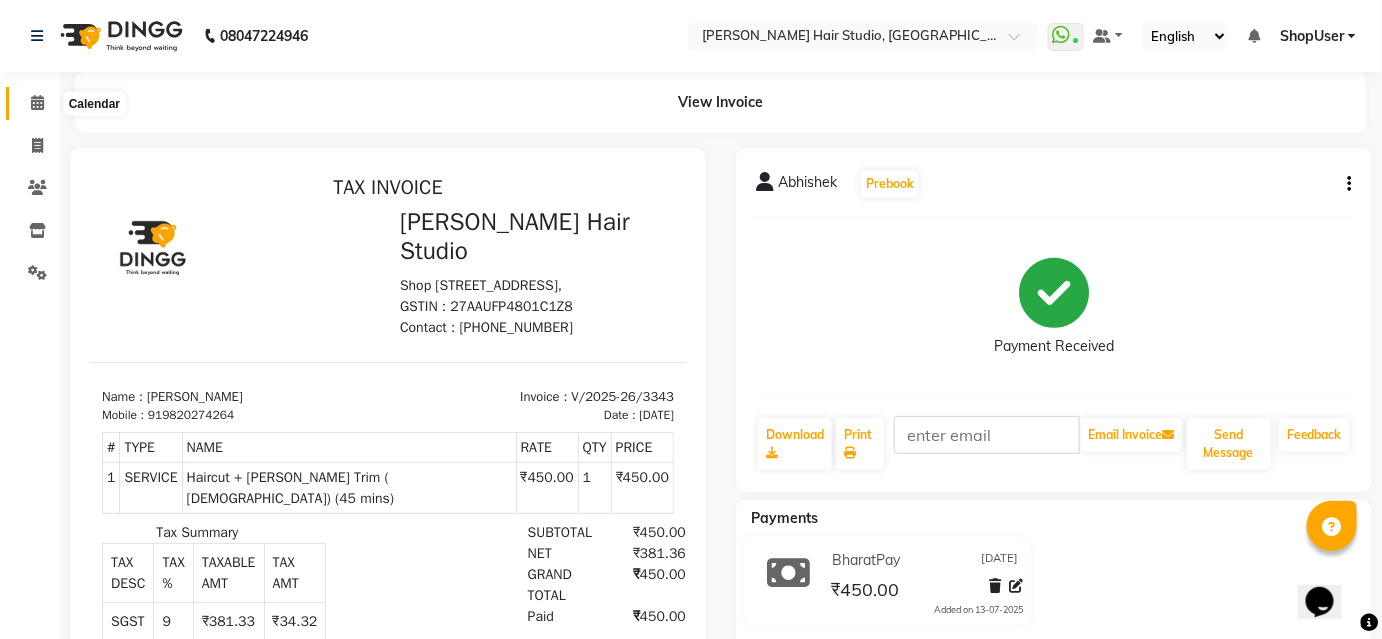 click 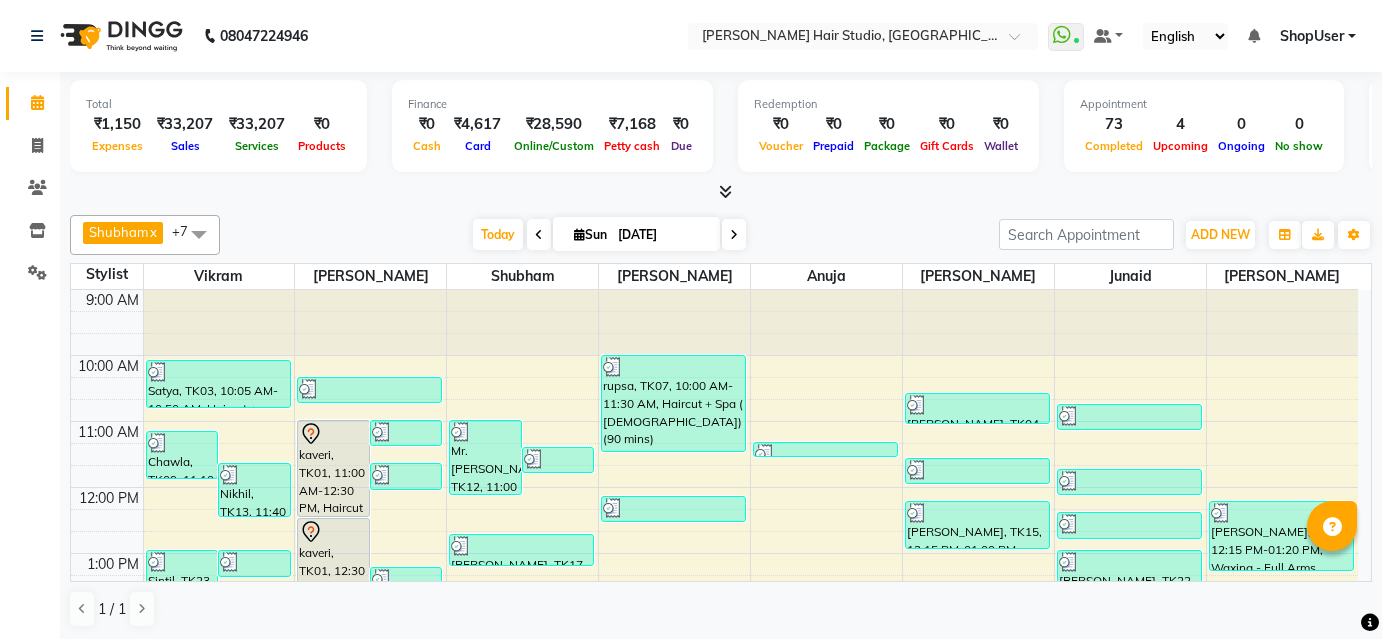 scroll, scrollTop: 0, scrollLeft: 0, axis: both 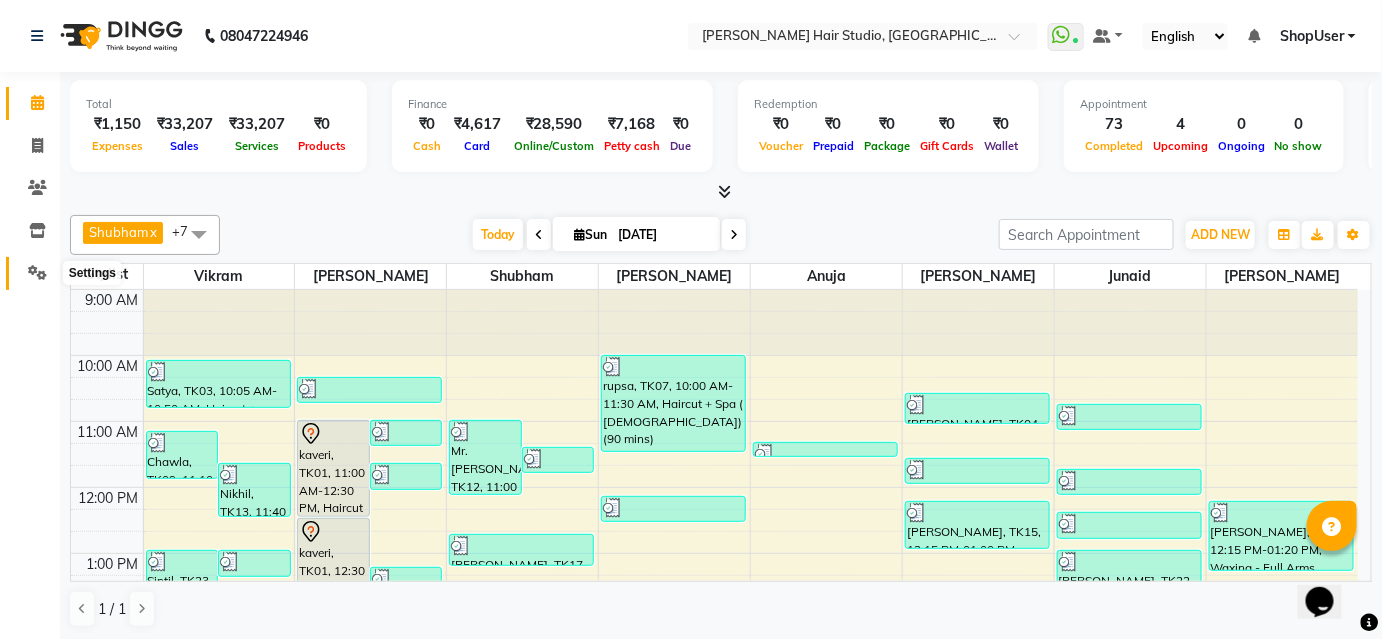 click 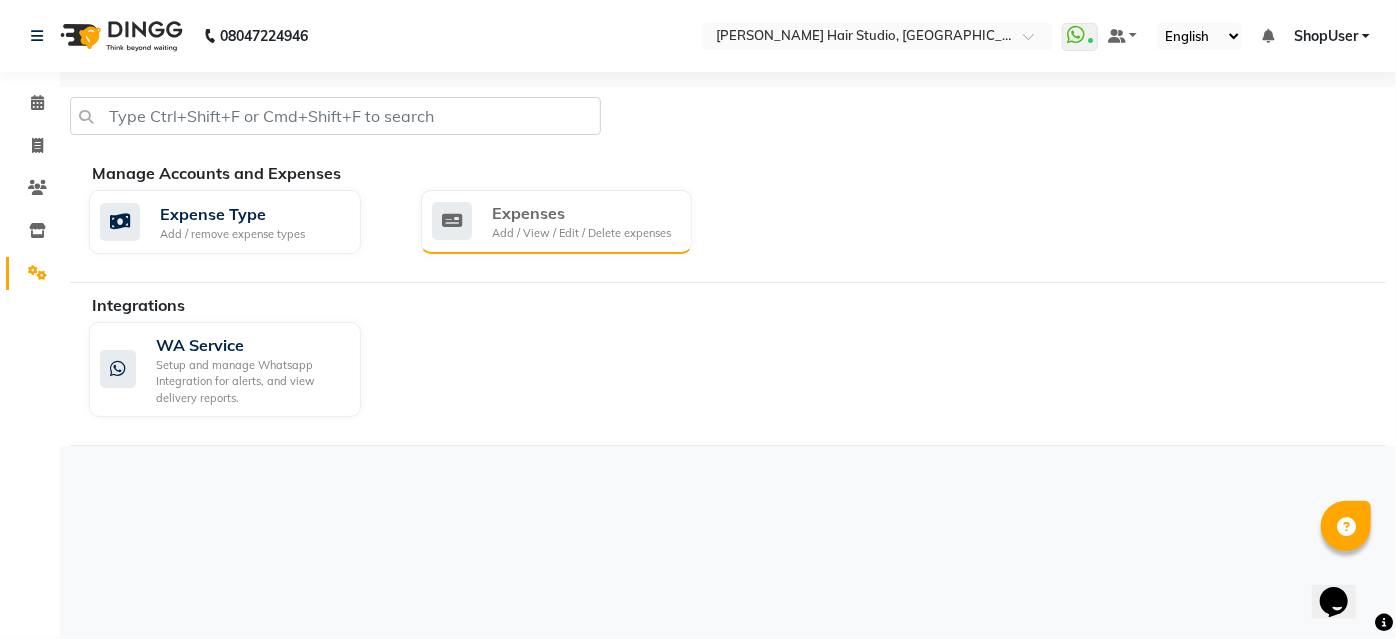 click on "Expenses" 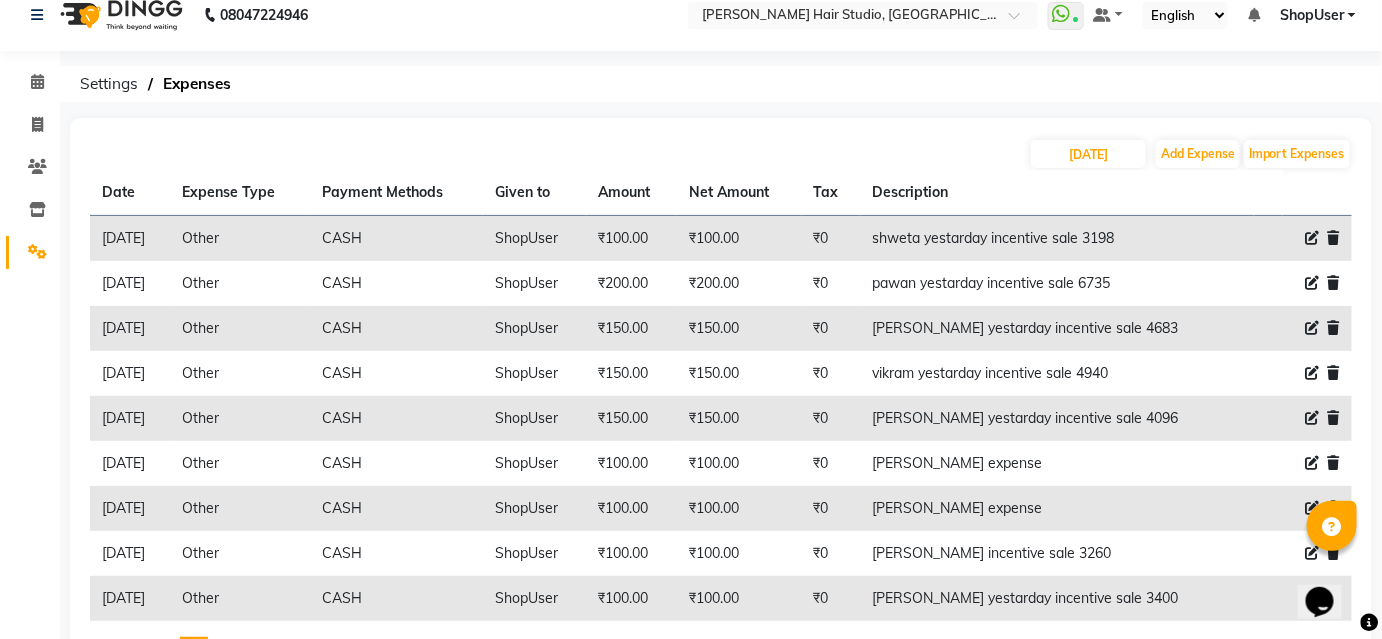 scroll, scrollTop: 0, scrollLeft: 0, axis: both 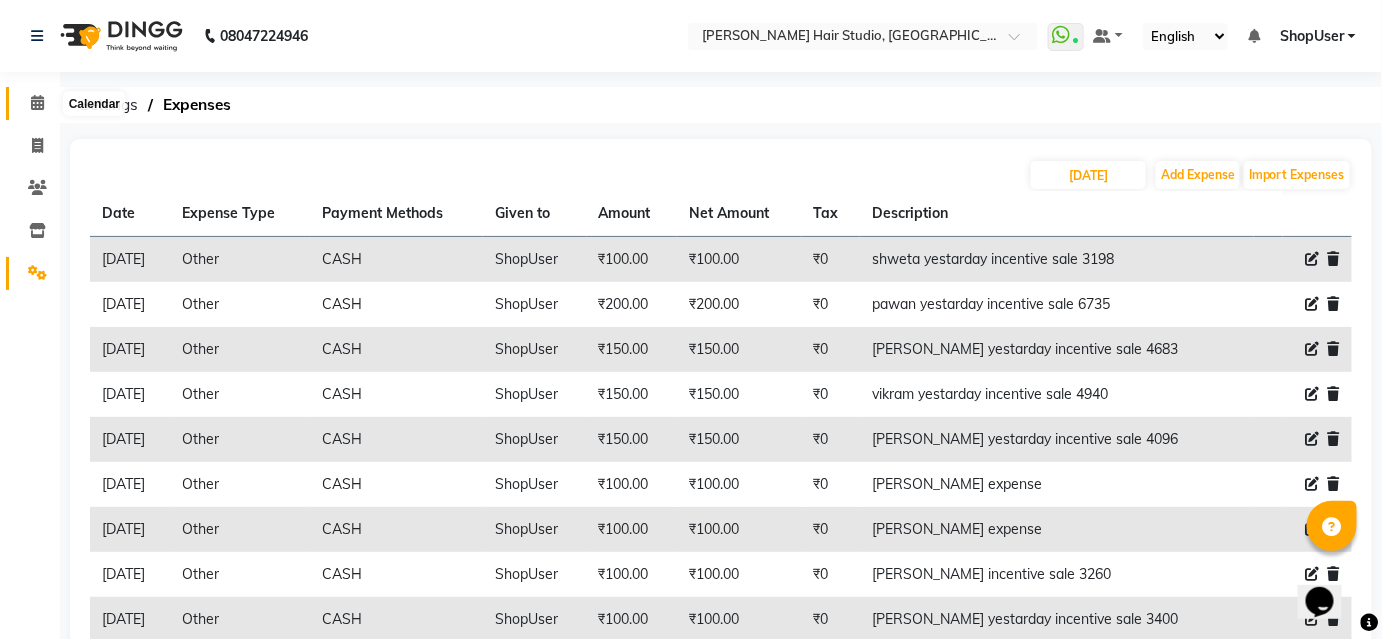 click 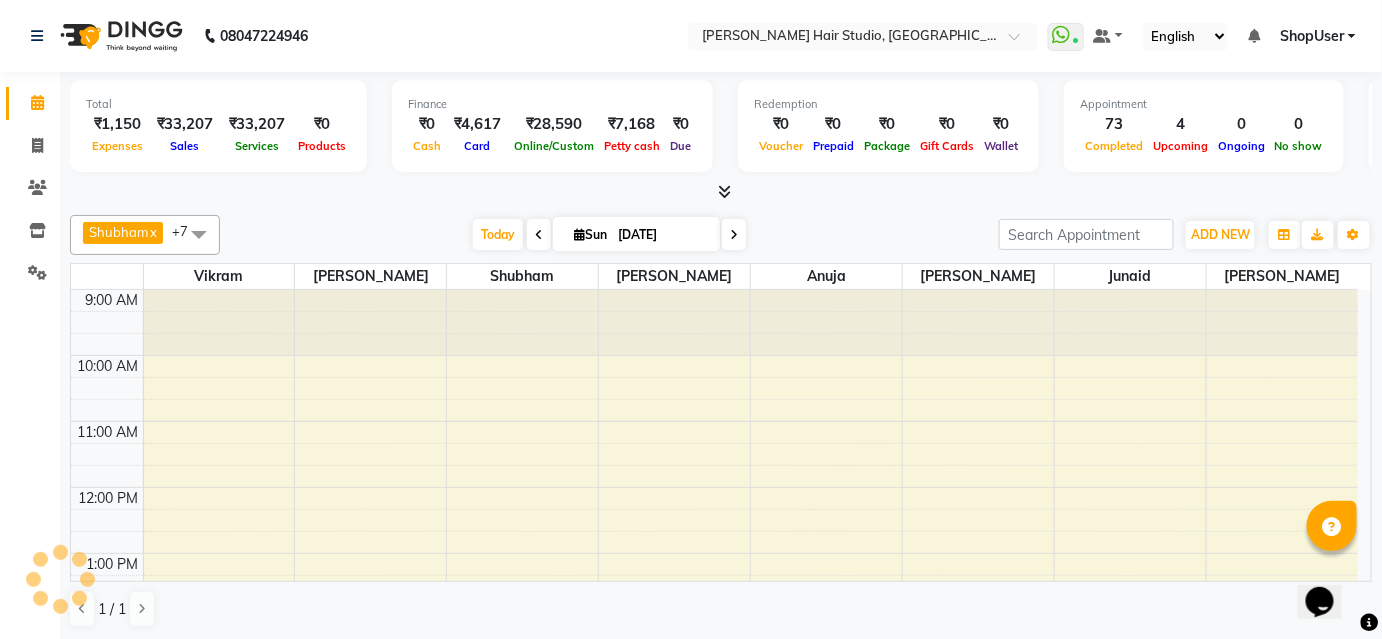 scroll, scrollTop: 0, scrollLeft: 0, axis: both 